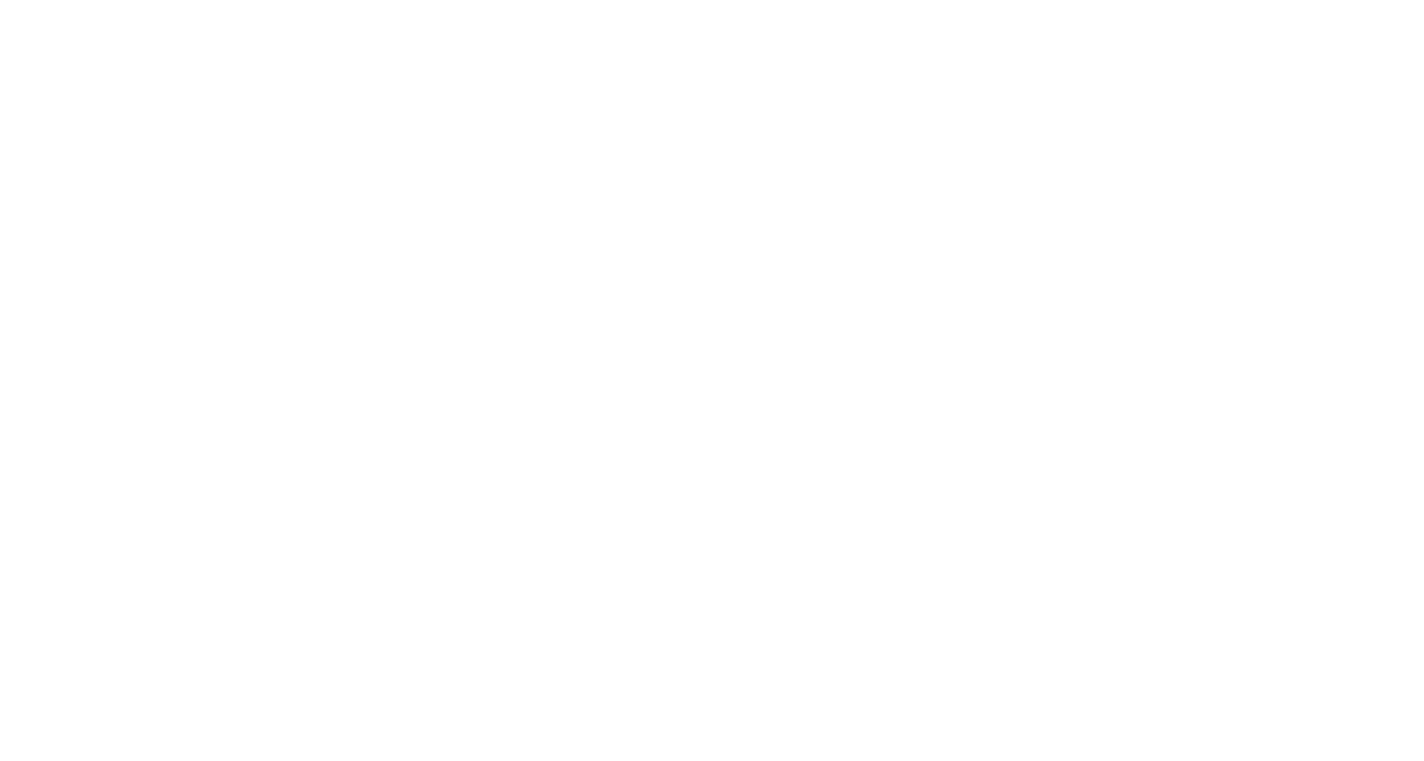 scroll, scrollTop: 0, scrollLeft: 0, axis: both 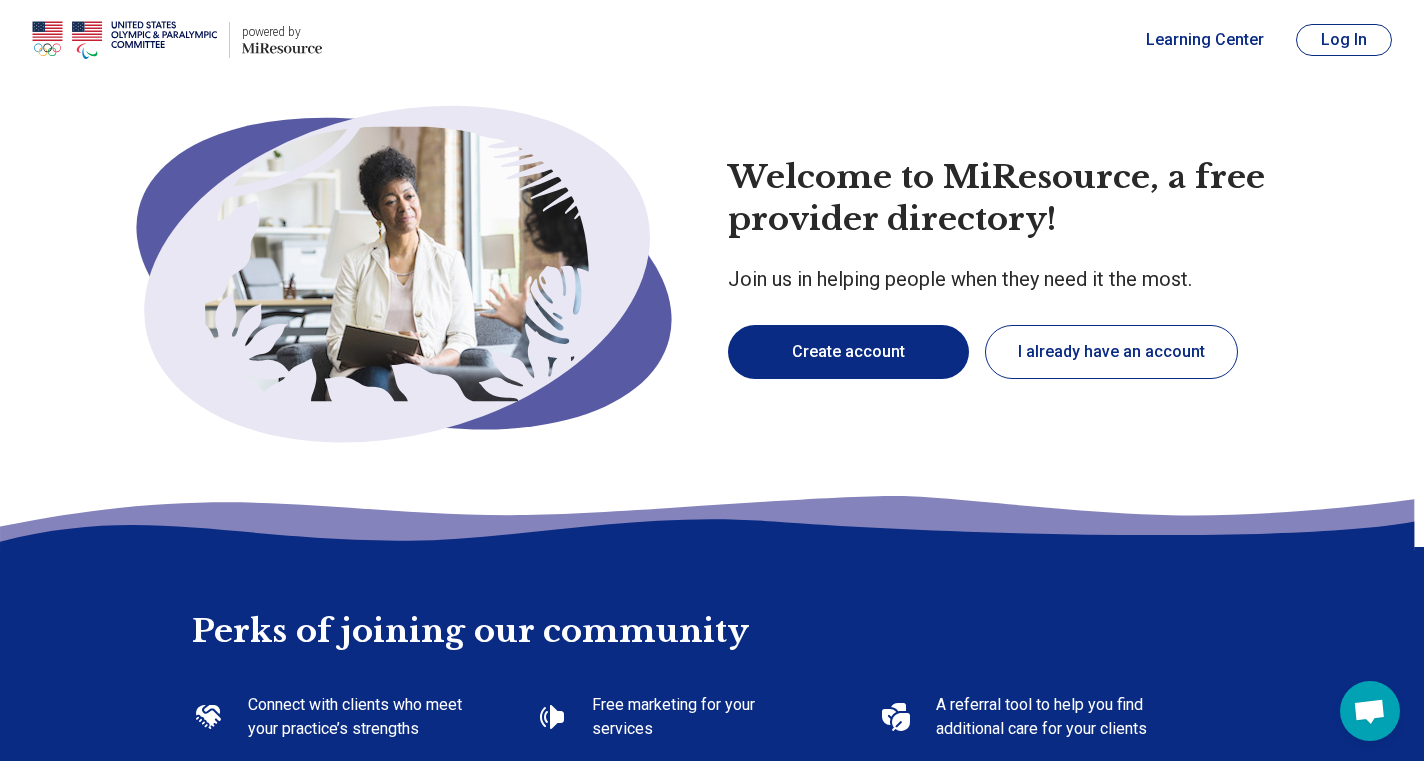 click on "Create account" at bounding box center (848, 352) 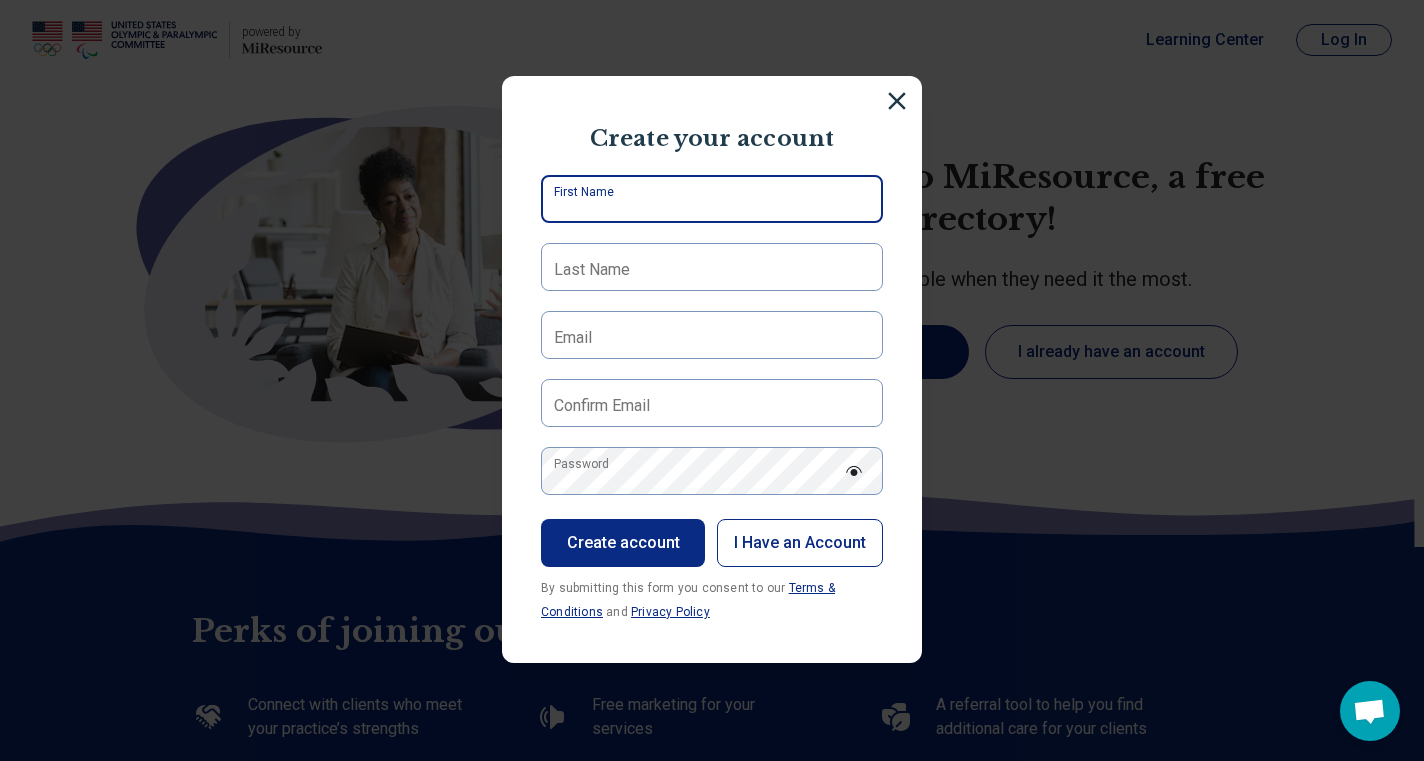 click on "First Name" at bounding box center [712, 199] 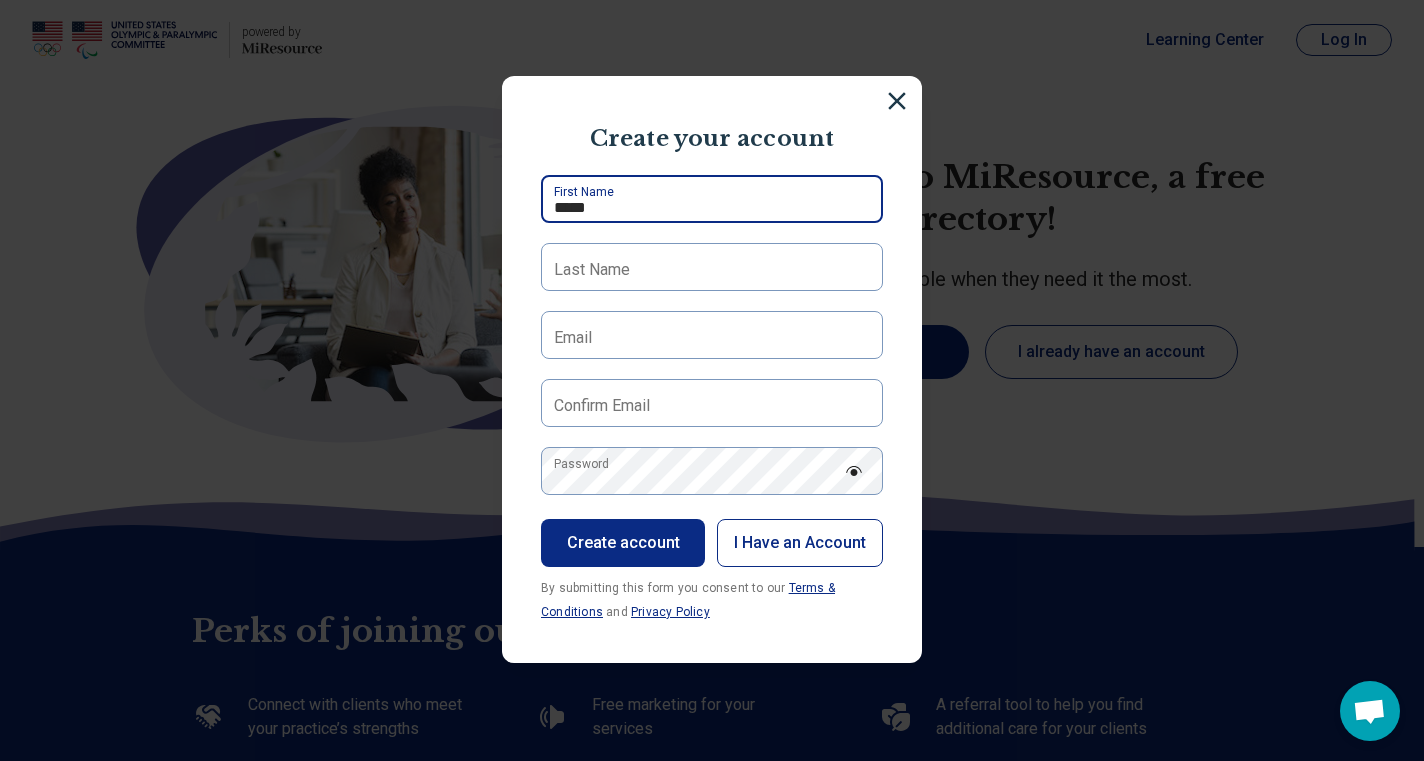 type on "*****" 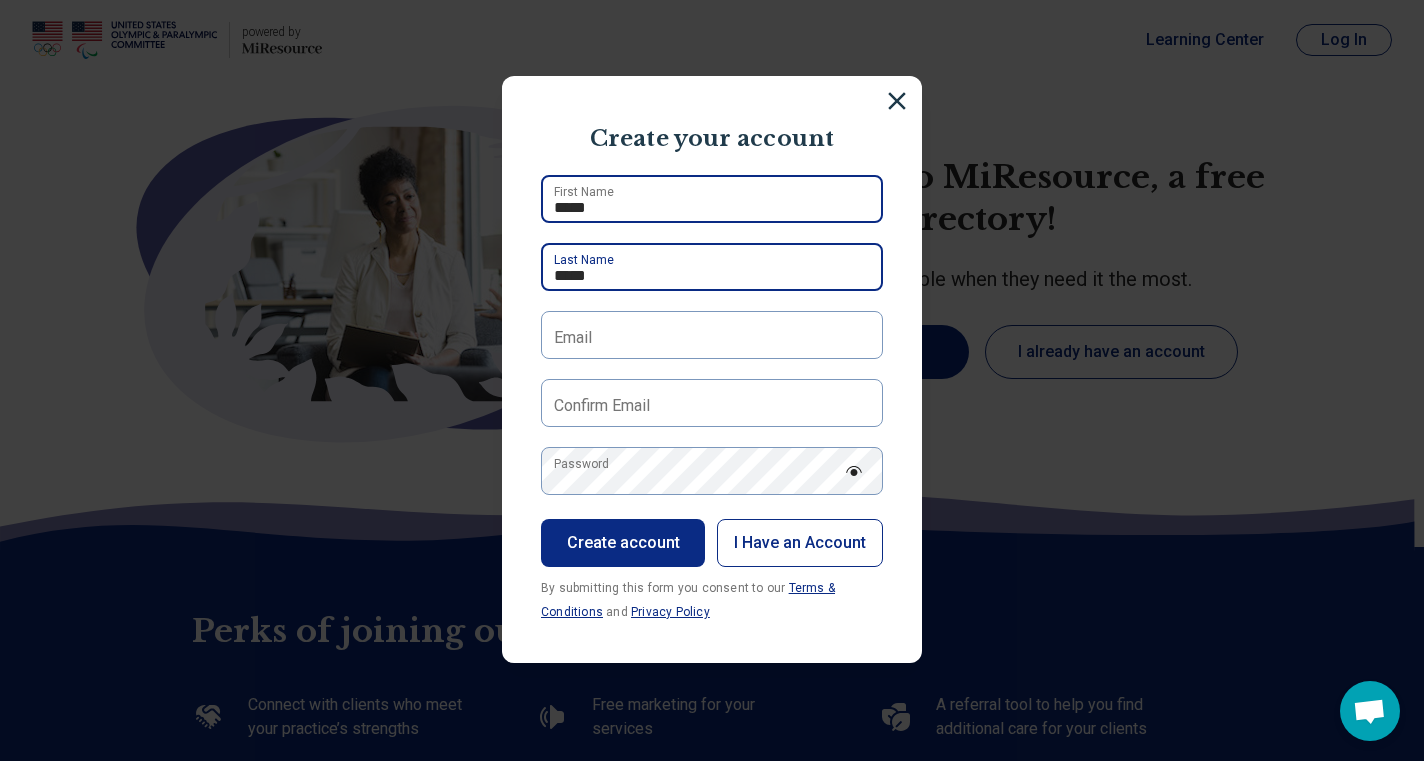 type on "*****" 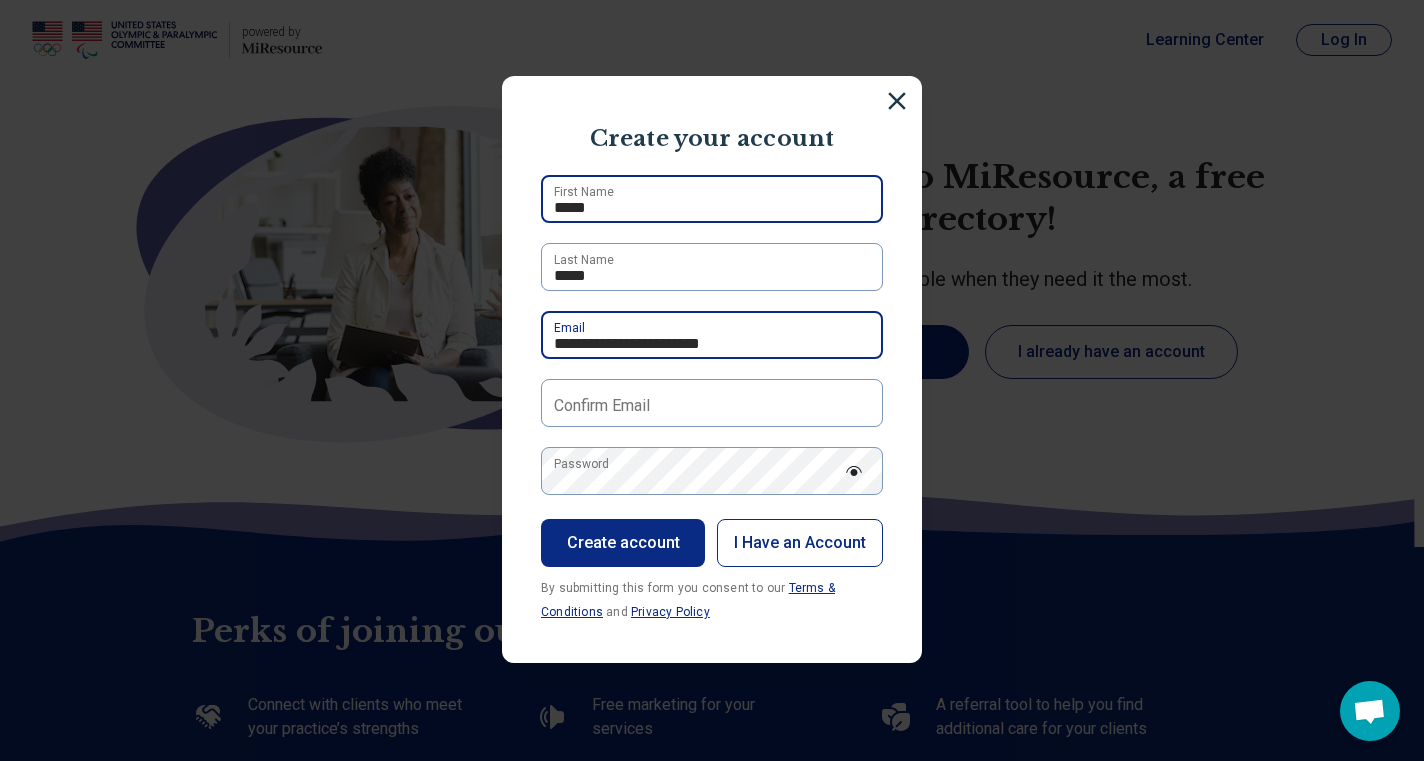 type on "**********" 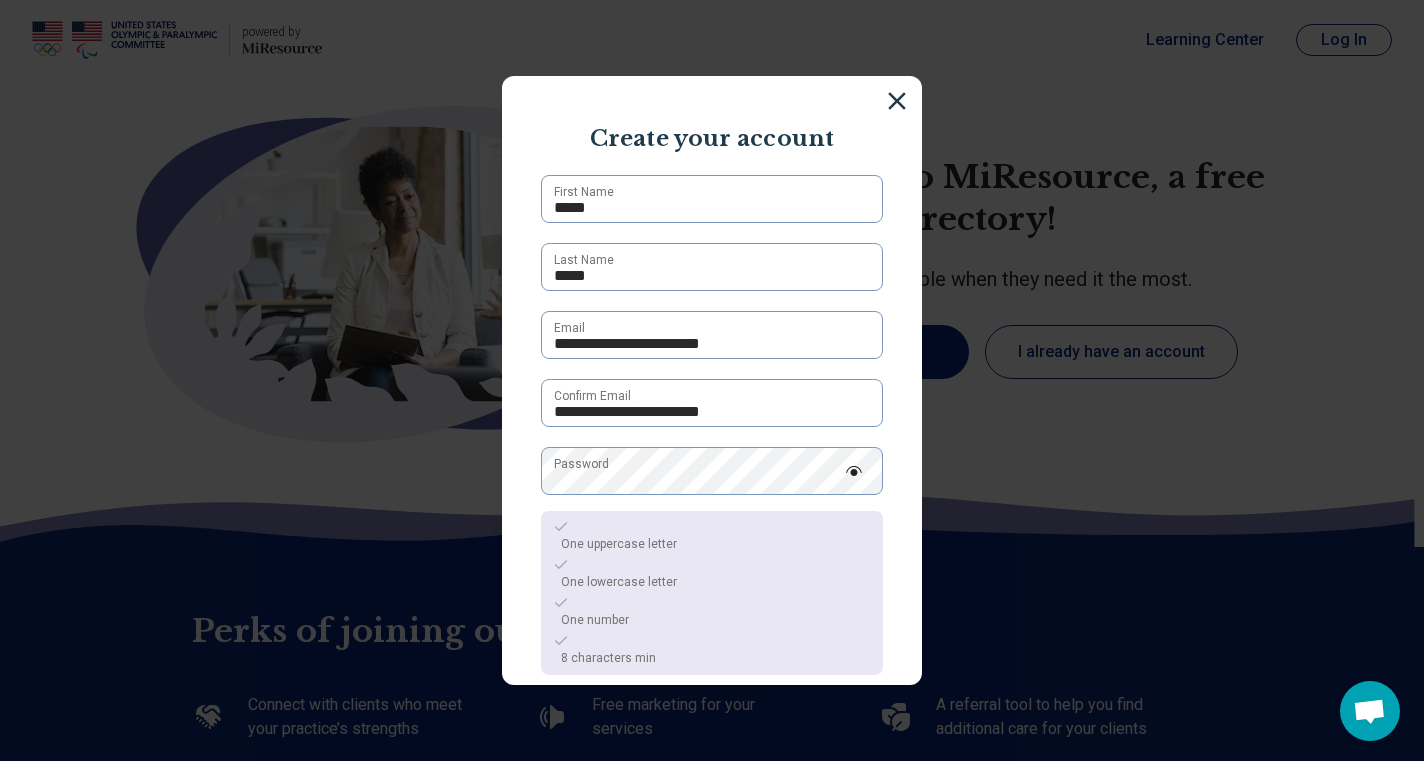 click on "Password" at bounding box center (581, 464) 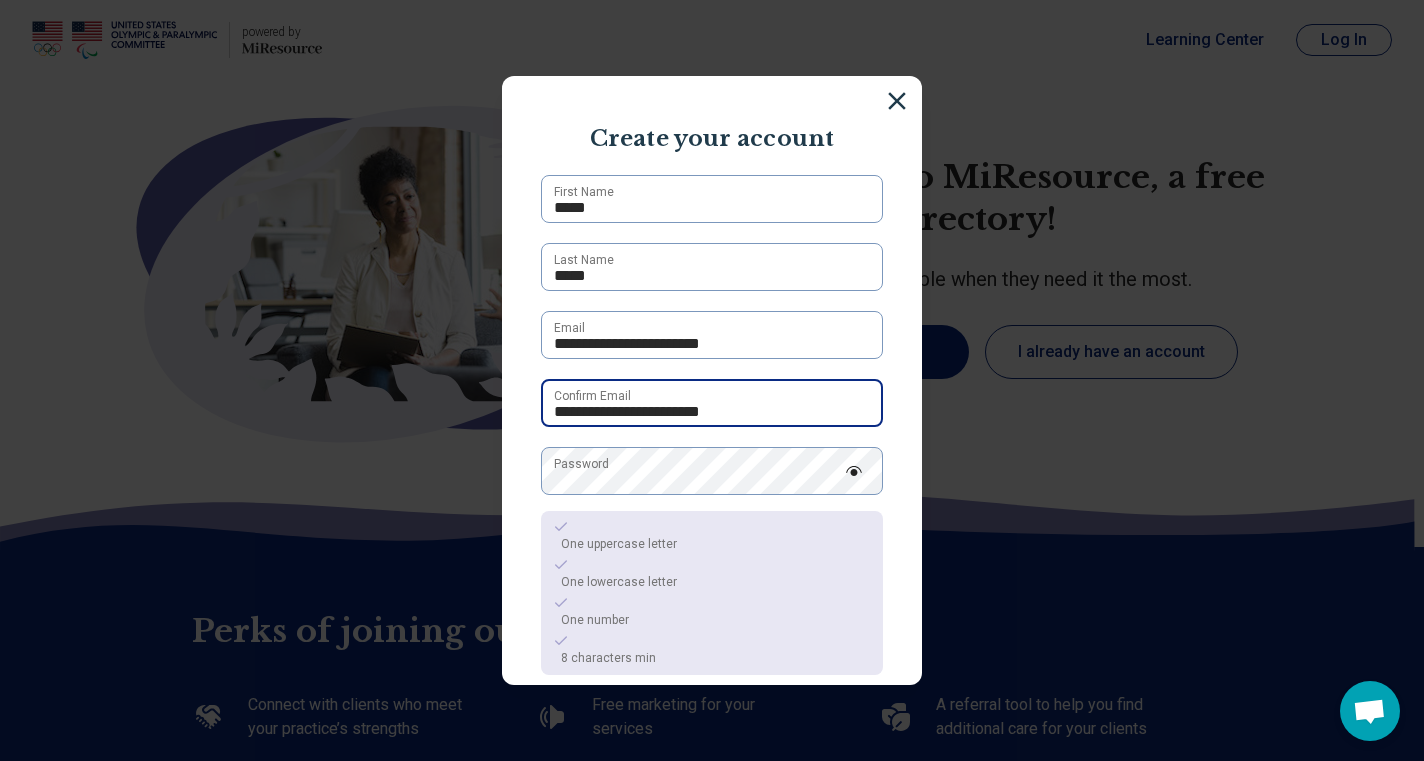 click on "**********" at bounding box center [712, 403] 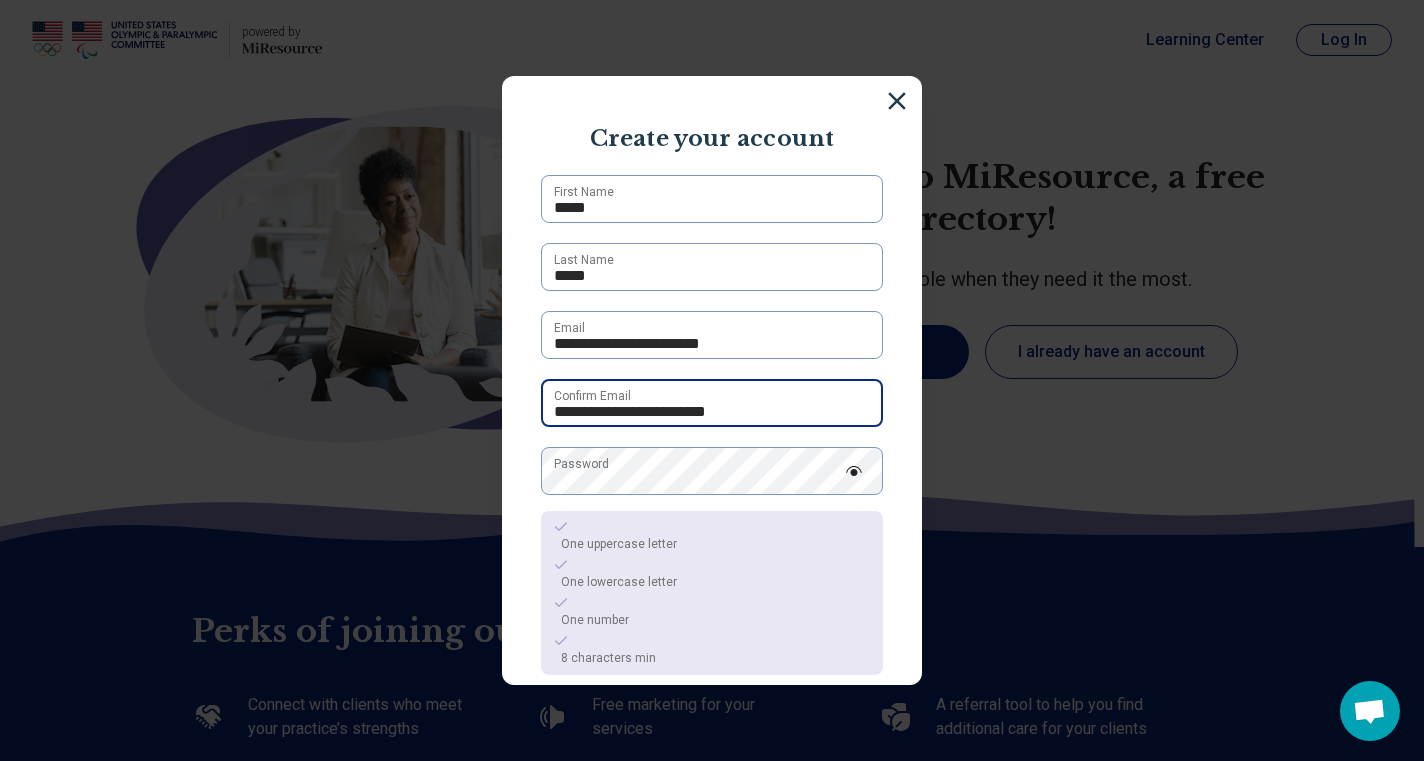 type on "**********" 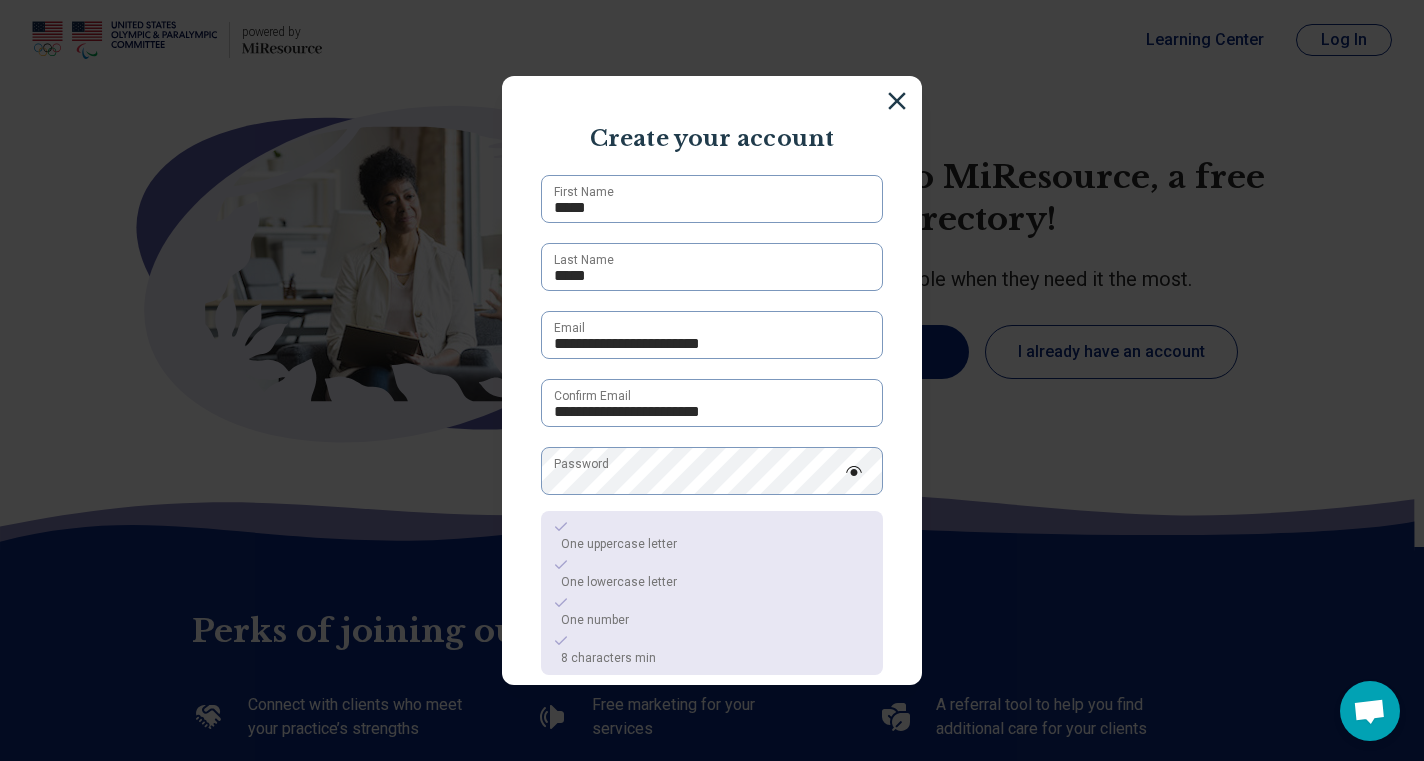 click on "Password" at bounding box center (581, 464) 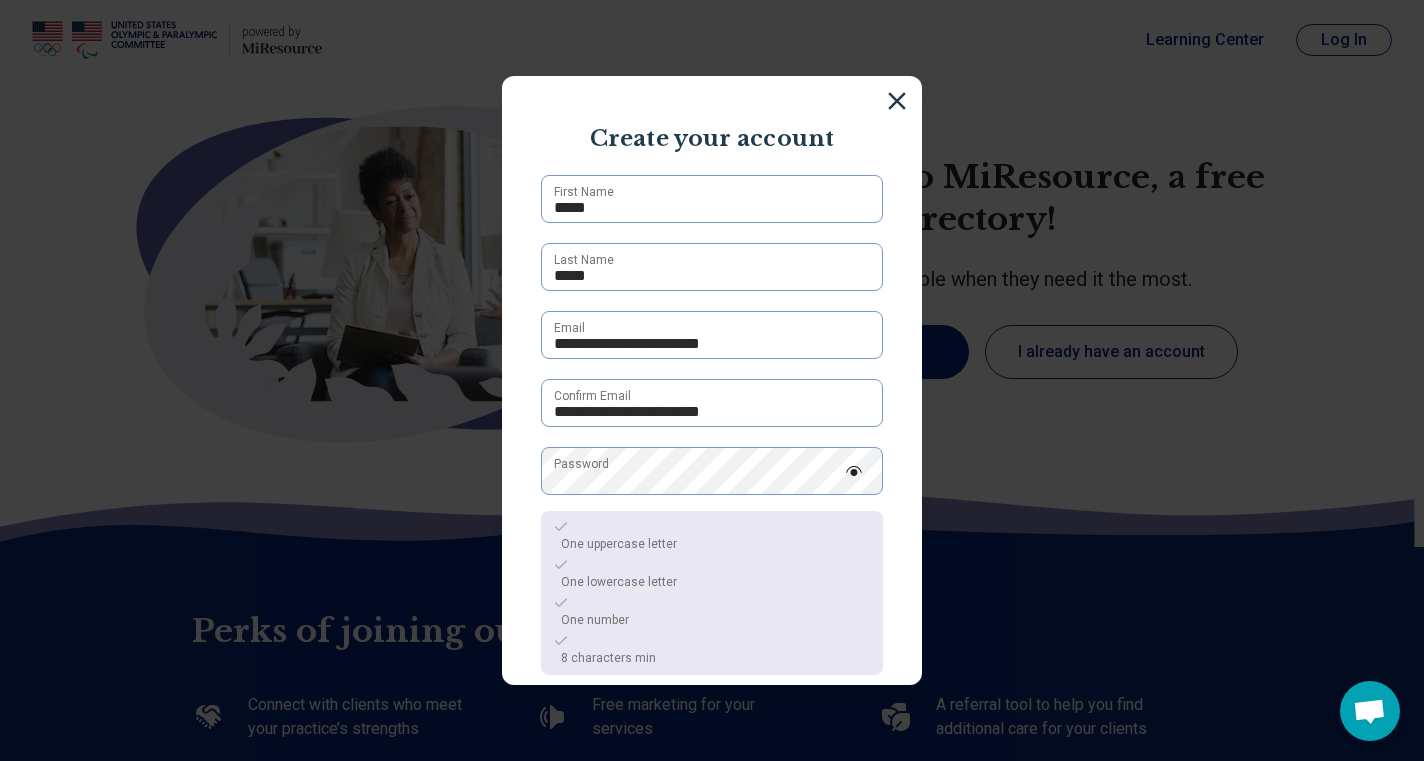 drag, startPoint x: 620, startPoint y: 482, endPoint x: 688, endPoint y: 504, distance: 71.470276 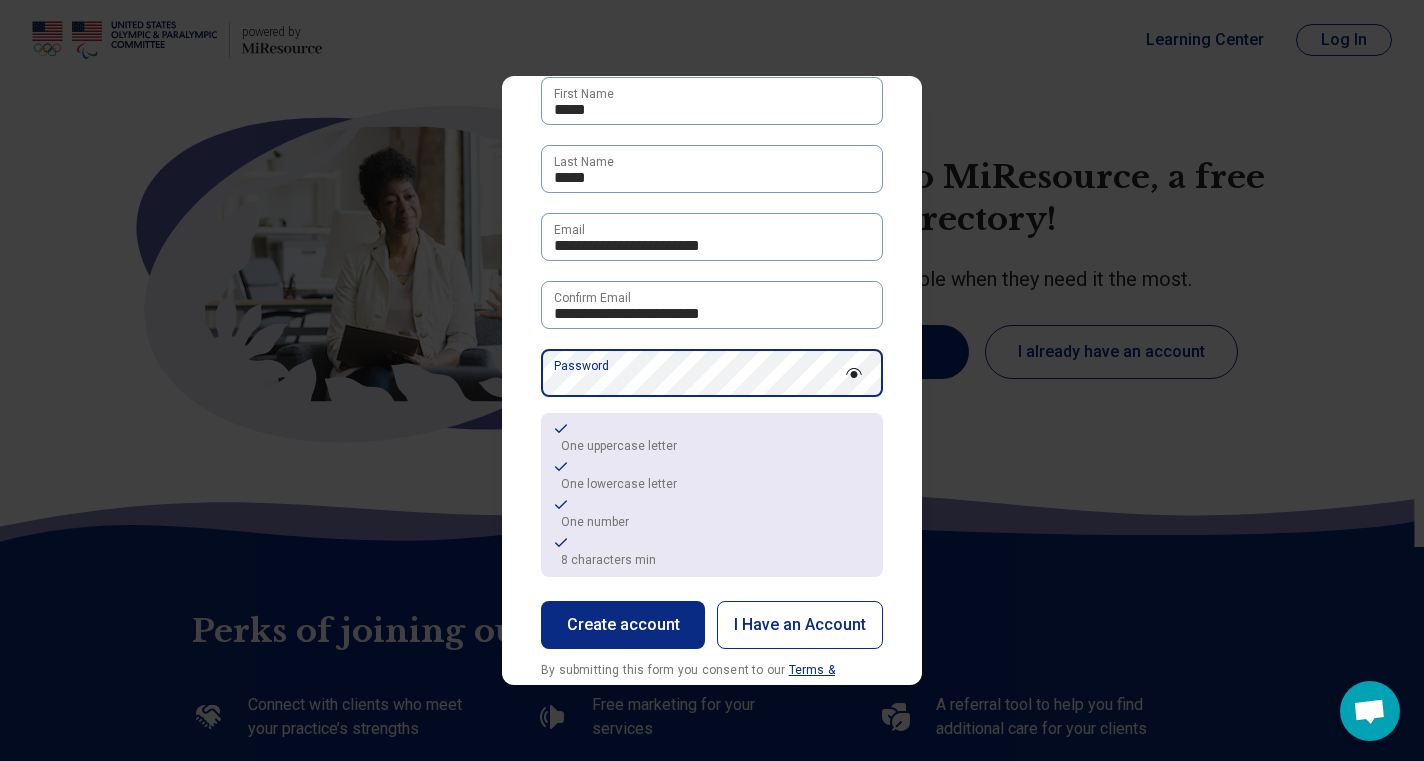 scroll, scrollTop: 158, scrollLeft: 0, axis: vertical 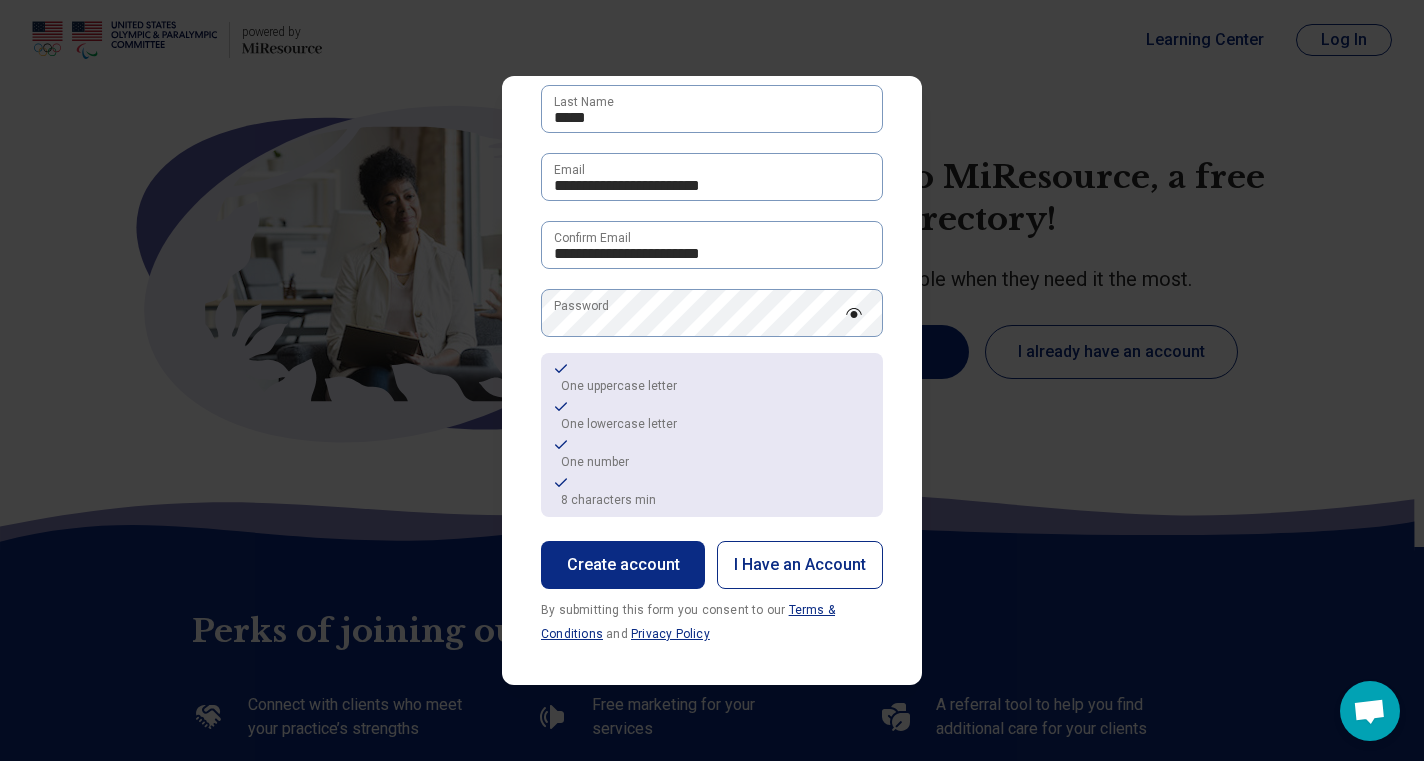 click on "Create account" at bounding box center [623, 565] 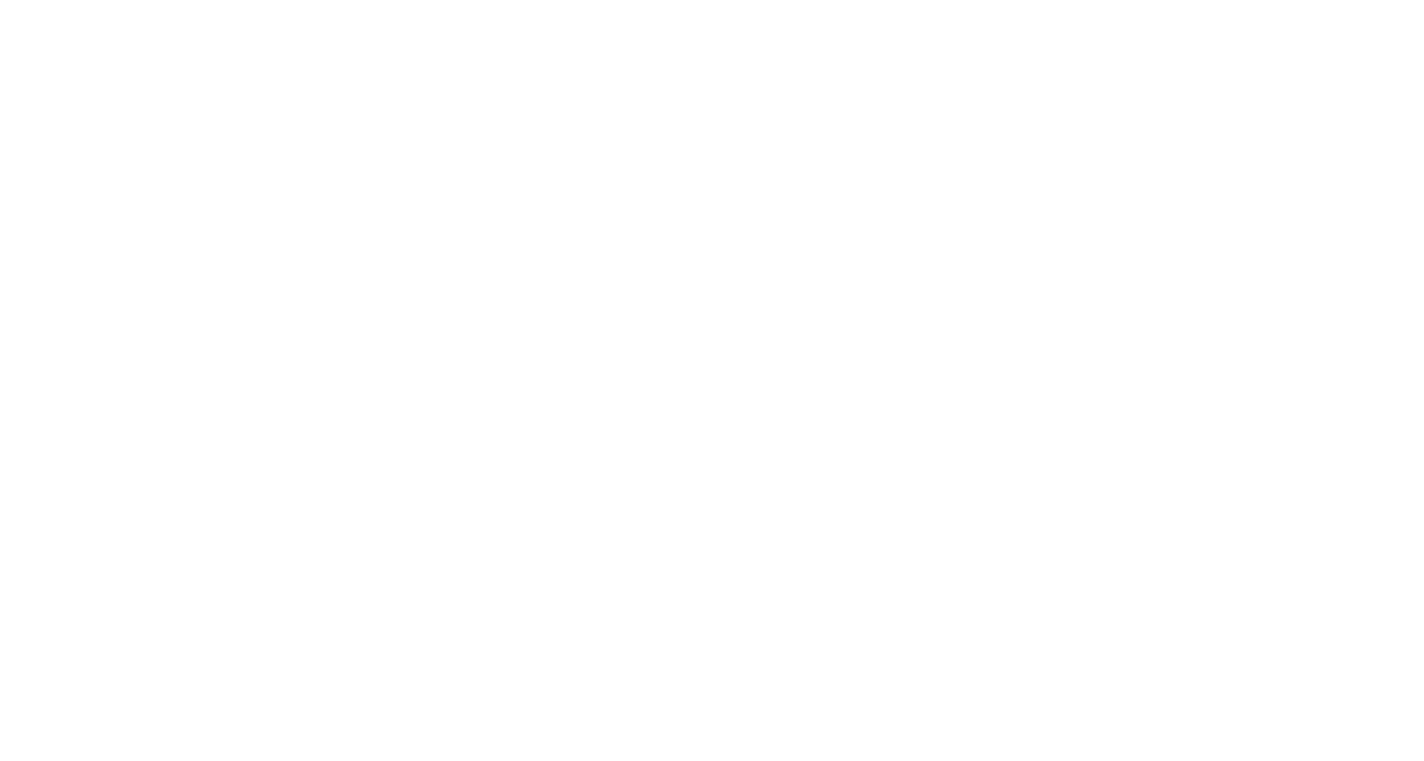 scroll, scrollTop: 0, scrollLeft: 0, axis: both 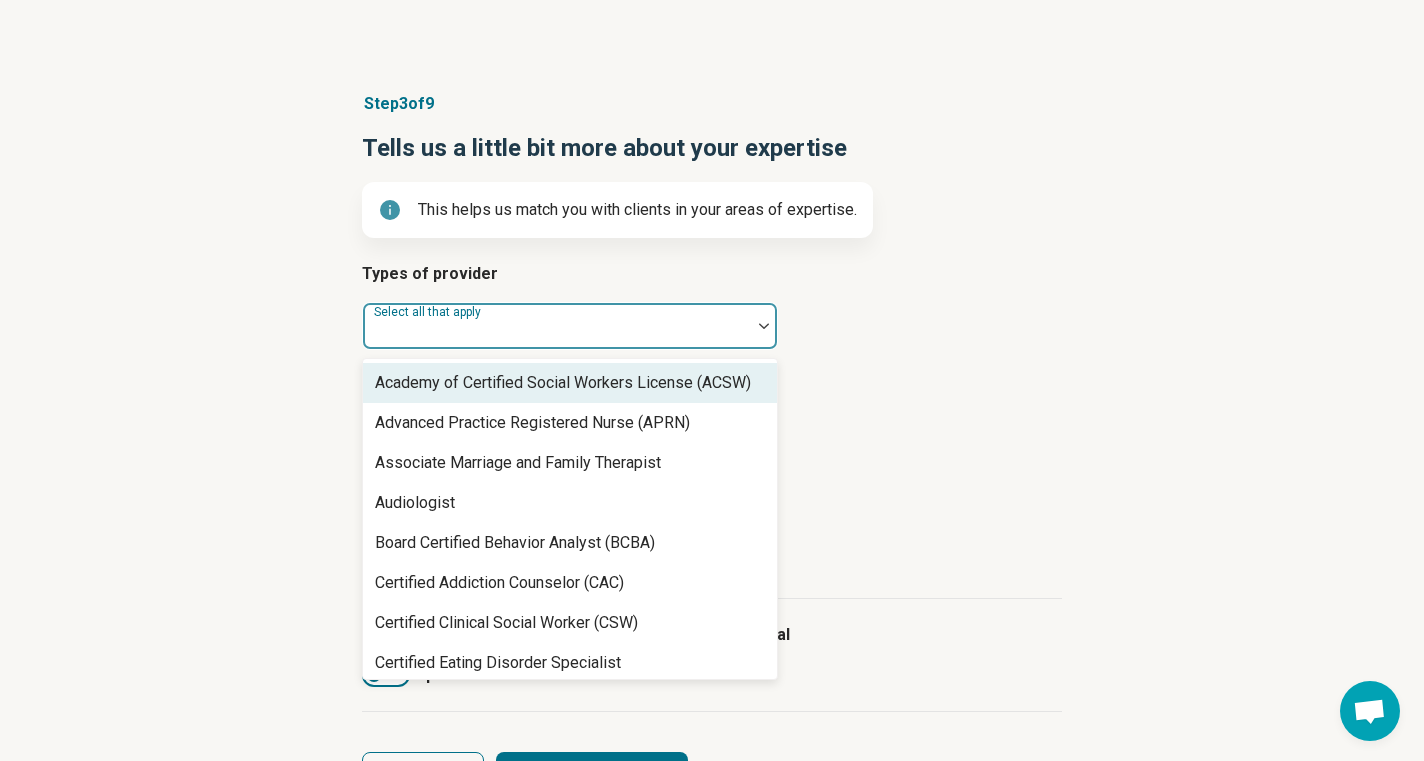 click on "Select all that apply" at bounding box center [570, 326] 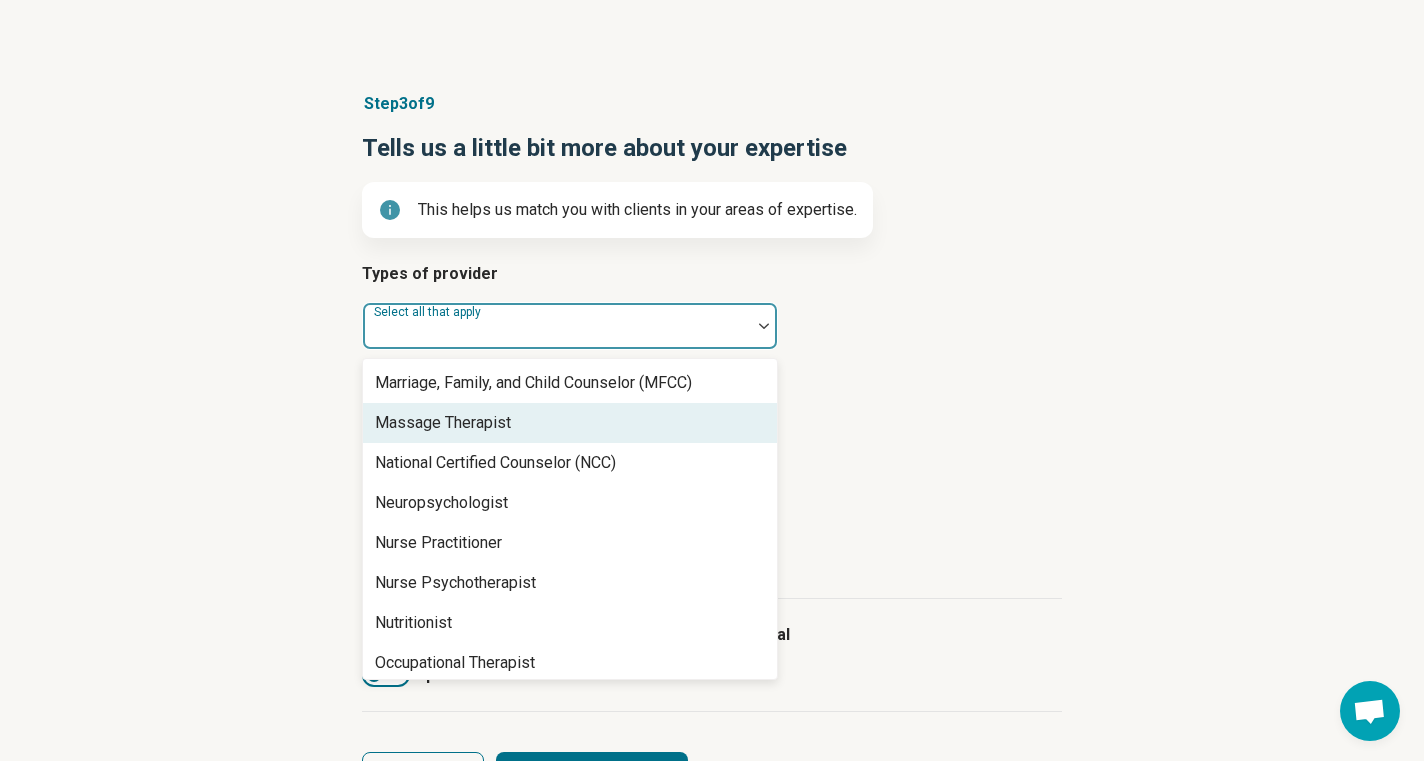 scroll, scrollTop: 1802, scrollLeft: 0, axis: vertical 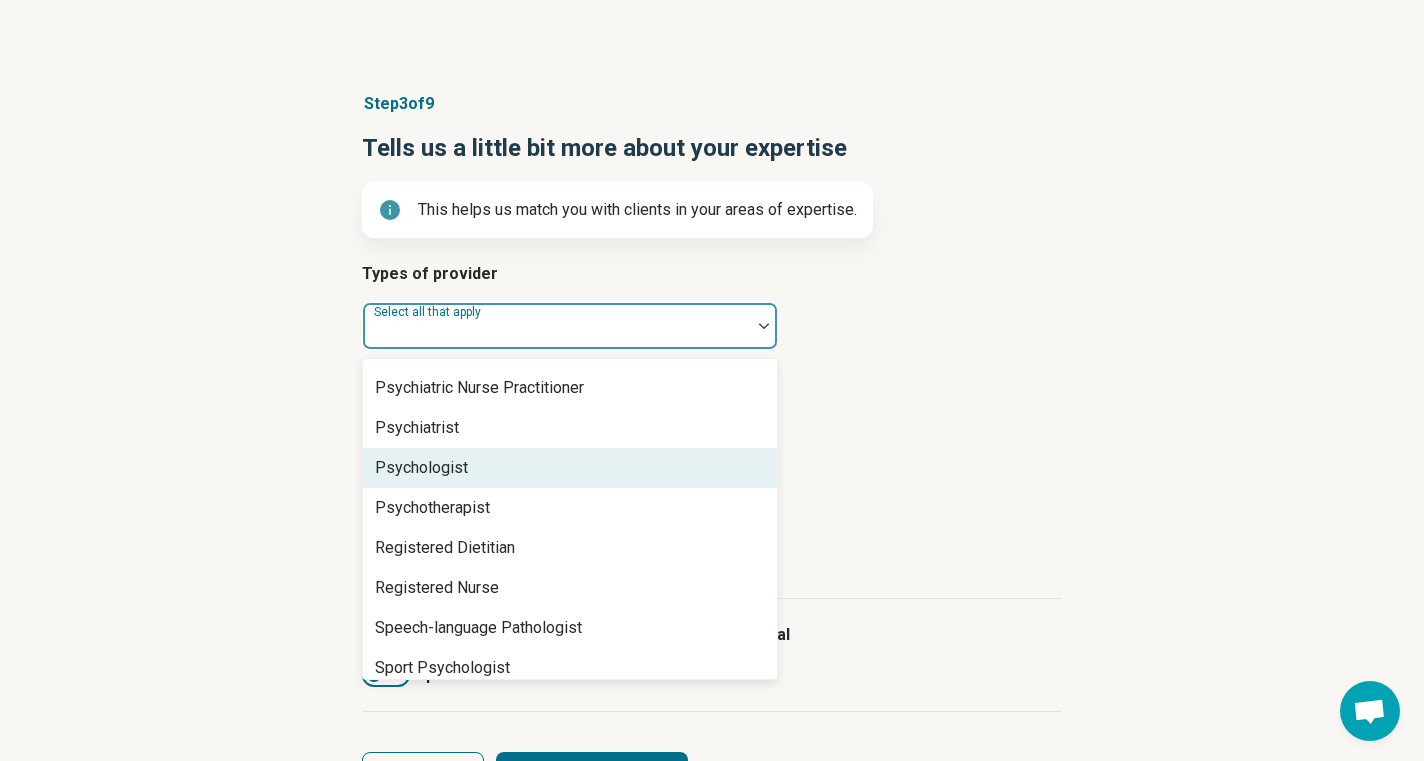 click on "Psychologist" at bounding box center [570, 468] 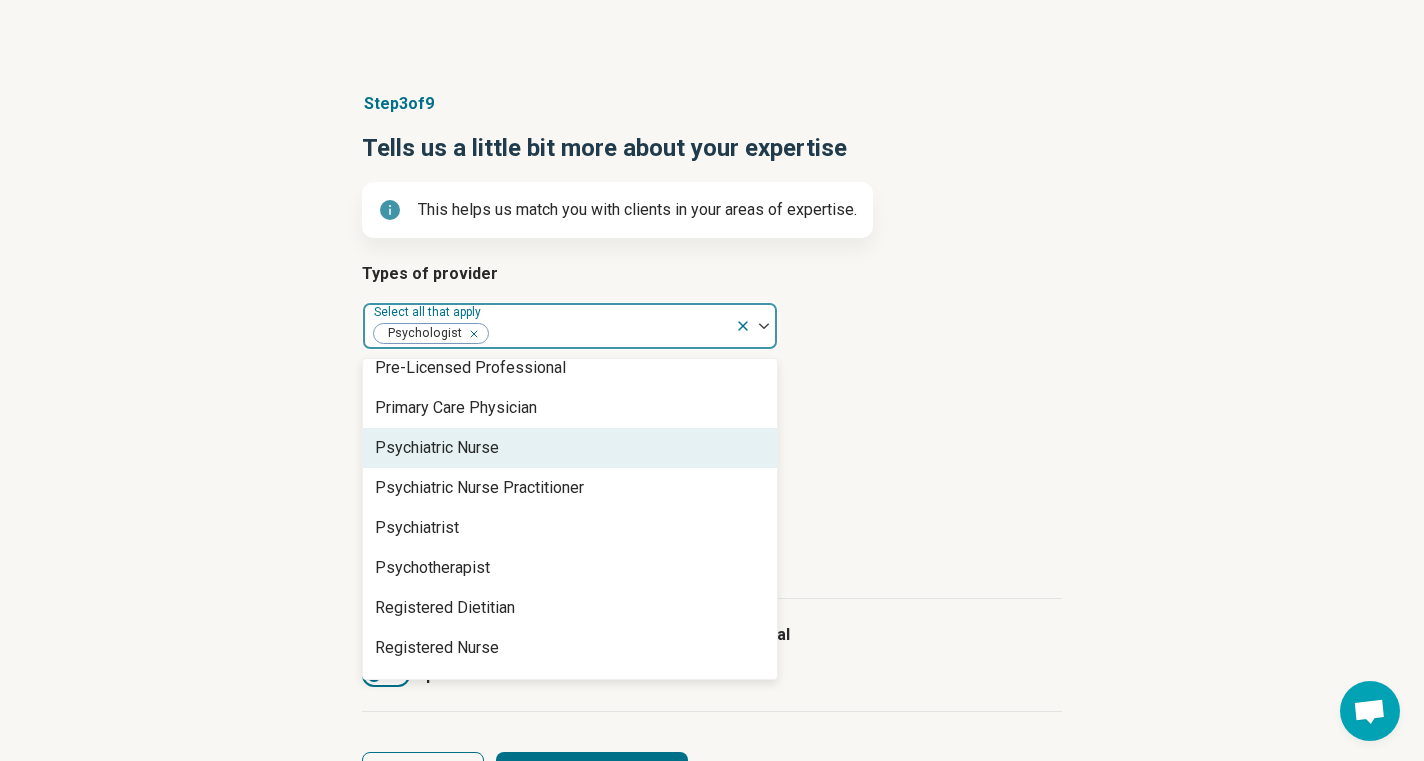 scroll, scrollTop: 2368, scrollLeft: 0, axis: vertical 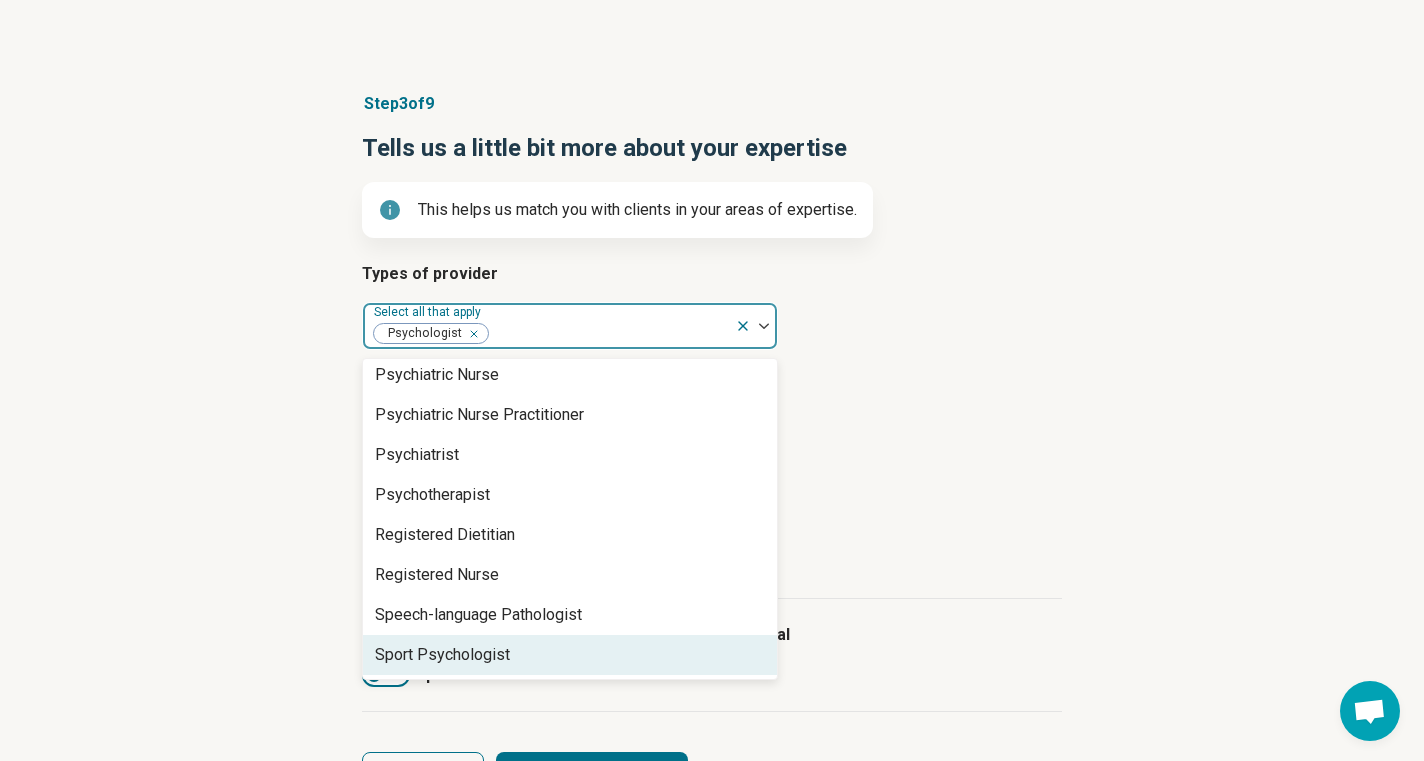 click on "Sport Psychologist" at bounding box center (442, 655) 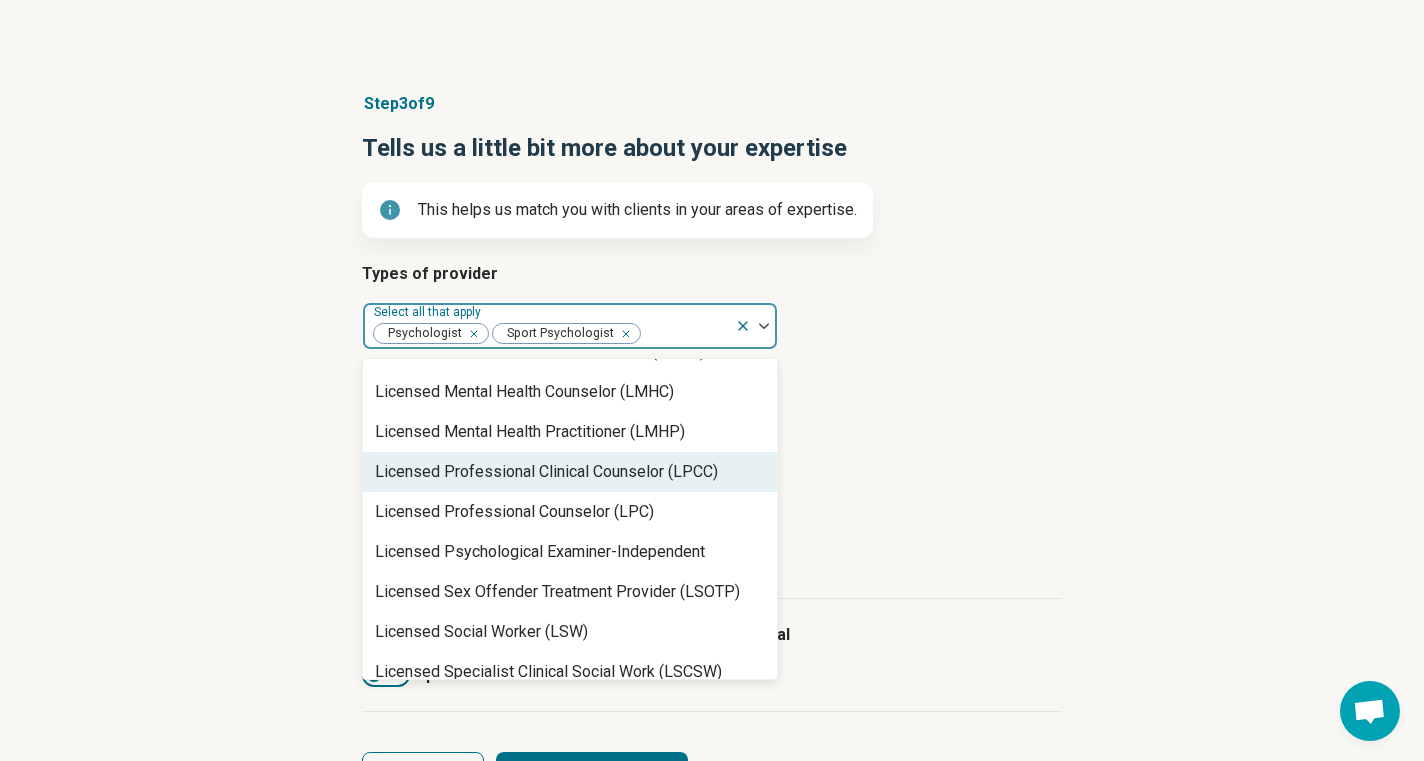 scroll, scrollTop: 1352, scrollLeft: 0, axis: vertical 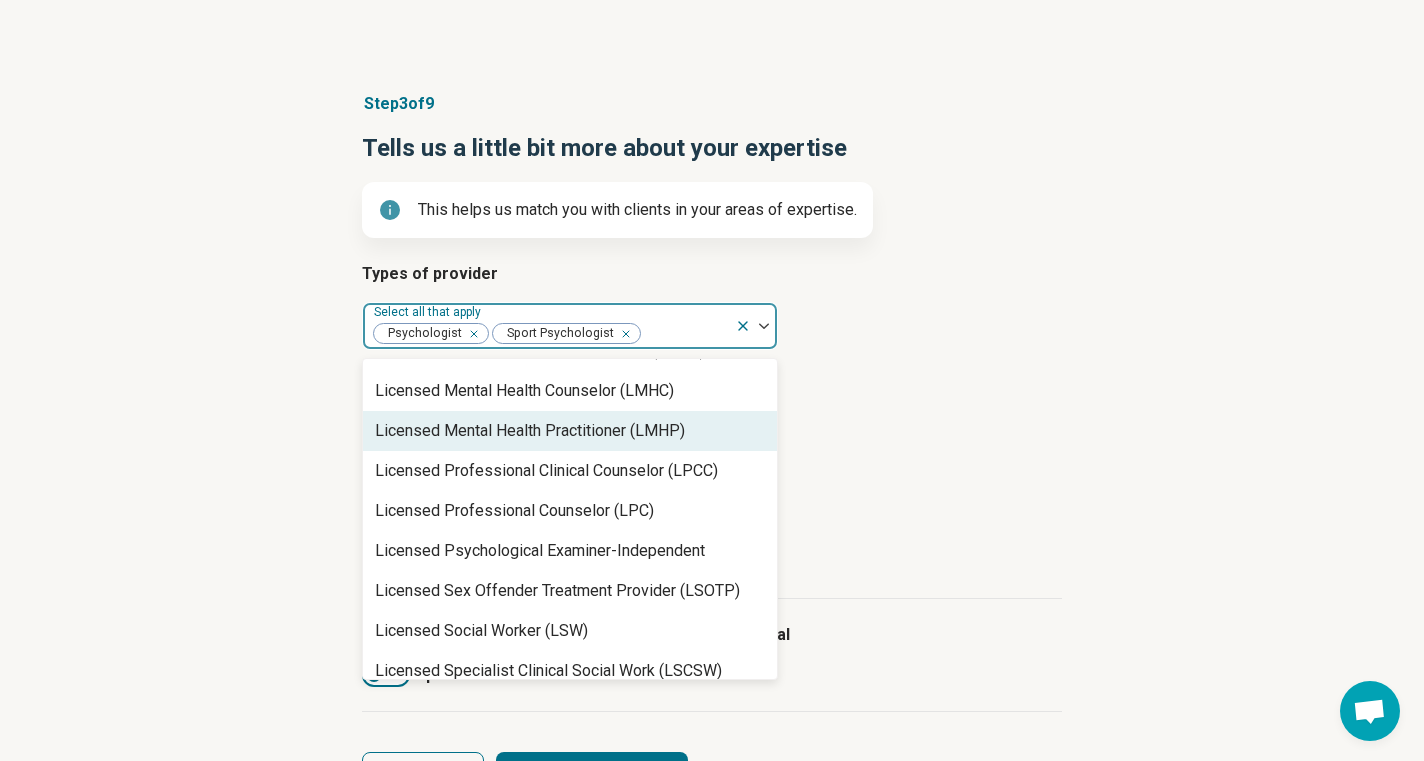 click on "Licensed Mental Health Practitioner (LMHP)" at bounding box center [530, 431] 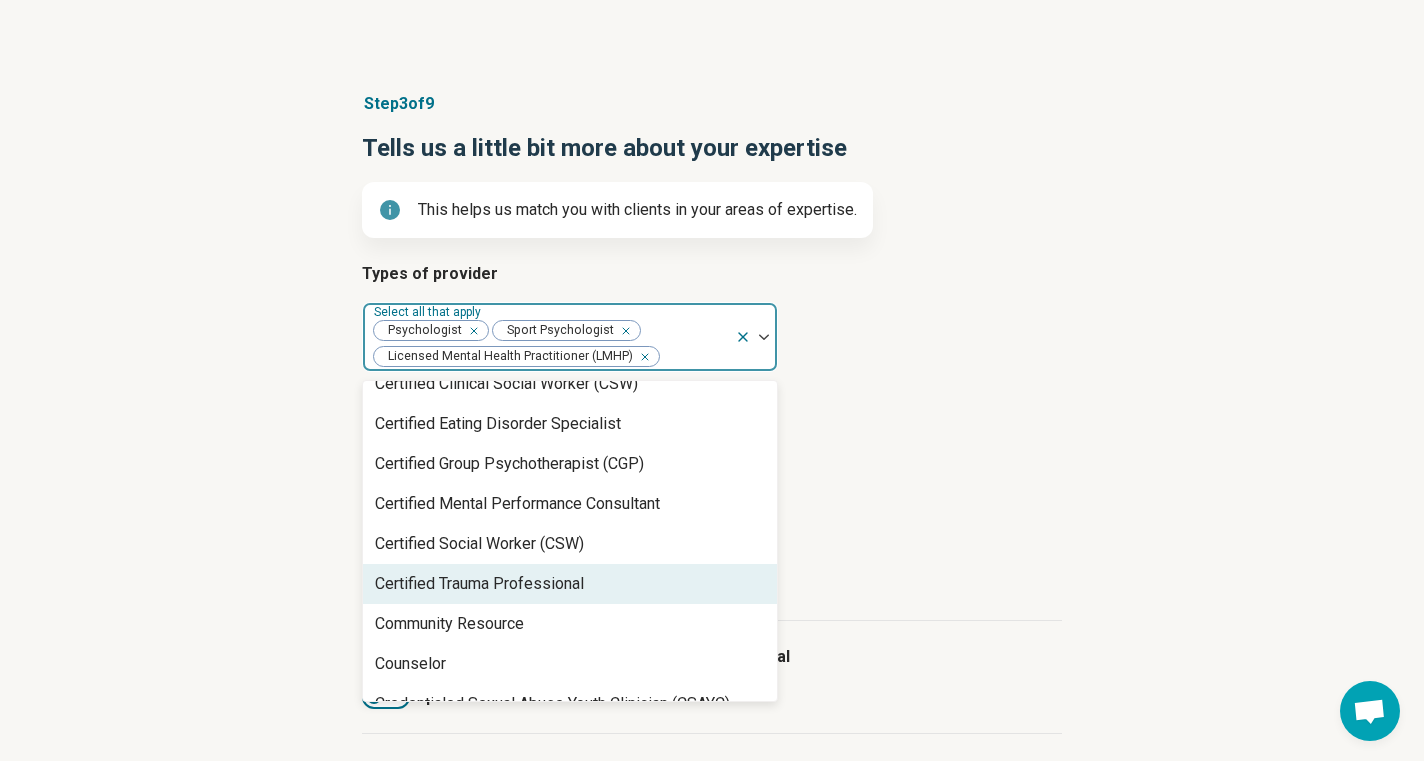 scroll, scrollTop: 254, scrollLeft: 0, axis: vertical 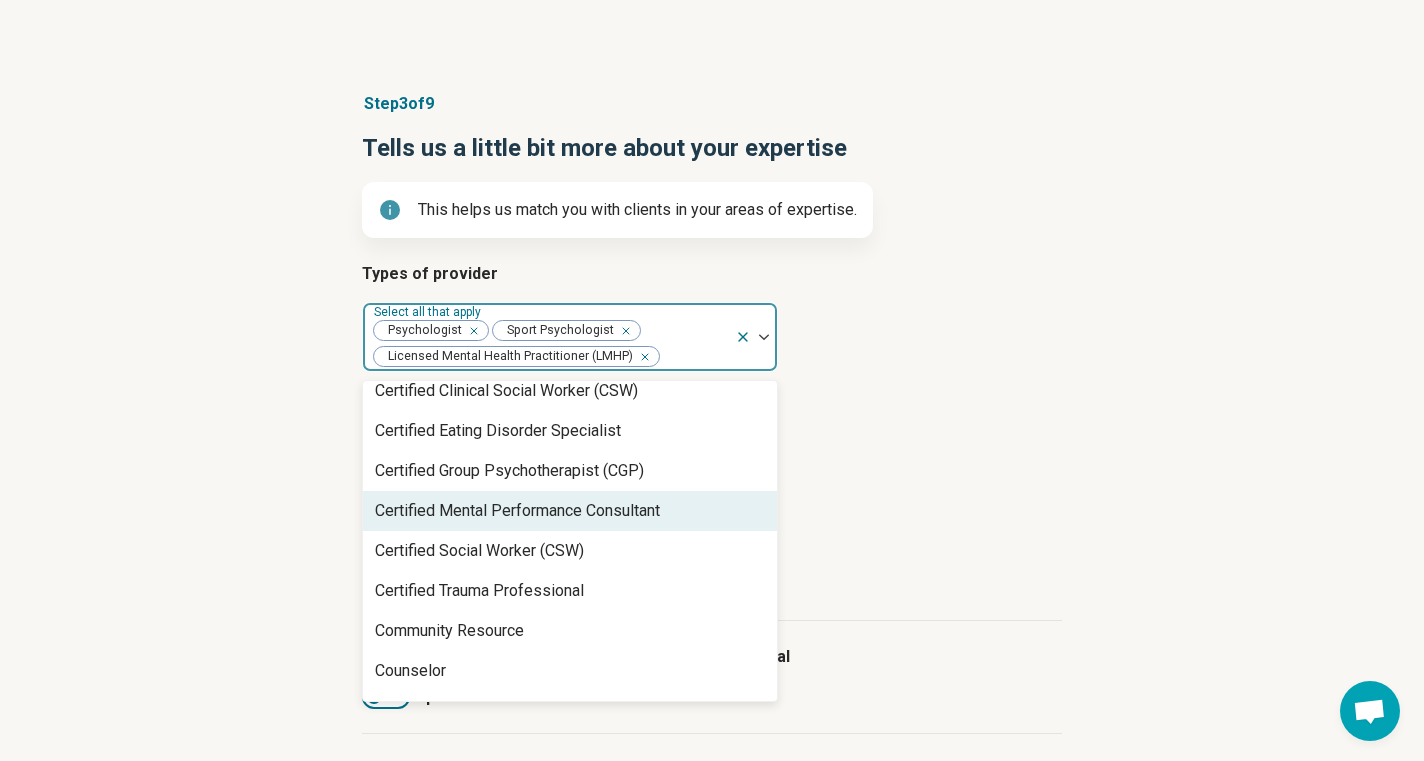 click on "Certified Mental Performance Consultant" at bounding box center [517, 511] 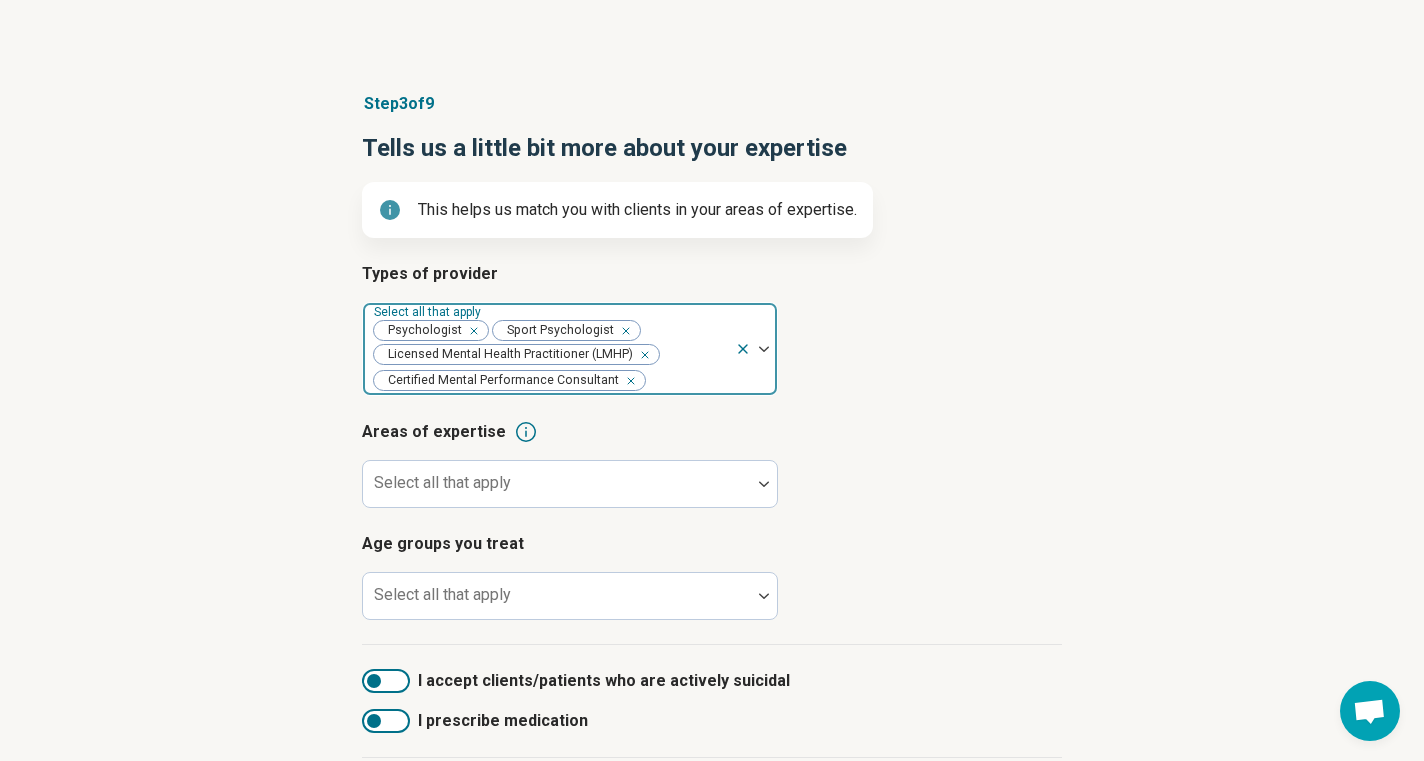 drag, startPoint x: 533, startPoint y: 385, endPoint x: 561, endPoint y: 341, distance: 52.153618 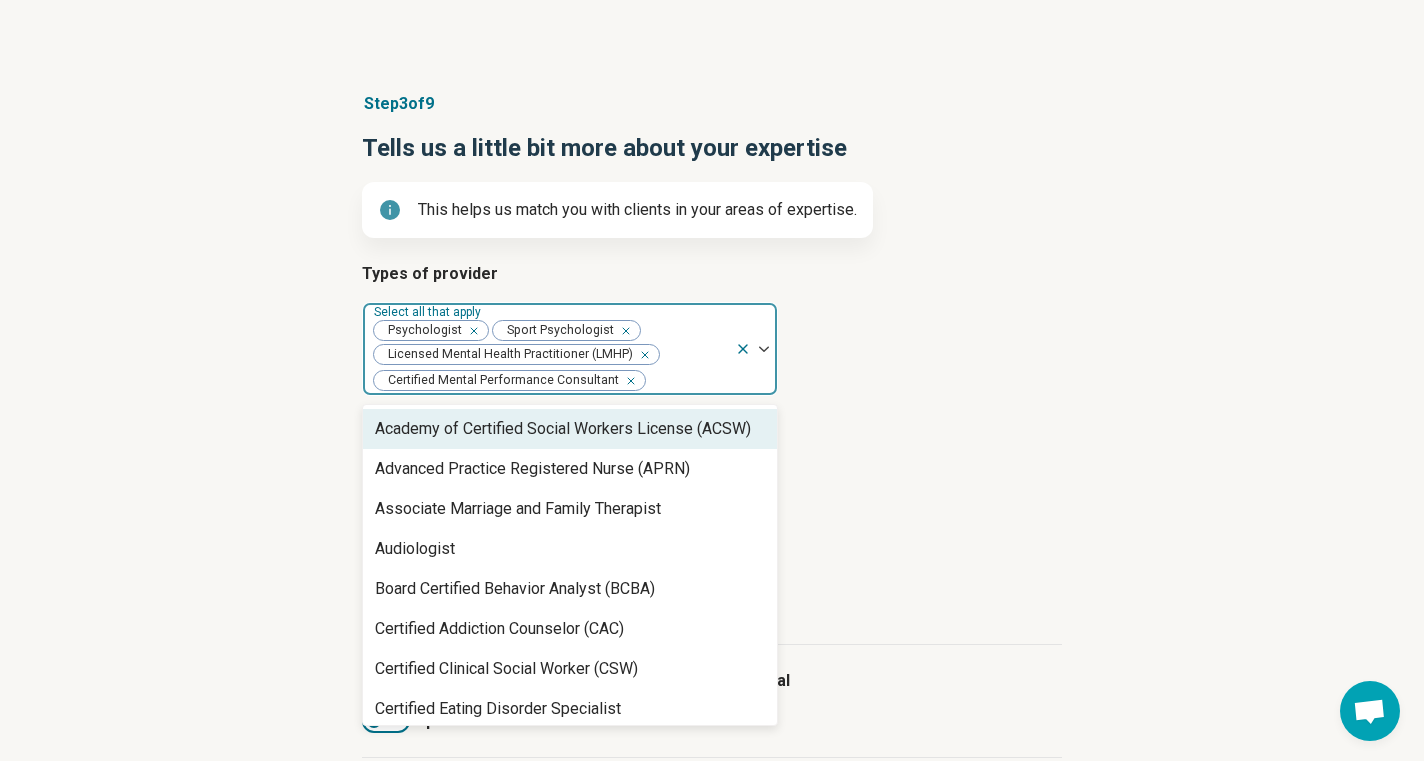 drag, startPoint x: 561, startPoint y: 382, endPoint x: 563, endPoint y: 348, distance: 34.058773 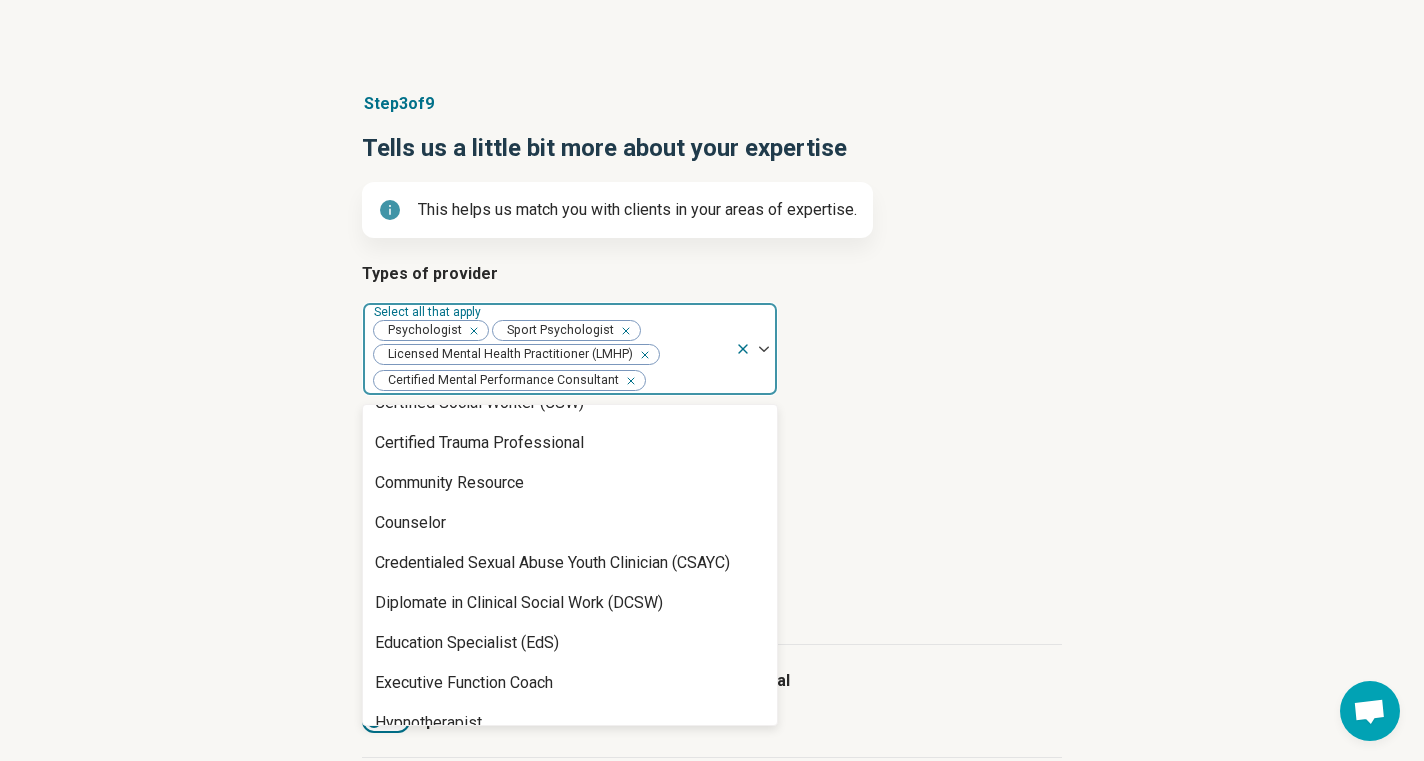 scroll, scrollTop: 407, scrollLeft: 0, axis: vertical 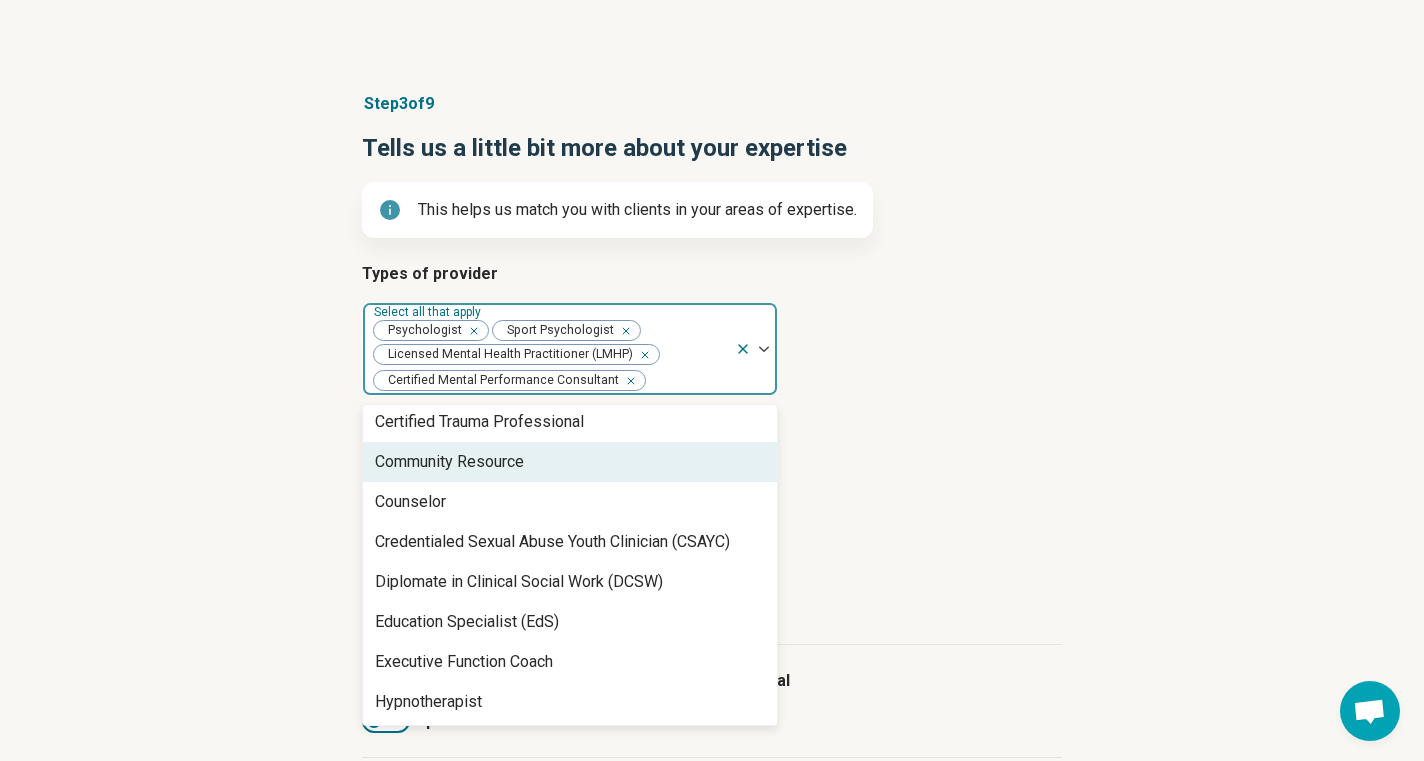 click on "Areas of expertise Select all that apply" at bounding box center [712, 464] 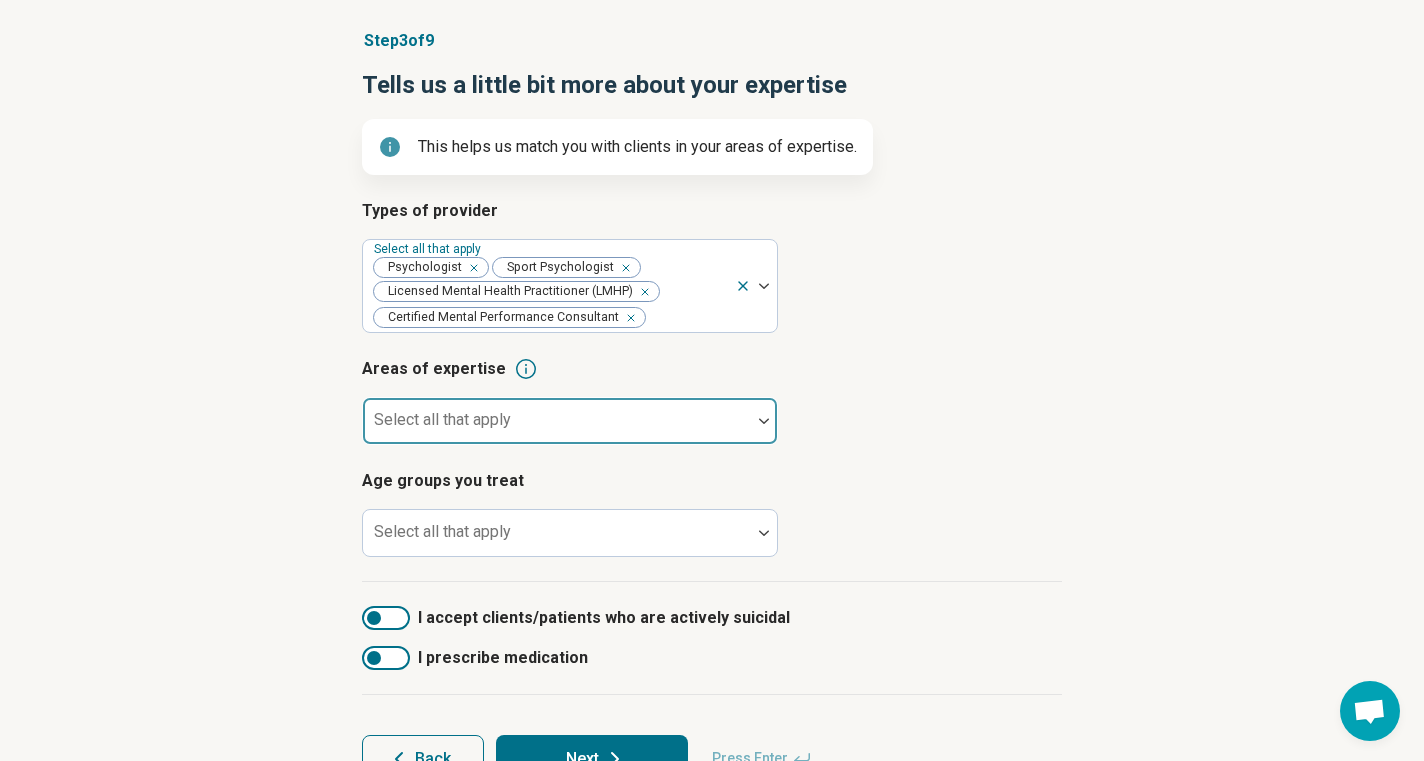 click at bounding box center [557, 421] 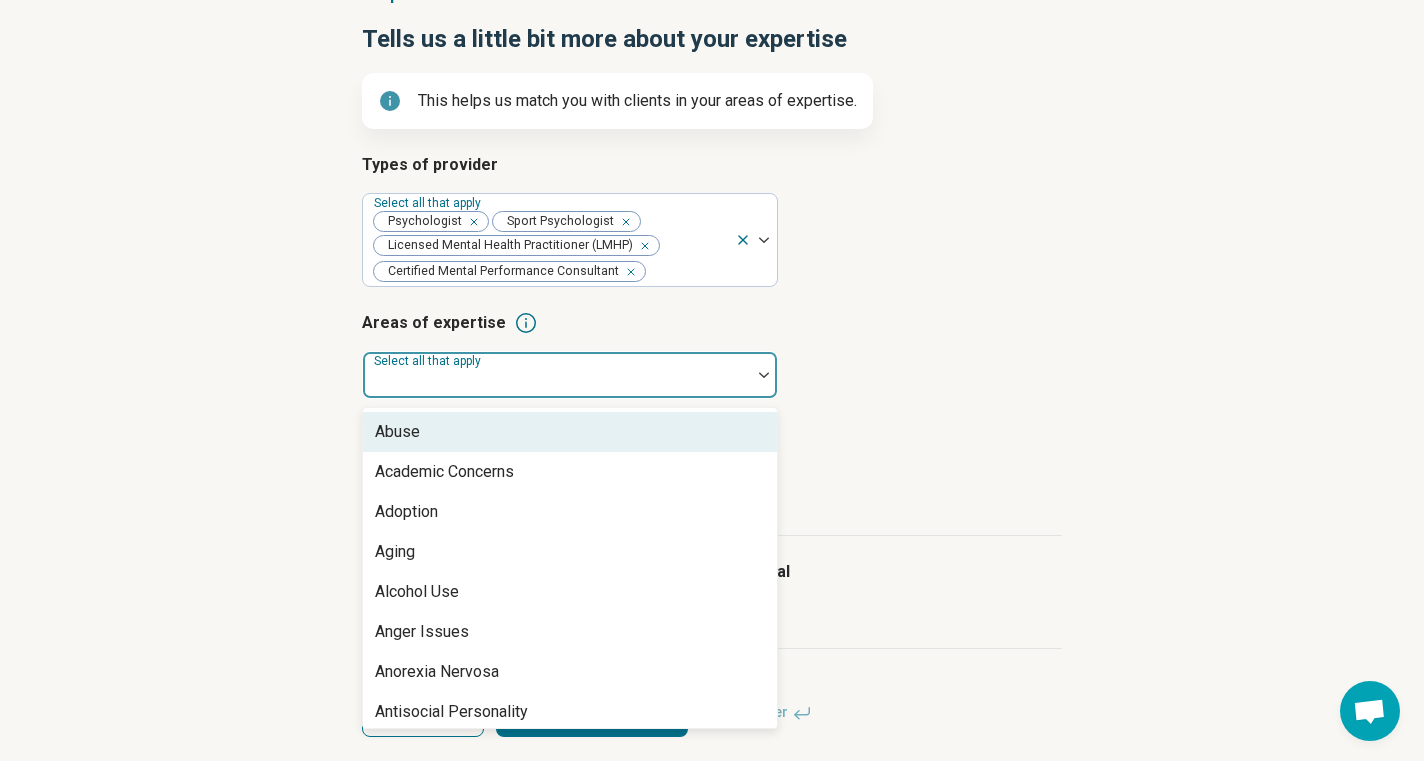 scroll, scrollTop: 206, scrollLeft: 0, axis: vertical 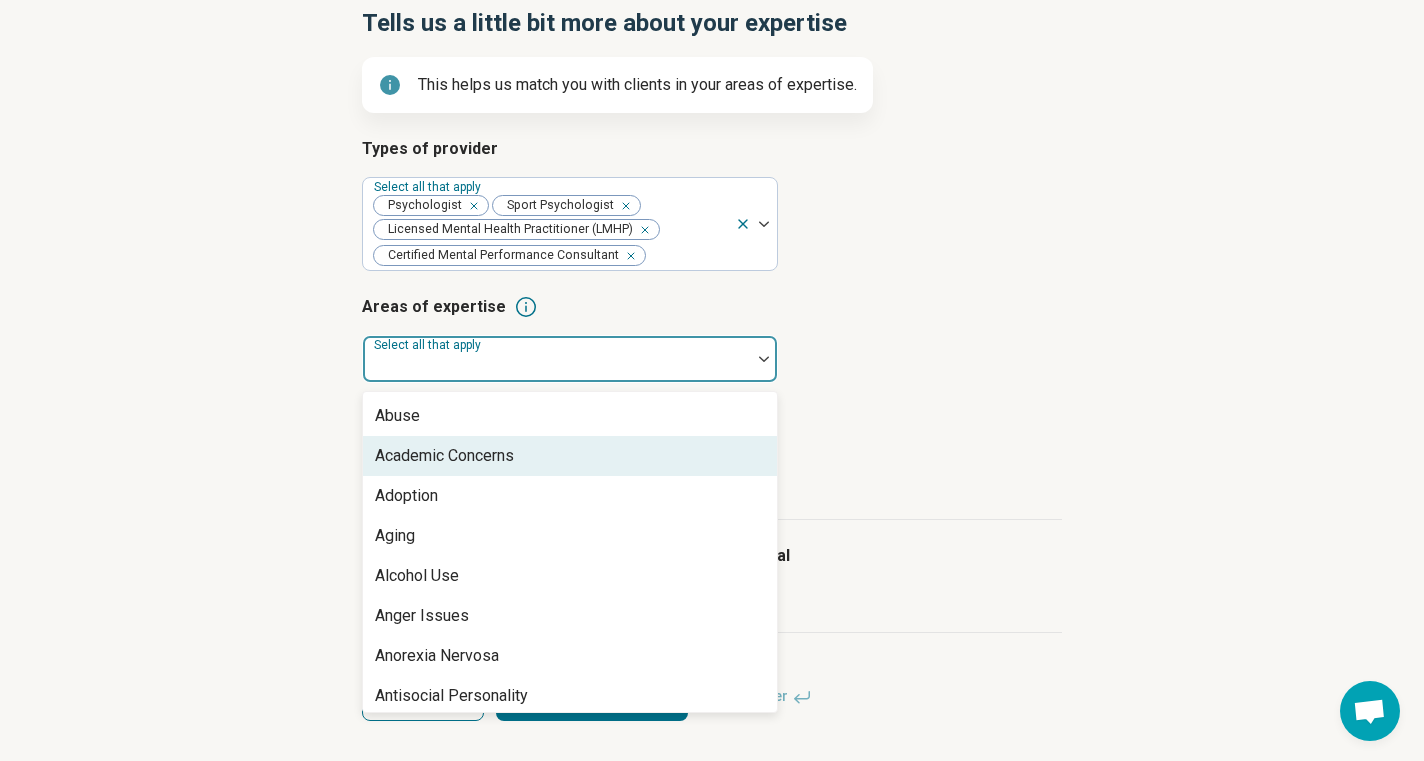 click on "Academic Concerns" at bounding box center [444, 456] 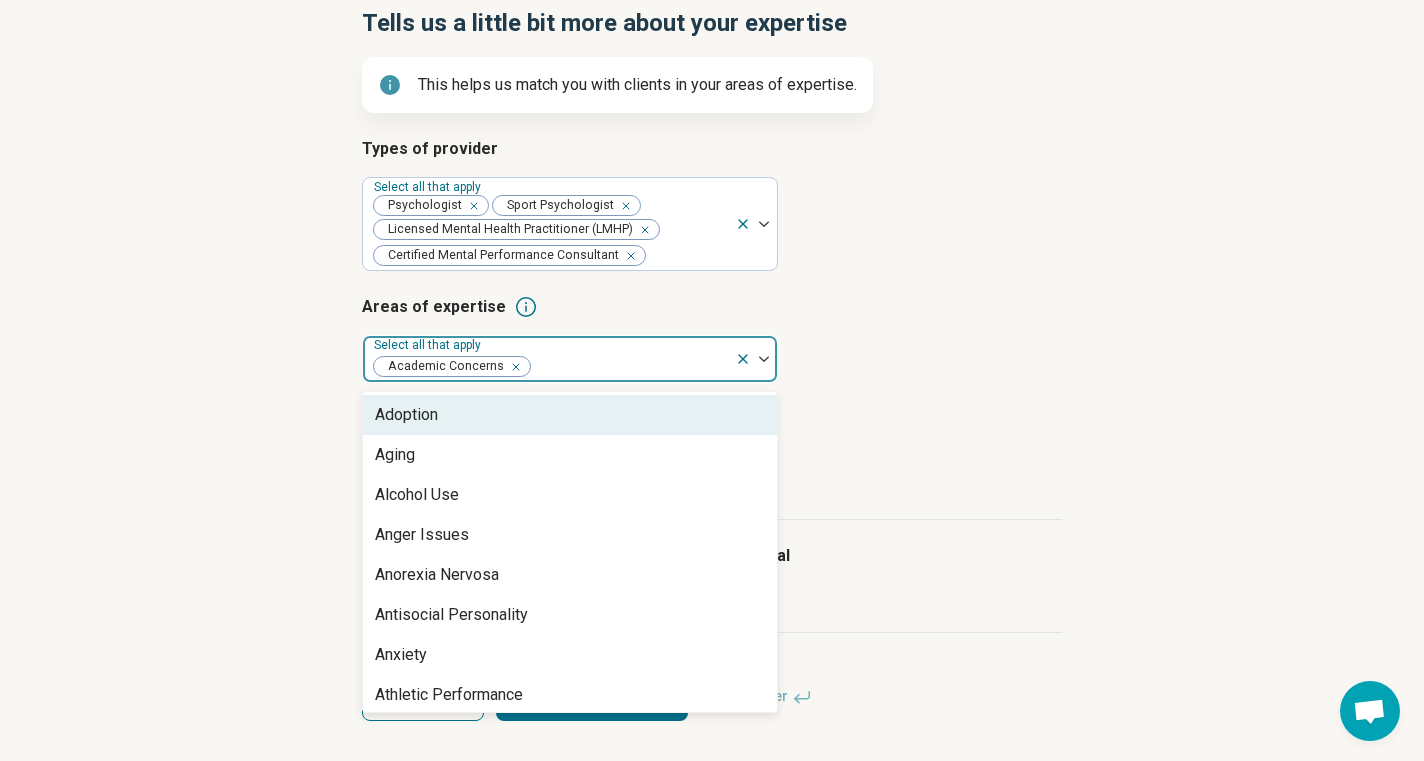 scroll, scrollTop: 44, scrollLeft: 0, axis: vertical 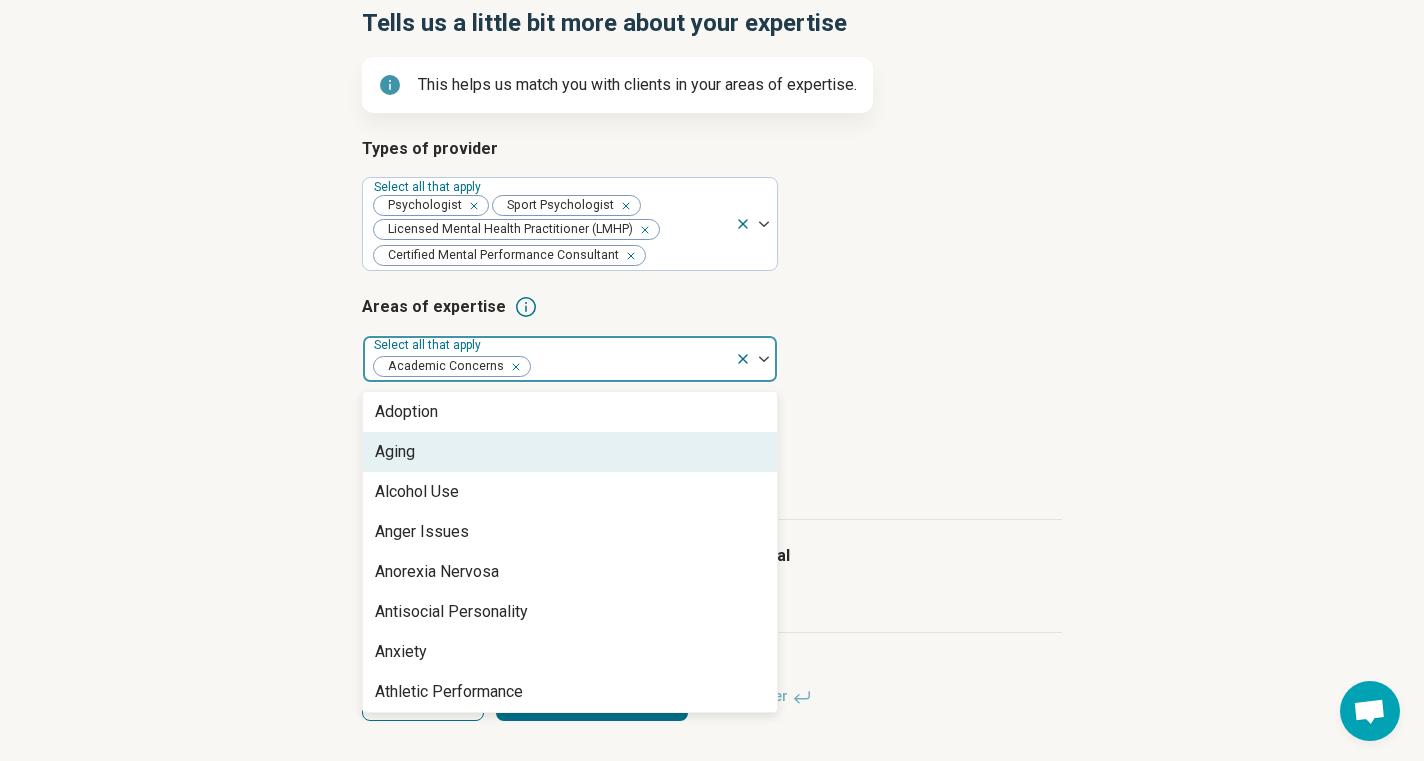 click on "Aging" at bounding box center [570, 452] 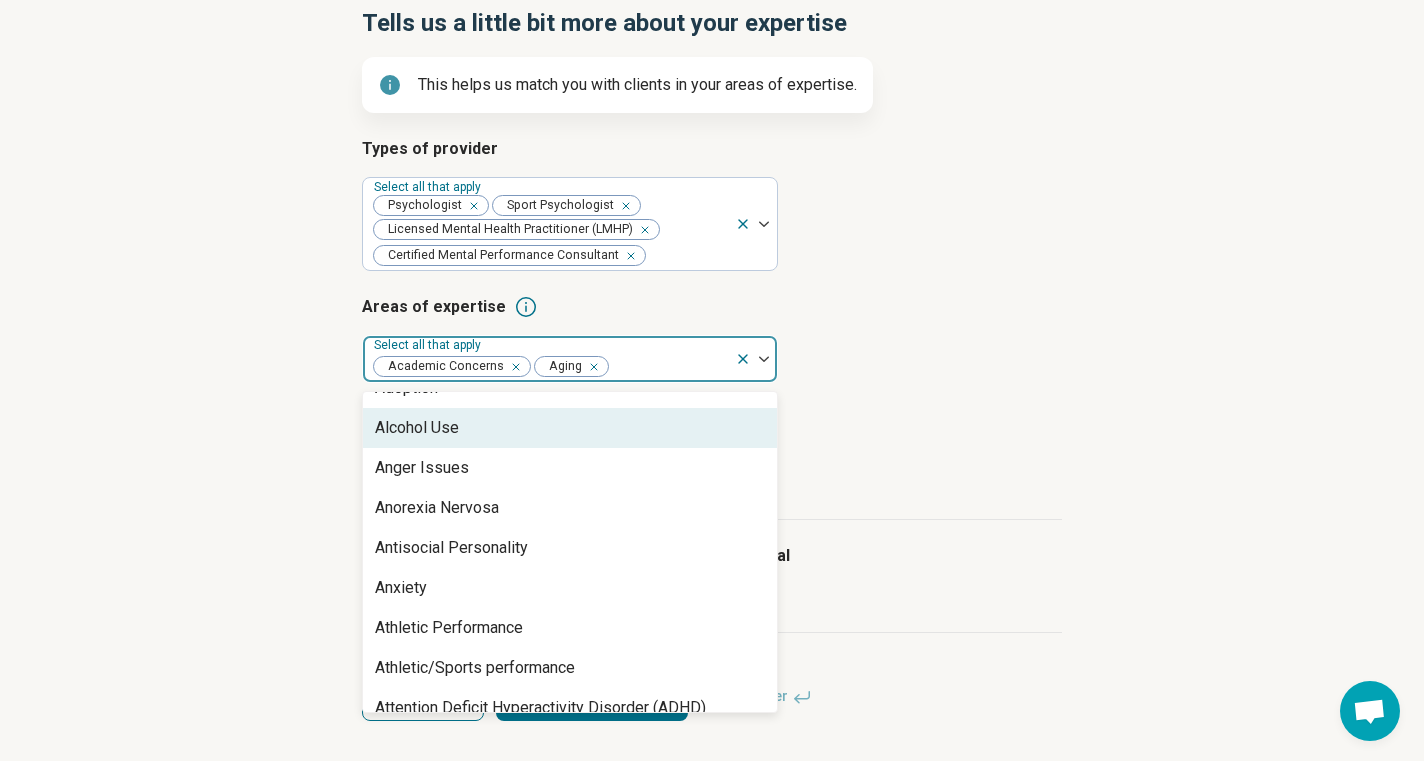 scroll, scrollTop: 69, scrollLeft: 0, axis: vertical 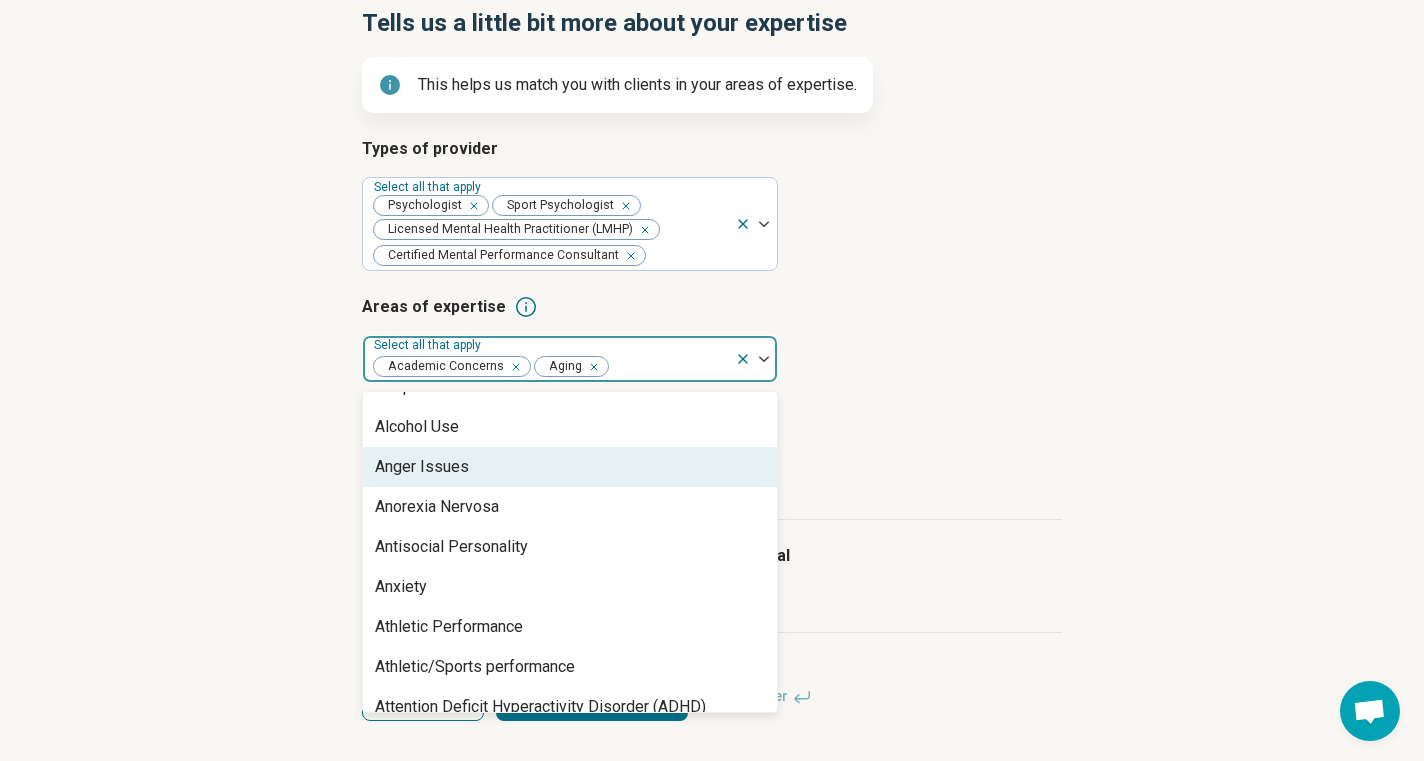 click on "Anger Issues" at bounding box center (570, 467) 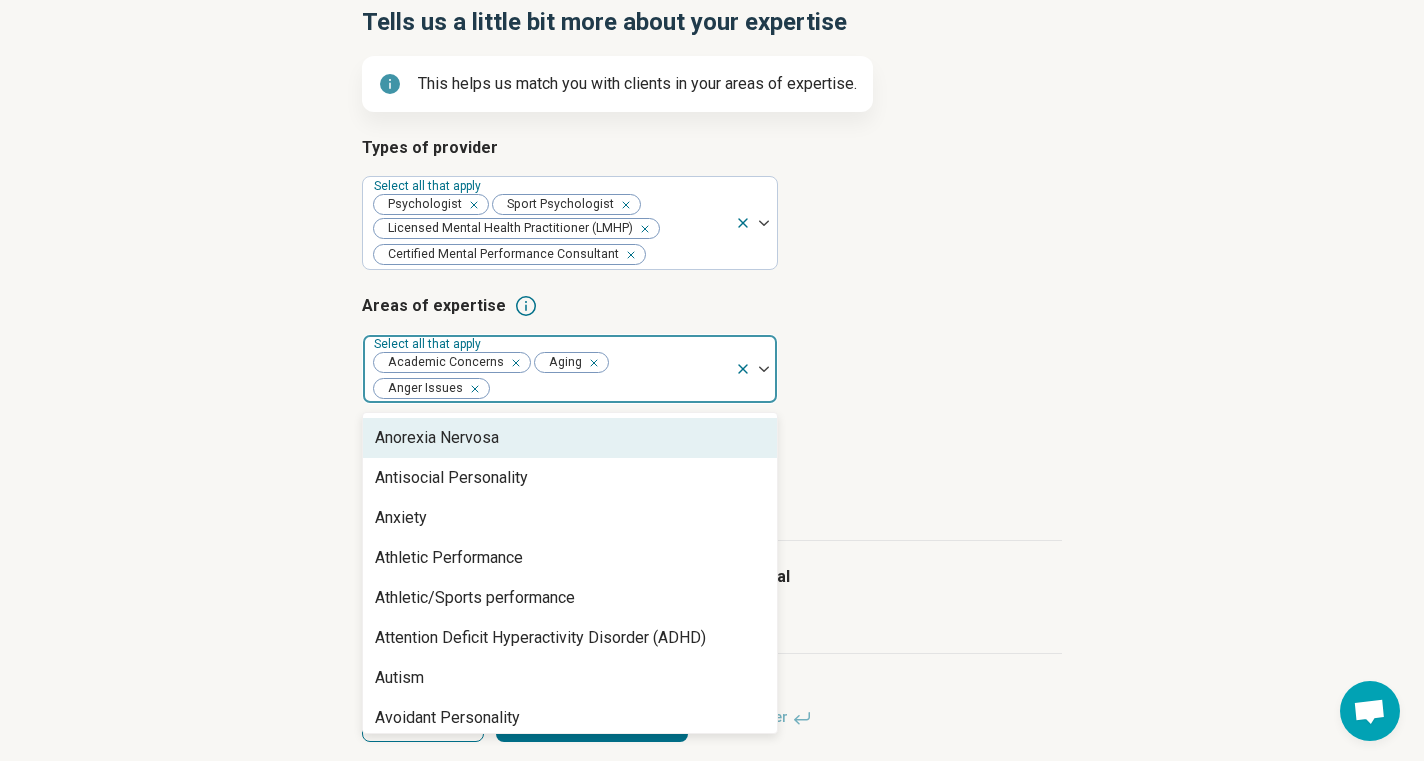 scroll, scrollTop: 122, scrollLeft: 0, axis: vertical 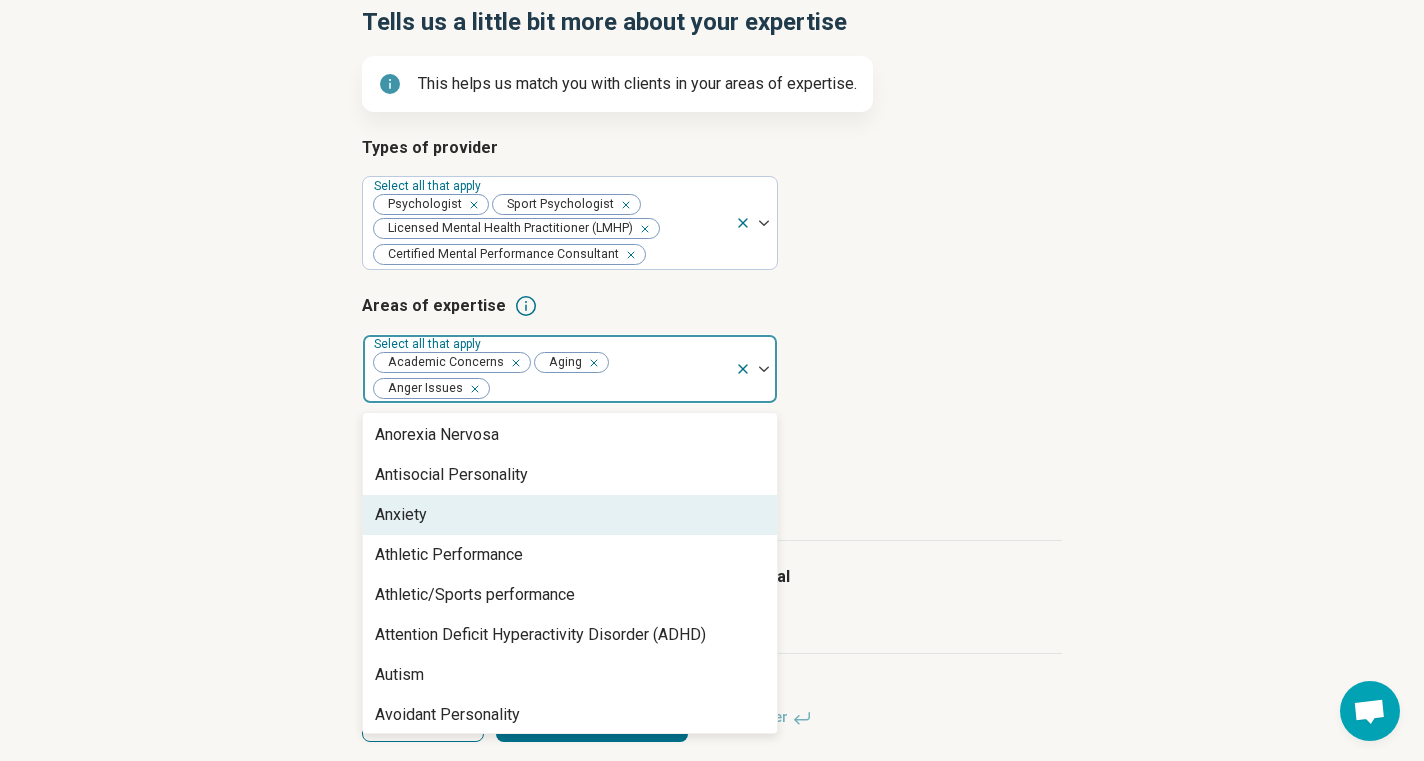 click on "Anxiety" at bounding box center [570, 515] 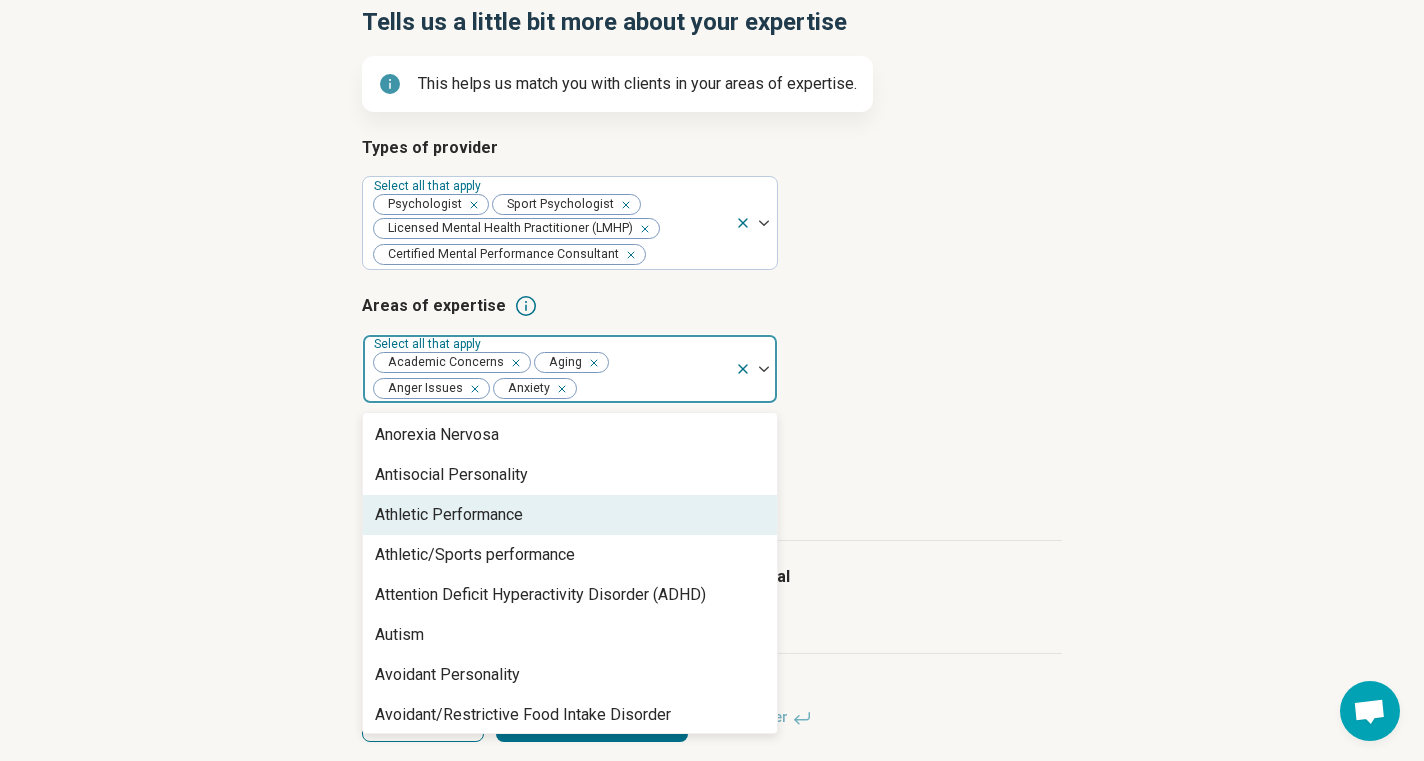 click on "Athletic Performance" at bounding box center (449, 515) 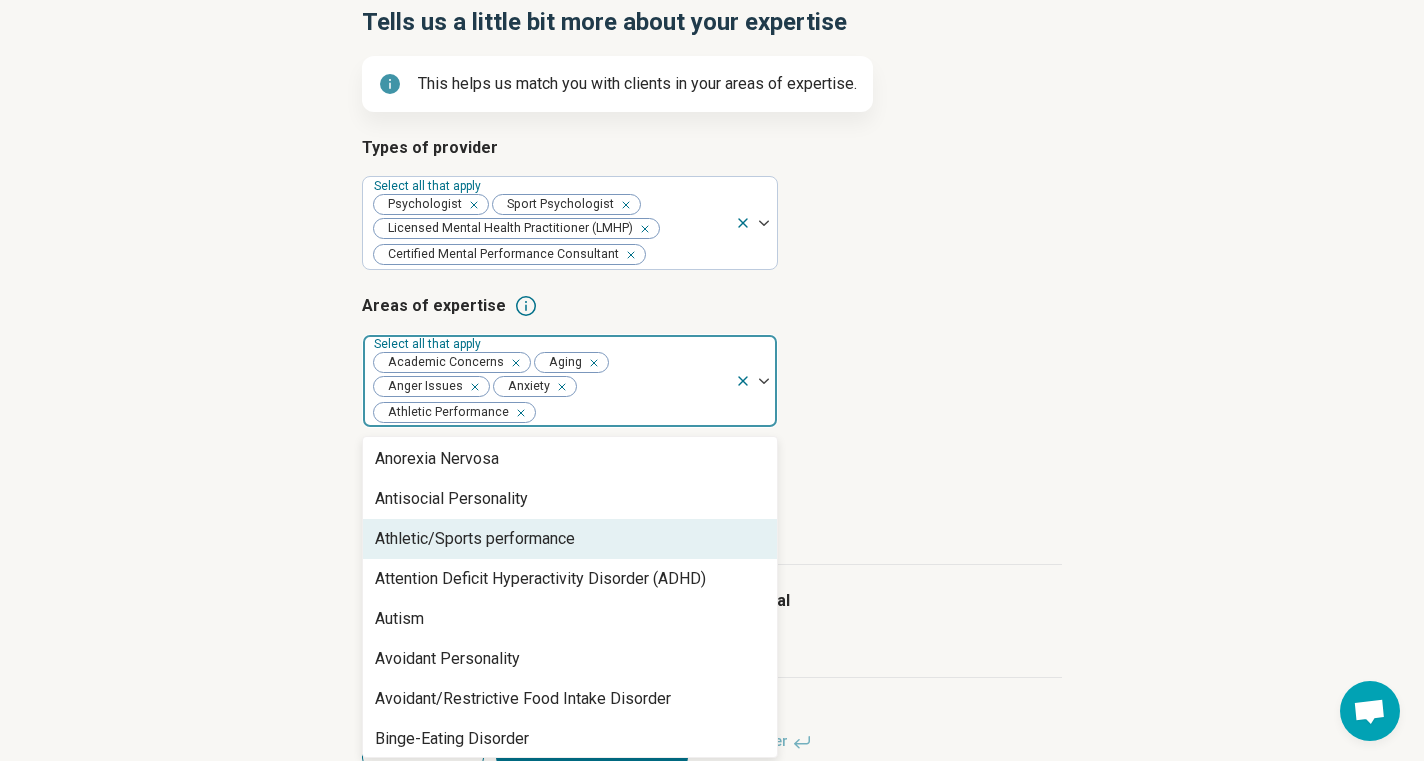 click on "Athletic/Sports performance" at bounding box center (475, 539) 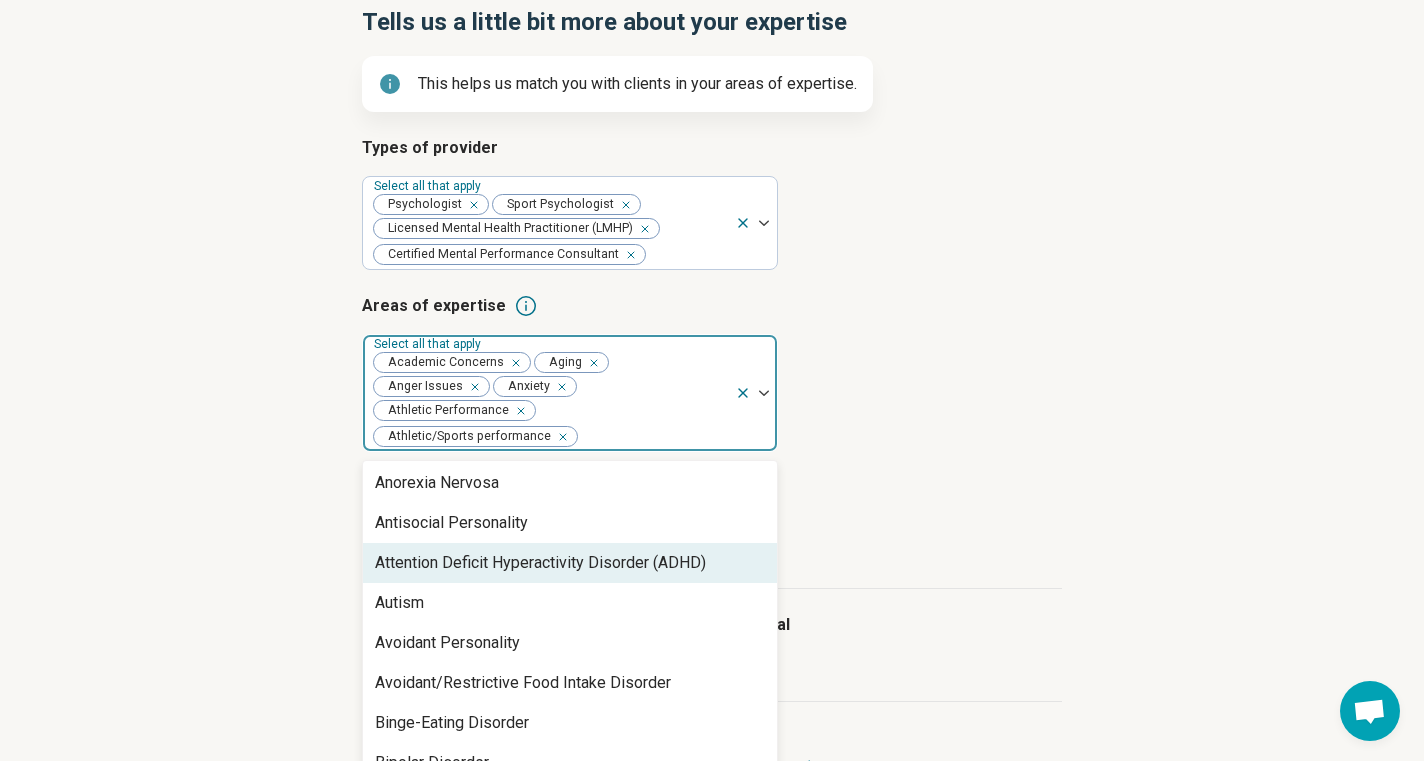click on "Attention Deficit Hyperactivity Disorder (ADHD)" at bounding box center [540, 563] 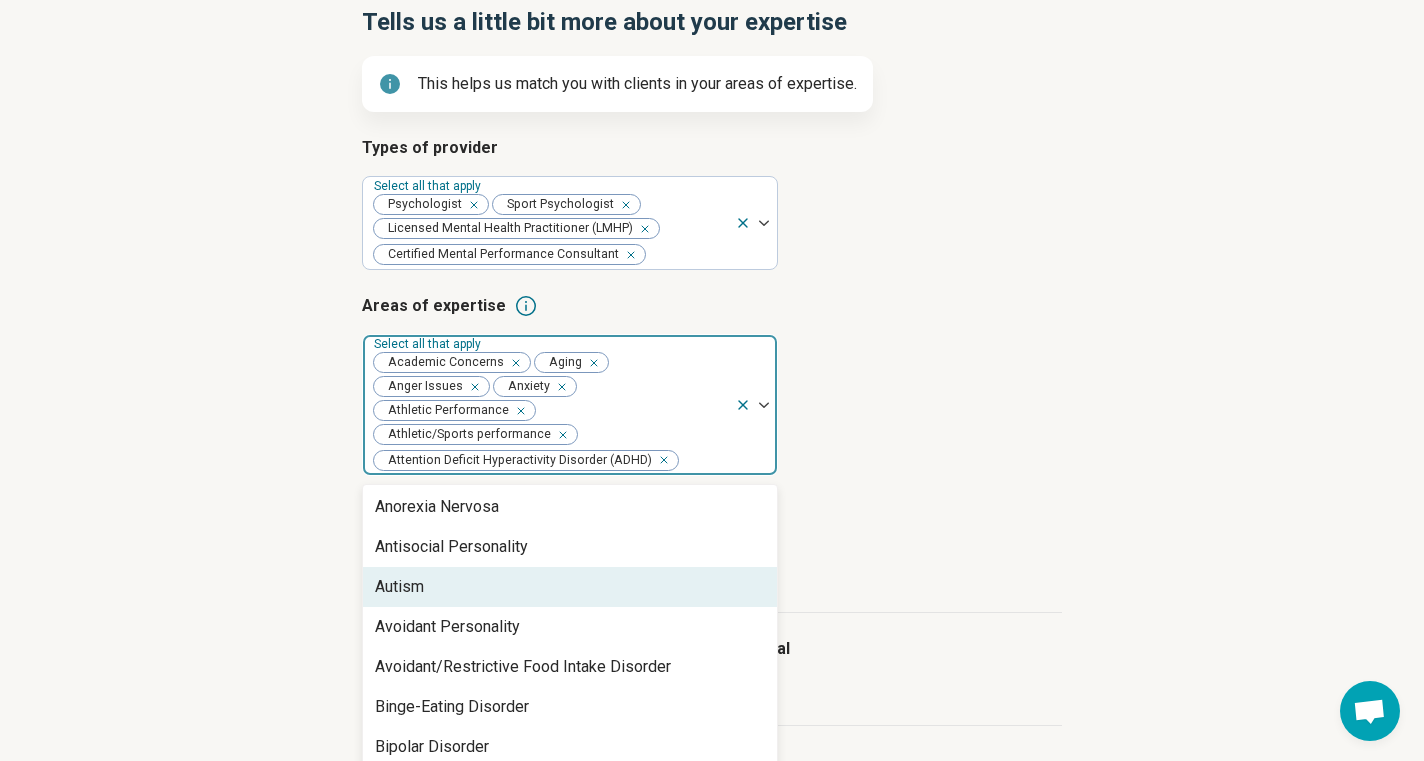 click on "Autism" at bounding box center [570, 587] 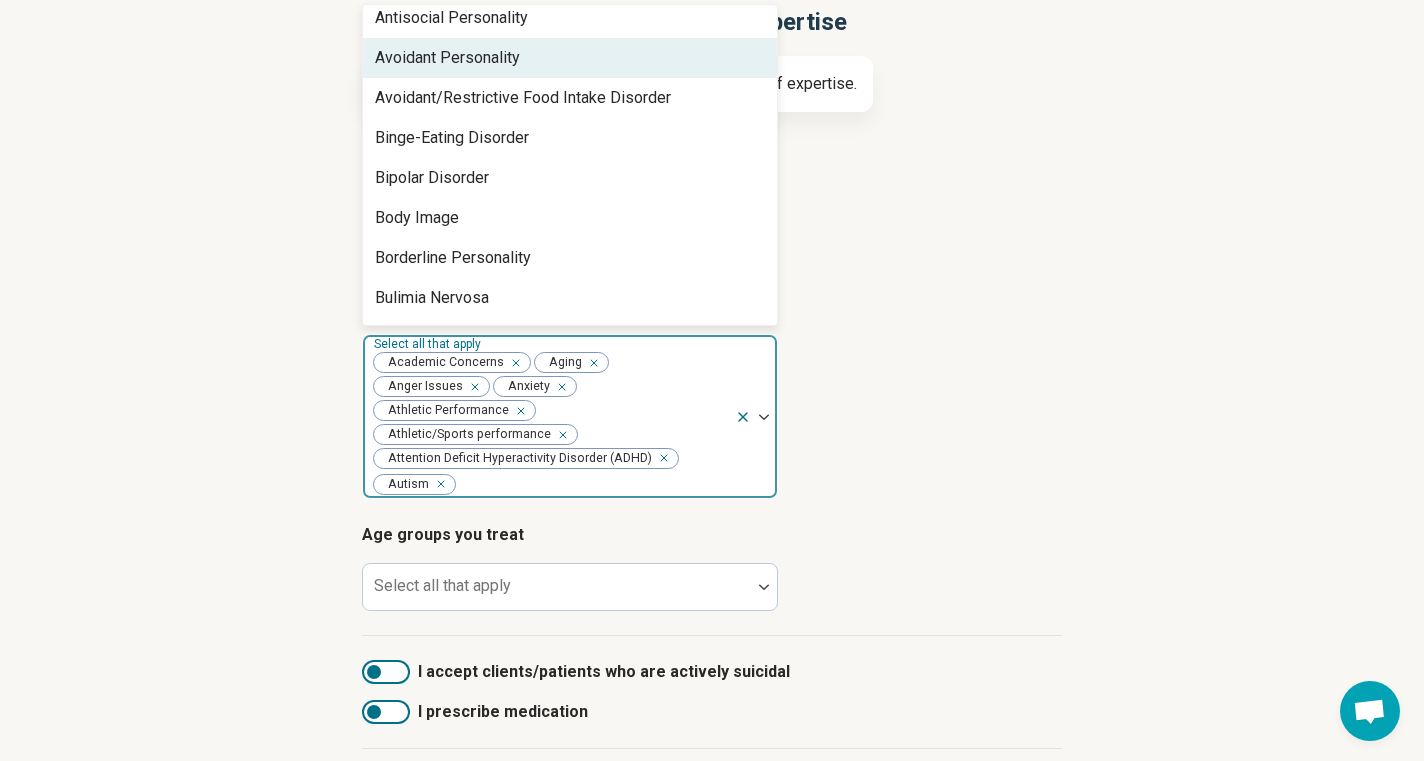 scroll, scrollTop: 174, scrollLeft: 0, axis: vertical 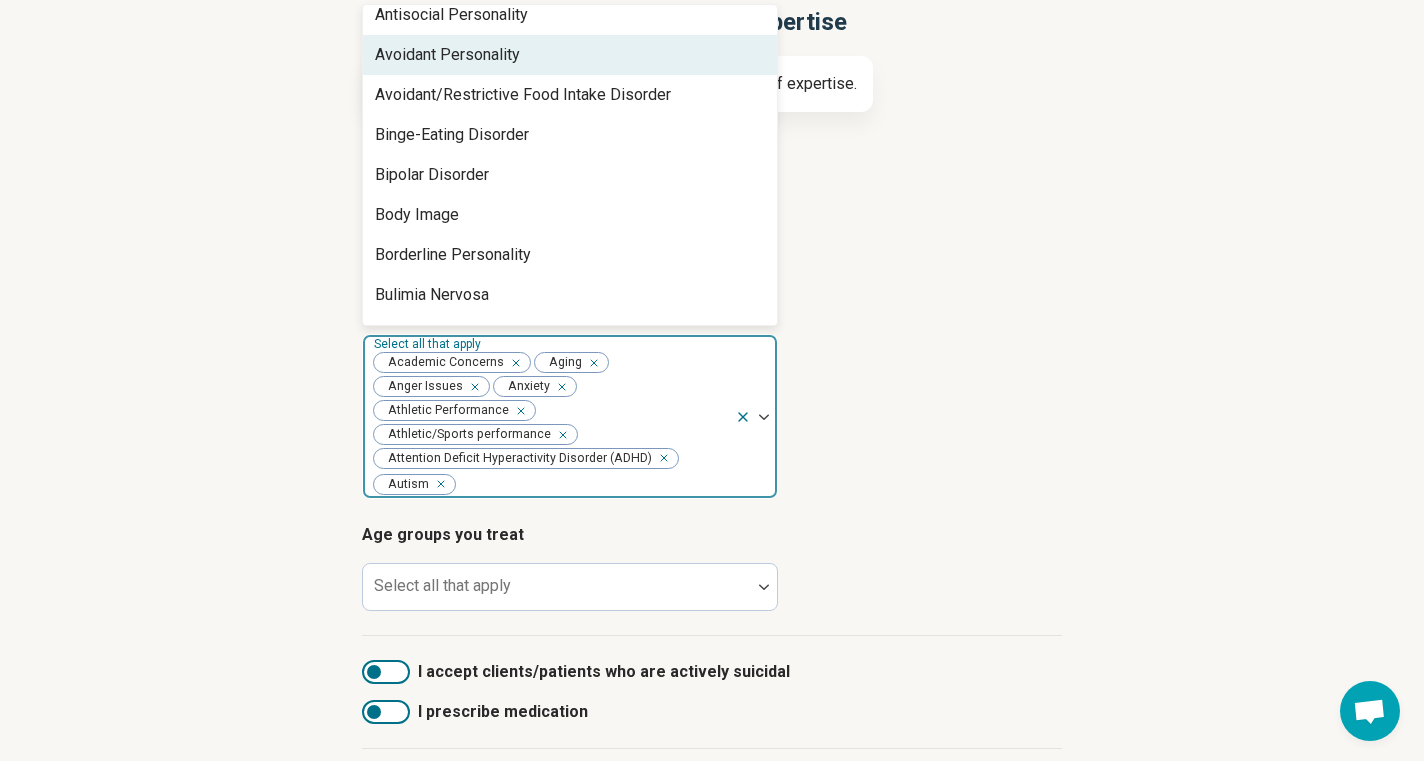 click at bounding box center (592, 484) 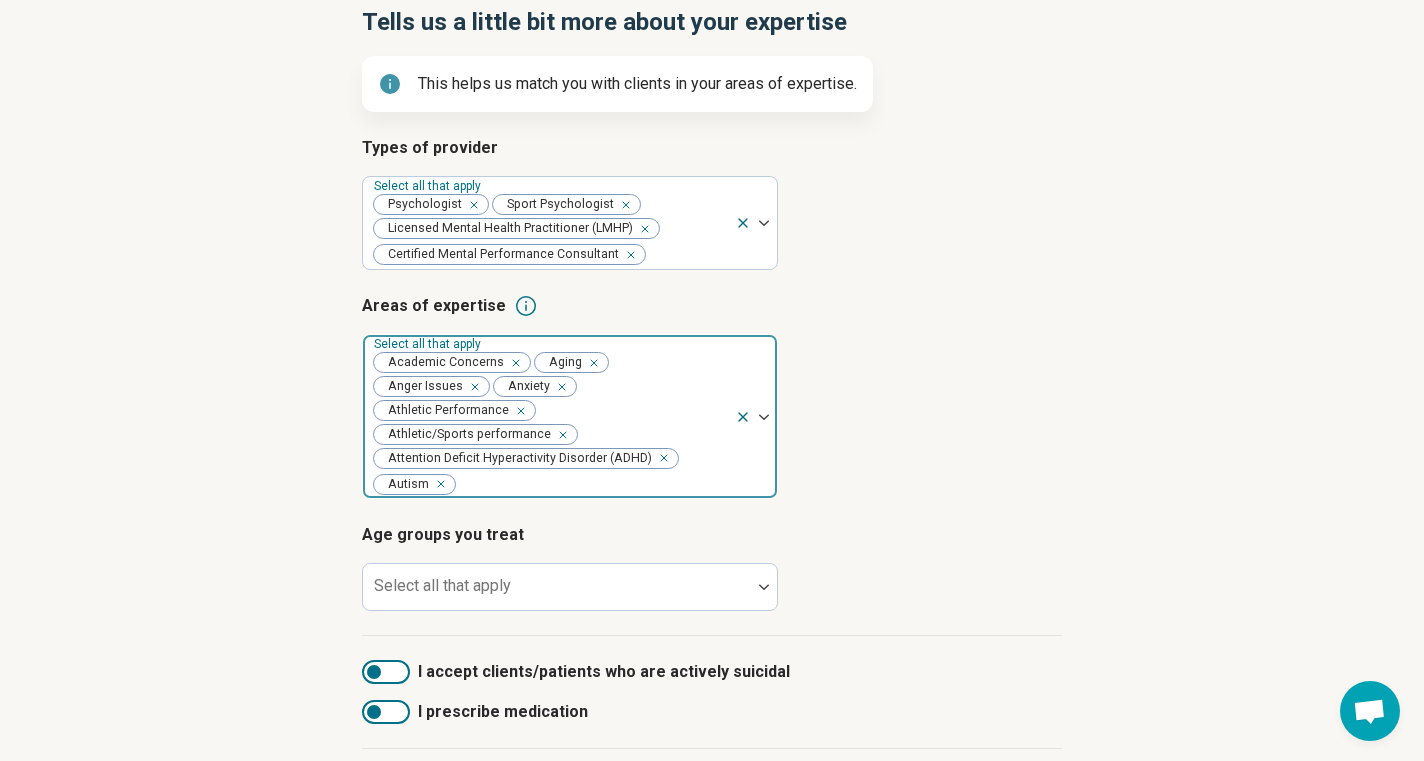 click at bounding box center (592, 484) 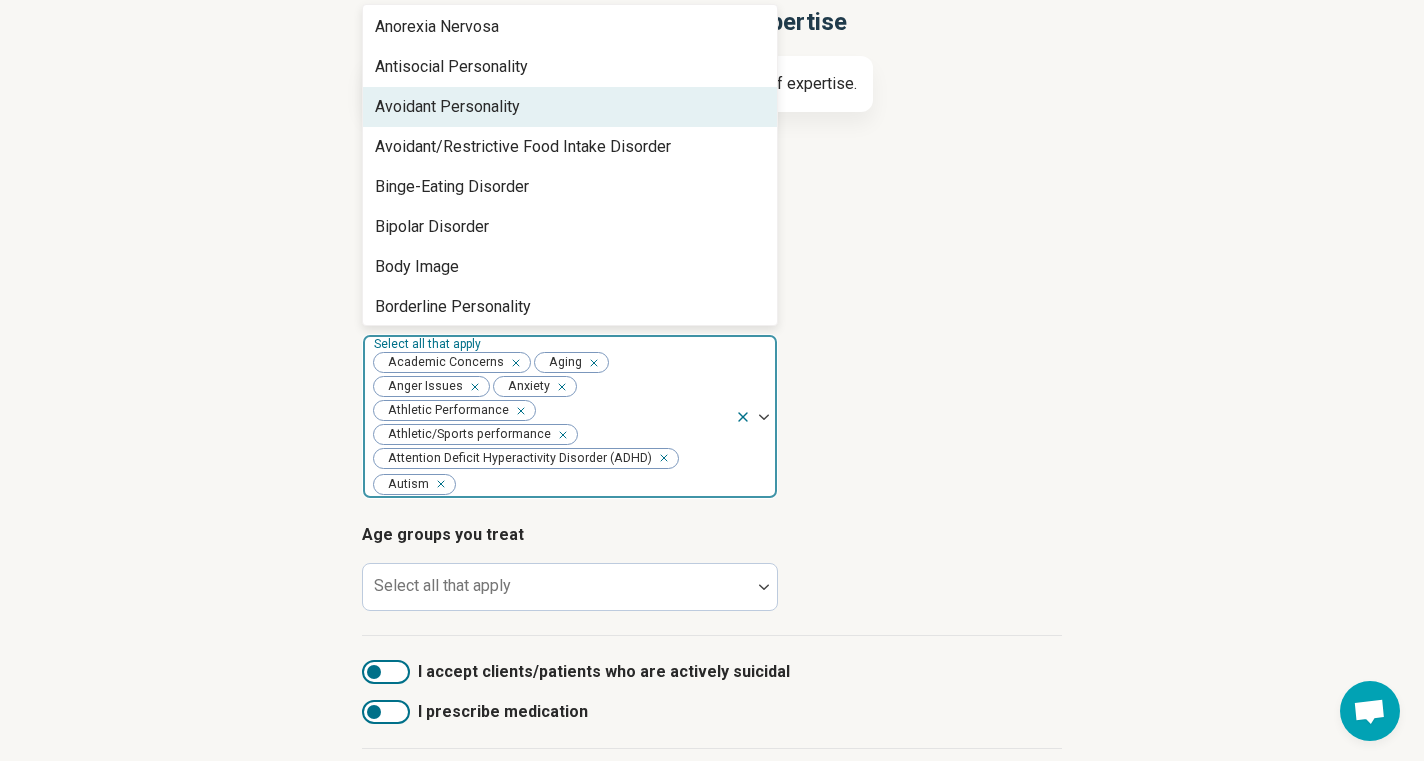 scroll, scrollTop: 124, scrollLeft: 0, axis: vertical 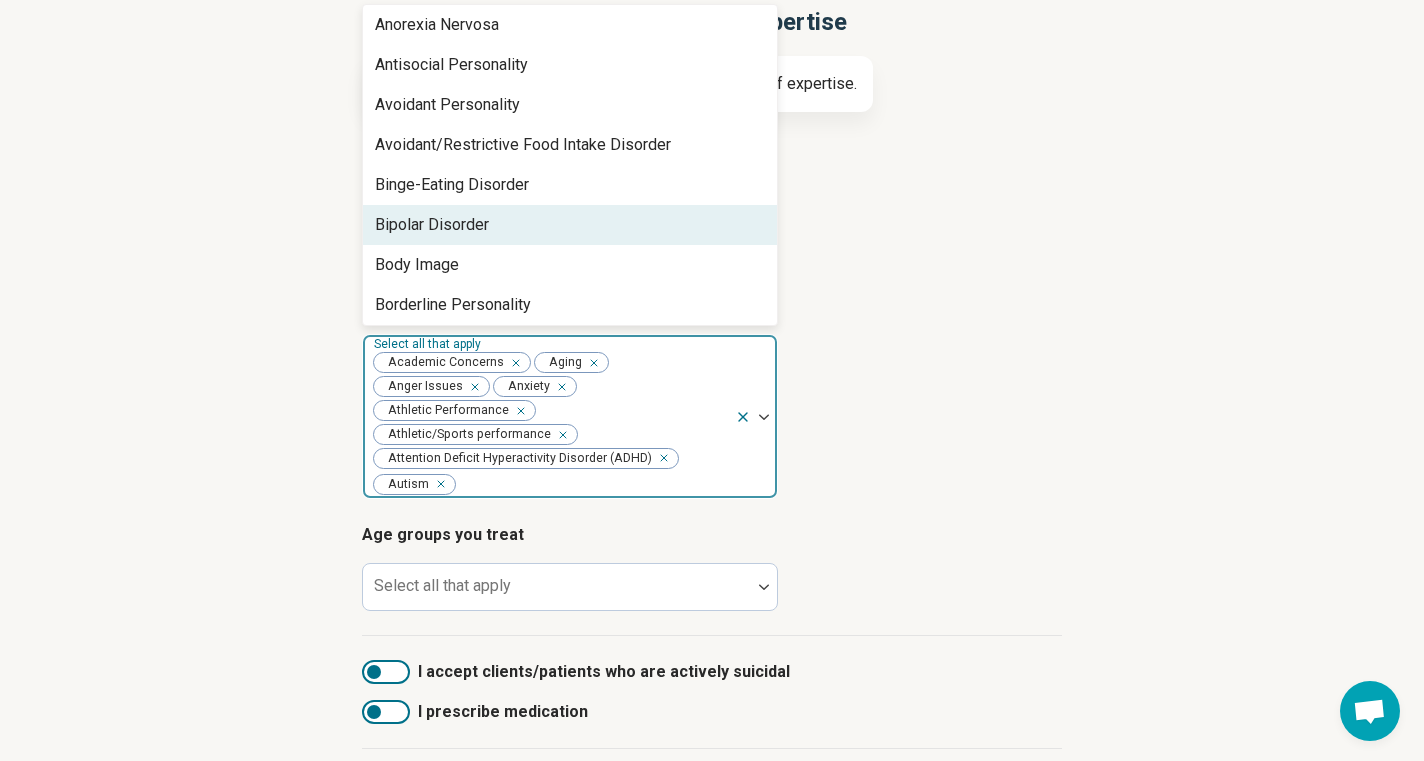 click on "Bipolar Disorder" at bounding box center (570, 225) 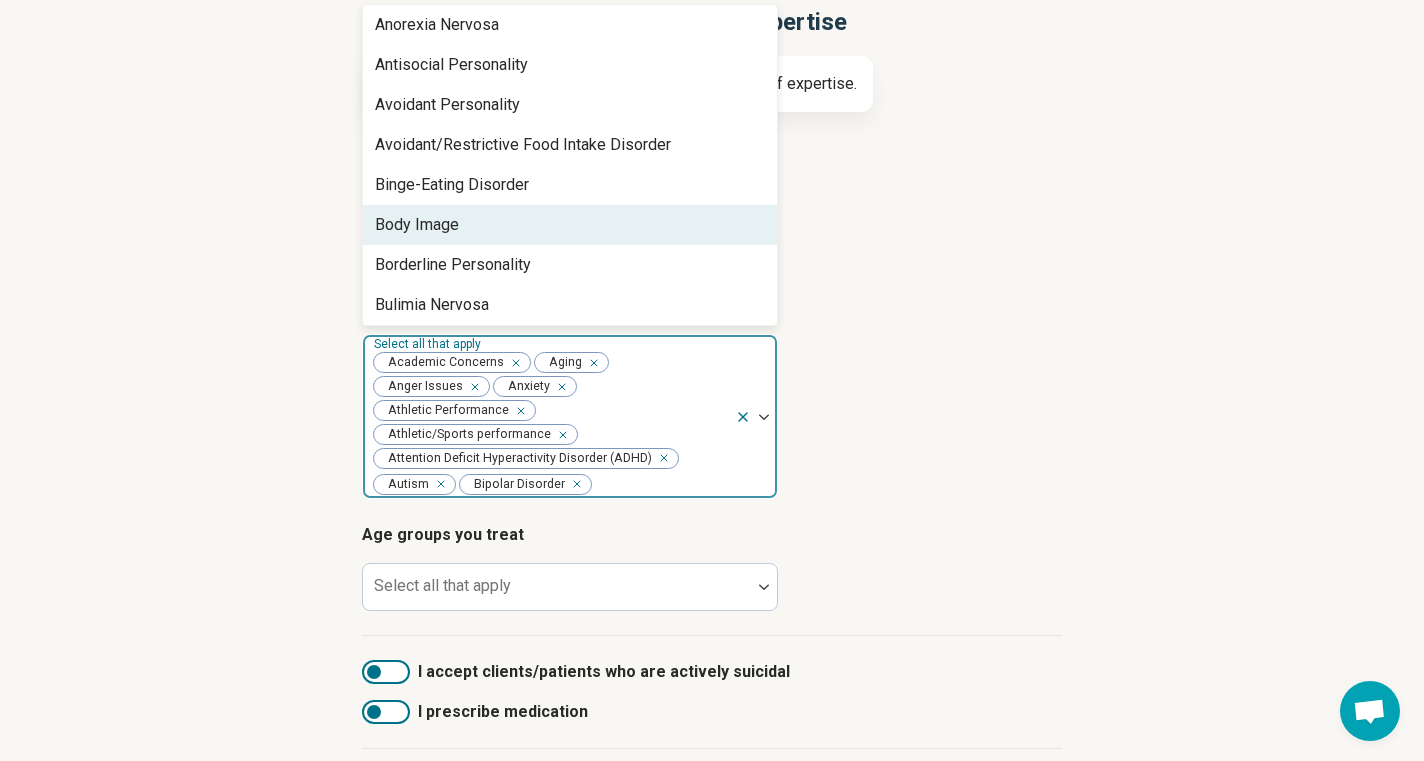 click on "Body Image" at bounding box center (570, 225) 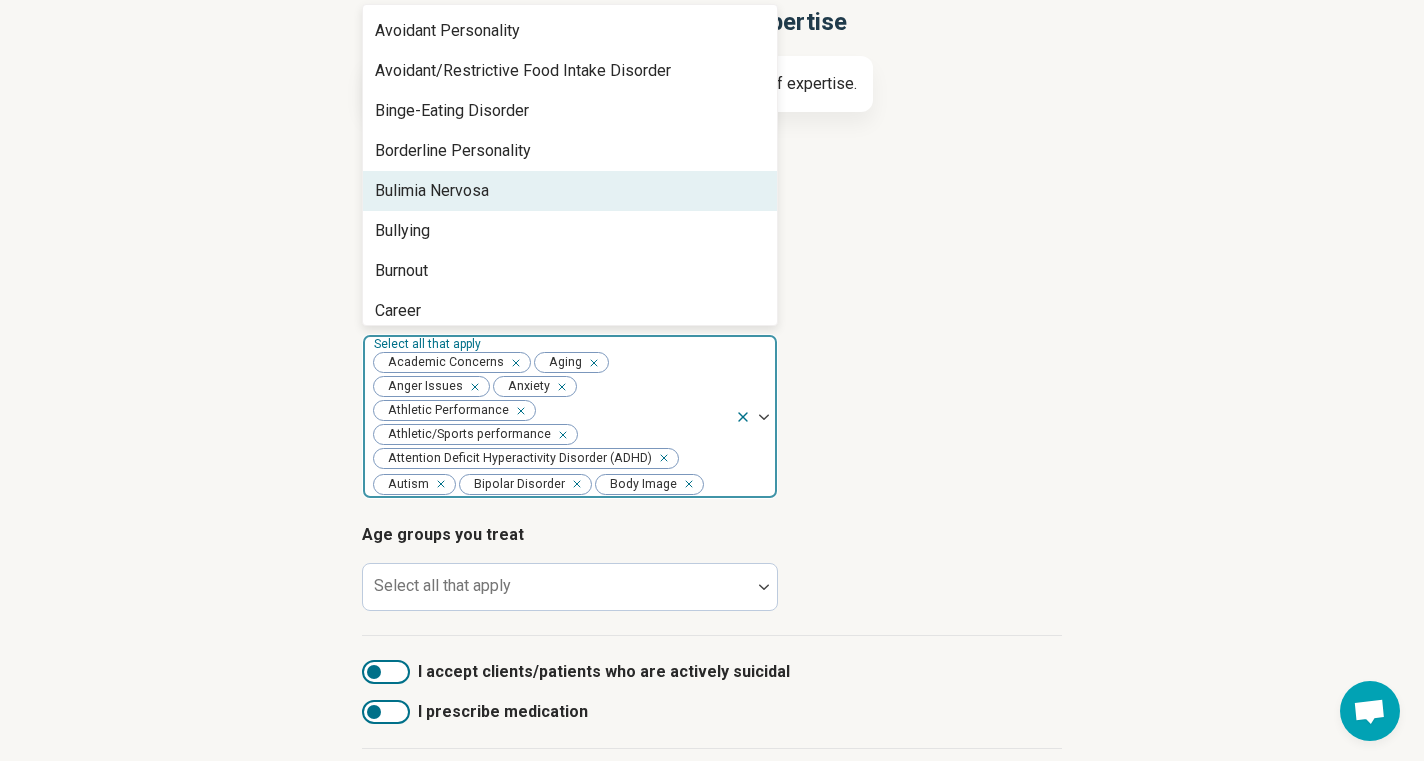 scroll, scrollTop: 200, scrollLeft: 0, axis: vertical 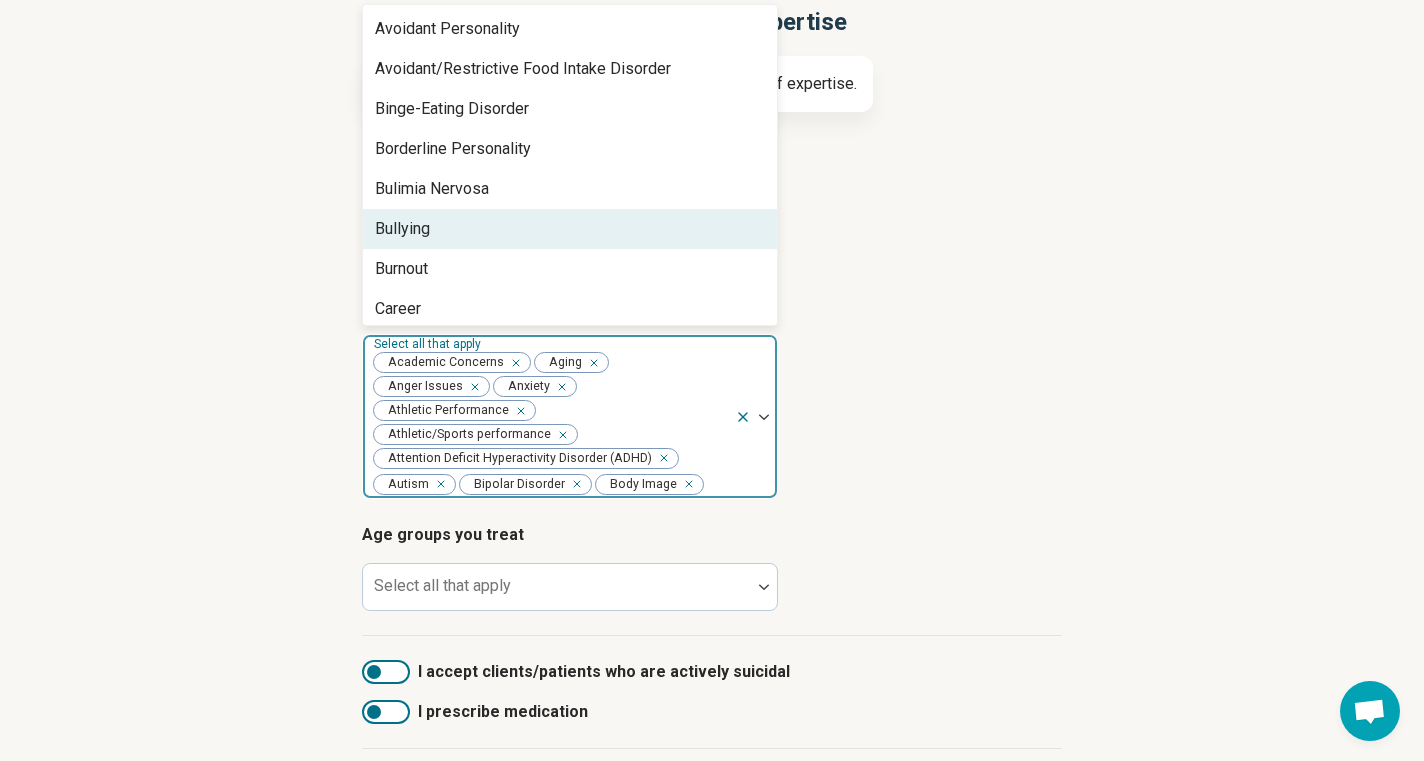 click on "Bullying" at bounding box center (570, 229) 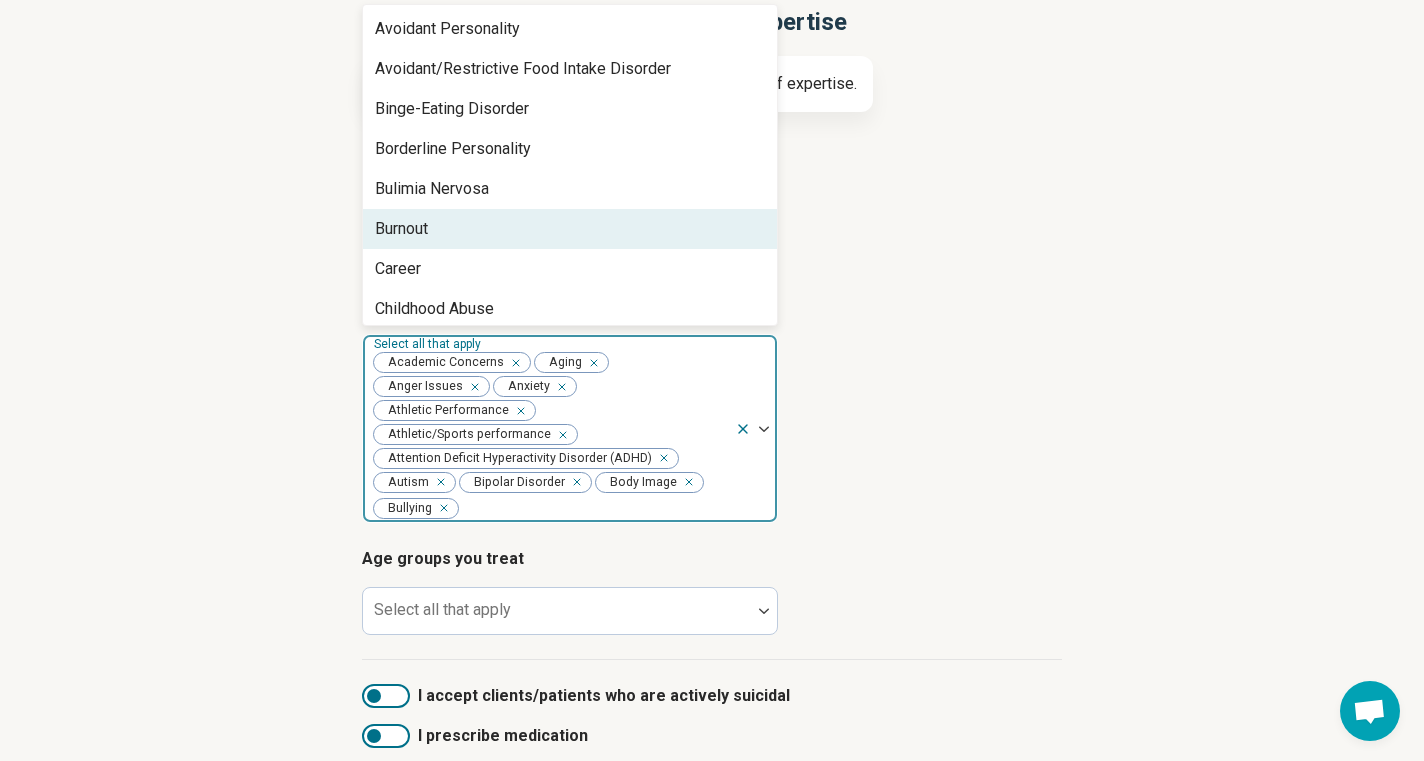 click on "Burnout" at bounding box center [570, 229] 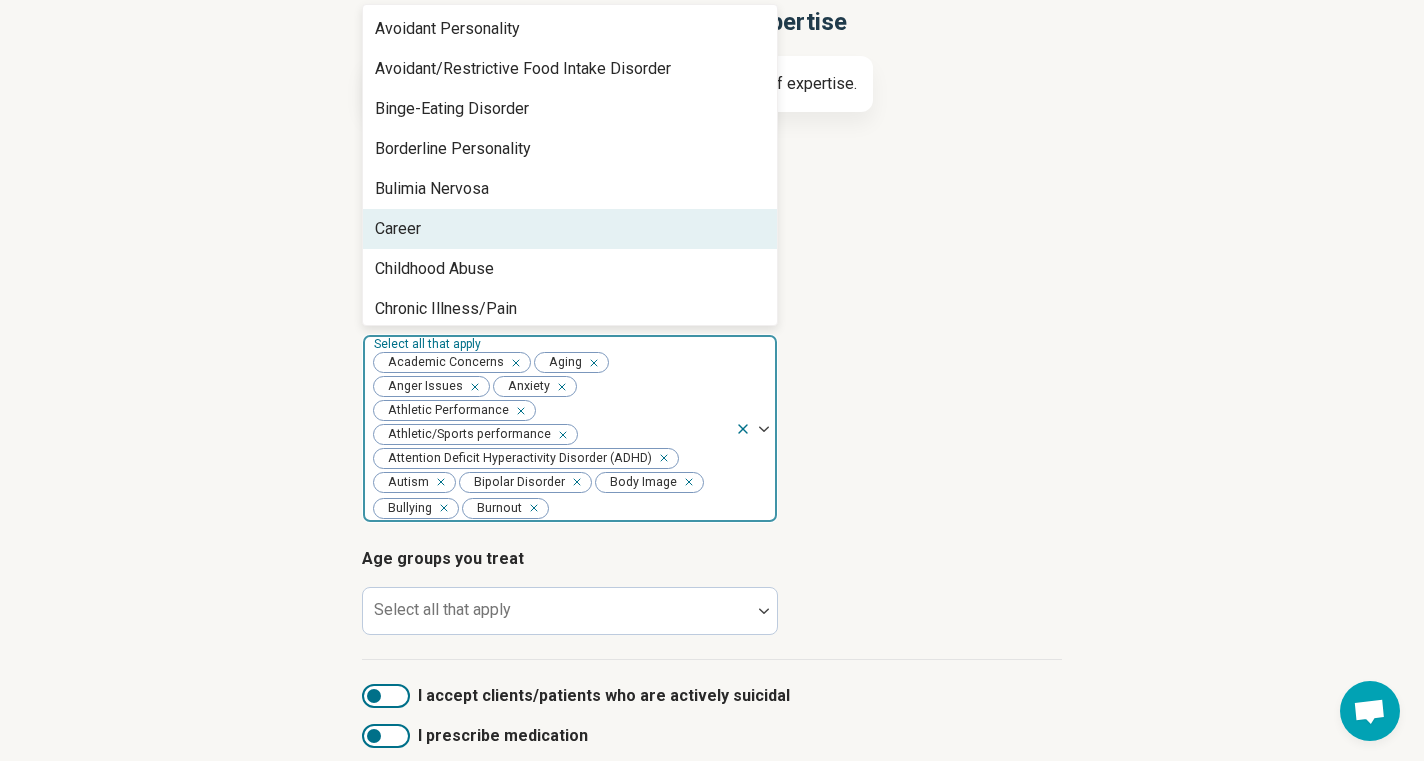 click on "Career" at bounding box center [570, 229] 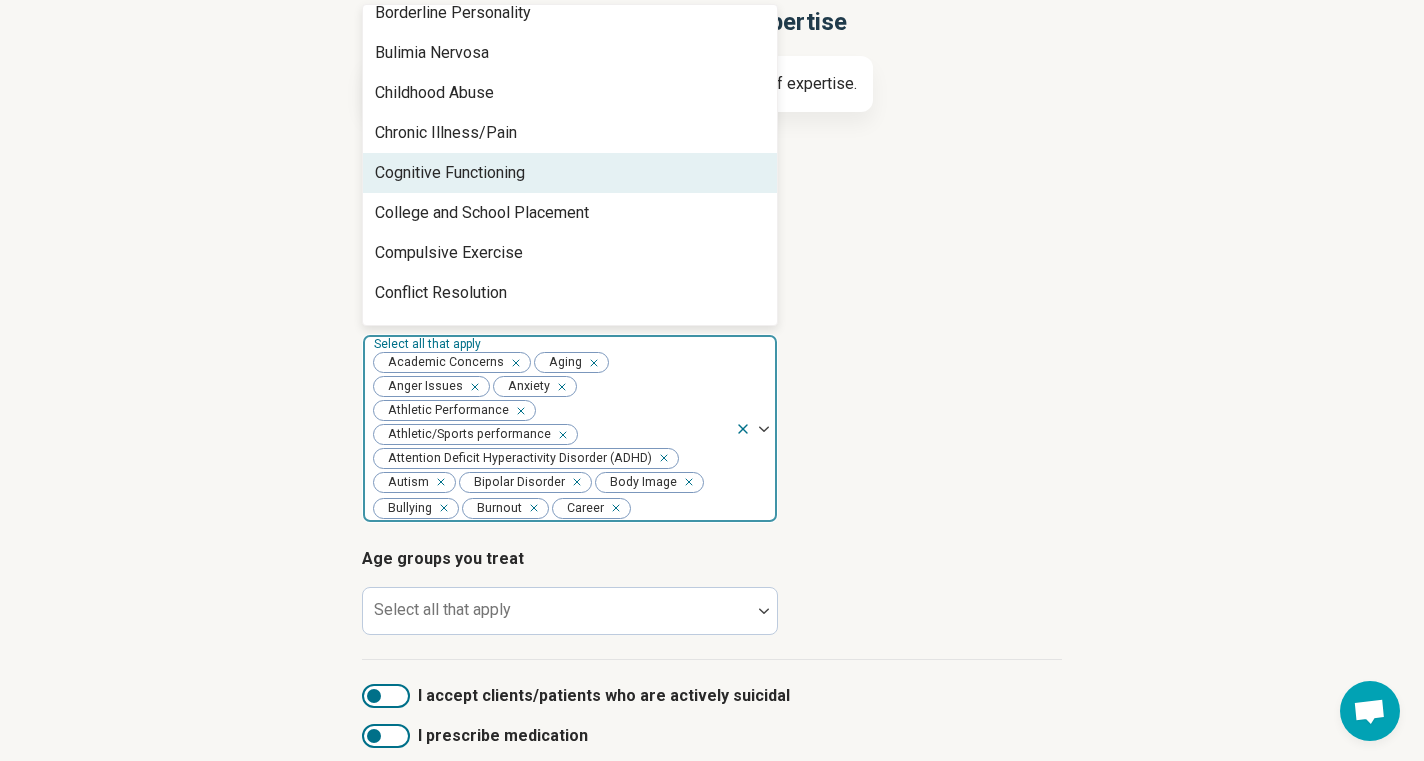 scroll, scrollTop: 341, scrollLeft: 0, axis: vertical 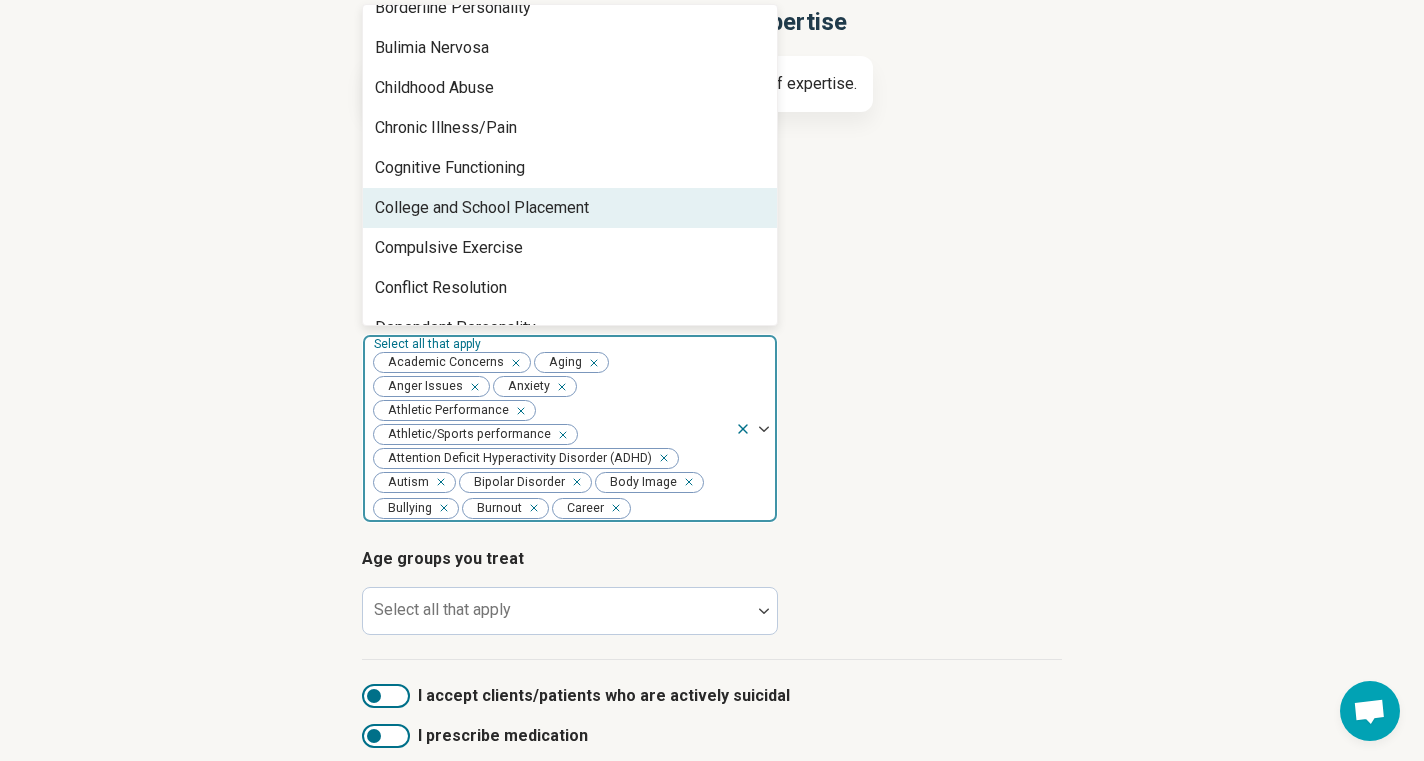 click on "College and School Placement" at bounding box center [482, 208] 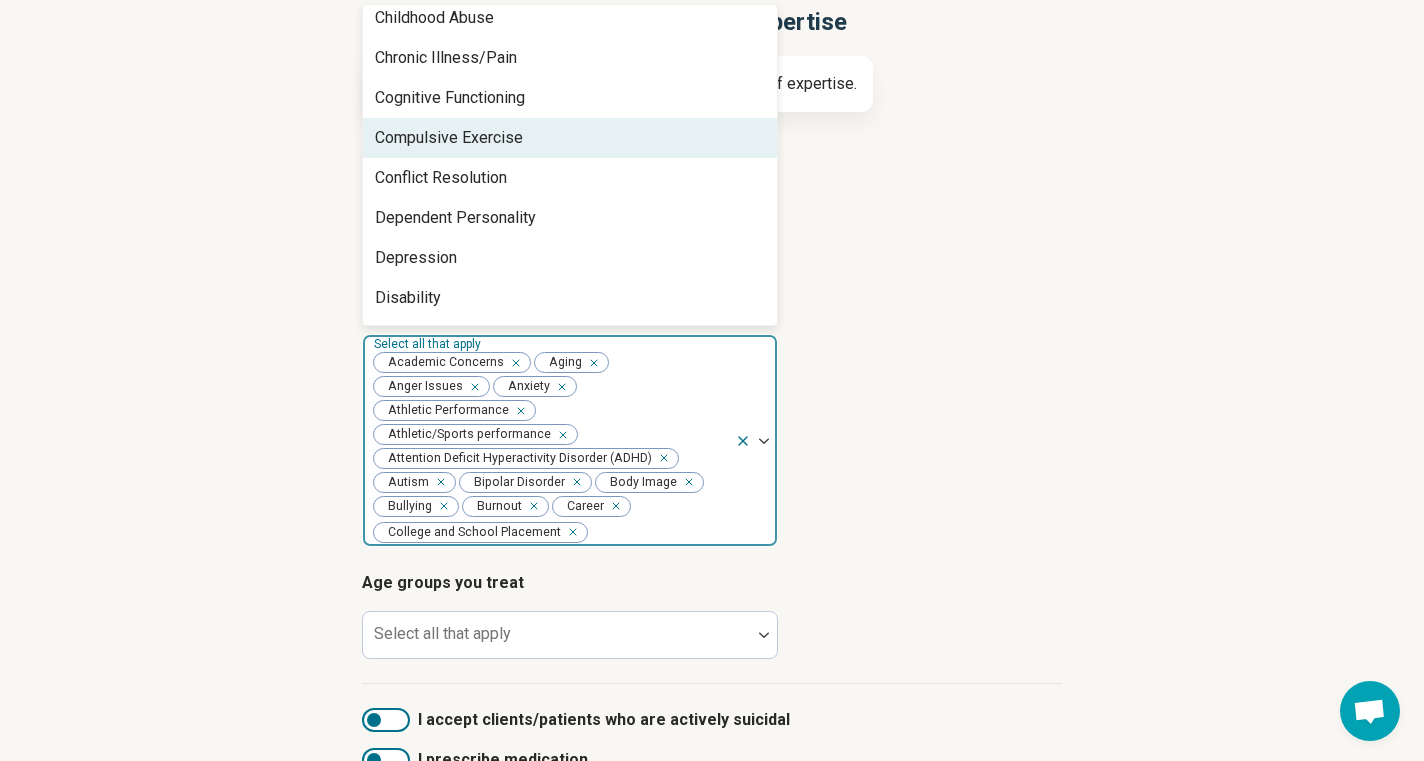 scroll, scrollTop: 421, scrollLeft: 0, axis: vertical 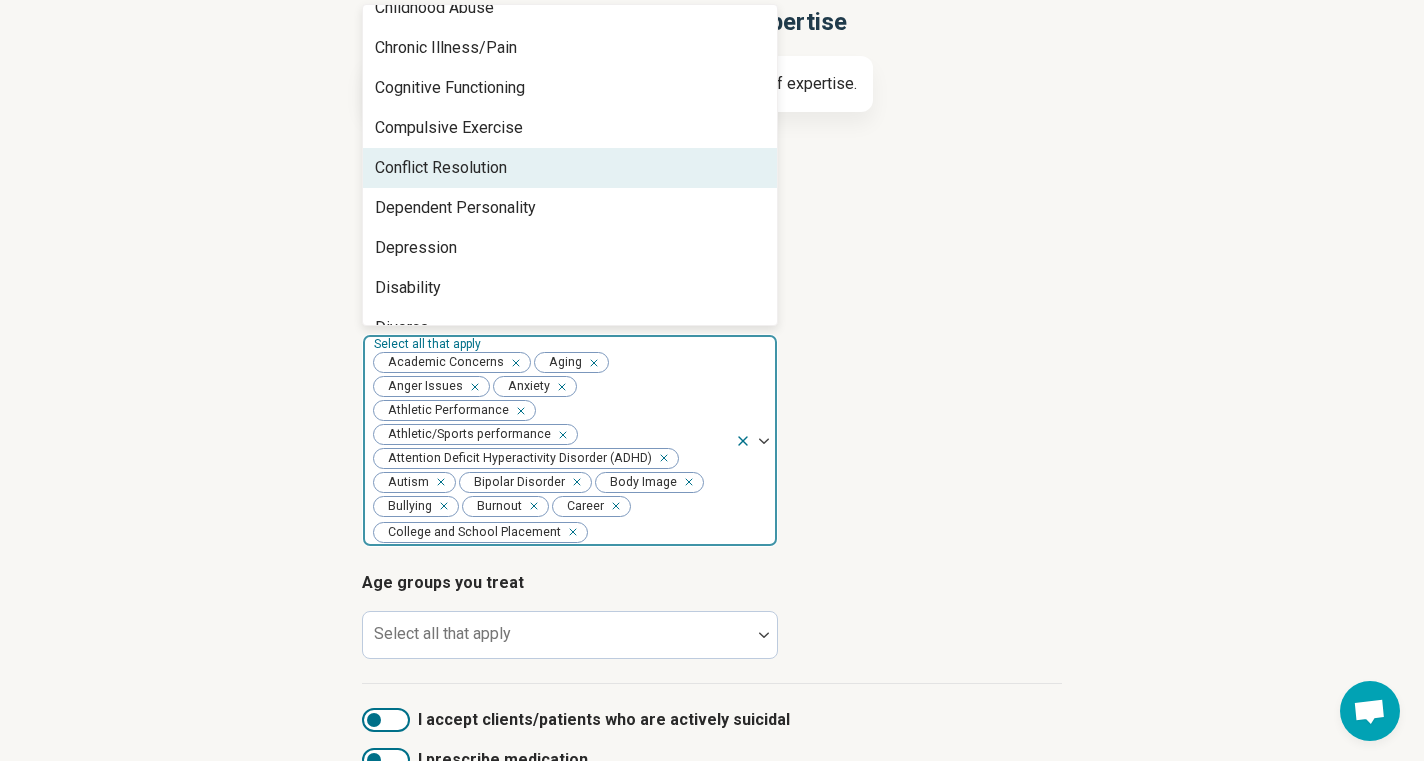 click on "Conflict Resolution" at bounding box center (570, 168) 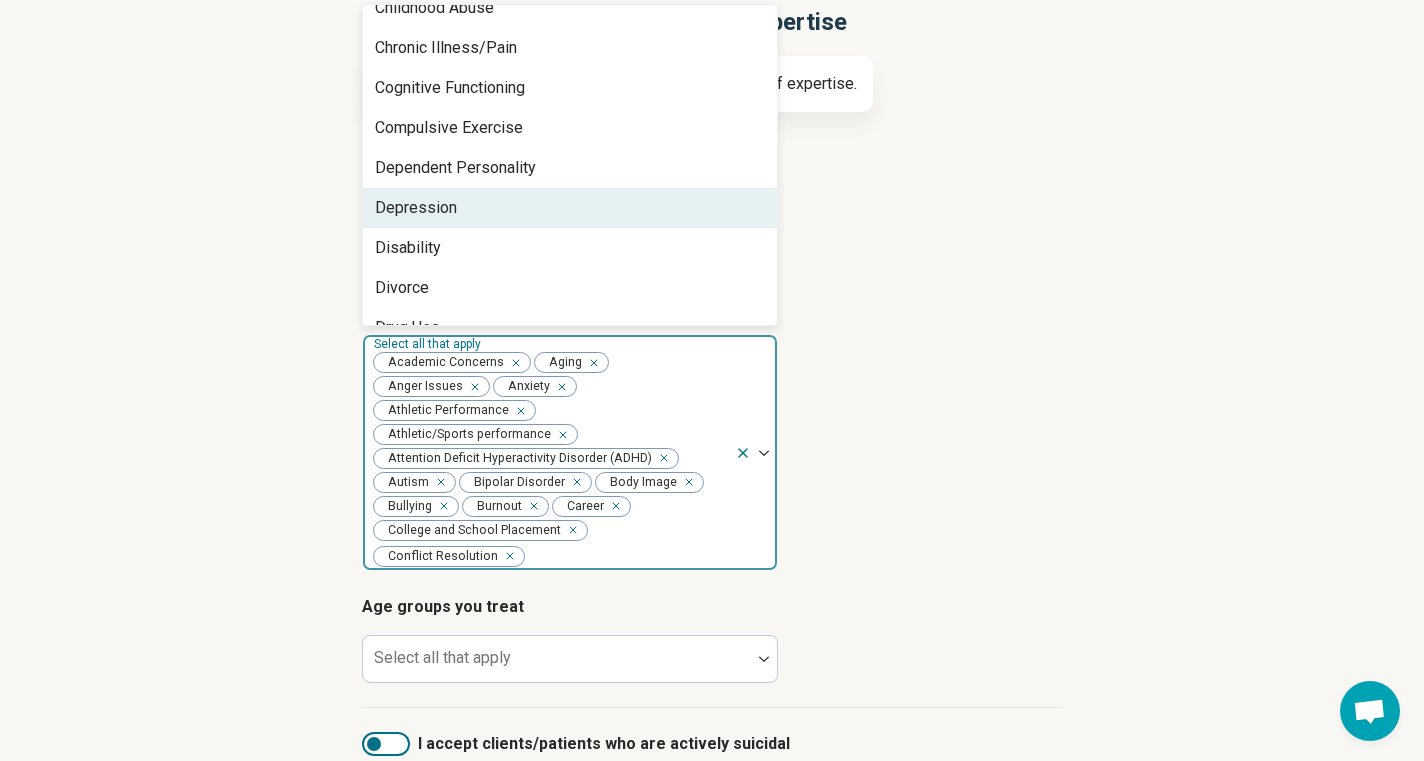click on "Depression" at bounding box center (570, 208) 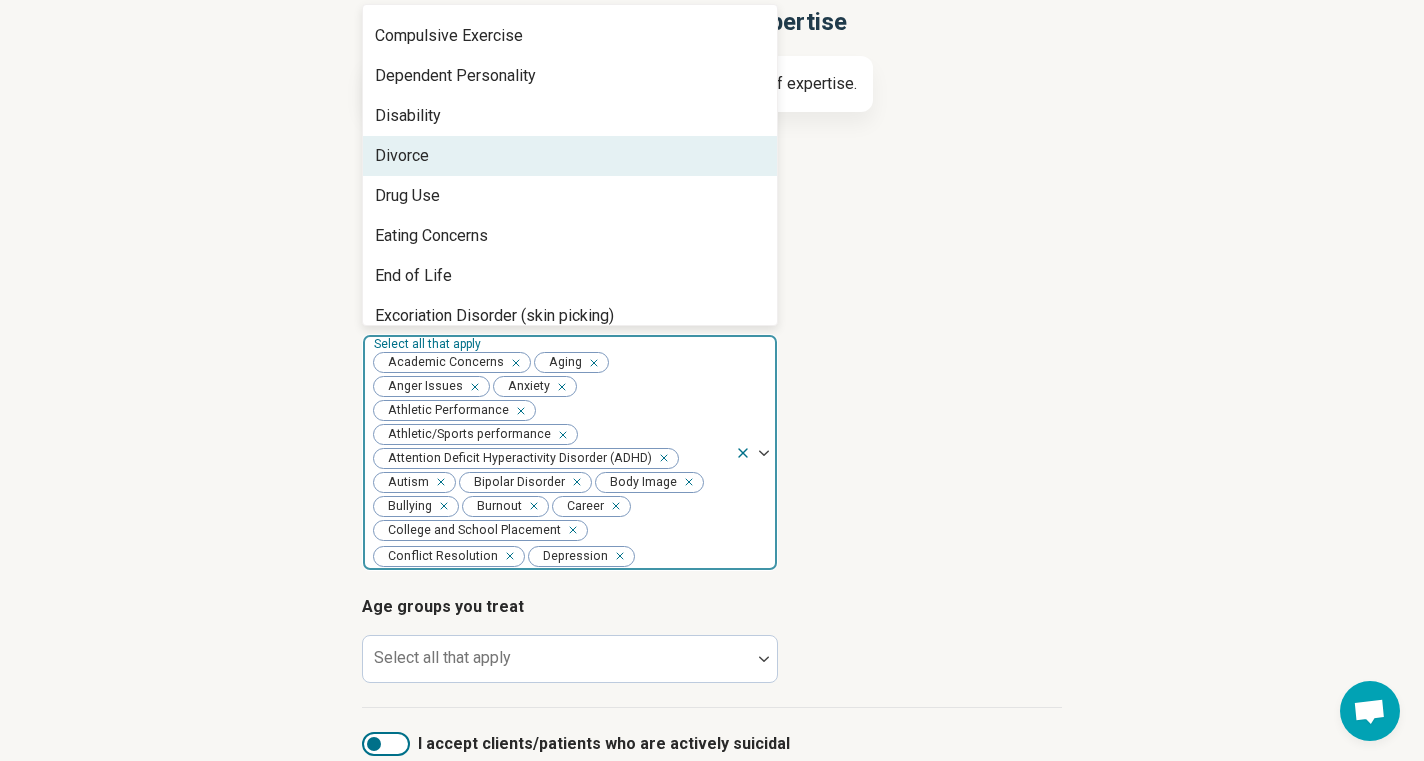 scroll, scrollTop: 532, scrollLeft: 0, axis: vertical 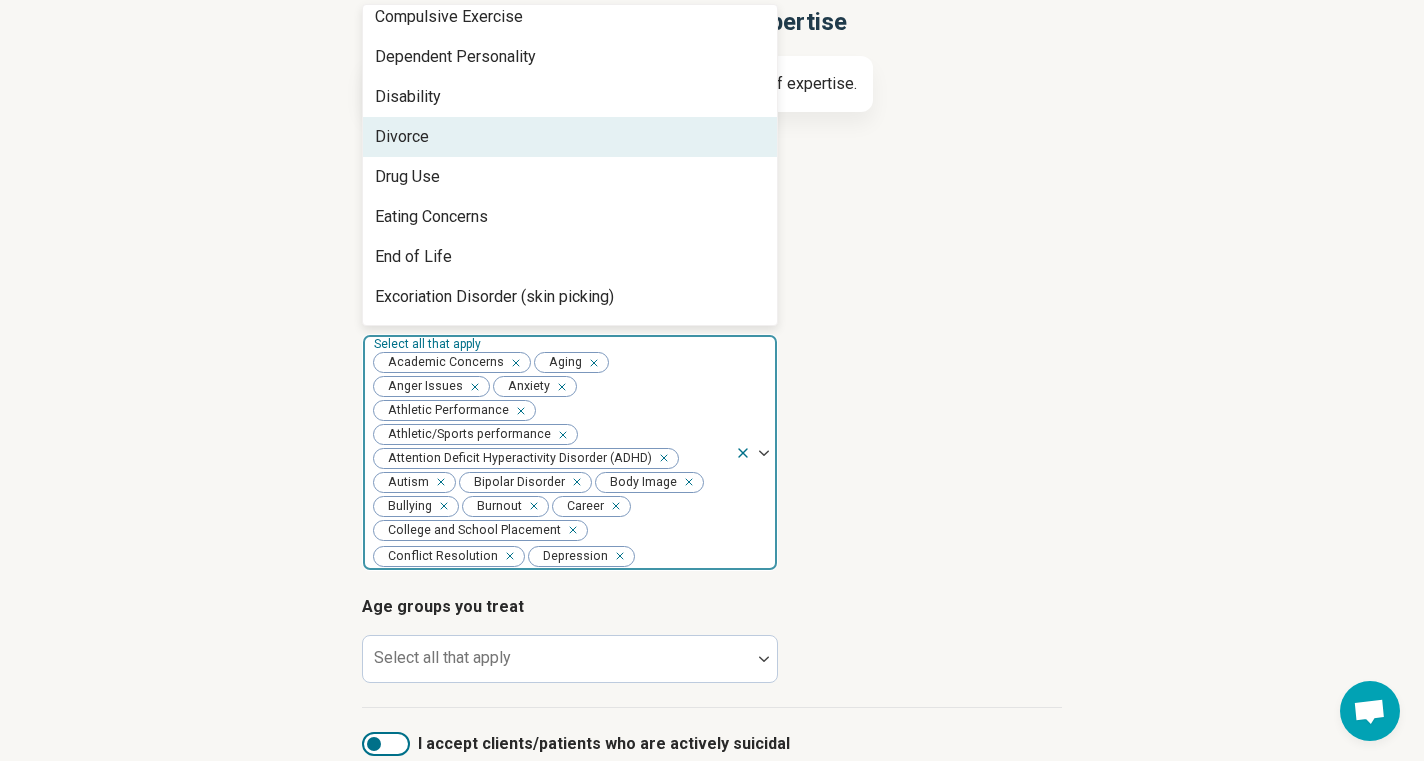click on "Divorce" at bounding box center (570, 137) 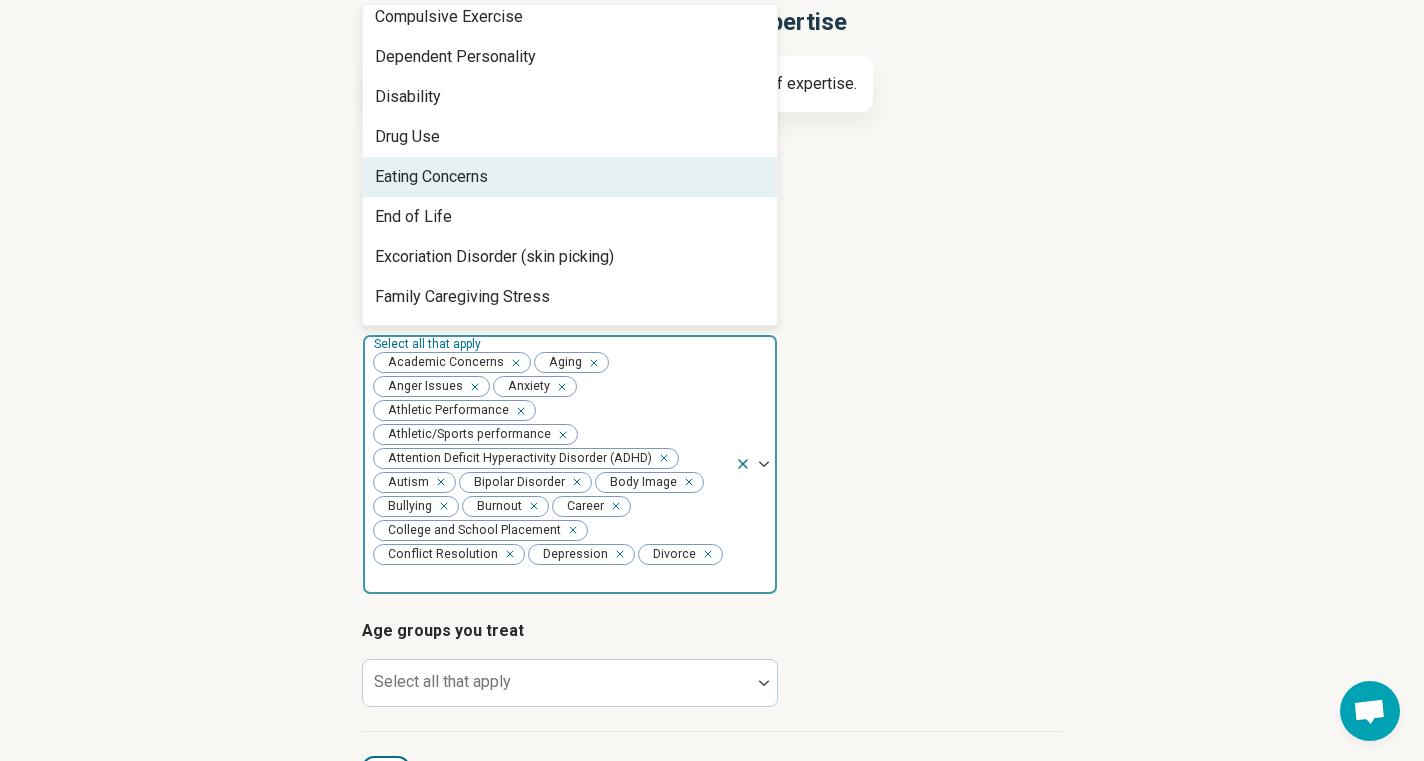 click on "Eating Concerns" at bounding box center [570, 177] 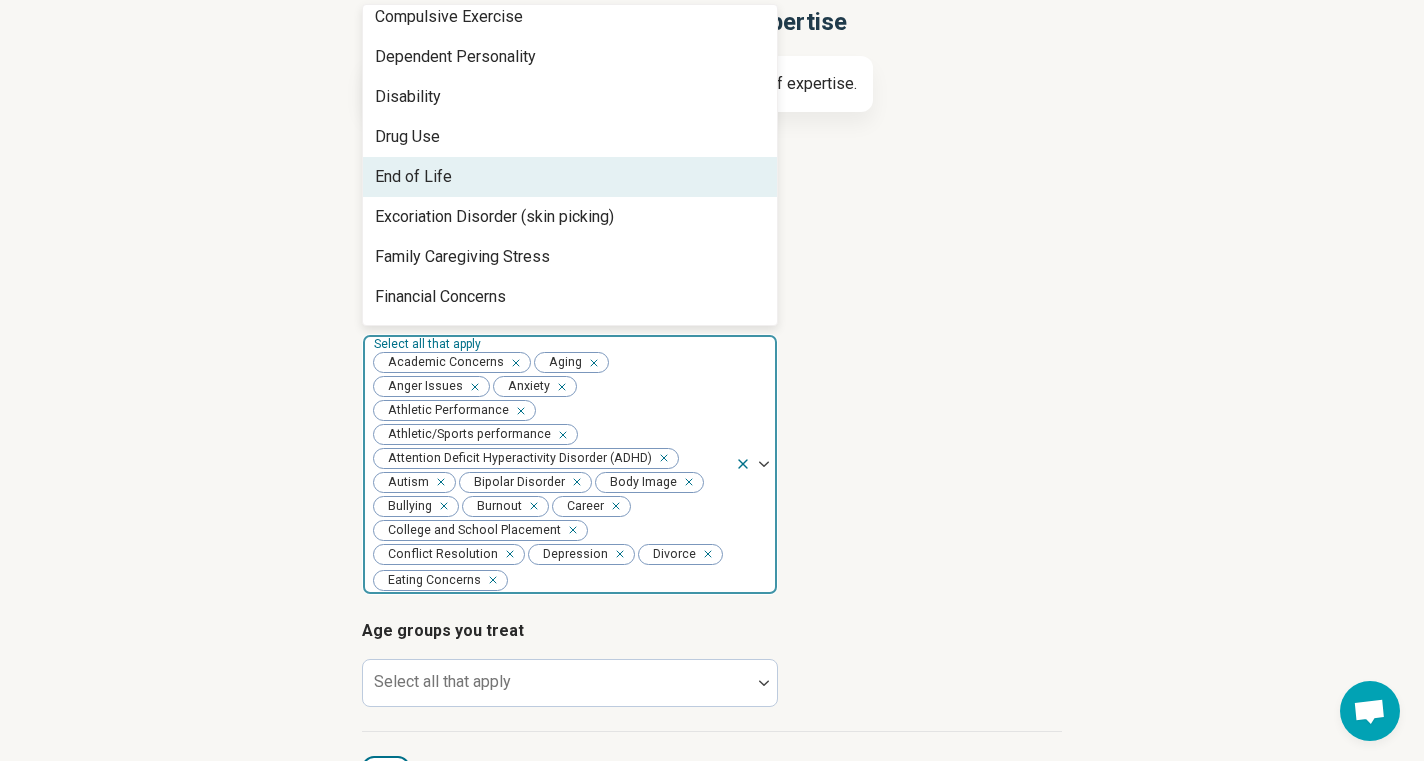 click on "End of Life" at bounding box center (570, 177) 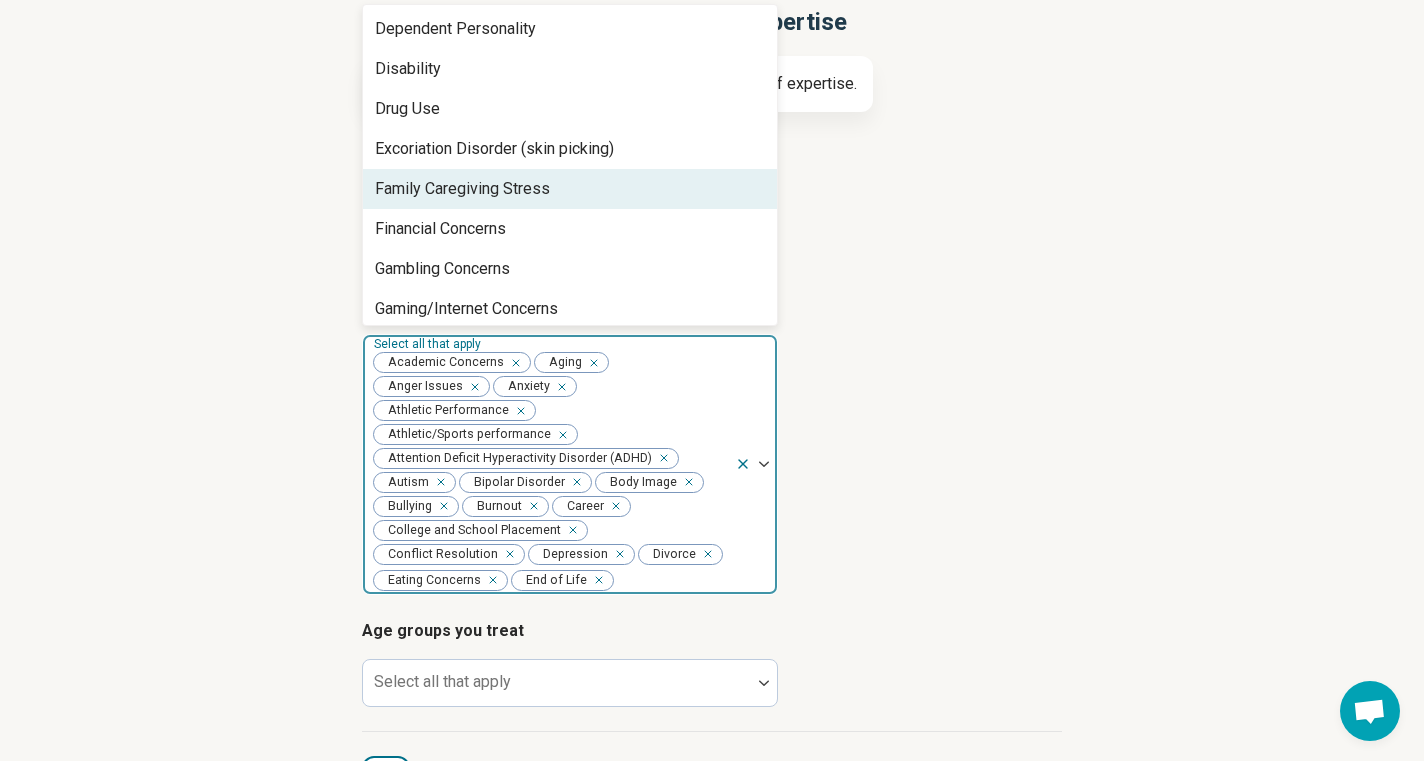 scroll, scrollTop: 563, scrollLeft: 0, axis: vertical 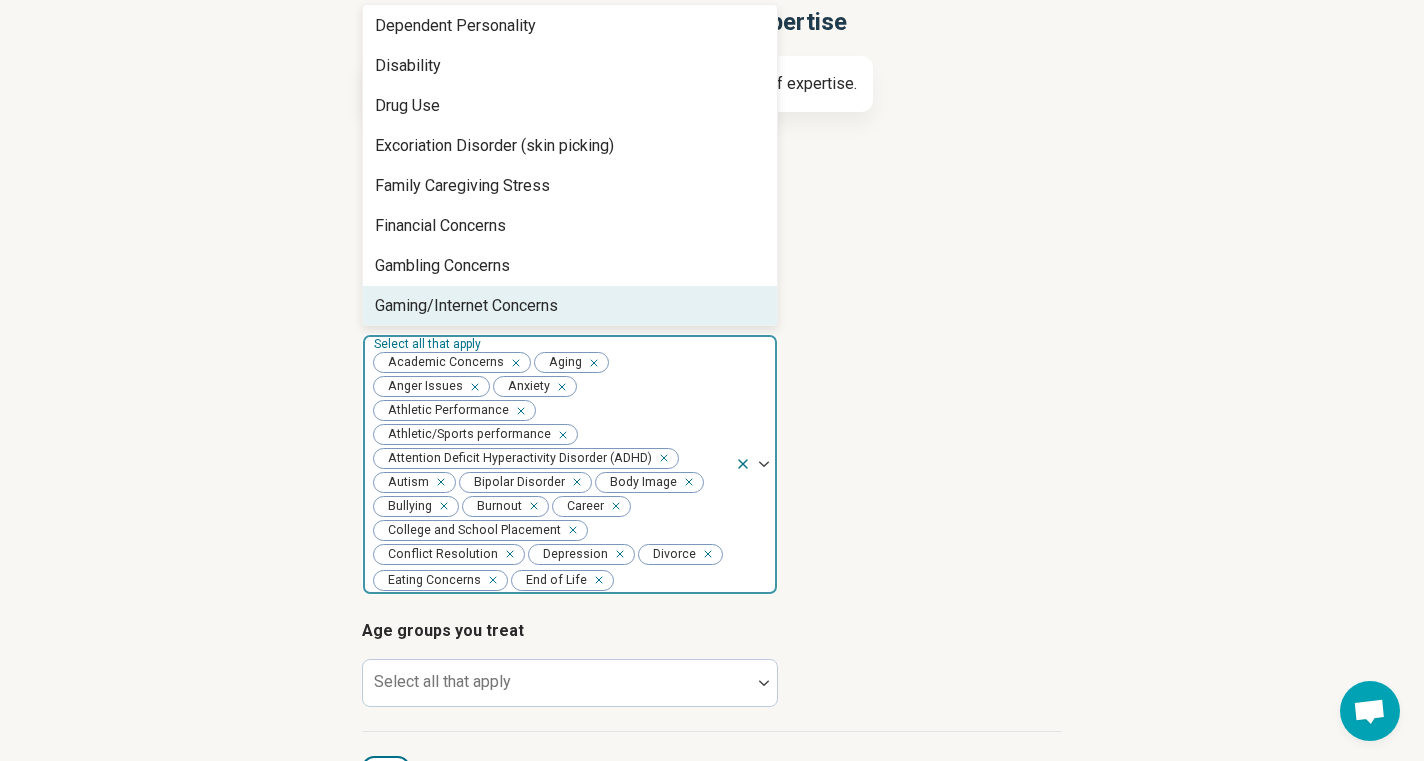 click 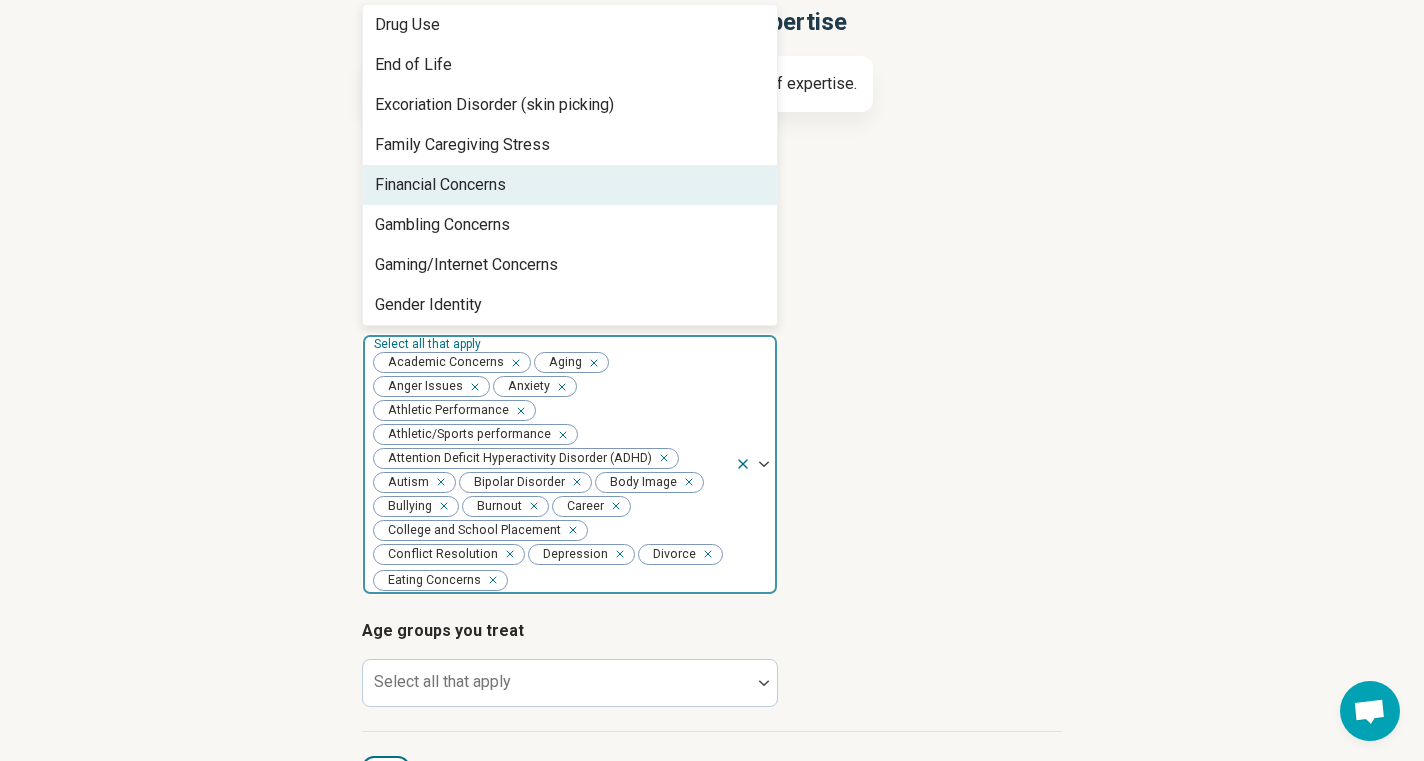 scroll, scrollTop: 645, scrollLeft: 0, axis: vertical 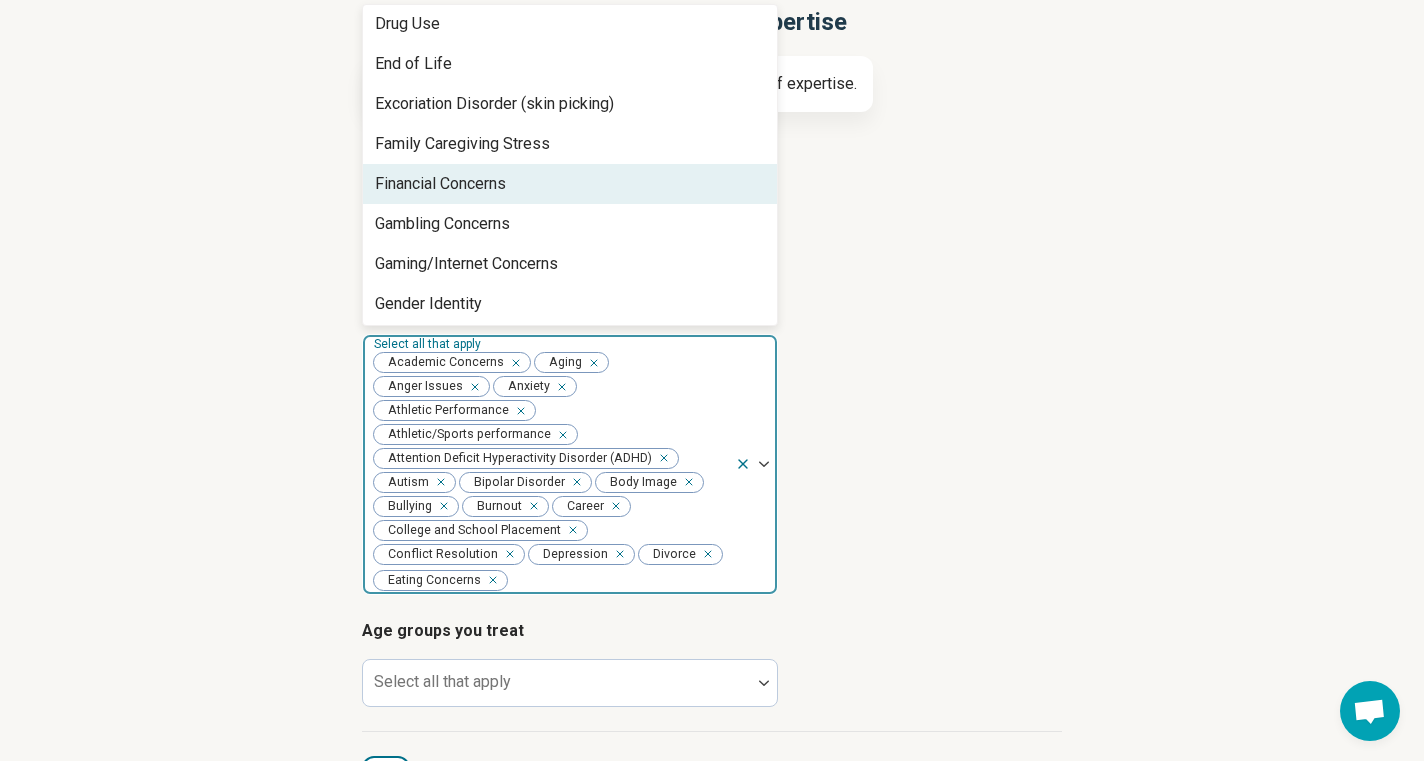 click on "Financial Concerns" at bounding box center [570, 184] 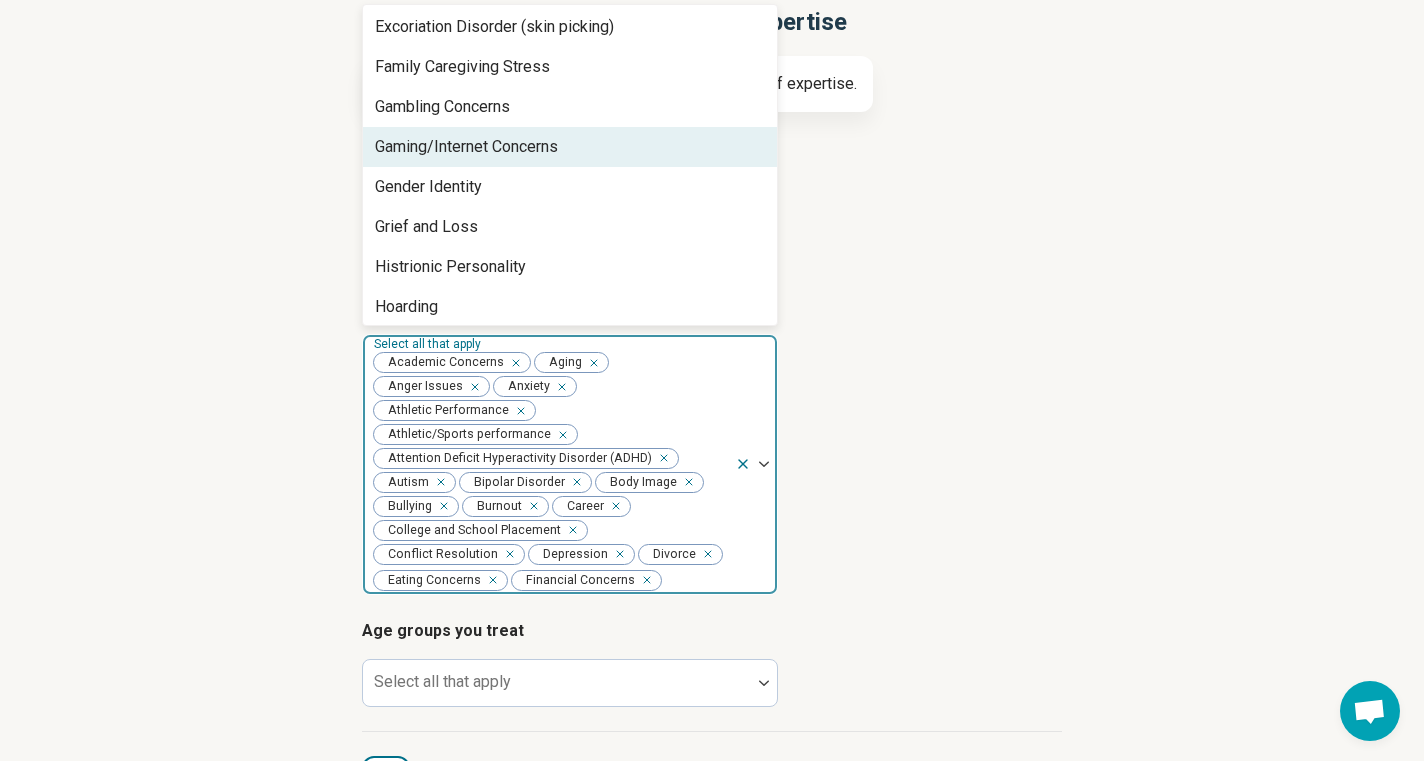 scroll, scrollTop: 727, scrollLeft: 0, axis: vertical 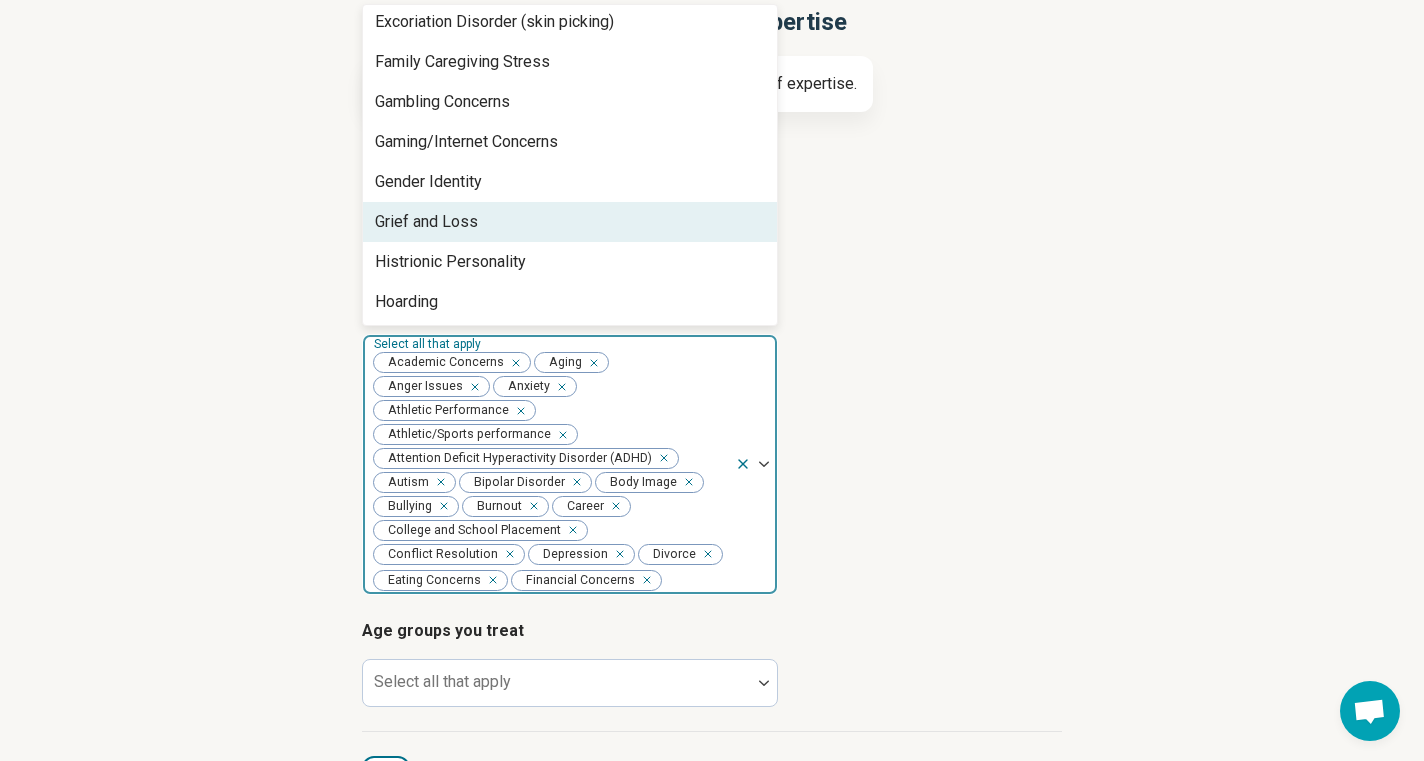 click on "Grief and Loss" at bounding box center (570, 222) 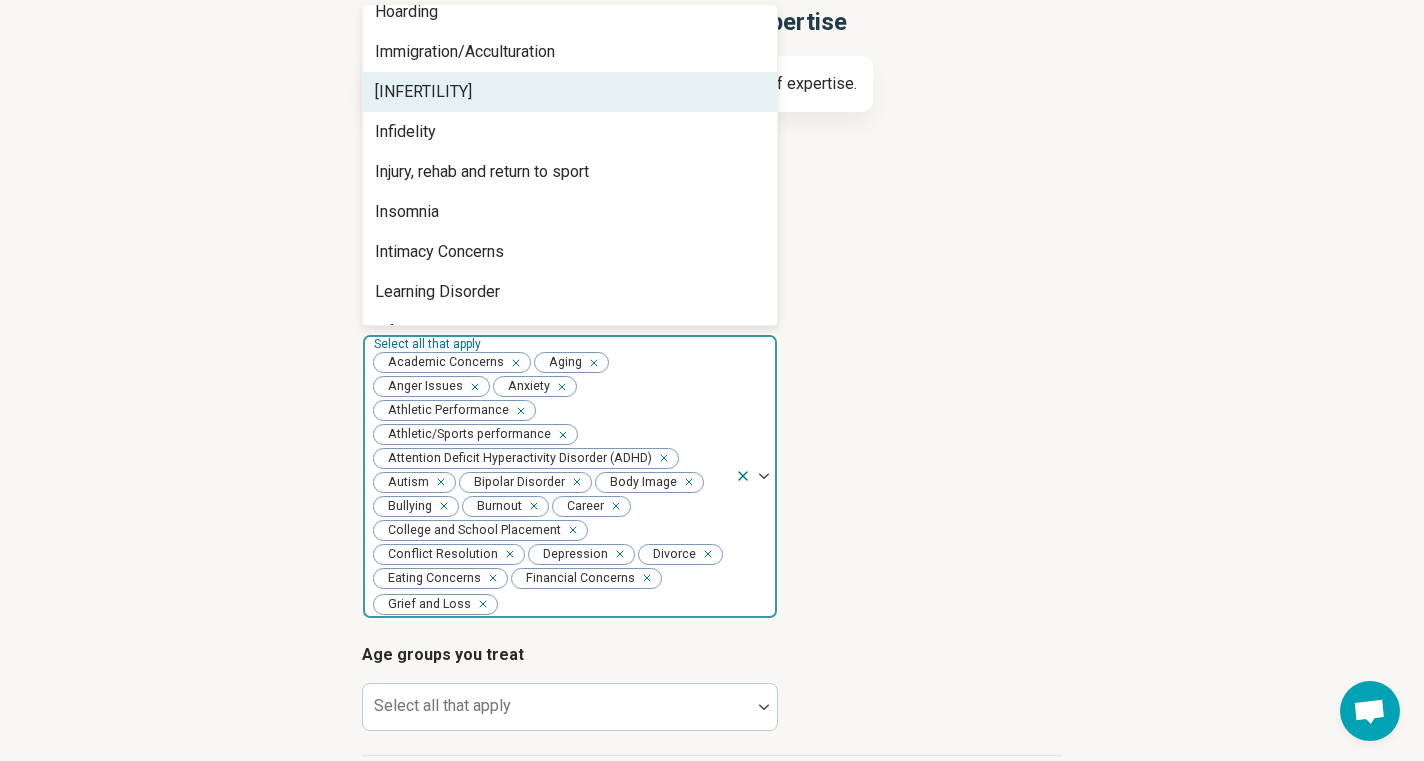 scroll, scrollTop: 981, scrollLeft: 0, axis: vertical 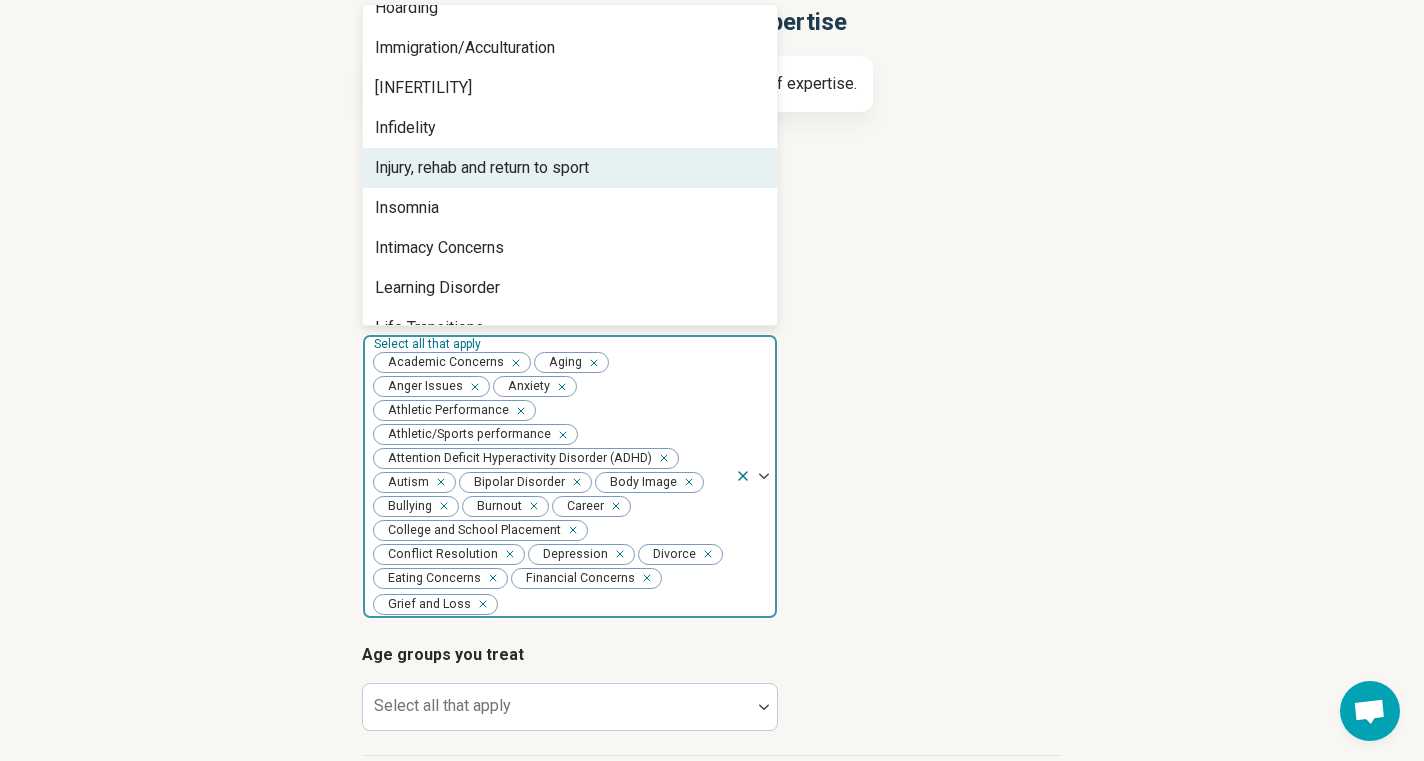 click on "Injury, rehab and return to sport" at bounding box center [482, 168] 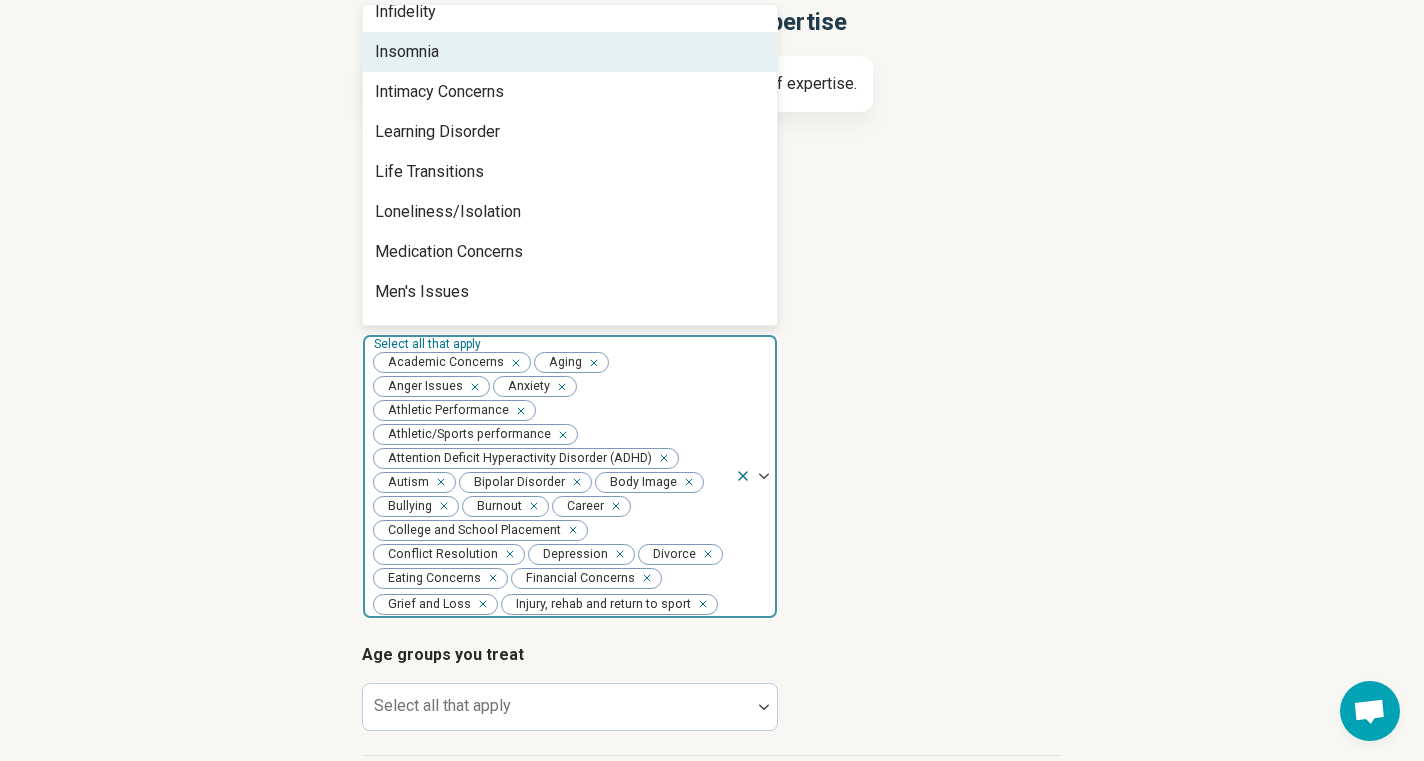 scroll, scrollTop: 1099, scrollLeft: 0, axis: vertical 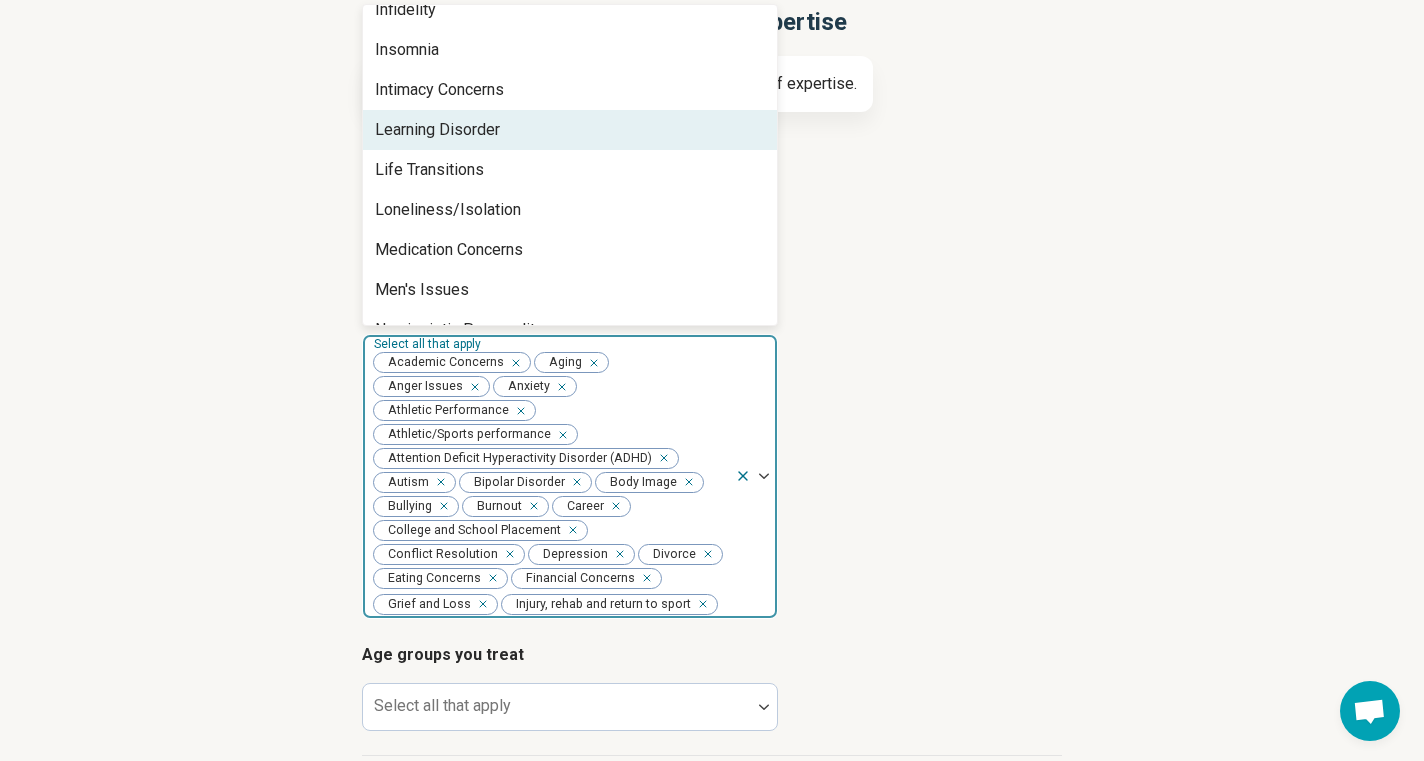 click on "Learning Disorder" at bounding box center [570, 130] 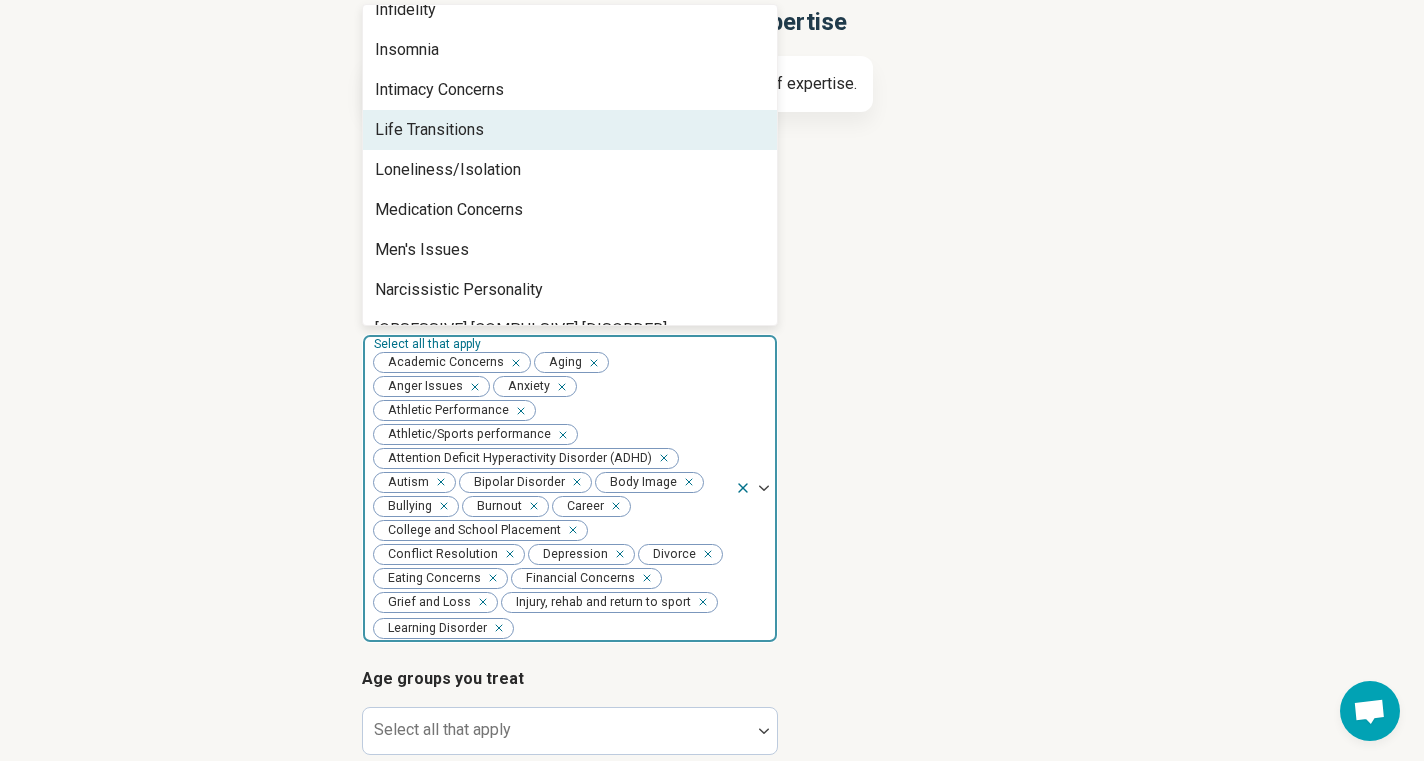 click on "Life Transitions" at bounding box center (570, 130) 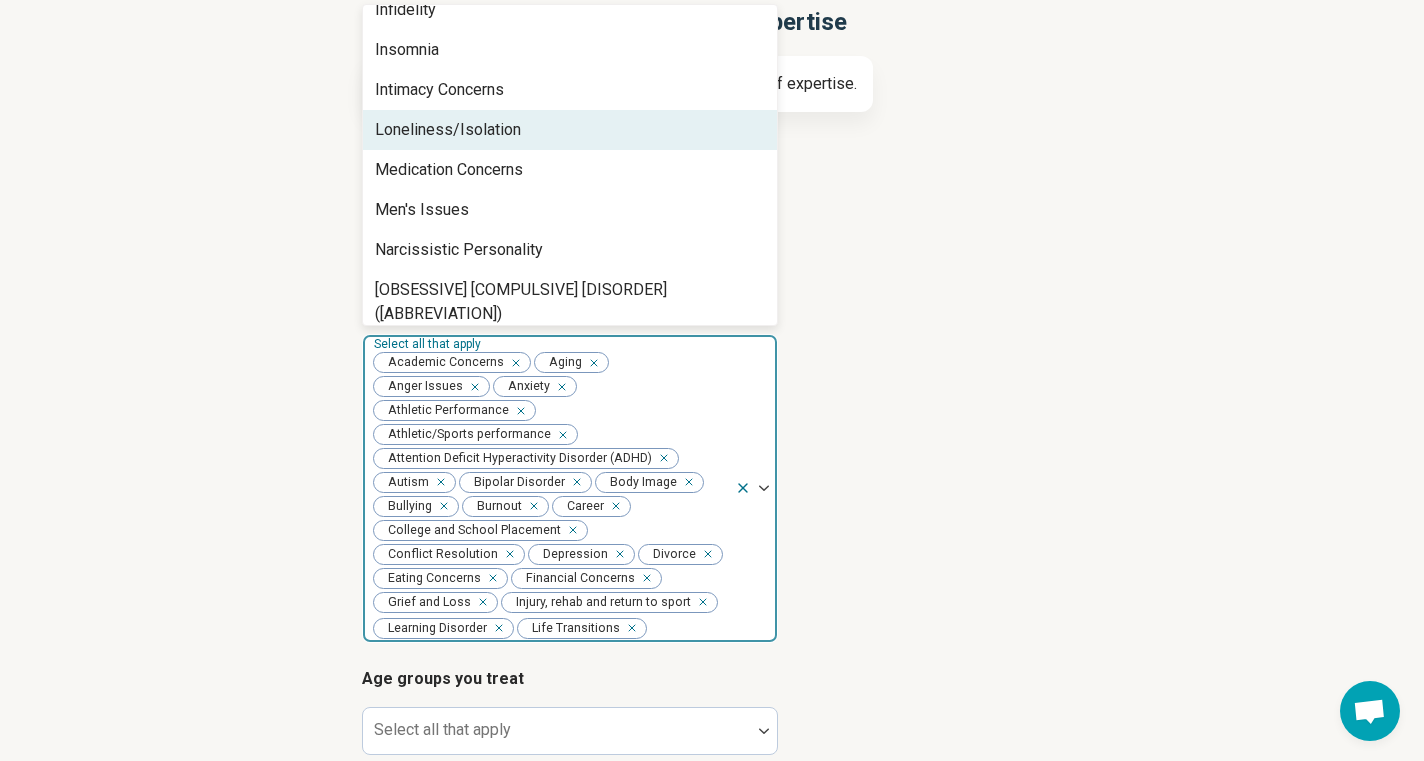 click on "Loneliness/Isolation" at bounding box center (570, 130) 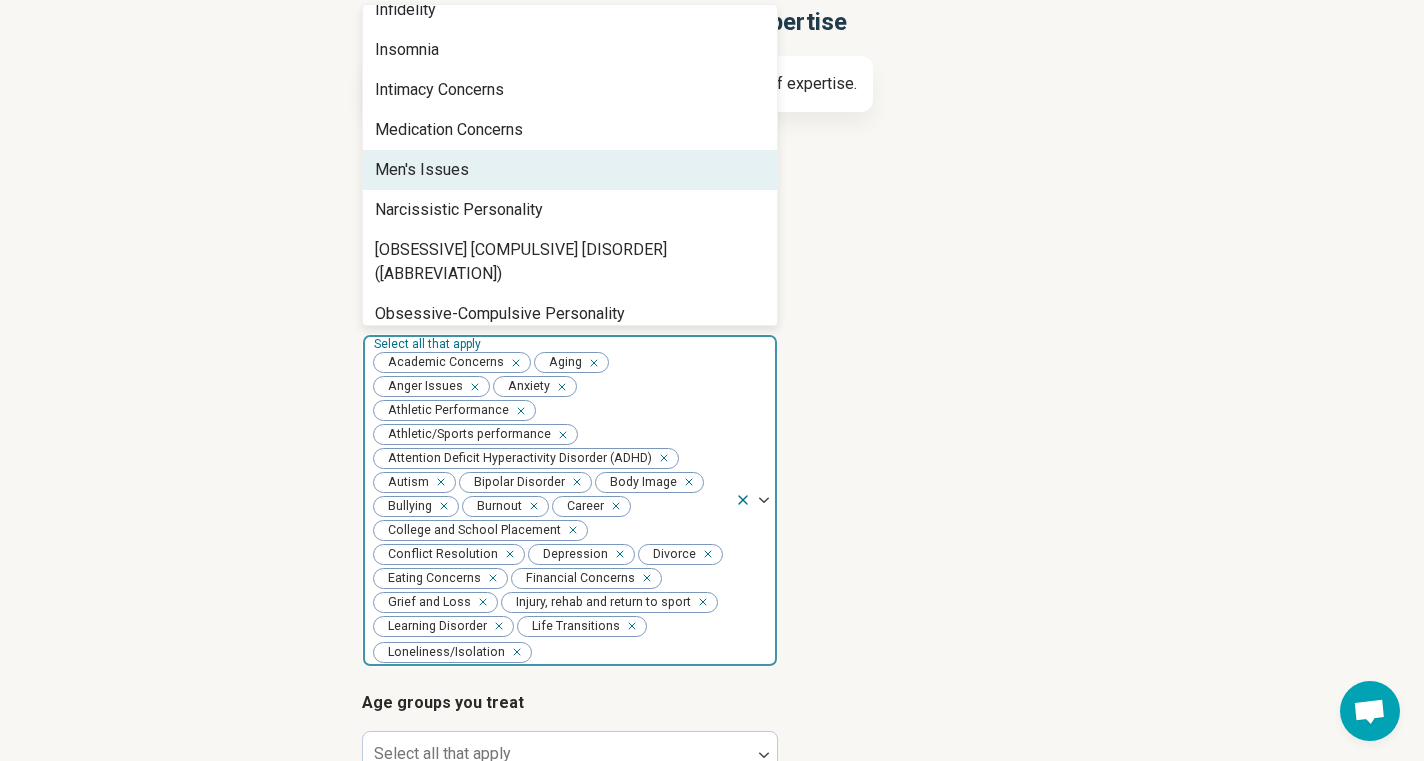 click on "Men's Issues" at bounding box center [570, 170] 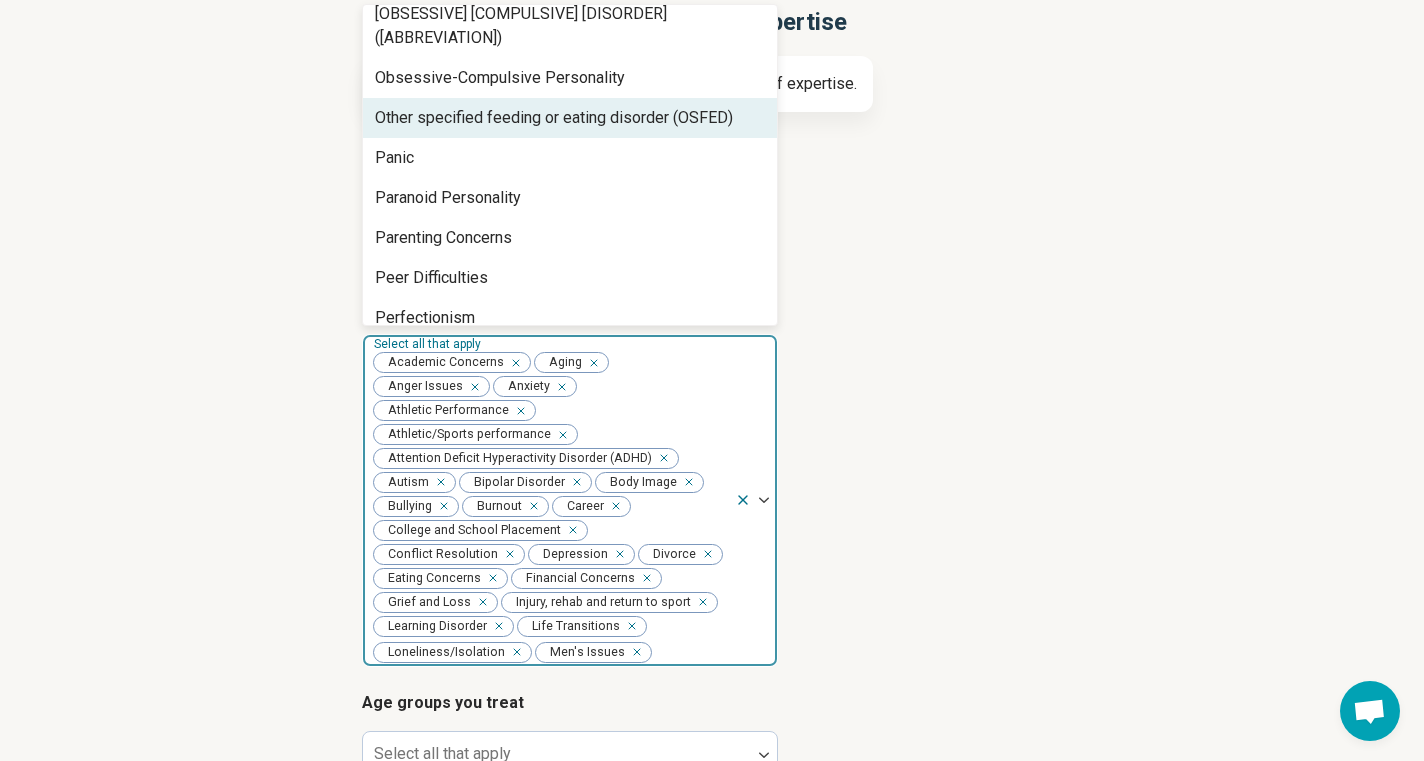 scroll, scrollTop: 1297, scrollLeft: 0, axis: vertical 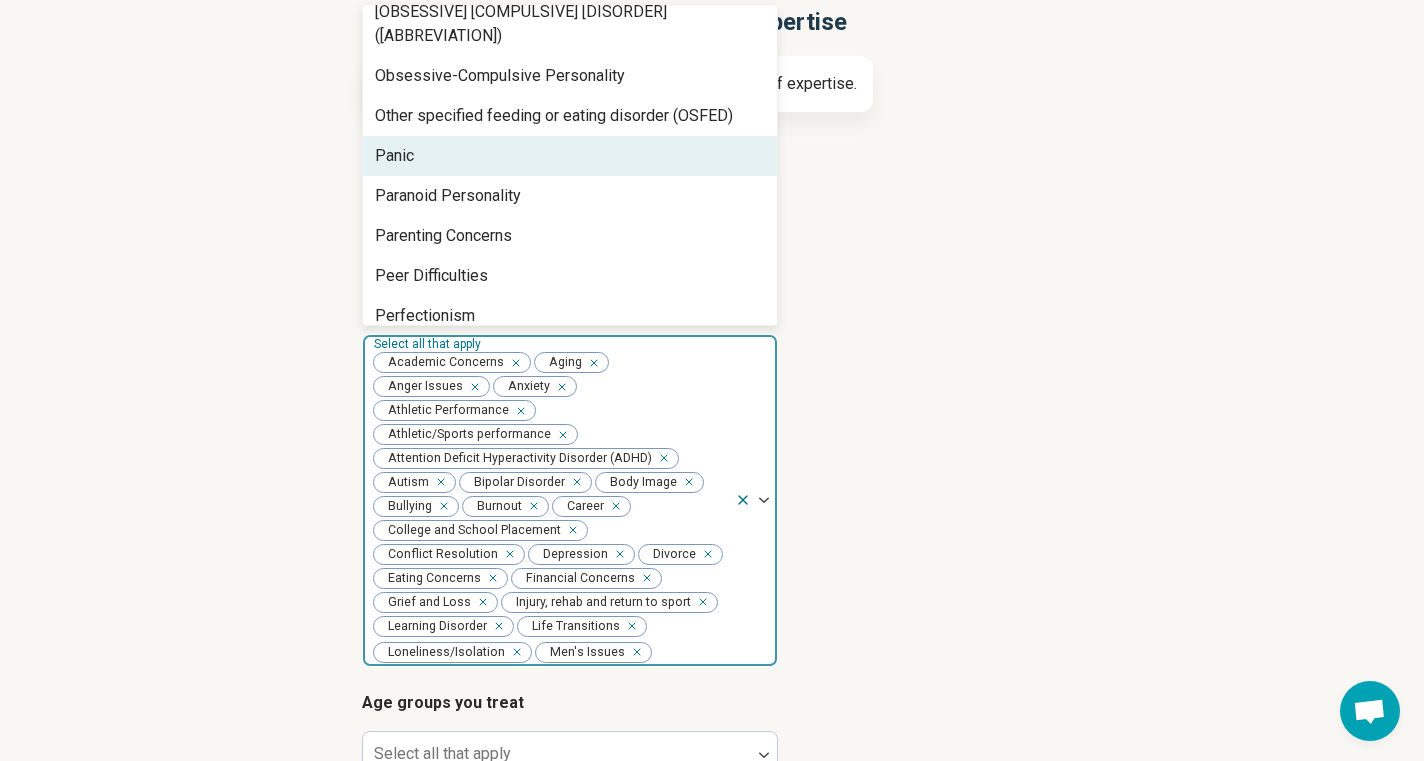 click on "Panic" at bounding box center [570, 156] 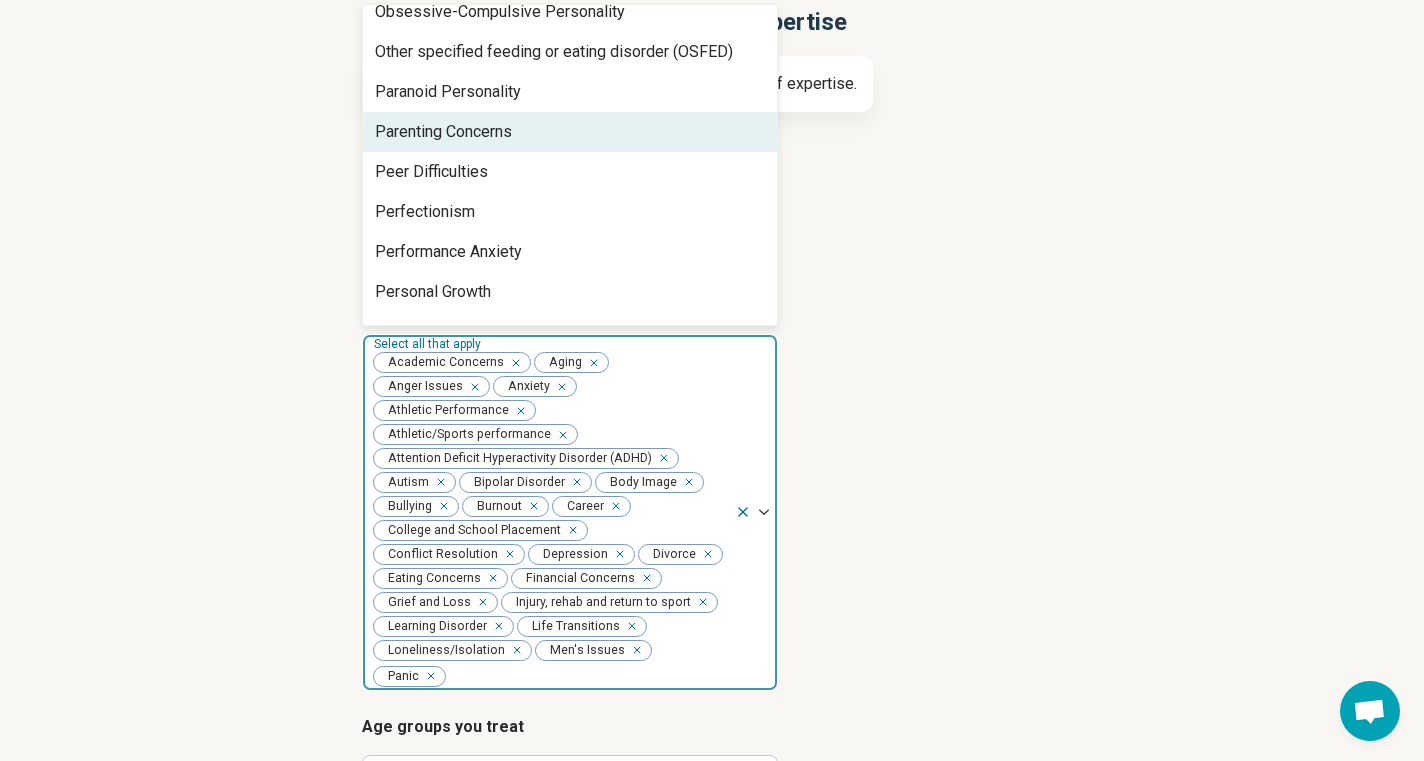 scroll, scrollTop: 1363, scrollLeft: 0, axis: vertical 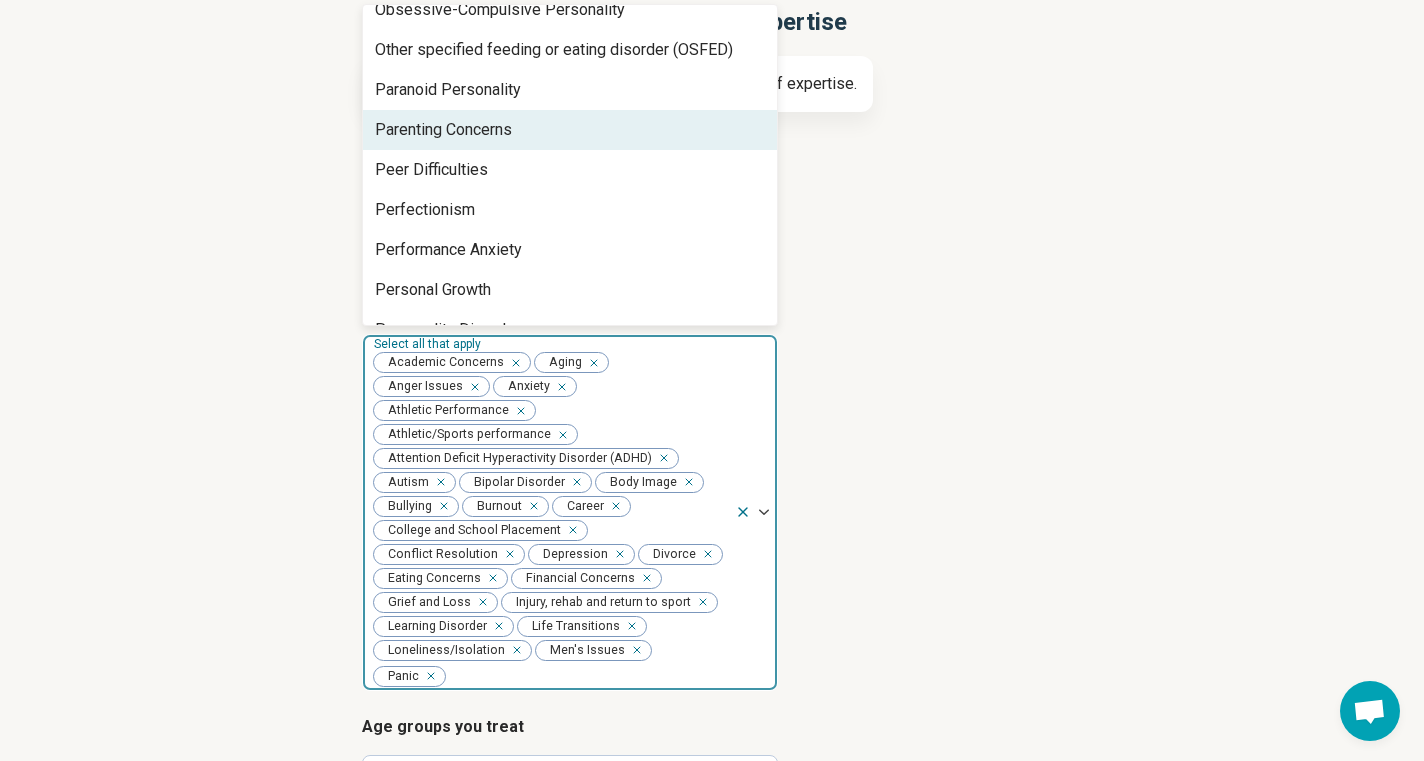 click on "Parenting Concerns" at bounding box center [570, 130] 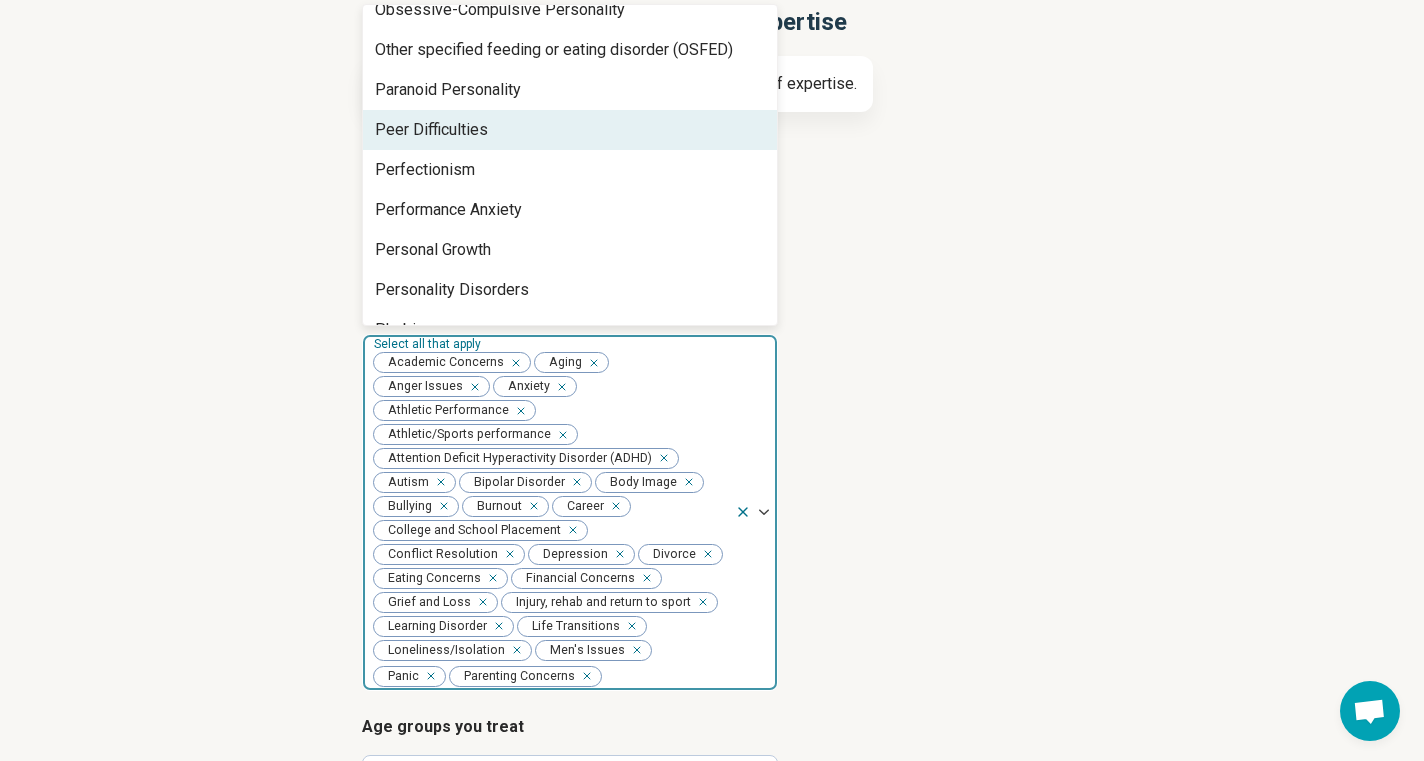 click on "Peer Difficulties" at bounding box center [570, 130] 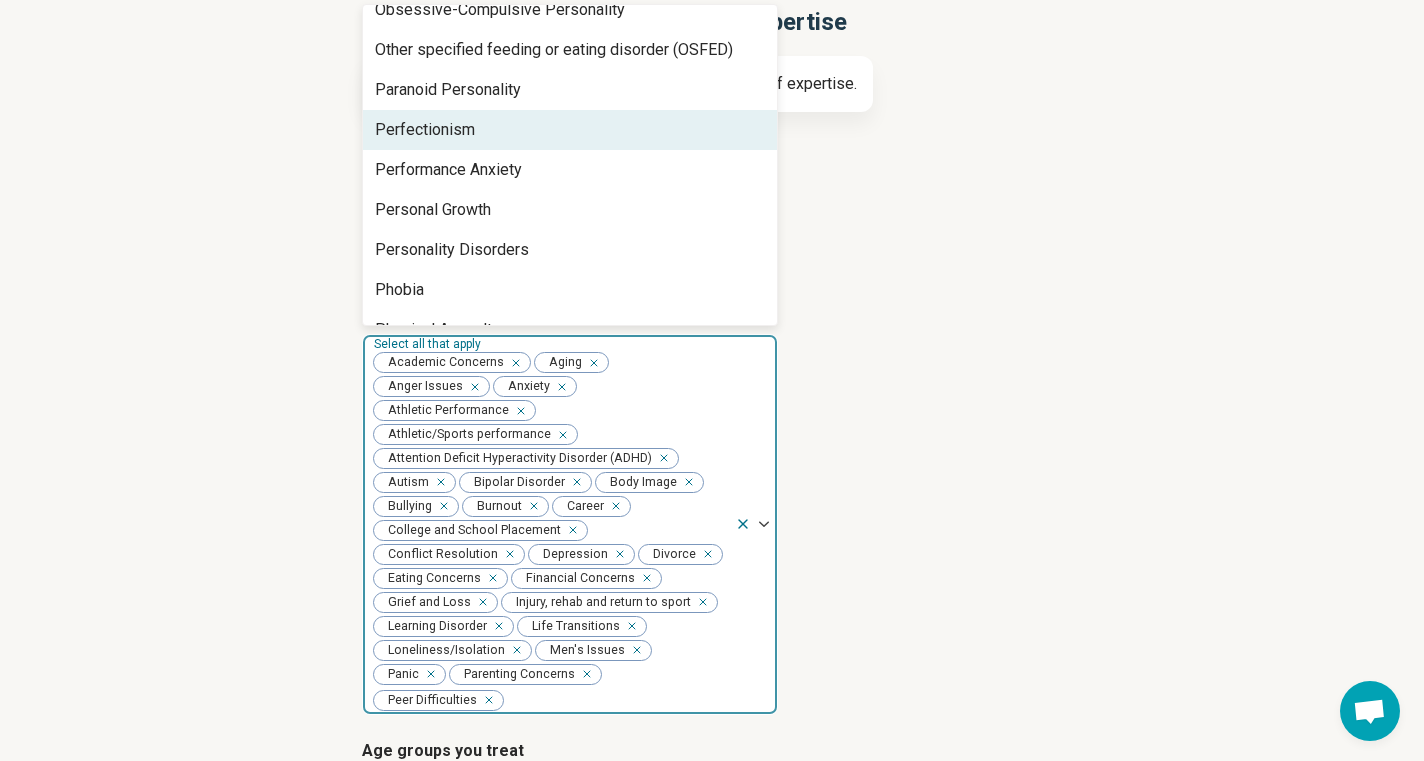 click on "Perfectionism" at bounding box center [570, 130] 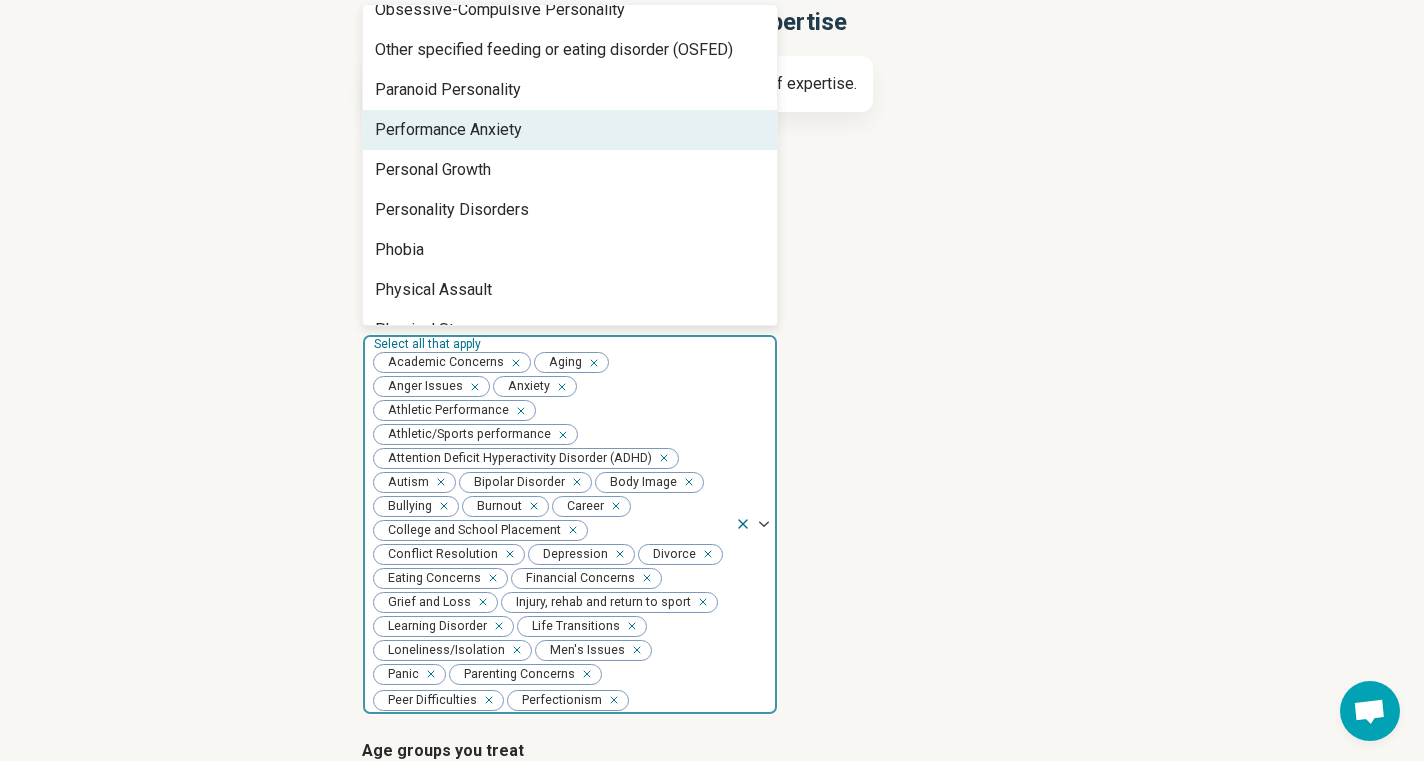 click on "Performance Anxiety" at bounding box center (570, 130) 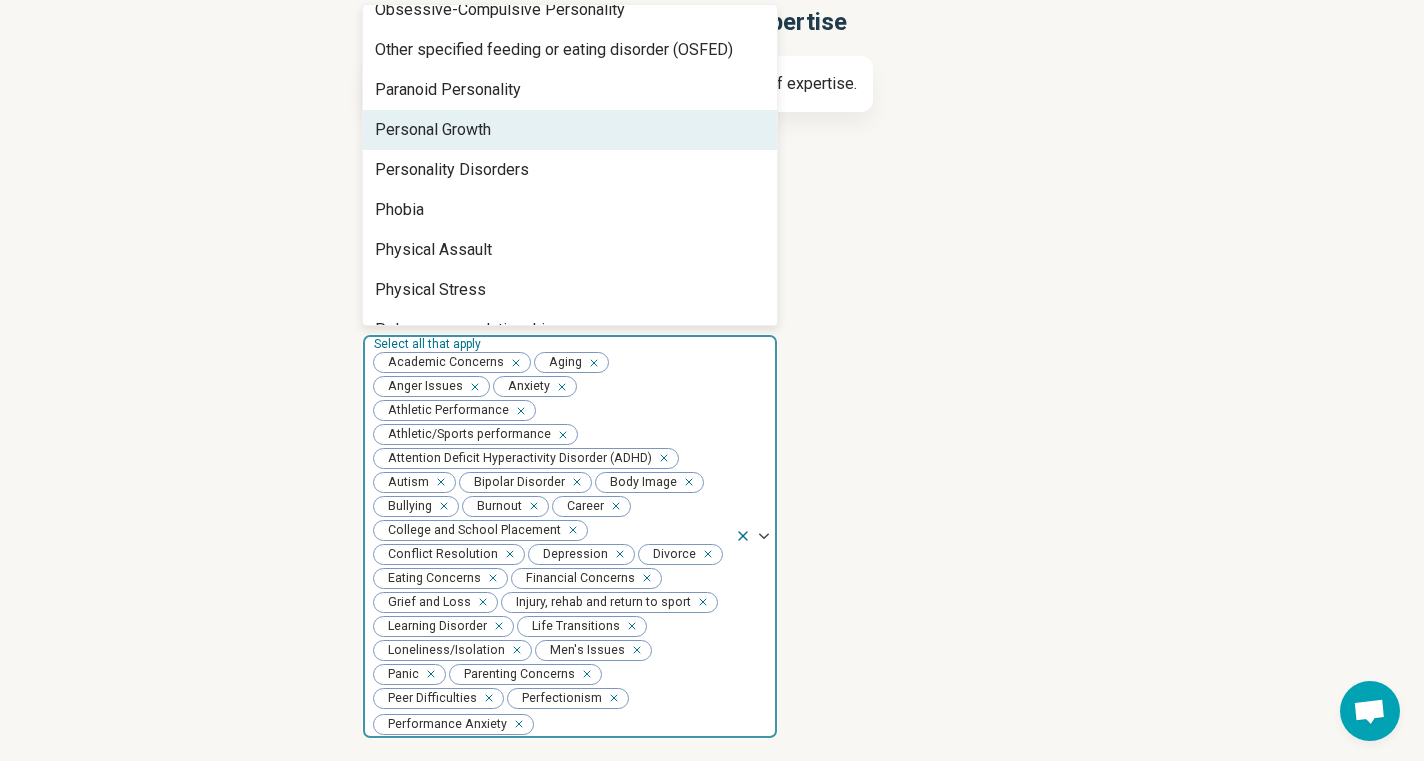 click on "Personal Growth" at bounding box center [570, 130] 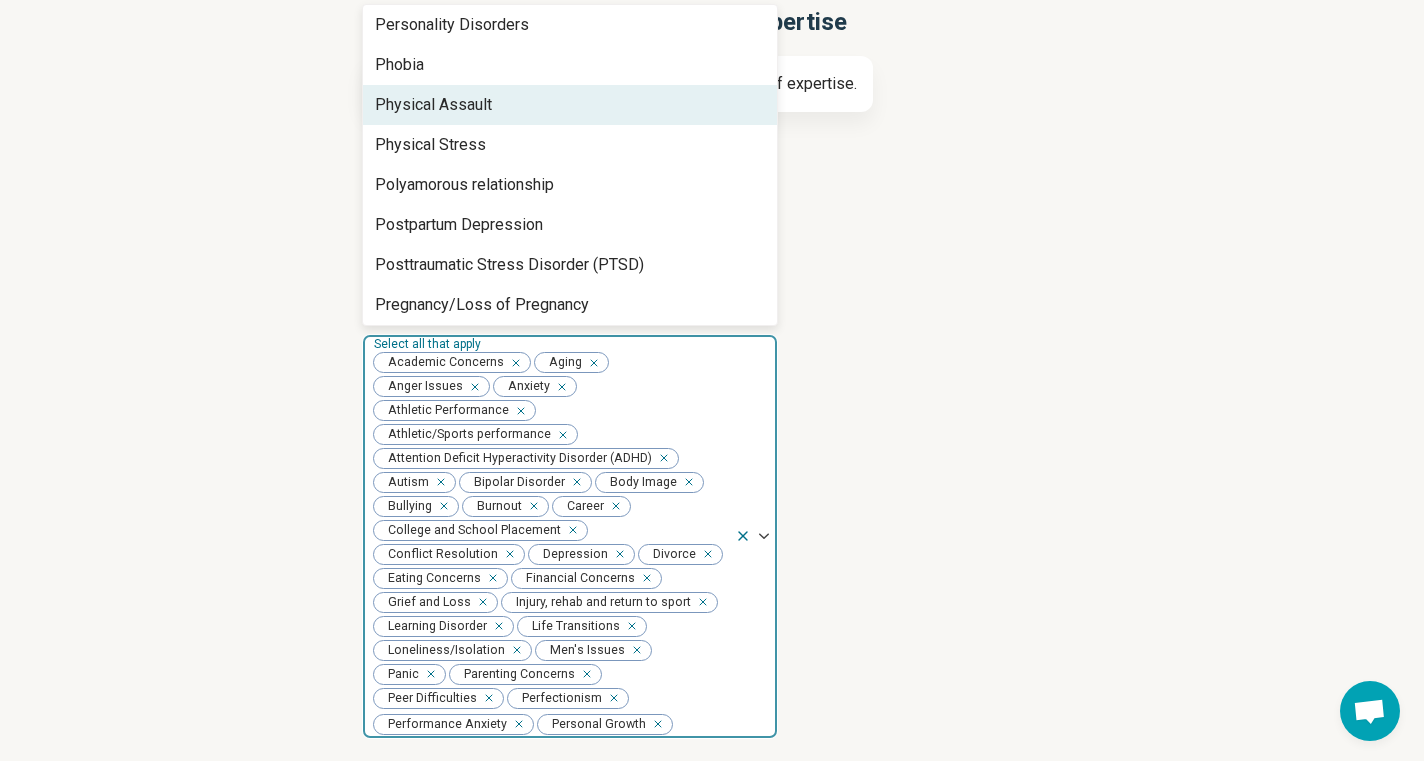 scroll, scrollTop: 1469, scrollLeft: 0, axis: vertical 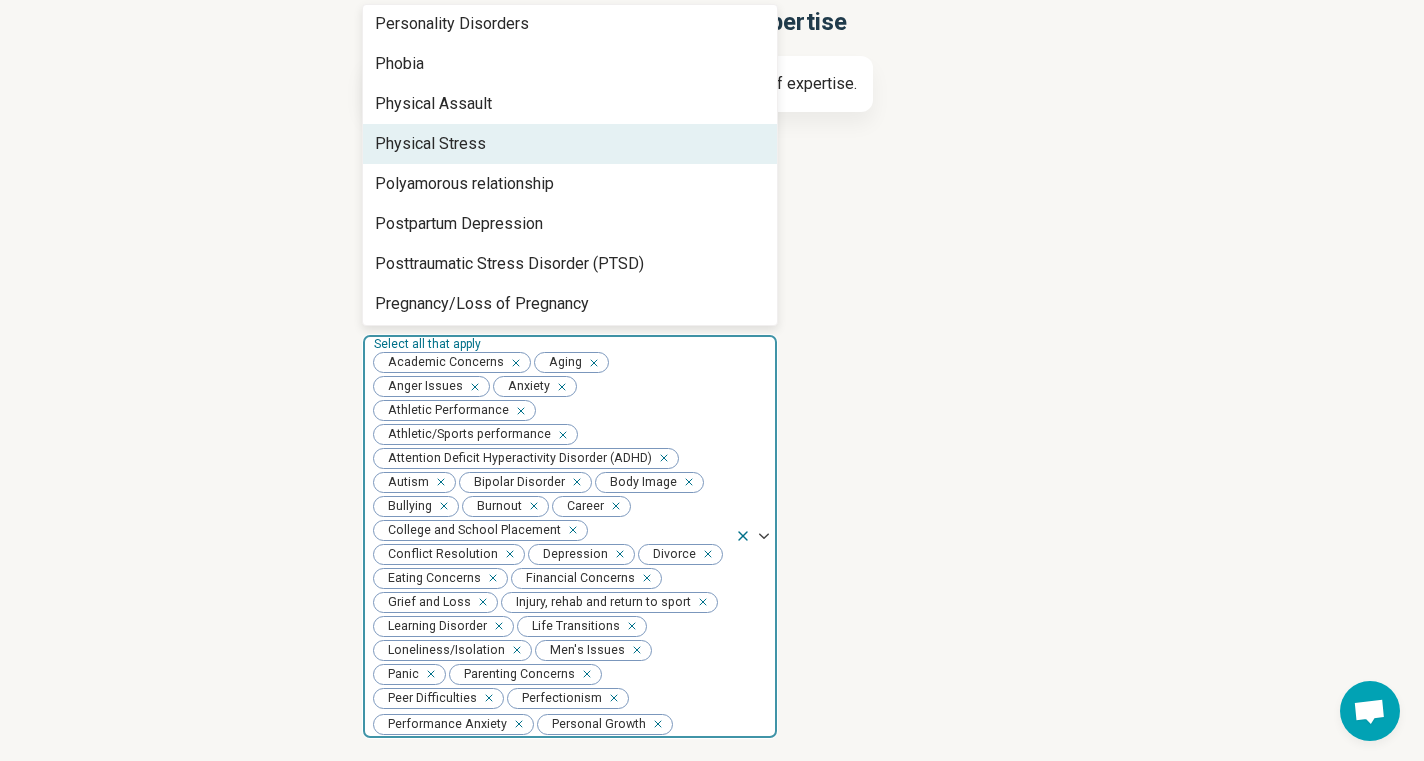 click on "Physical Stress" at bounding box center [570, 144] 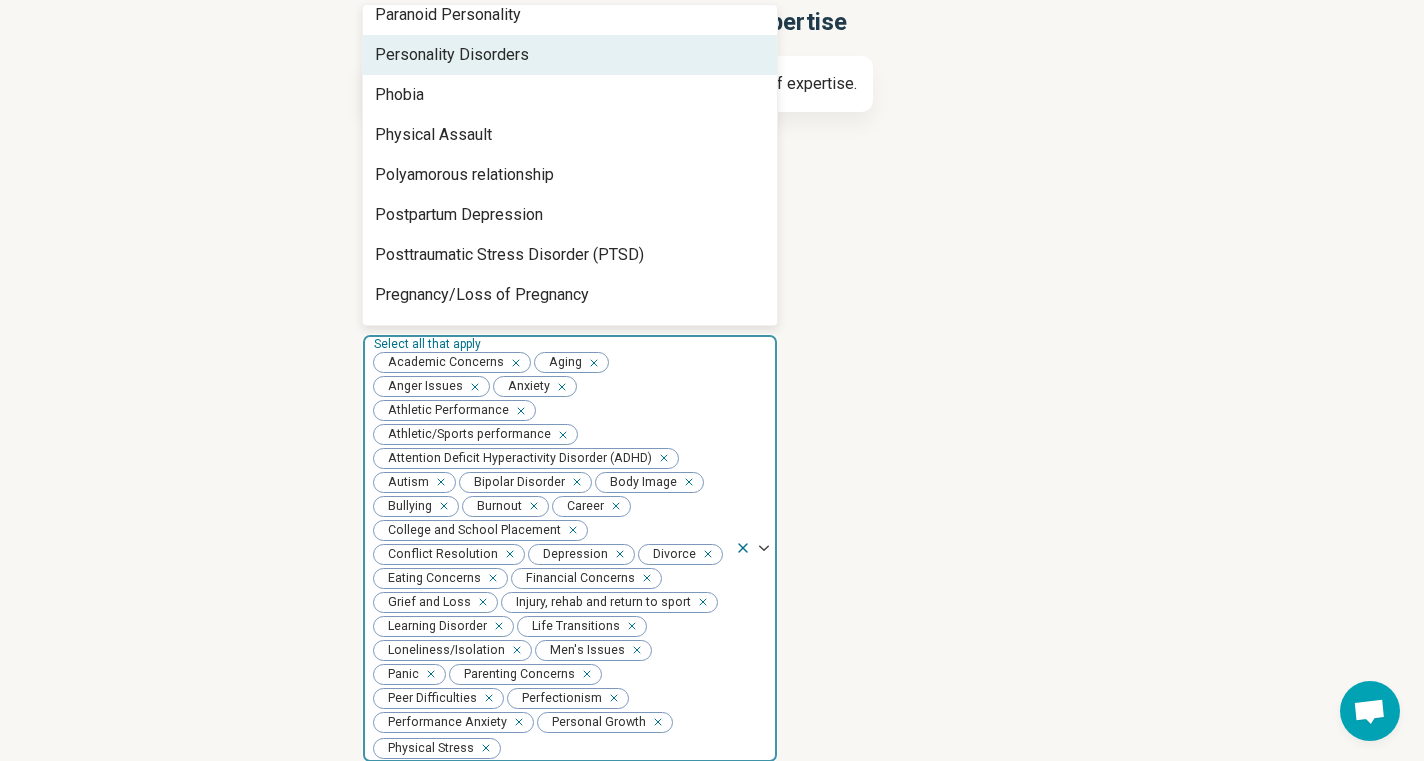 scroll, scrollTop: 1454, scrollLeft: 0, axis: vertical 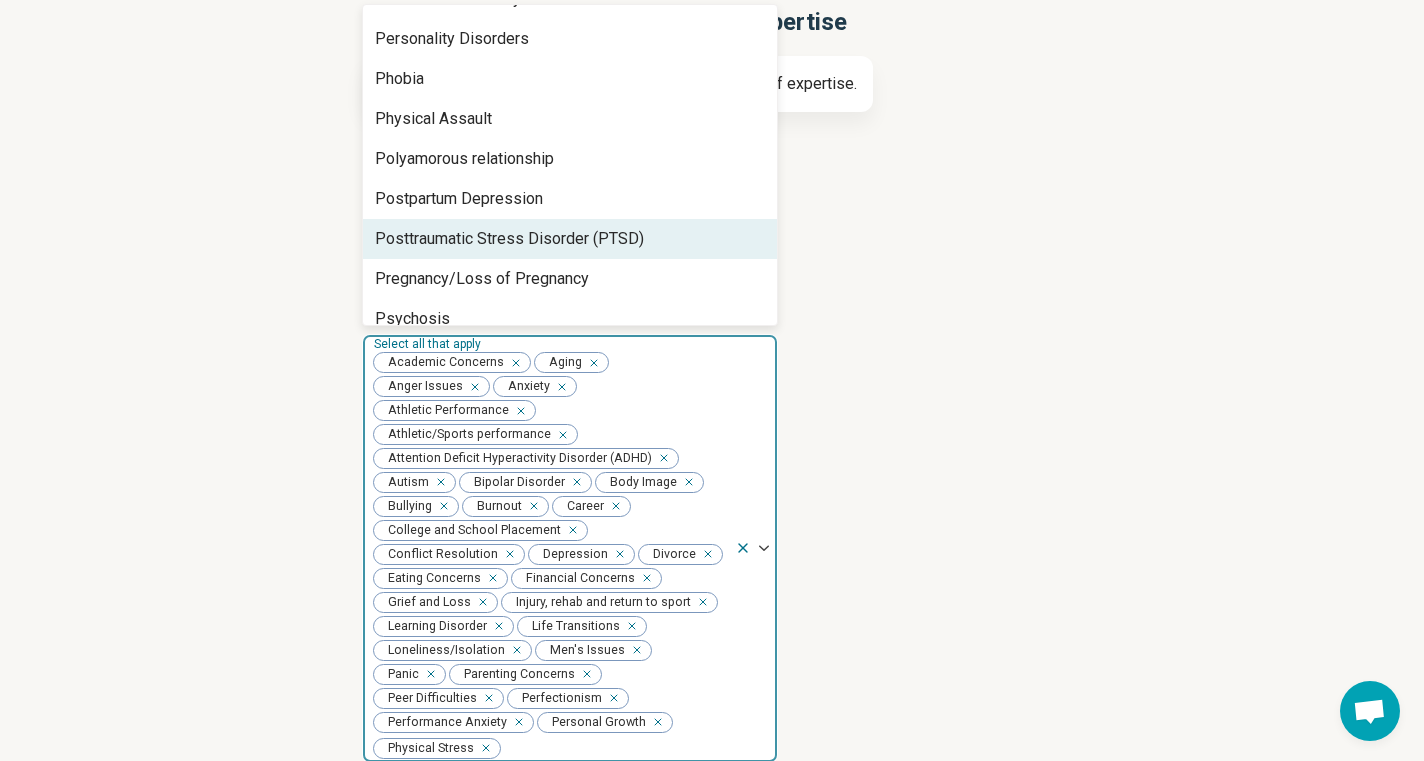 click on "Posttraumatic Stress Disorder (PTSD)" at bounding box center (570, 239) 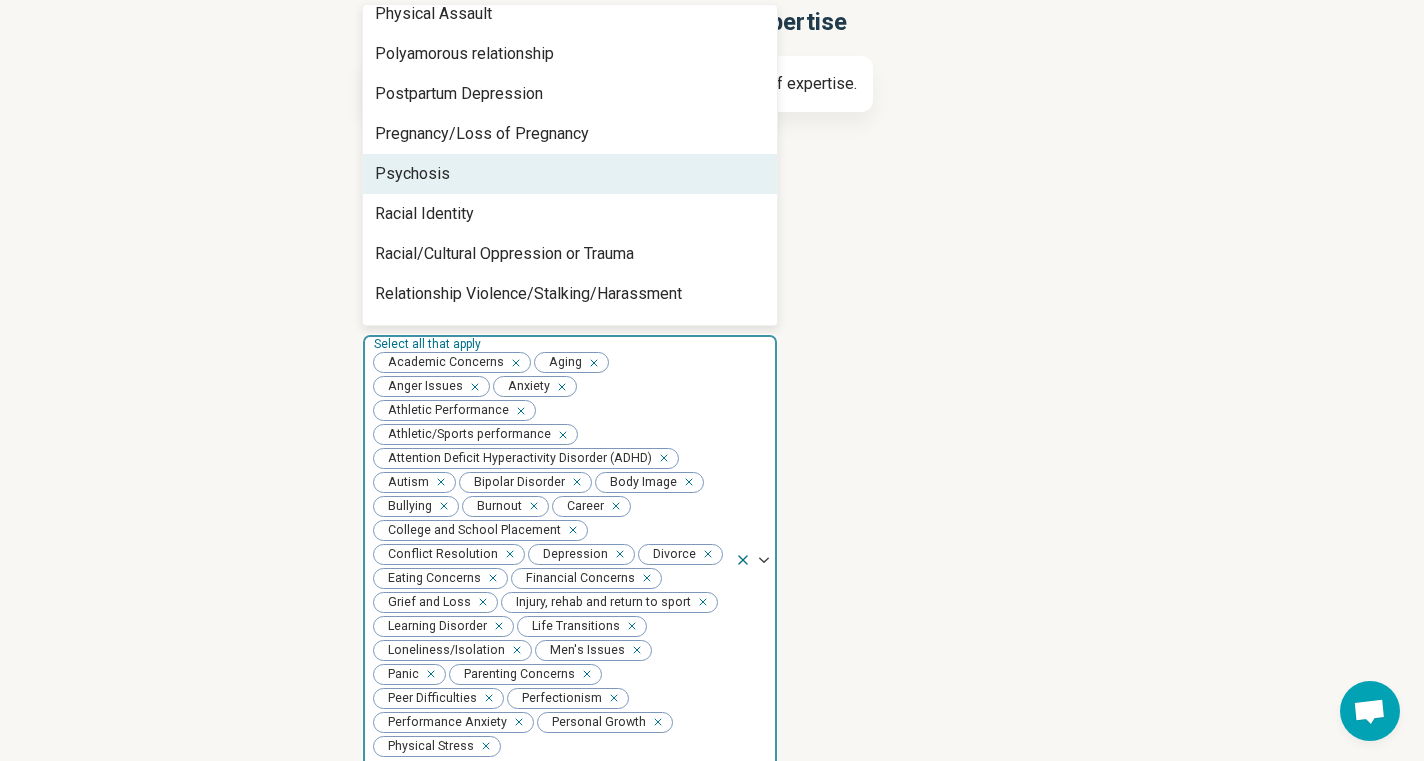 scroll, scrollTop: 1564, scrollLeft: 0, axis: vertical 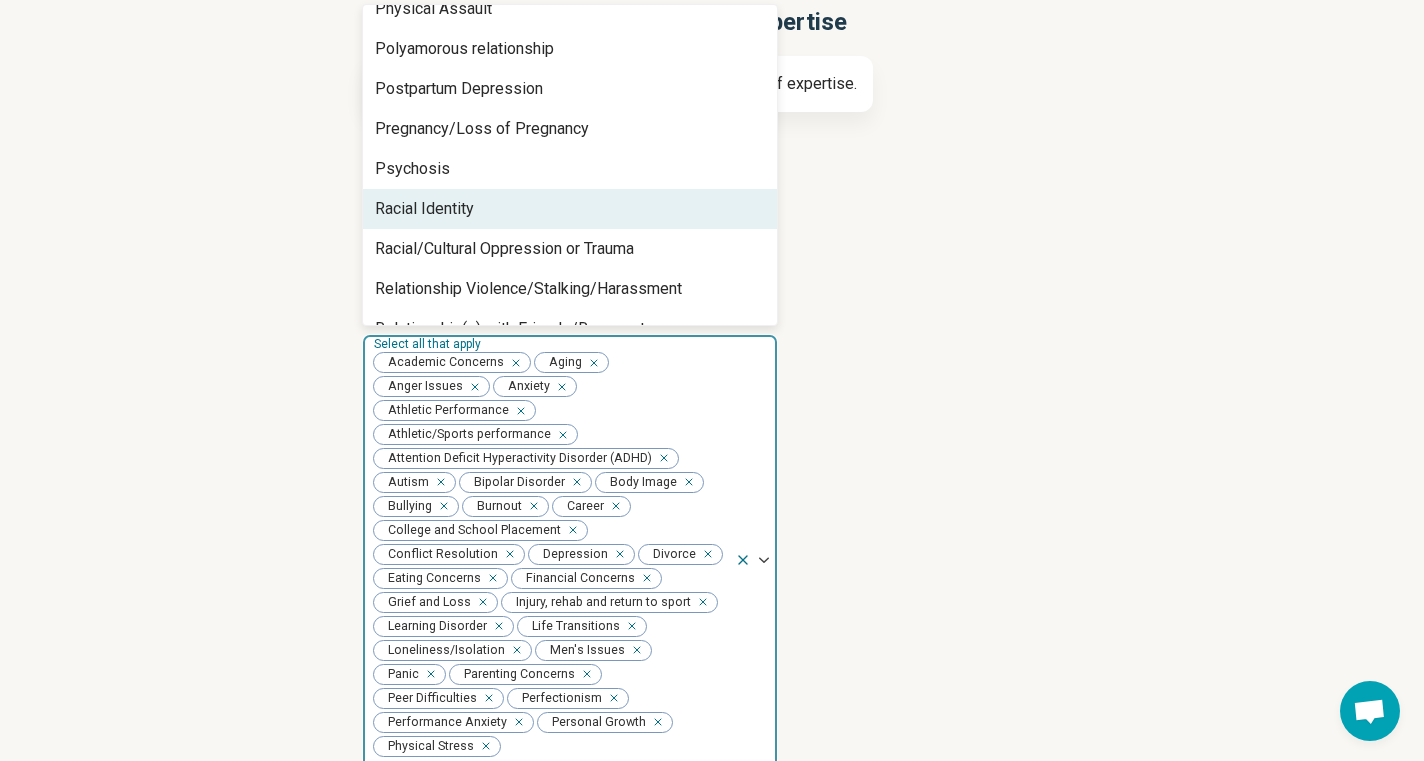 click on "Racial Identity" at bounding box center (570, 209) 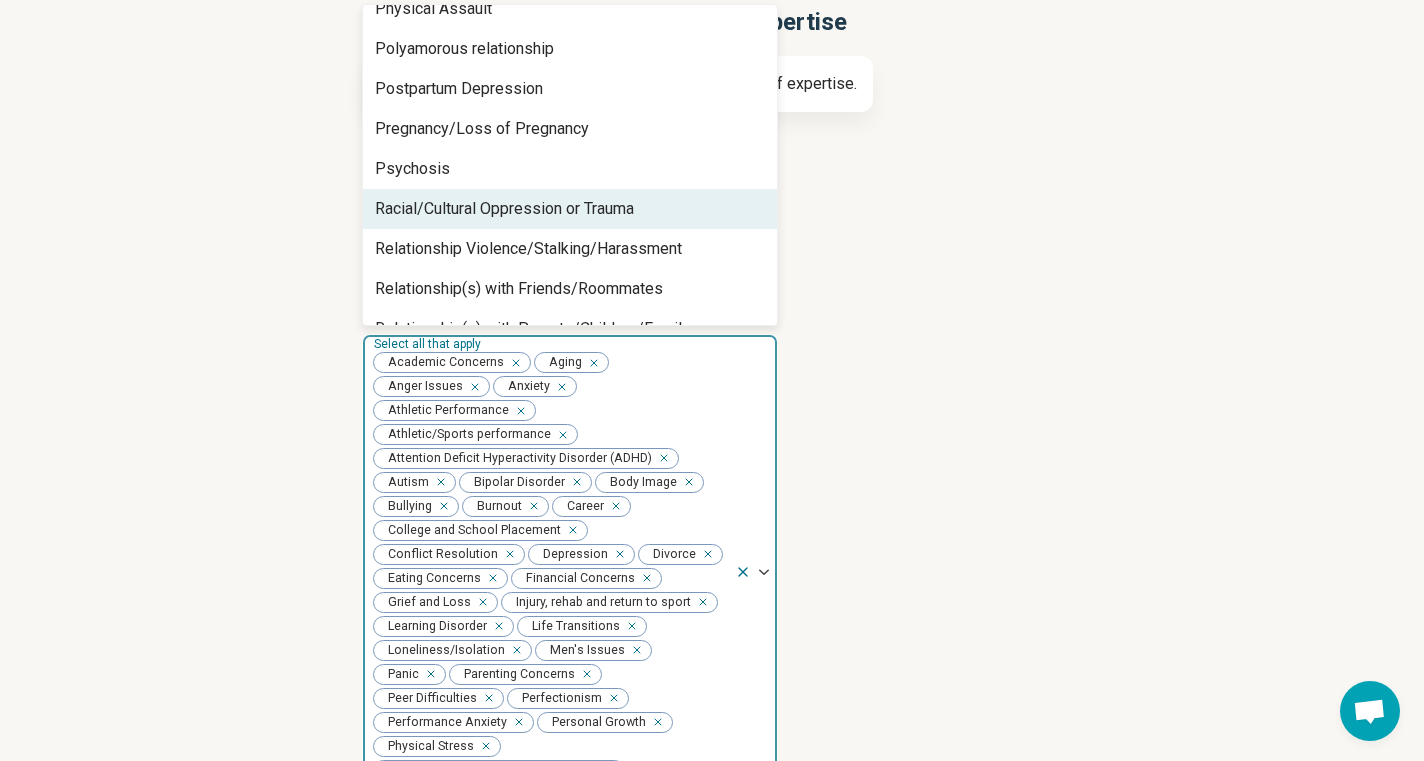 click on "Racial/Cultural Oppression or Trauma" at bounding box center [504, 209] 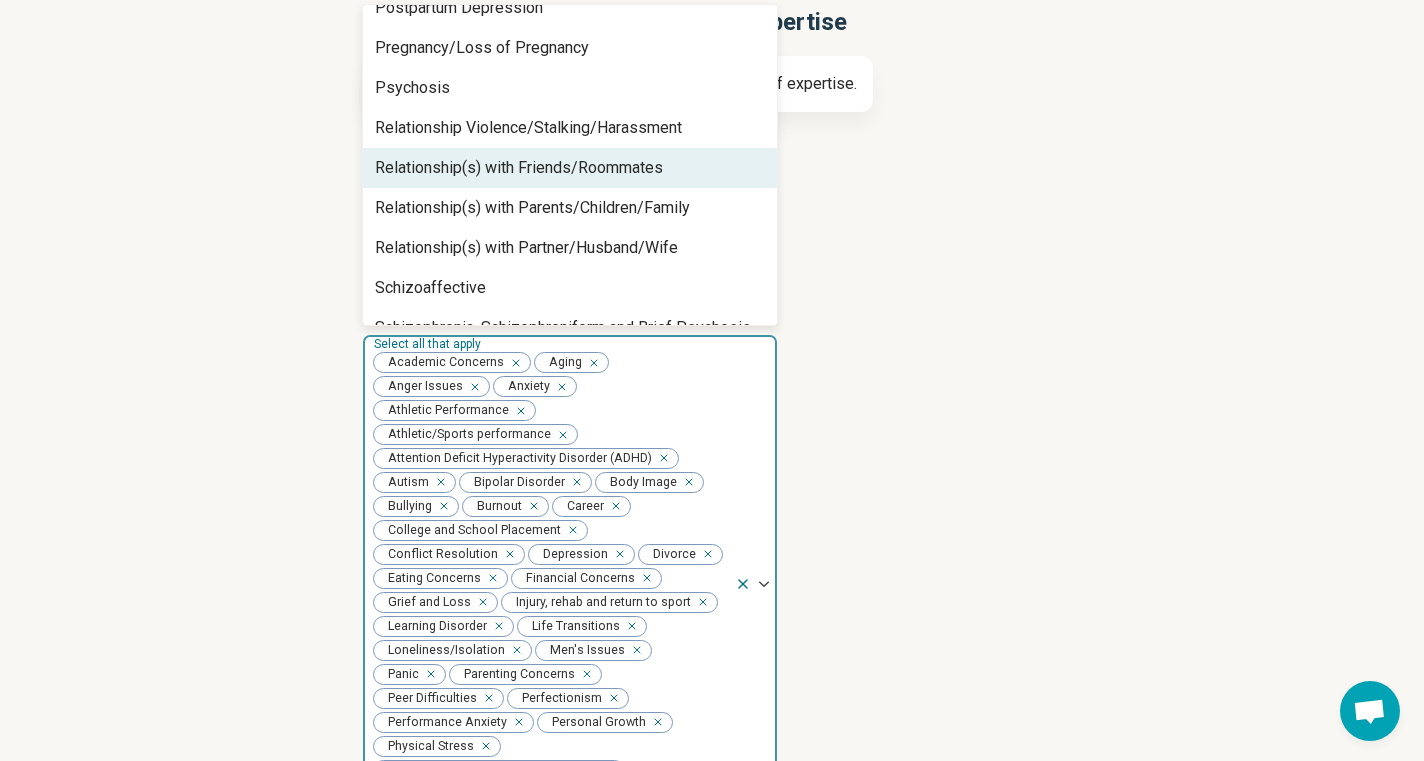 scroll, scrollTop: 1654, scrollLeft: 0, axis: vertical 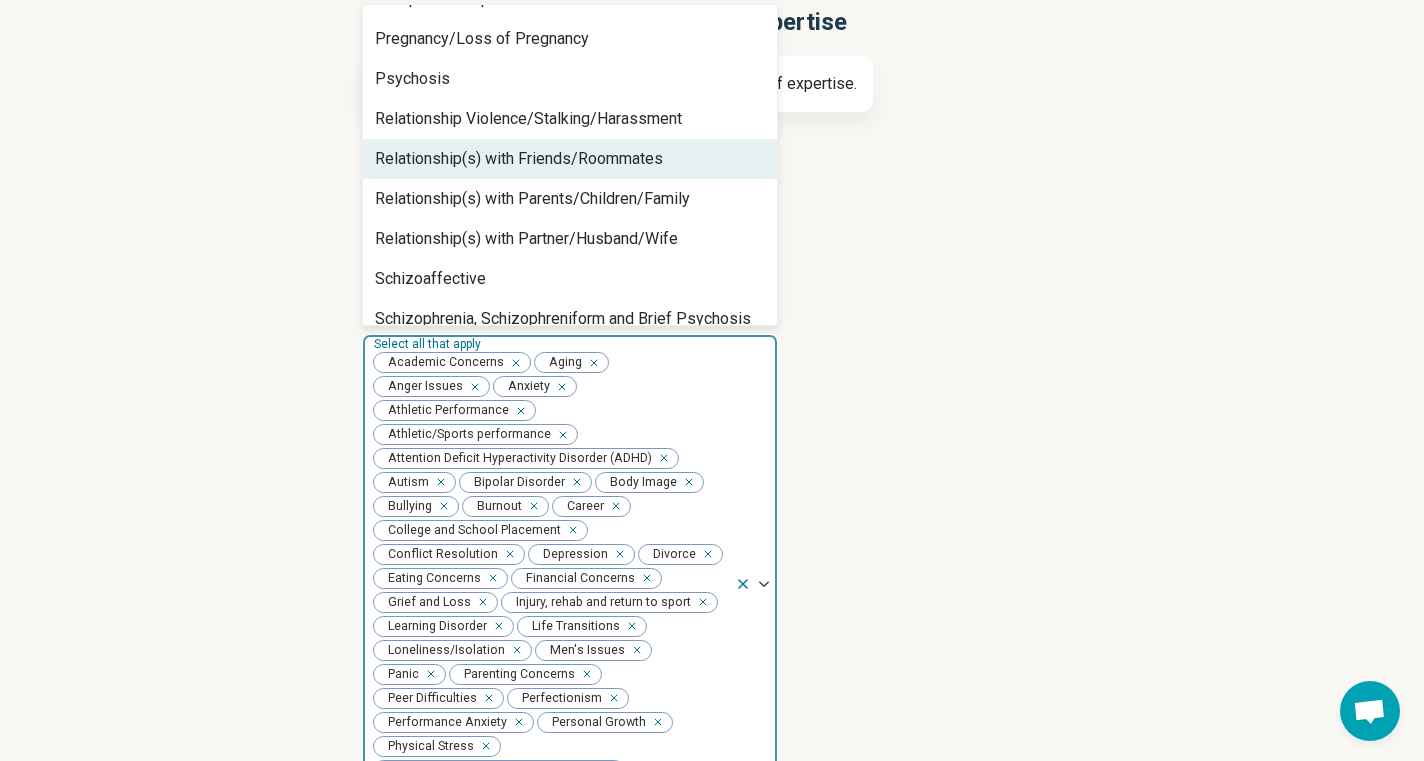 click on "Relationship(s) with Friends/Roommates" at bounding box center (519, 159) 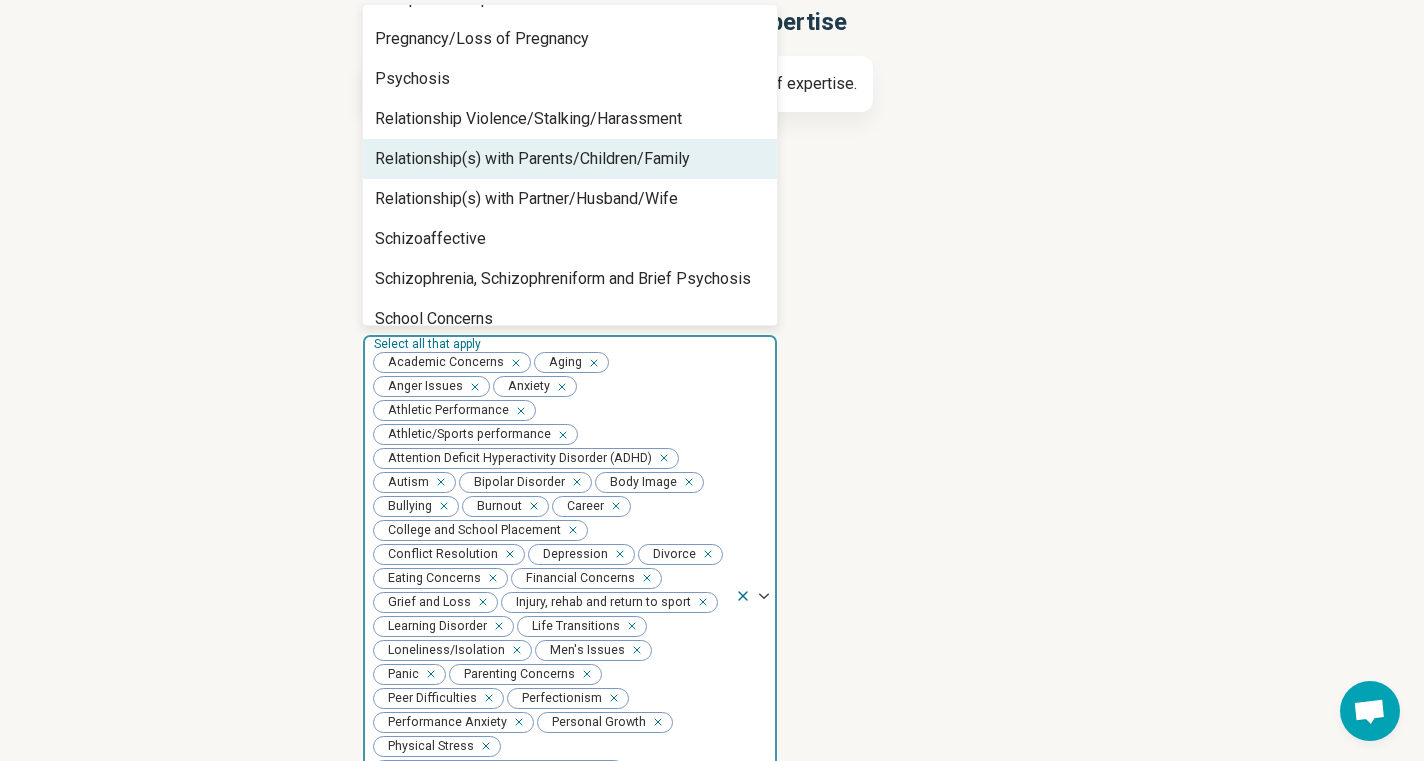 click on "Relationship(s) with Parents/Children/Family" at bounding box center (532, 159) 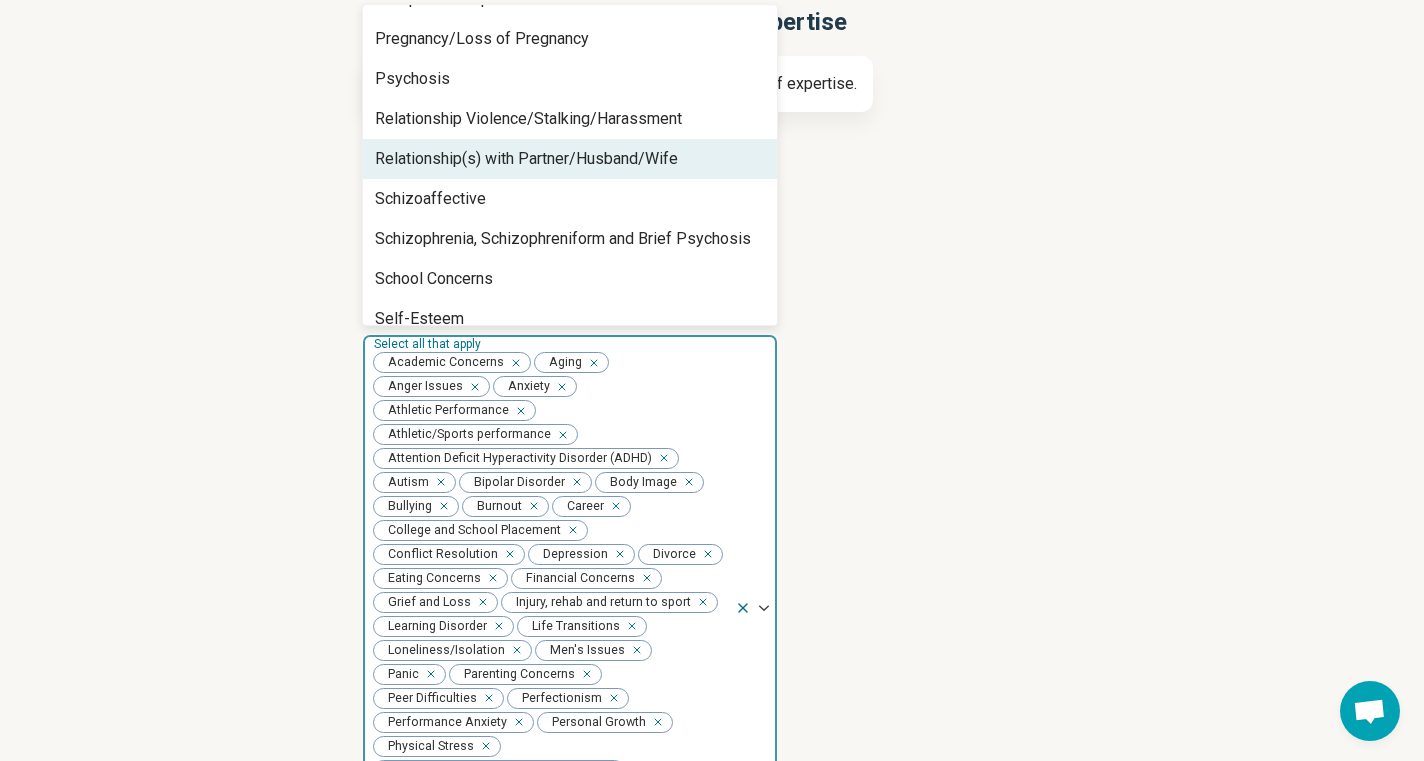 click on "Relationship(s) with Partner/Husband/Wife" at bounding box center [526, 159] 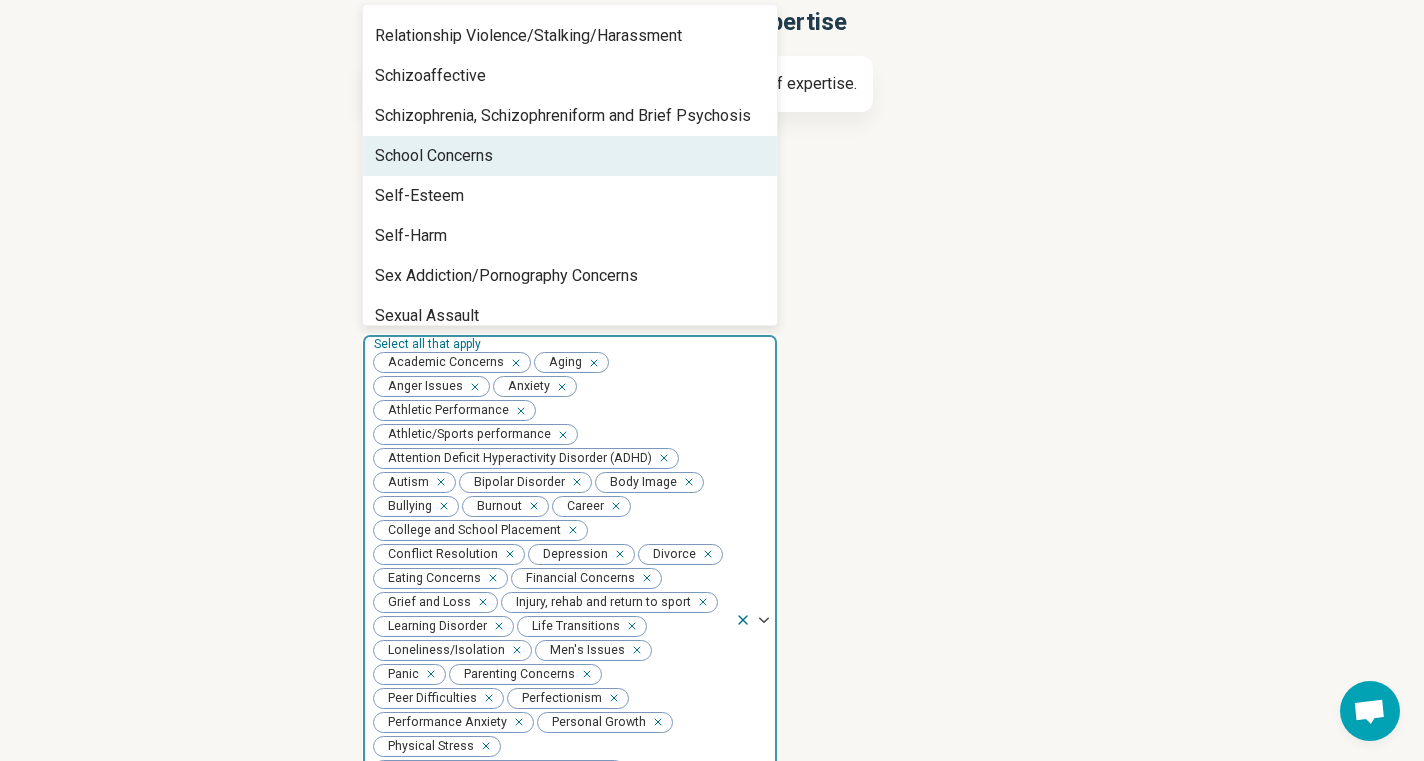 scroll, scrollTop: 1756, scrollLeft: 0, axis: vertical 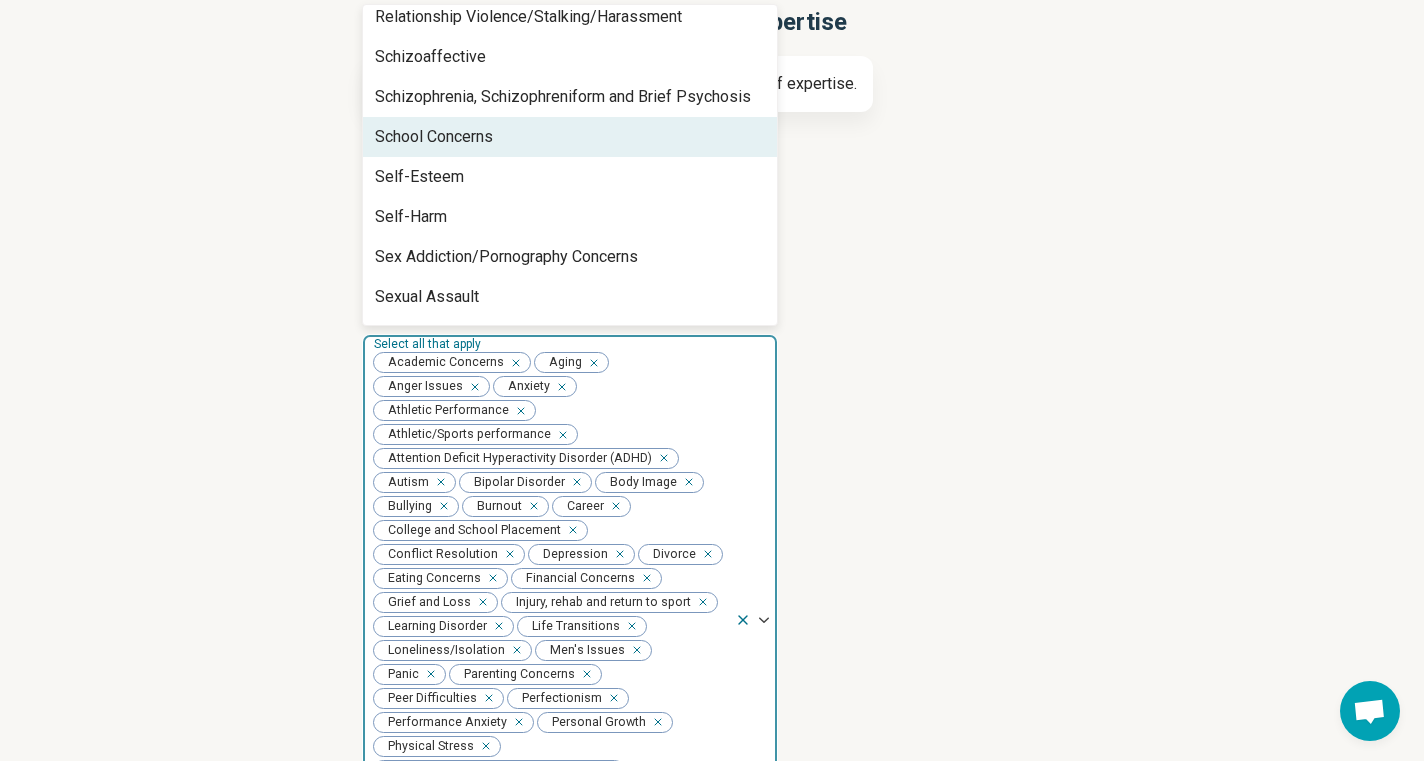 click on "School Concerns" at bounding box center (570, 137) 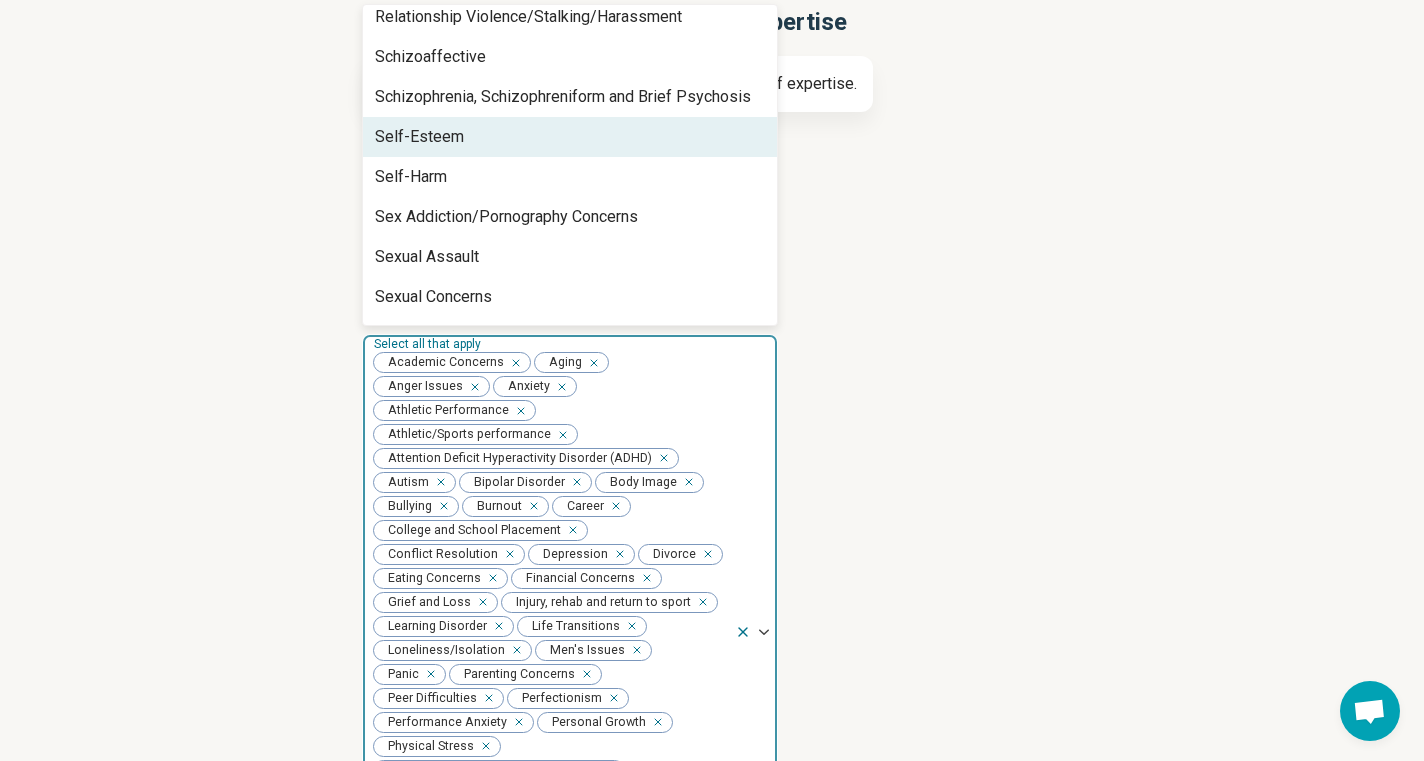 click on "Self-Esteem" at bounding box center [570, 137] 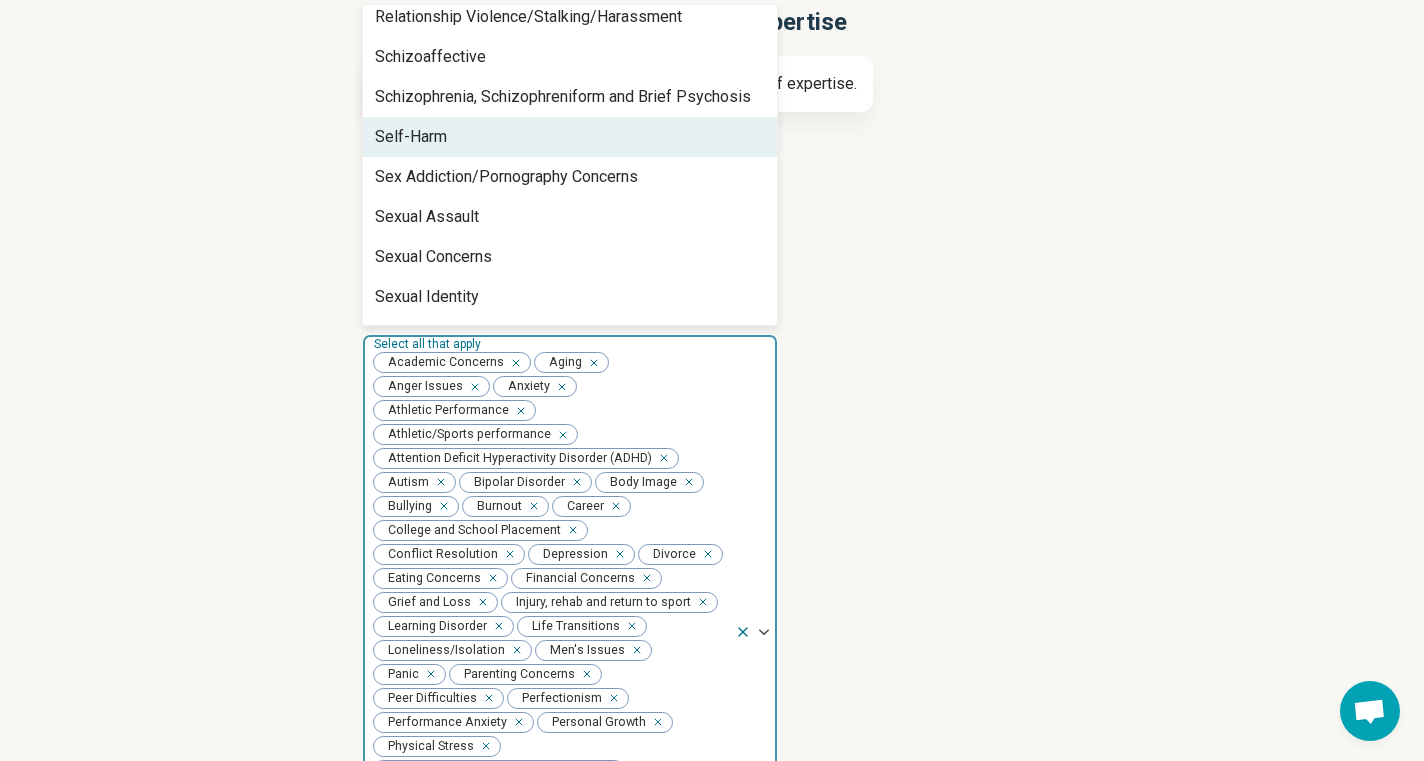 click on "Self-Harm" at bounding box center [570, 137] 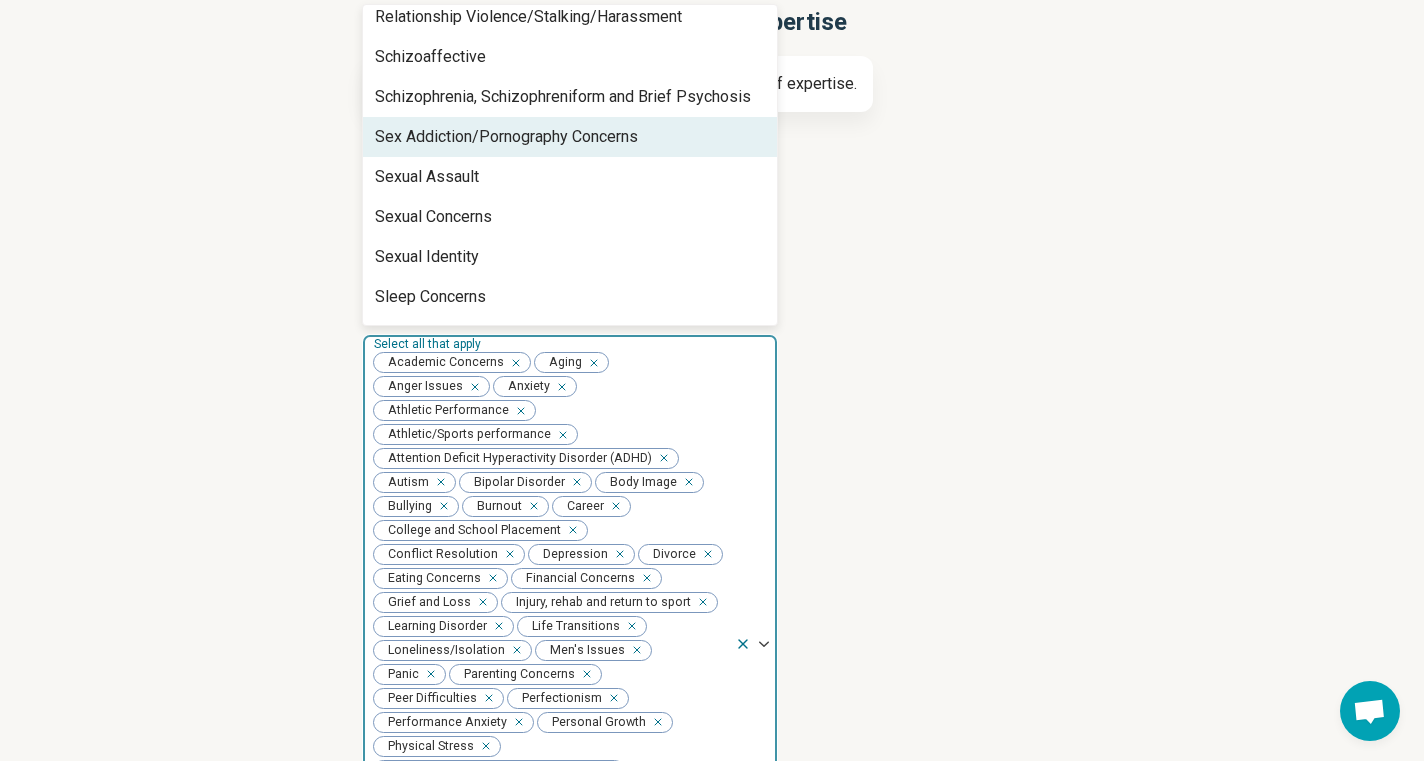 click on "Sex Addiction/Pornography Concerns" at bounding box center [506, 137] 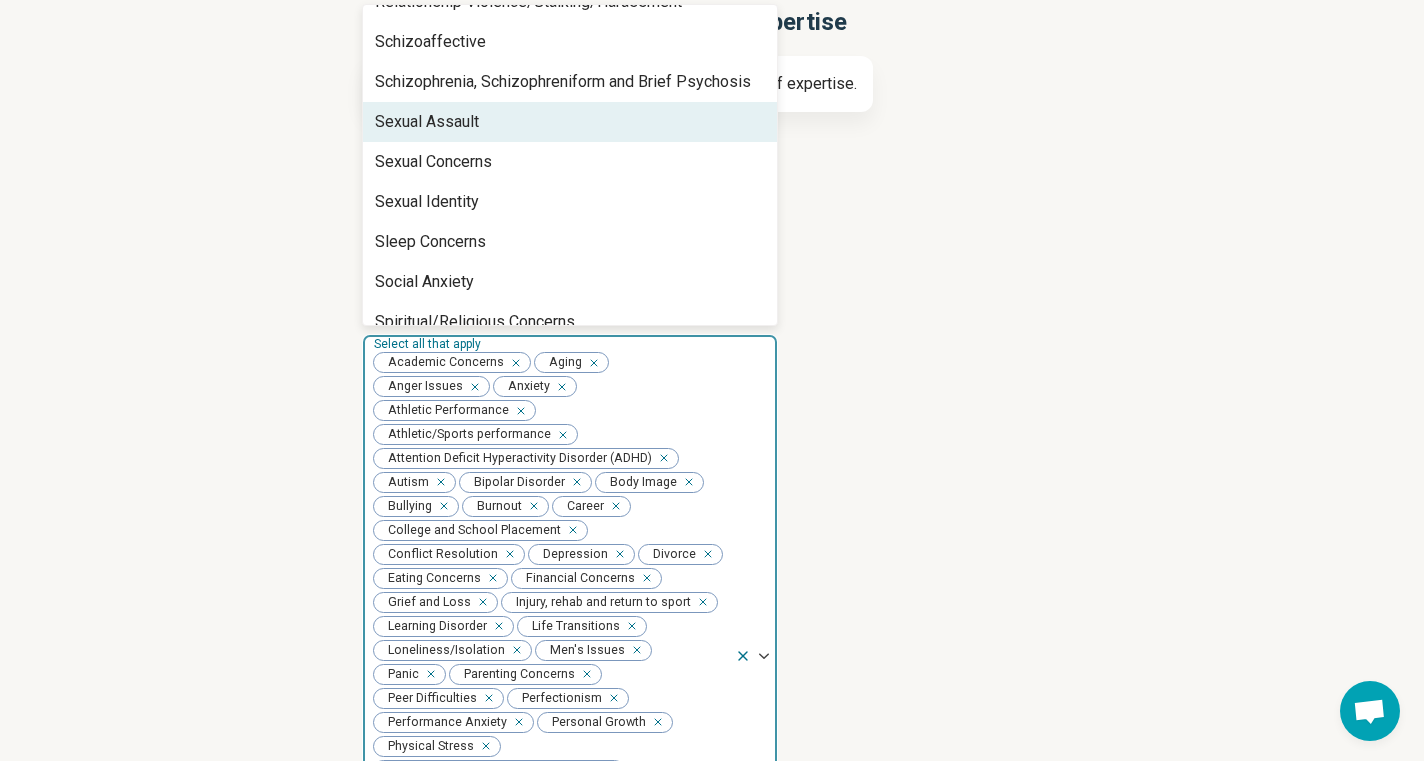 scroll, scrollTop: 1774, scrollLeft: 0, axis: vertical 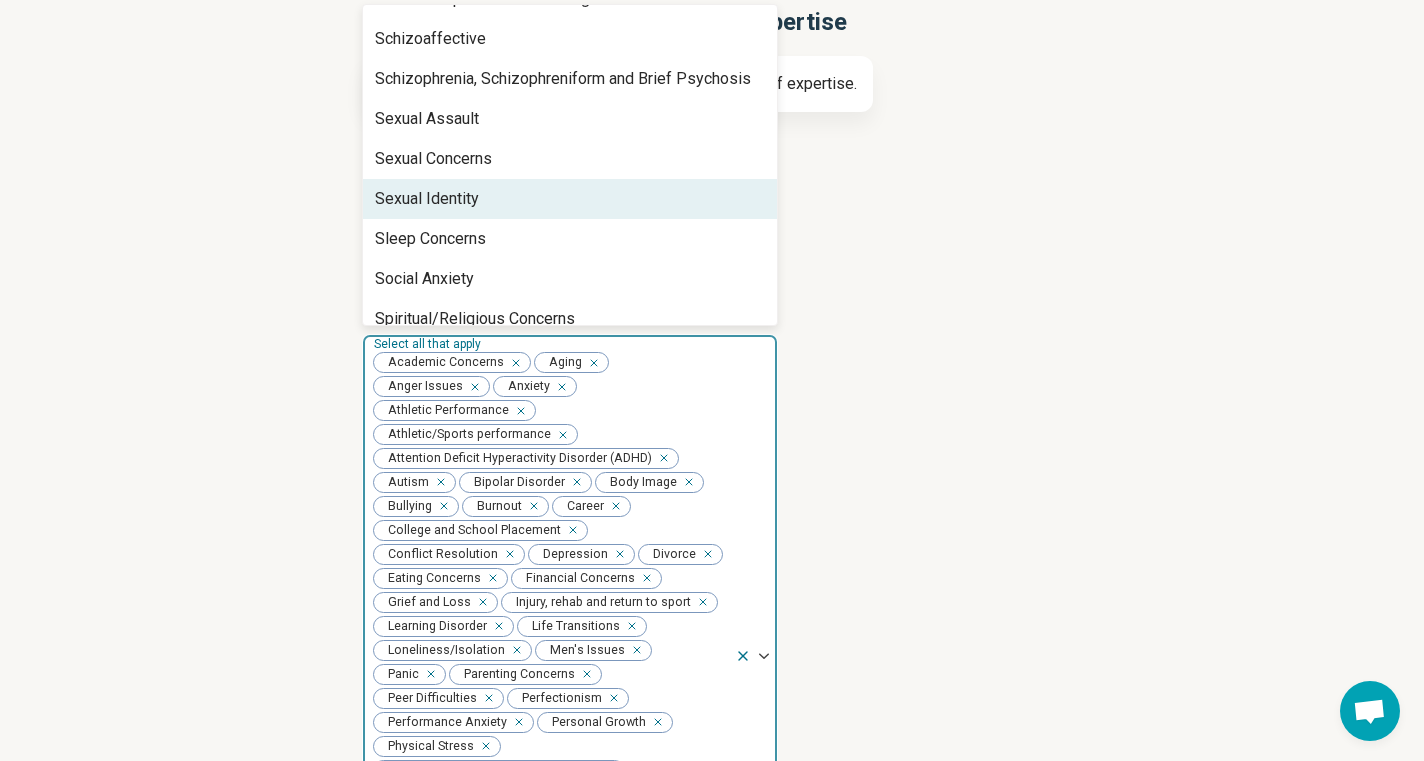 click on "Sexual Identity" at bounding box center (570, 199) 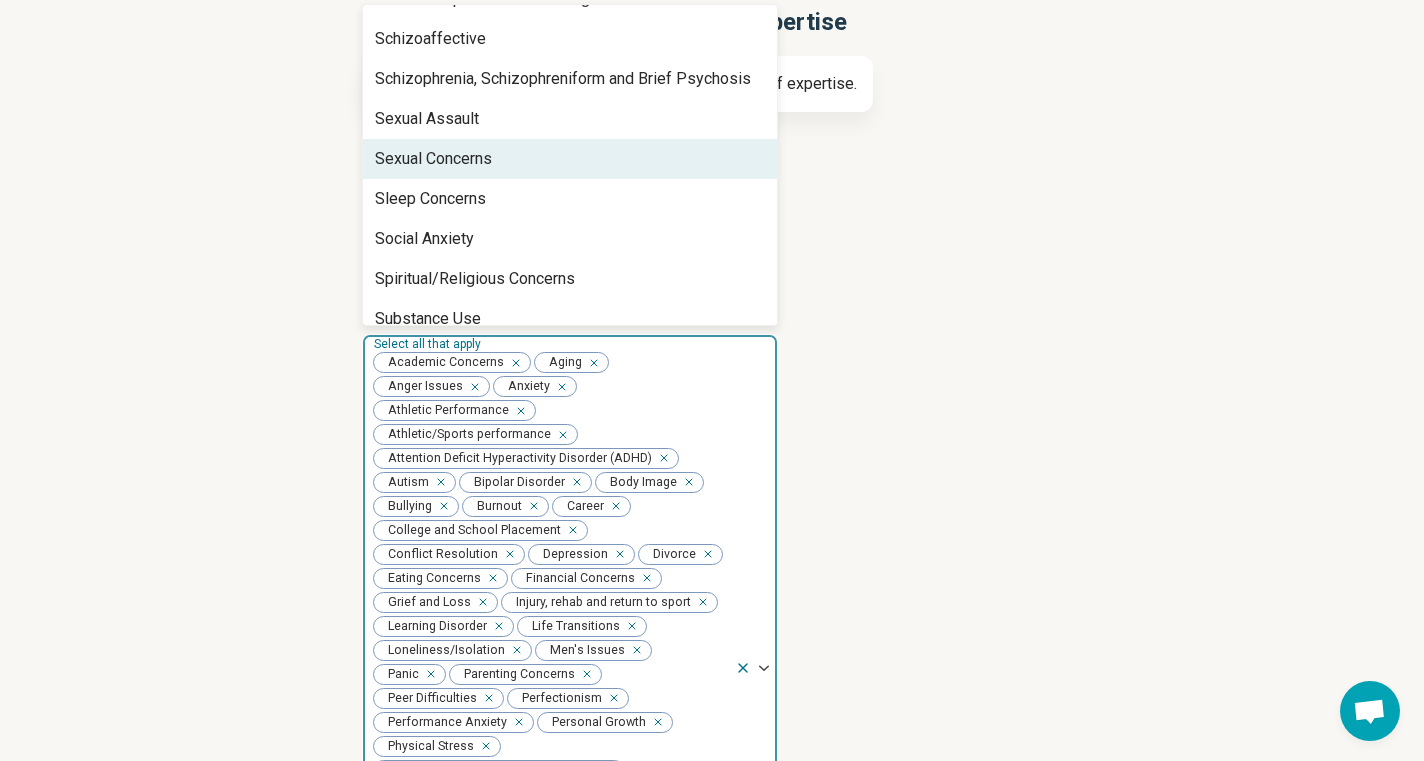 click on "Sexual Concerns" at bounding box center (570, 159) 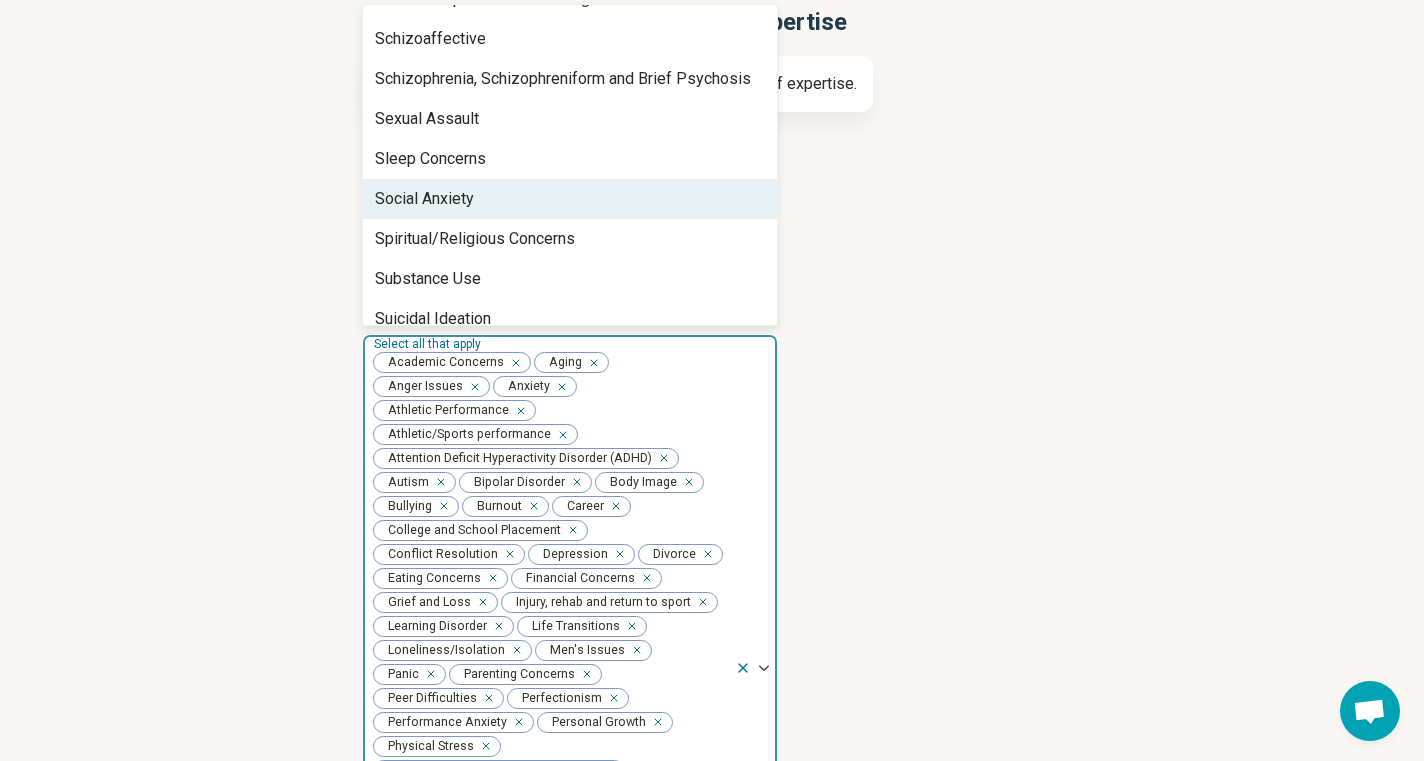 click on "Social Anxiety" at bounding box center (570, 199) 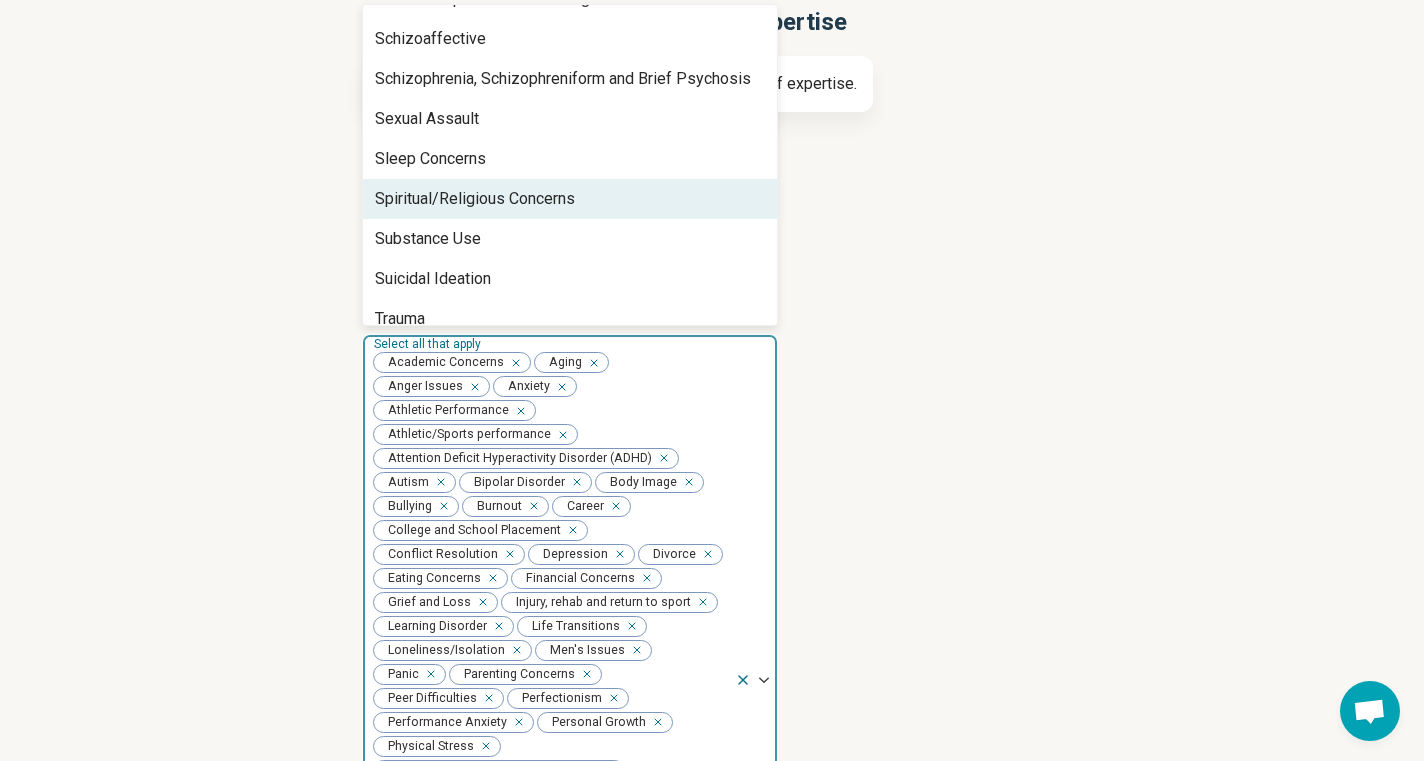 click on "Spiritual/Religious Concerns" at bounding box center (475, 199) 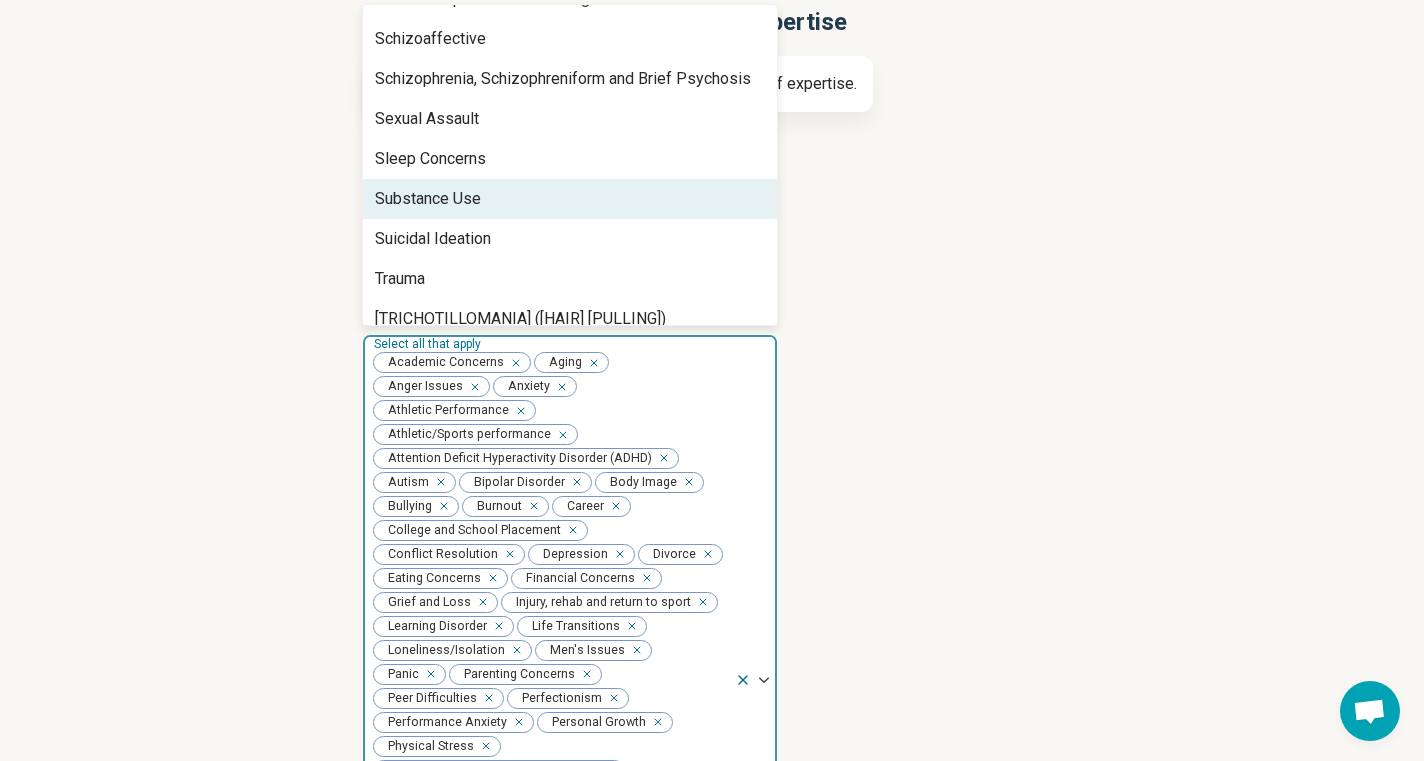 click on "Substance Use" at bounding box center [570, 199] 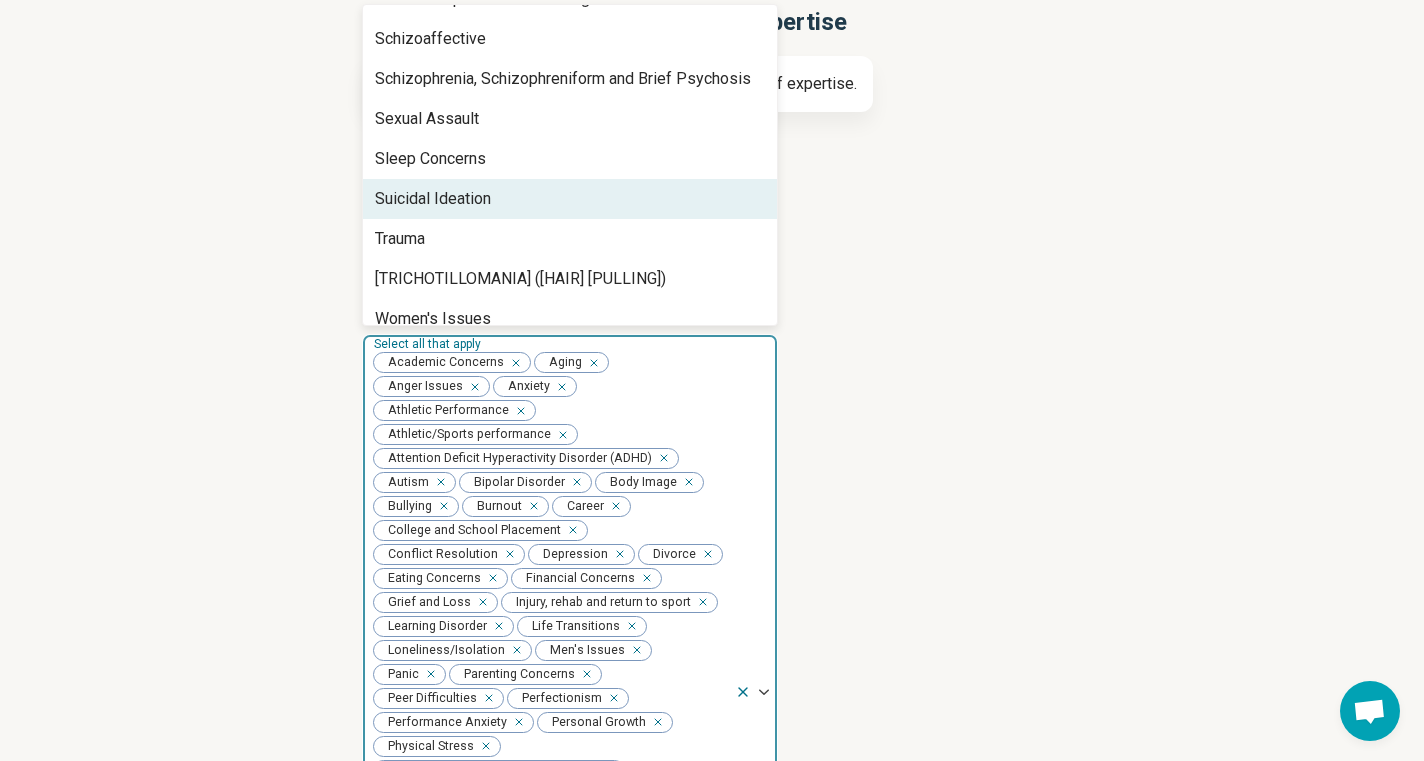 click on "Suicidal Ideation" at bounding box center [570, 199] 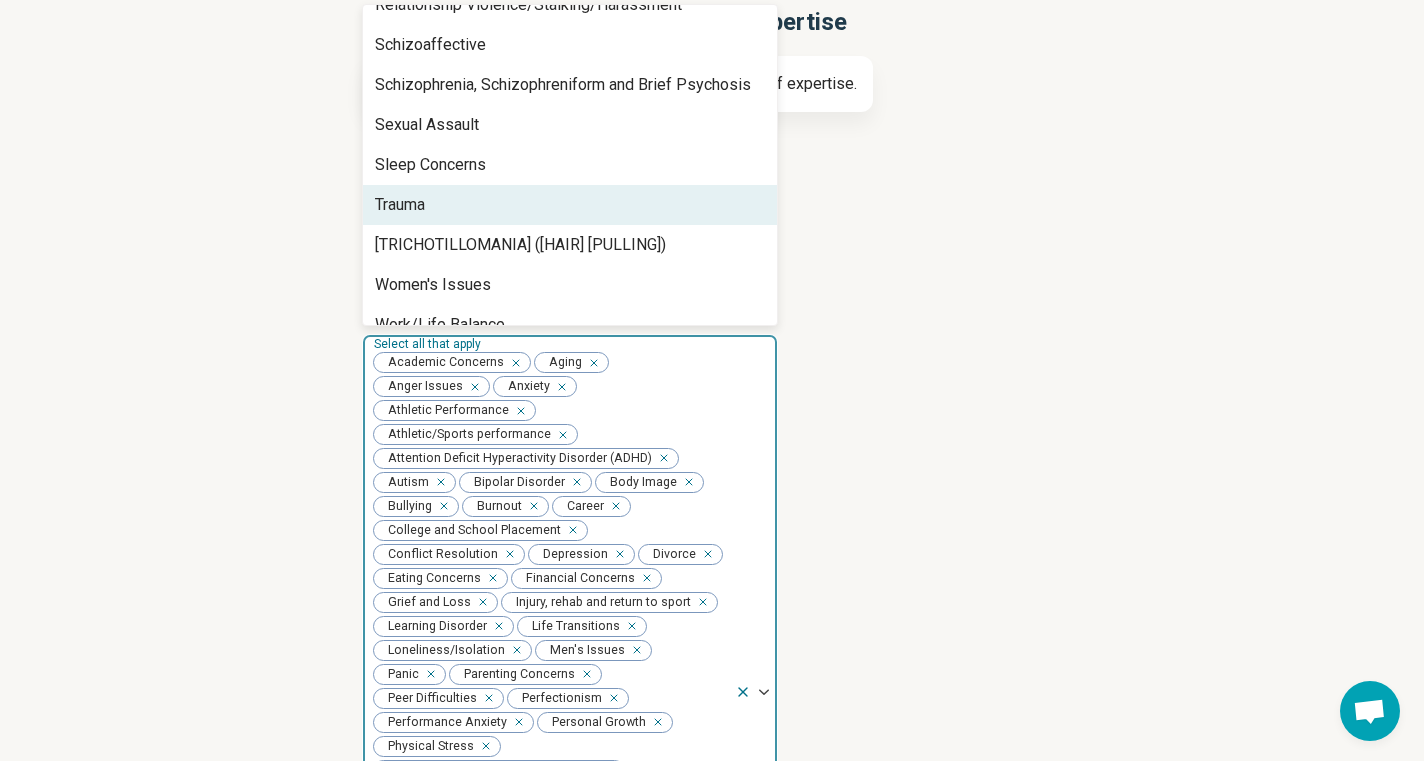 click on "Trauma" at bounding box center [570, 205] 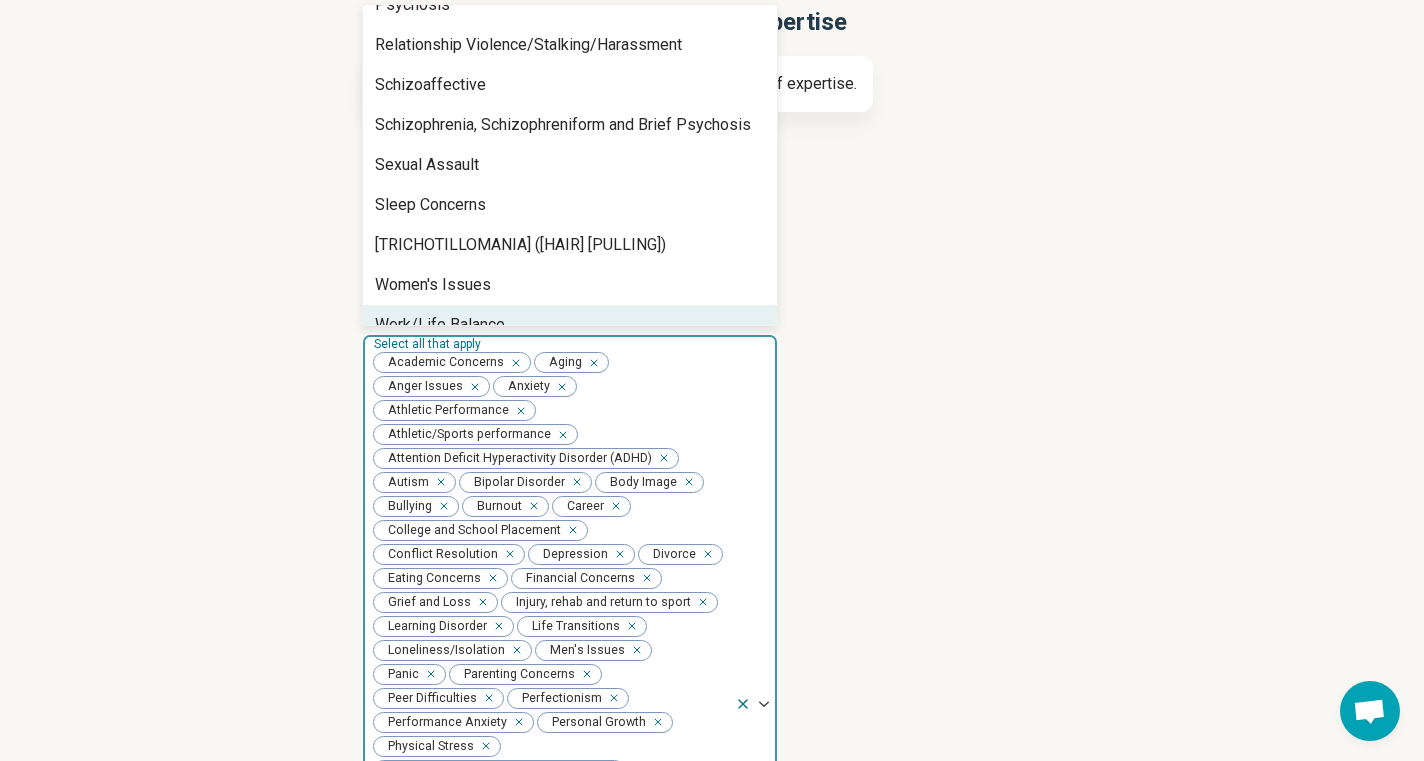 click on "Work/Life Balance" at bounding box center (440, 325) 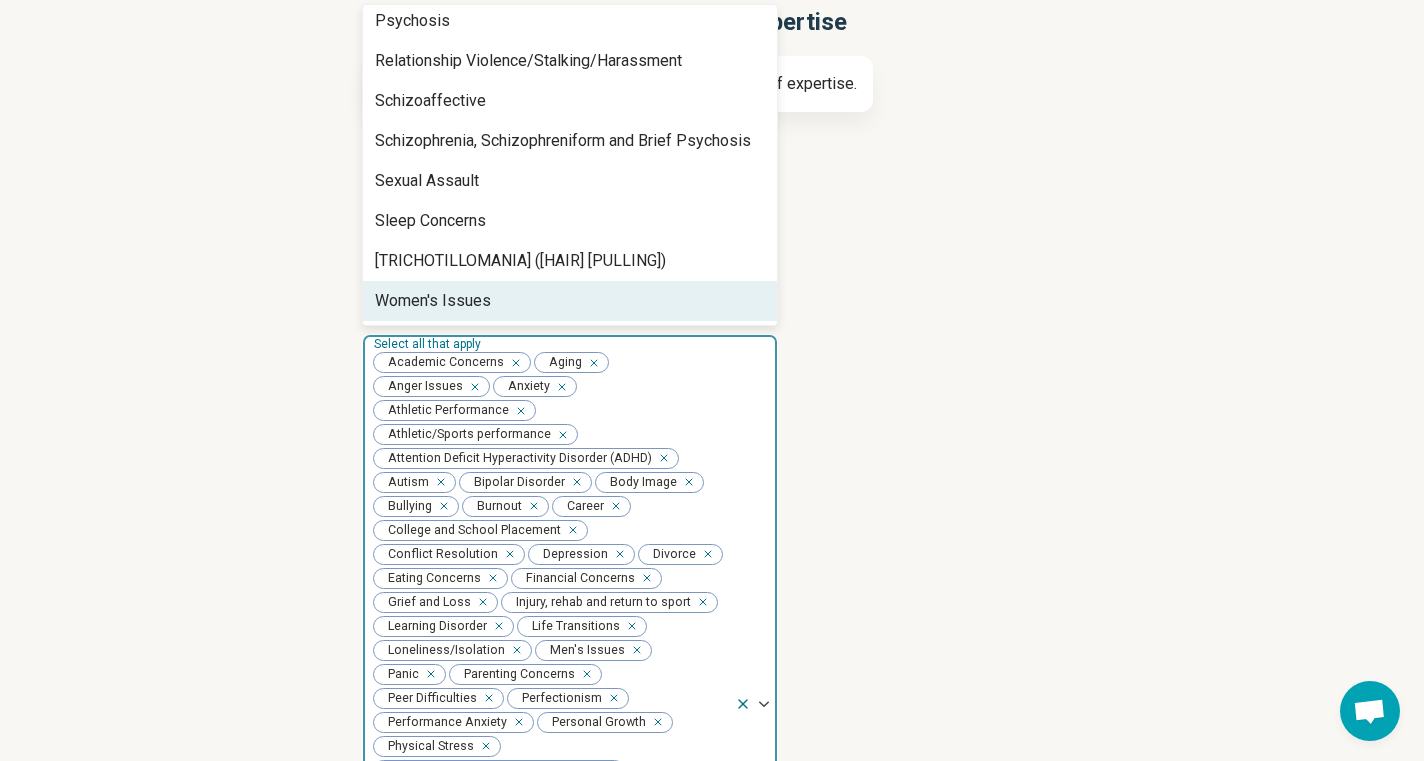 scroll, scrollTop: 1688, scrollLeft: 0, axis: vertical 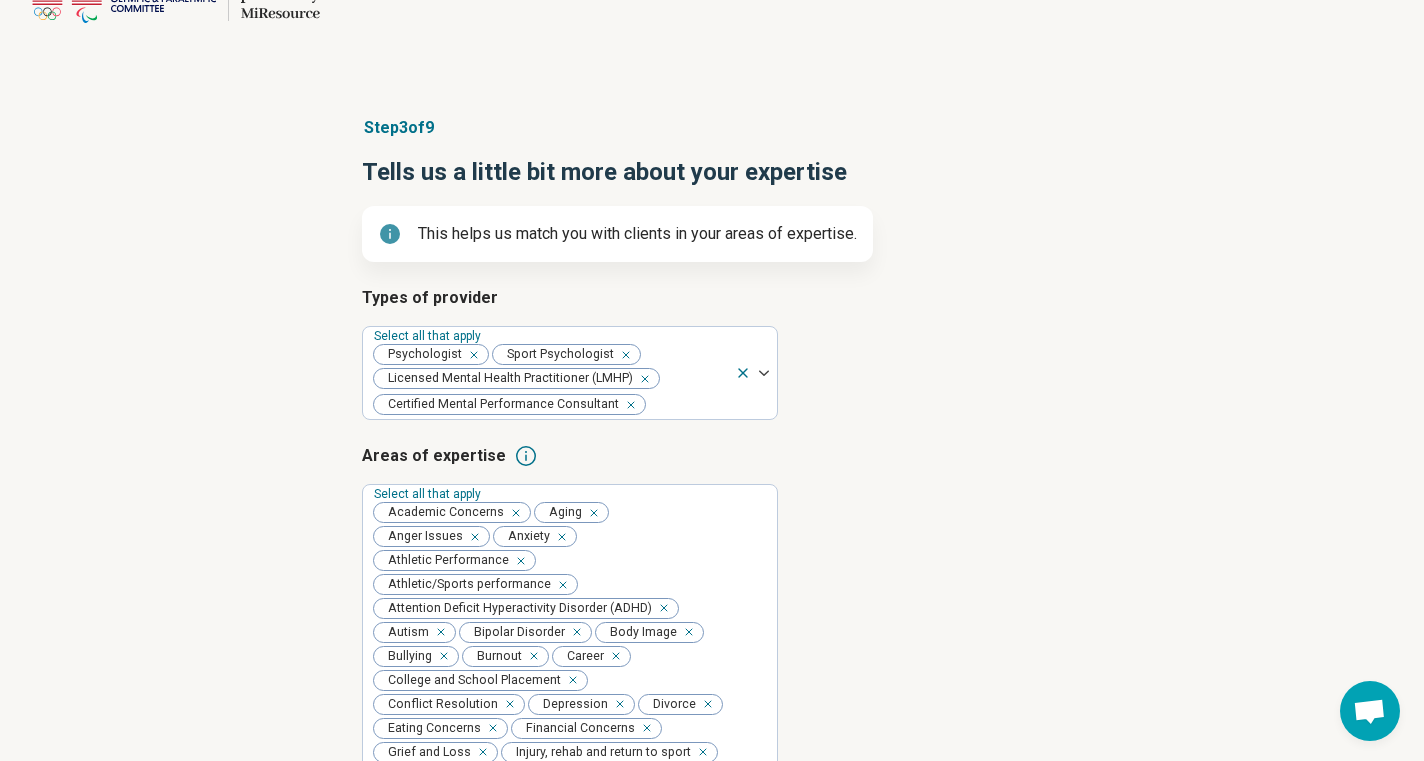 click on "Types of provider Select all that apply Psychologist Sport Psychologist Licensed Mental Health Practitioner (LMHP) Certified Mental Performance Consultant" at bounding box center [712, 353] 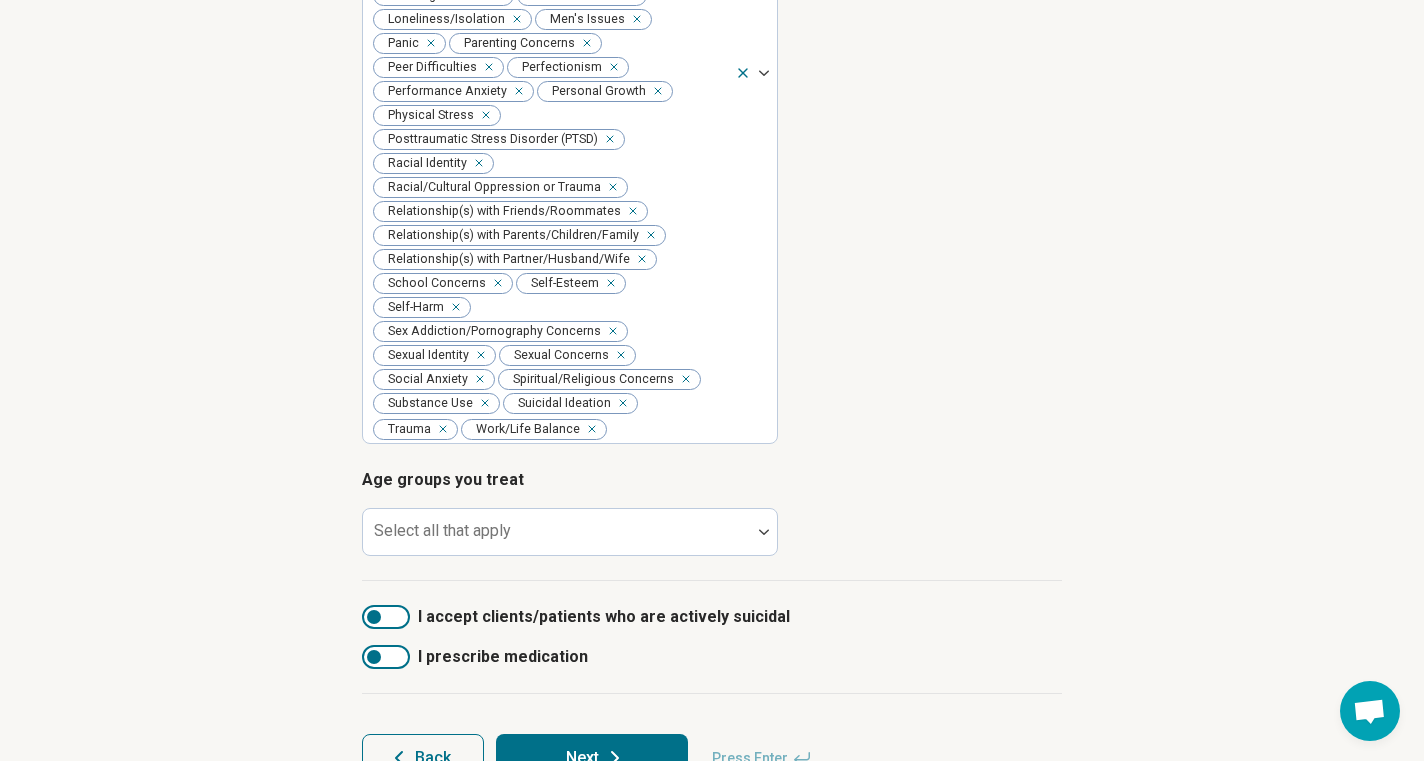 scroll, scrollTop: 848, scrollLeft: 0, axis: vertical 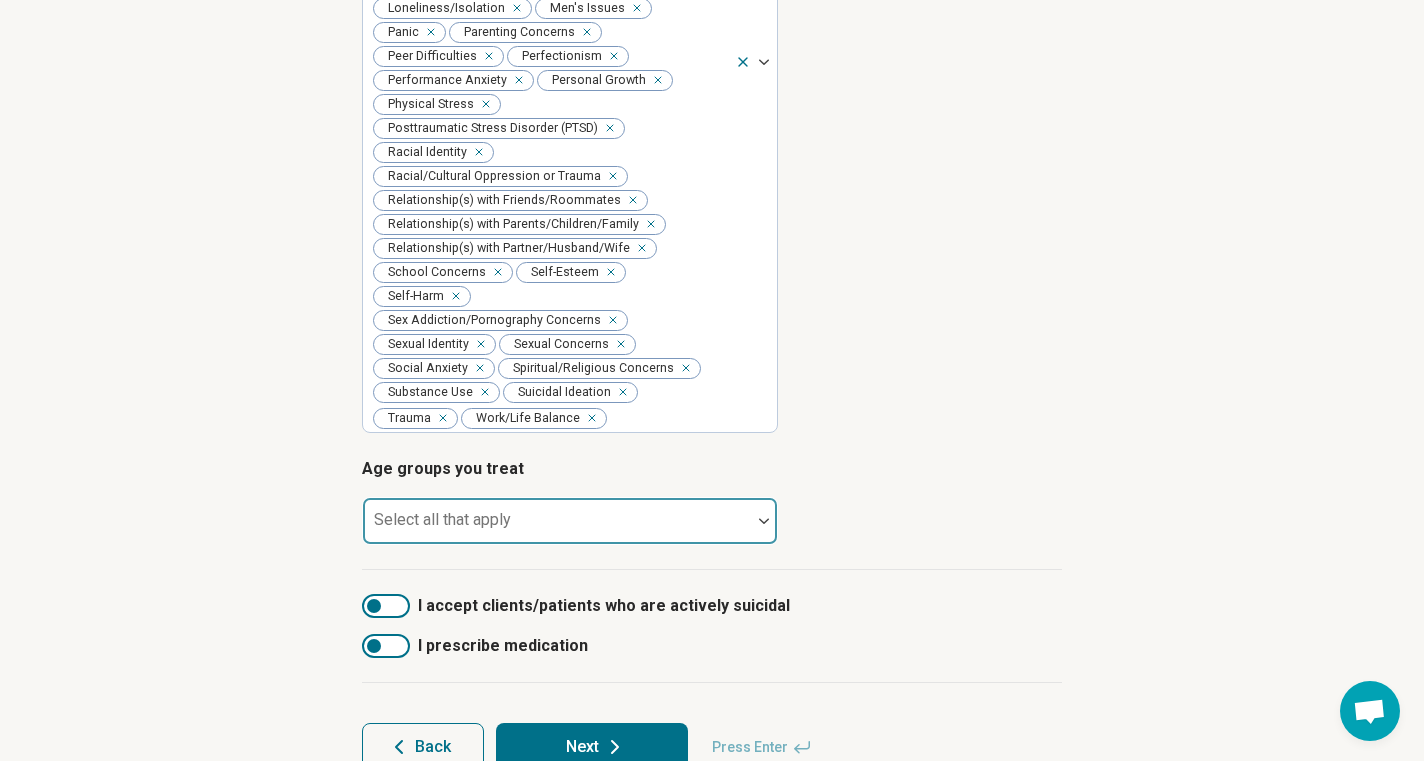 click at bounding box center (557, 521) 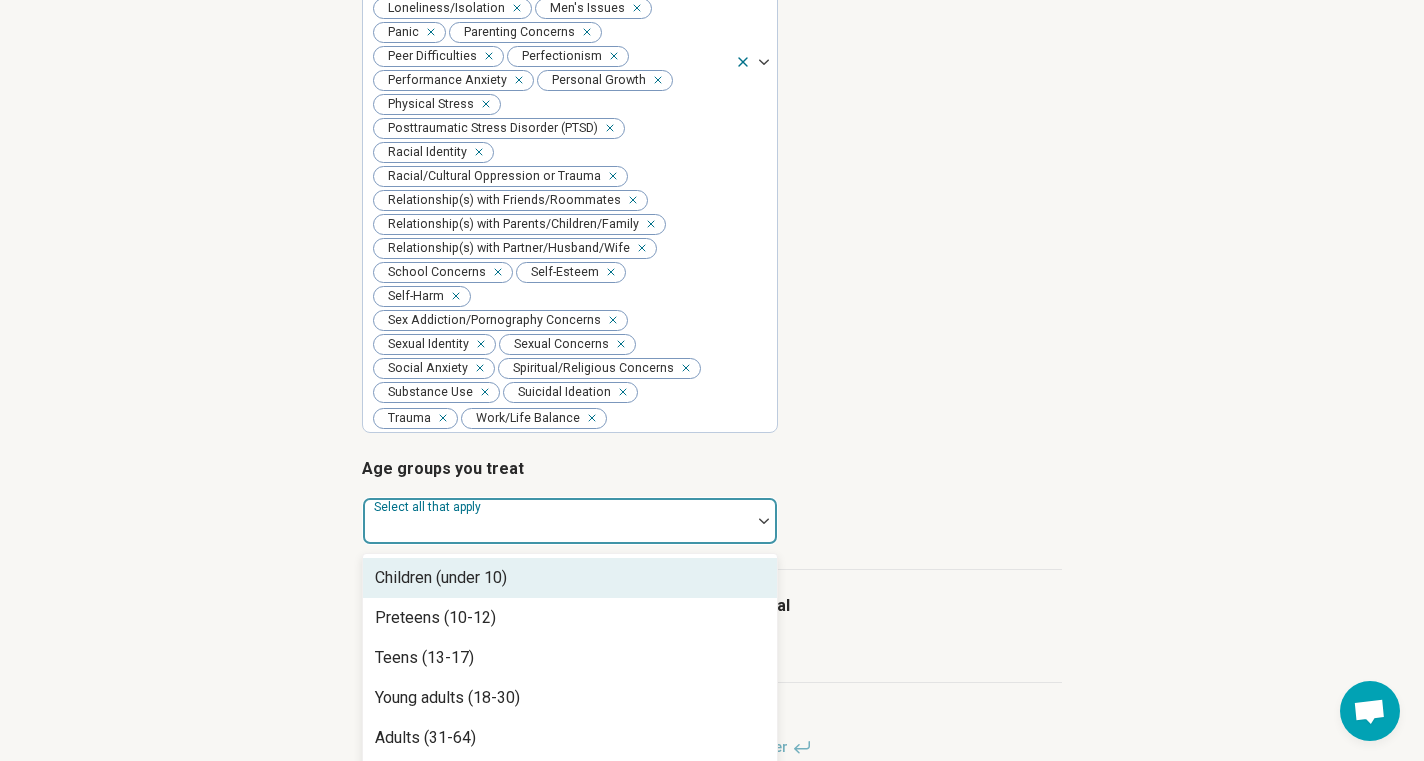 click on "Children (under 10)" at bounding box center (570, 578) 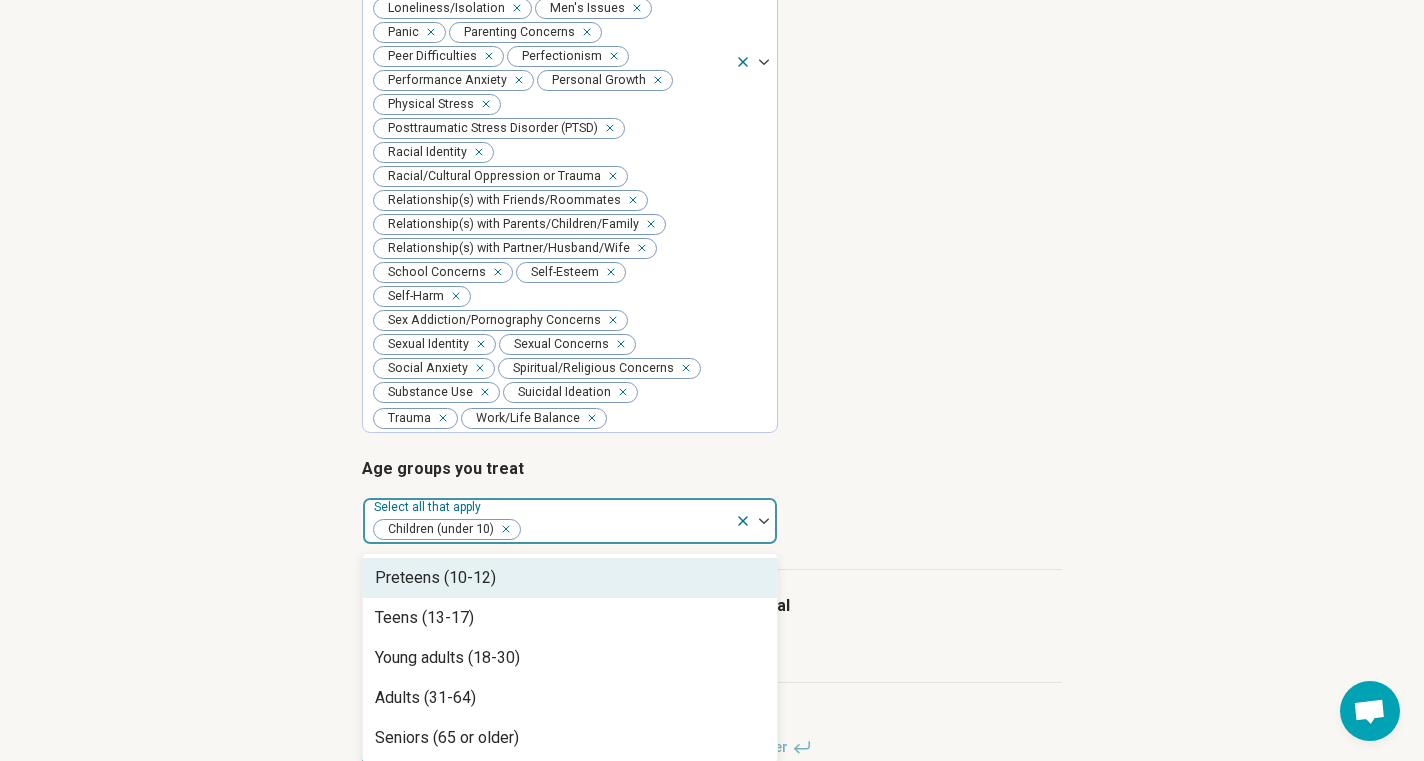 click on "Preteens (10-12)" at bounding box center [570, 578] 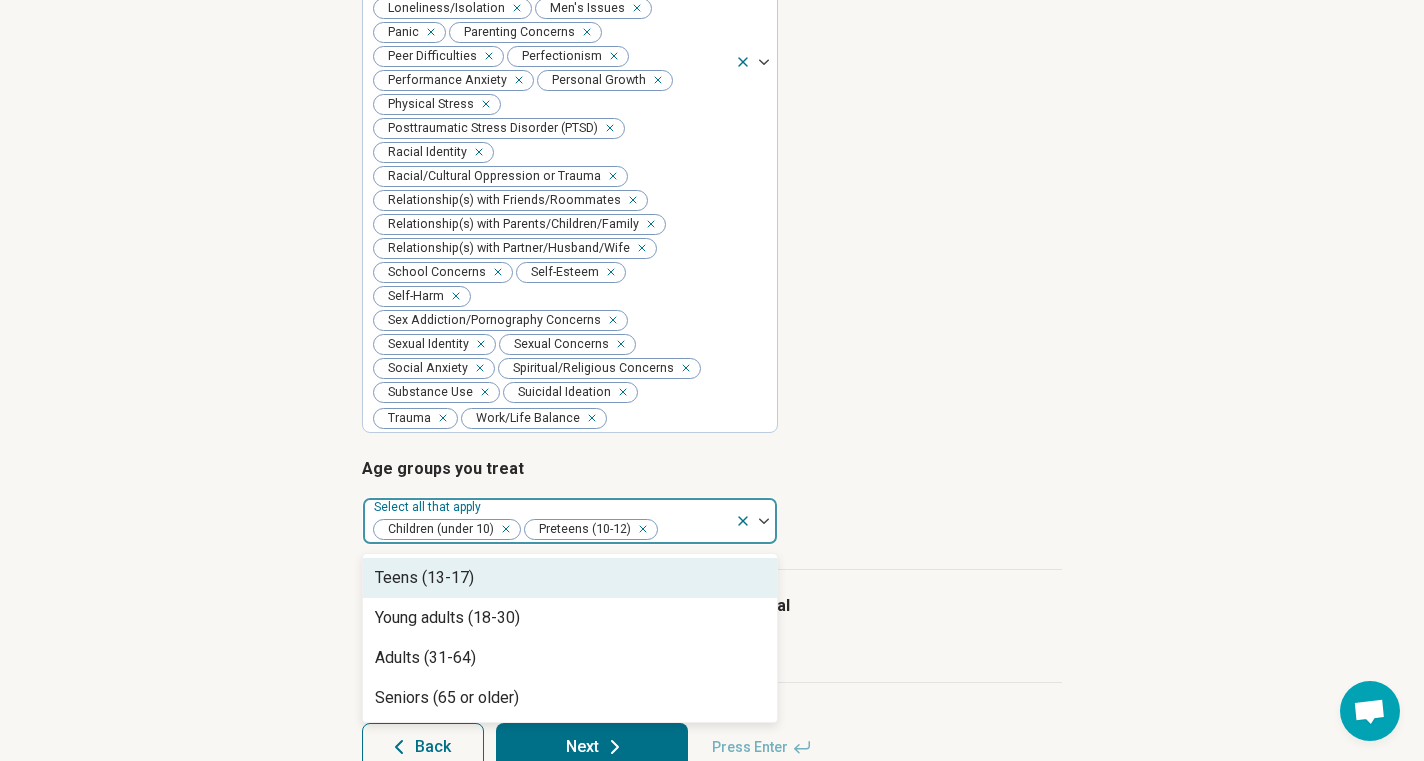 click on "Teens (13-17)" at bounding box center (570, 578) 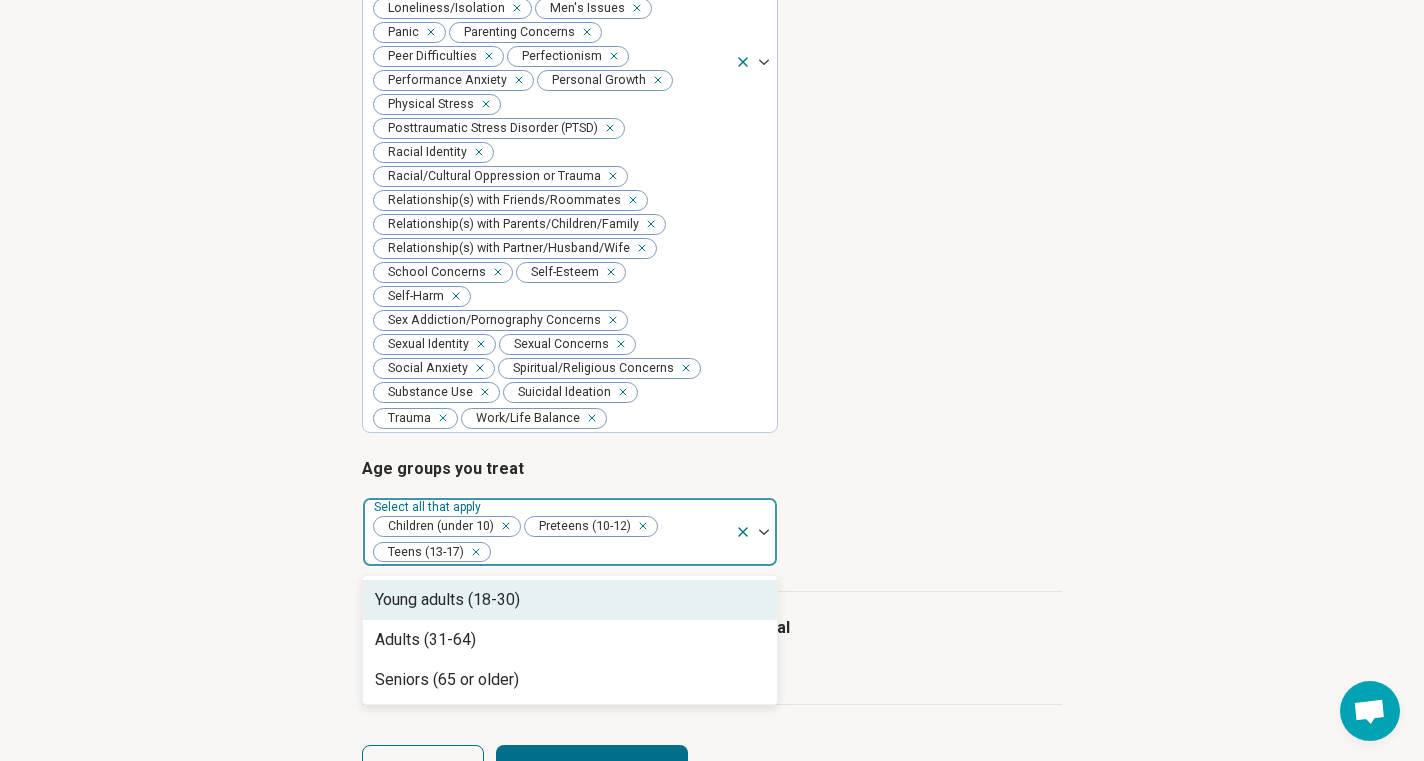 click on "Young adults (18-30)" at bounding box center [570, 600] 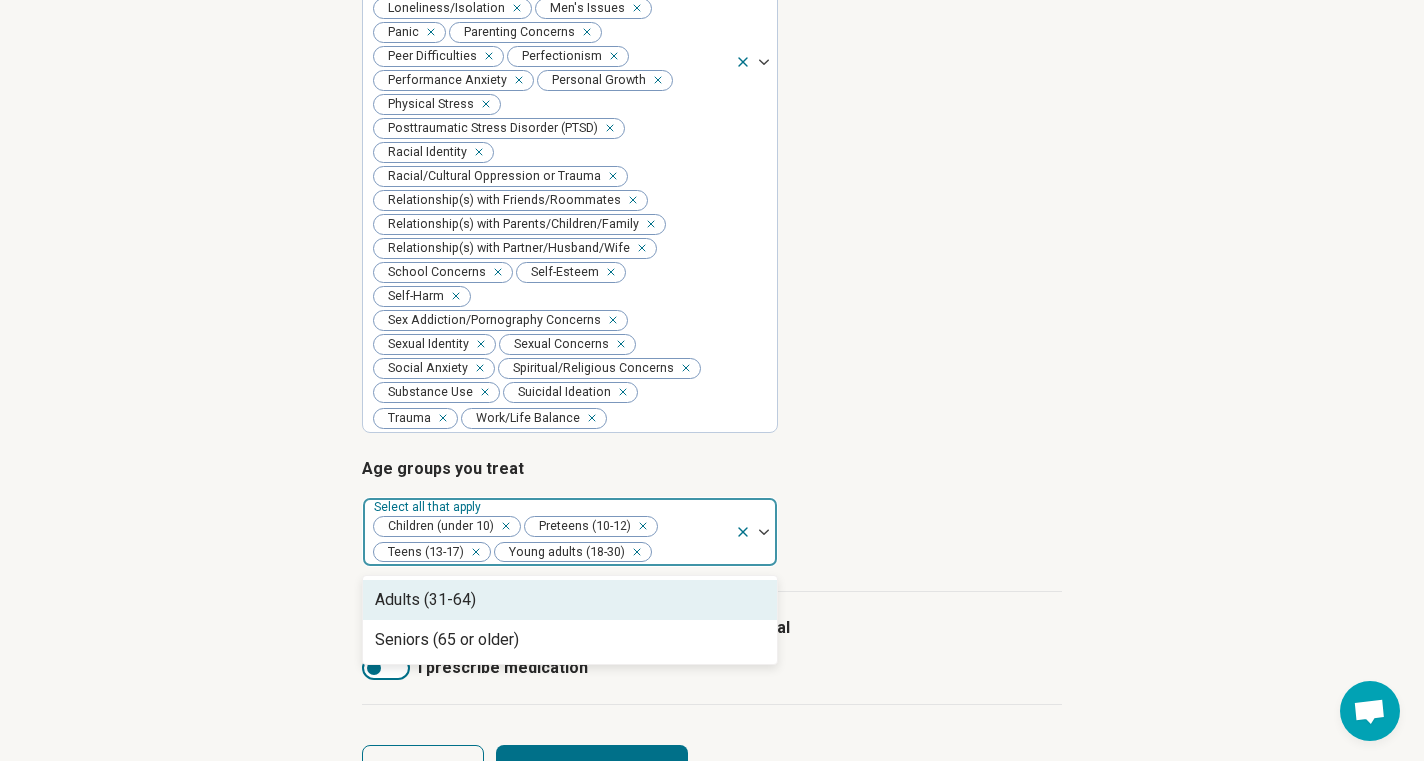 click on "Adults (31-64)" at bounding box center (570, 600) 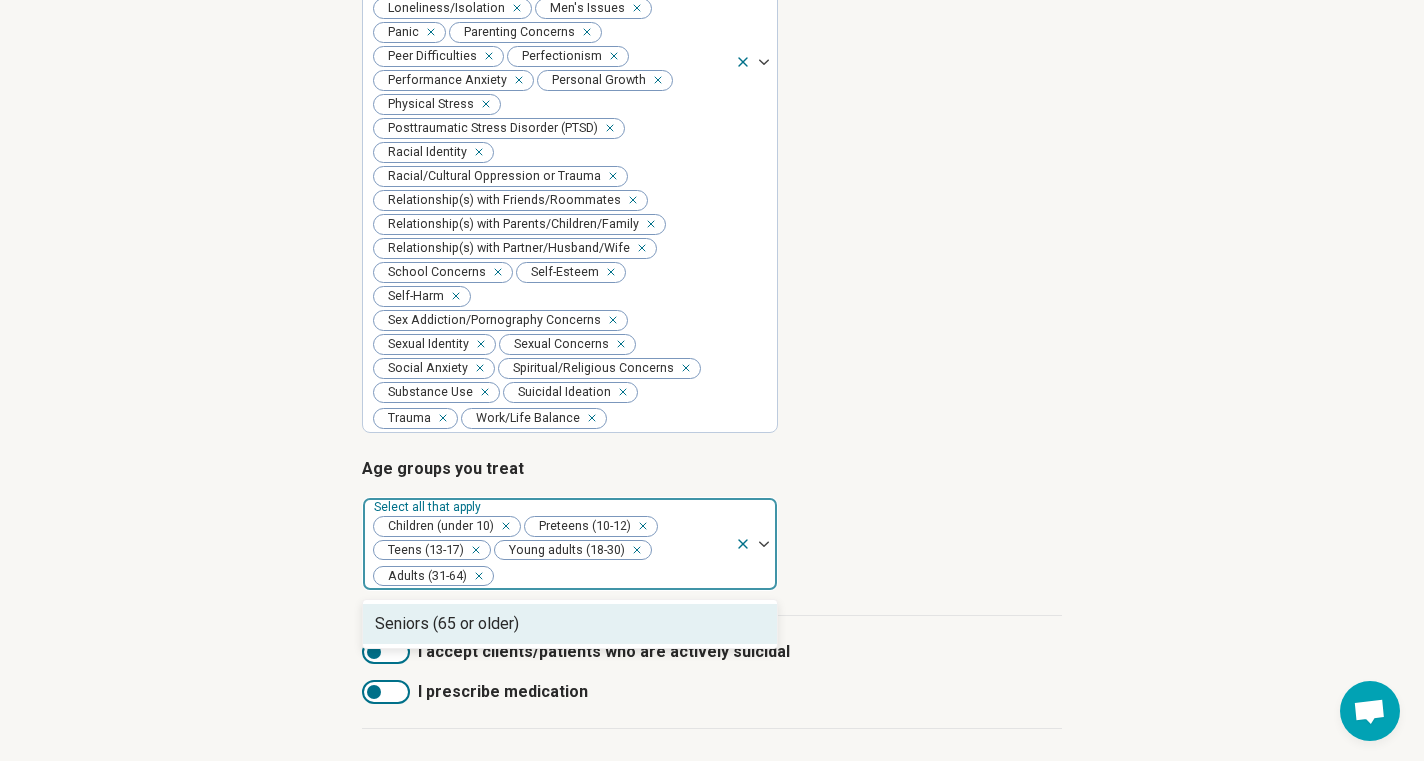 click on "Seniors (65 or older)" at bounding box center [570, 624] 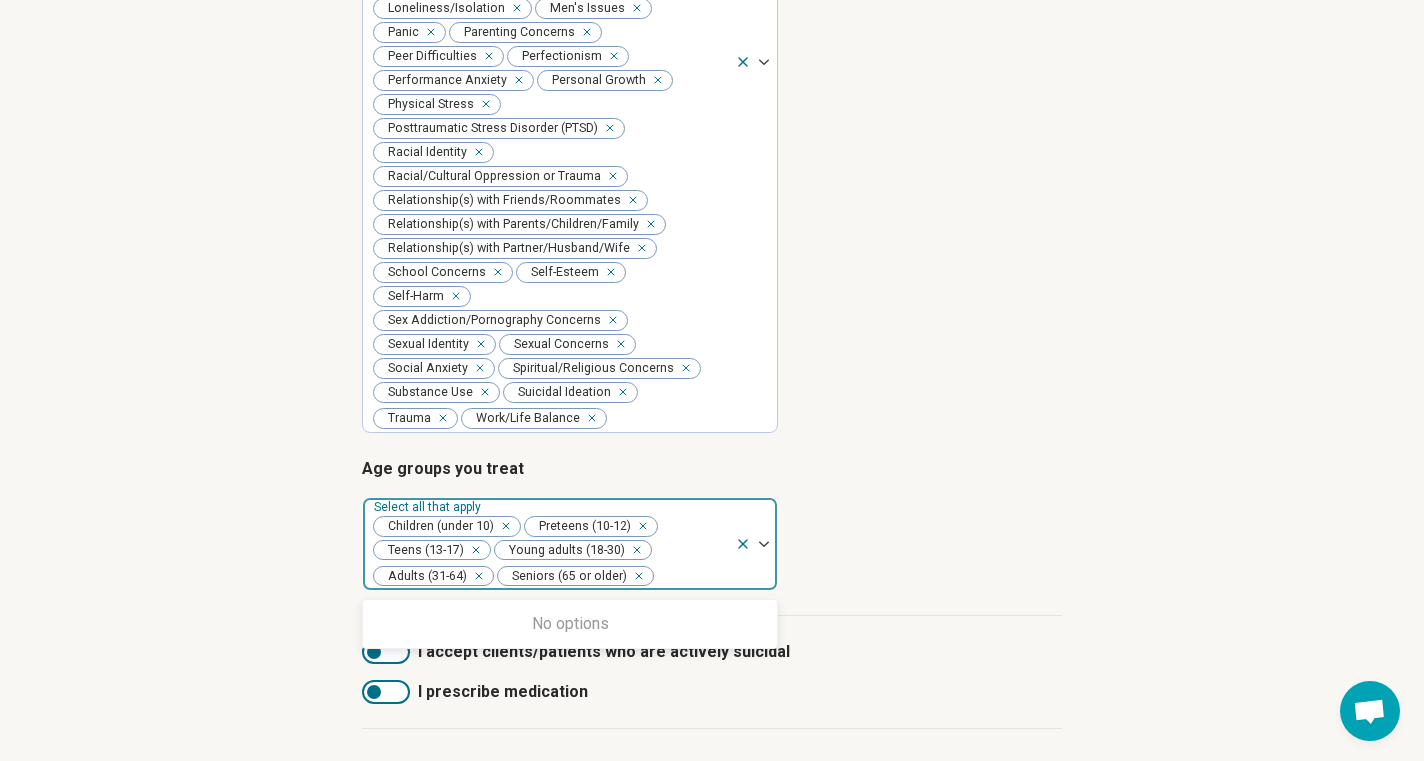 click on "I accept clients/patients who are actively suicidal" at bounding box center [712, 652] 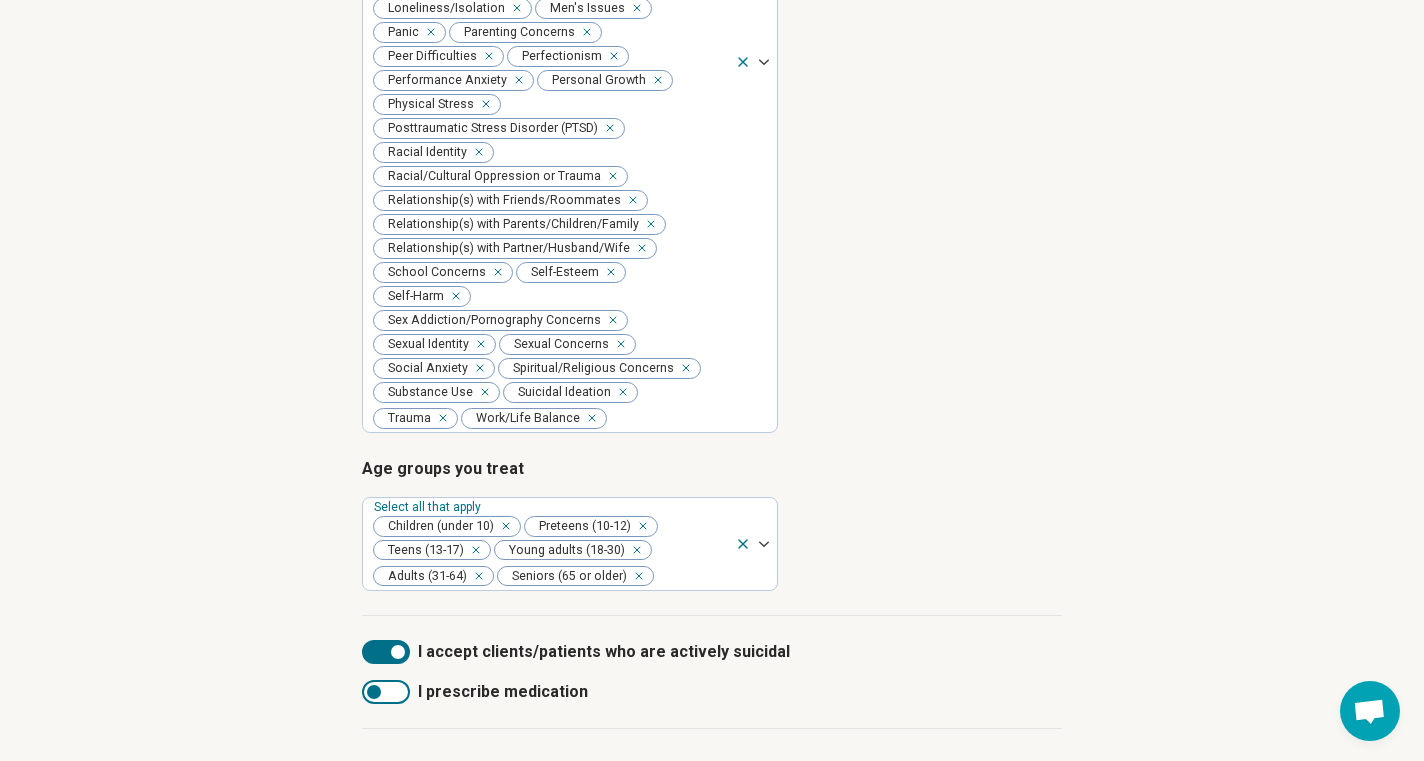 scroll, scrollTop: 10, scrollLeft: 0, axis: vertical 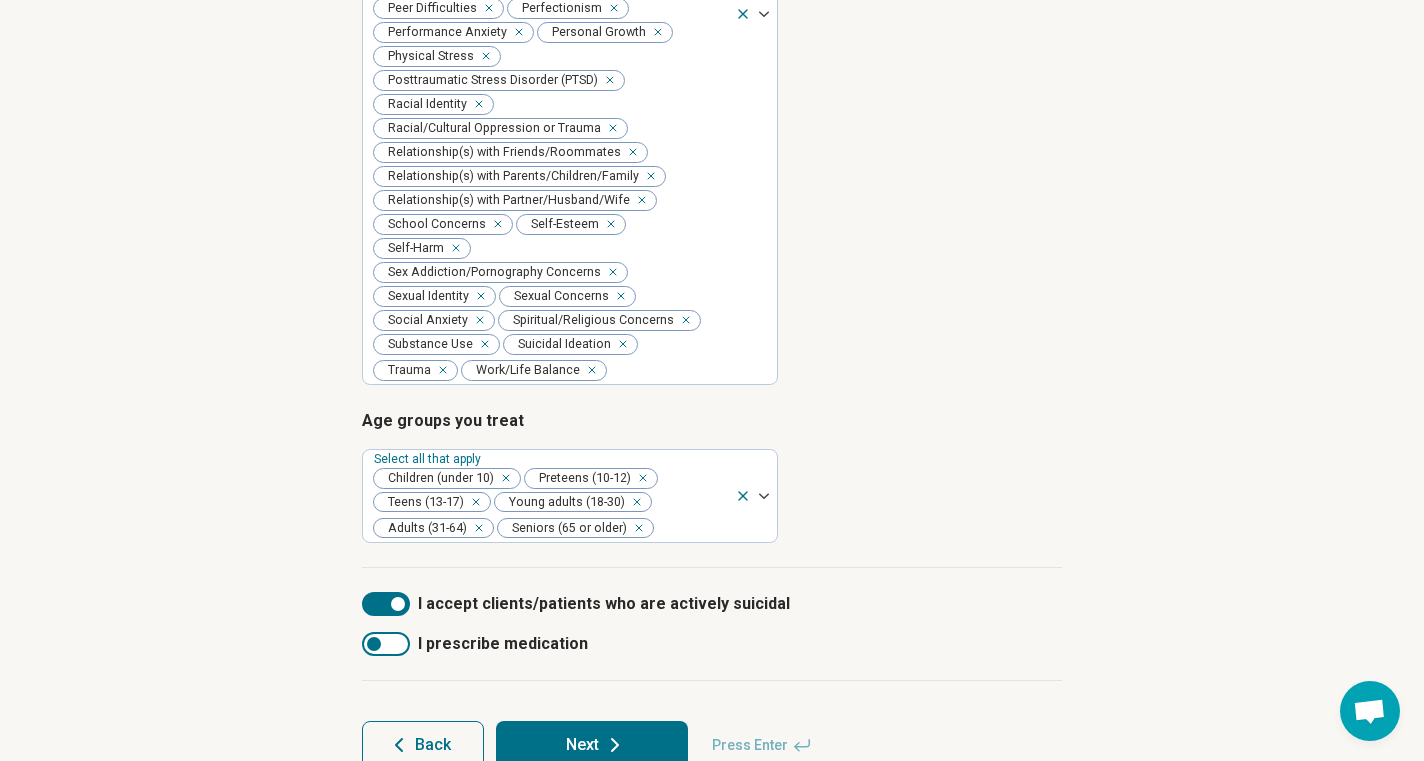 click on "Next" at bounding box center [592, 745] 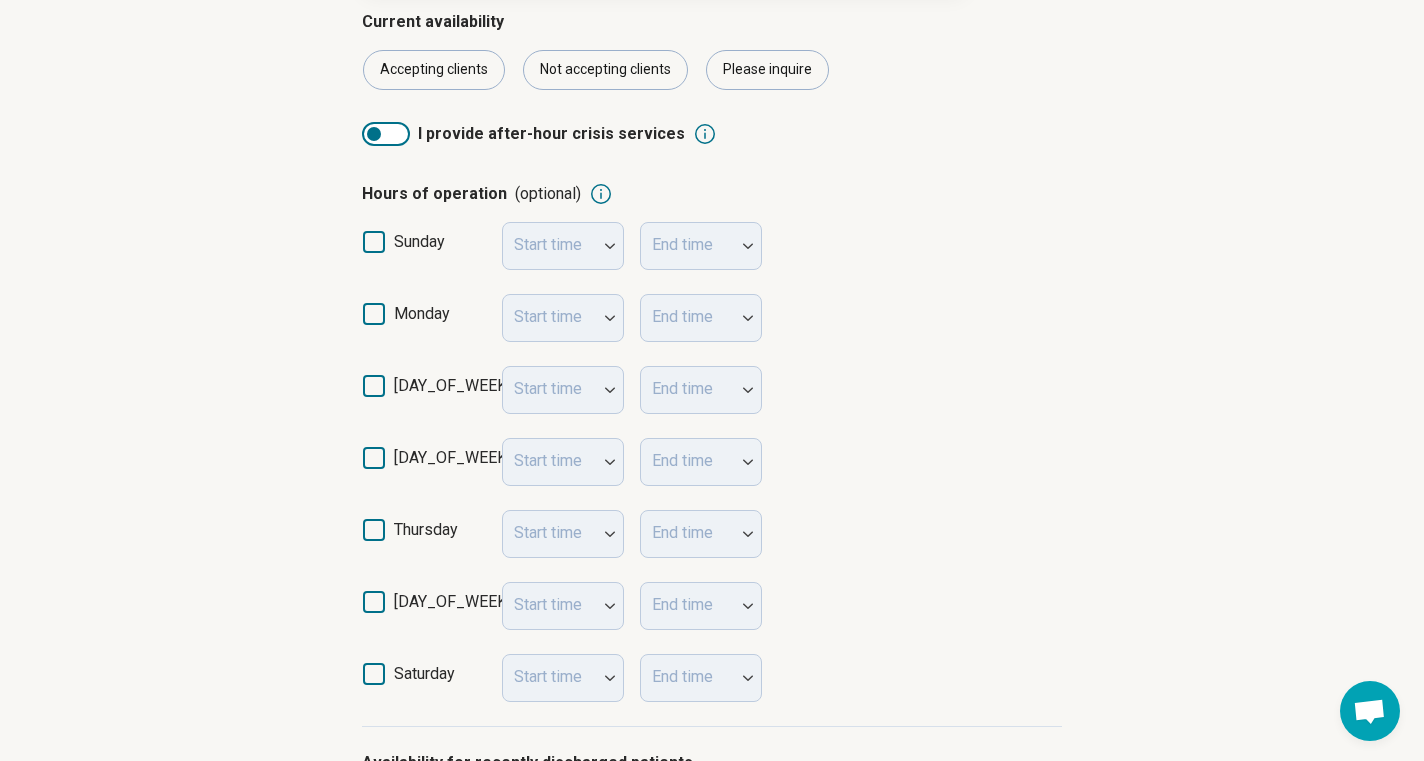 scroll, scrollTop: 346, scrollLeft: 0, axis: vertical 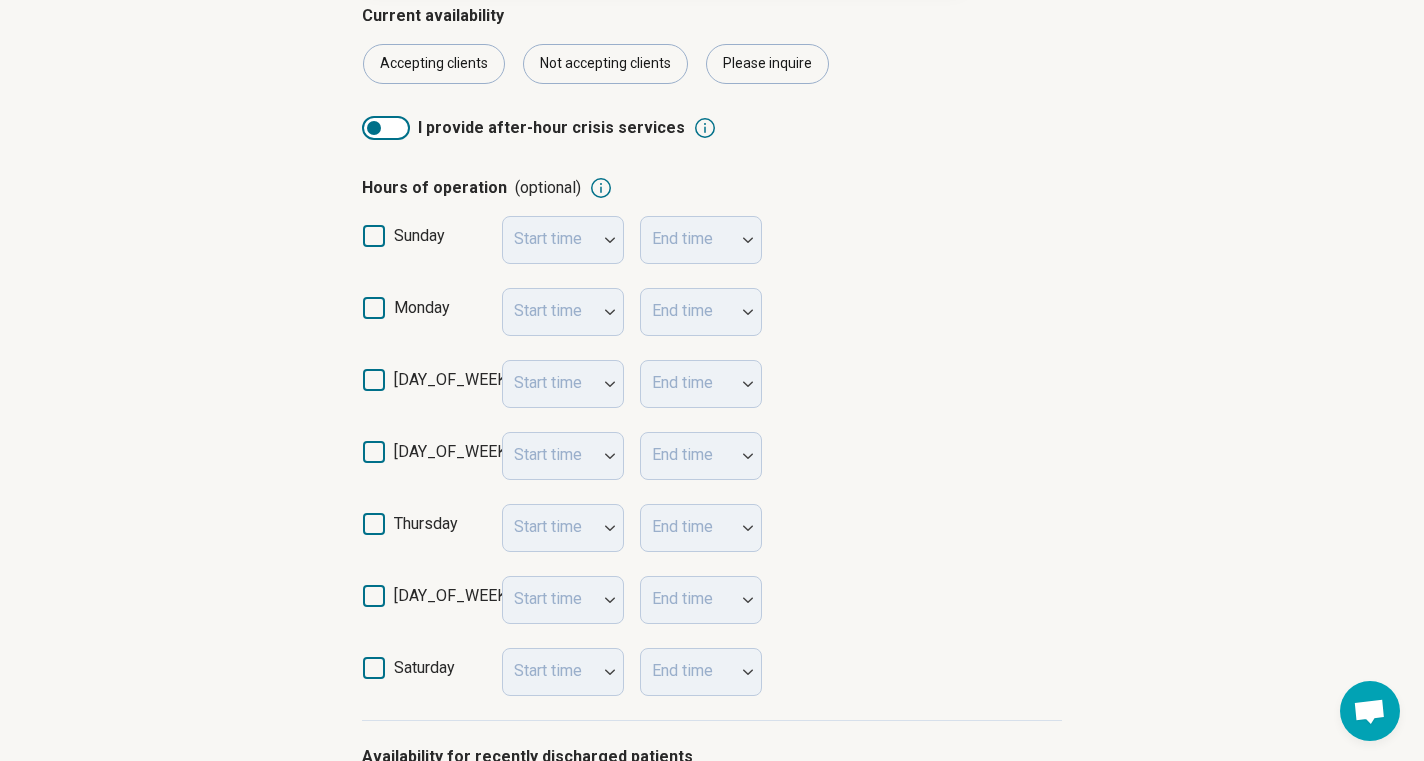 click 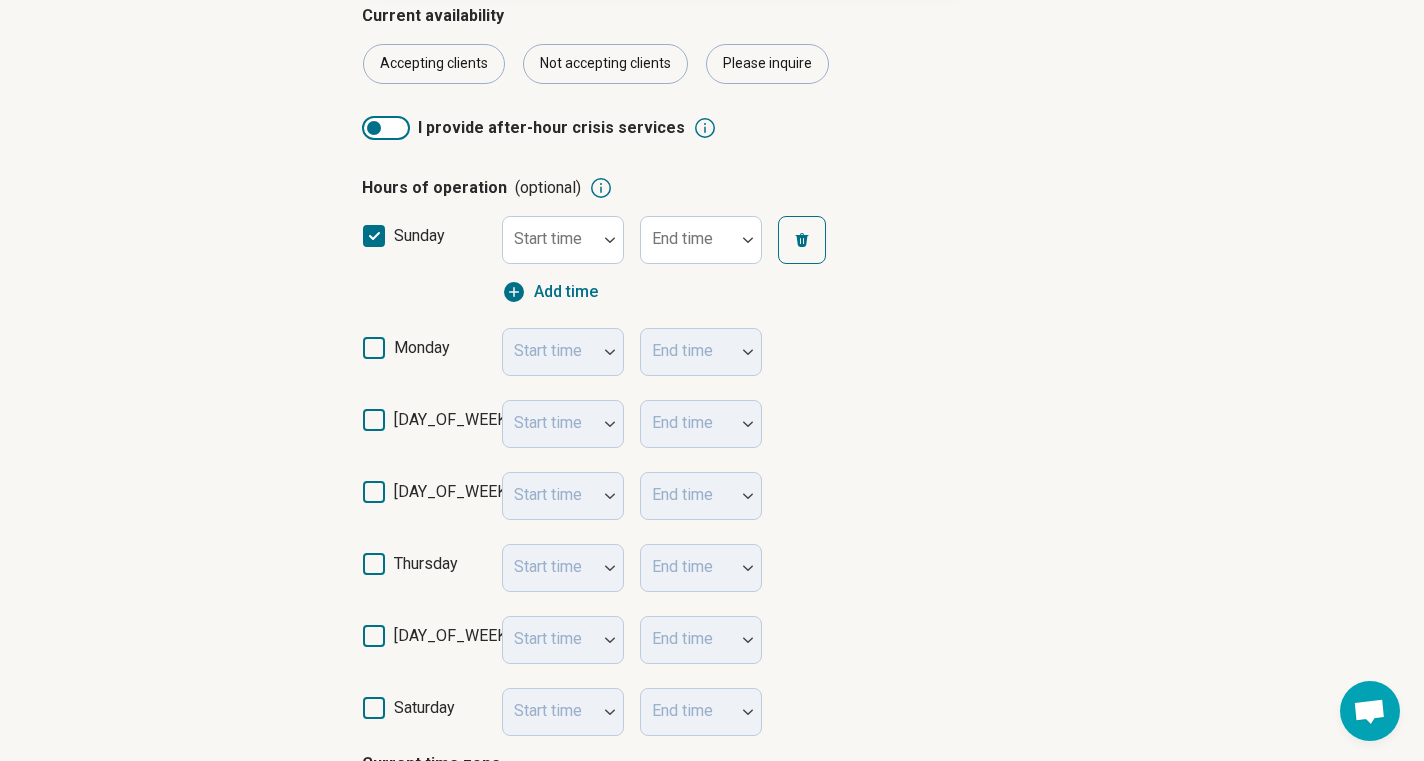 scroll, scrollTop: 10, scrollLeft: 0, axis: vertical 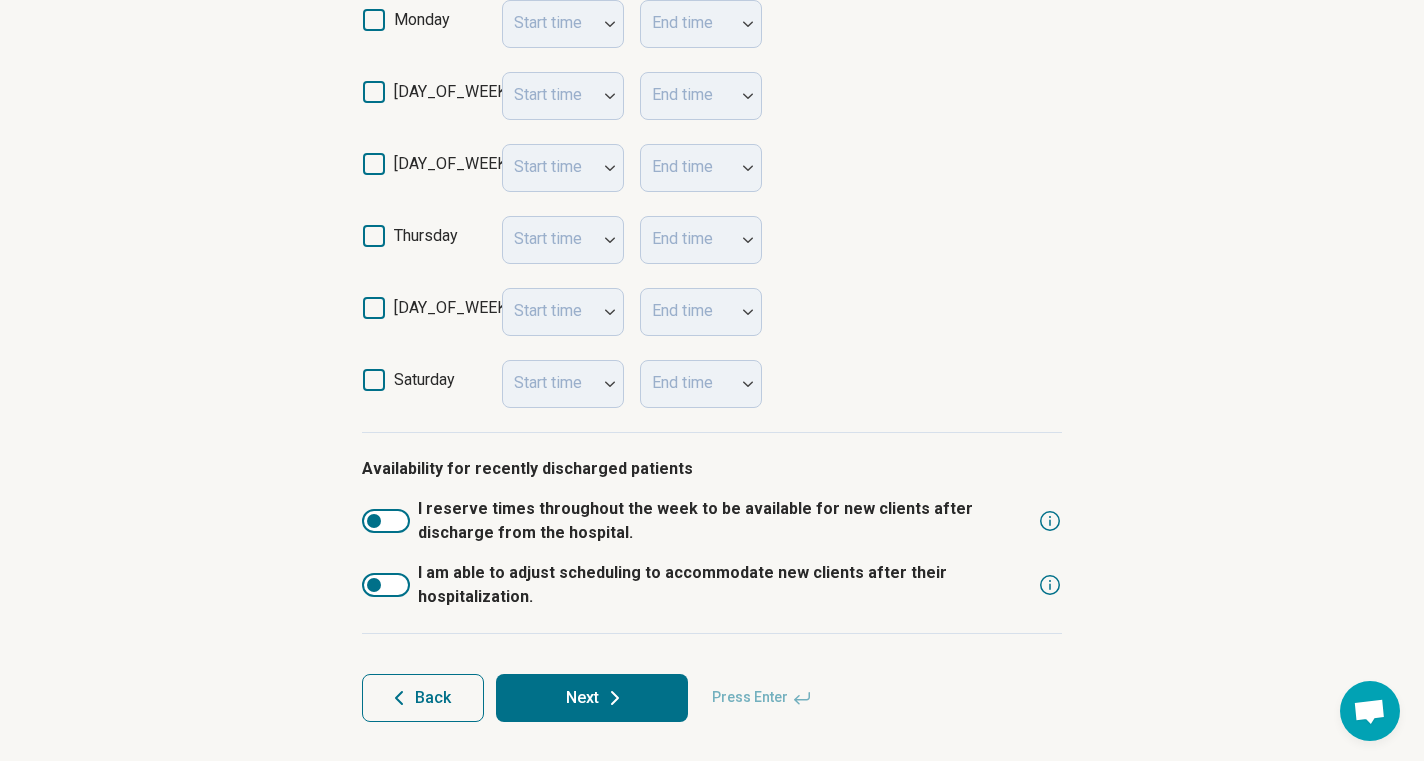 click 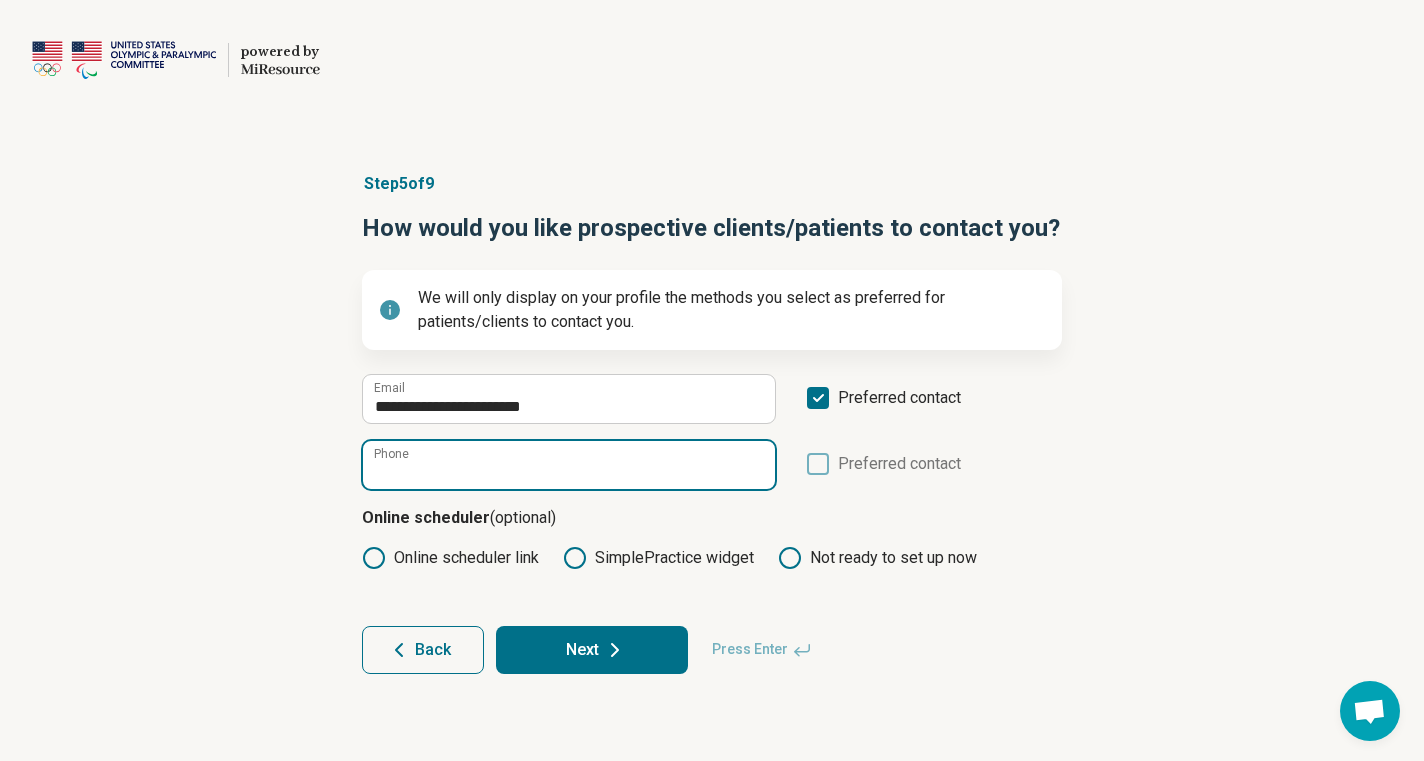 click on "Phone" at bounding box center (569, 465) 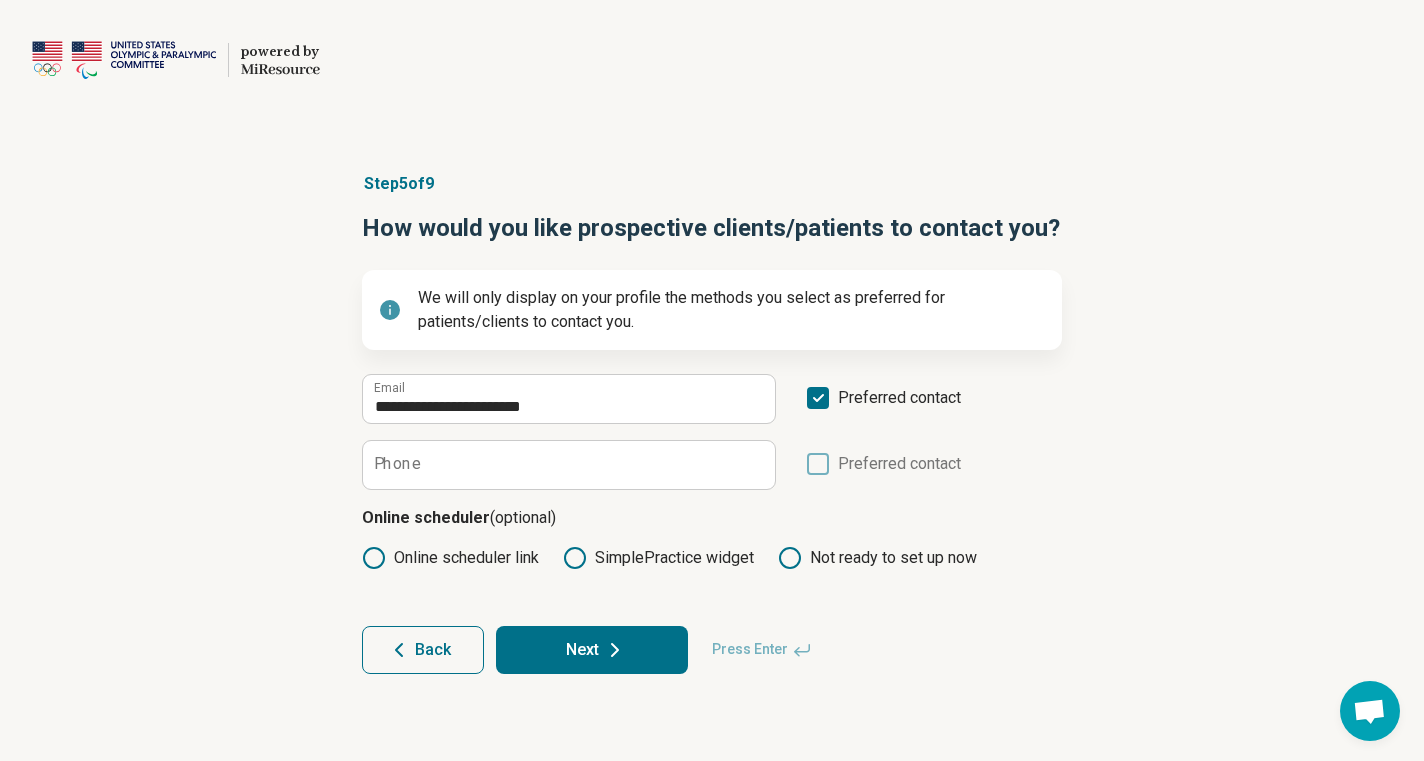 click 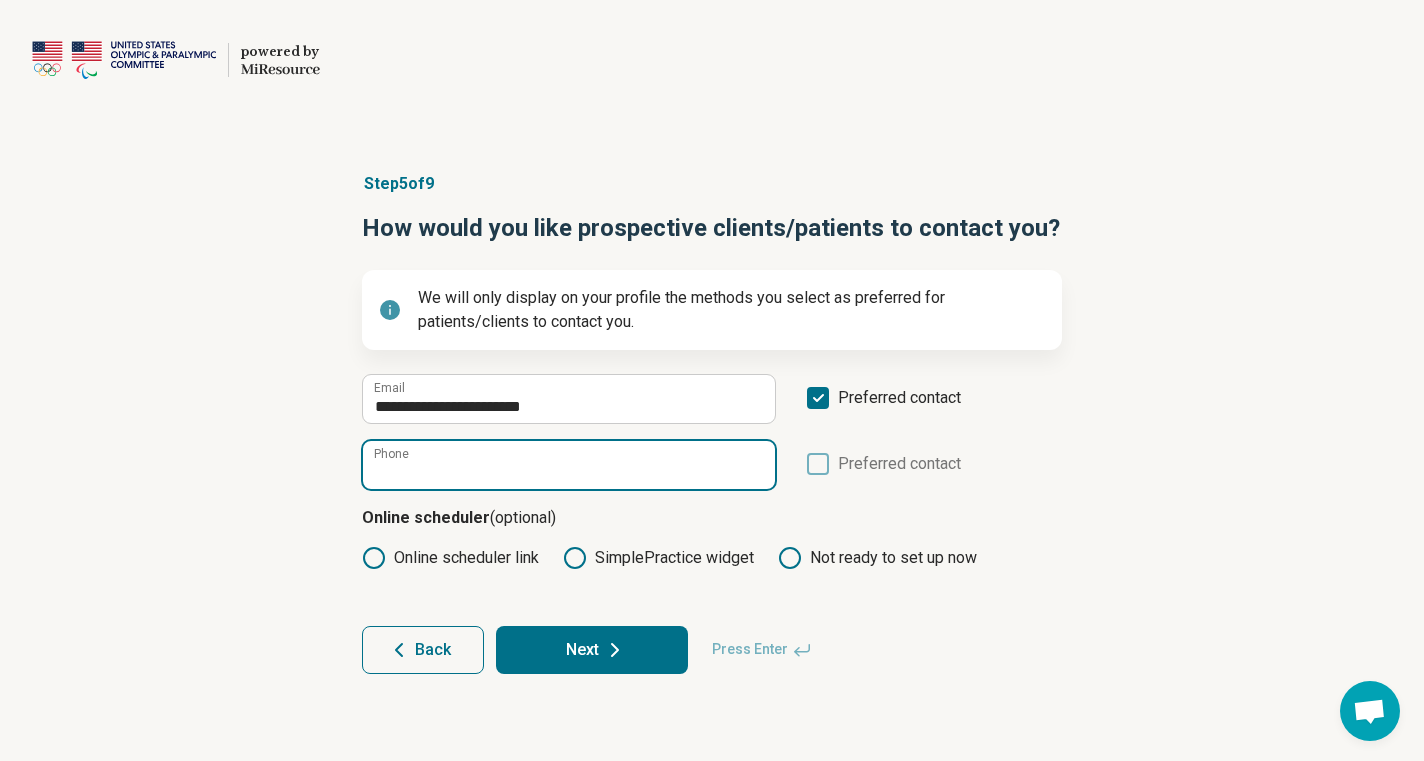 click on "Phone" at bounding box center (569, 465) 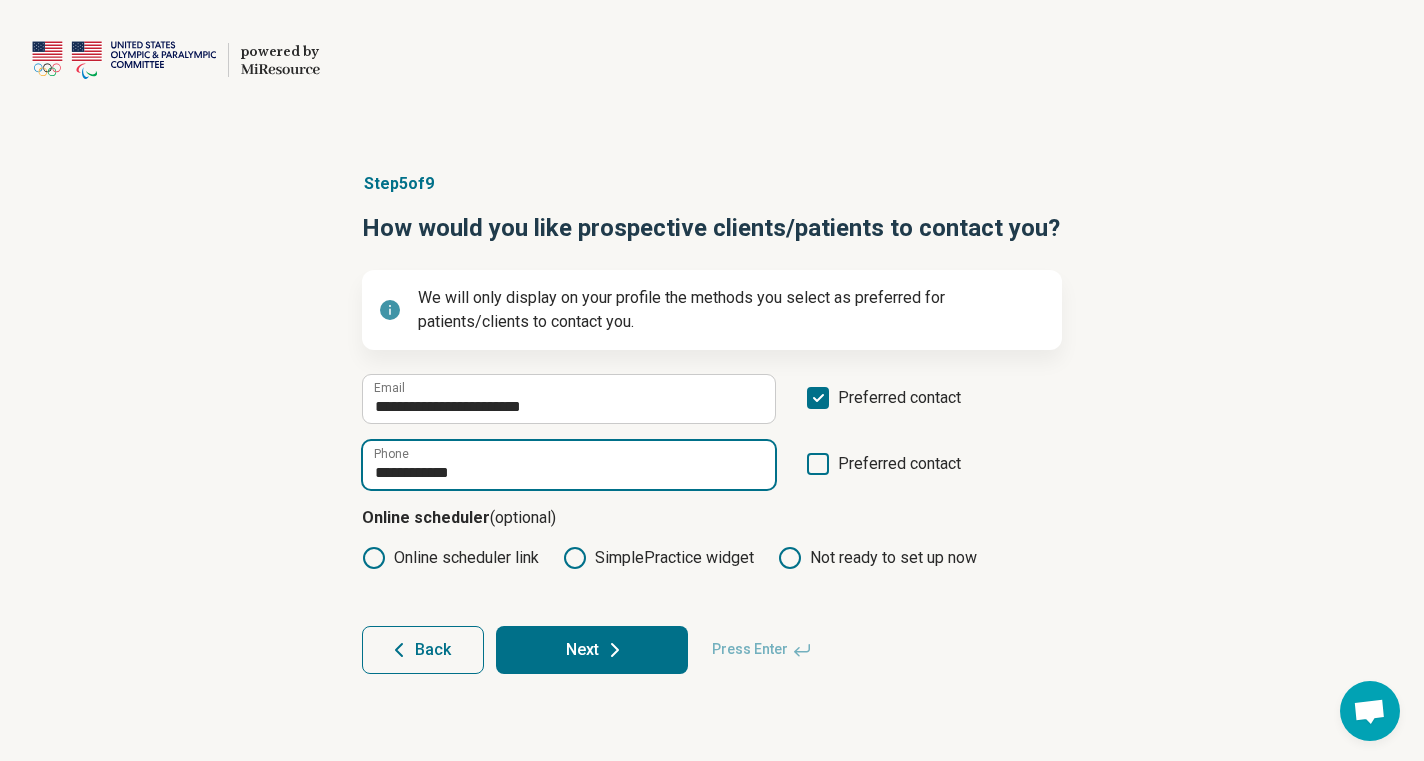 type on "**********" 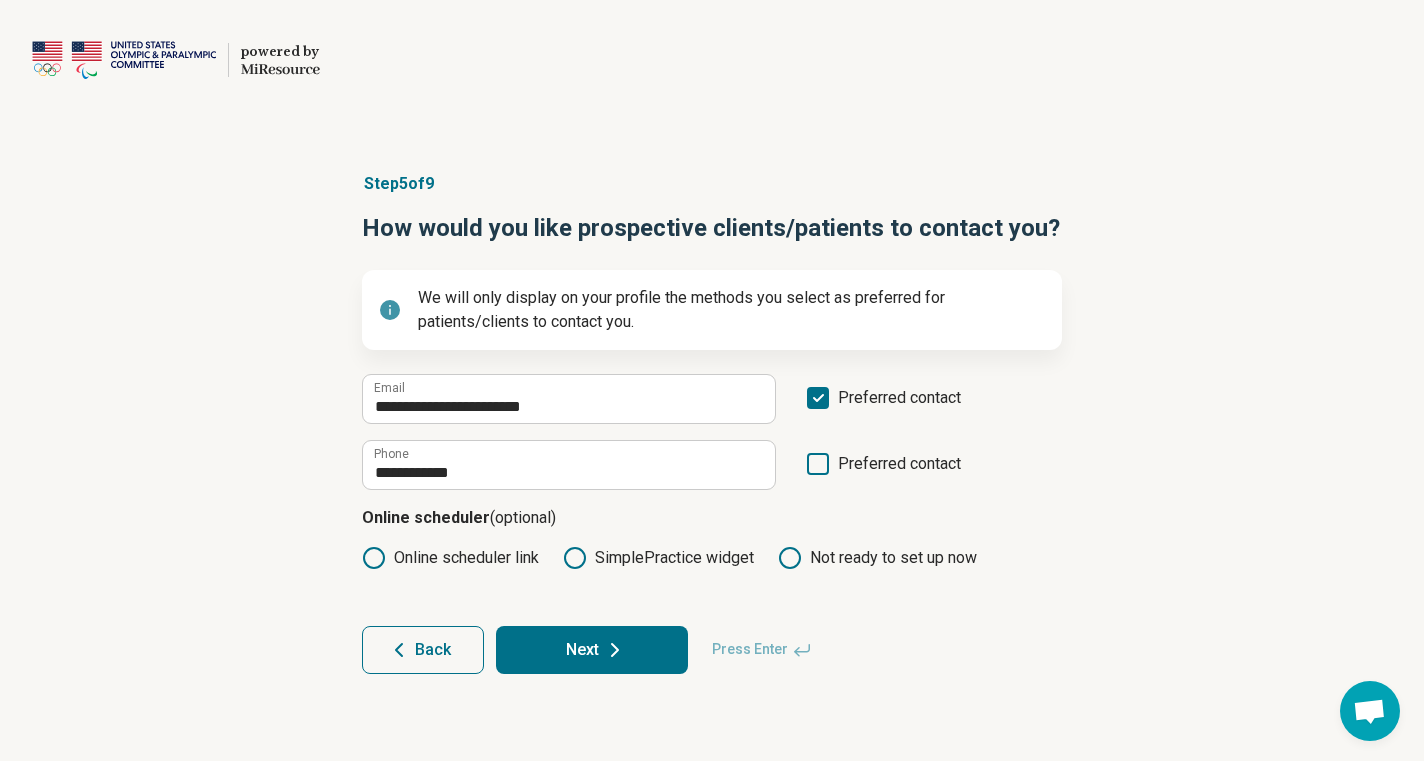 click on "Preferred contact" at bounding box center (883, 471) 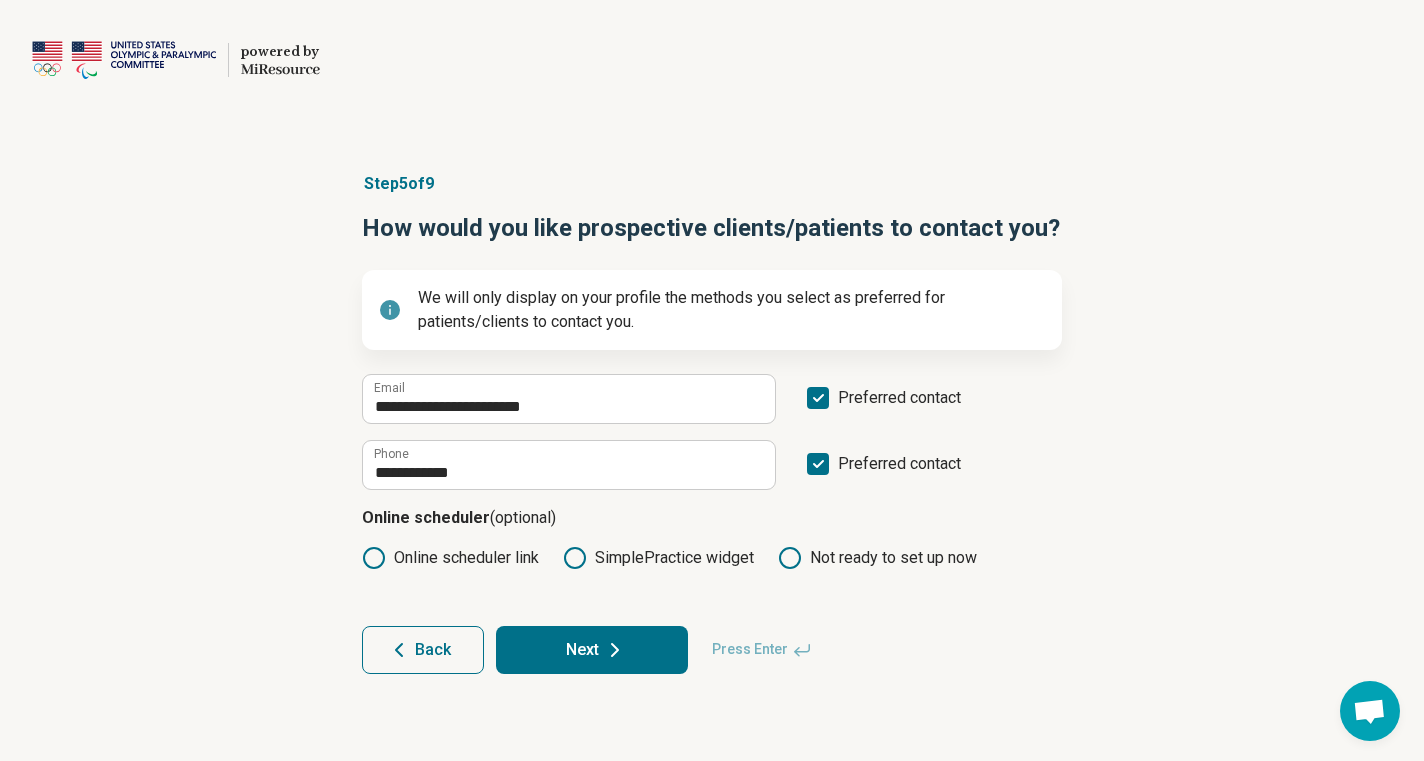 click on "Next" at bounding box center (592, 650) 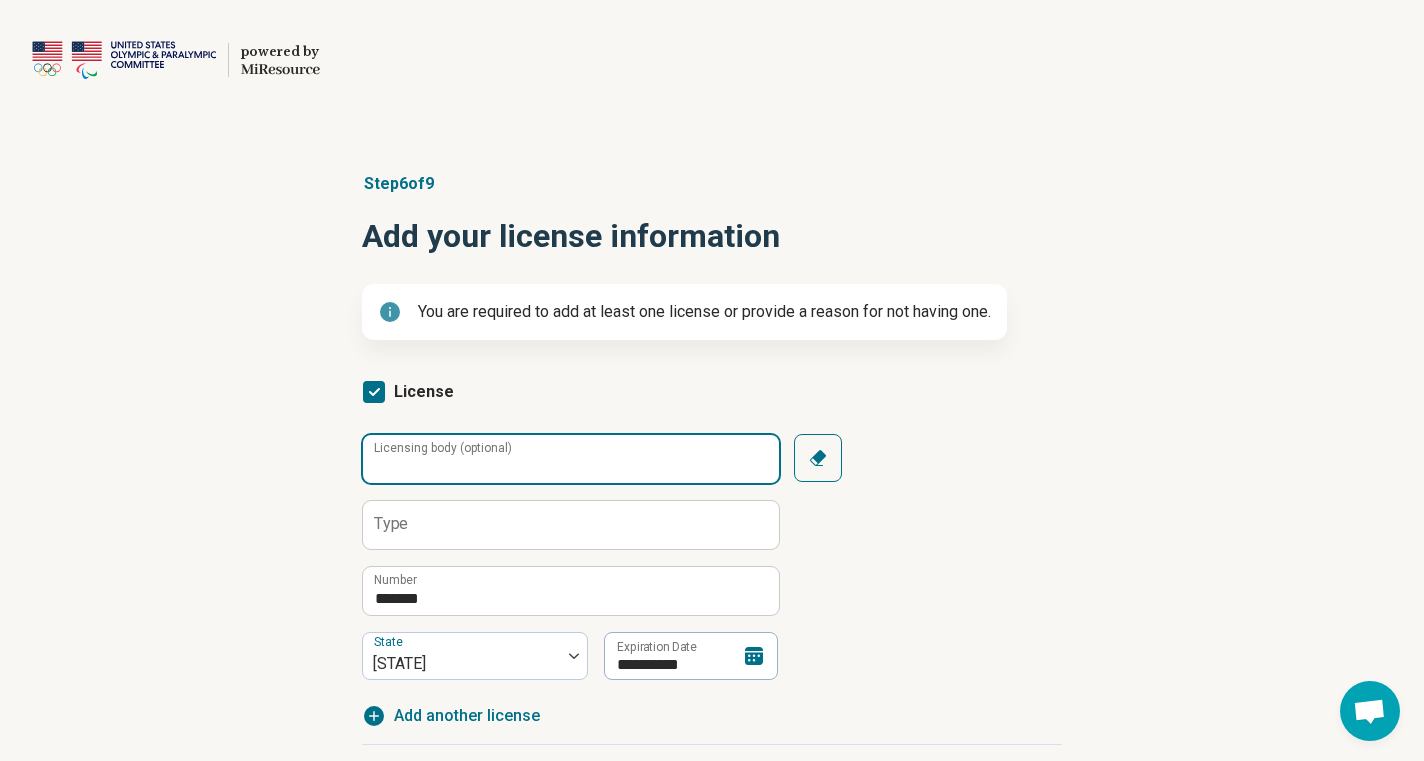 click on "Licensing body (optional)" at bounding box center [571, 459] 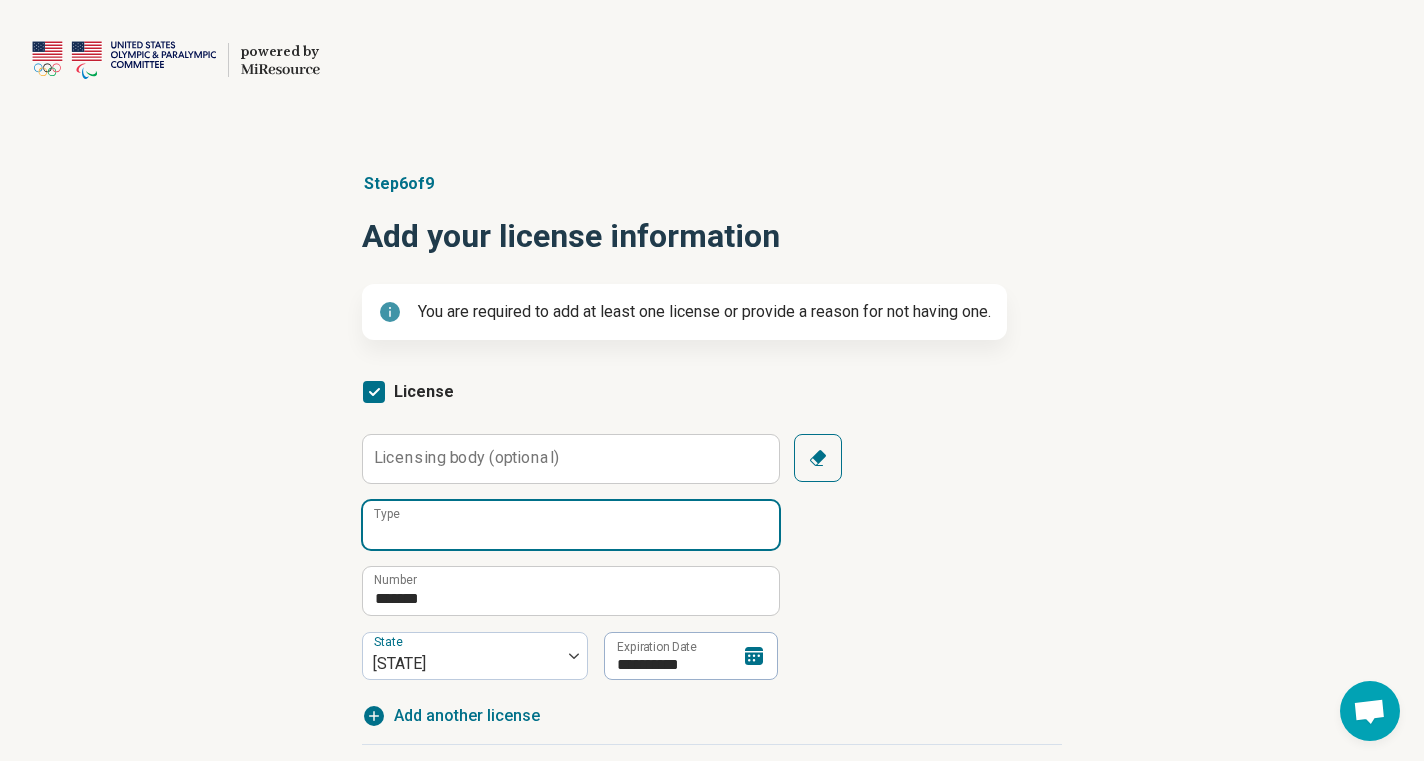 click on "Type" at bounding box center [571, 525] 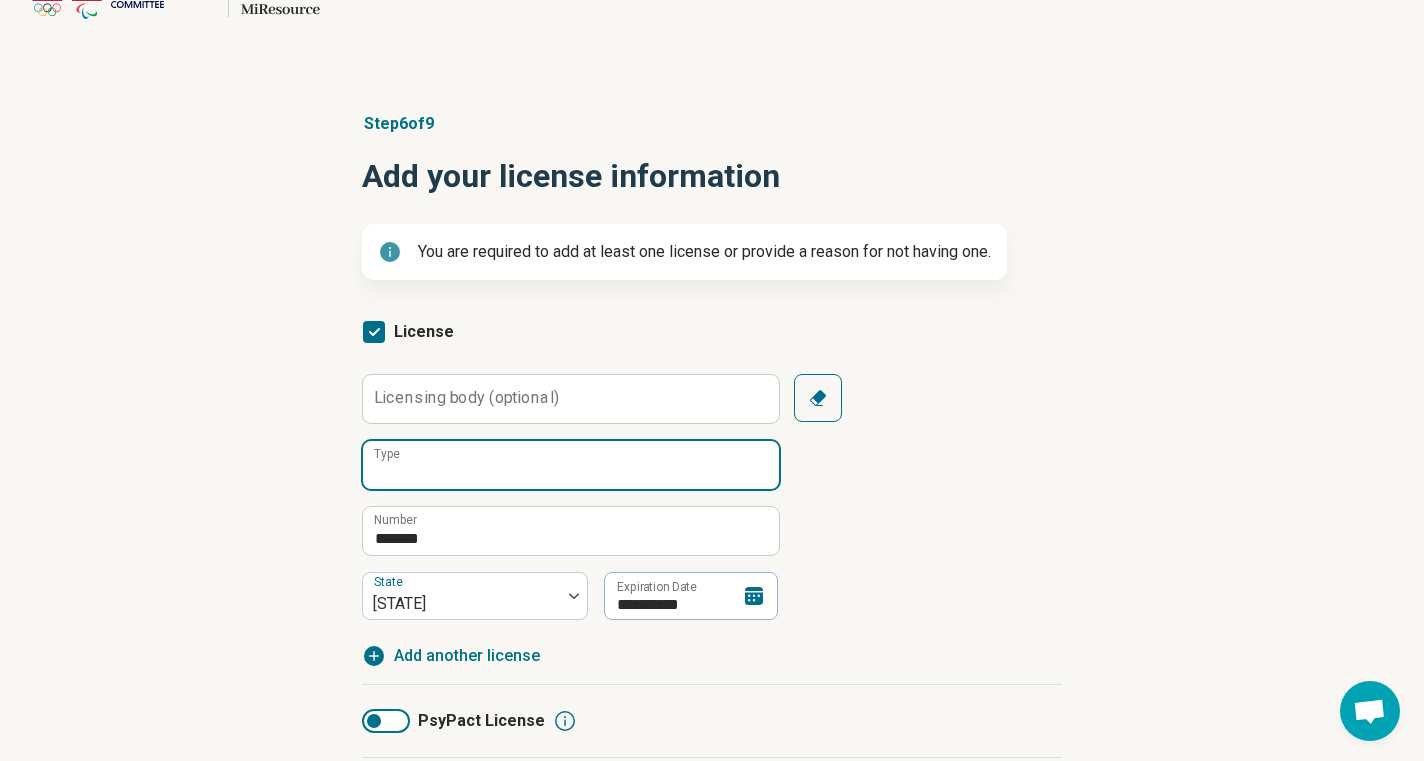 scroll, scrollTop: 94, scrollLeft: 0, axis: vertical 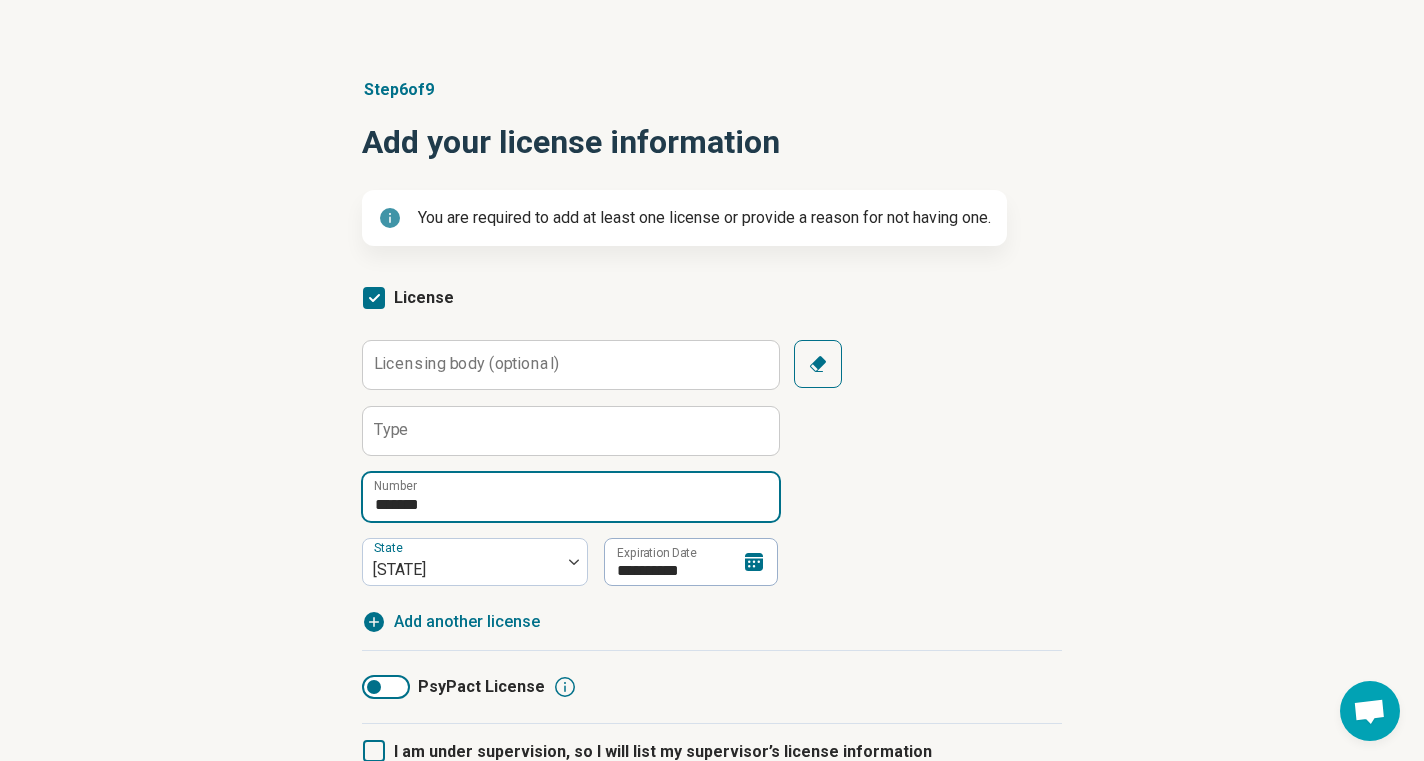 click on "*******" at bounding box center [571, 497] 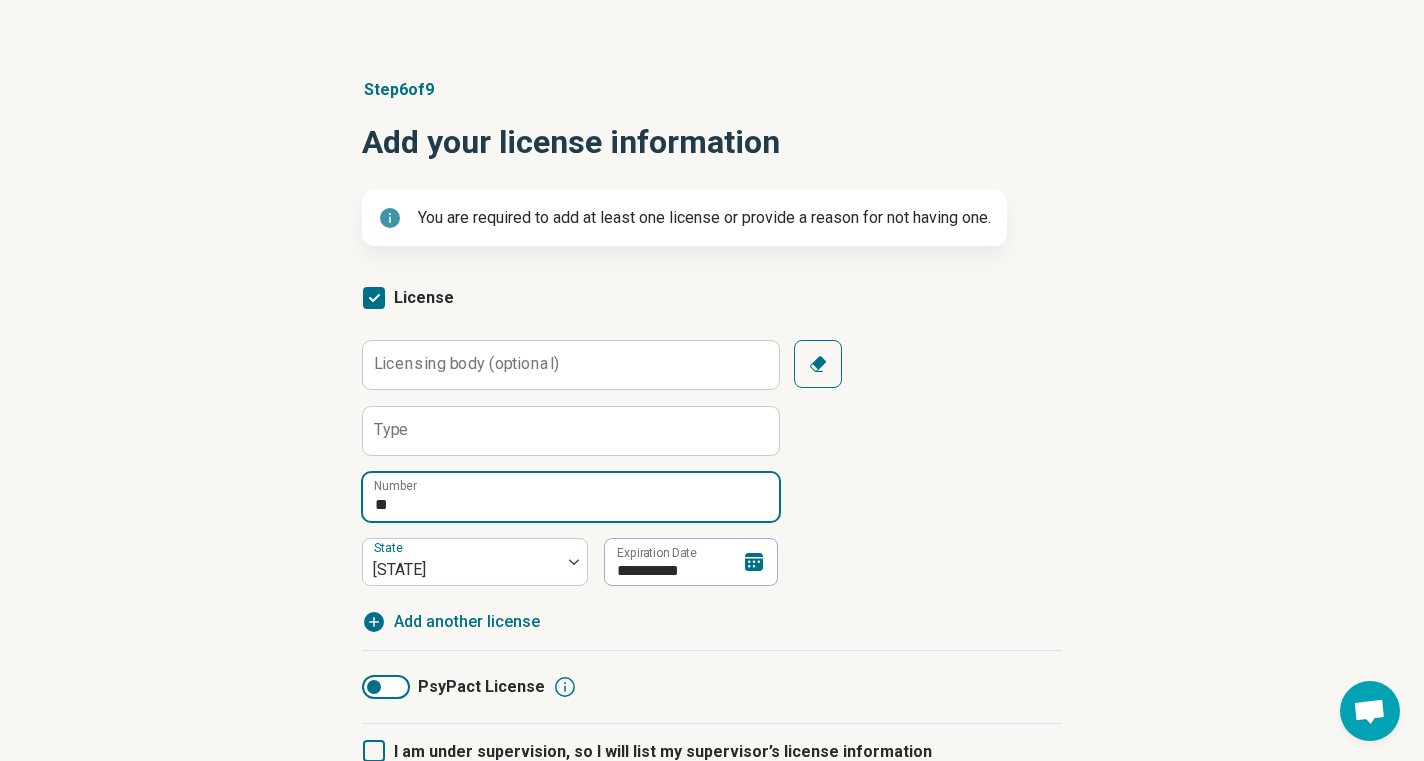type on "*" 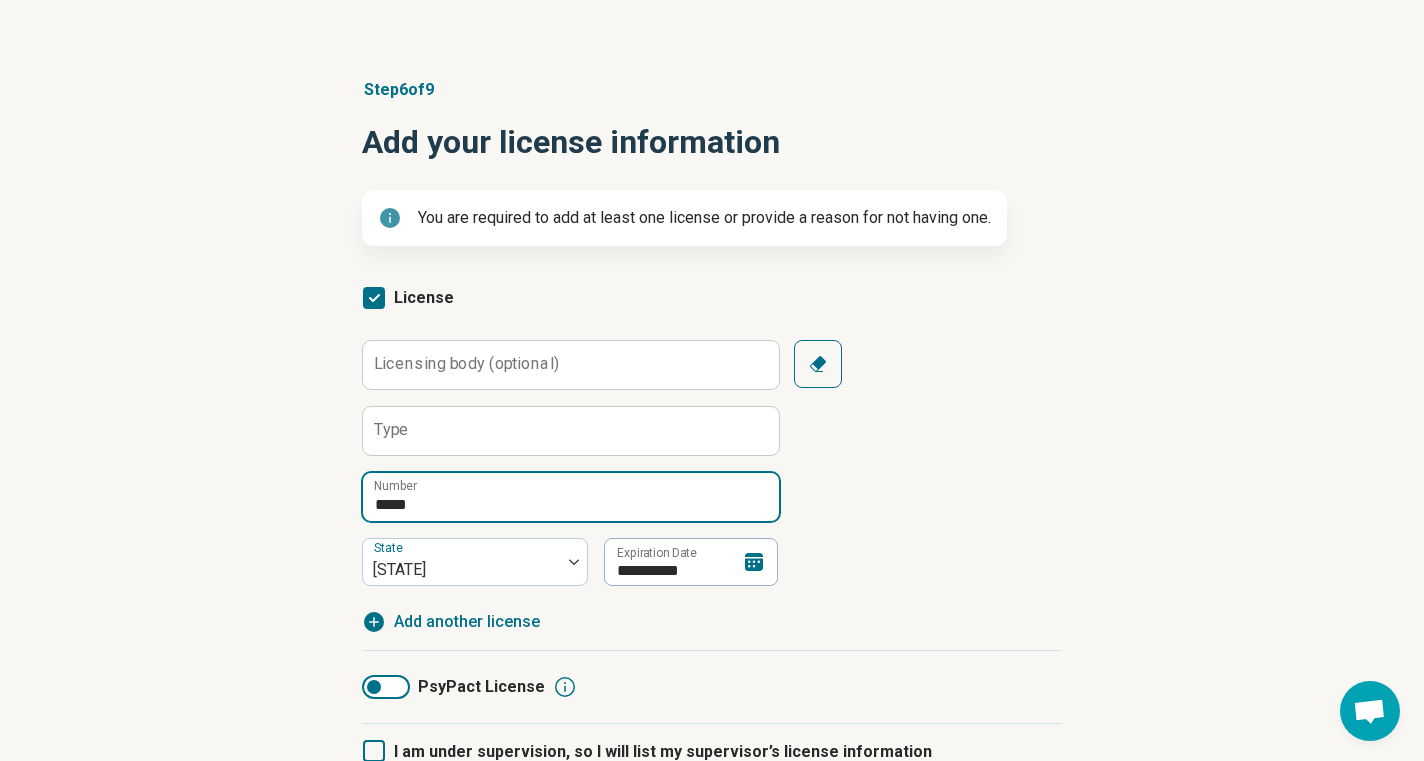 type on "*****" 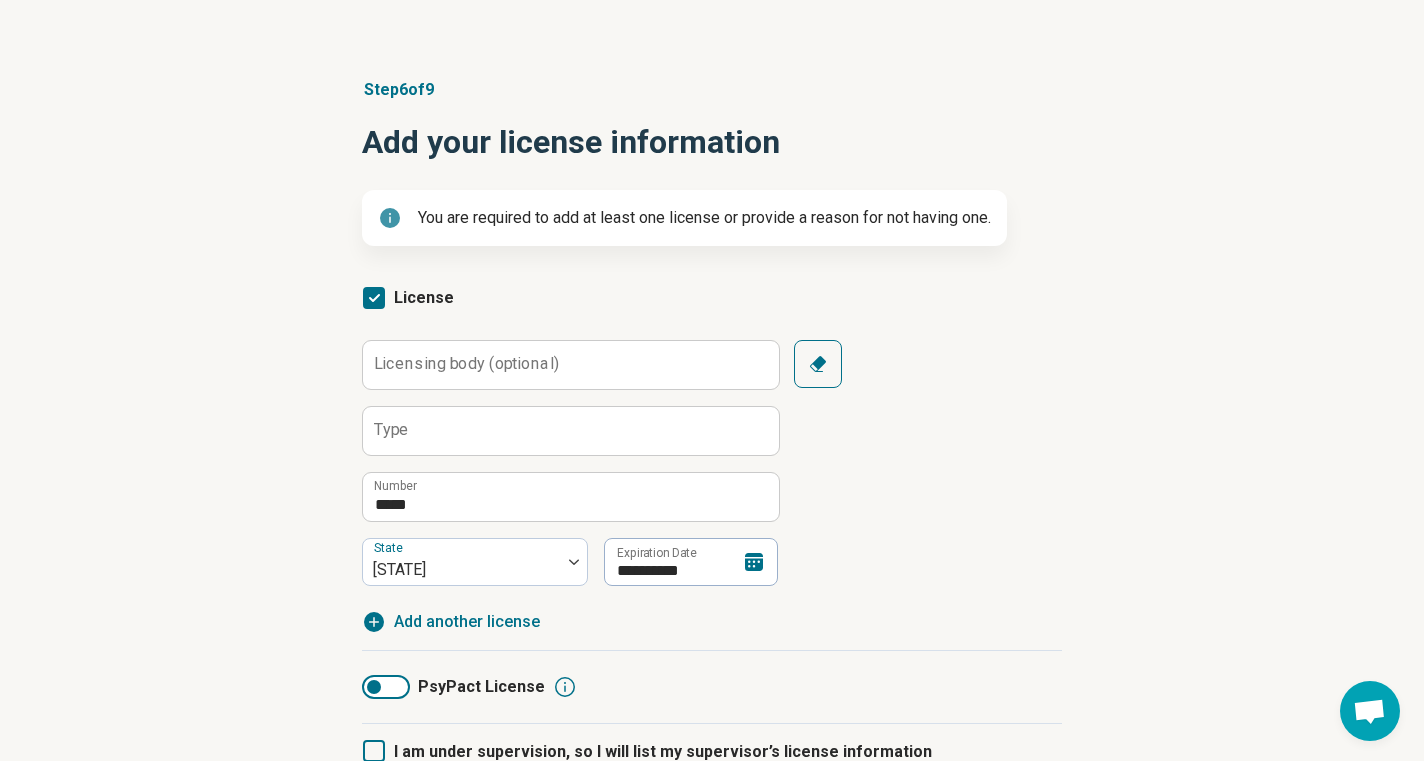 click 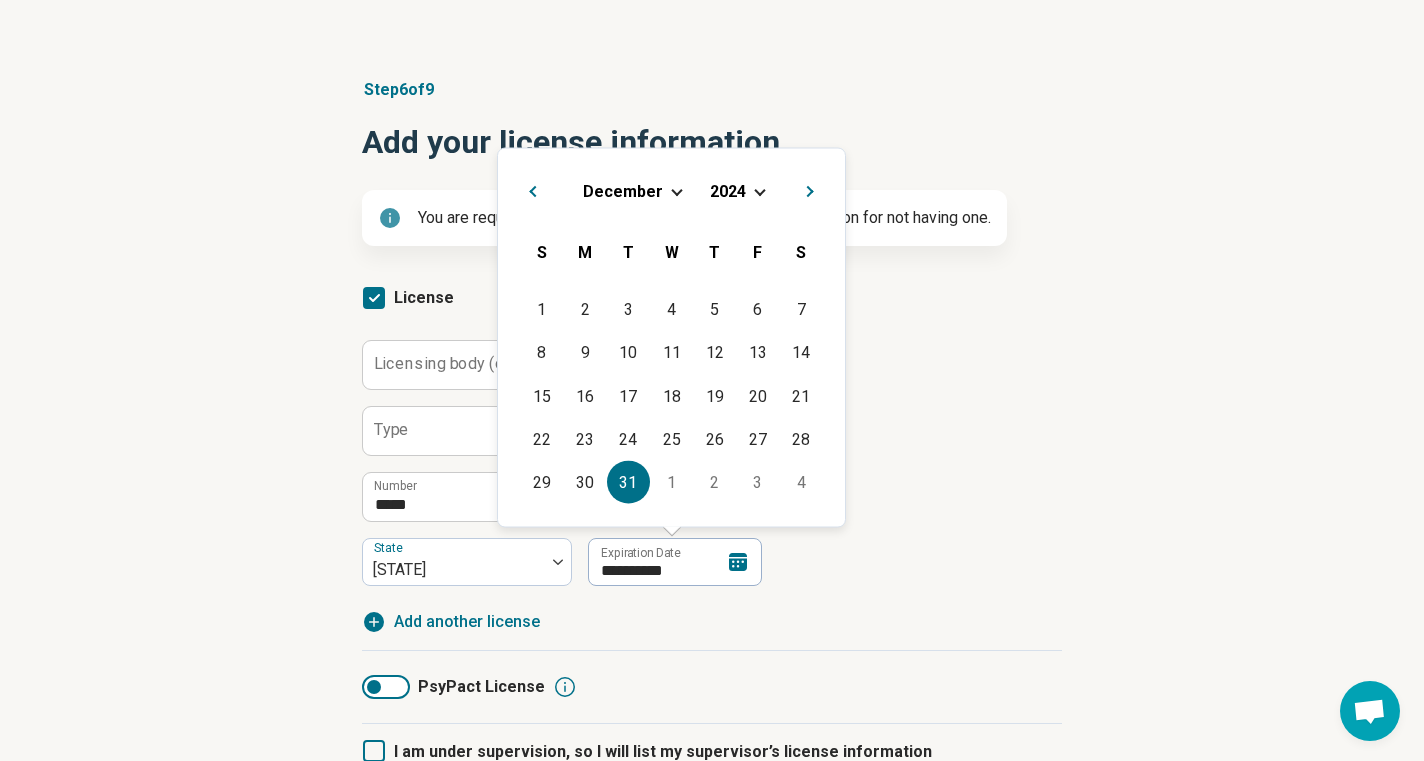 click at bounding box center (759, 189) 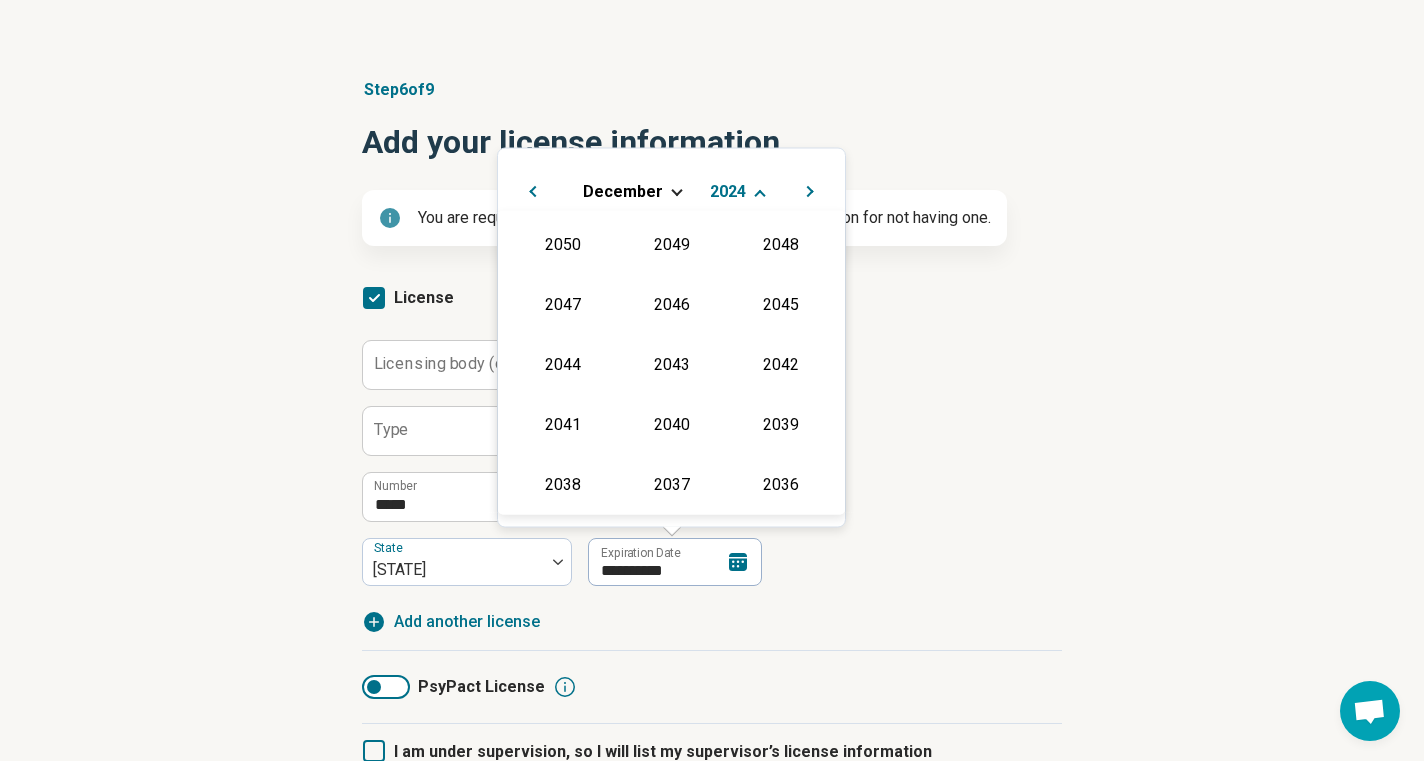 scroll, scrollTop: 362, scrollLeft: 0, axis: vertical 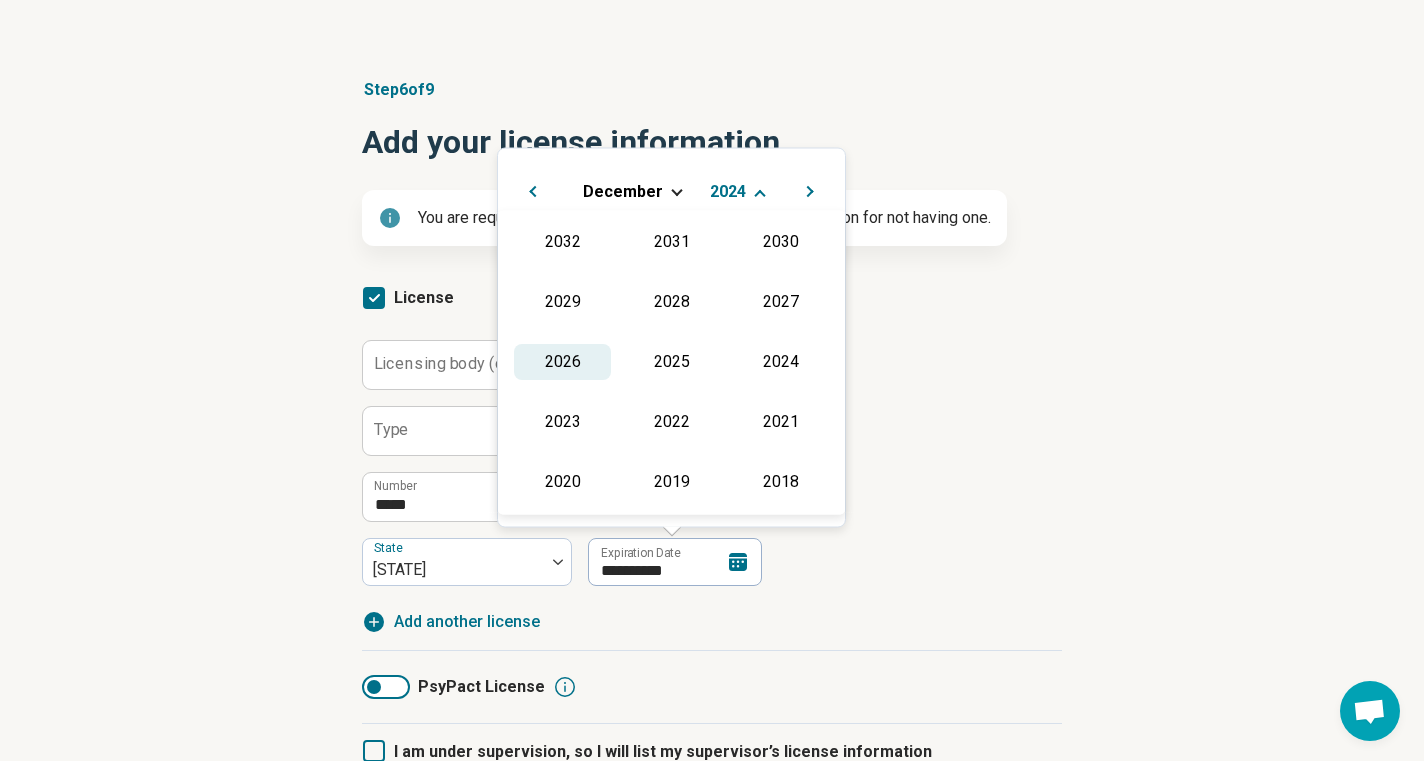 click on "2026" at bounding box center (562, 362) 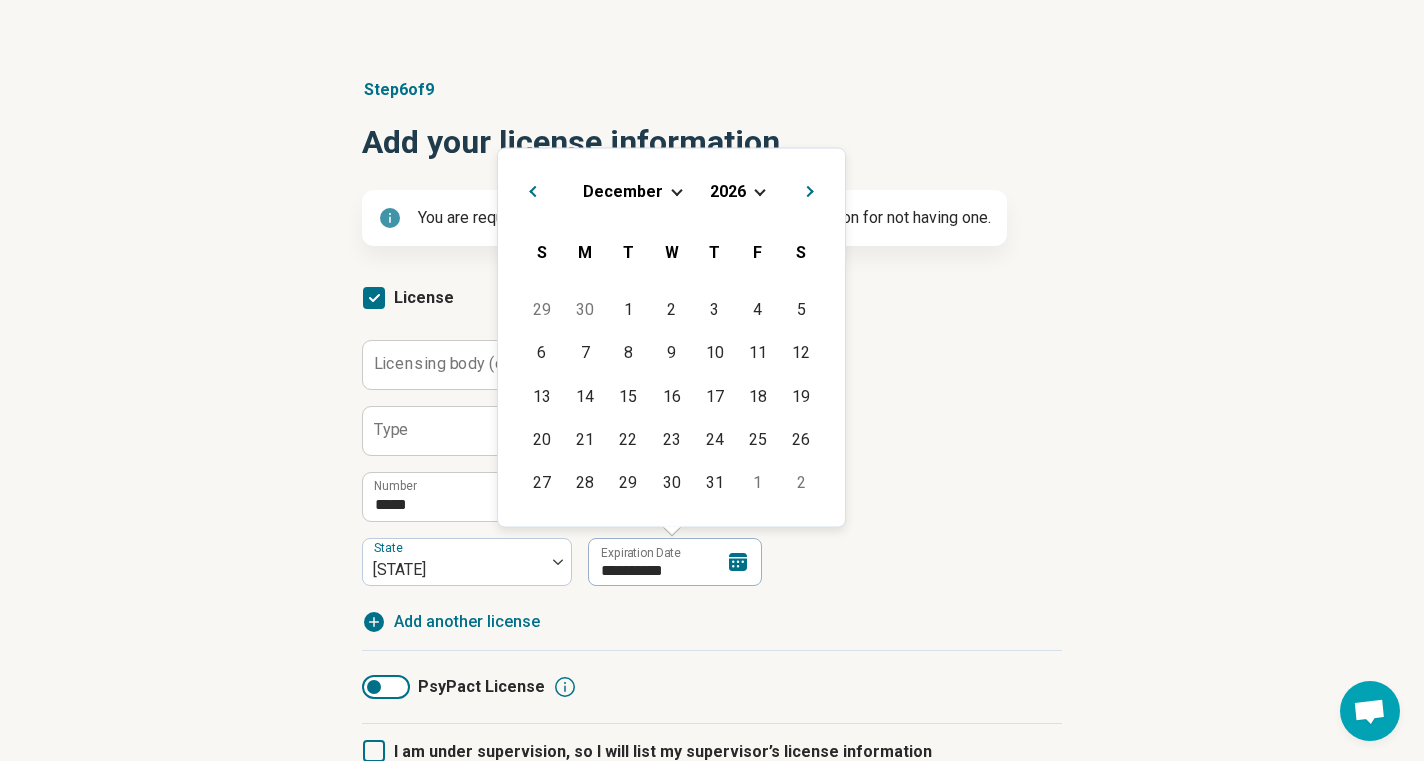 click on "December 2026" at bounding box center [671, 190] 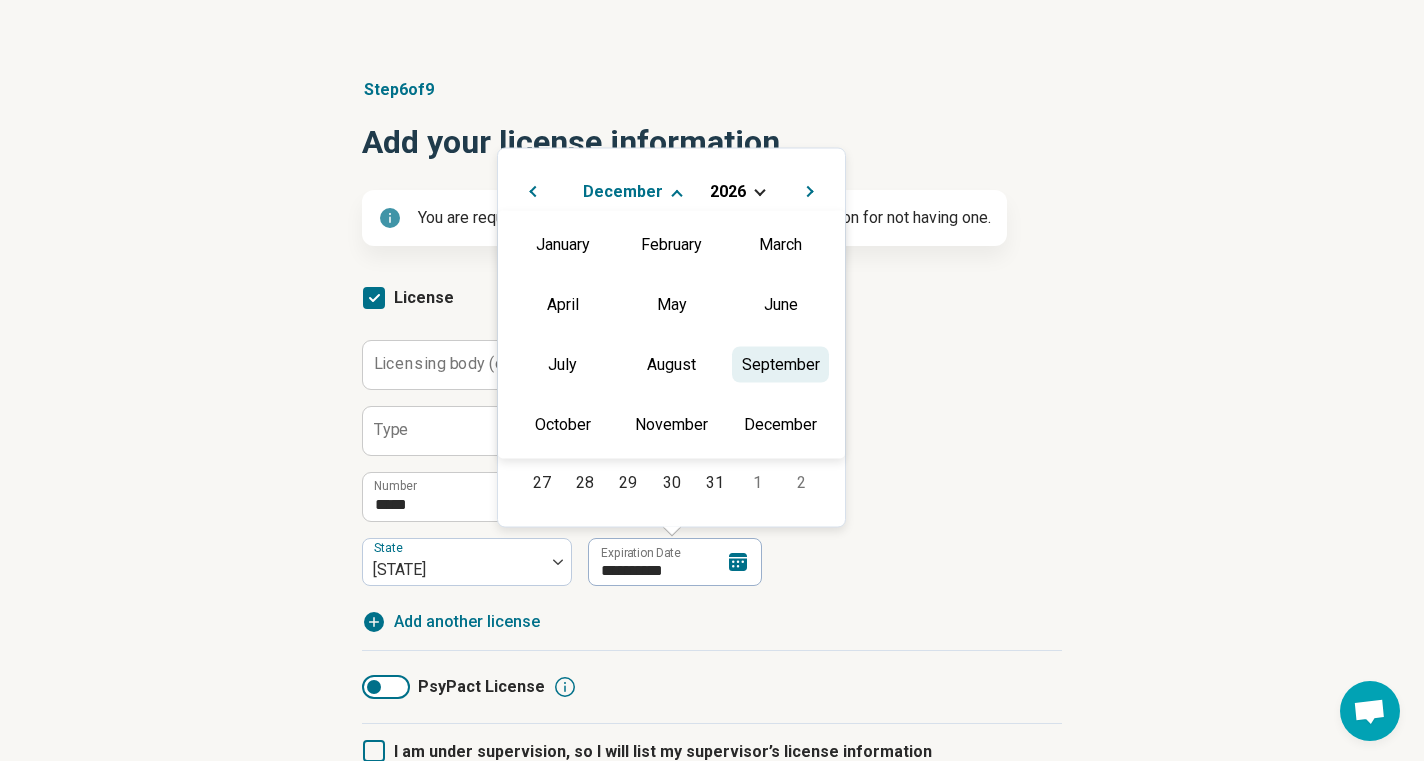 click on "September" at bounding box center [780, 364] 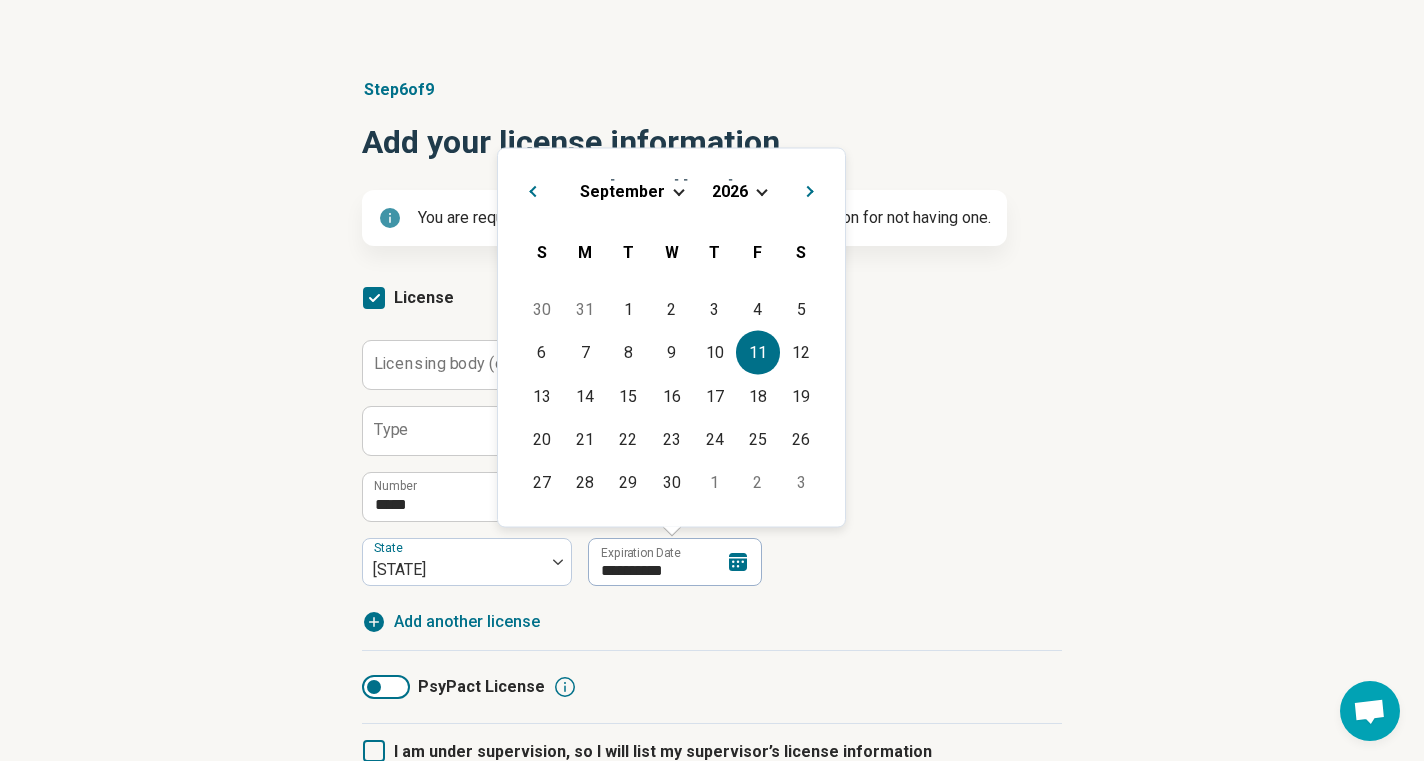 click on "11" at bounding box center [757, 352] 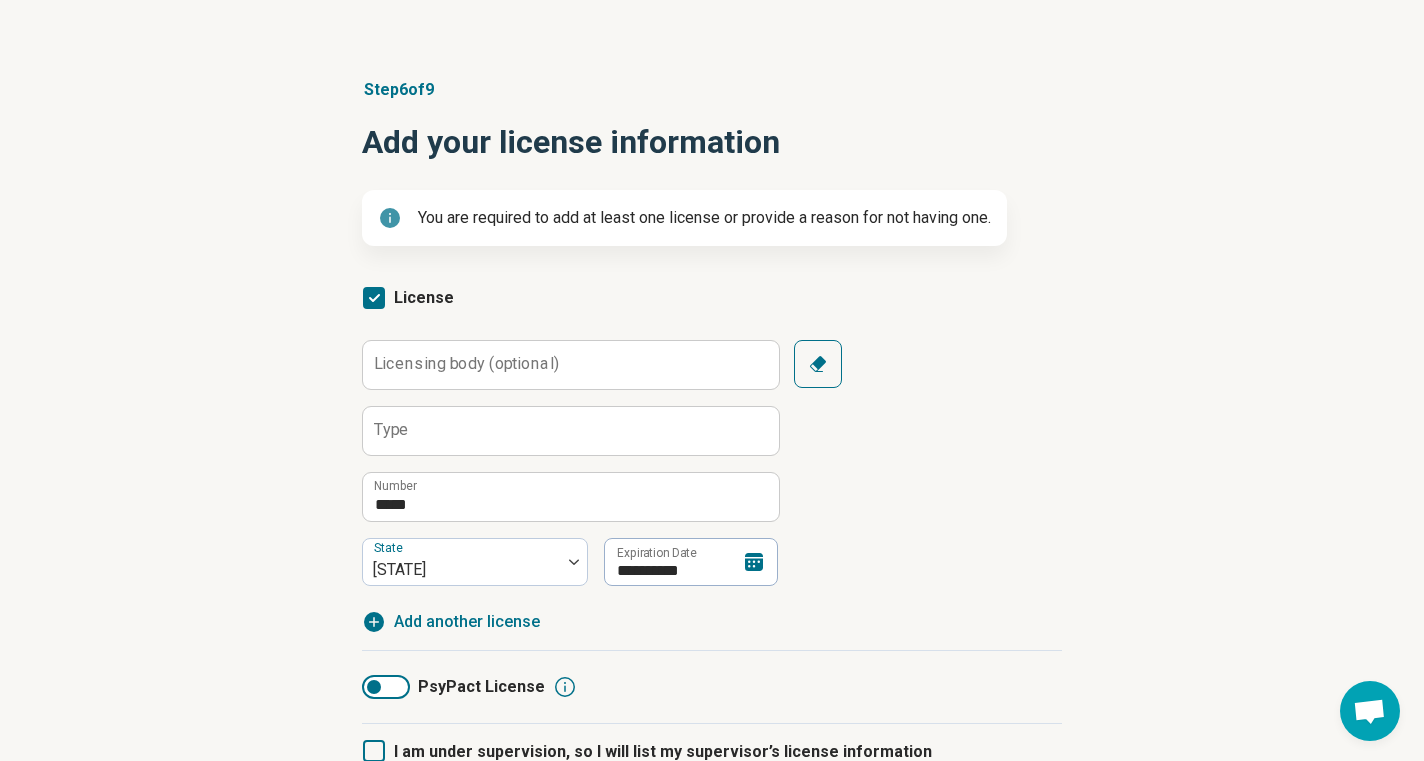 click on "**********" at bounding box center (712, 463) 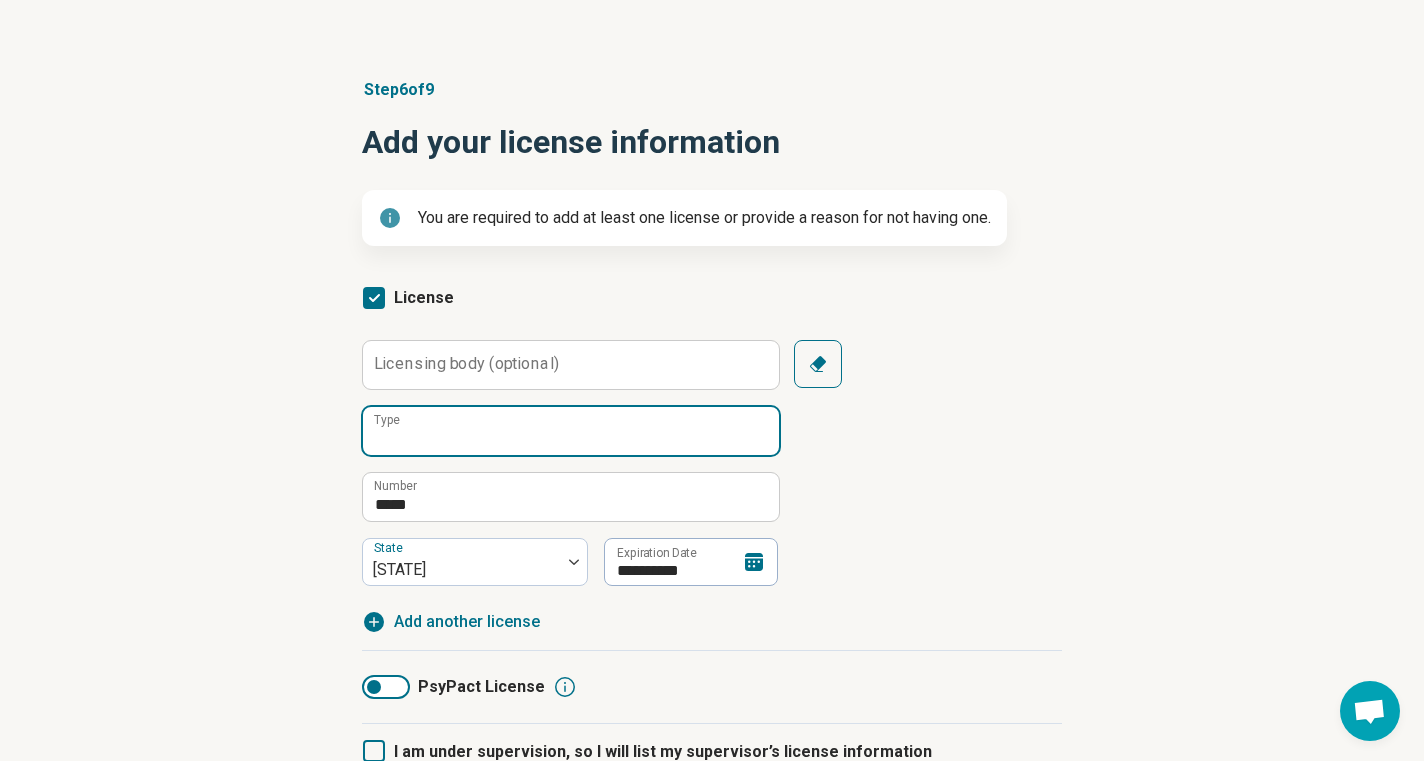 click on "Type" at bounding box center [571, 431] 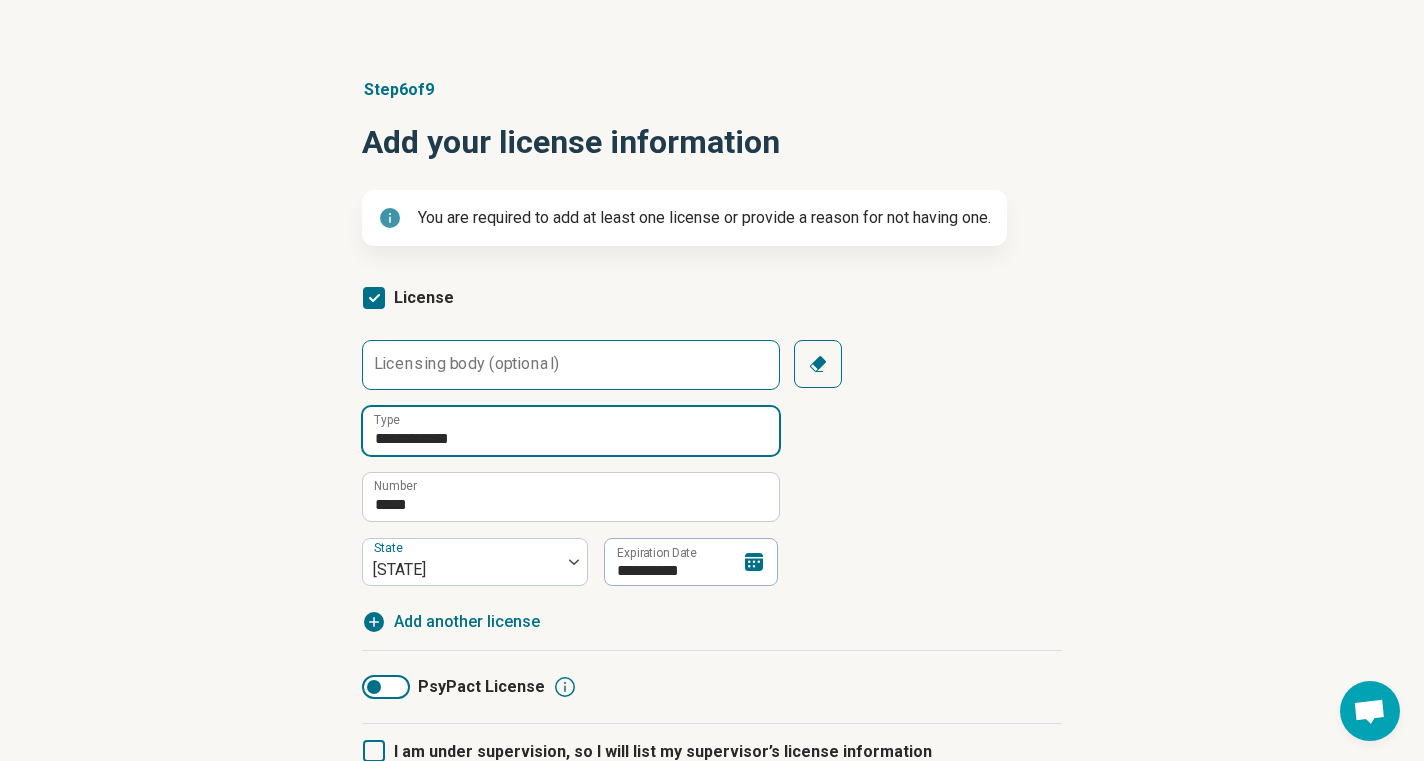 type on "**********" 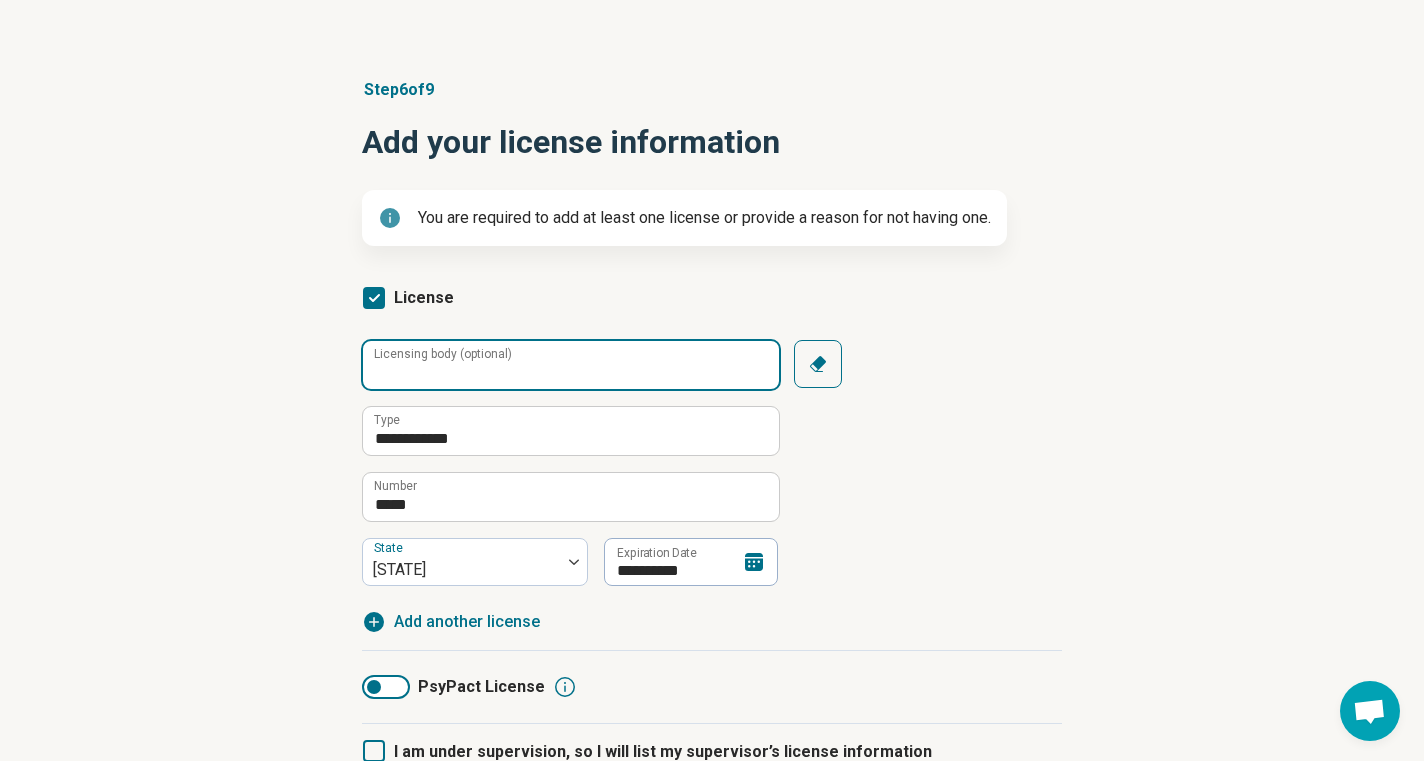 click on "Licensing body (optional)" at bounding box center [571, 365] 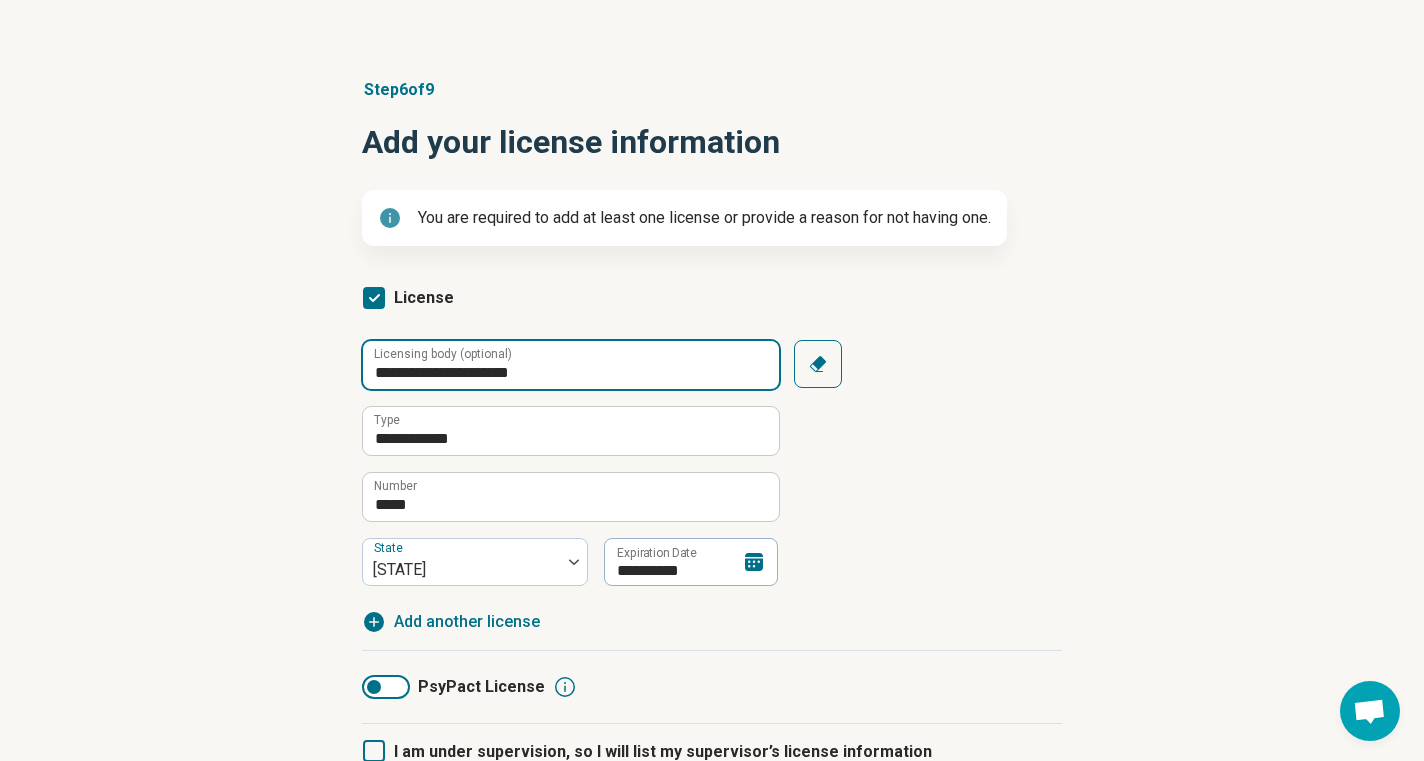 drag, startPoint x: 400, startPoint y: 377, endPoint x: 269, endPoint y: 353, distance: 133.18033 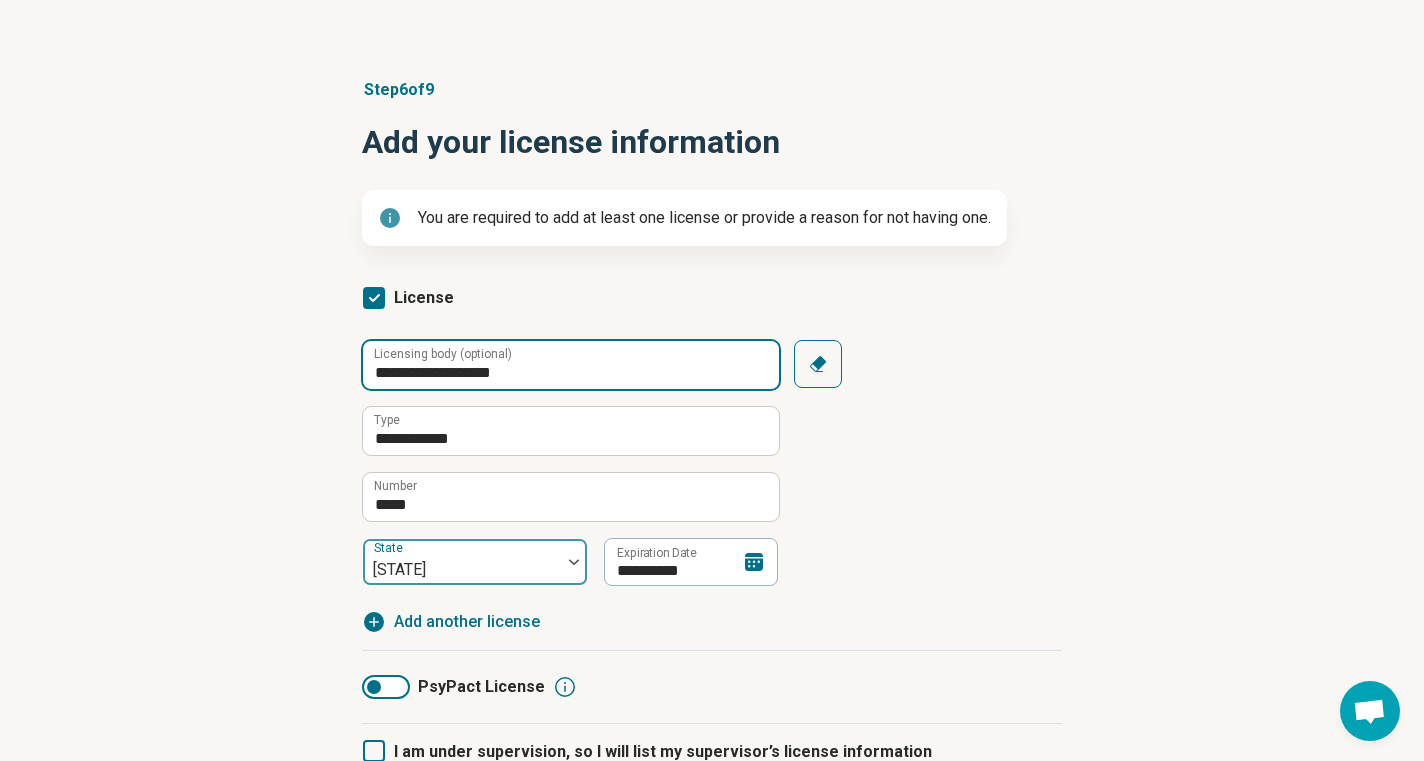 type on "**********" 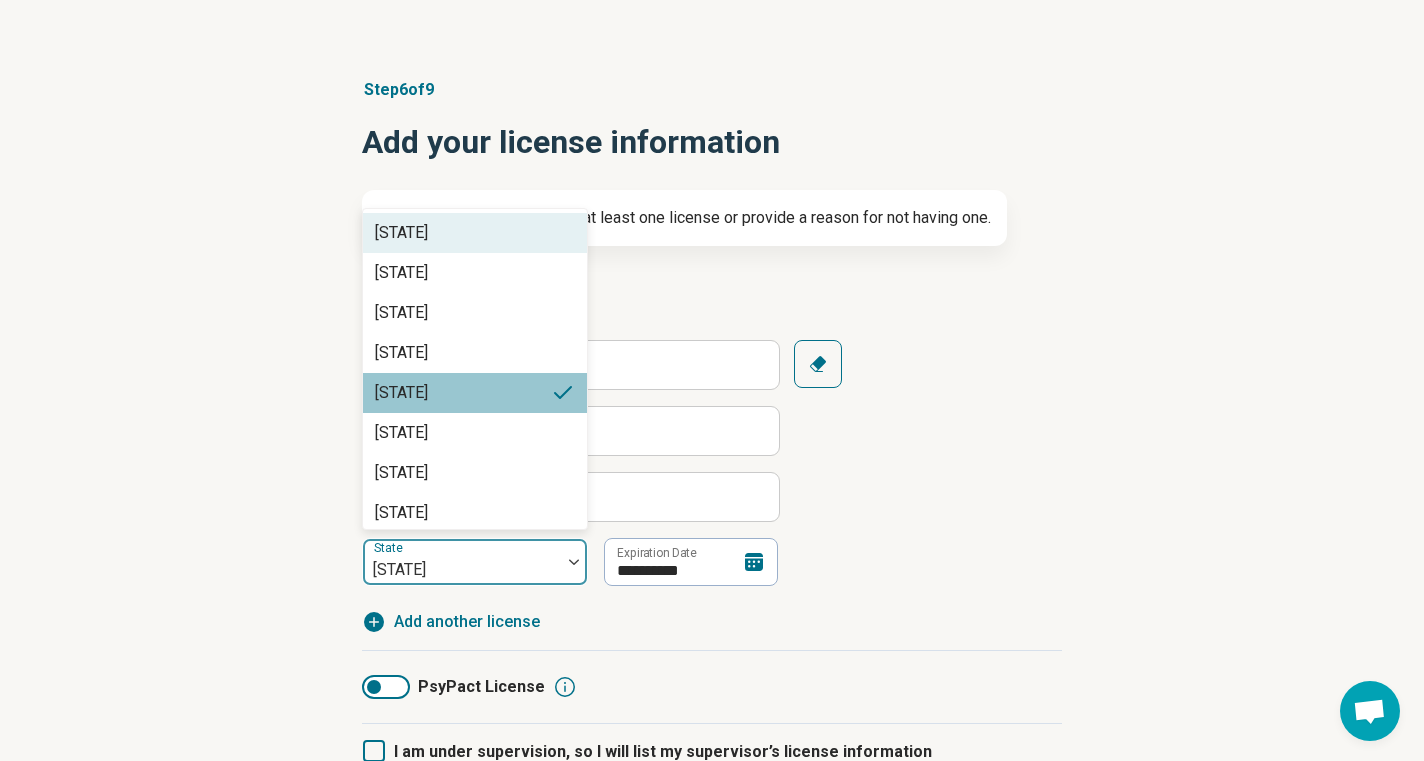 click on "State" at bounding box center (390, 548) 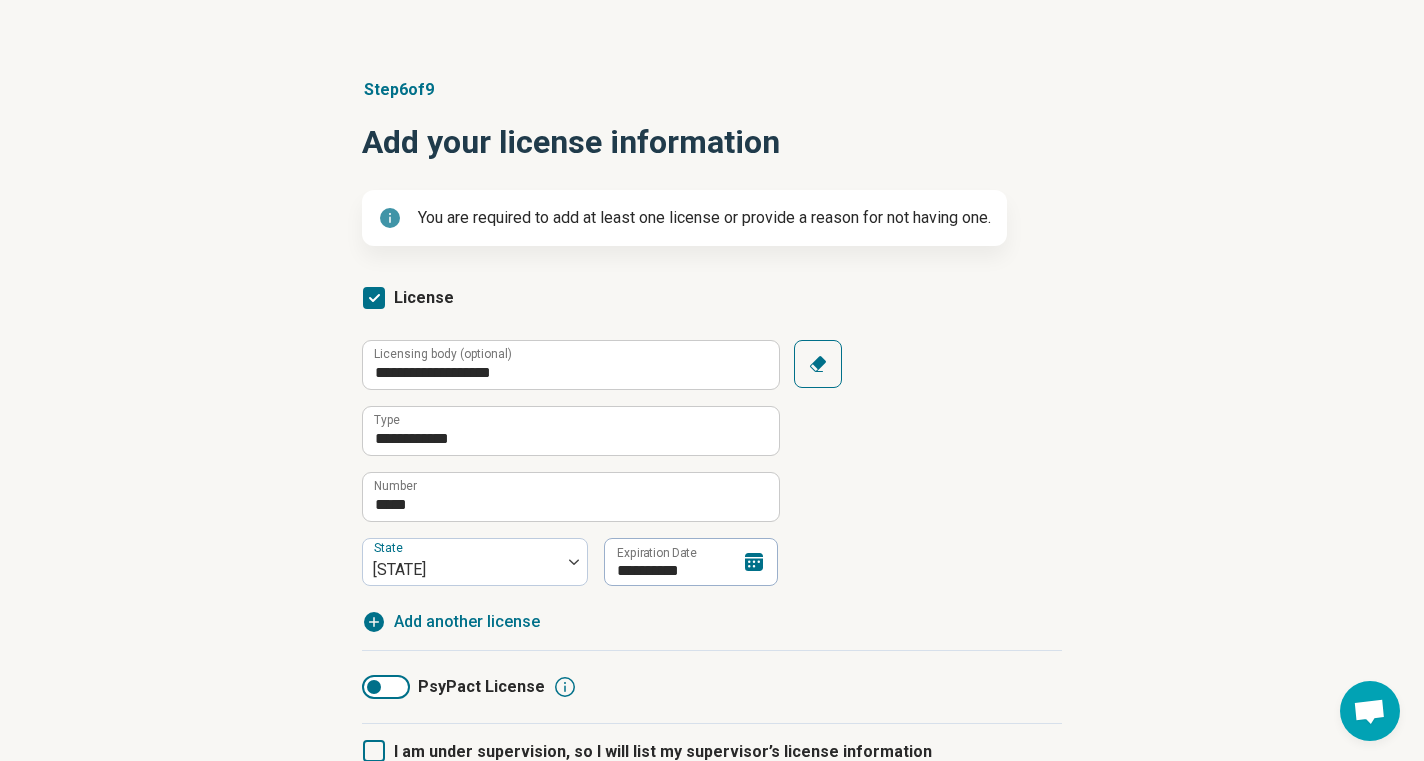 click on "**********" at bounding box center (712, 493) 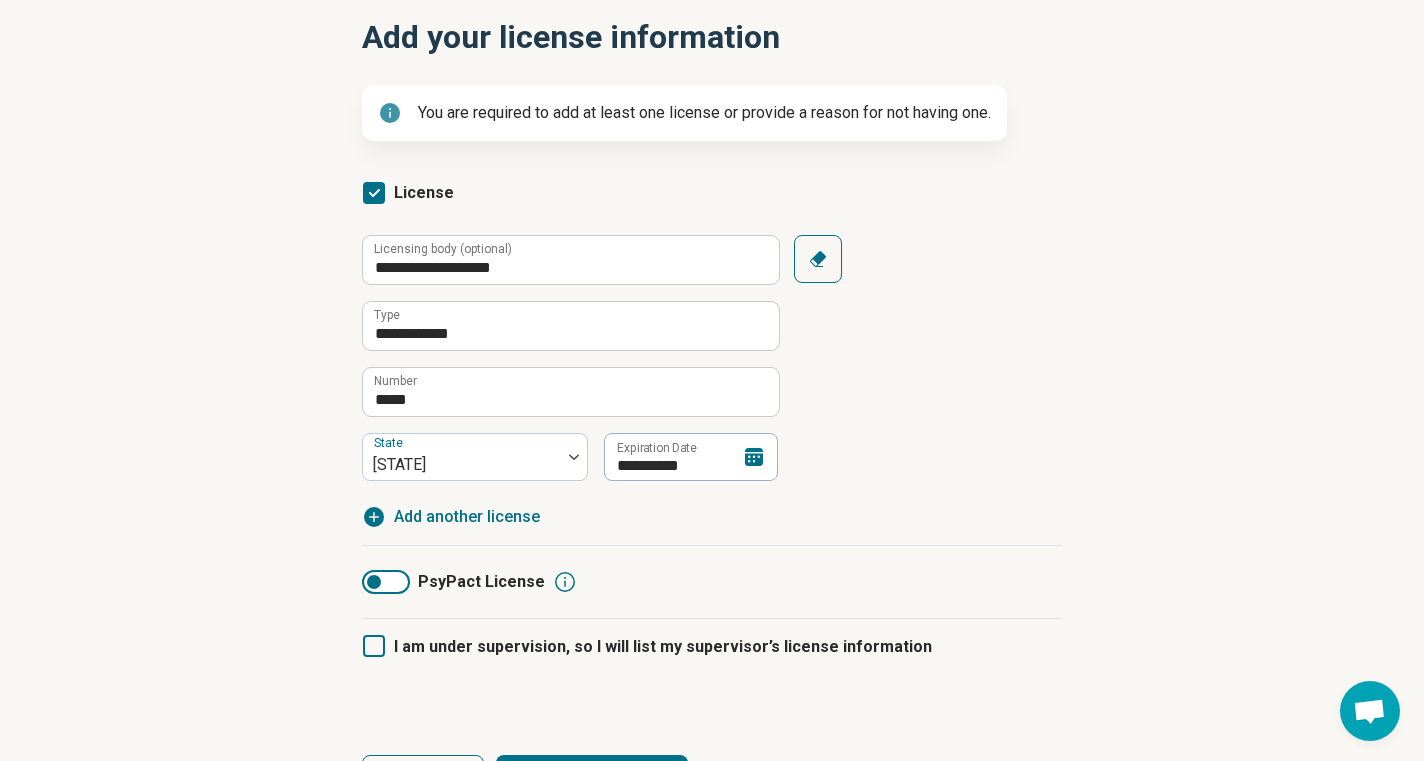 scroll, scrollTop: 150, scrollLeft: 0, axis: vertical 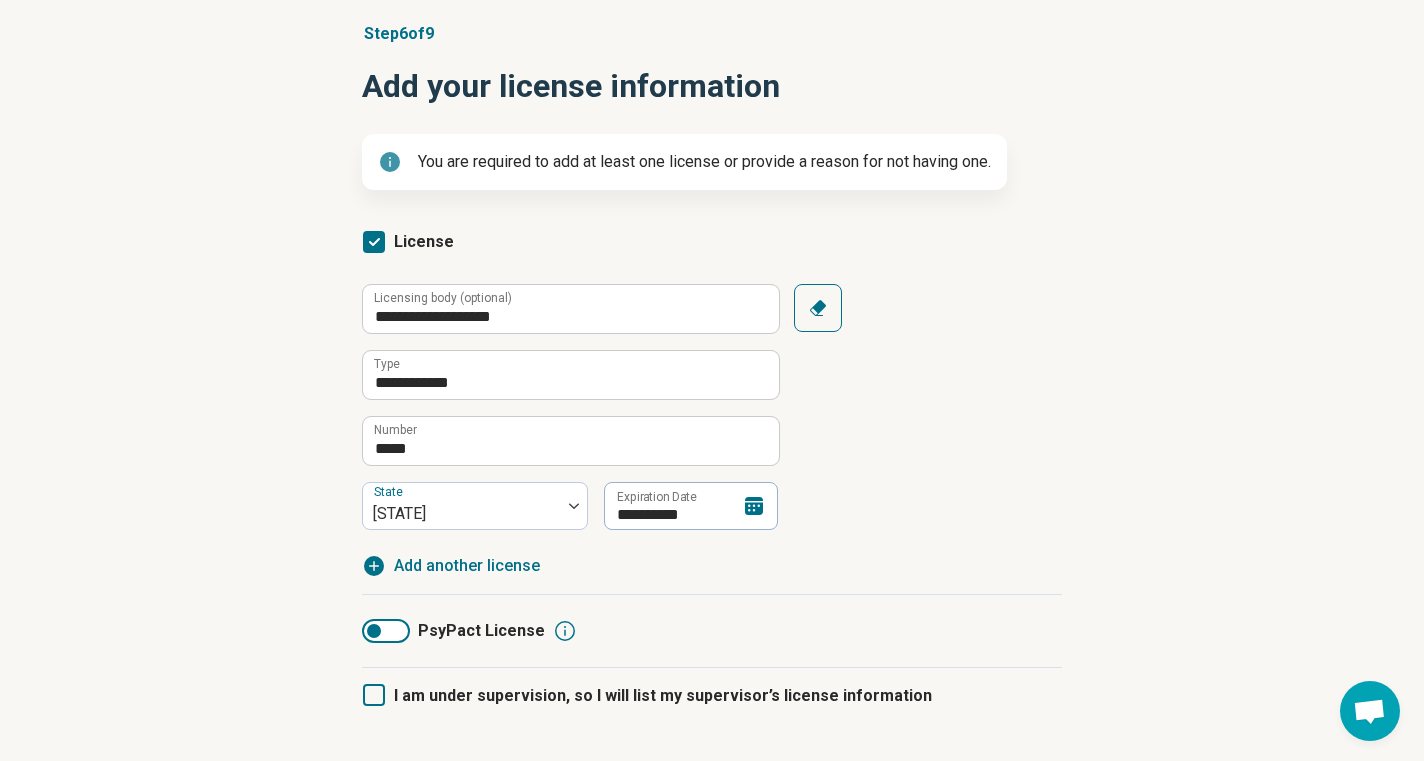 click on "**********" at bounding box center (712, 437) 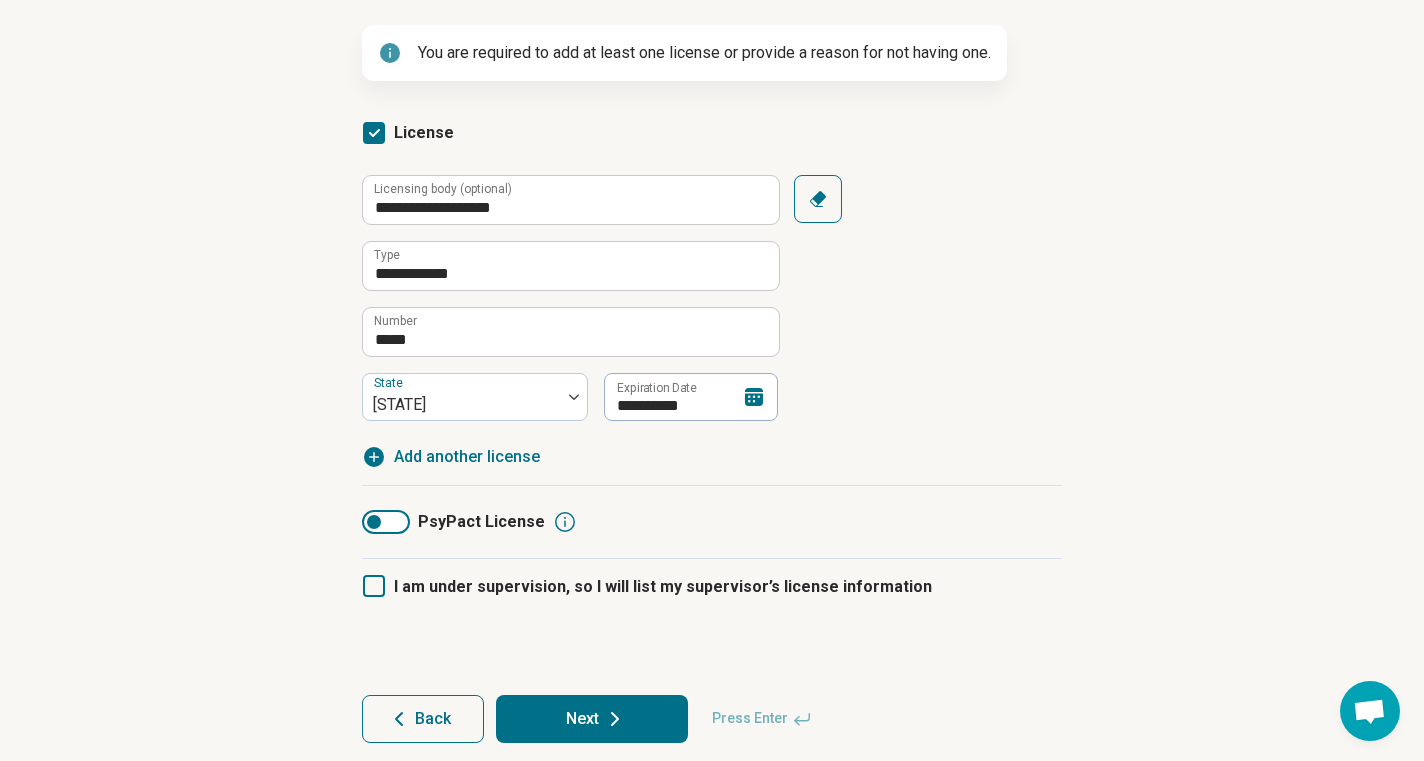 scroll, scrollTop: 280, scrollLeft: 0, axis: vertical 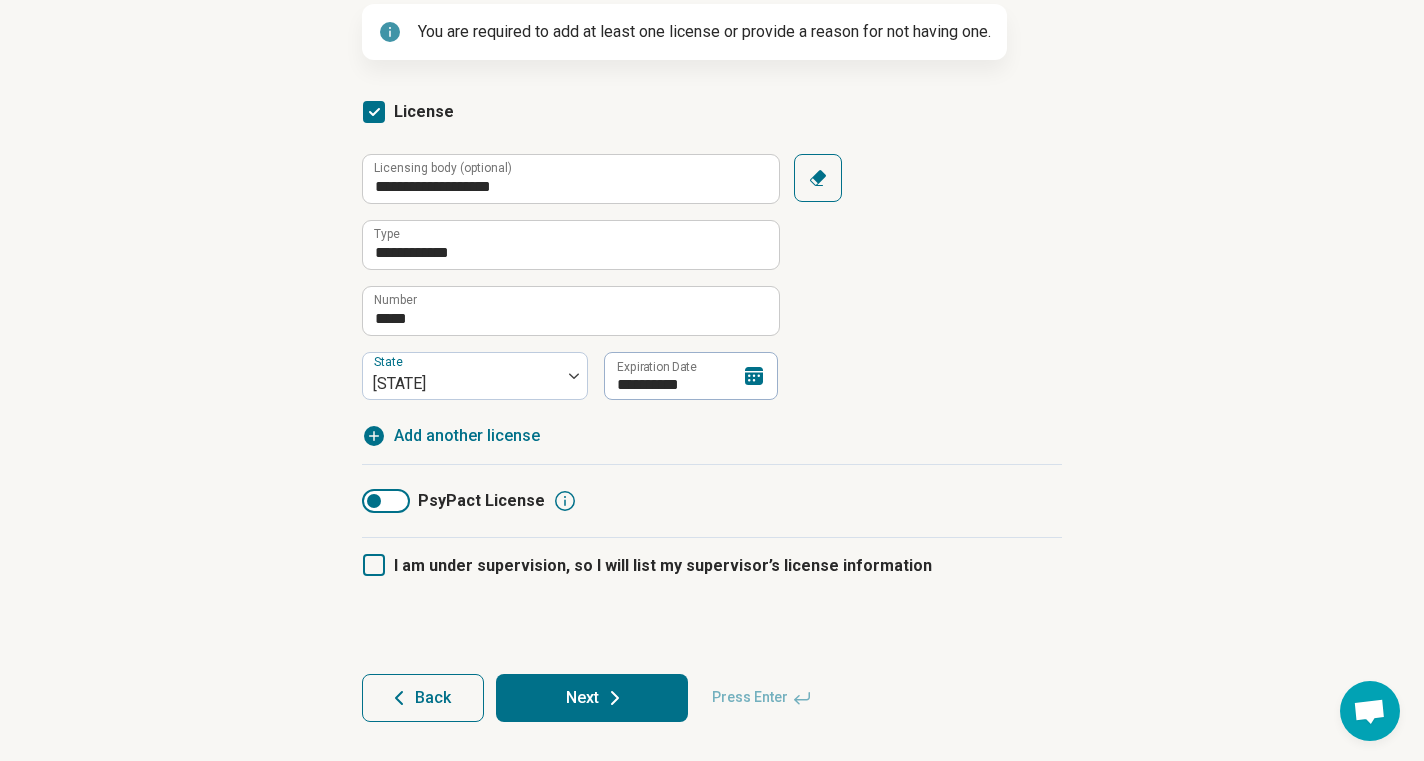 click 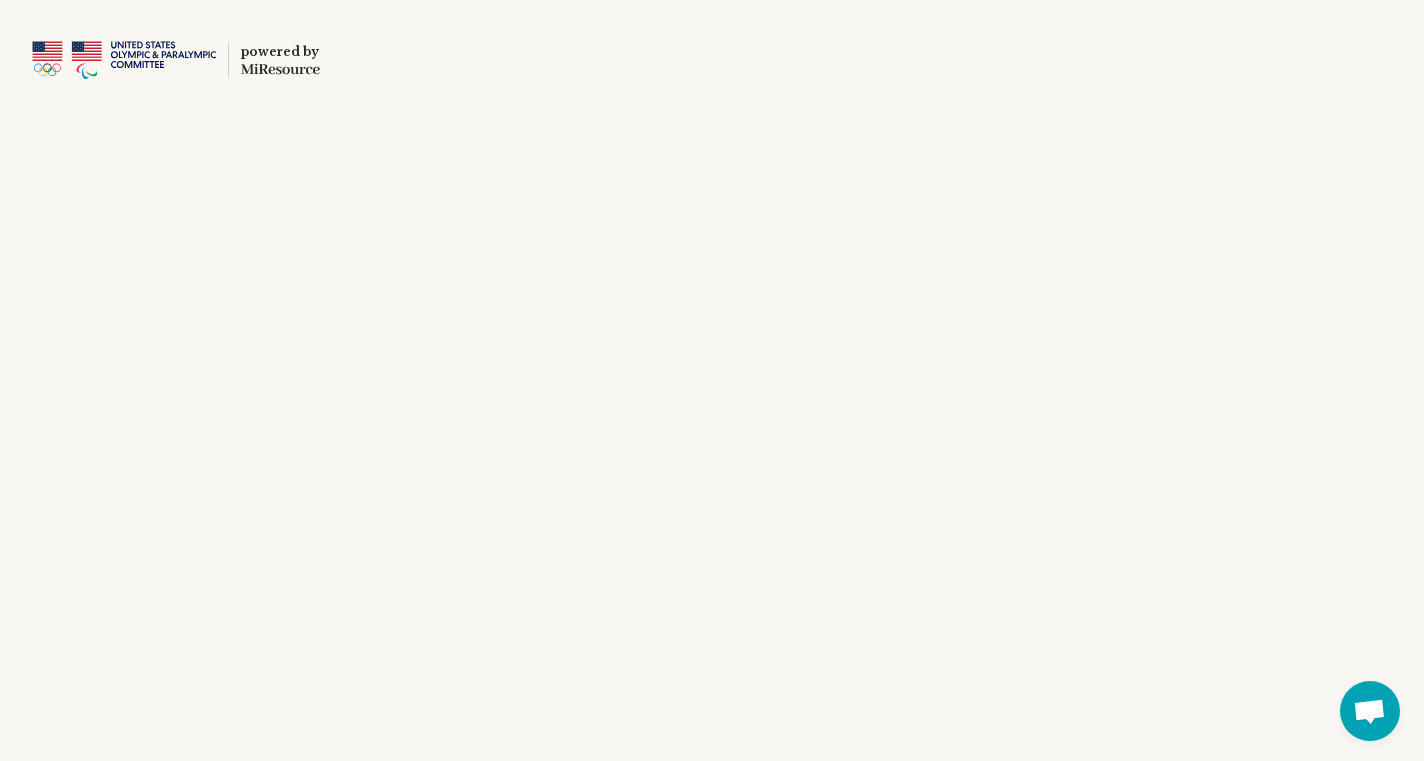 scroll, scrollTop: 0, scrollLeft: 0, axis: both 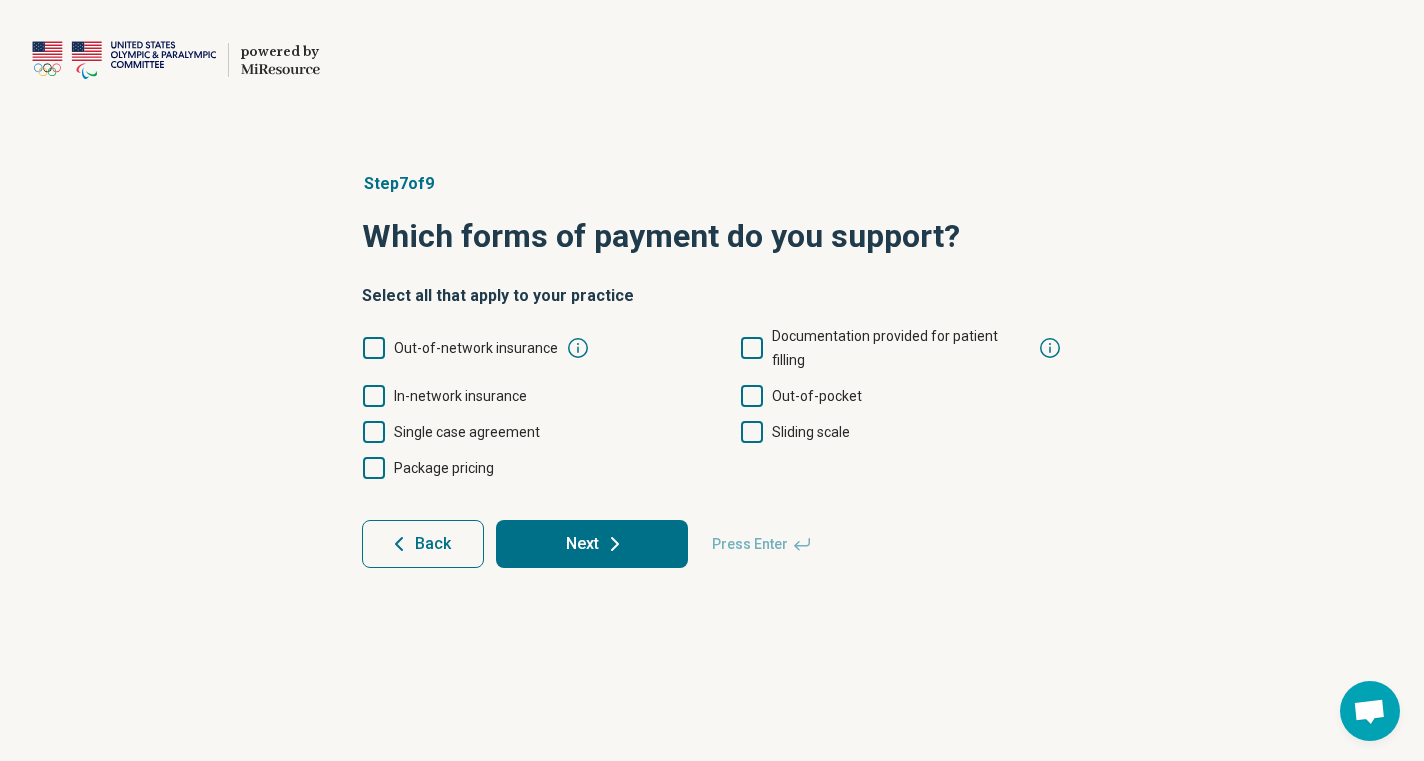 click 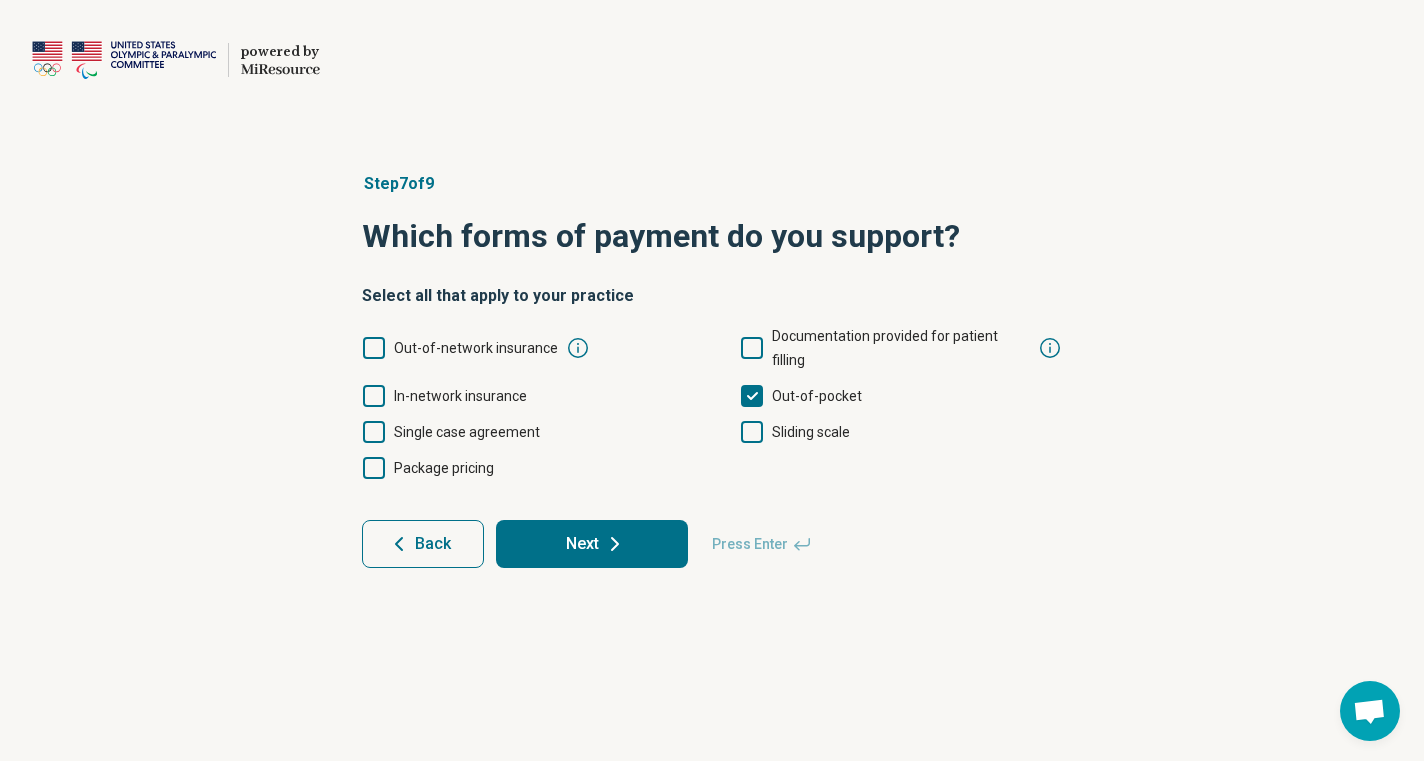 click 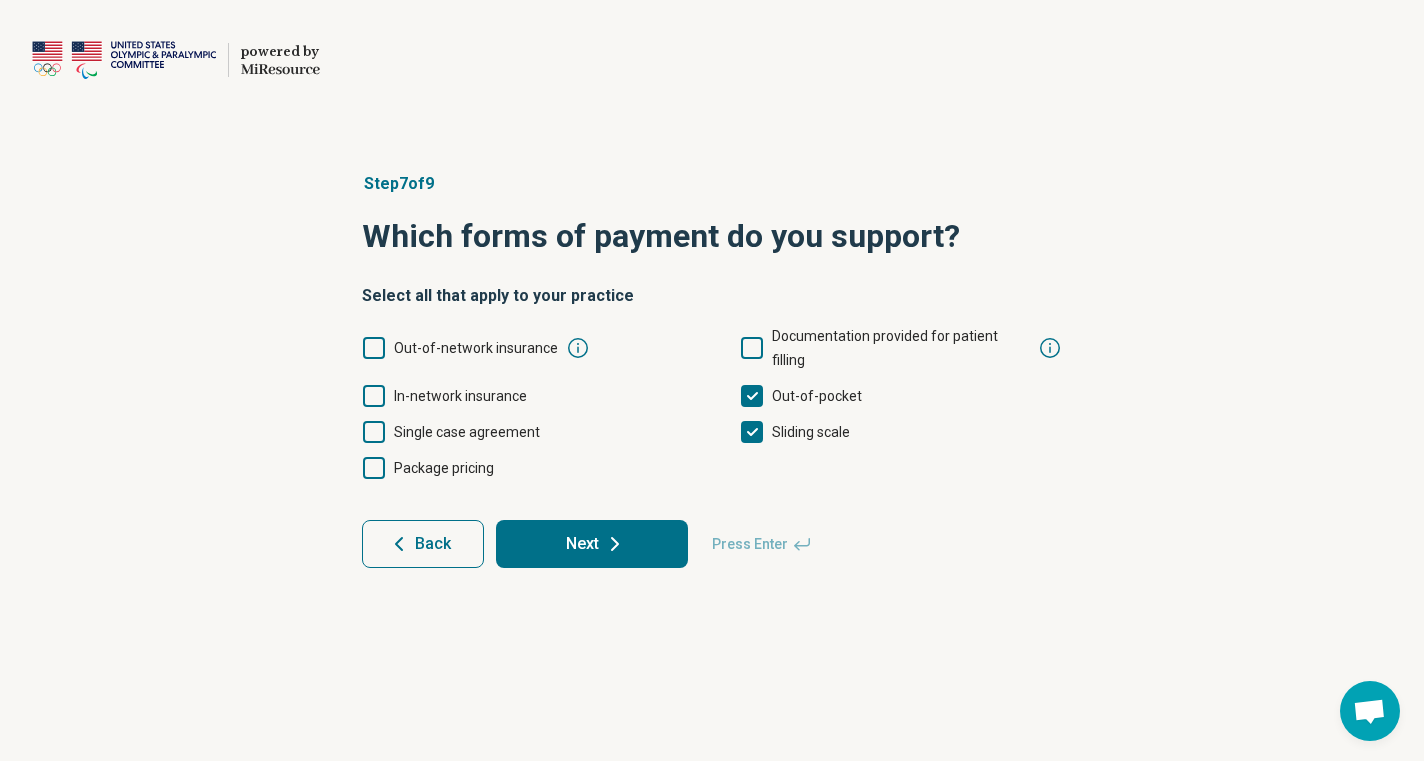 scroll, scrollTop: 10, scrollLeft: 0, axis: vertical 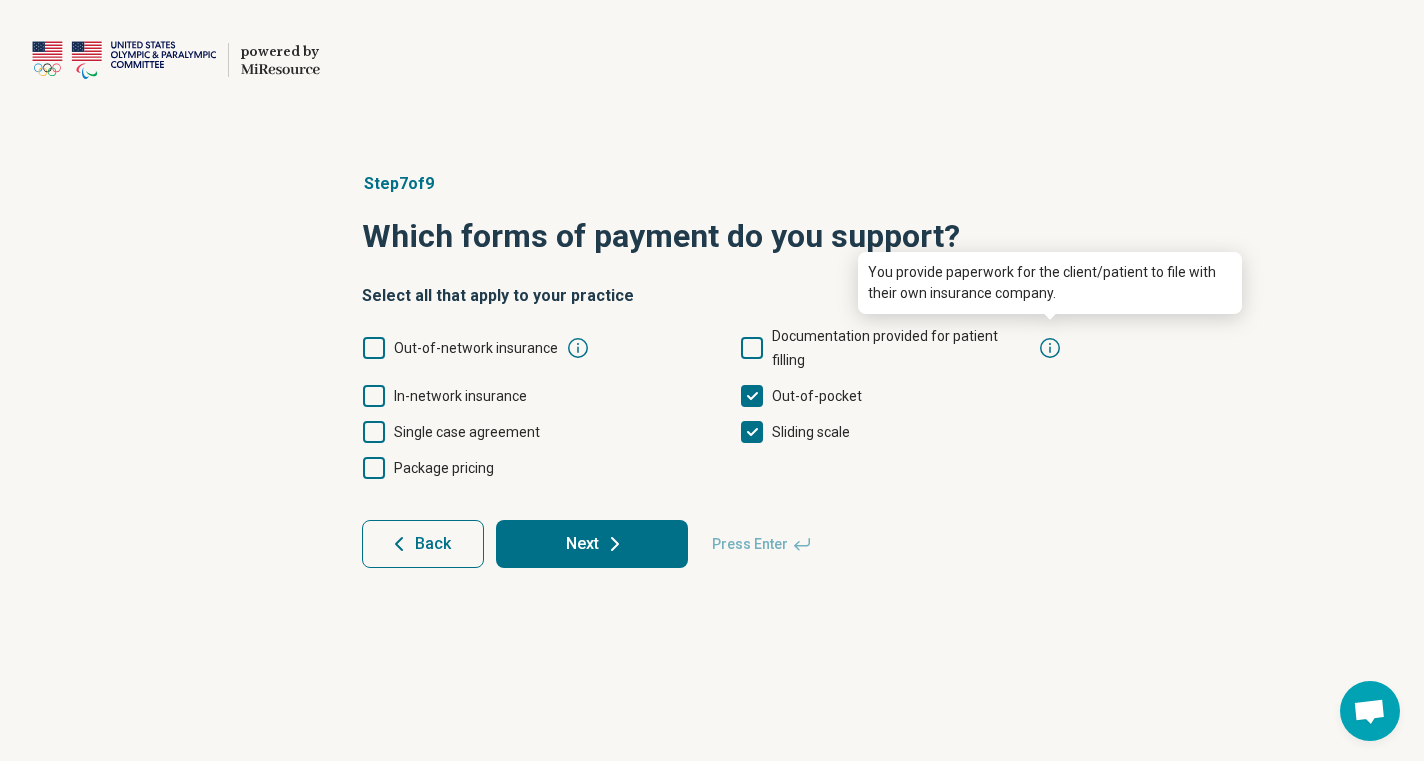 click on "Documentation provided for patient filling" at bounding box center (885, 348) 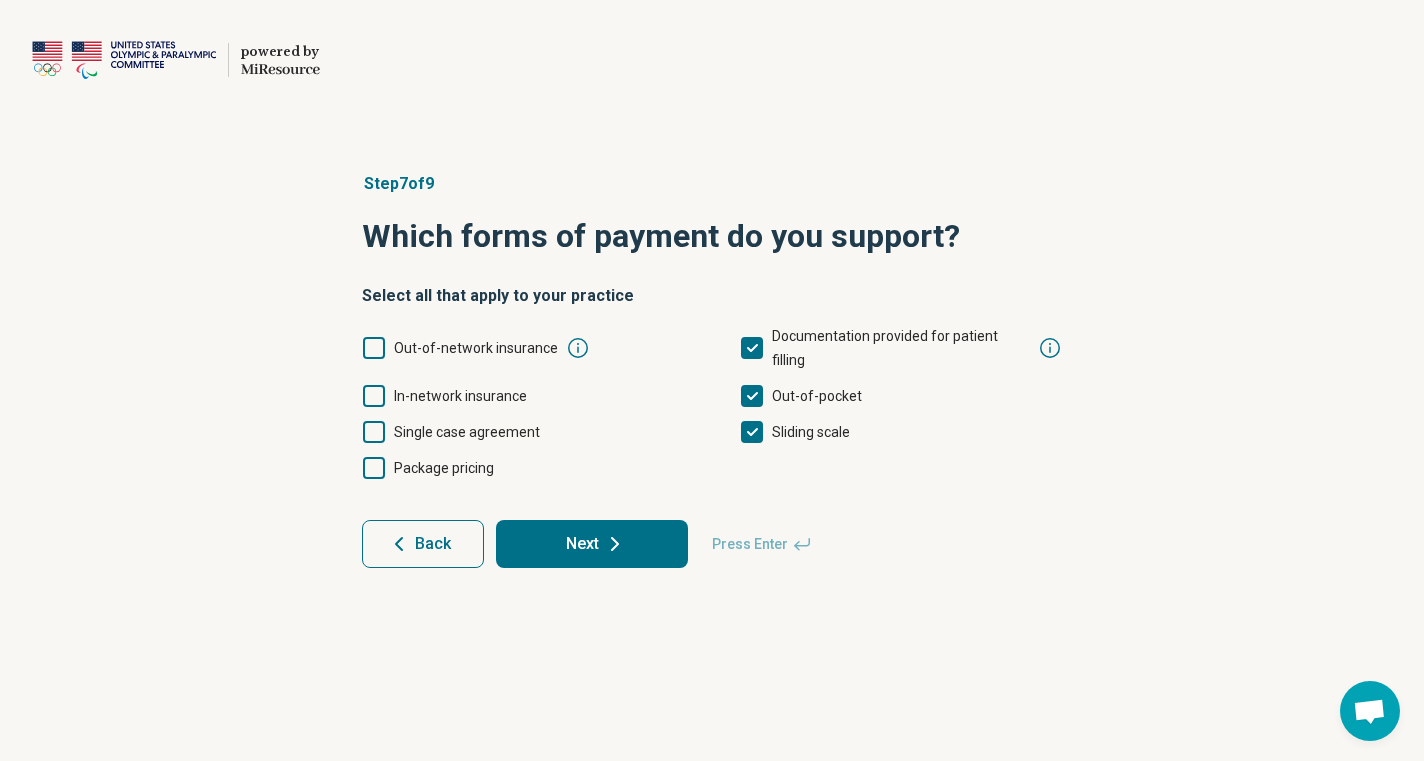 scroll, scrollTop: 10, scrollLeft: 0, axis: vertical 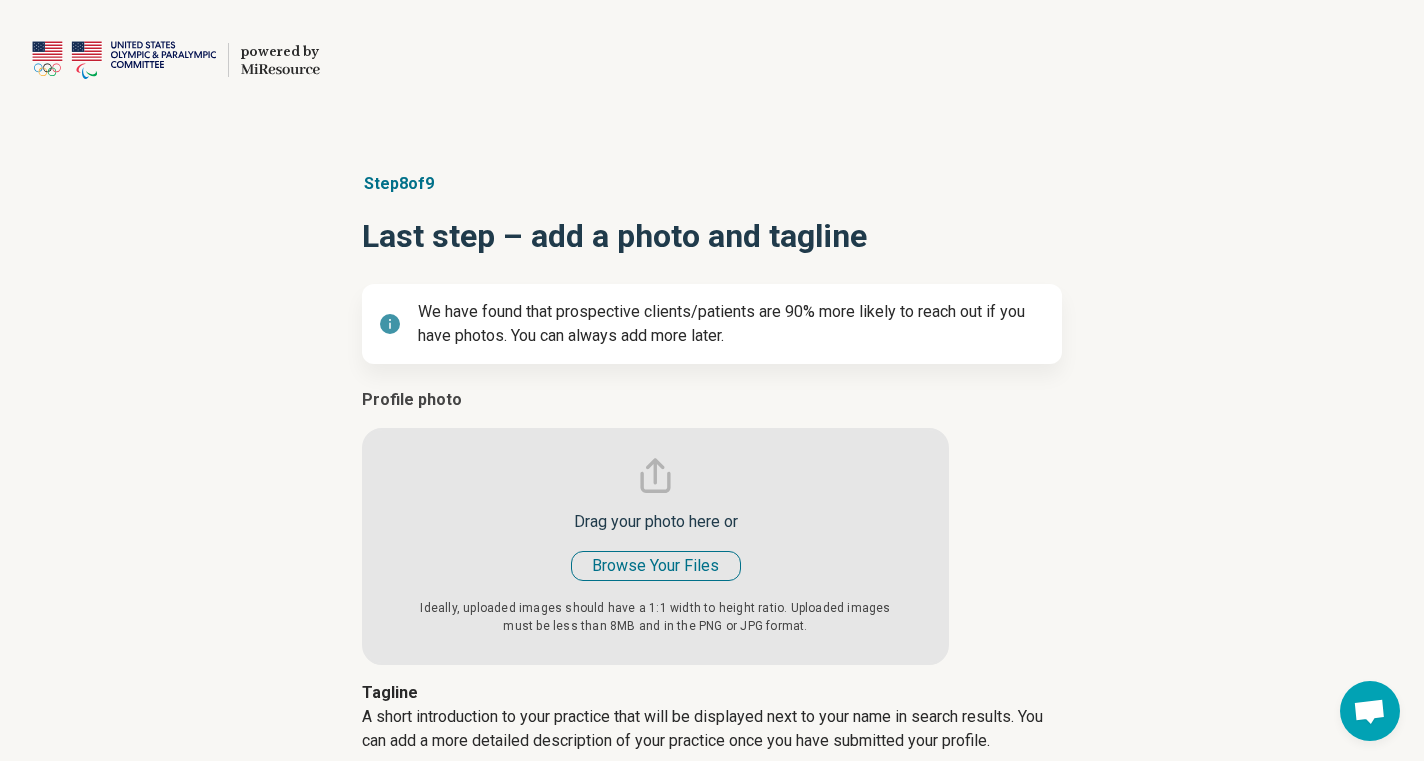 type on "*" 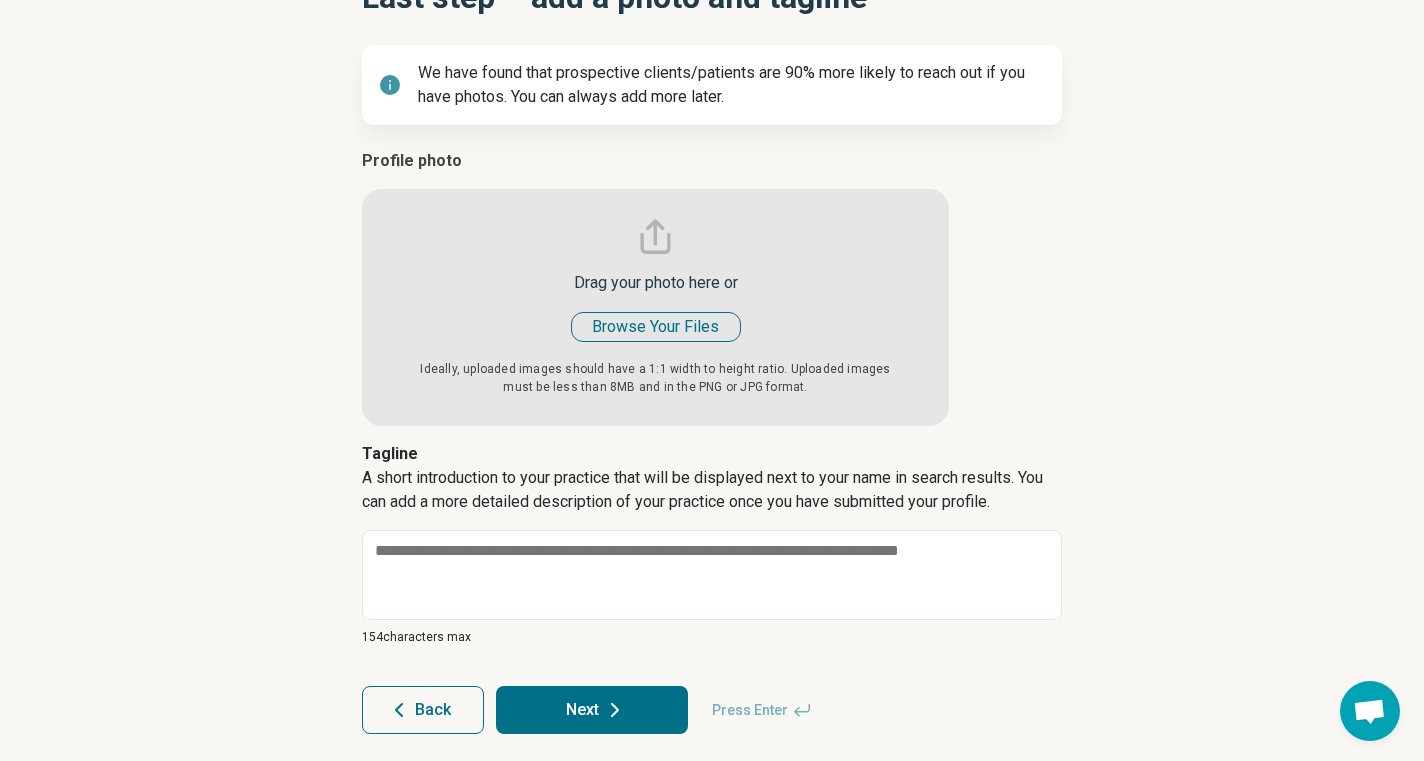 scroll, scrollTop: 252, scrollLeft: 0, axis: vertical 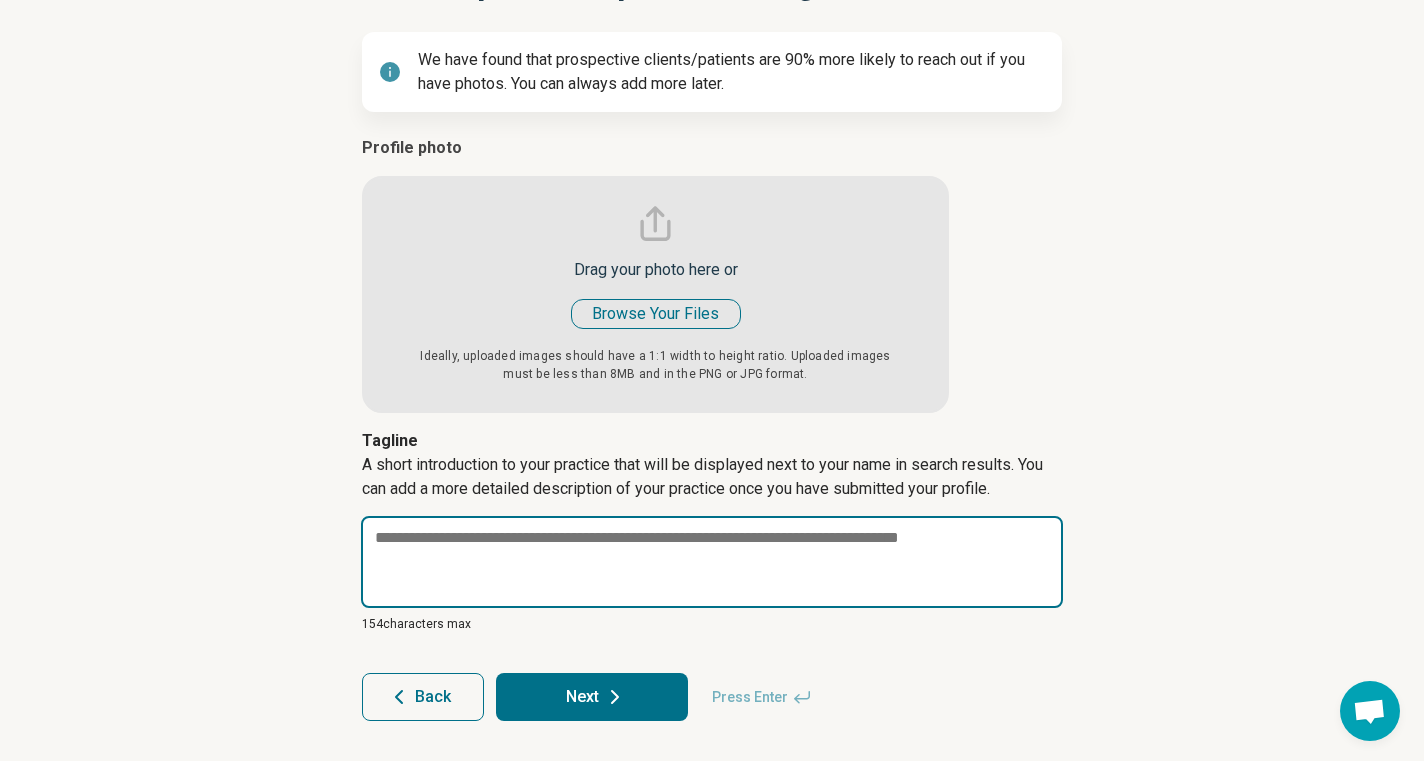click at bounding box center [712, 562] 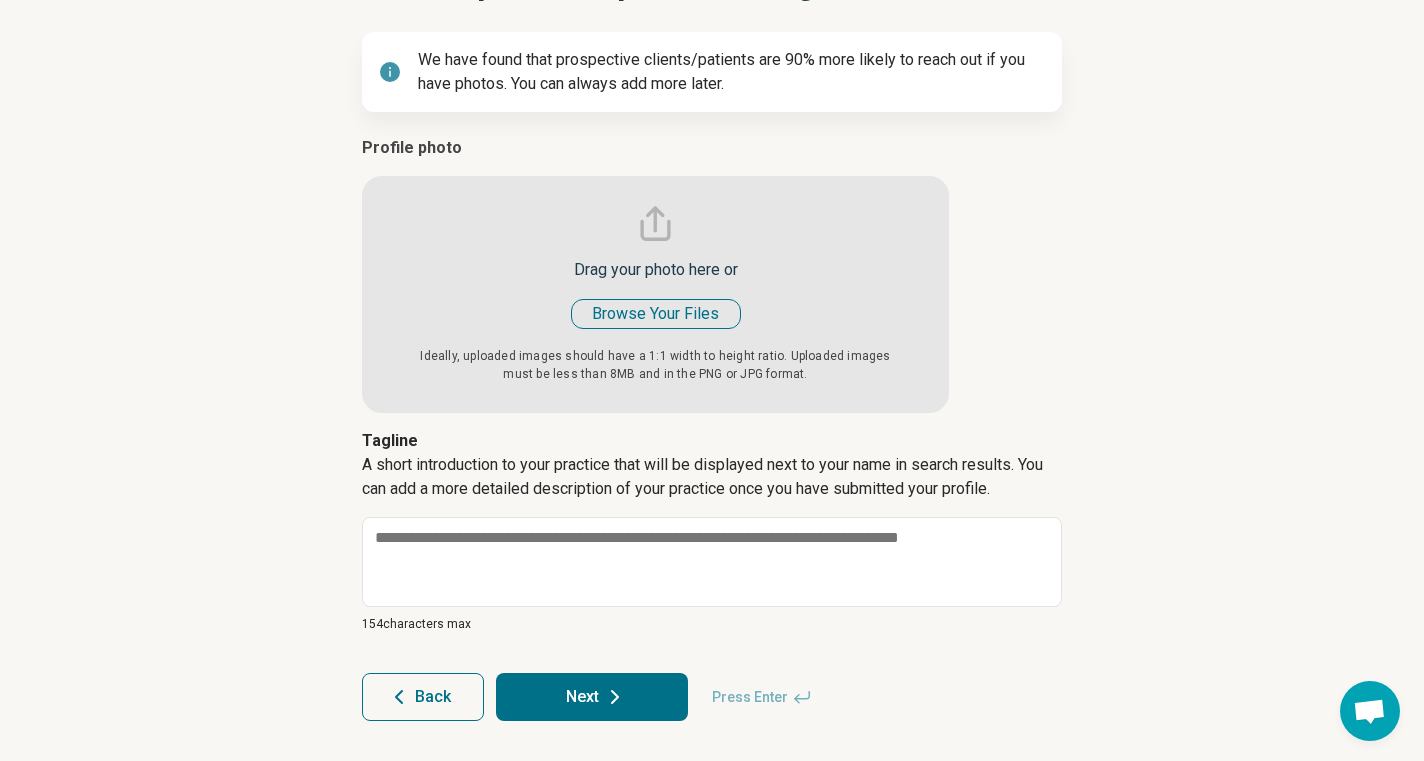 click at bounding box center [655, 274] 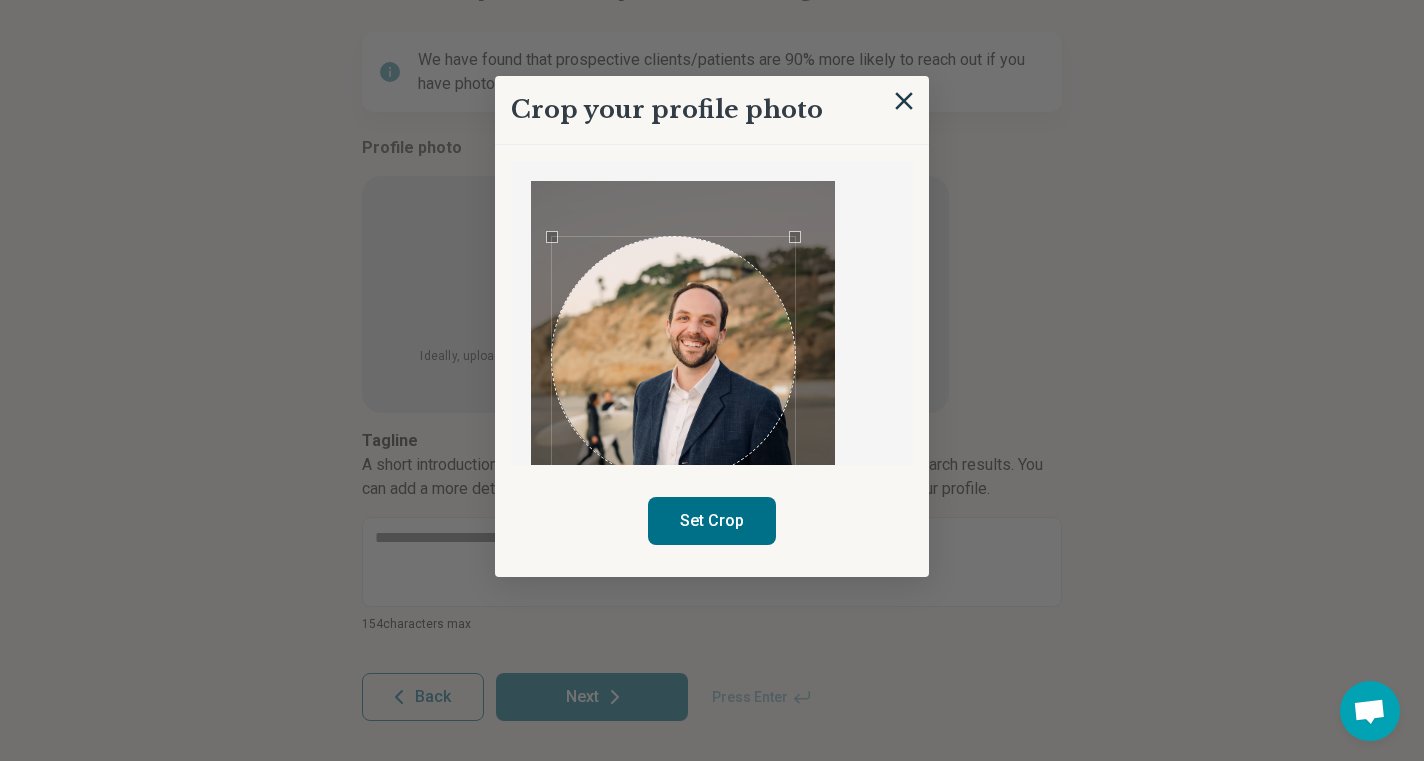 click at bounding box center (673, 358) 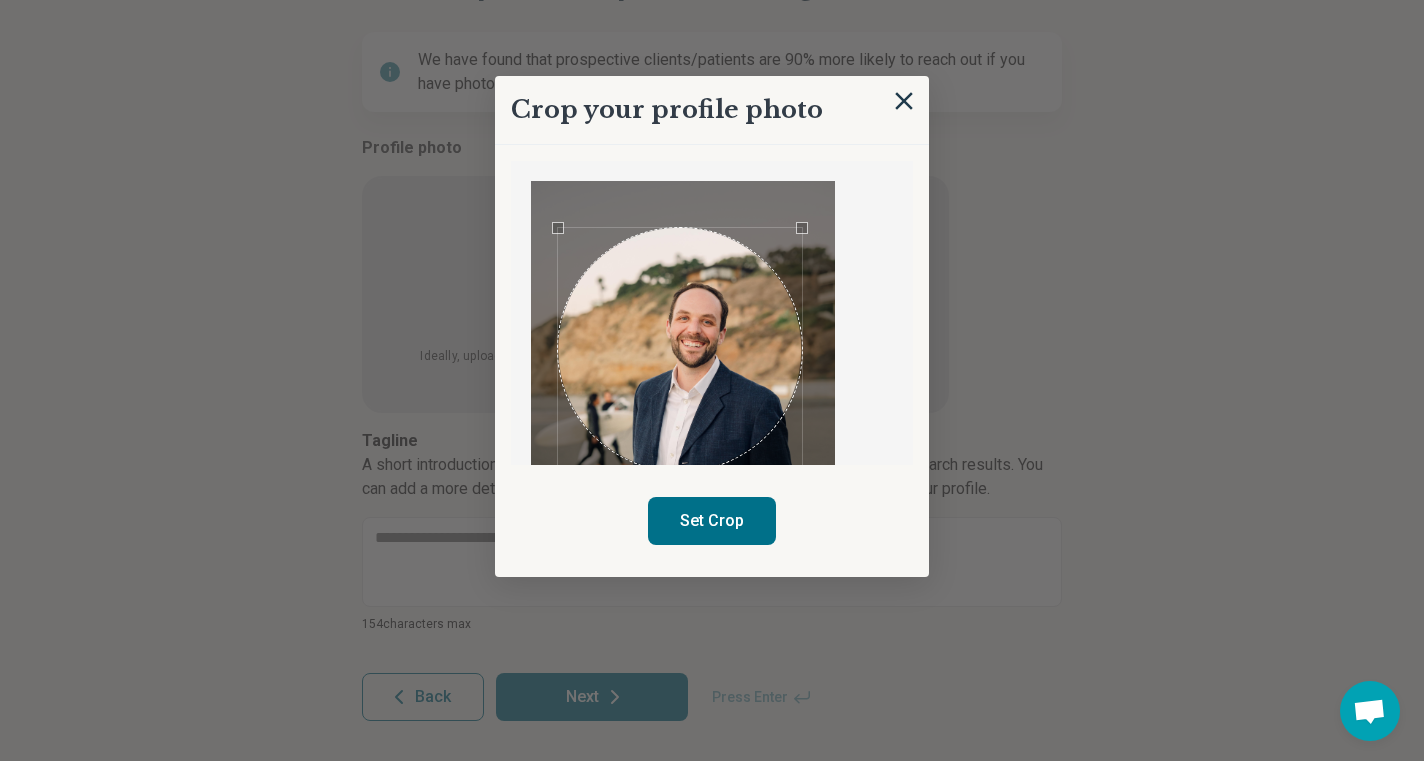 click at bounding box center [679, 349] 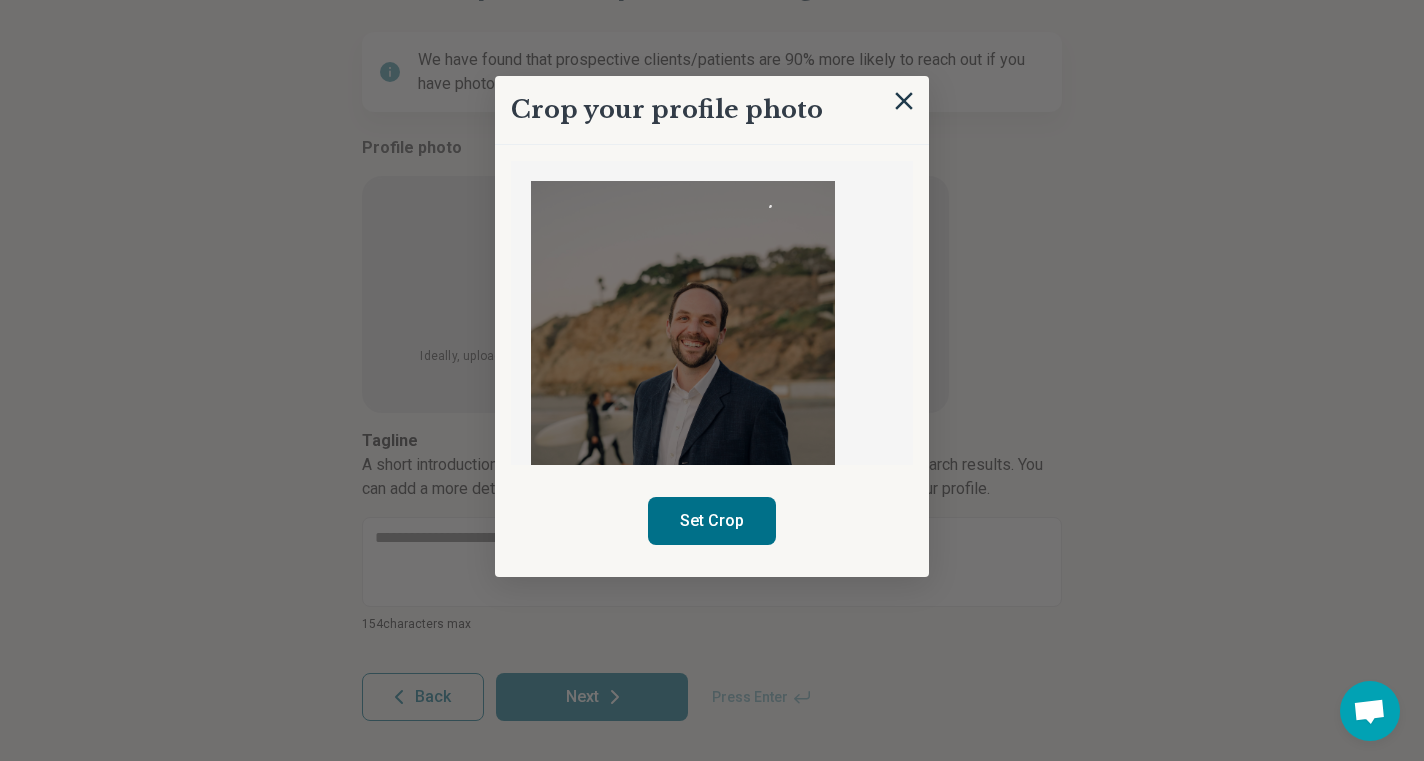 click at bounding box center (712, 313) 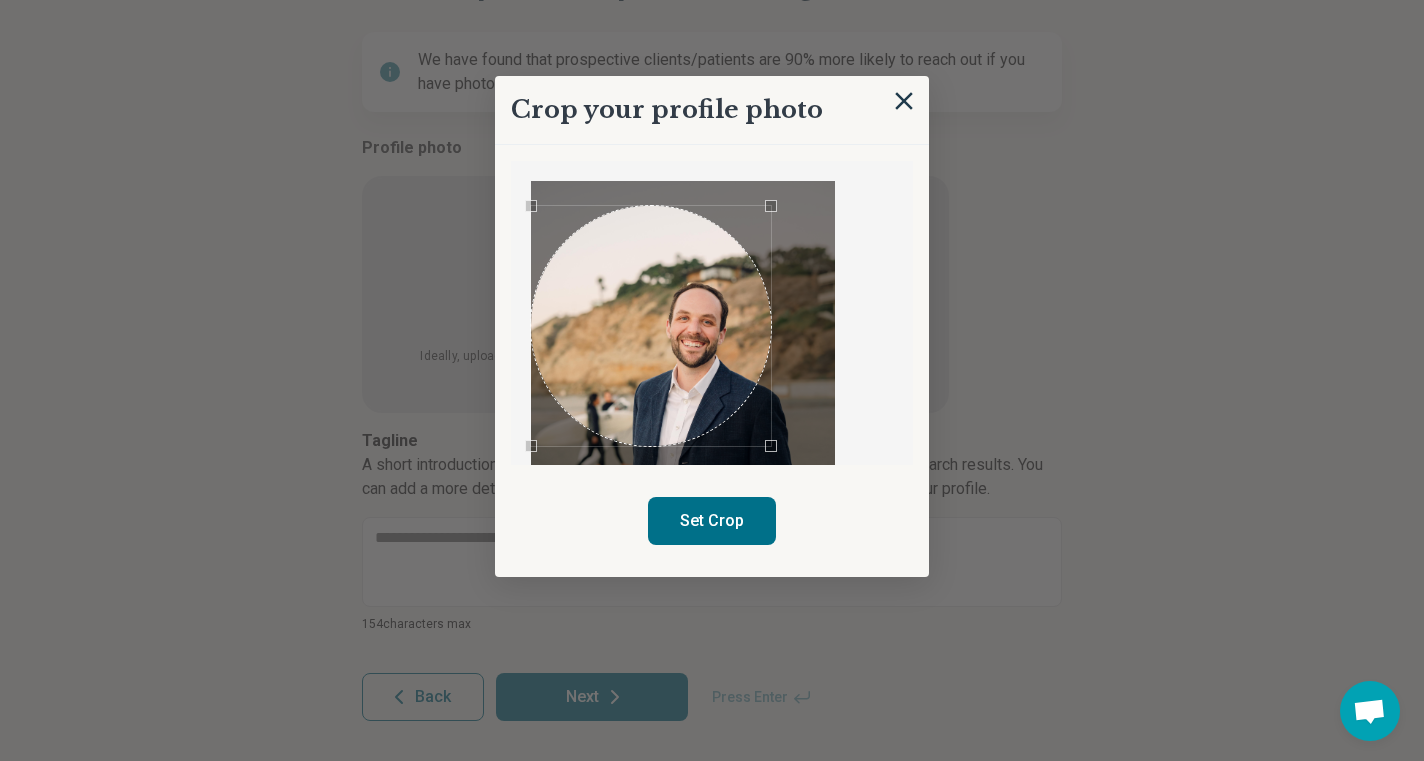 click on "Crop your profile photo Set Crop" at bounding box center [712, 413] 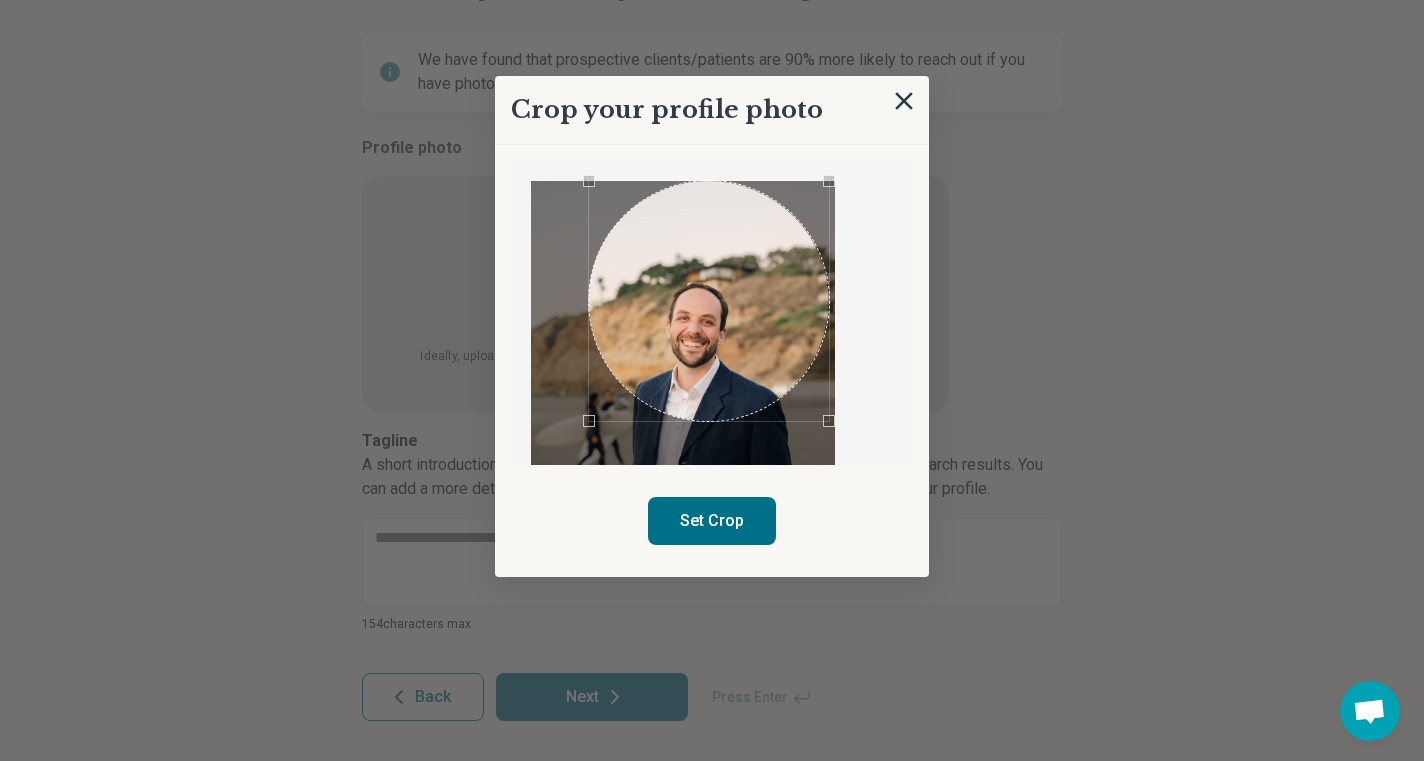 click at bounding box center (709, 301) 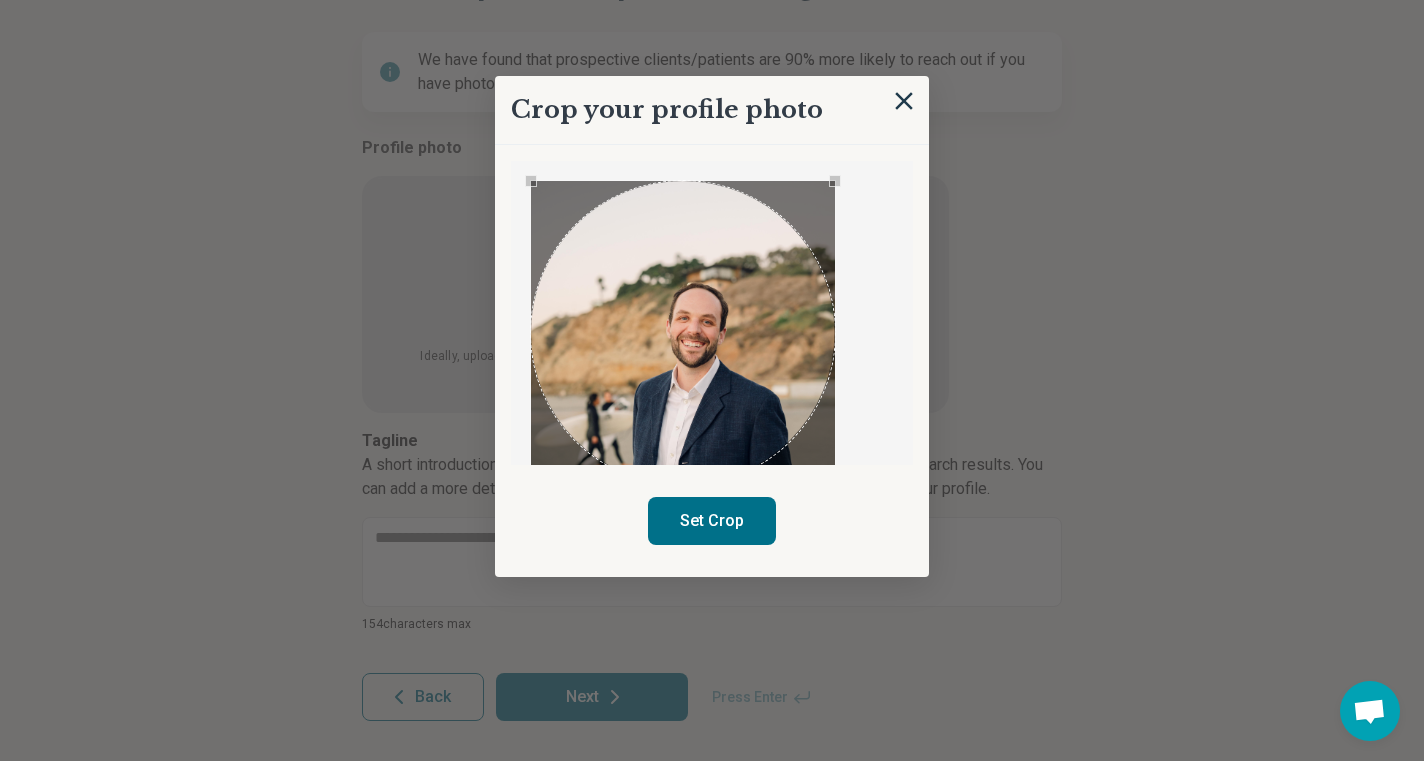 click on "Crop your profile photo Set Crop" at bounding box center (712, 326) 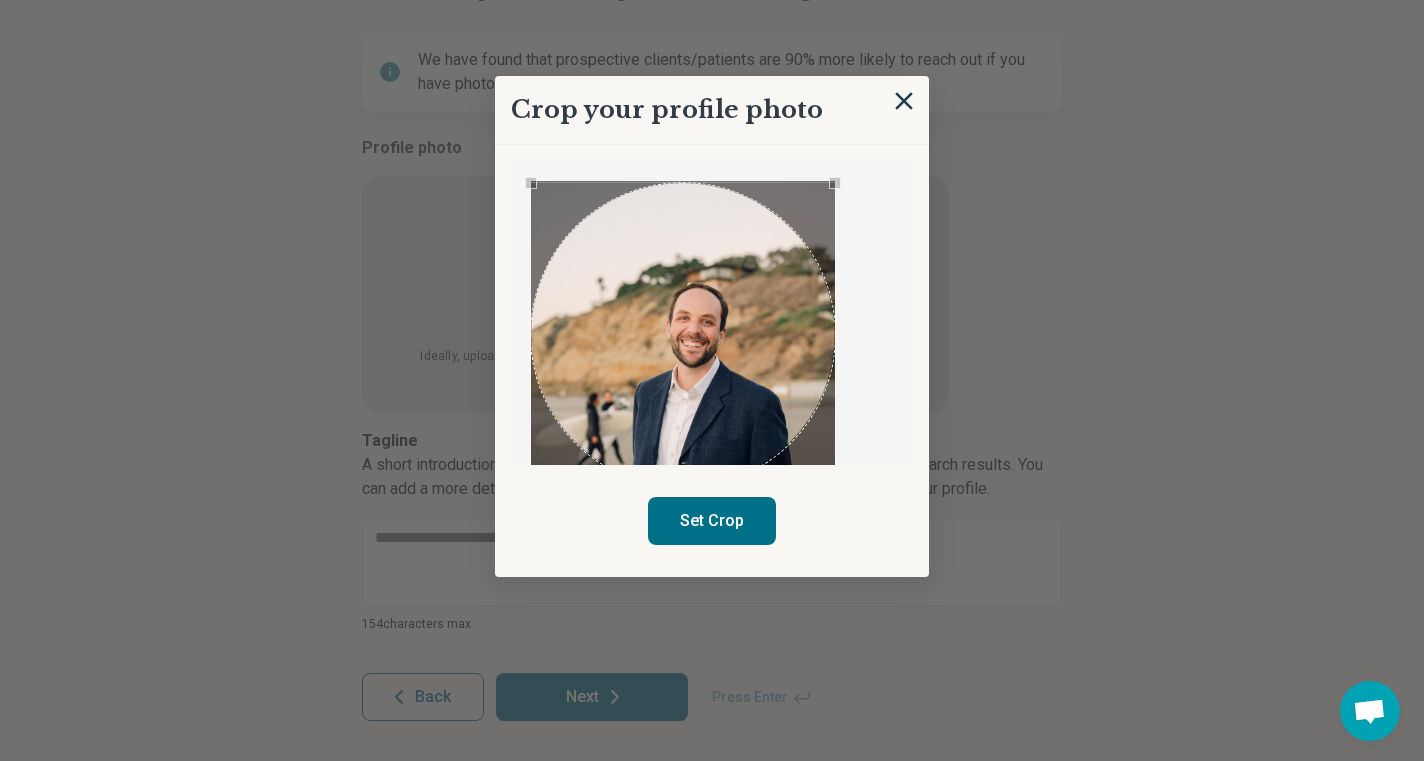click at bounding box center (683, 335) 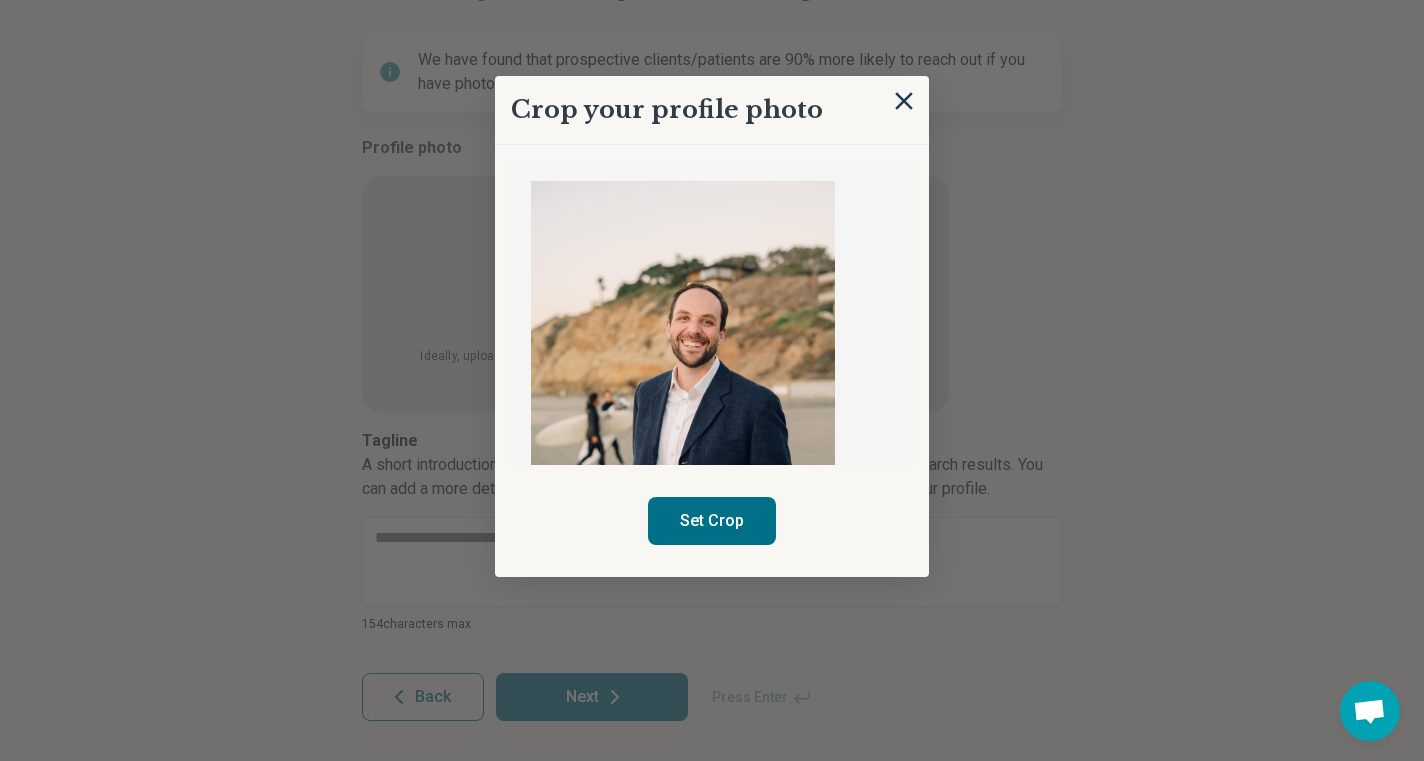 click at bounding box center (683, 409) 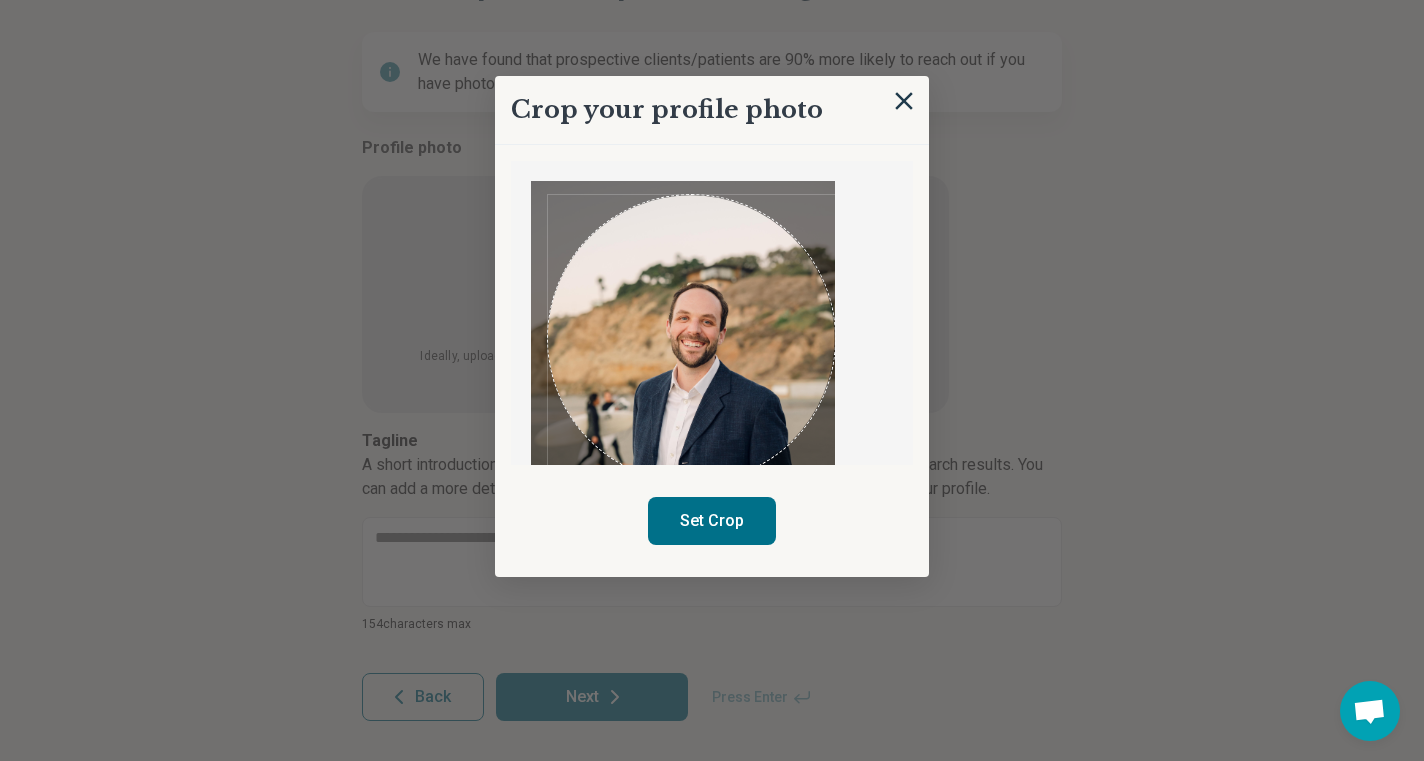 click on "Crop your profile photo Set Crop" at bounding box center [712, 326] 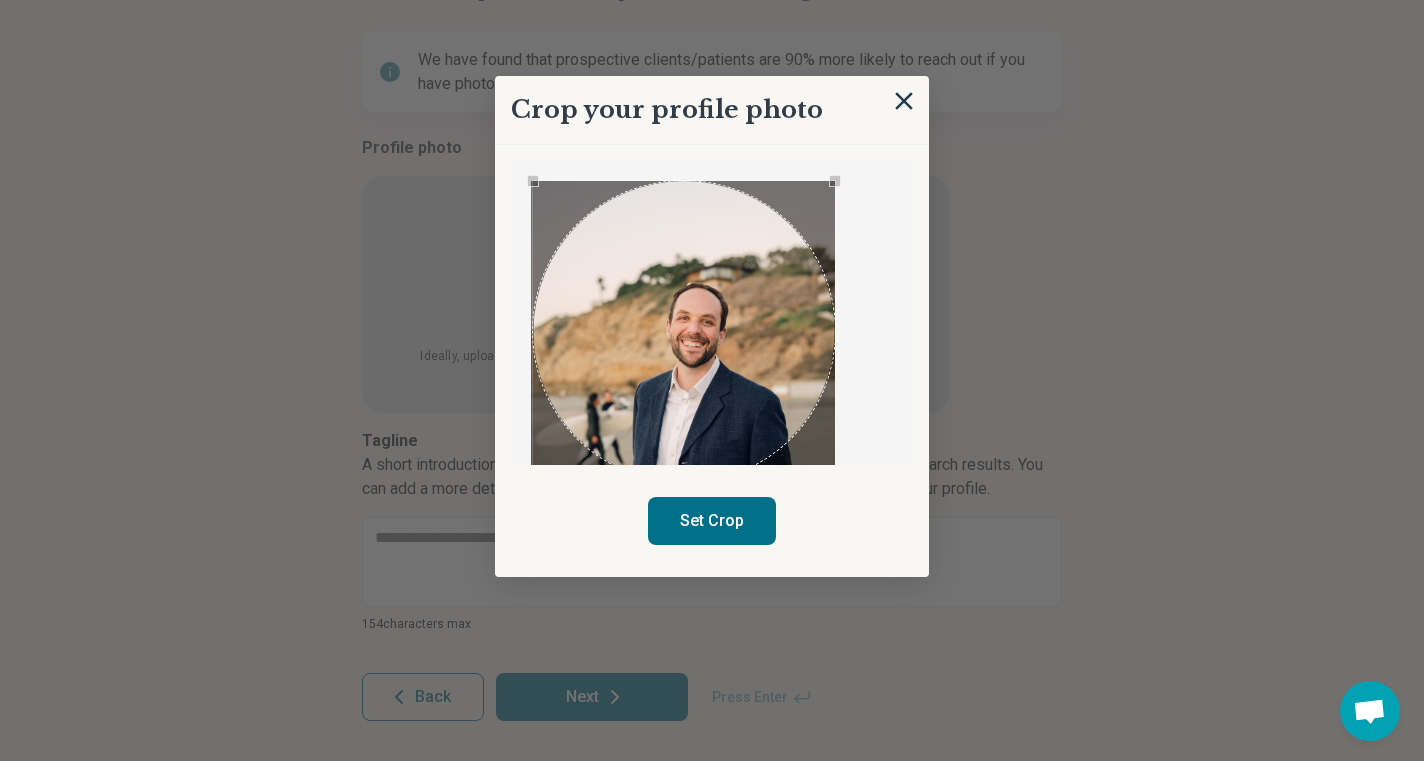 click on "Crop your profile photo Set Crop" at bounding box center (712, 326) 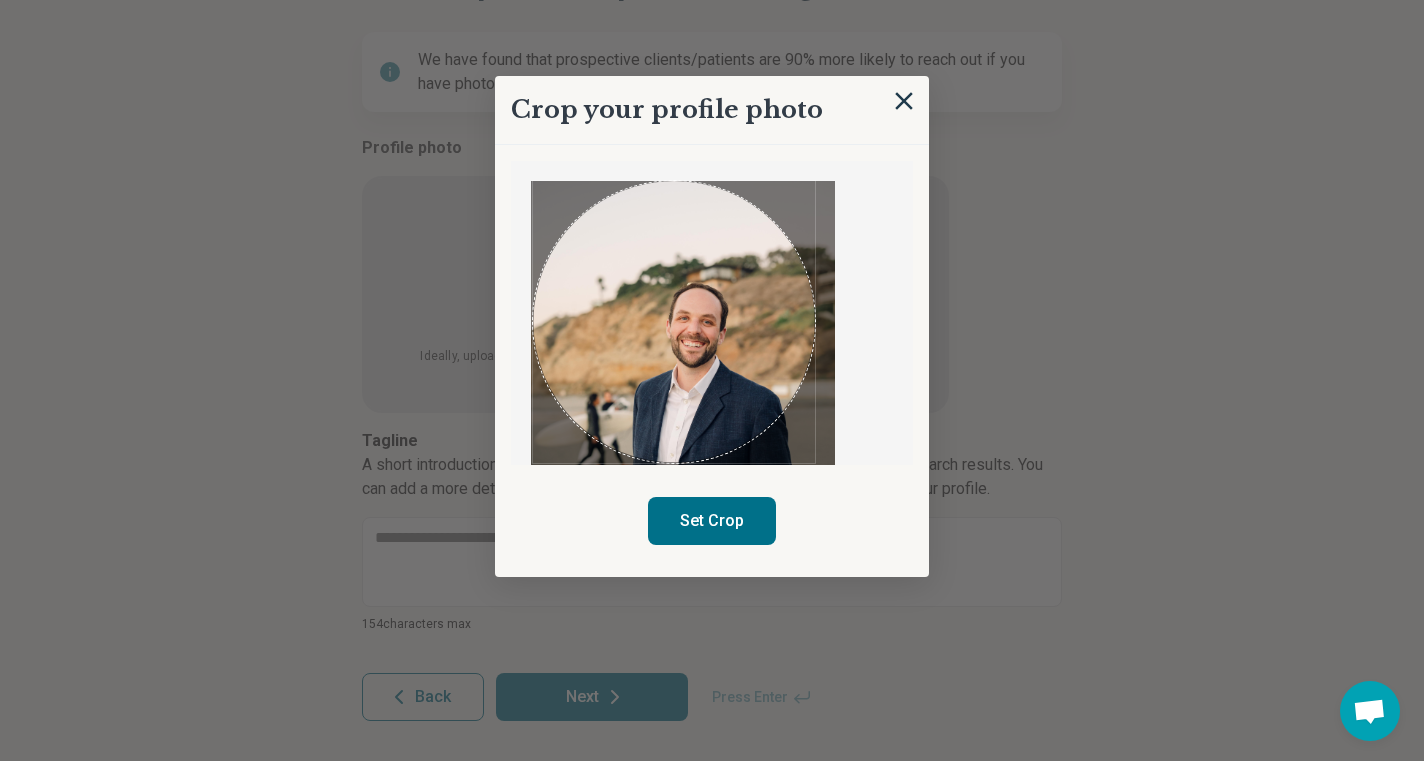 click at bounding box center [712, 313] 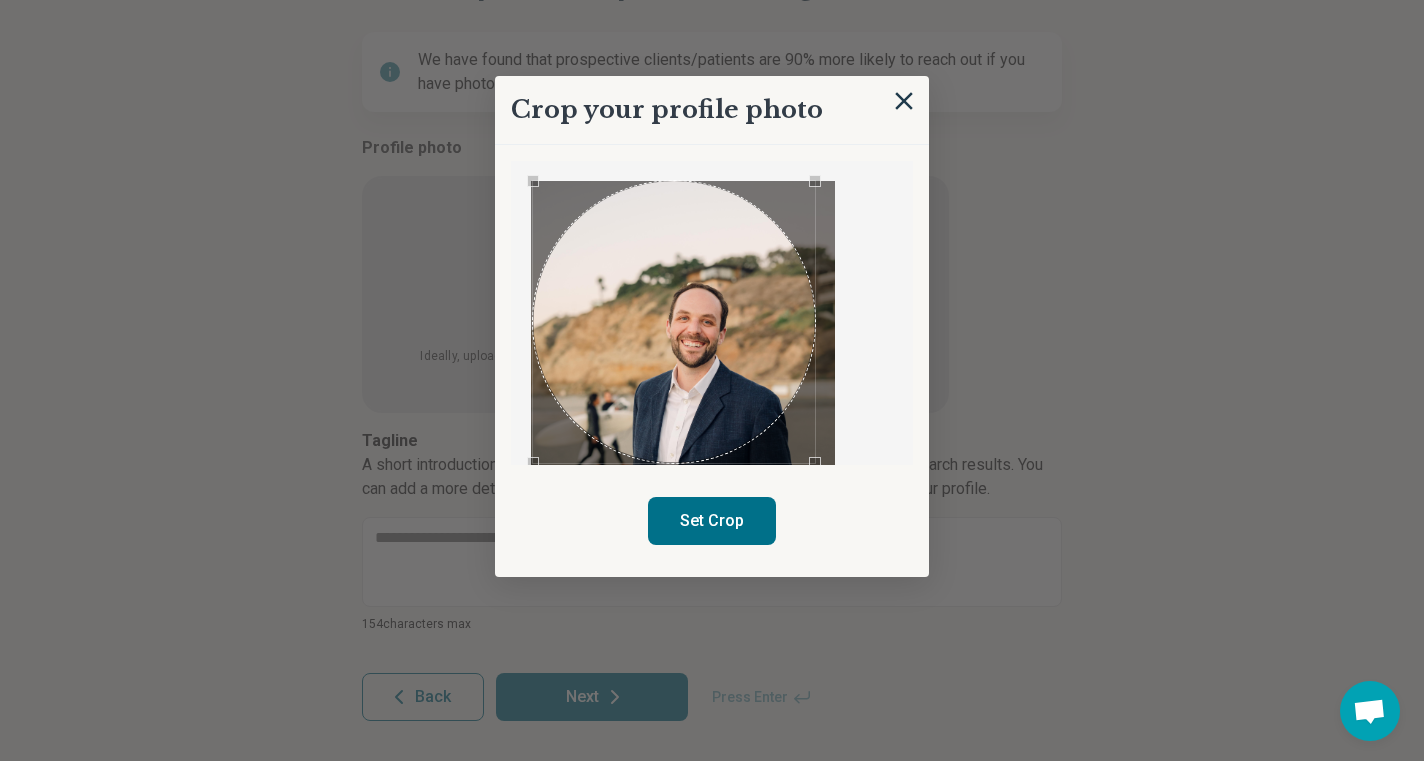 click at bounding box center [712, 313] 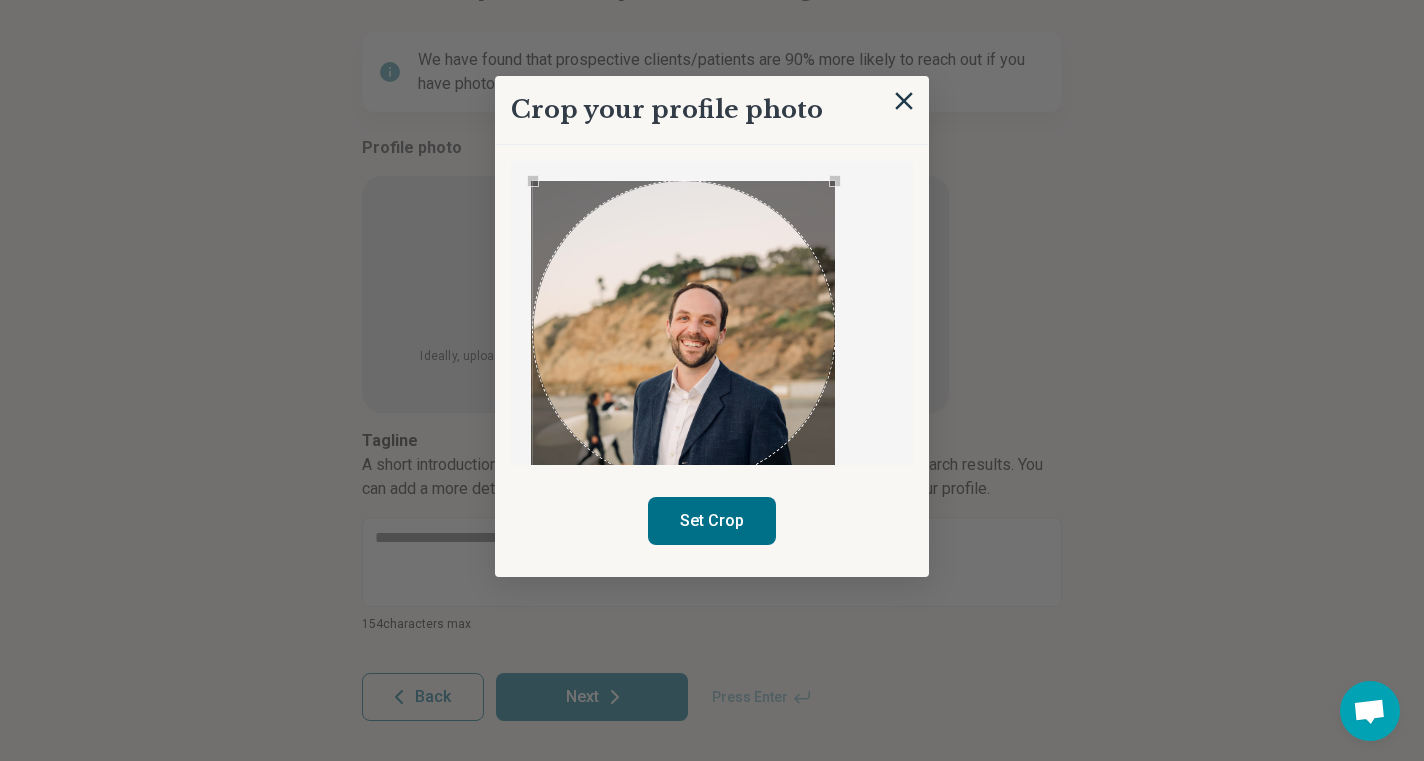 click on "Crop your profile photo Set Crop" at bounding box center [712, 326] 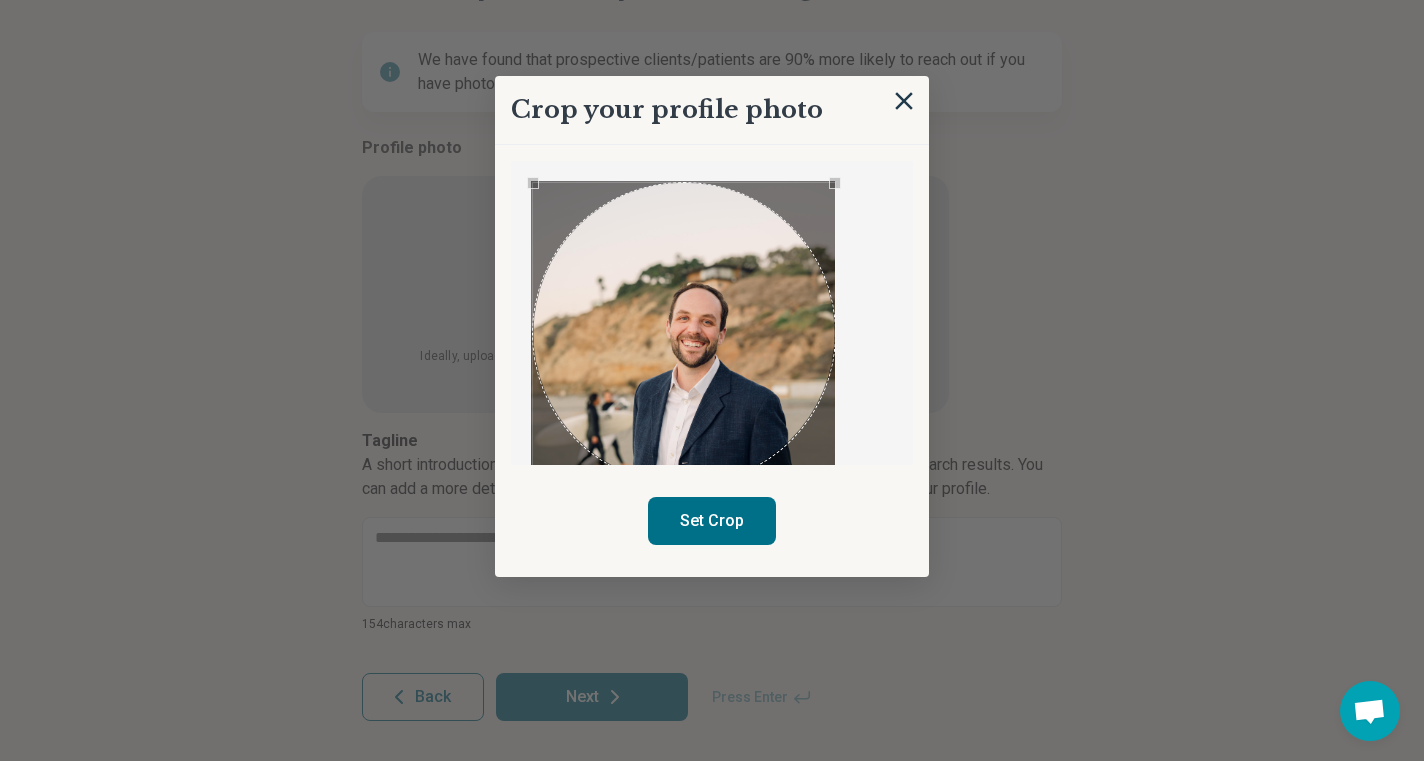 click at bounding box center [683, 333] 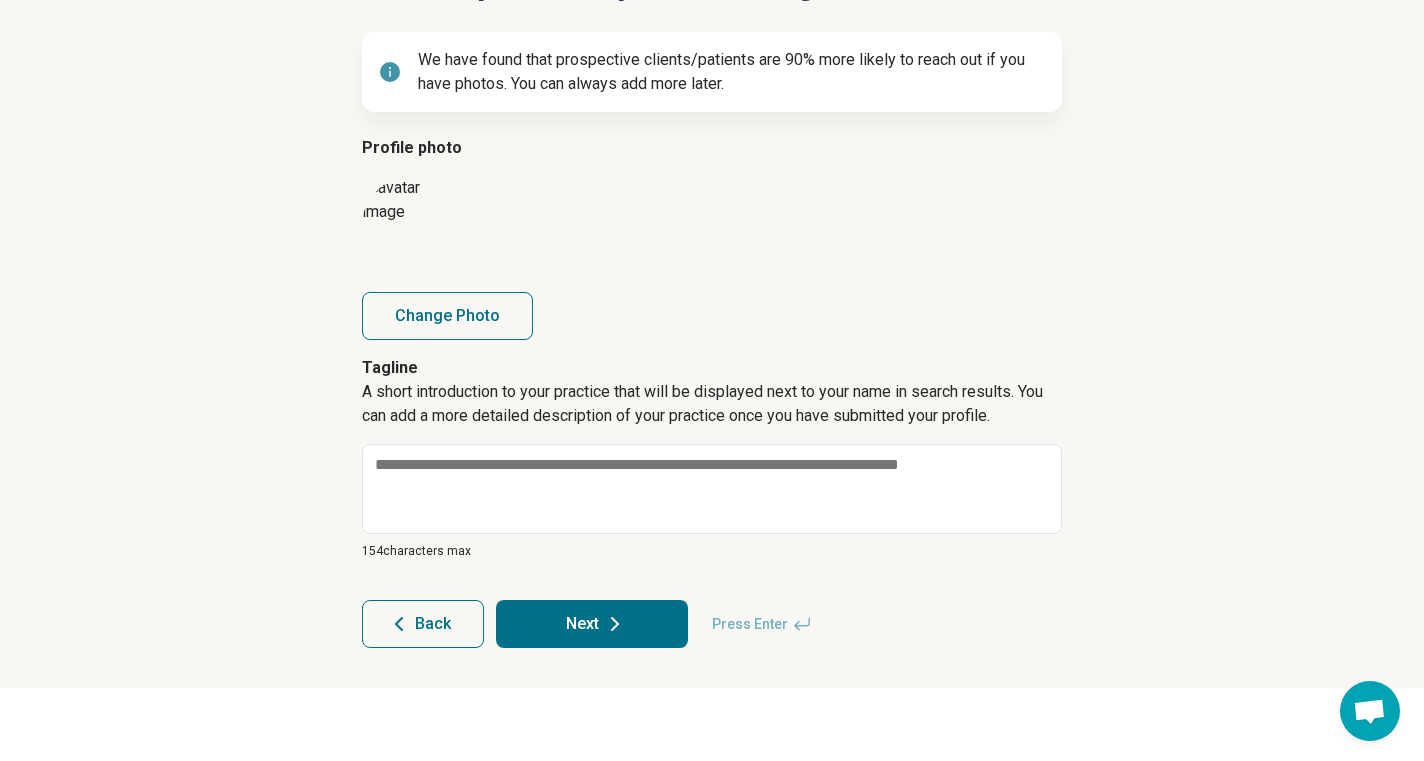 scroll, scrollTop: 269, scrollLeft: 0, axis: vertical 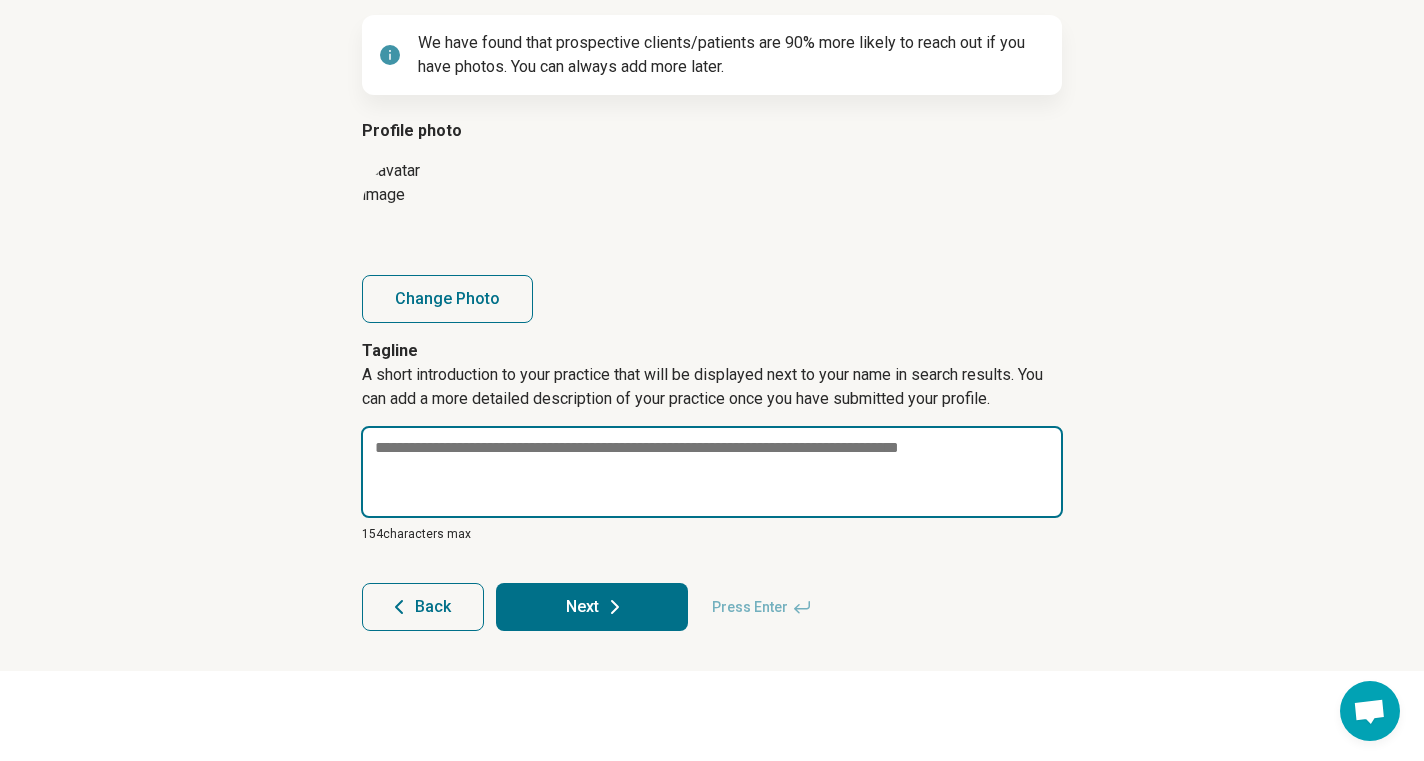 click at bounding box center (712, 472) 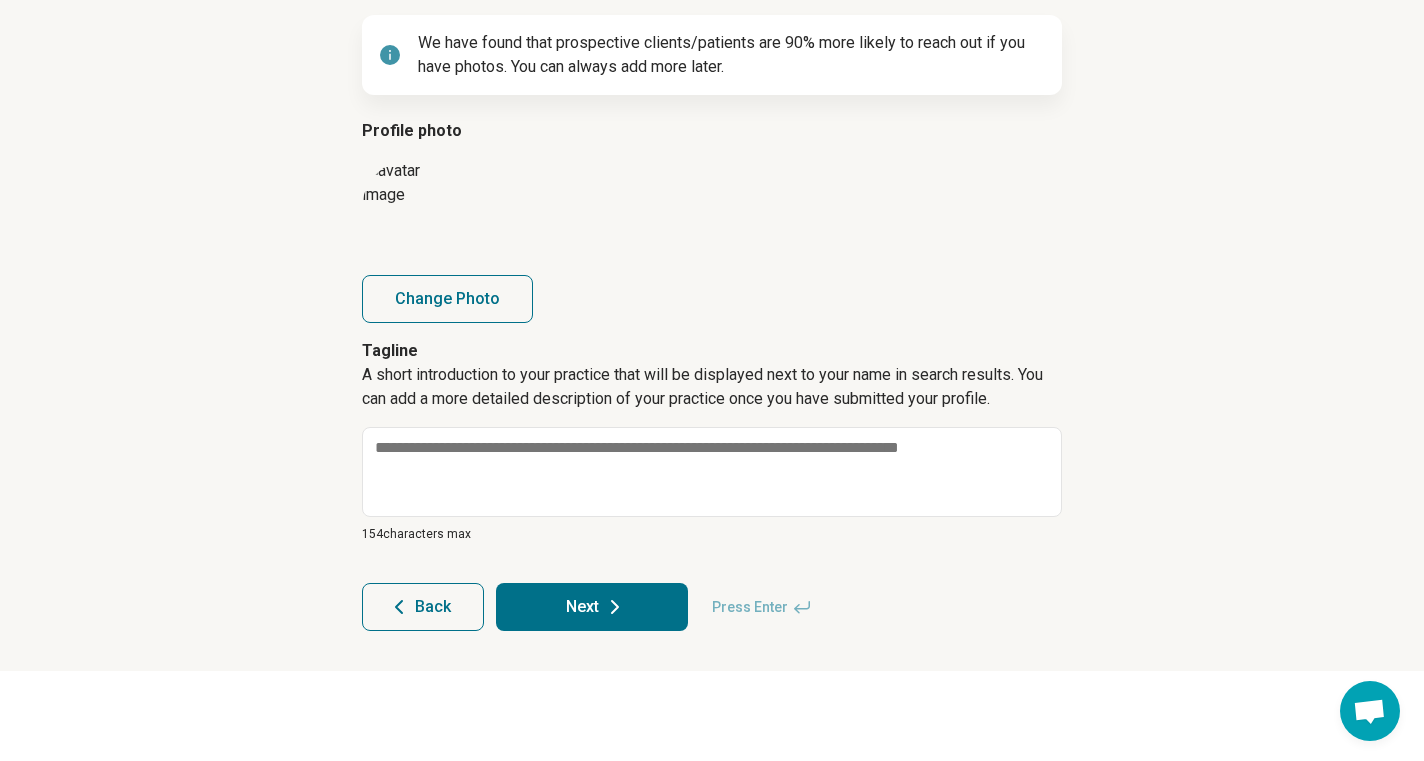 click on "Step 8 of 9 Last step – add a photo and tagline We have found that prospective clients/patients are 90% more likely to reach out if you have photos. You can always add more later. Profile photo Change Photo Tagline A short introduction to your practice that will be displayed next to your name in search results. You can add a more detailed description of your practice once you have submitted your profile. 154 characters max Back Next Press Enter" at bounding box center (712, 267) 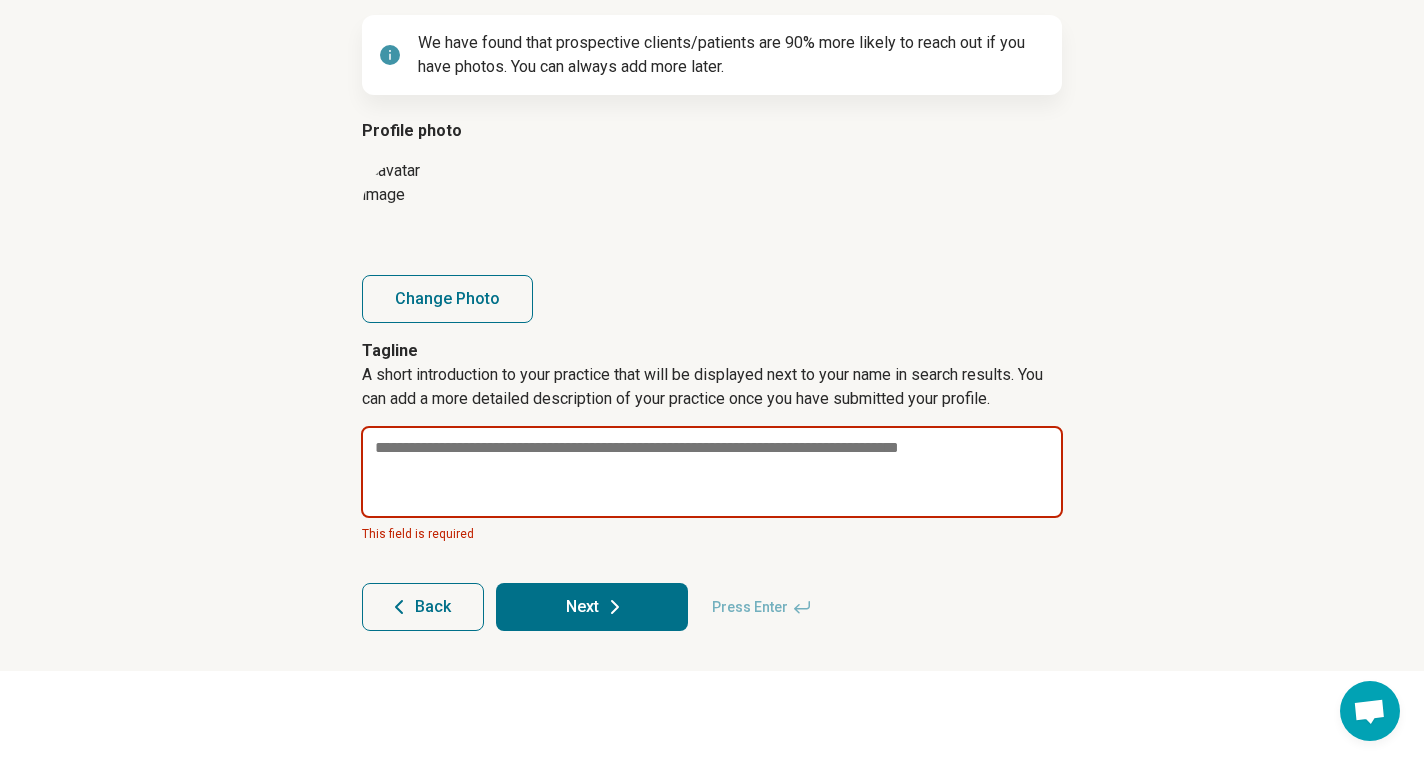 click at bounding box center [712, 472] 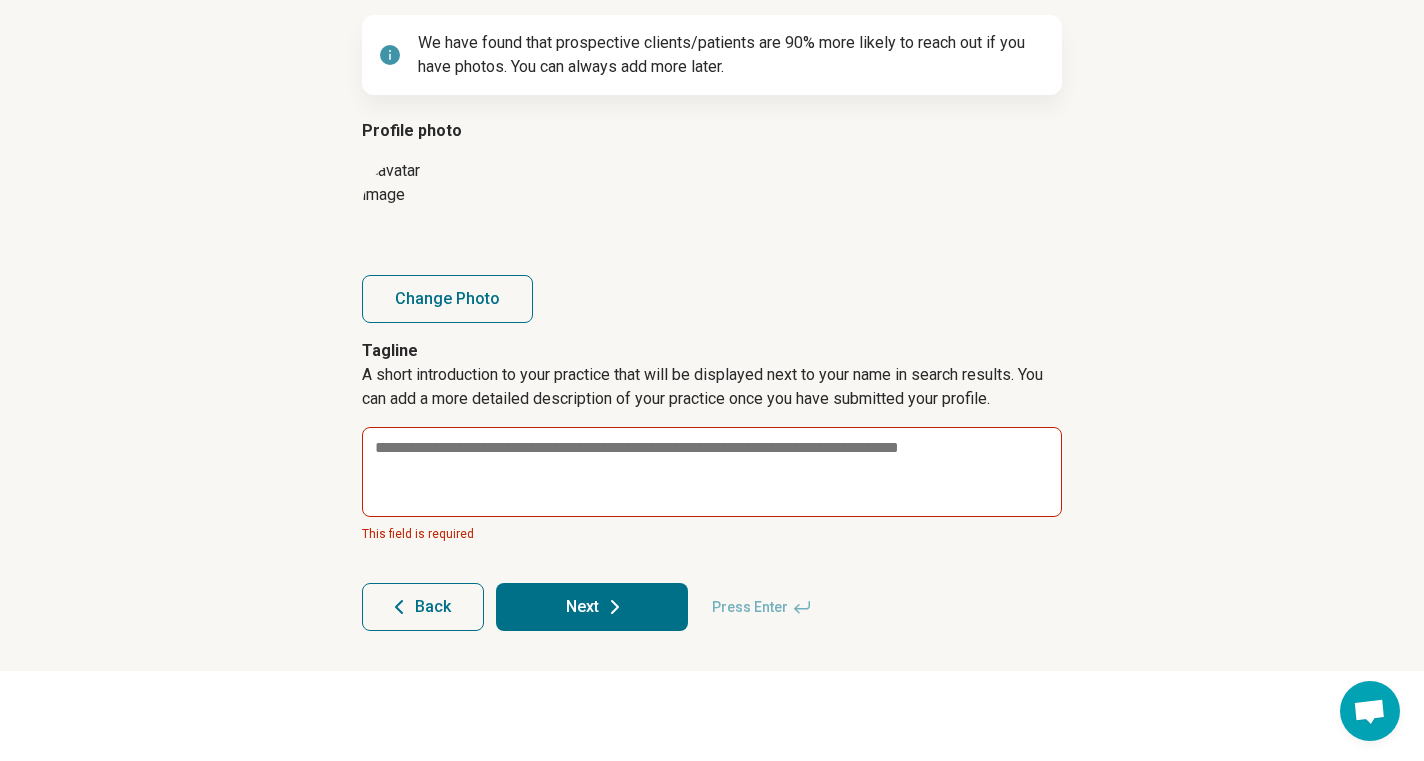 click on "Step [NUMBER] of [NUMBER] Last step – add a photo and tagline We have found that prospective clients/patients are [NUMBER]% more likely to reach out if you have photos. You can always add more later. Profile photo Change Photo Tagline A short introduction to your practice that will be displayed next to your name in search results. You can add a more detailed description of your practice once you have submitted your profile. This field is required Back Next Press Enter" at bounding box center [712, 267] 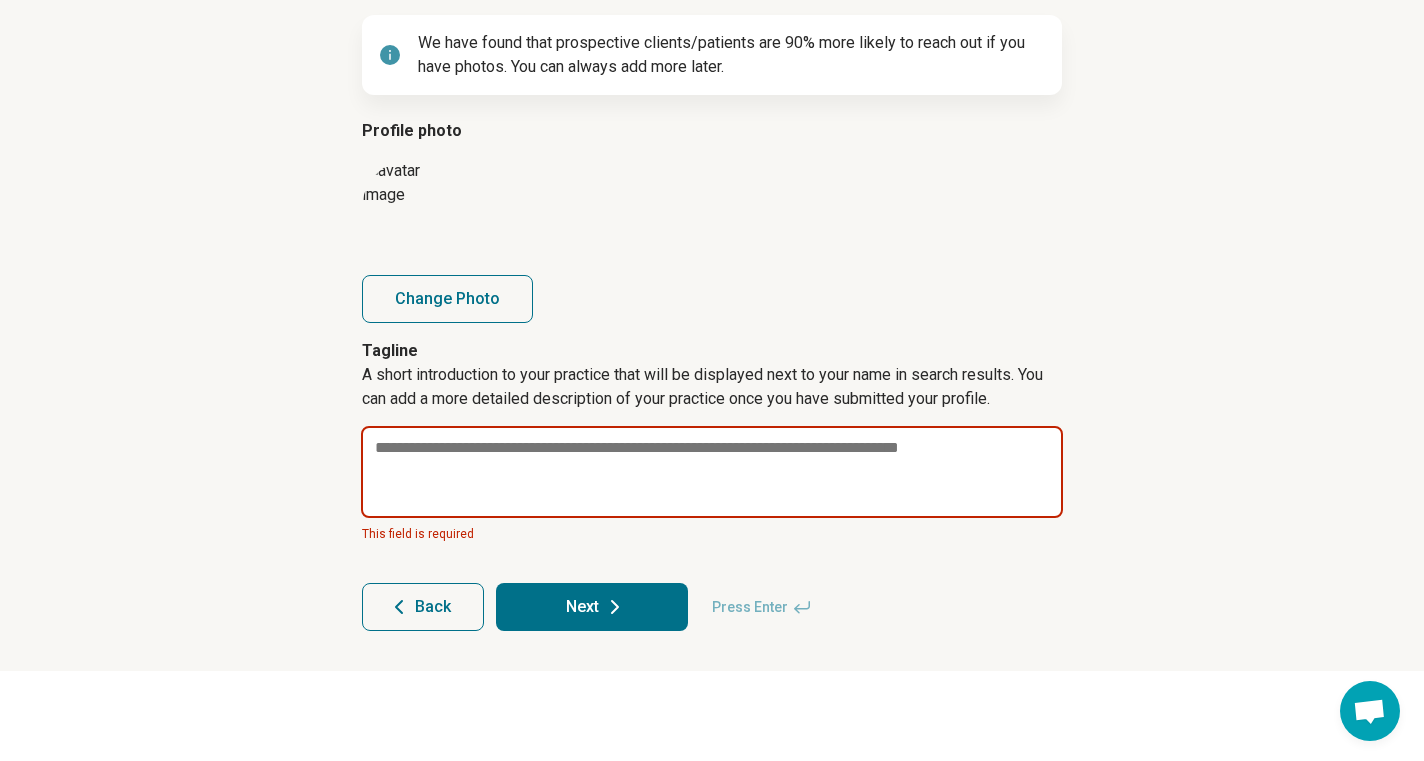 click at bounding box center (712, 472) 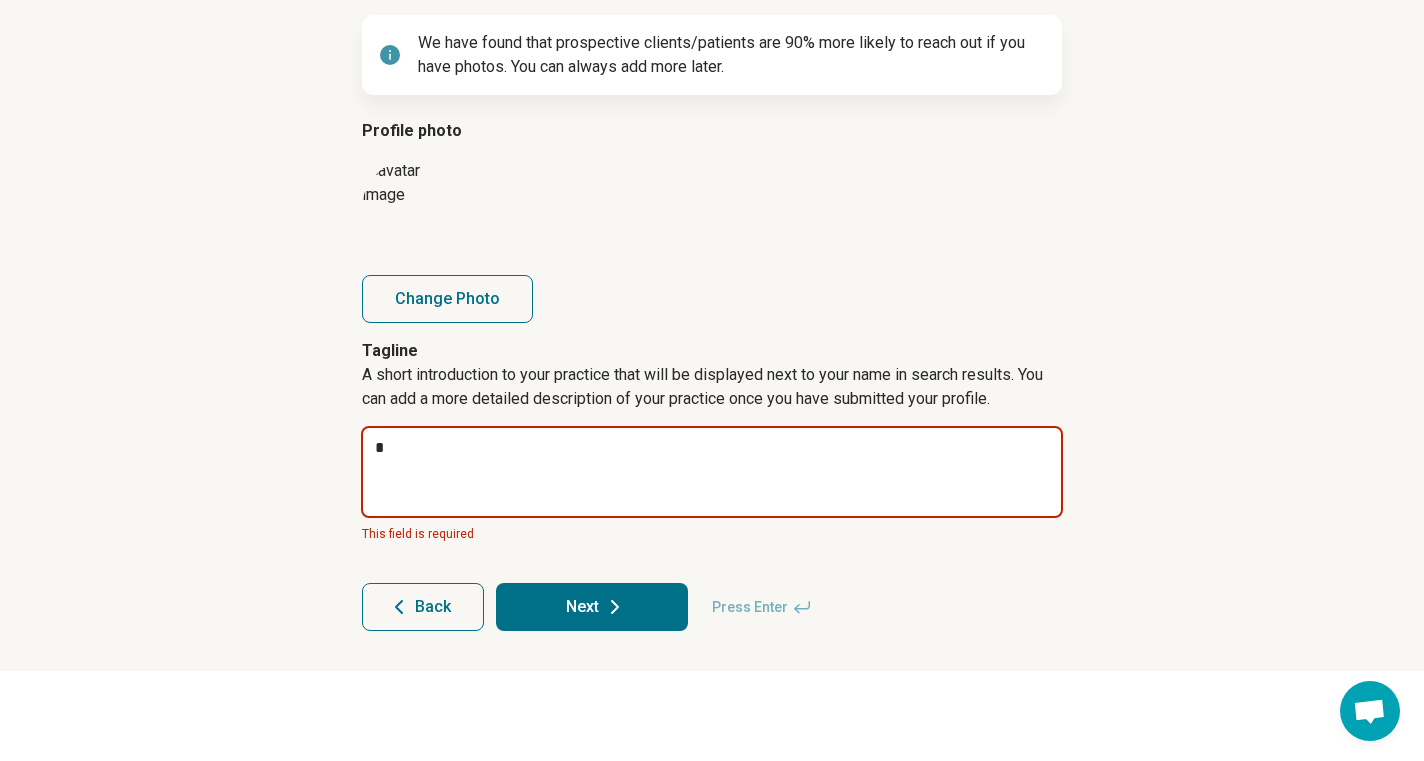 type on "*" 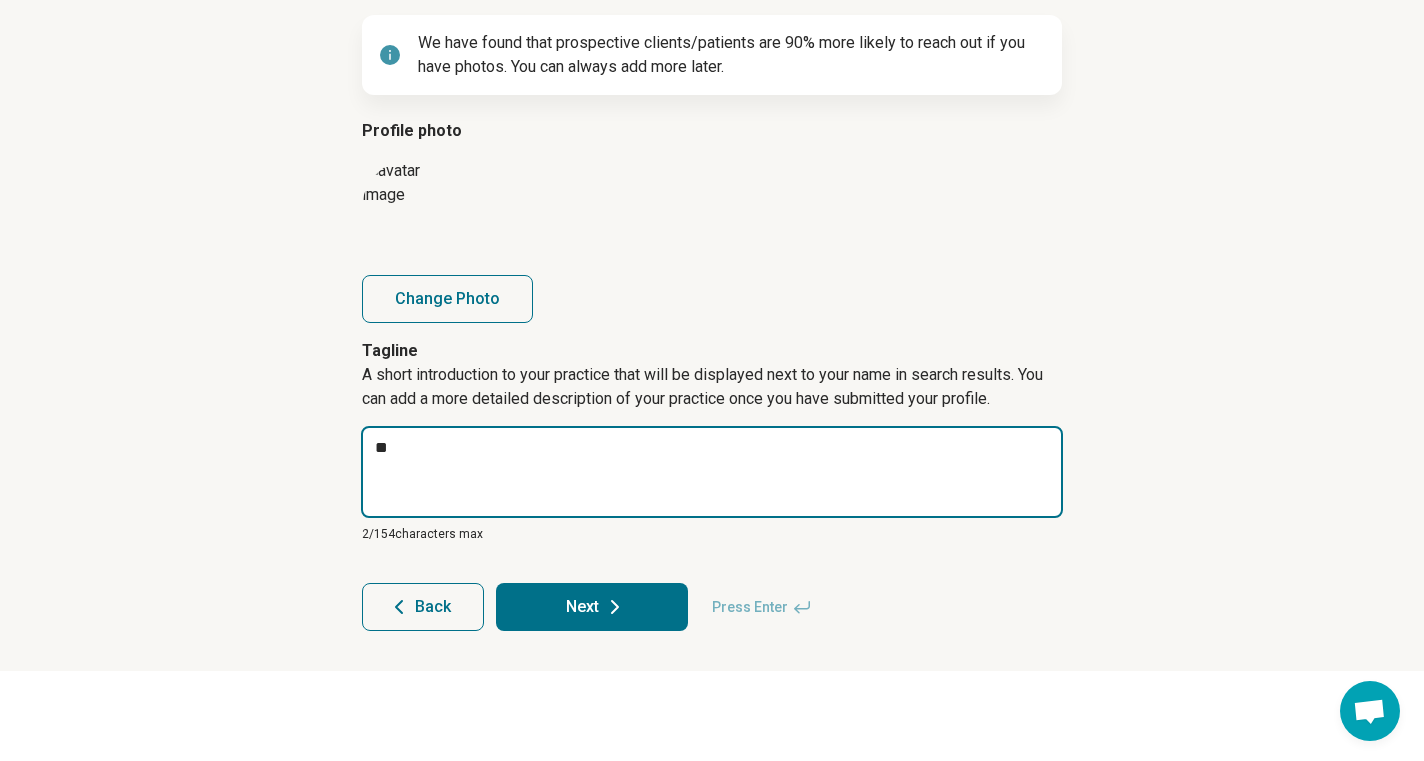 type on "***" 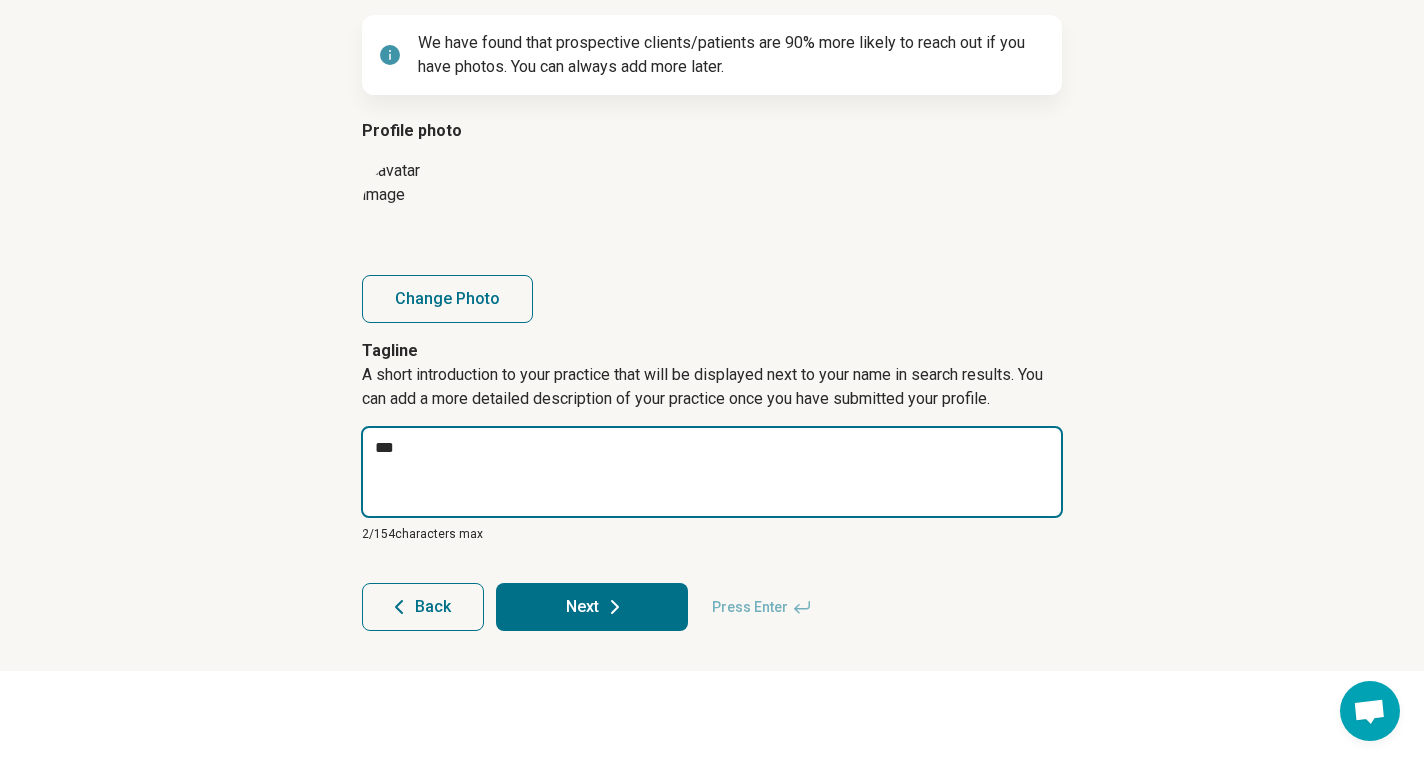 type on "*" 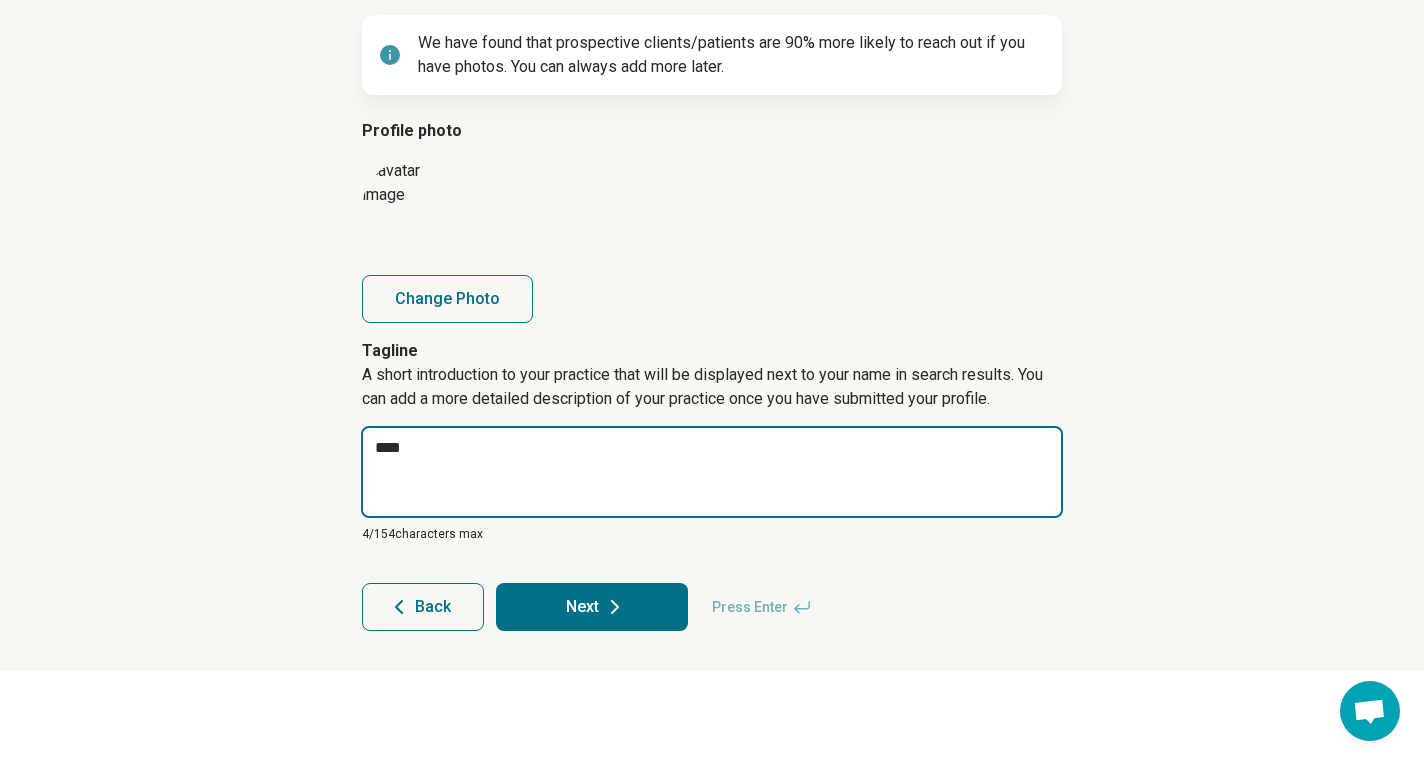 type on "*" 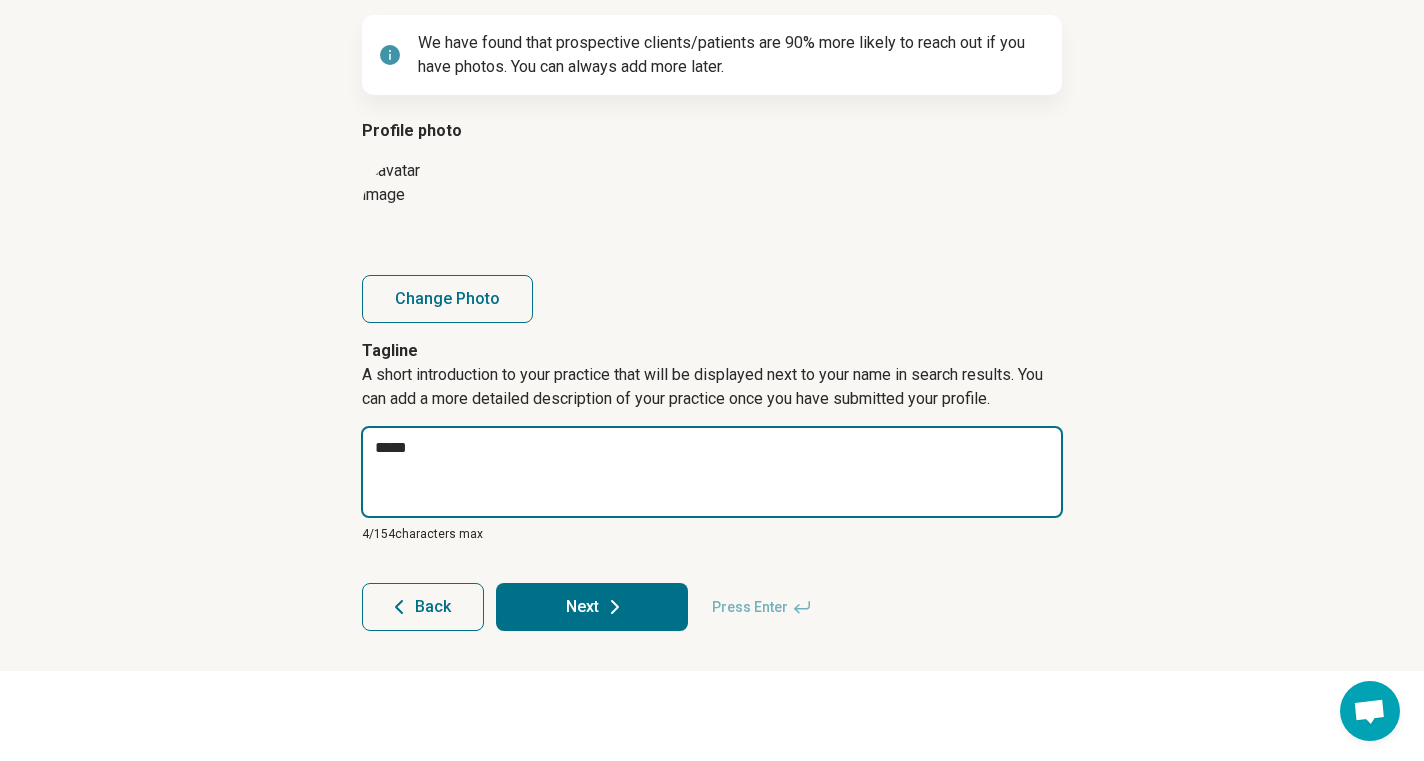 type on "*" 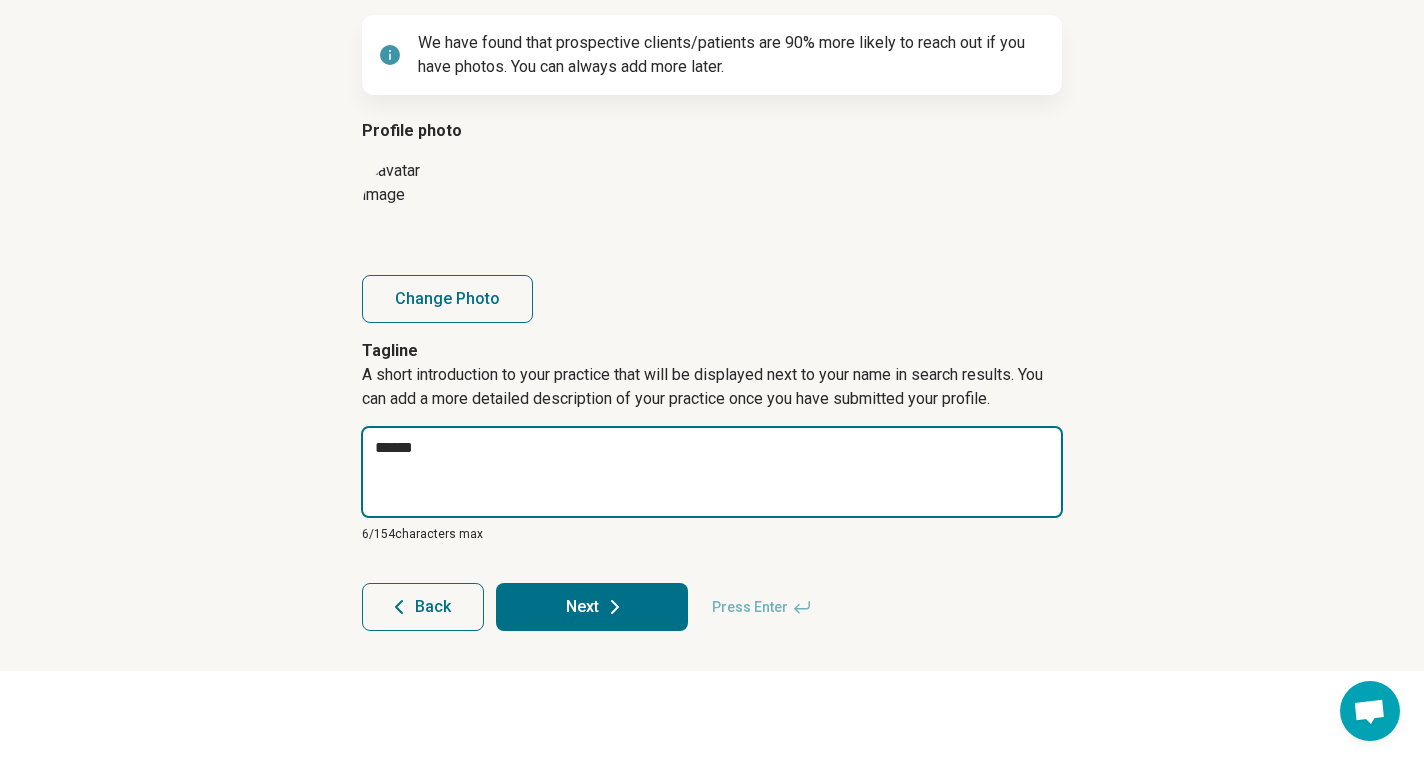 type on "*" 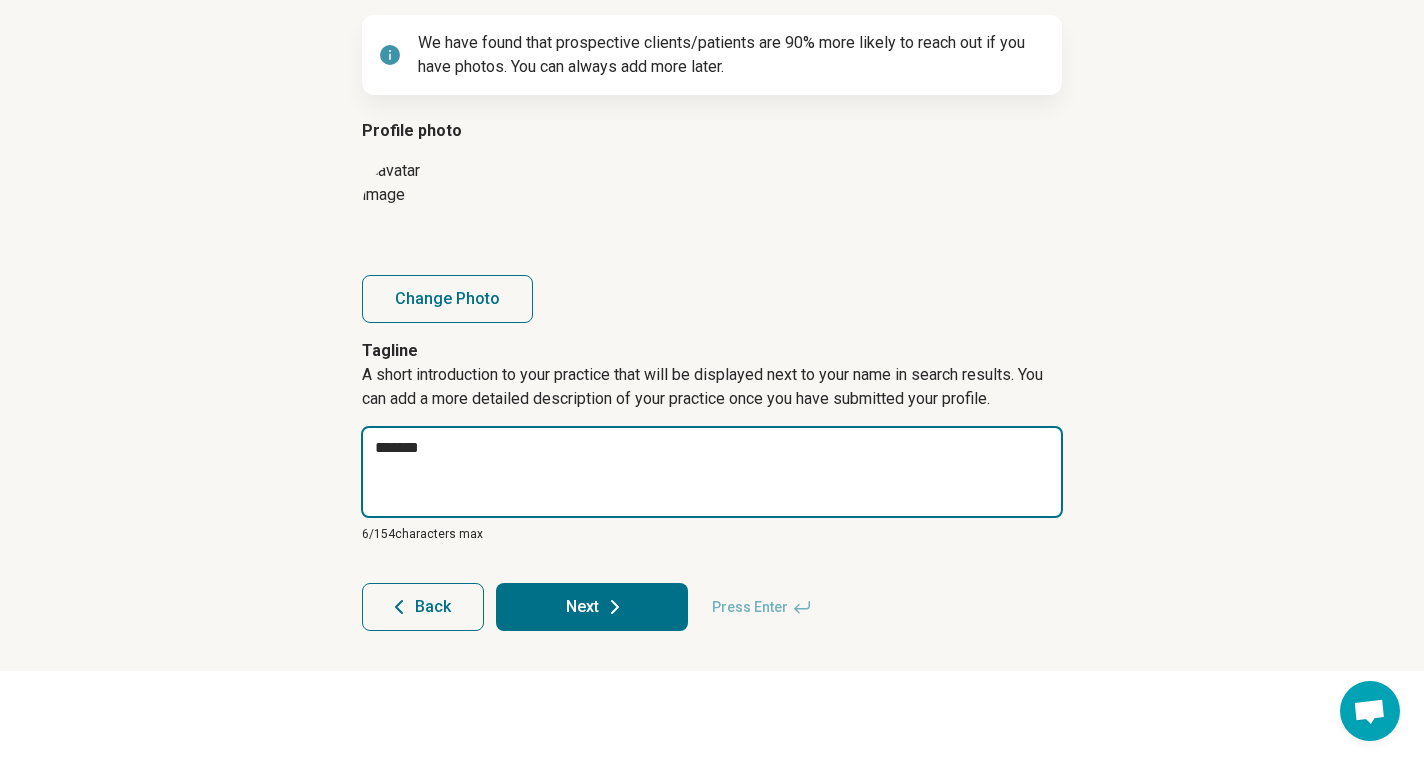 type on "*" 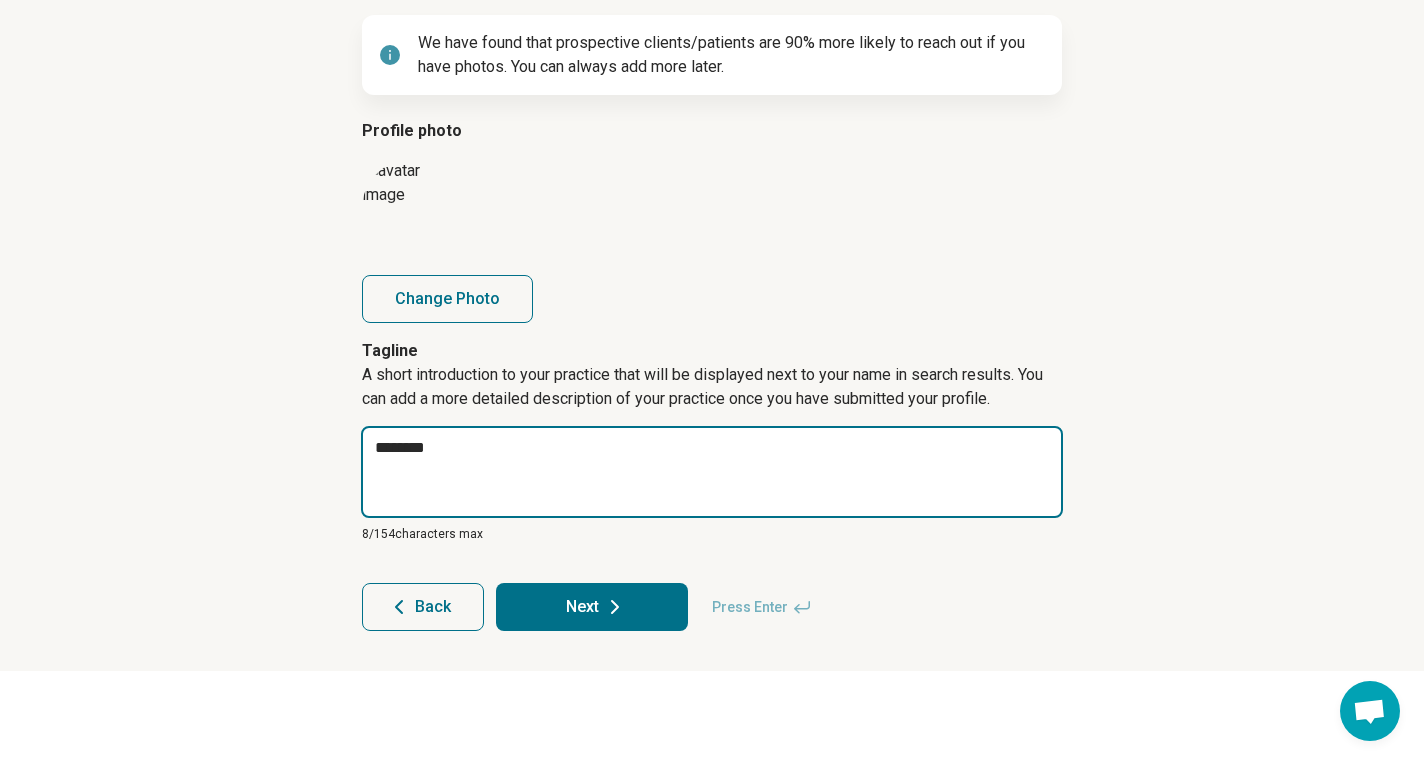 type on "*" 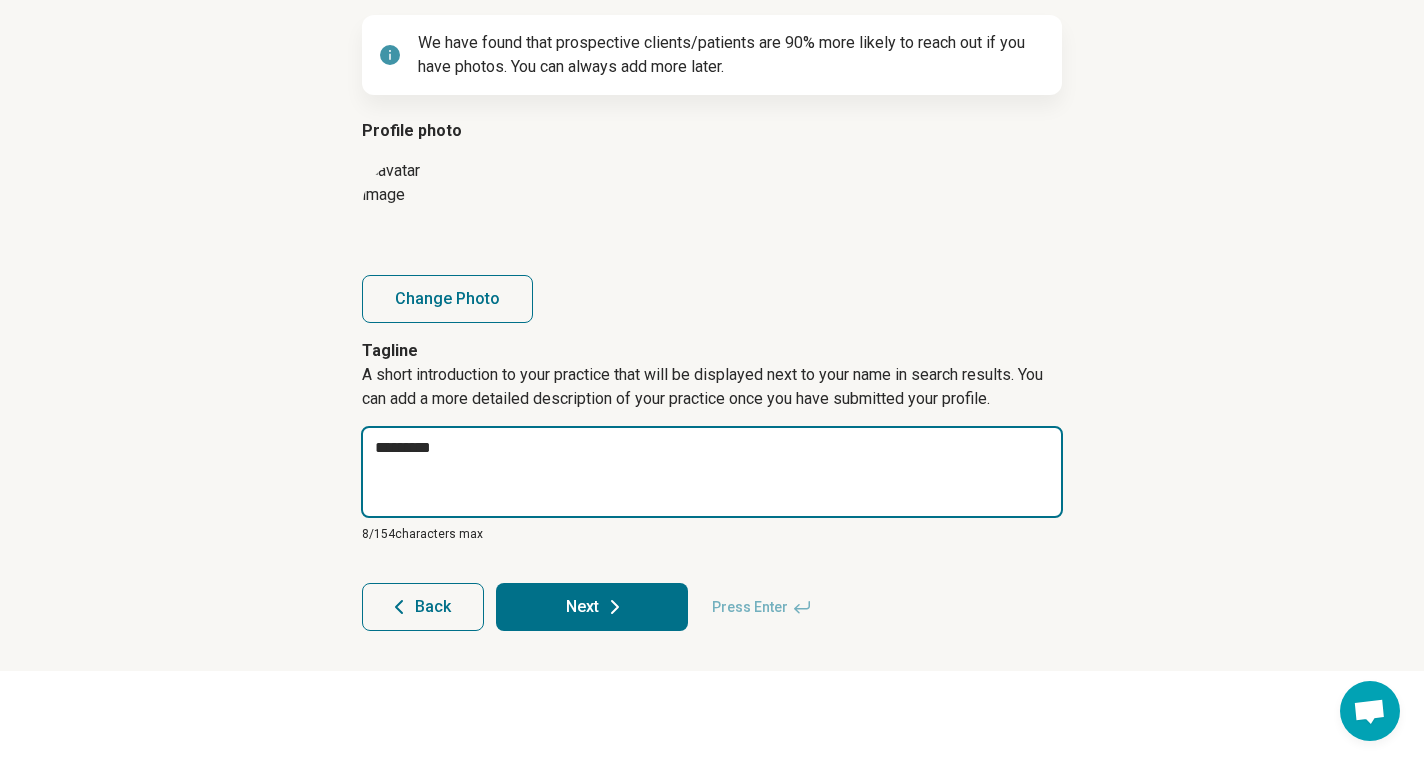 type on "*" 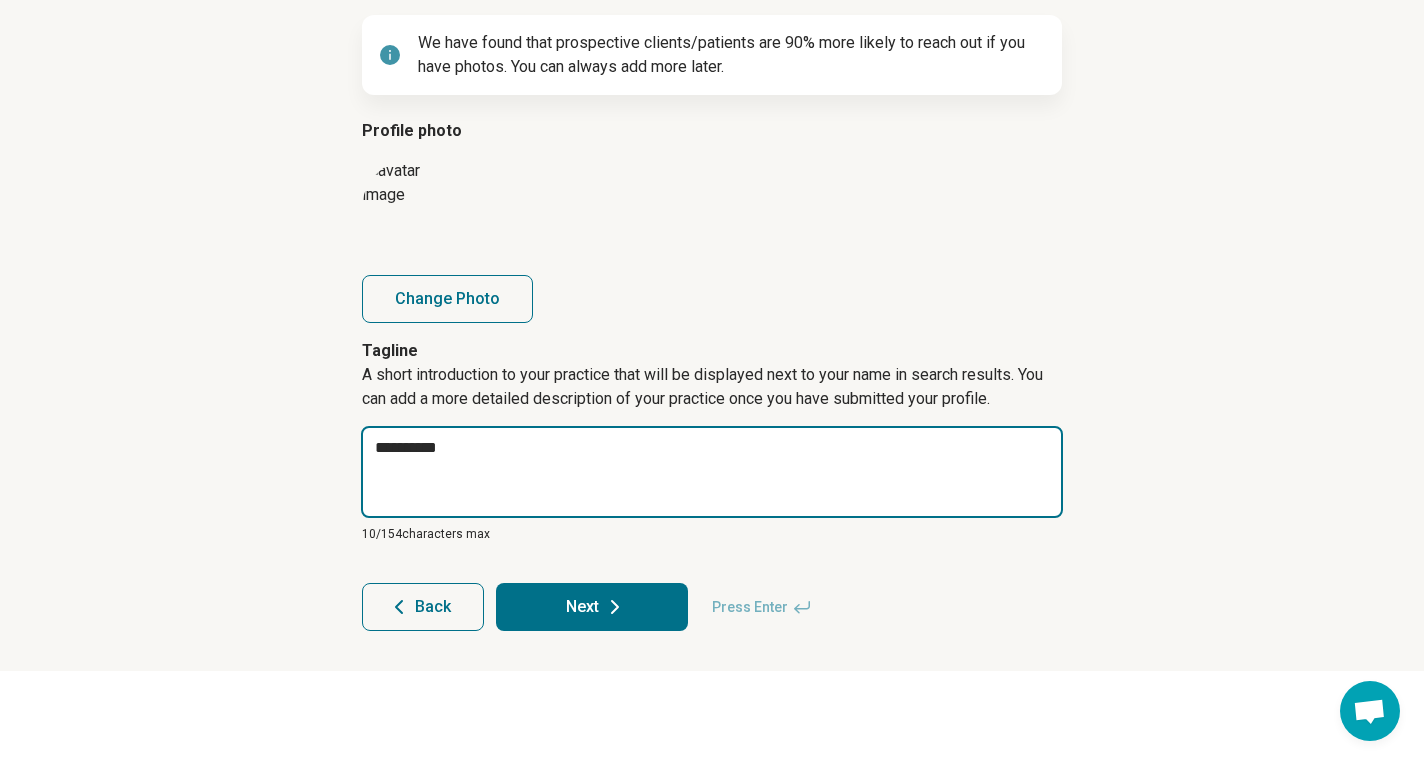 type on "*" 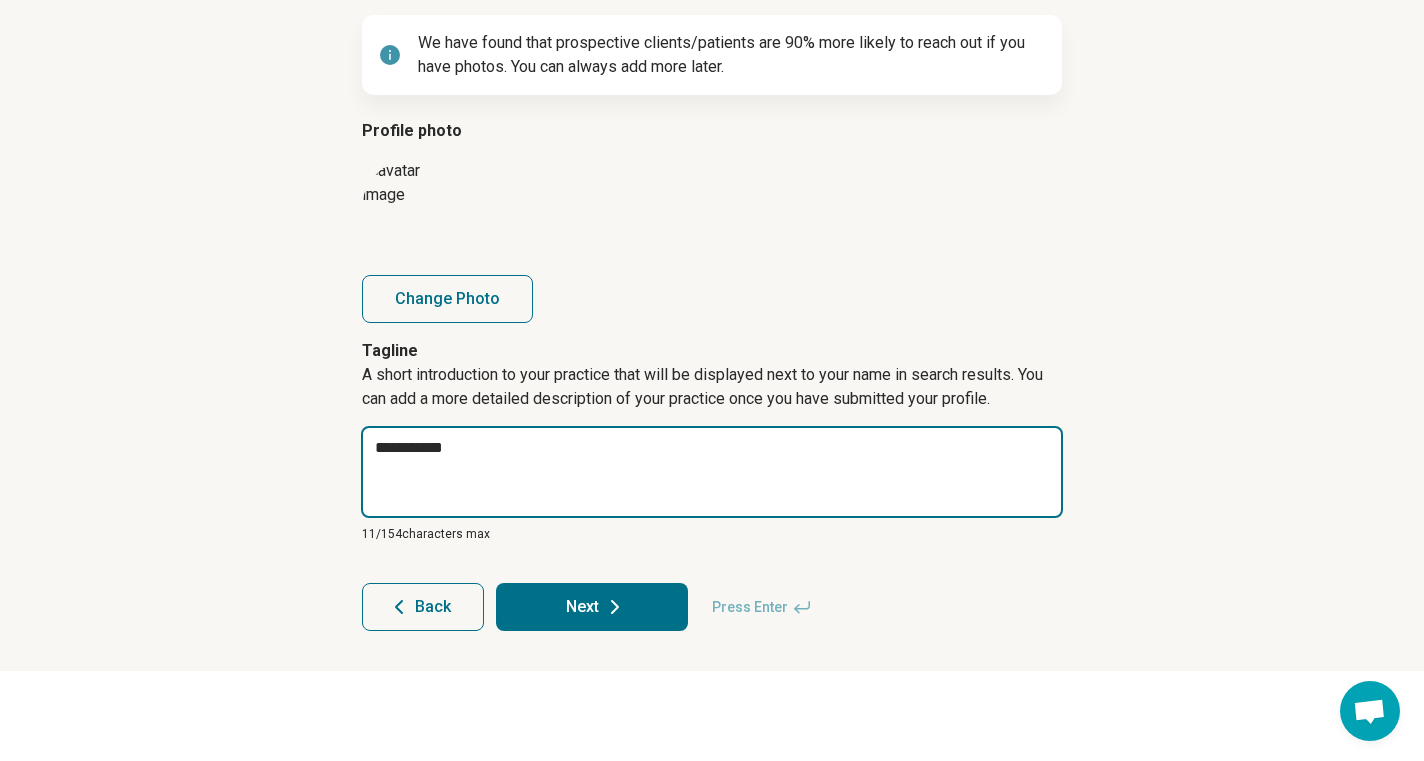type on "*" 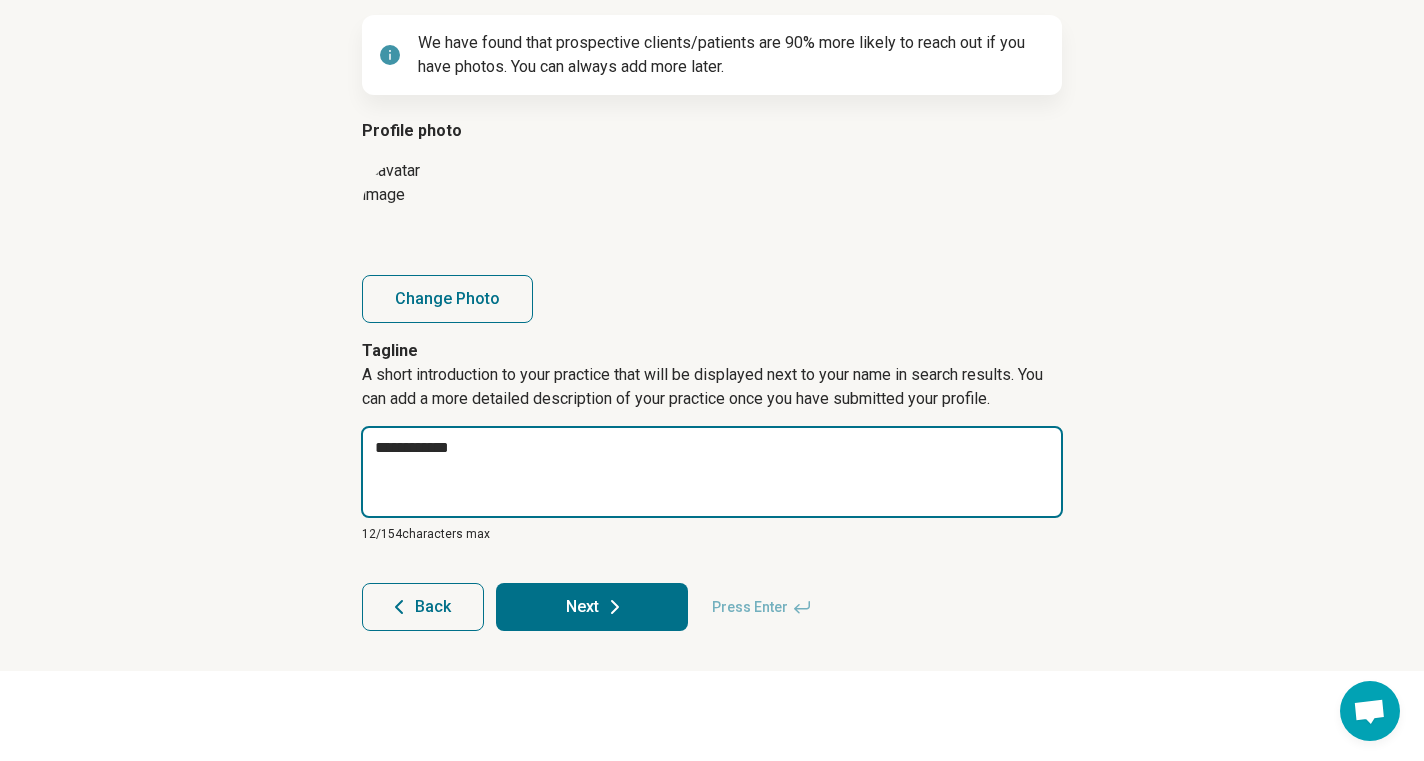 type on "*" 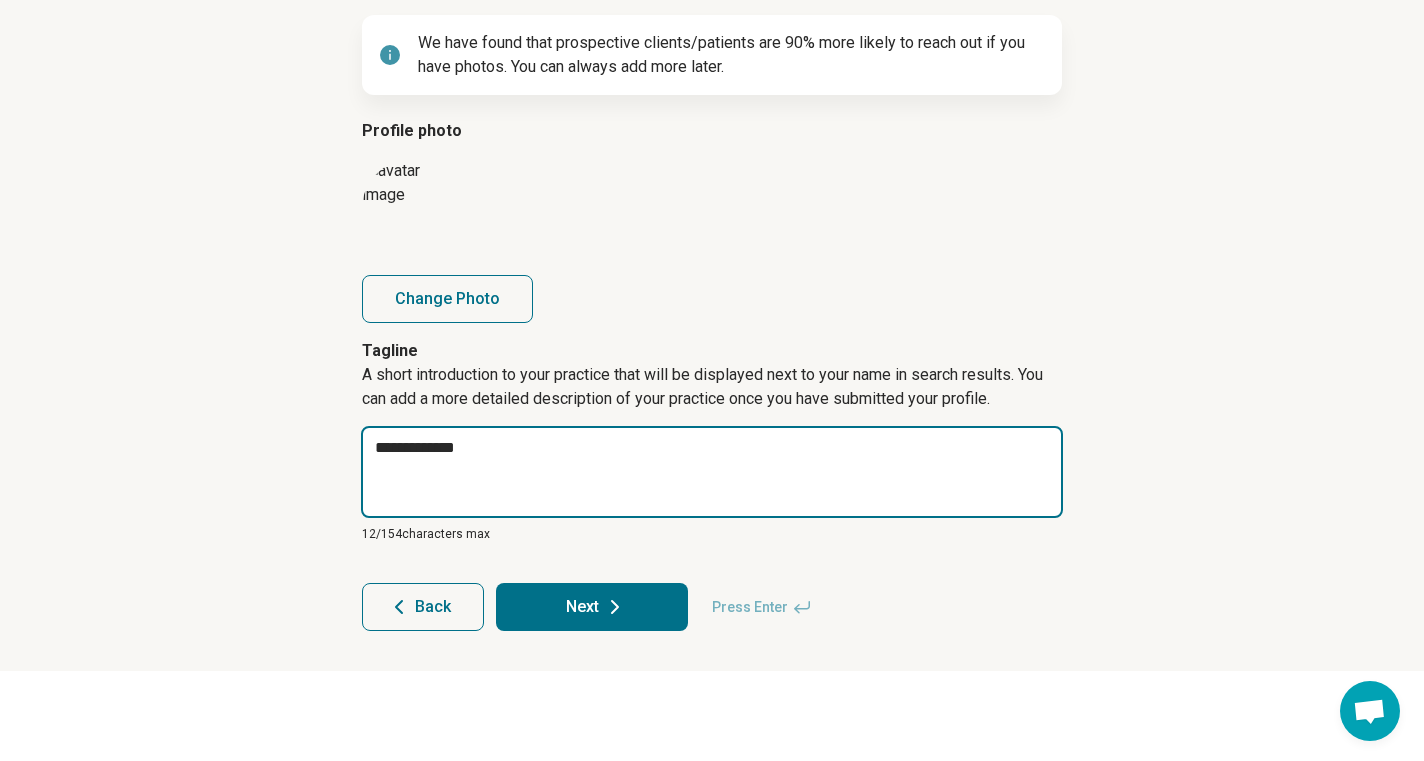 type on "*" 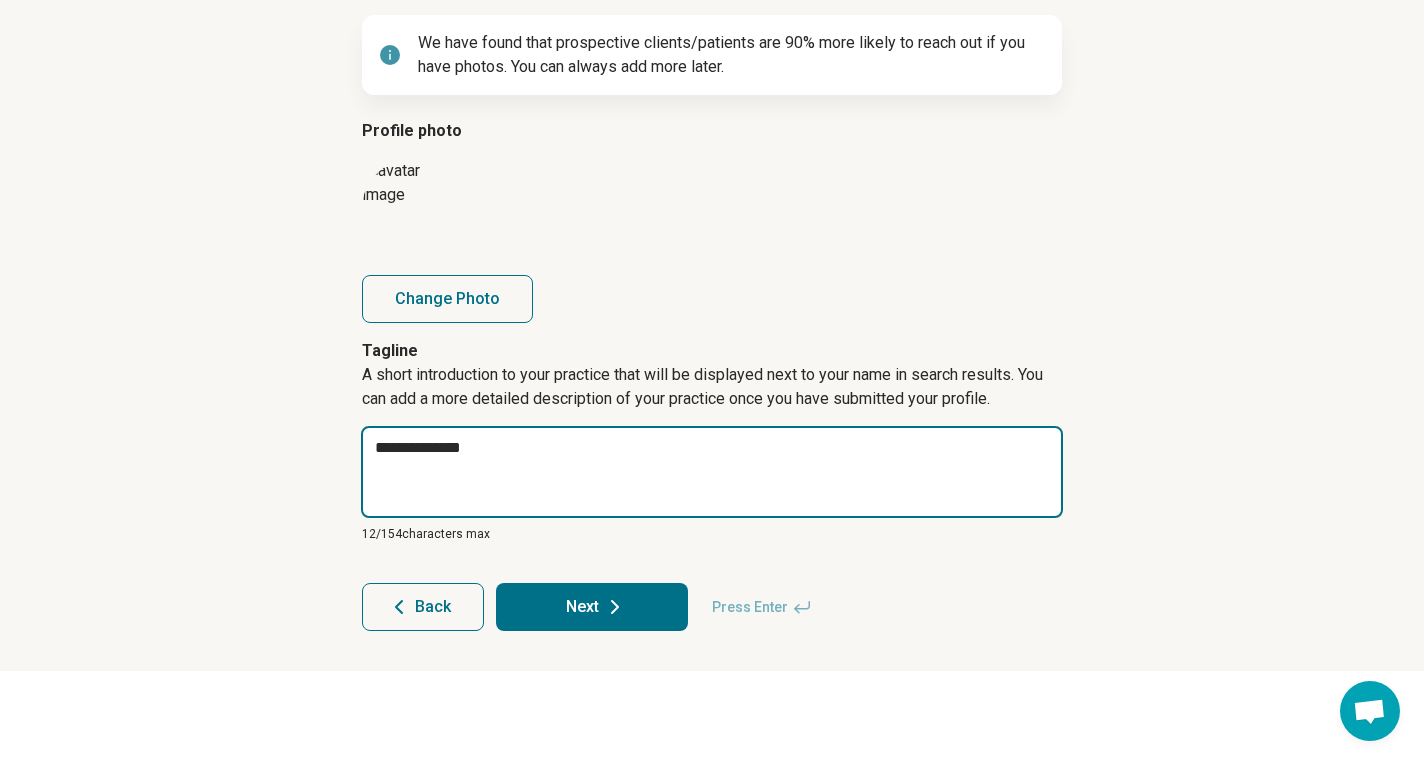 type on "**********" 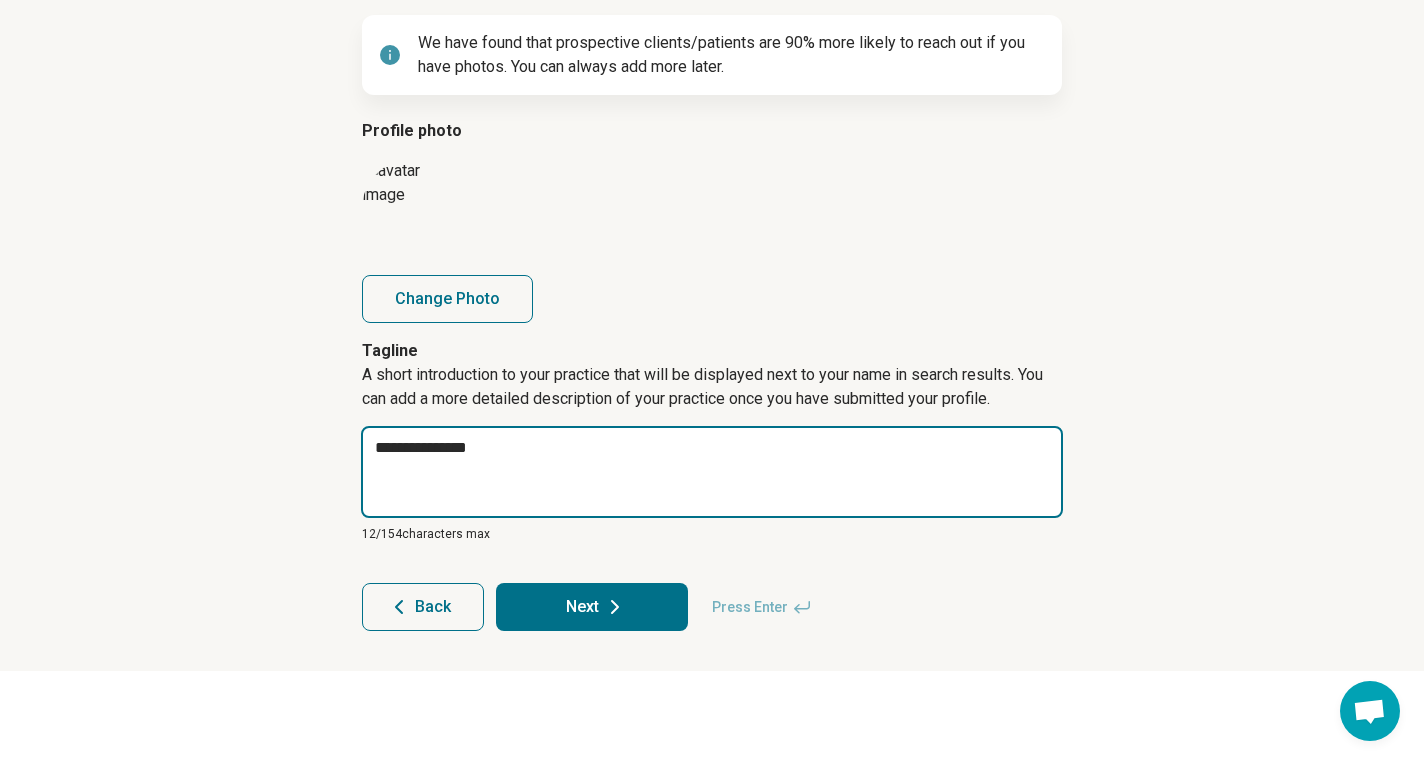 type on "*" 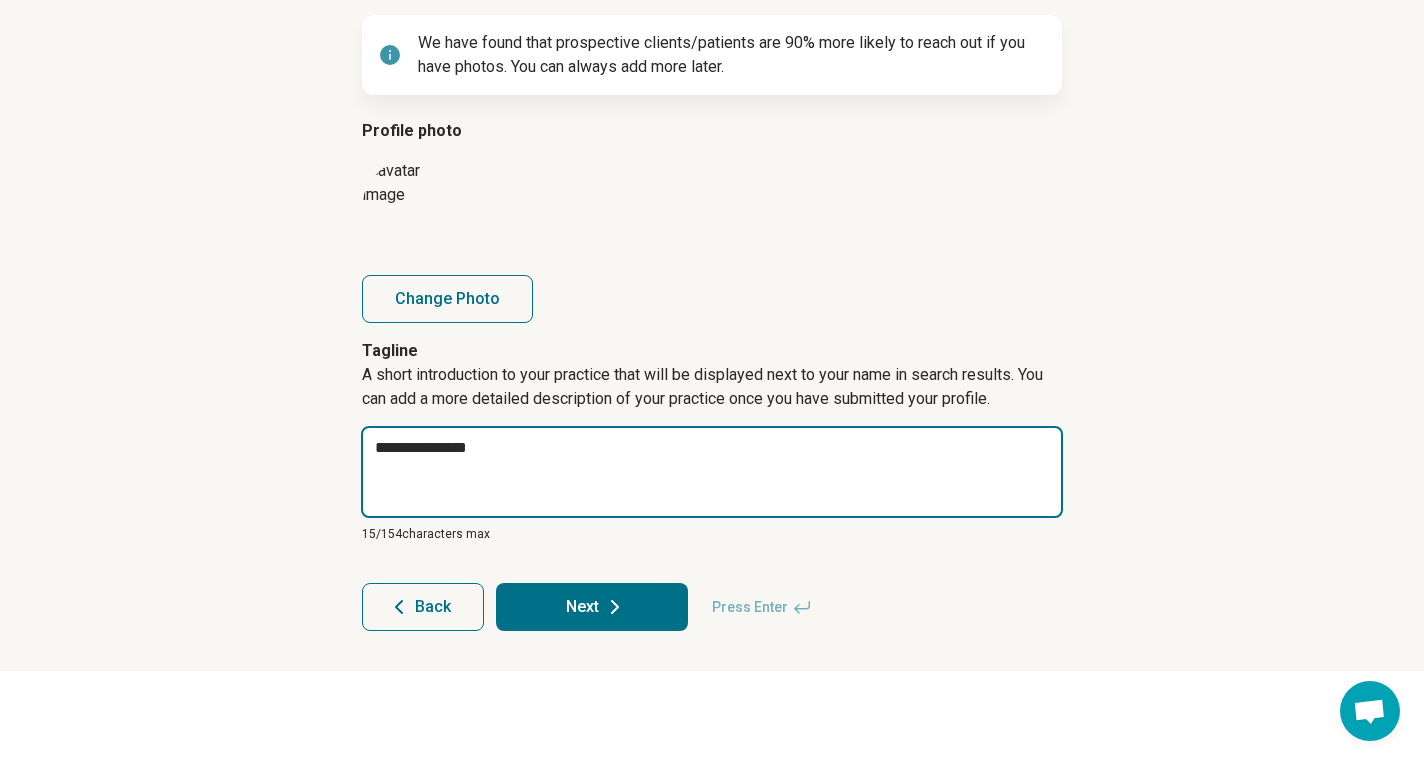 type on "**********" 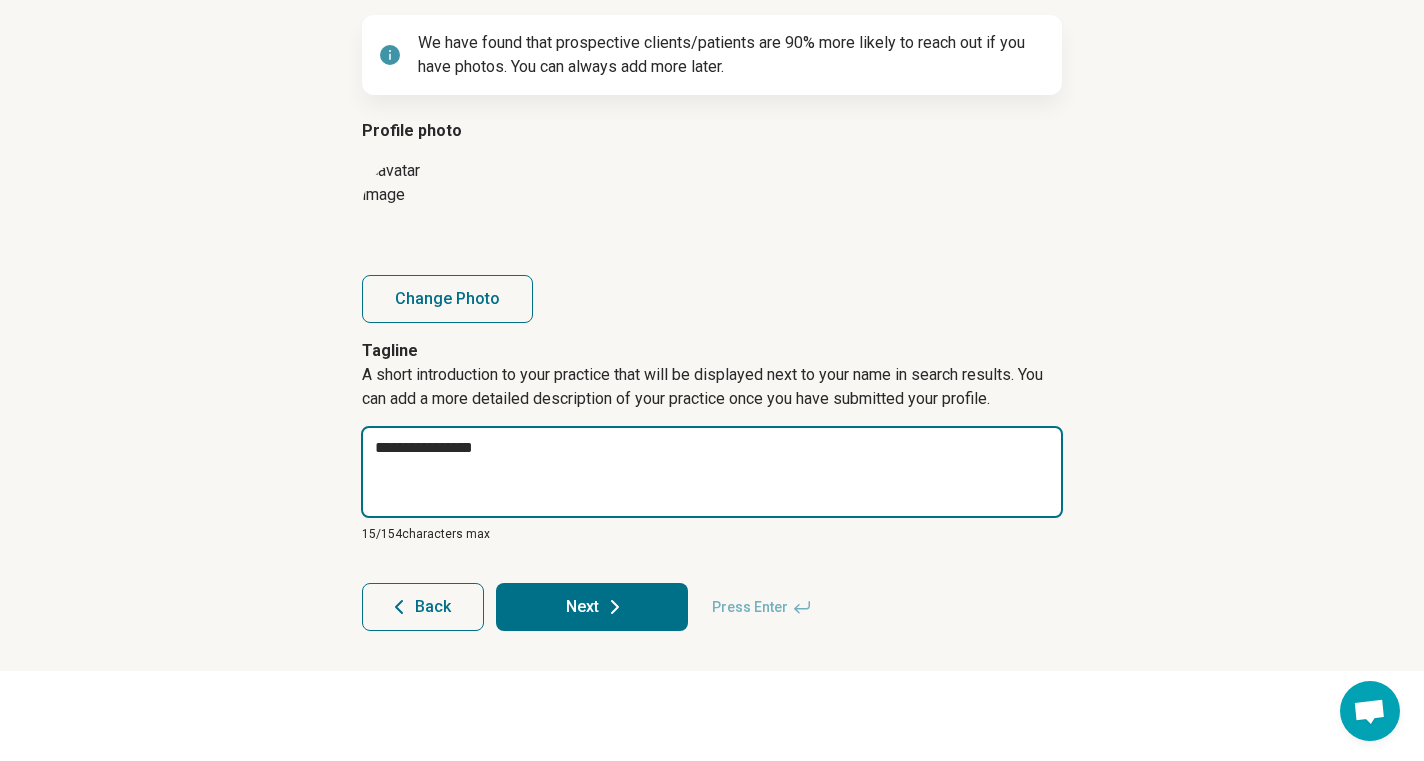 type on "*" 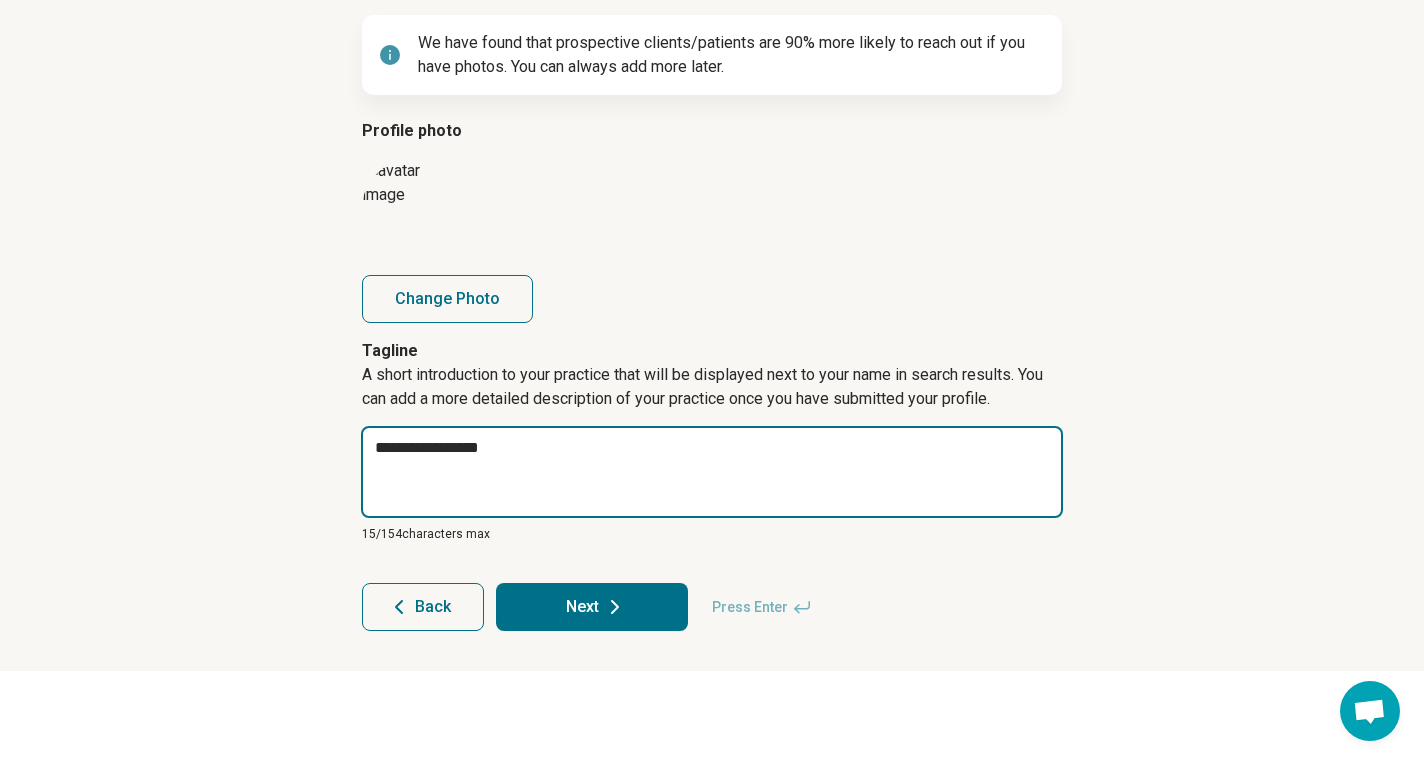 type on "*" 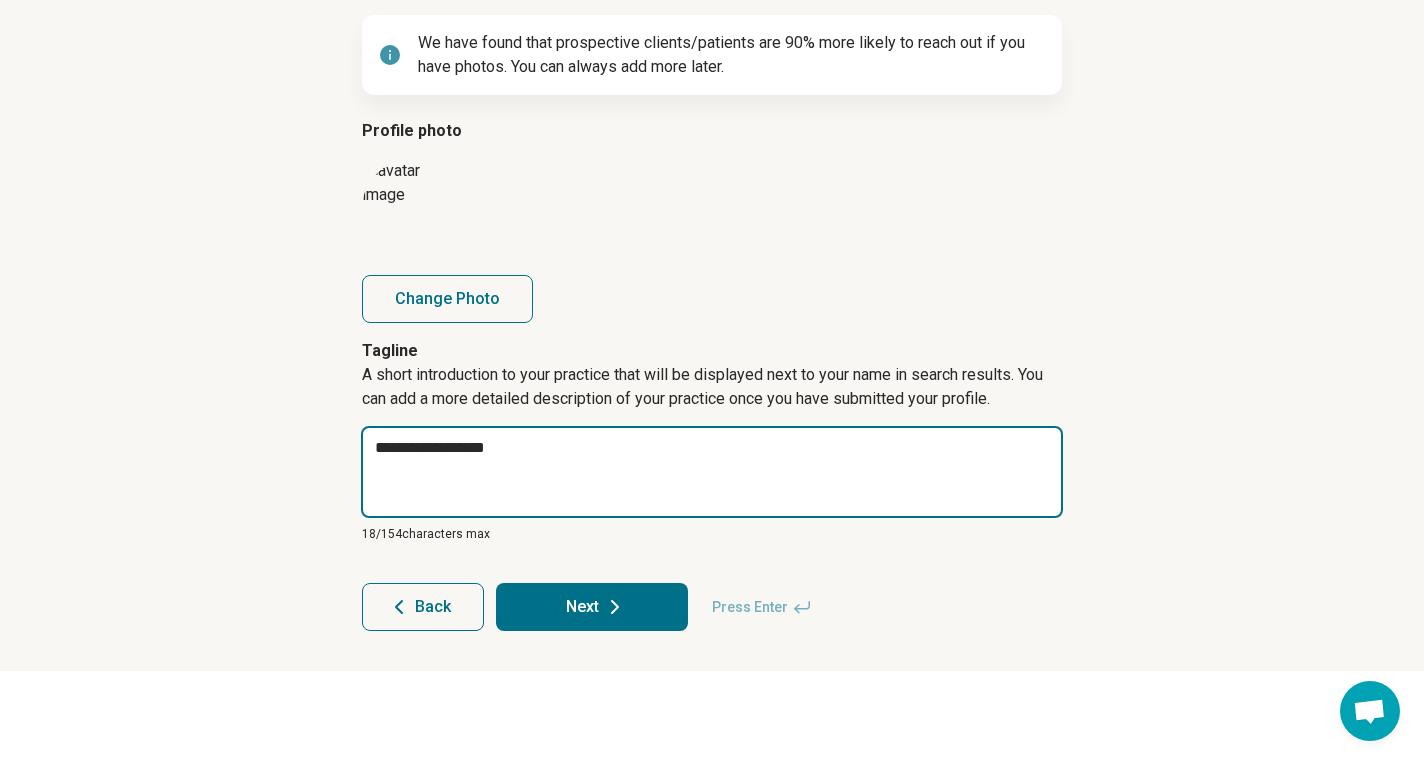 type on "*" 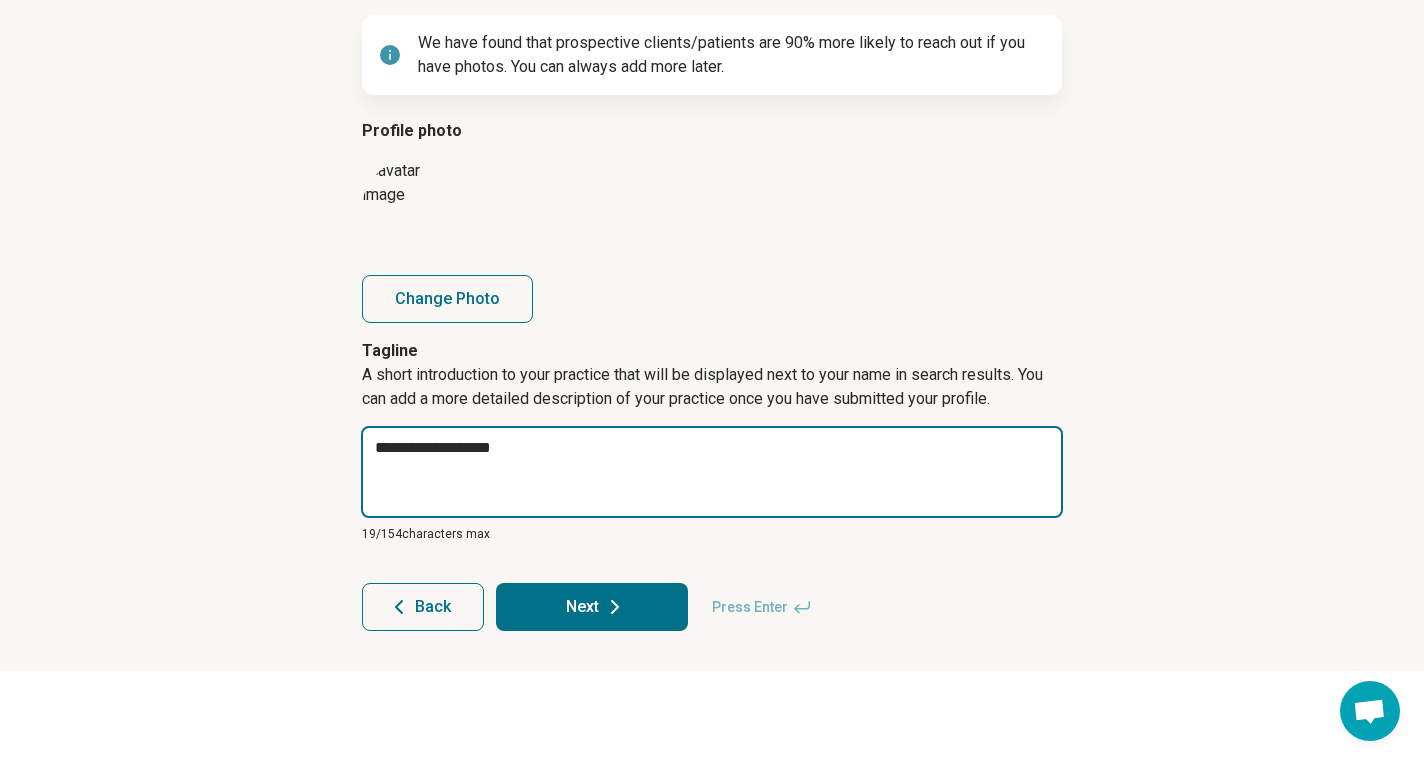 type on "*" 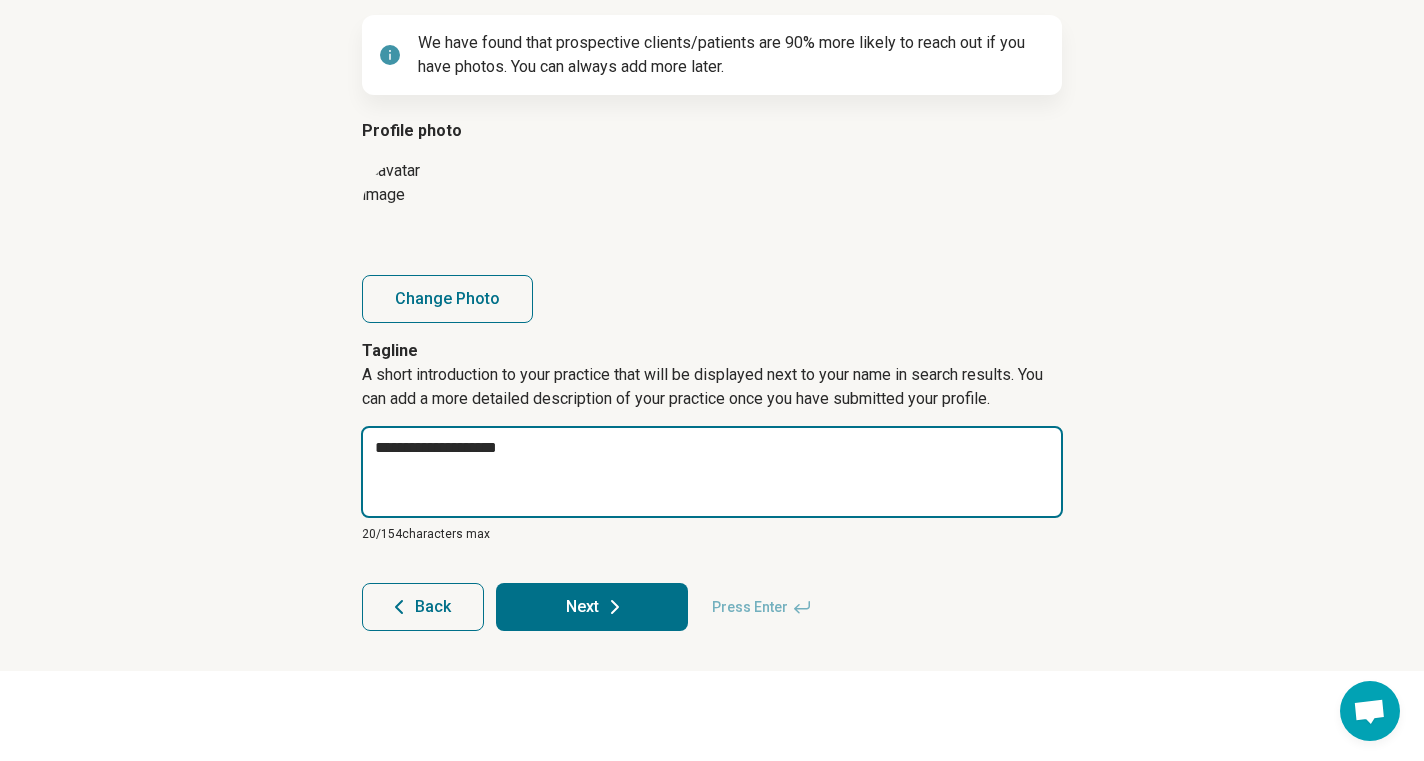 type on "*" 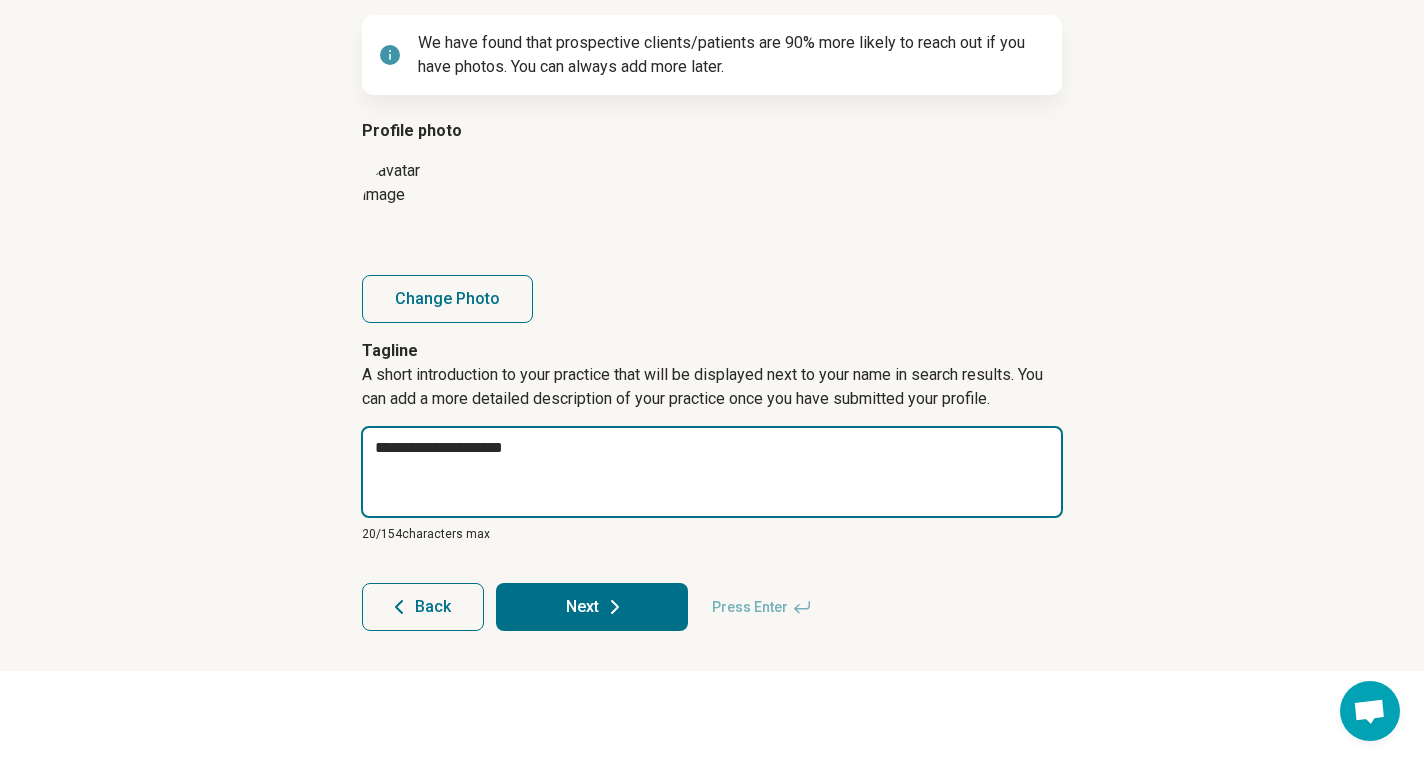 type on "*" 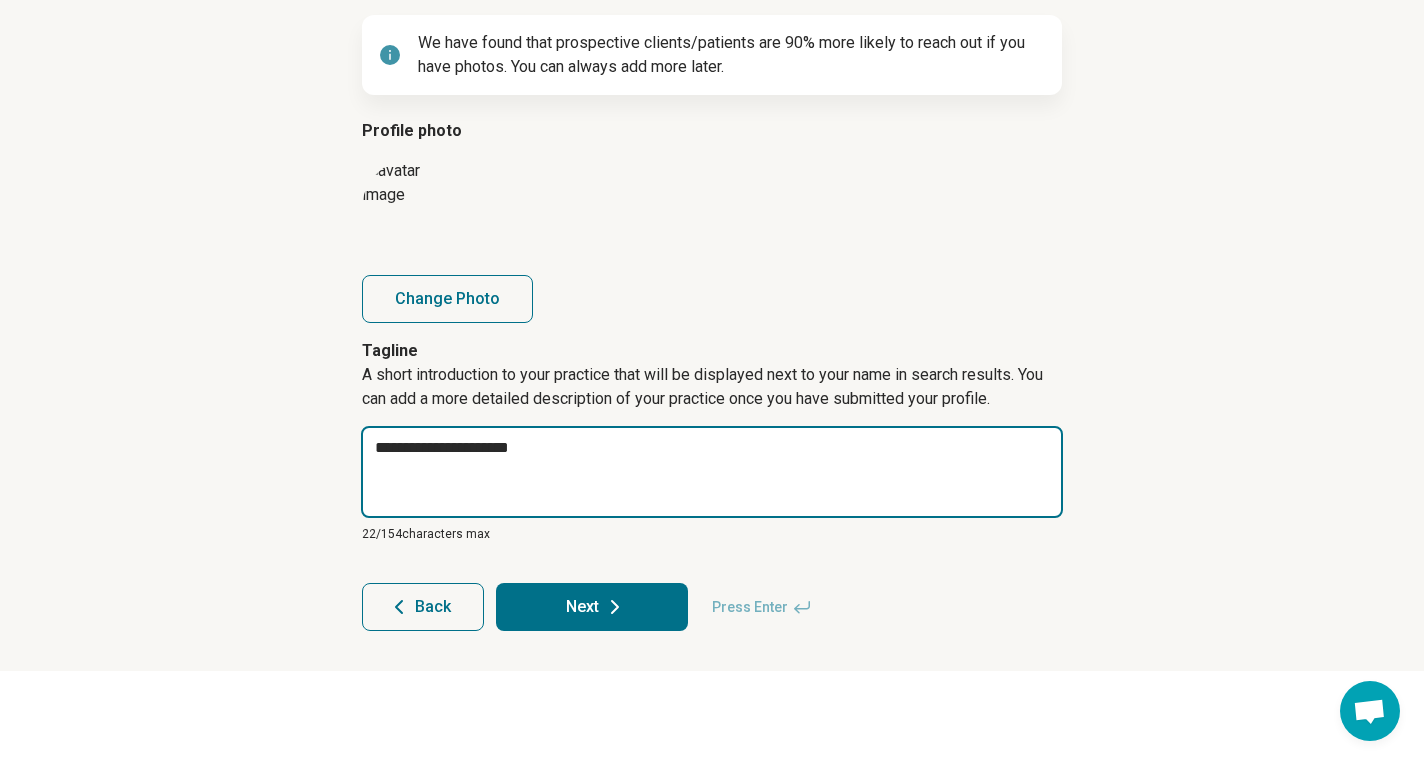 type on "*" 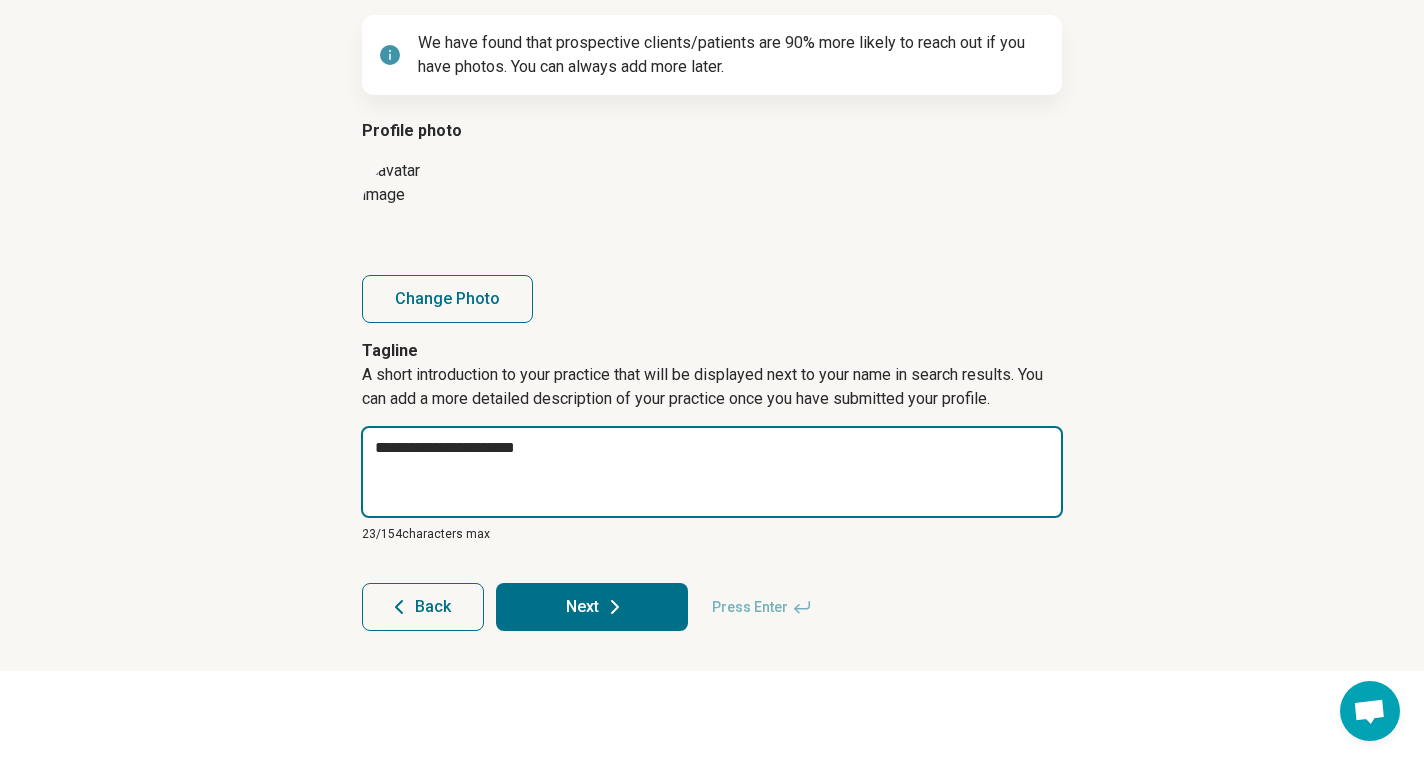 type on "*" 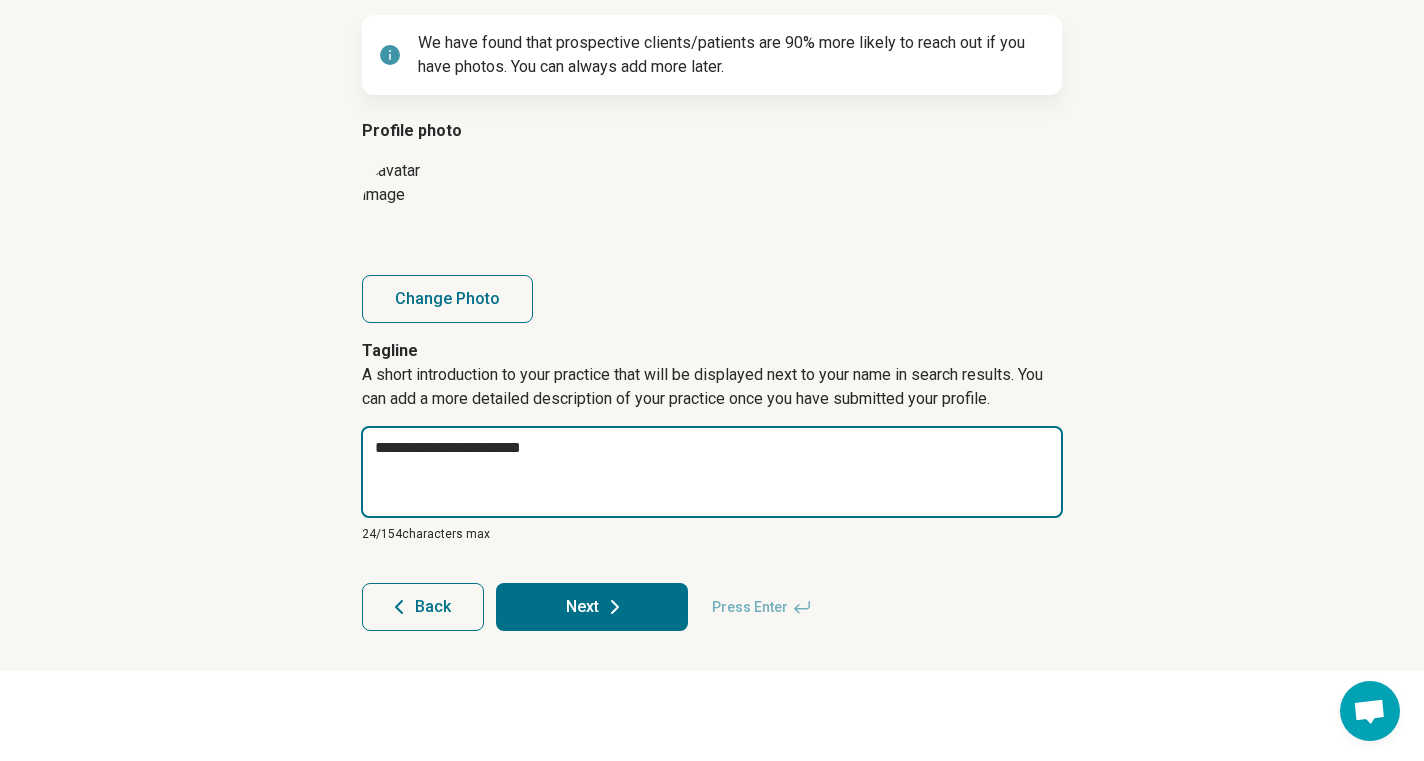 type on "*" 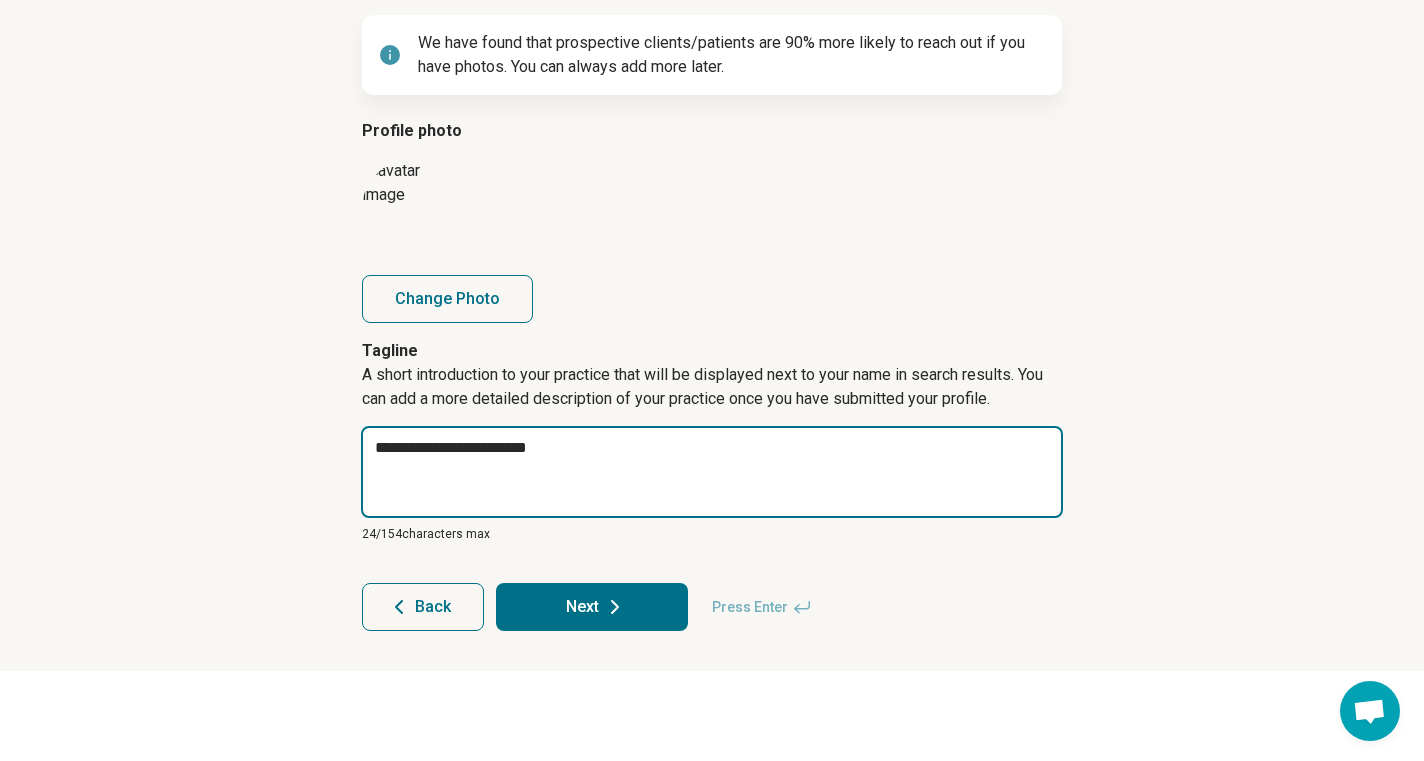 type on "*" 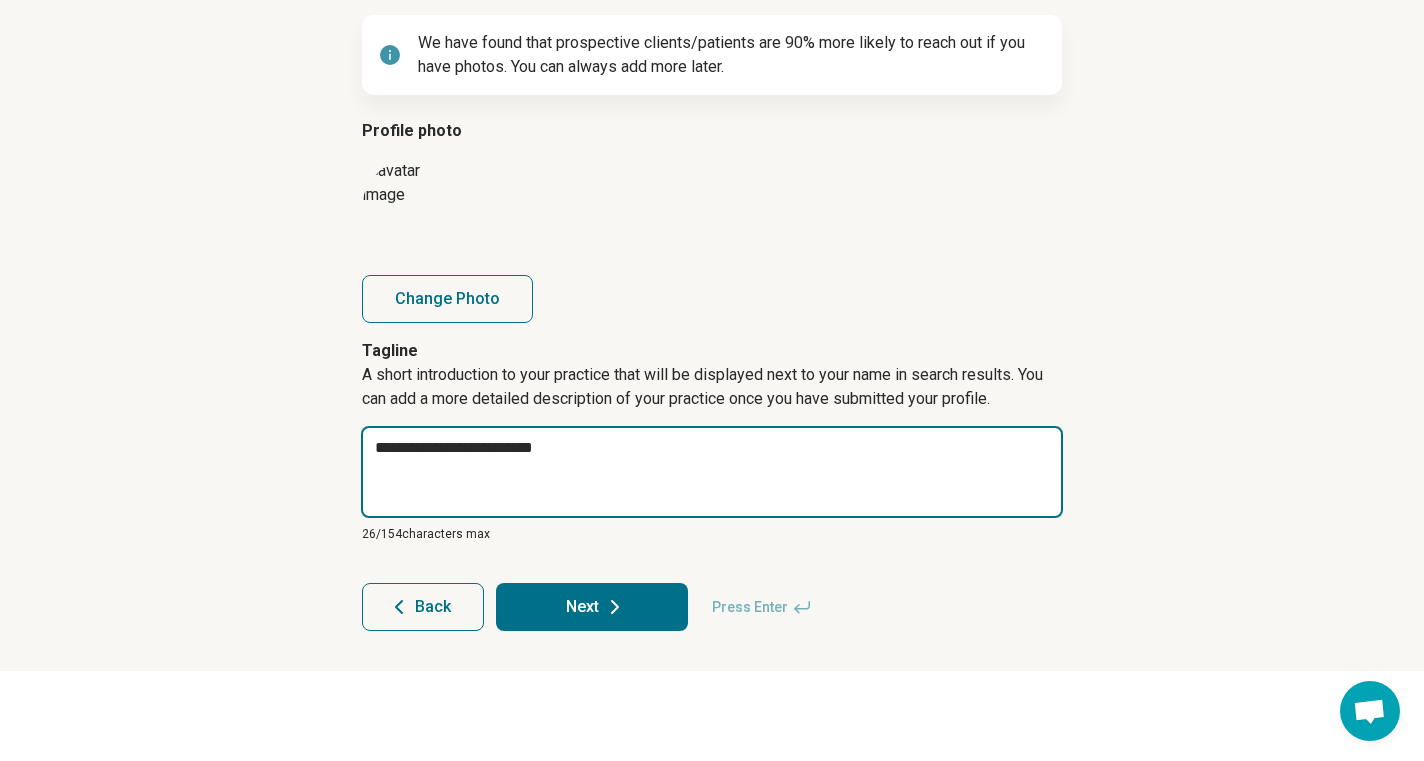 type on "*" 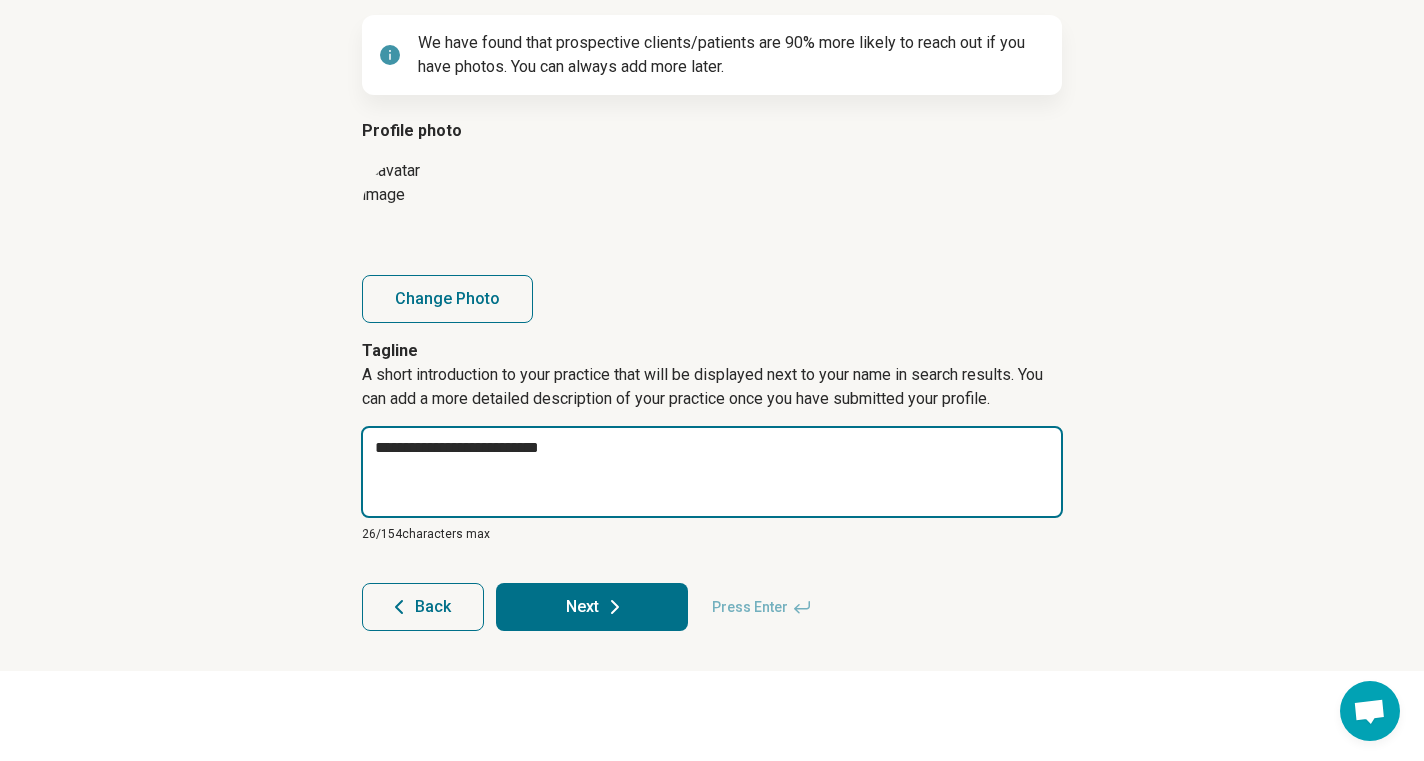 type on "*" 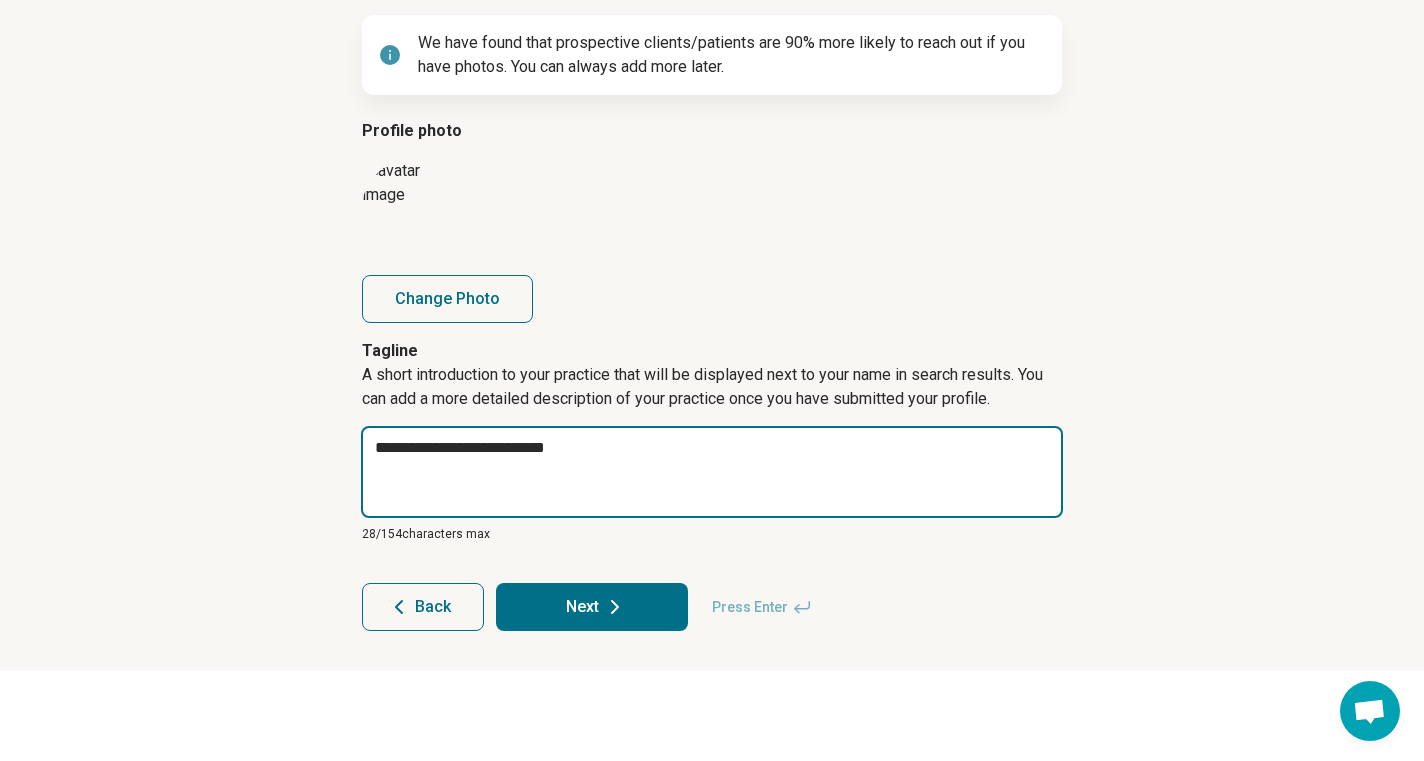 type on "*" 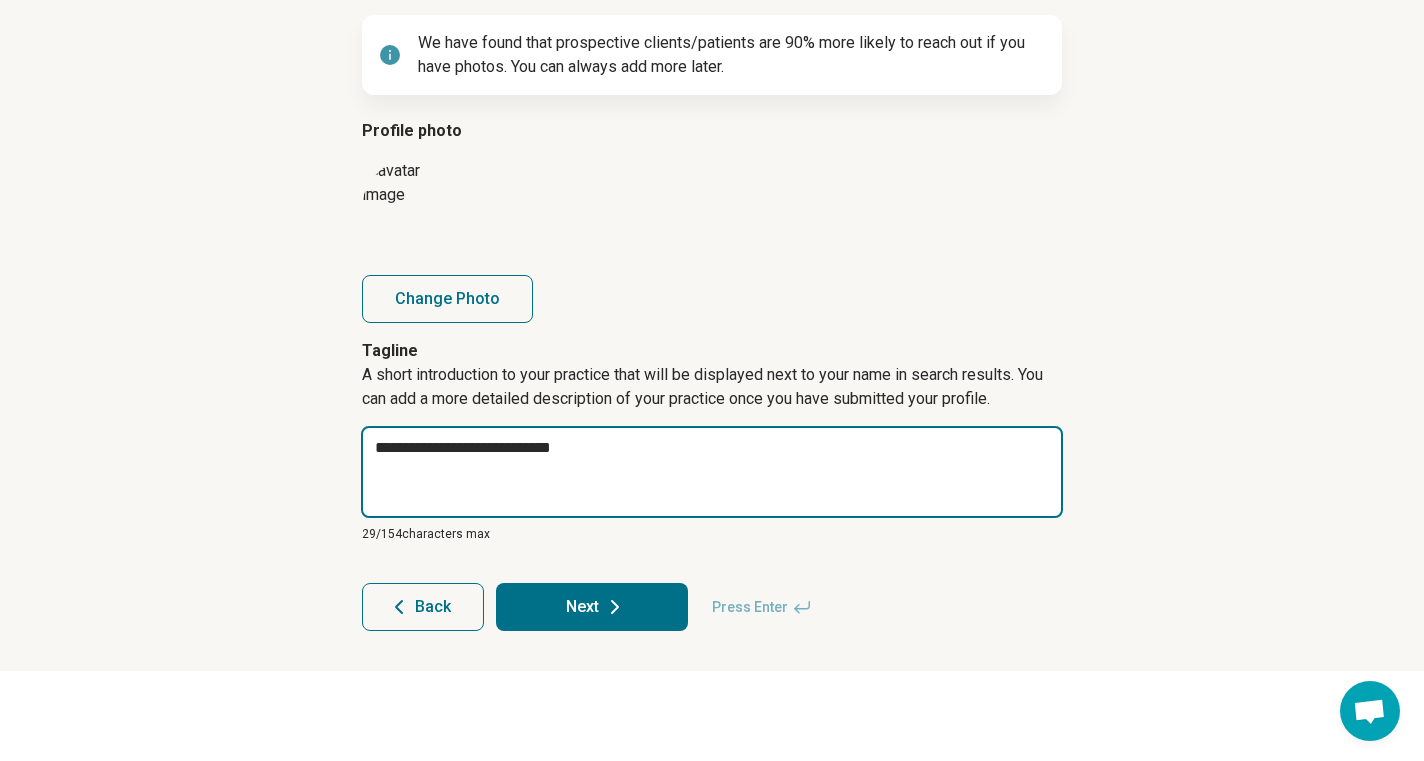 type on "*" 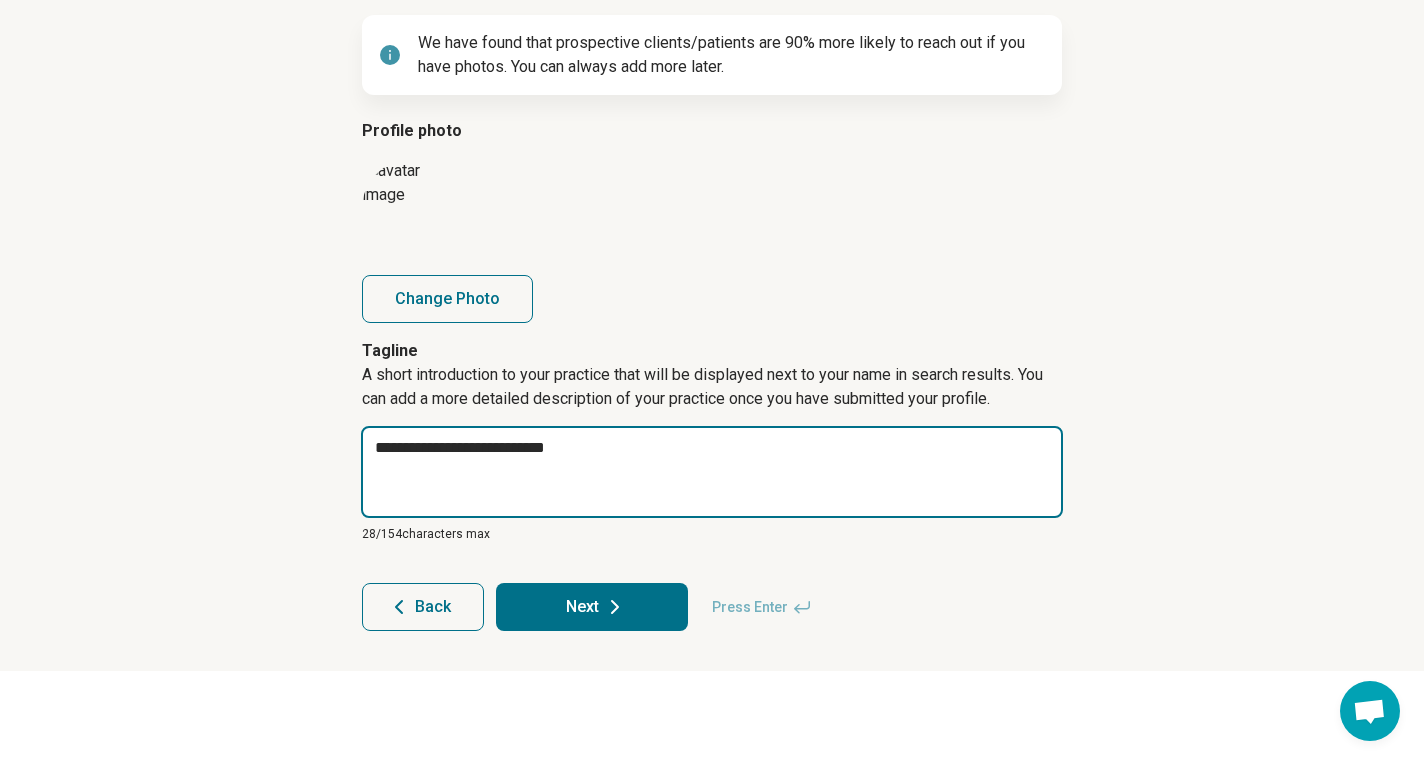 type on "*" 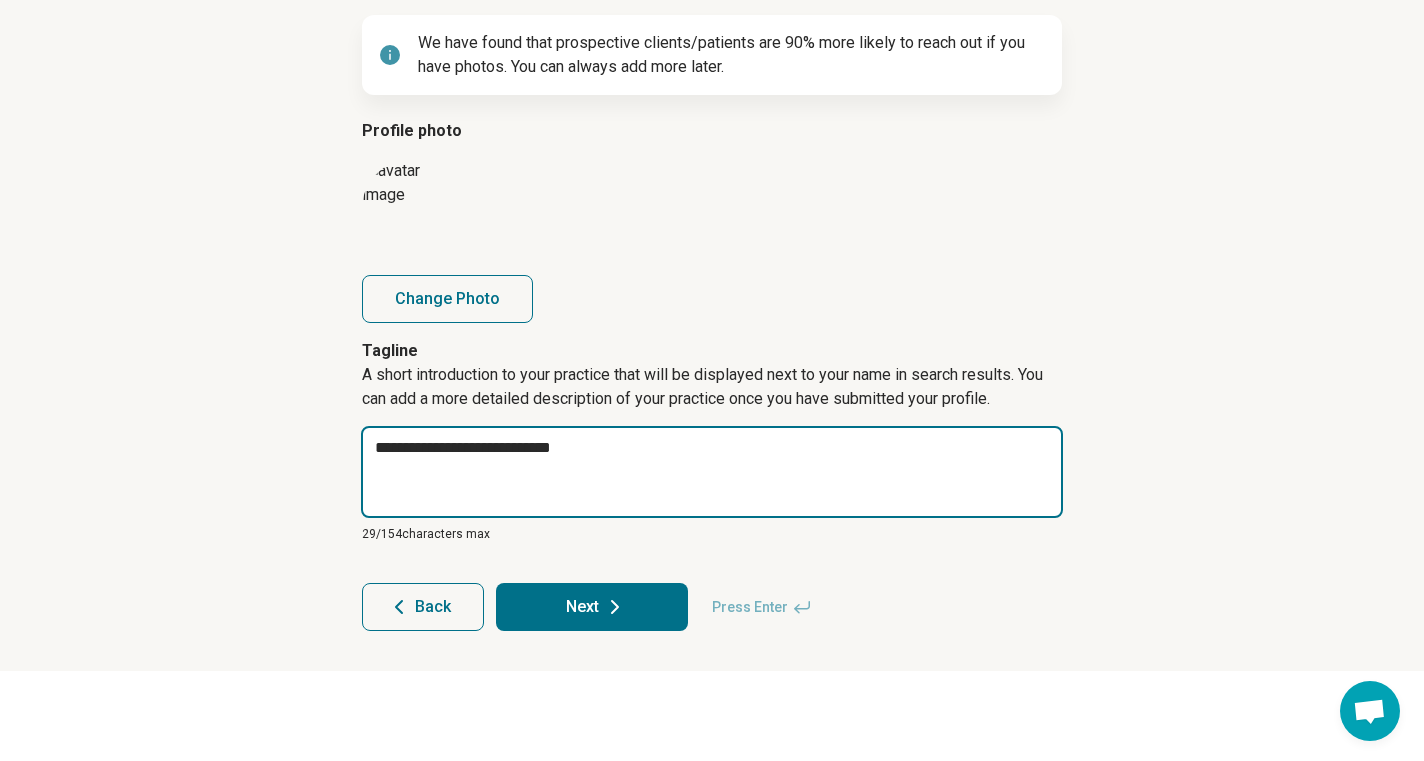 type on "*" 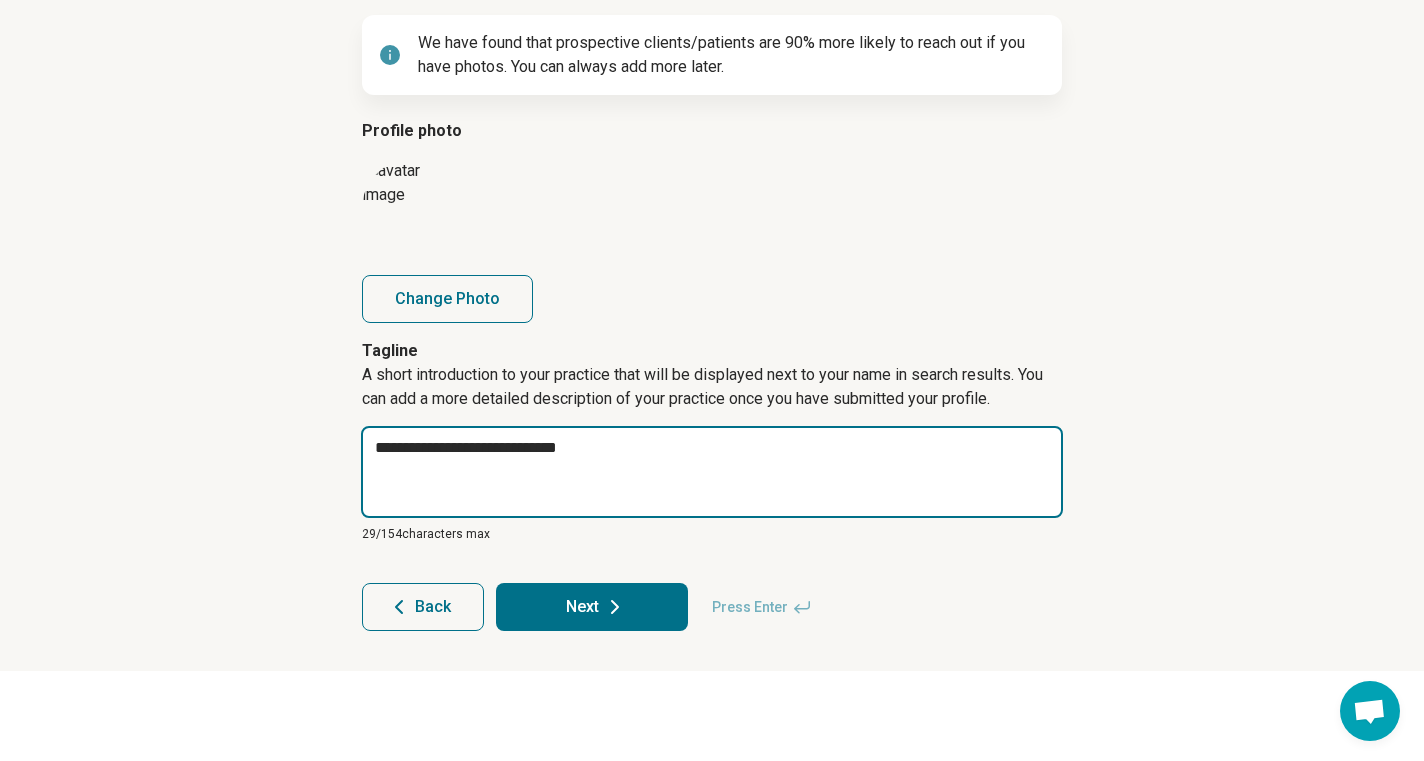 type on "*" 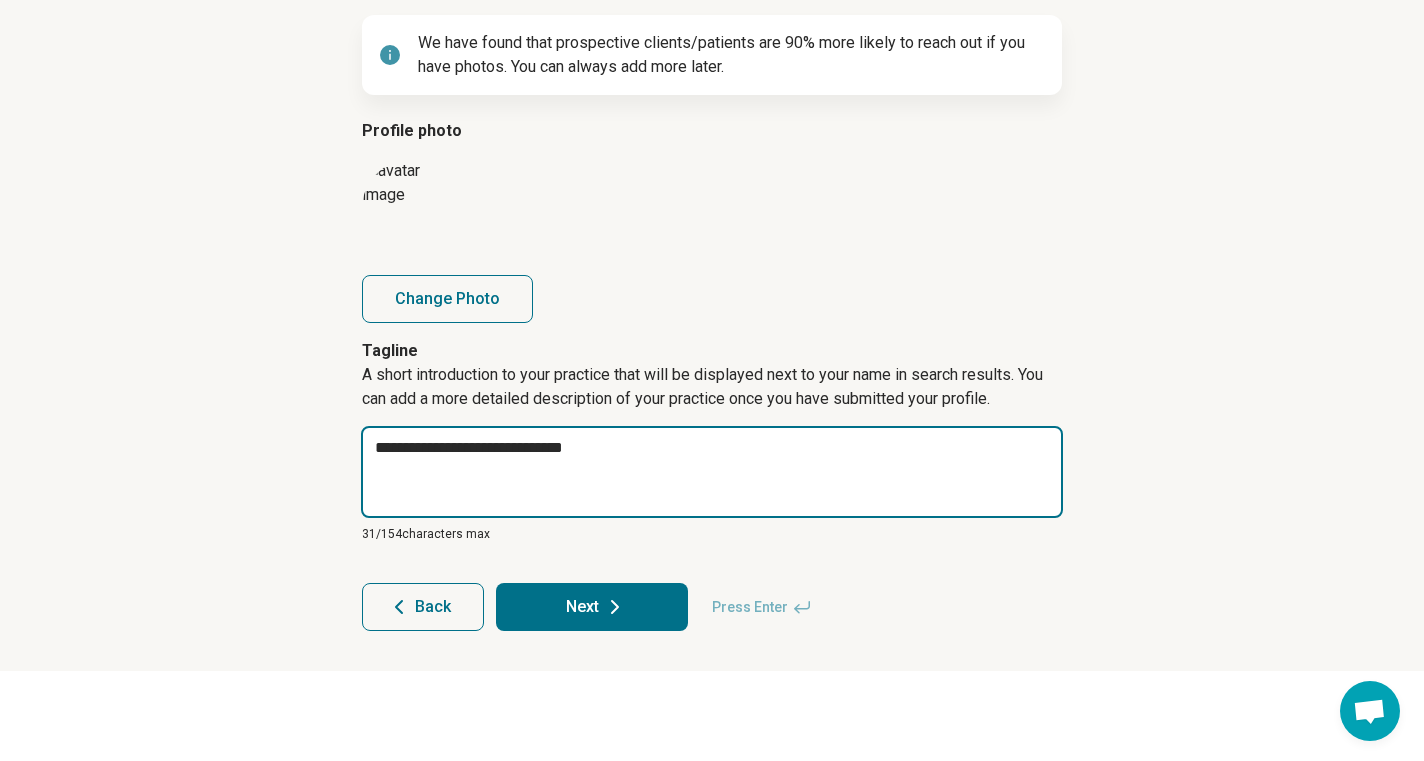 type on "*" 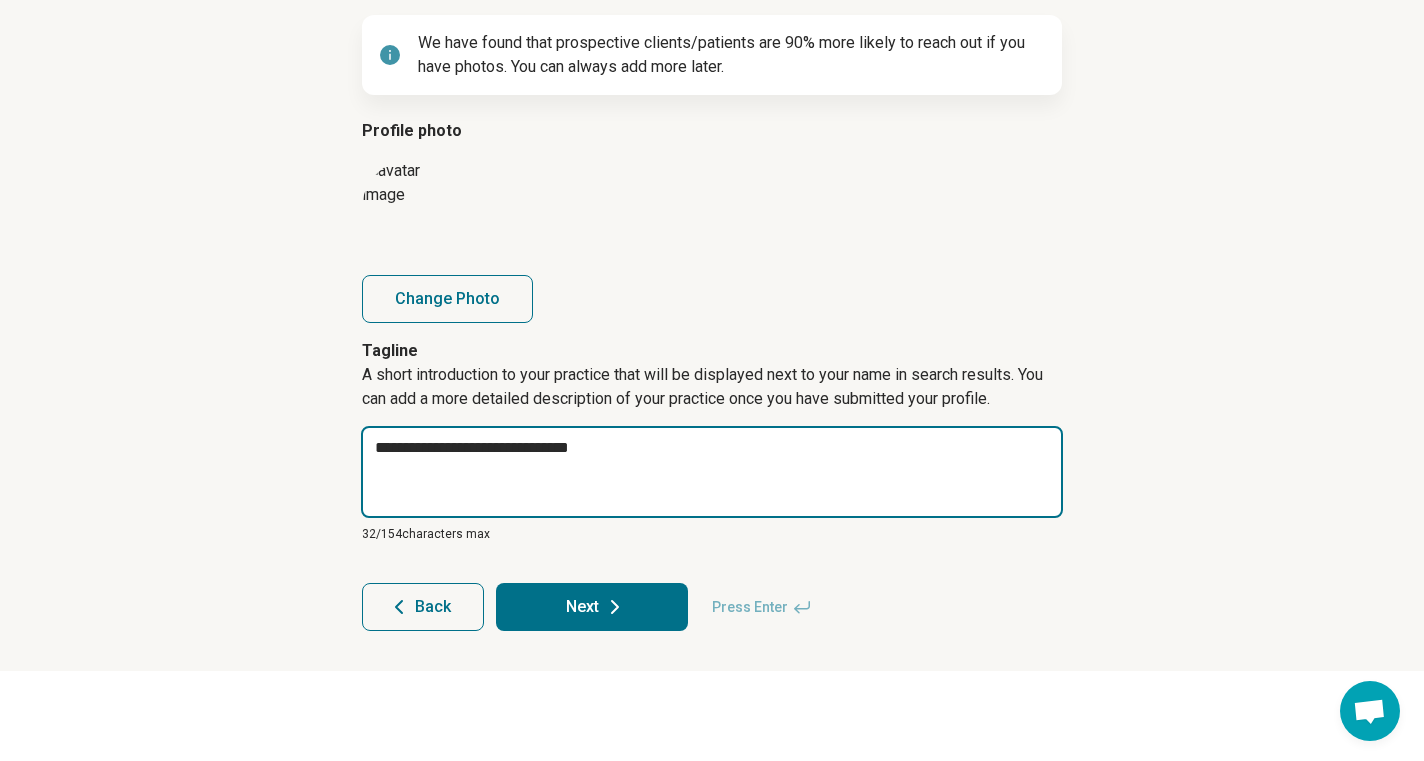 type on "*" 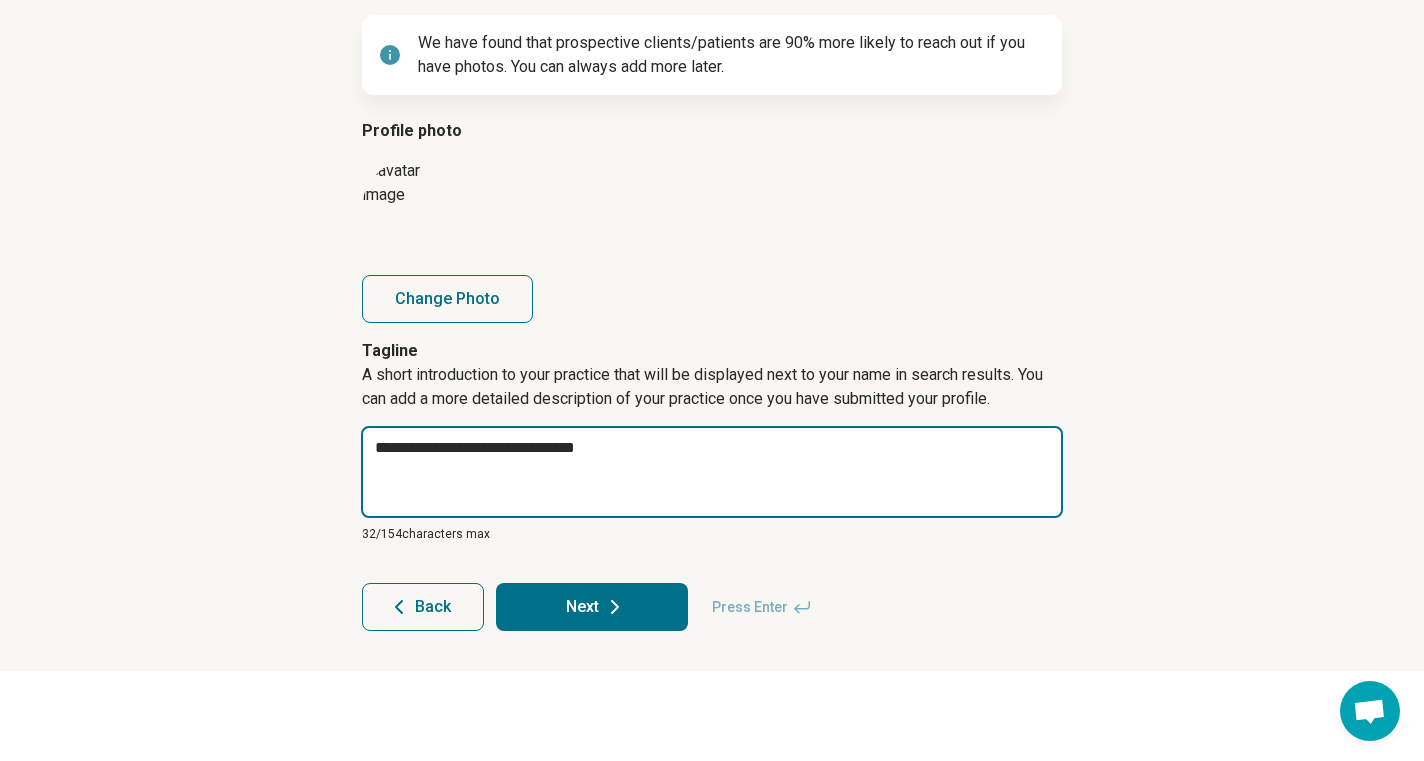 type on "*" 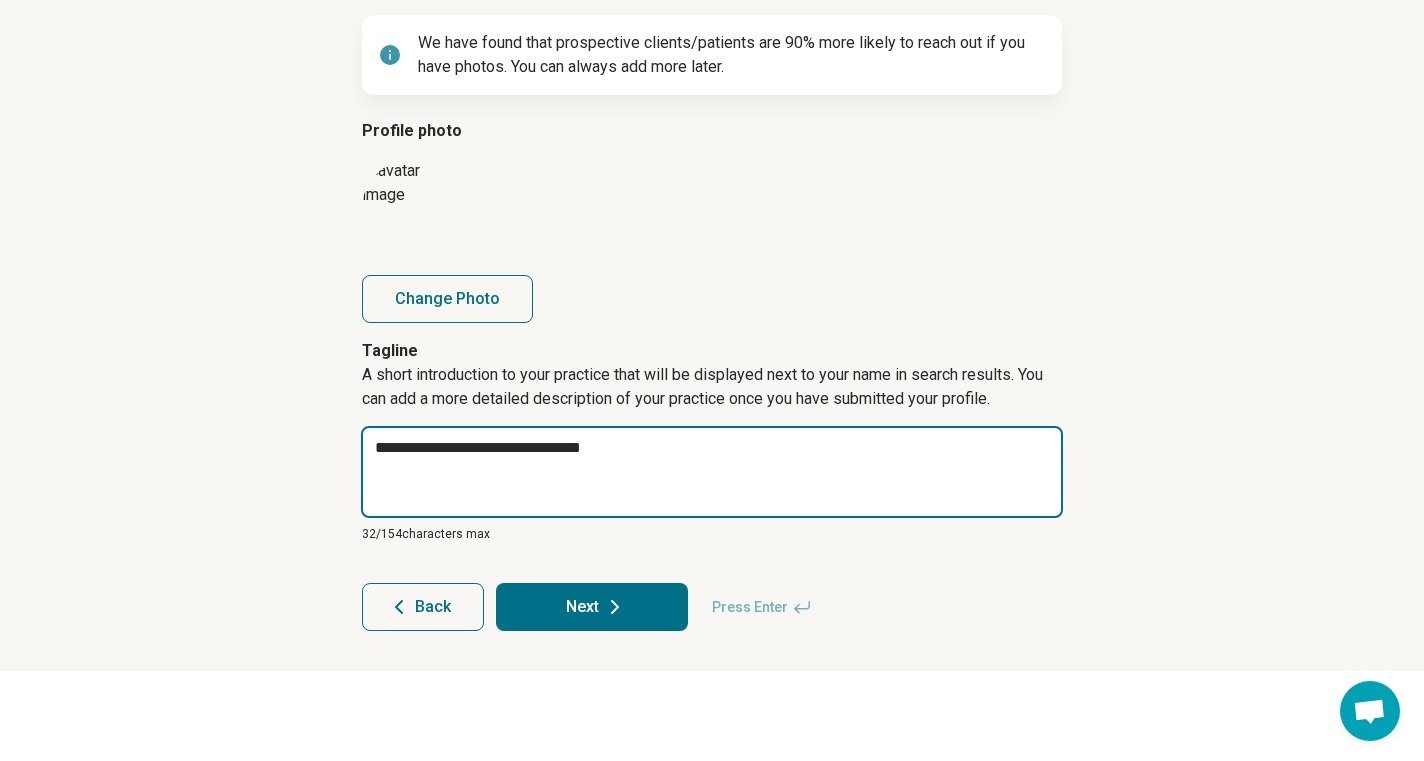 type on "*" 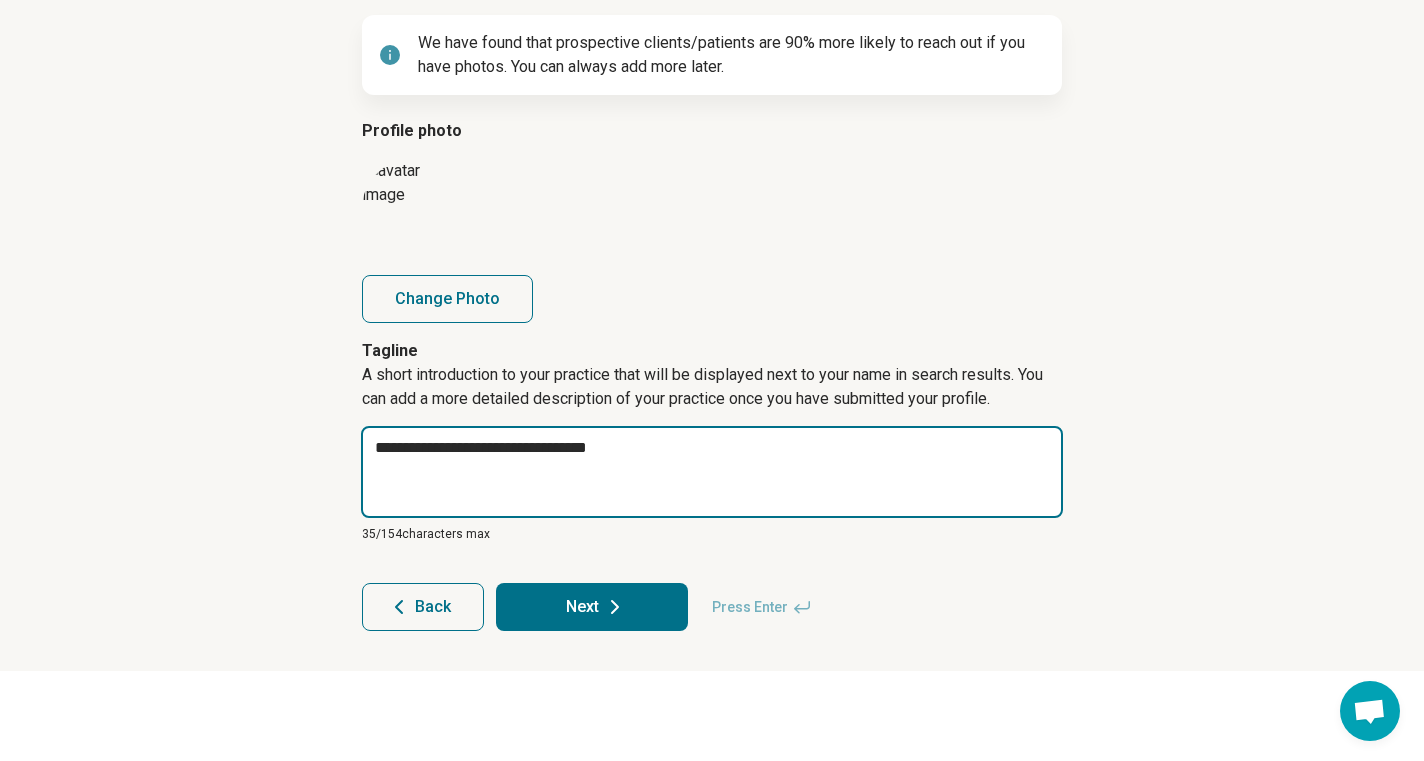 type on "*" 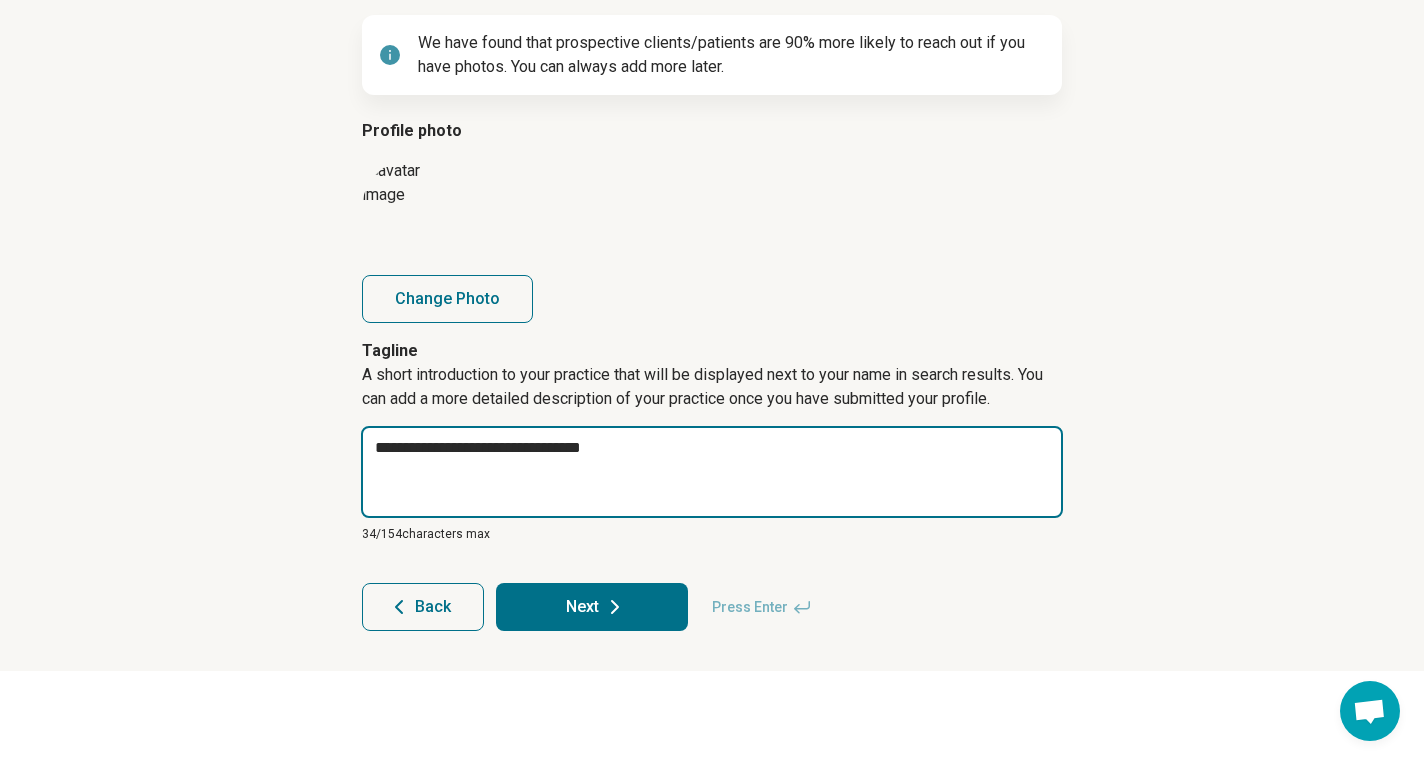 type on "*" 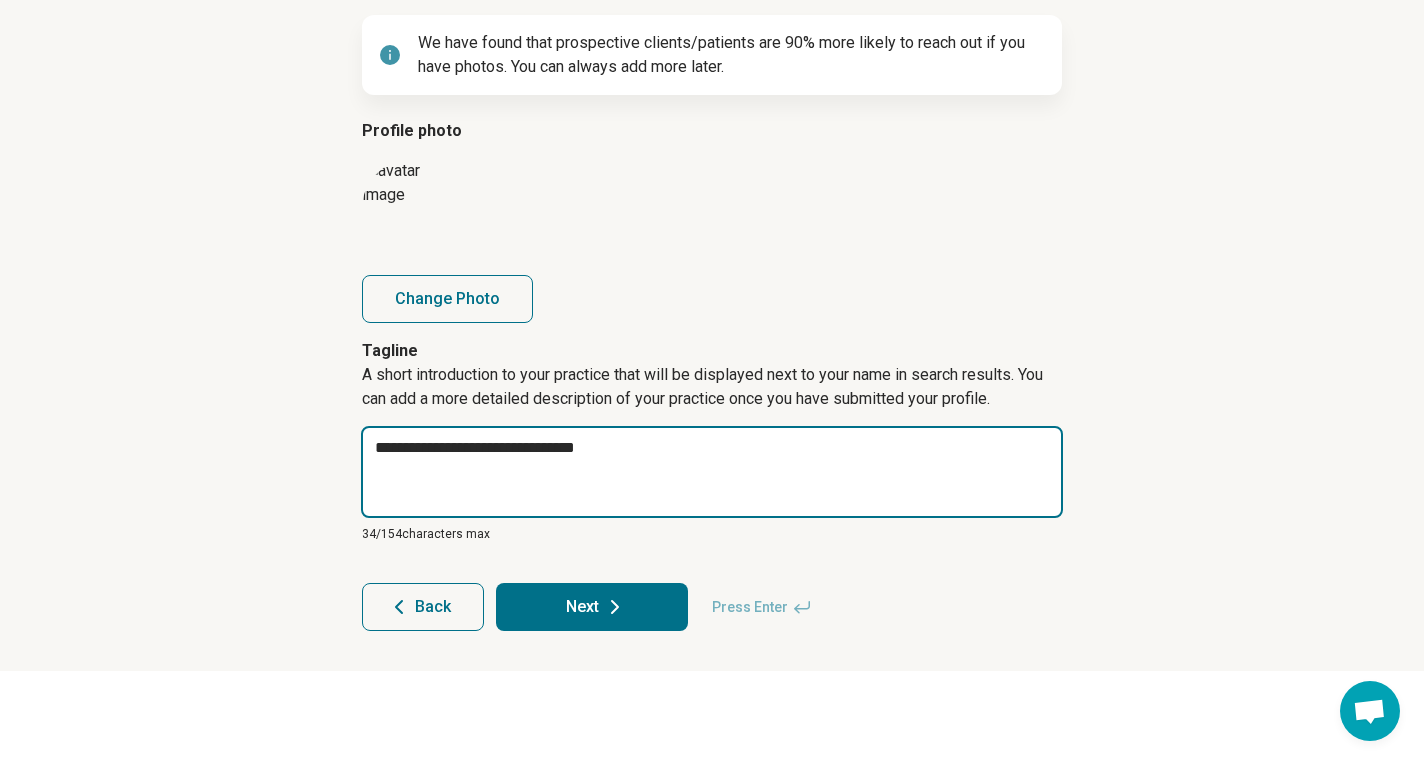 type on "*" 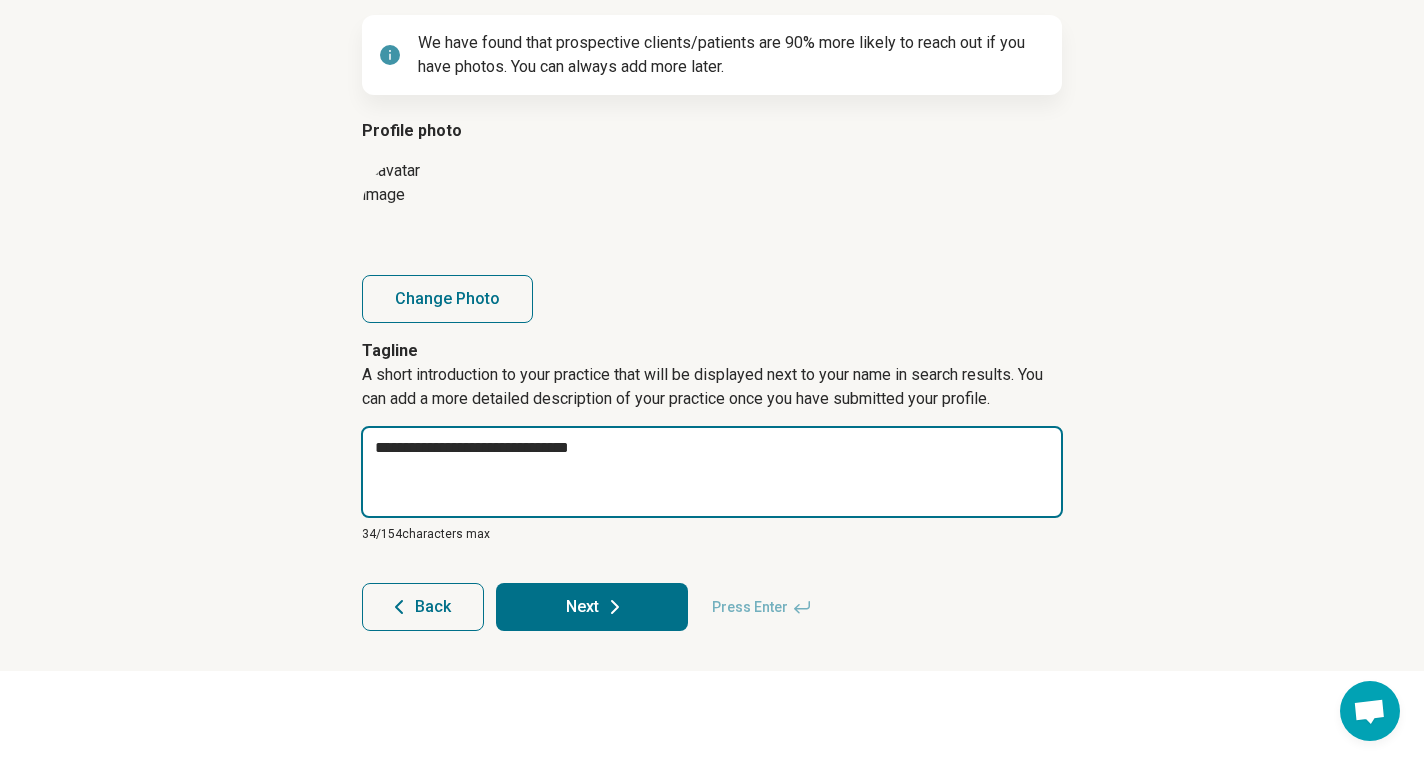 type on "*" 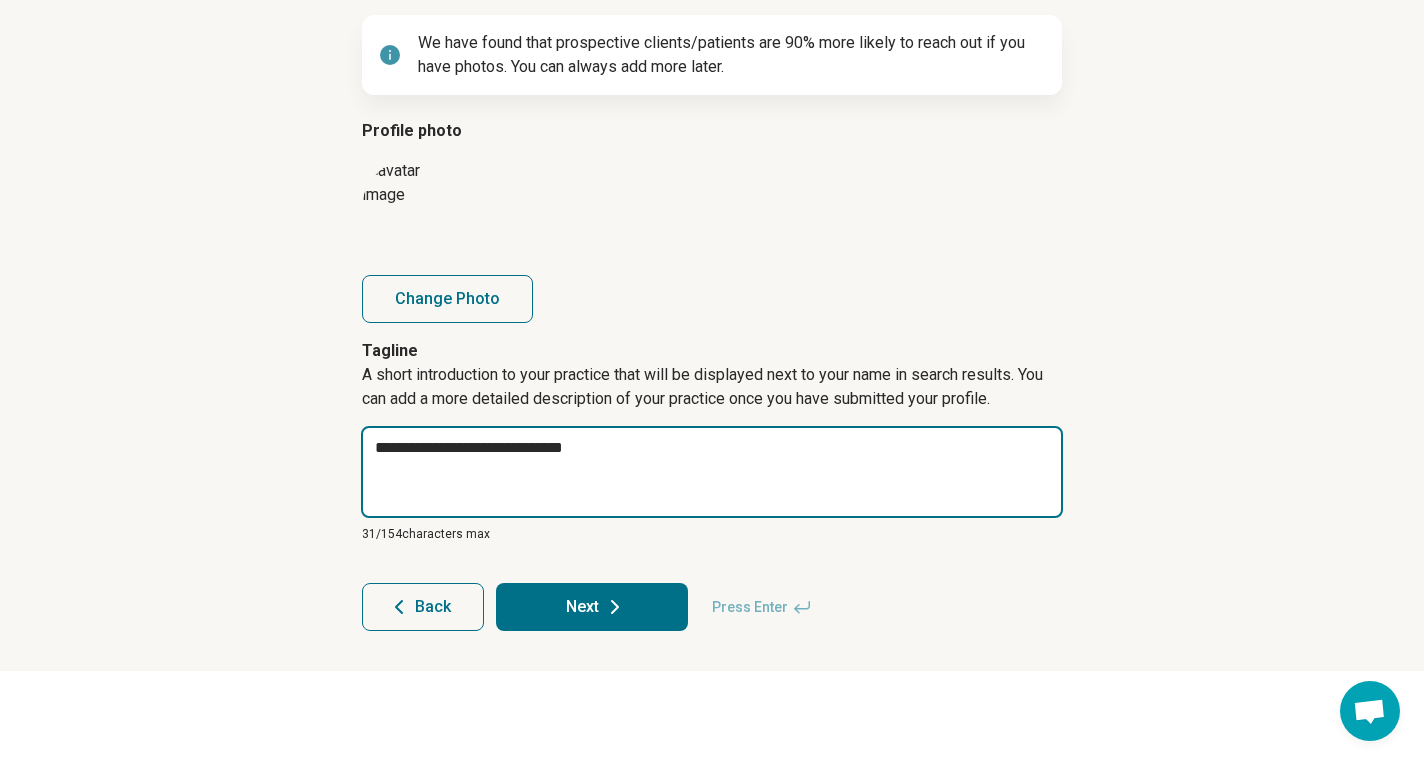type on "*" 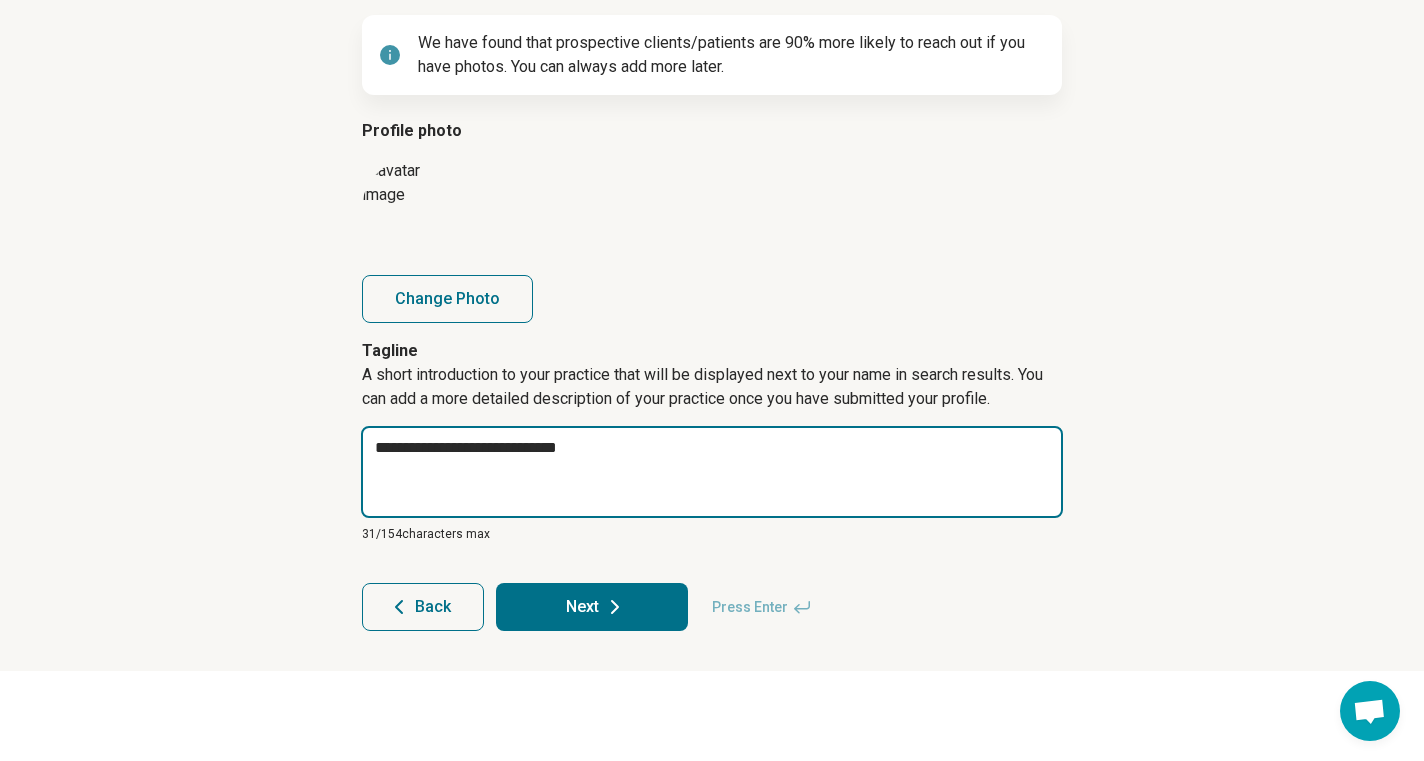 type on "*" 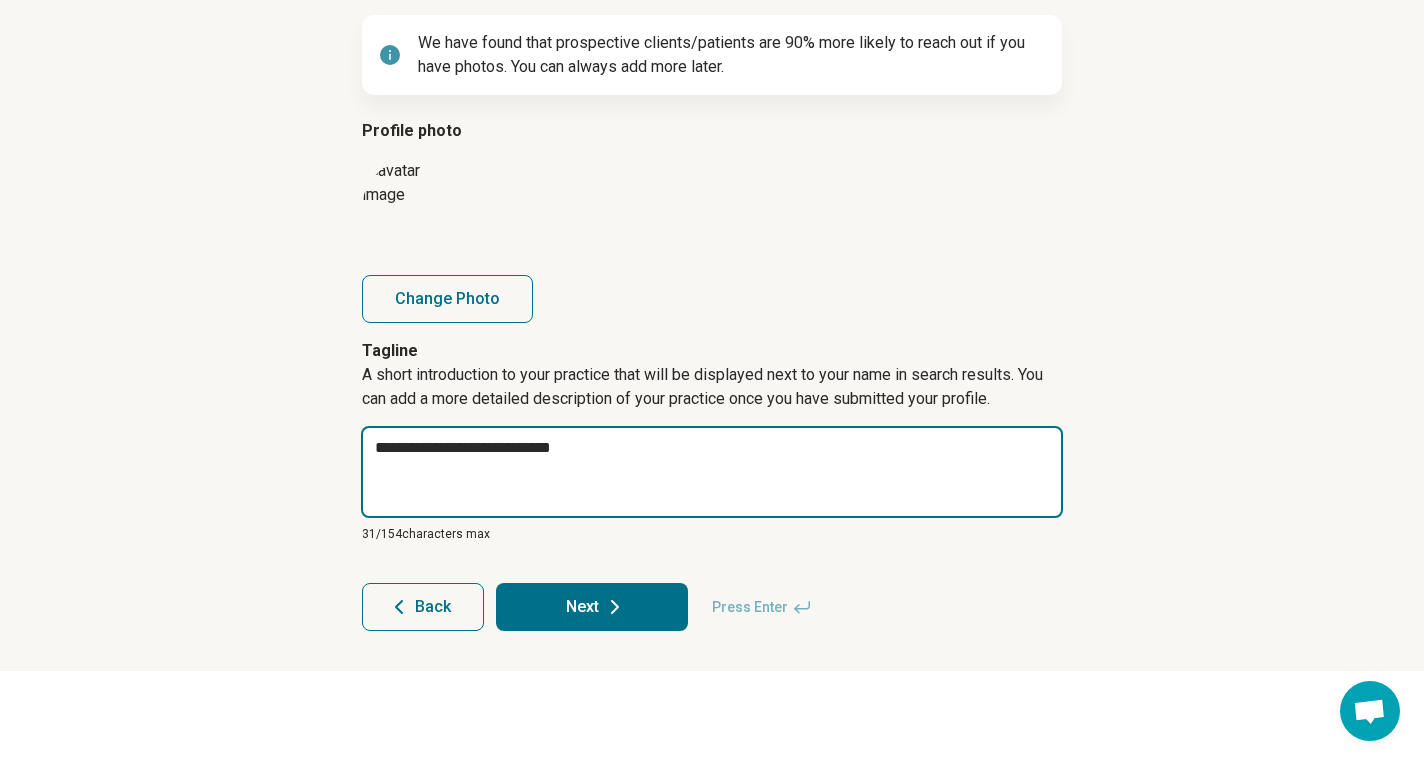 type on "*" 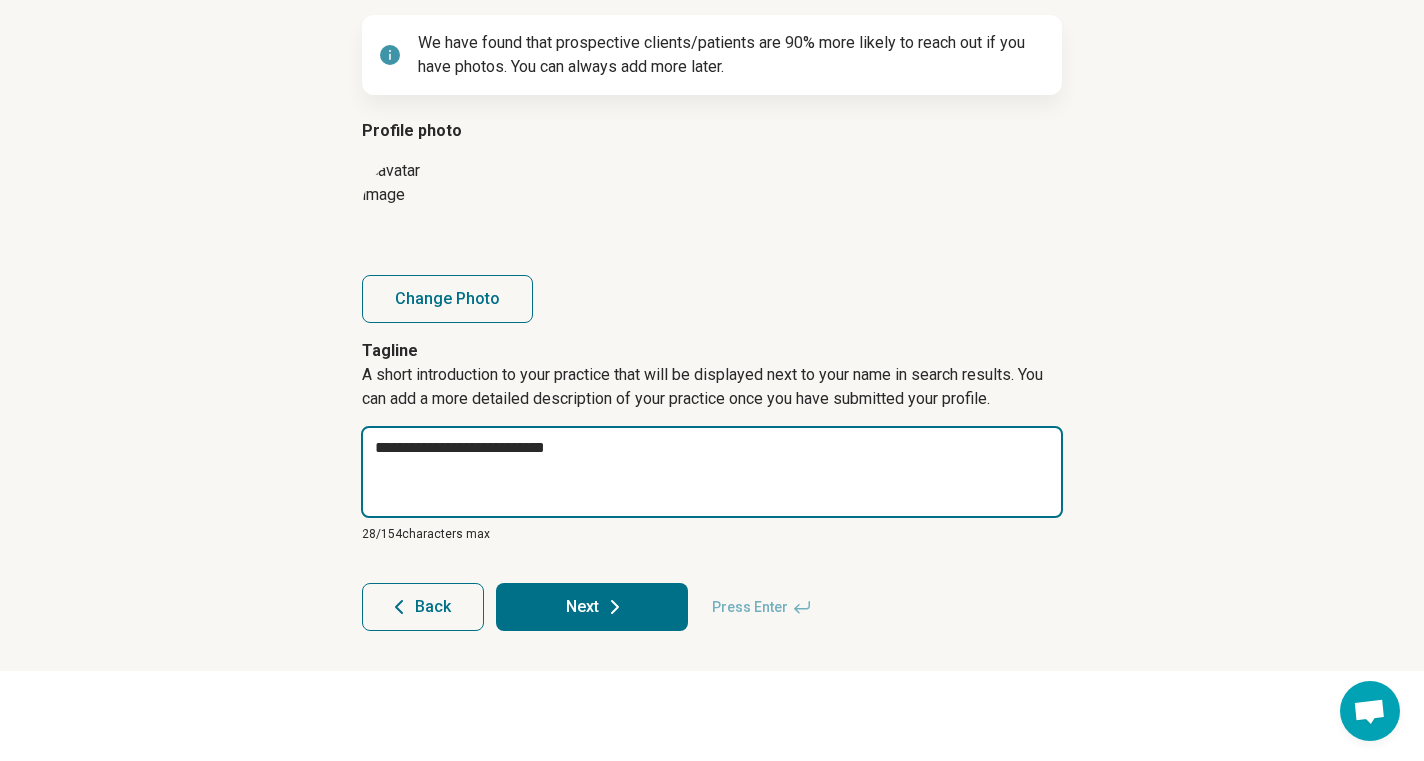 type on "*" 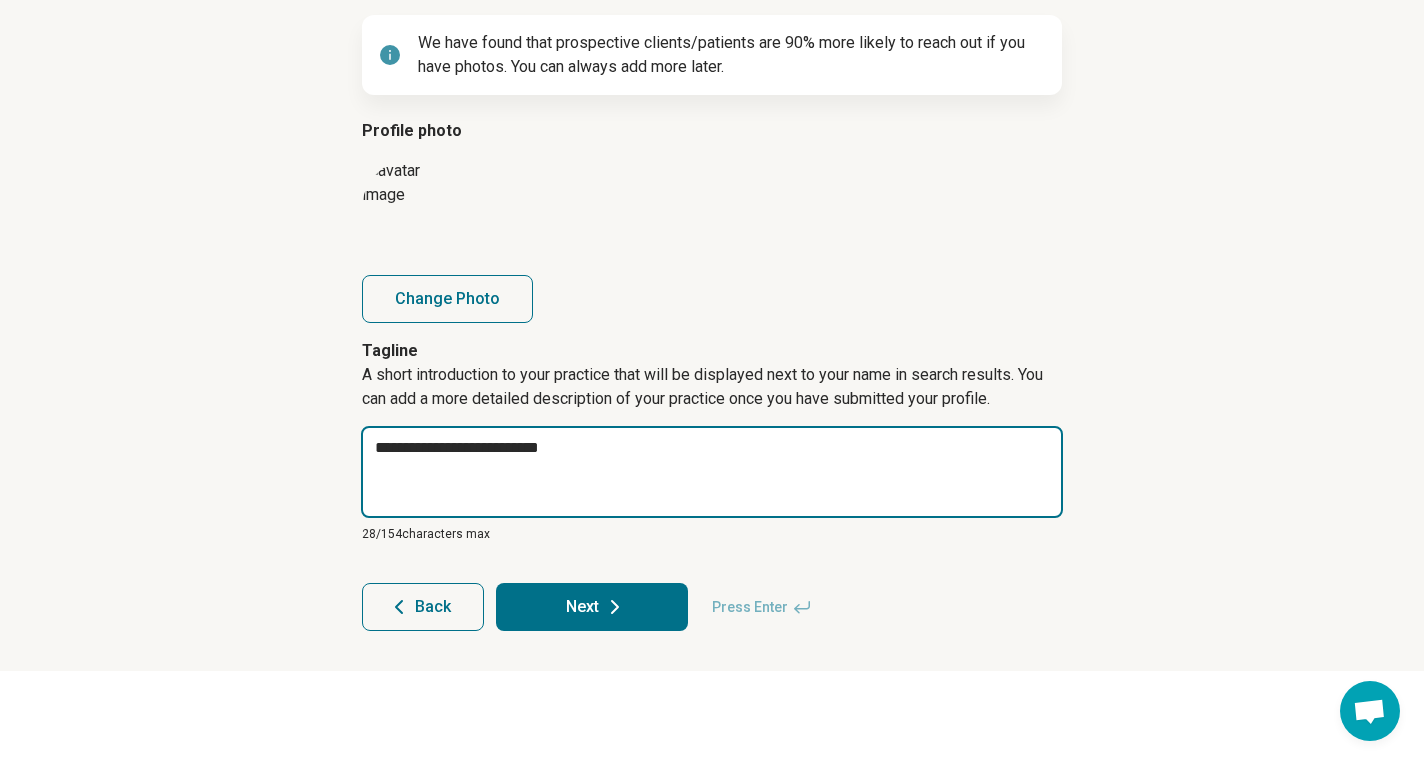 type on "*" 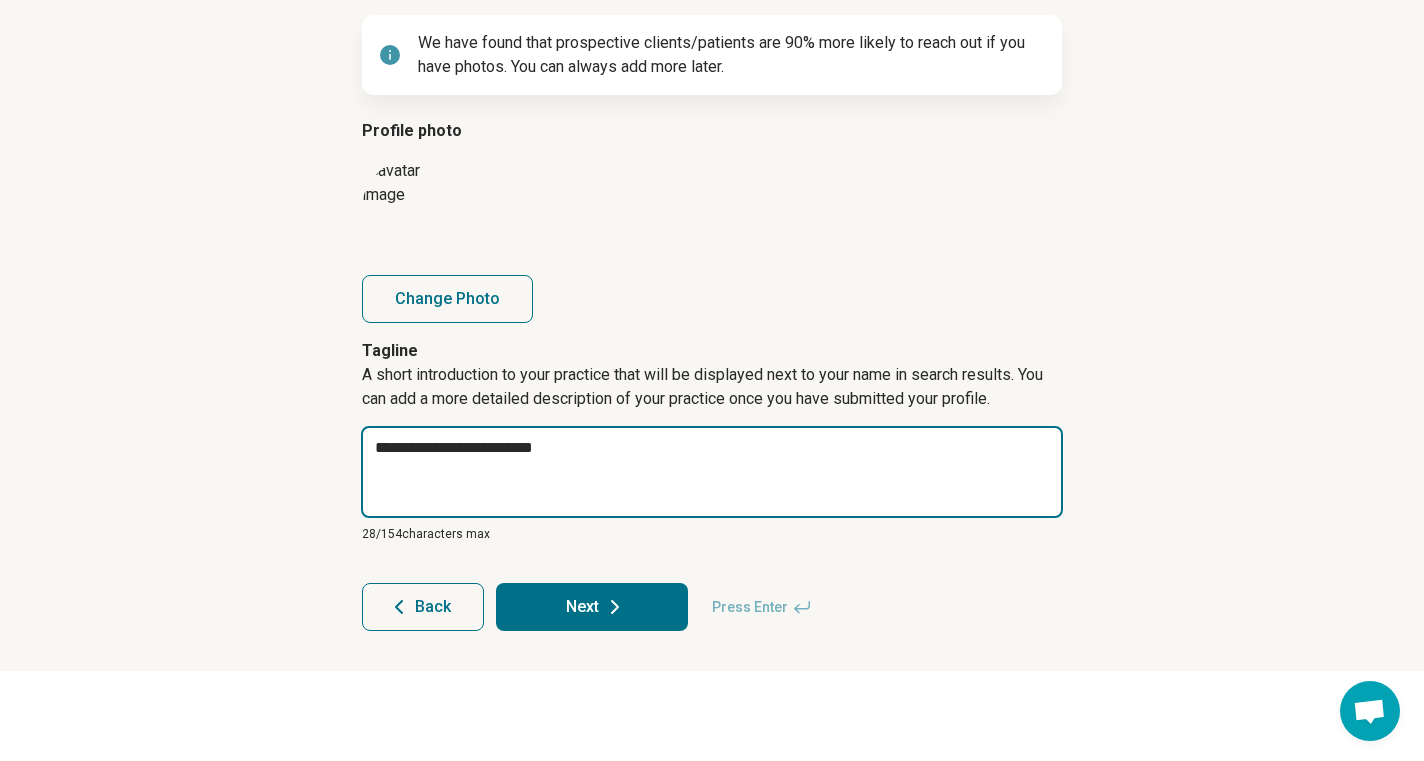 type on "*" 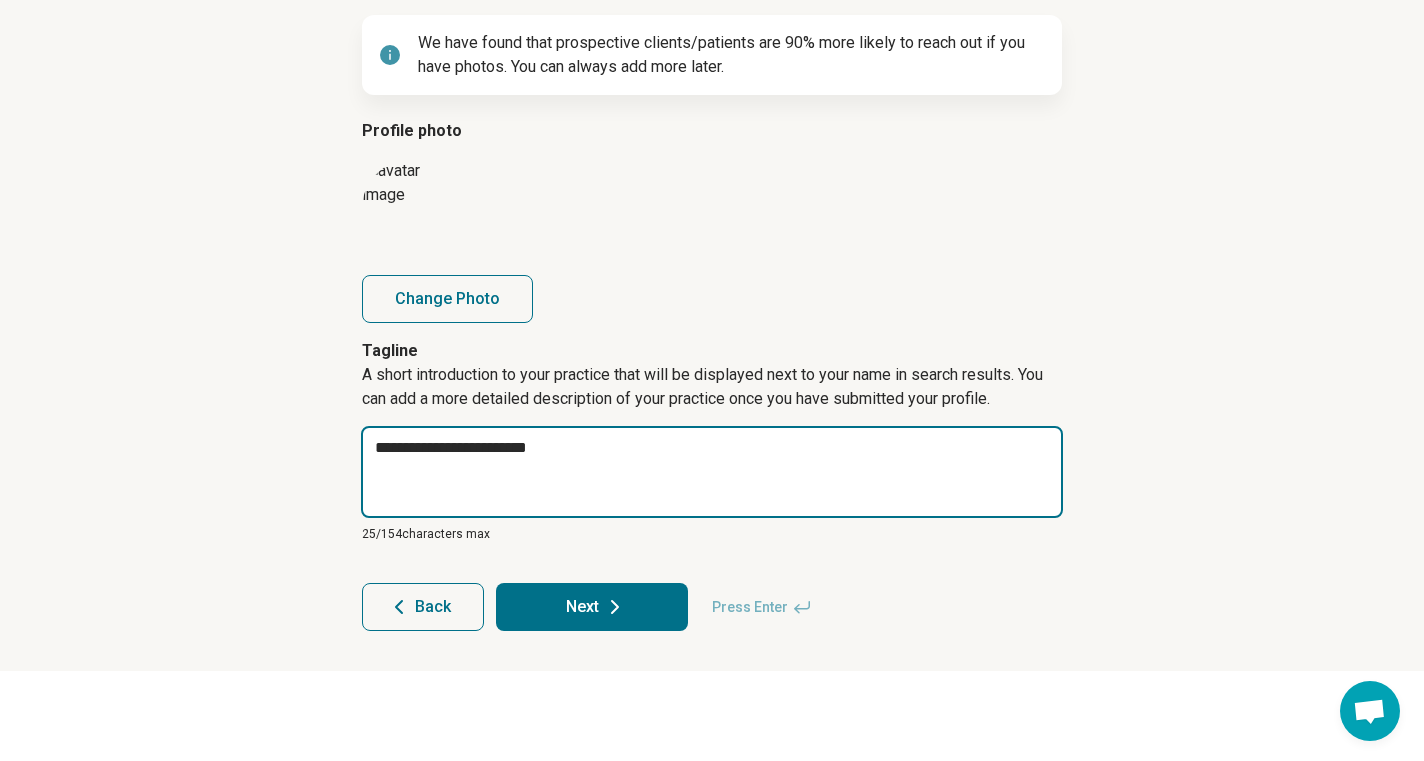 type on "*" 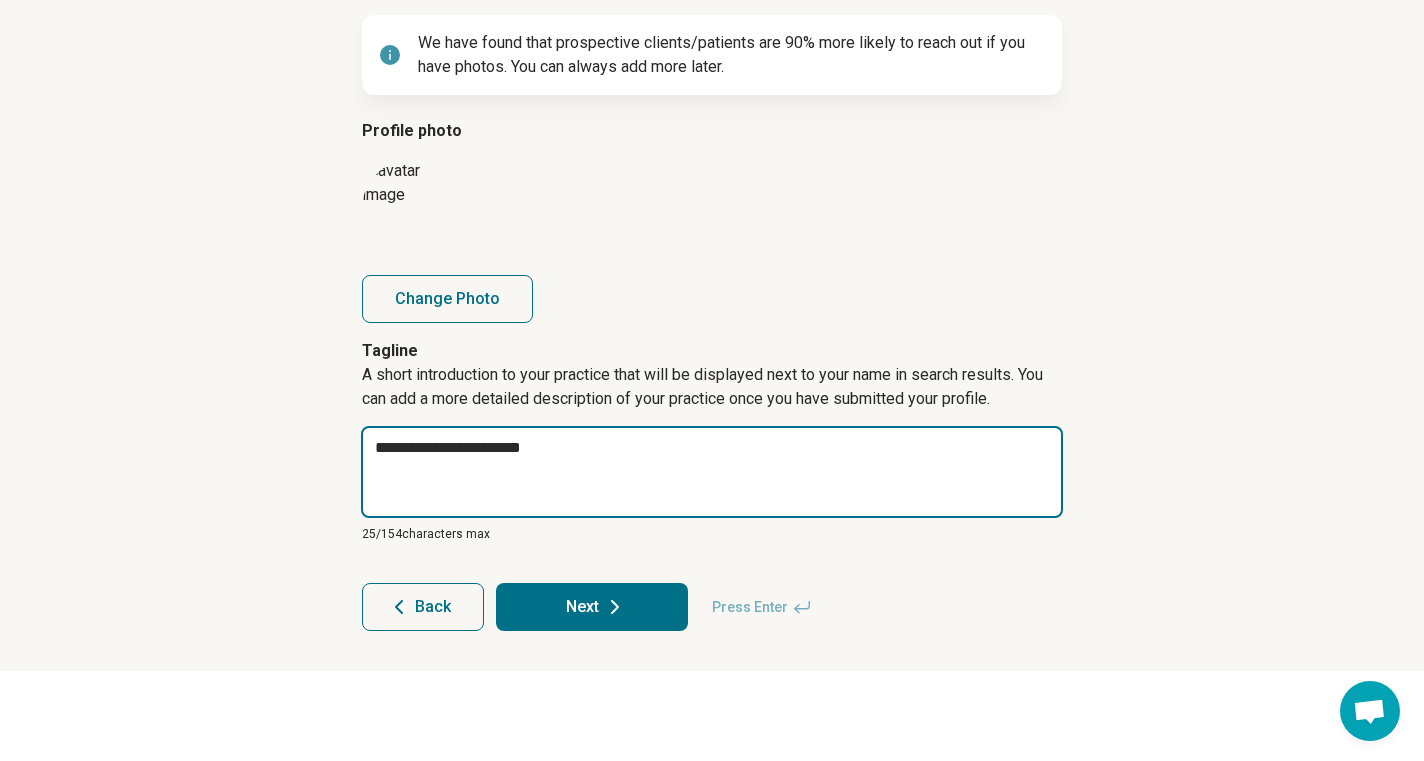 type on "*" 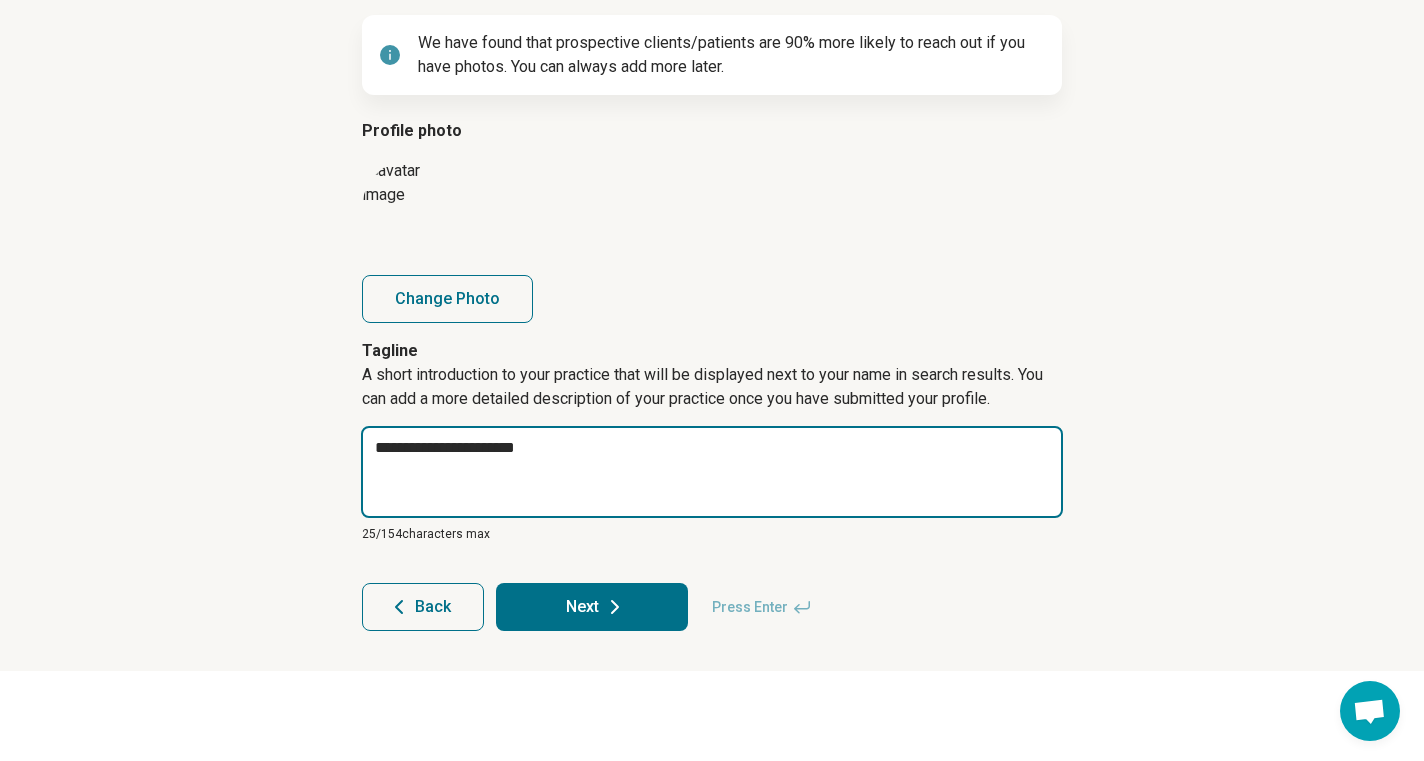 type on "*" 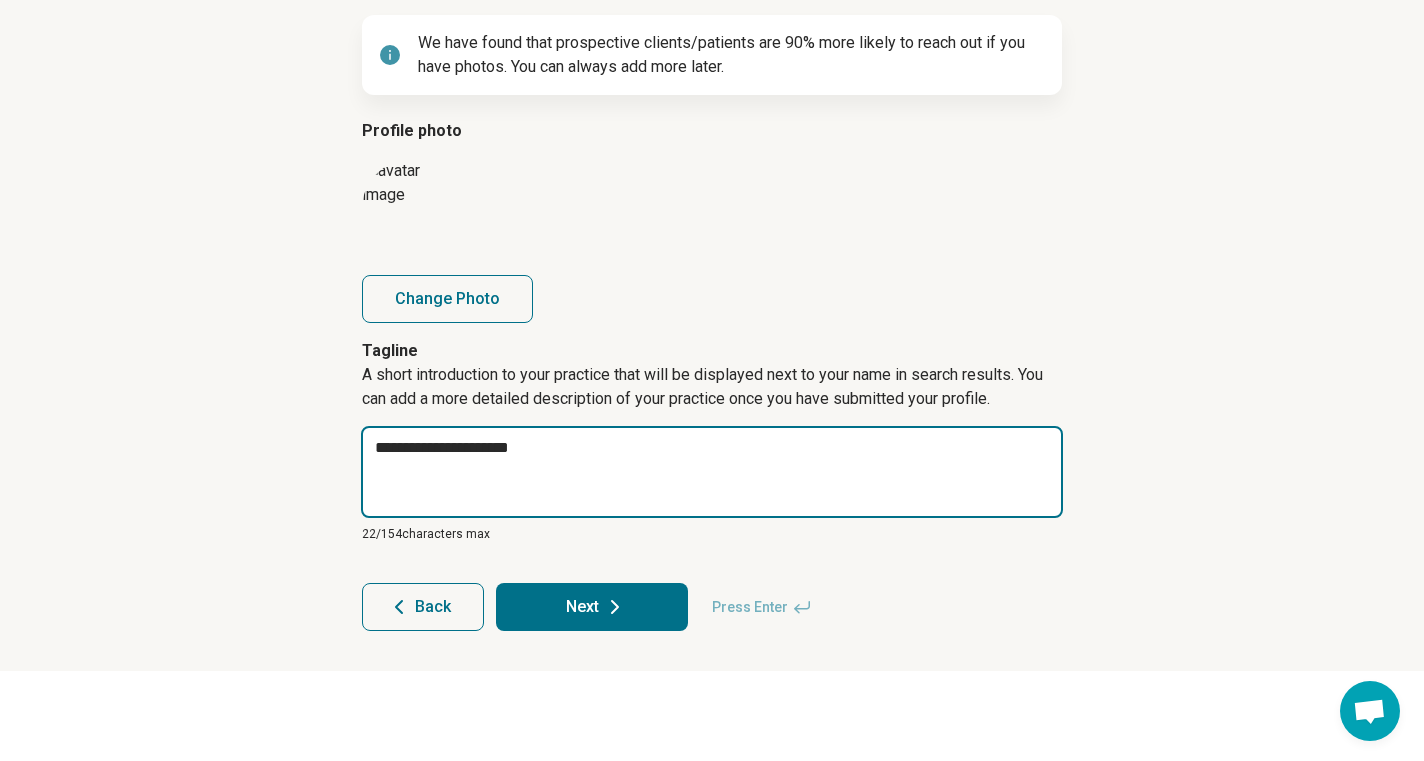 type on "*" 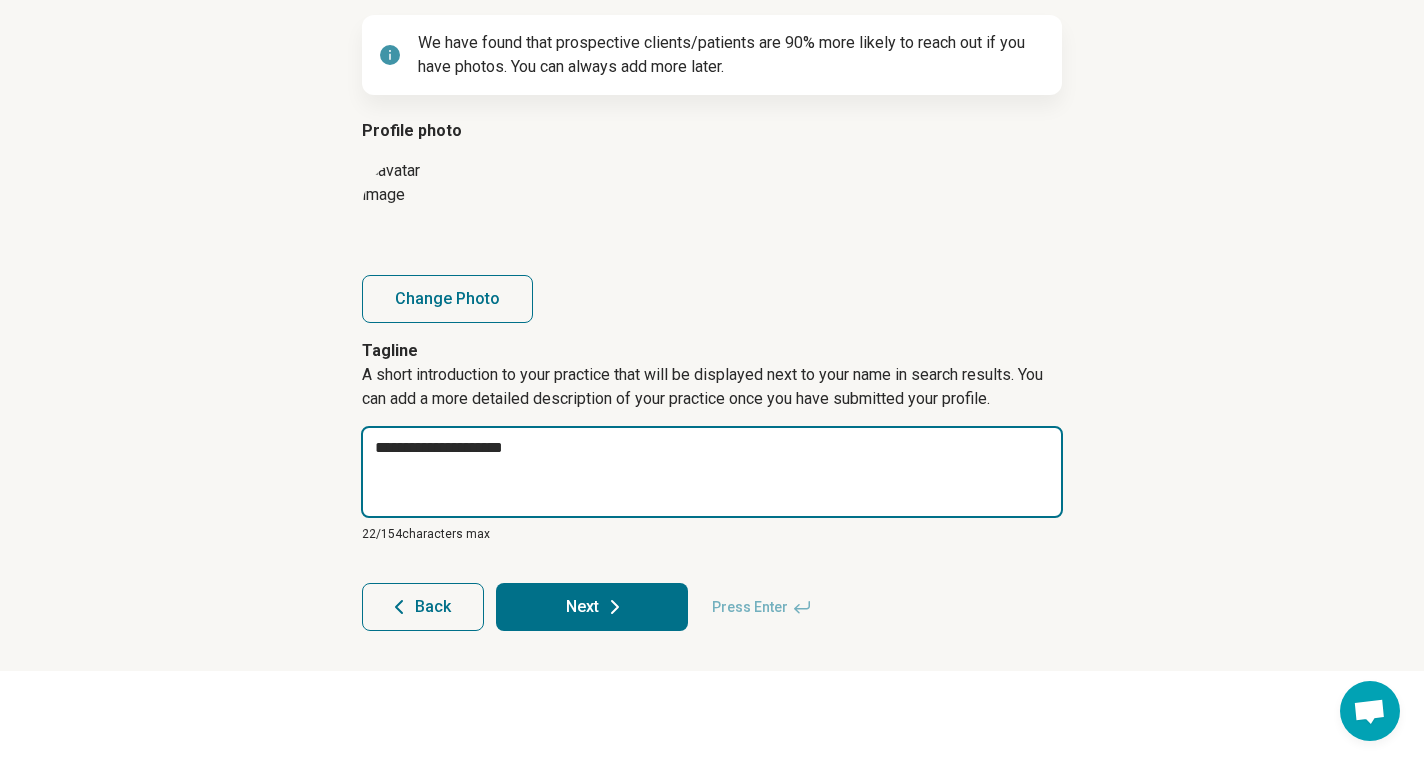 type on "*" 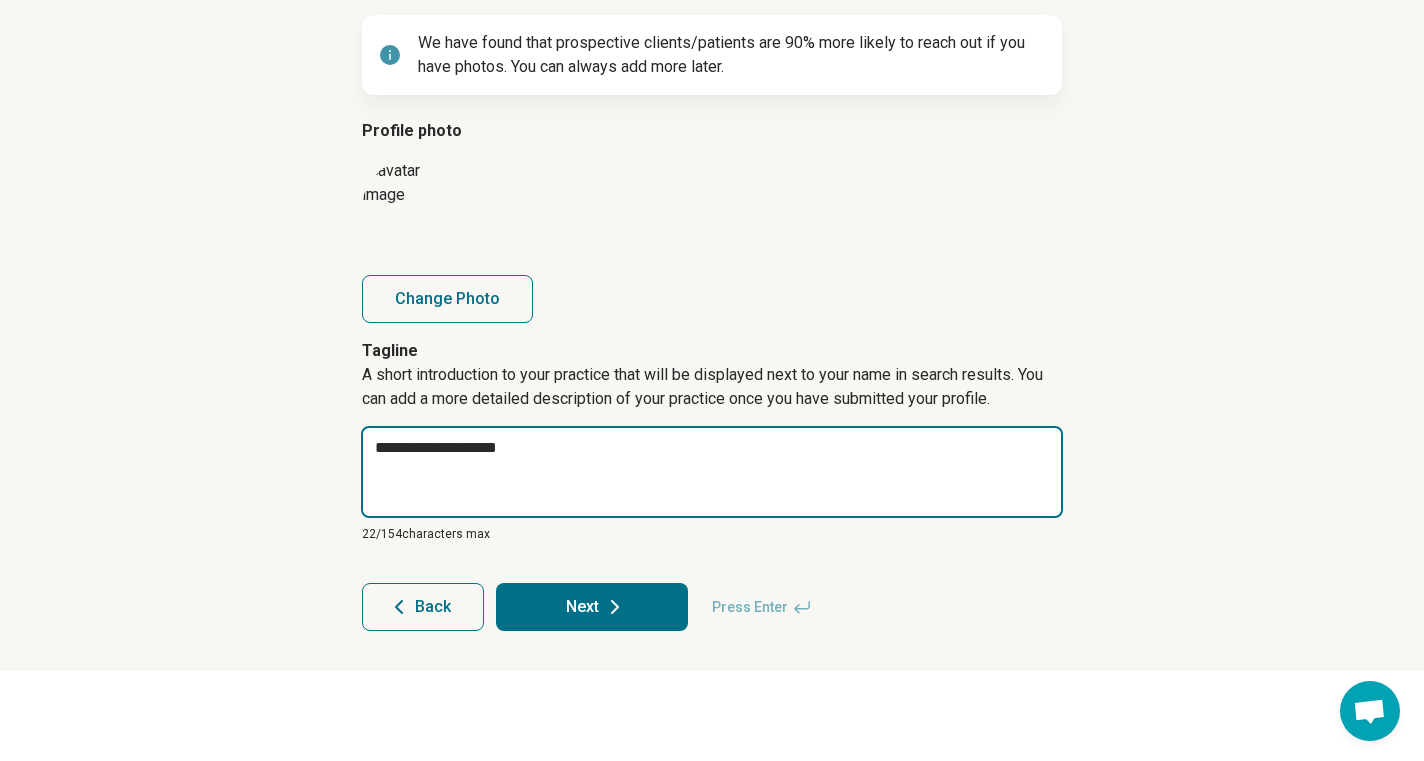 type on "*" 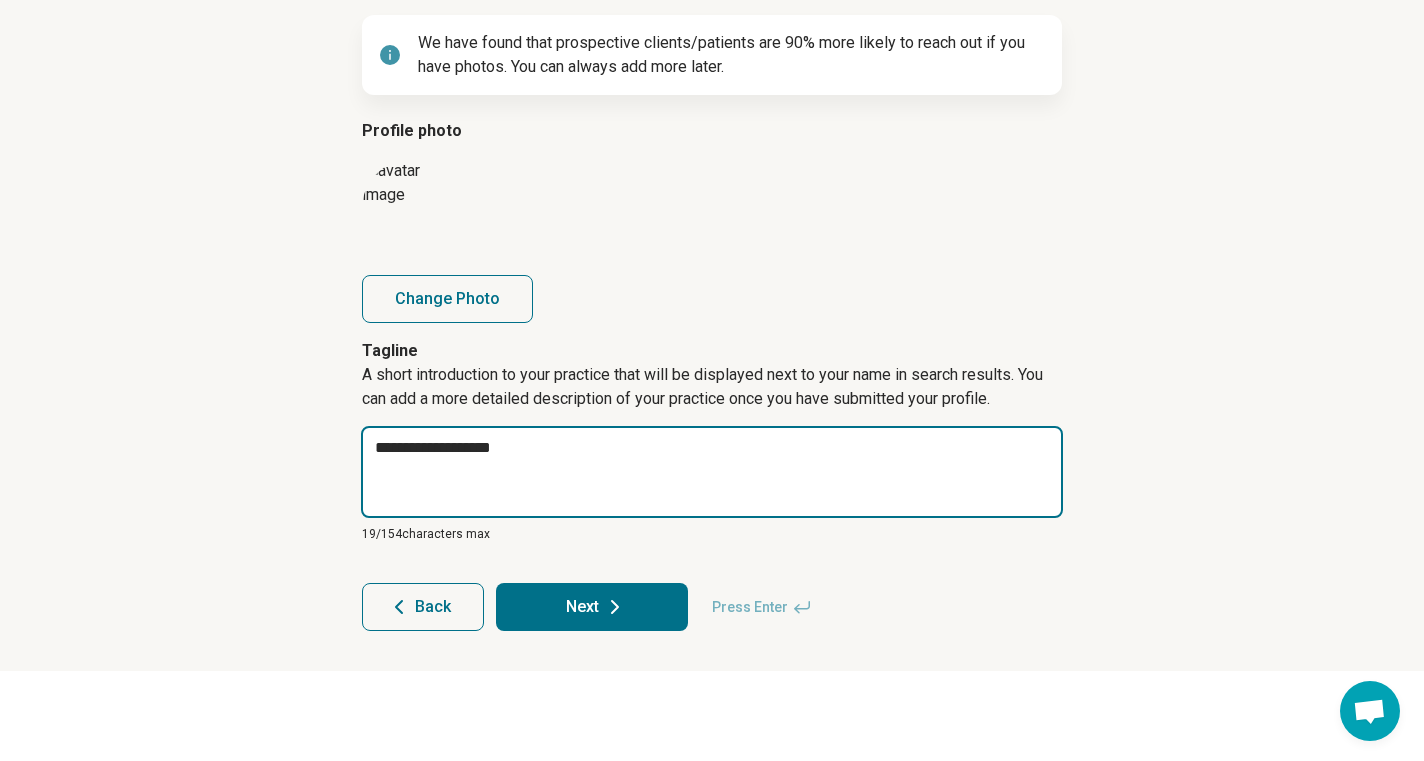 type on "*" 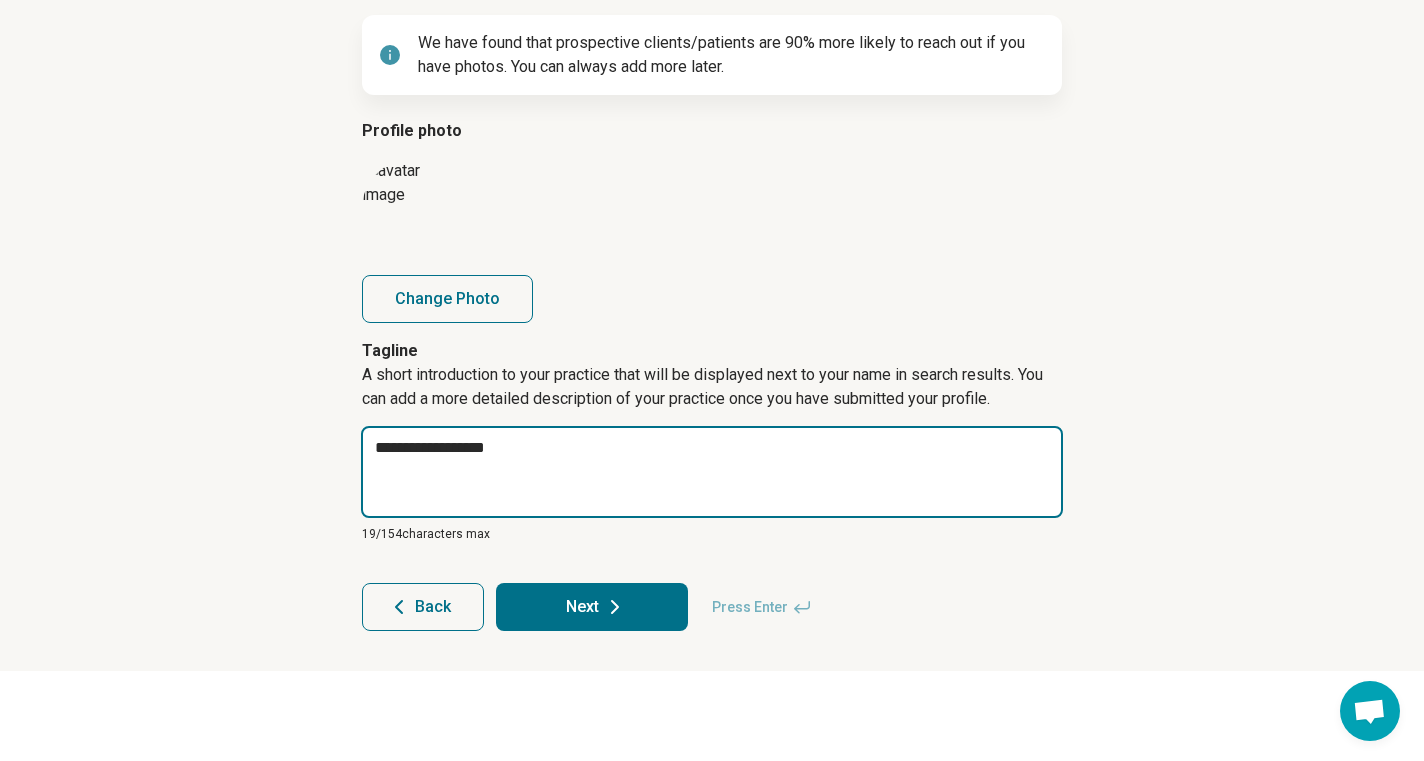 type on "*" 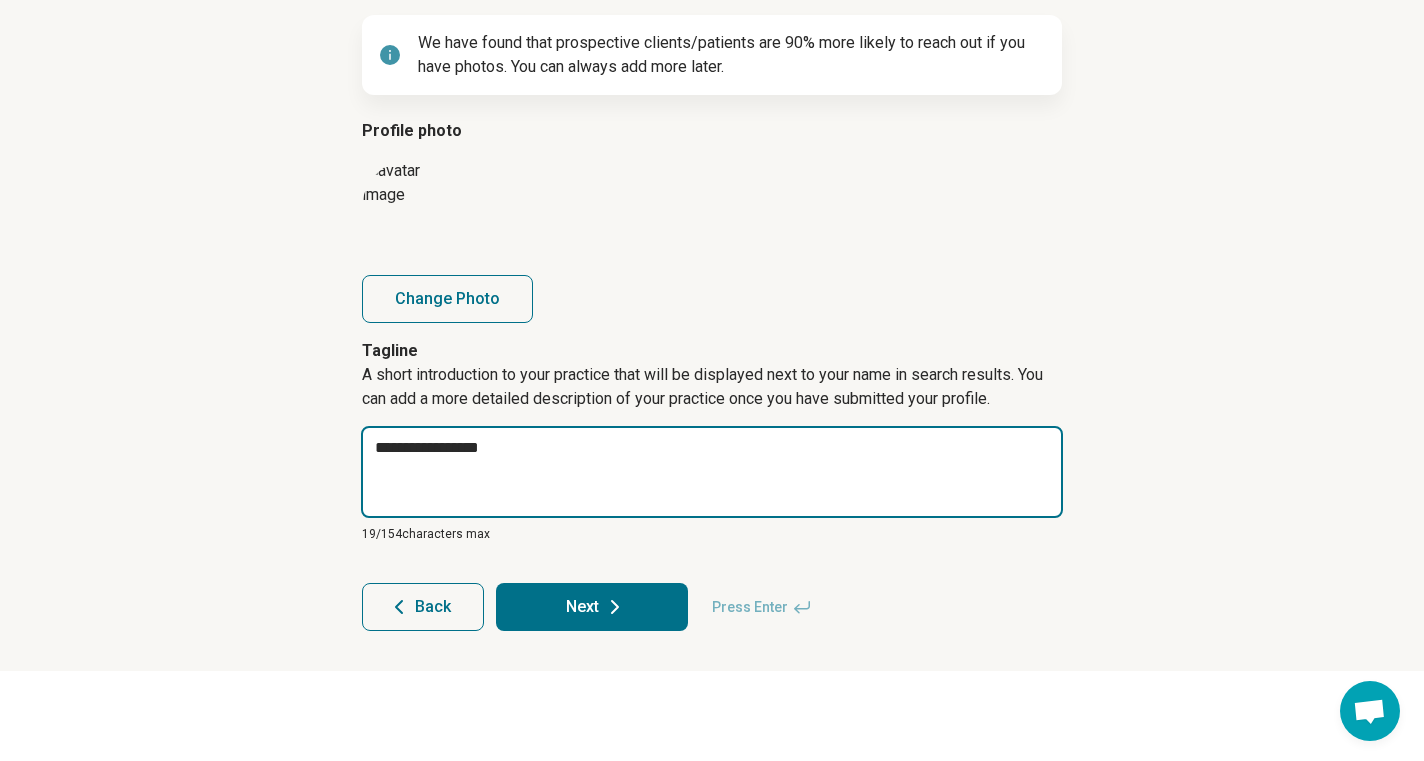 type on "*" 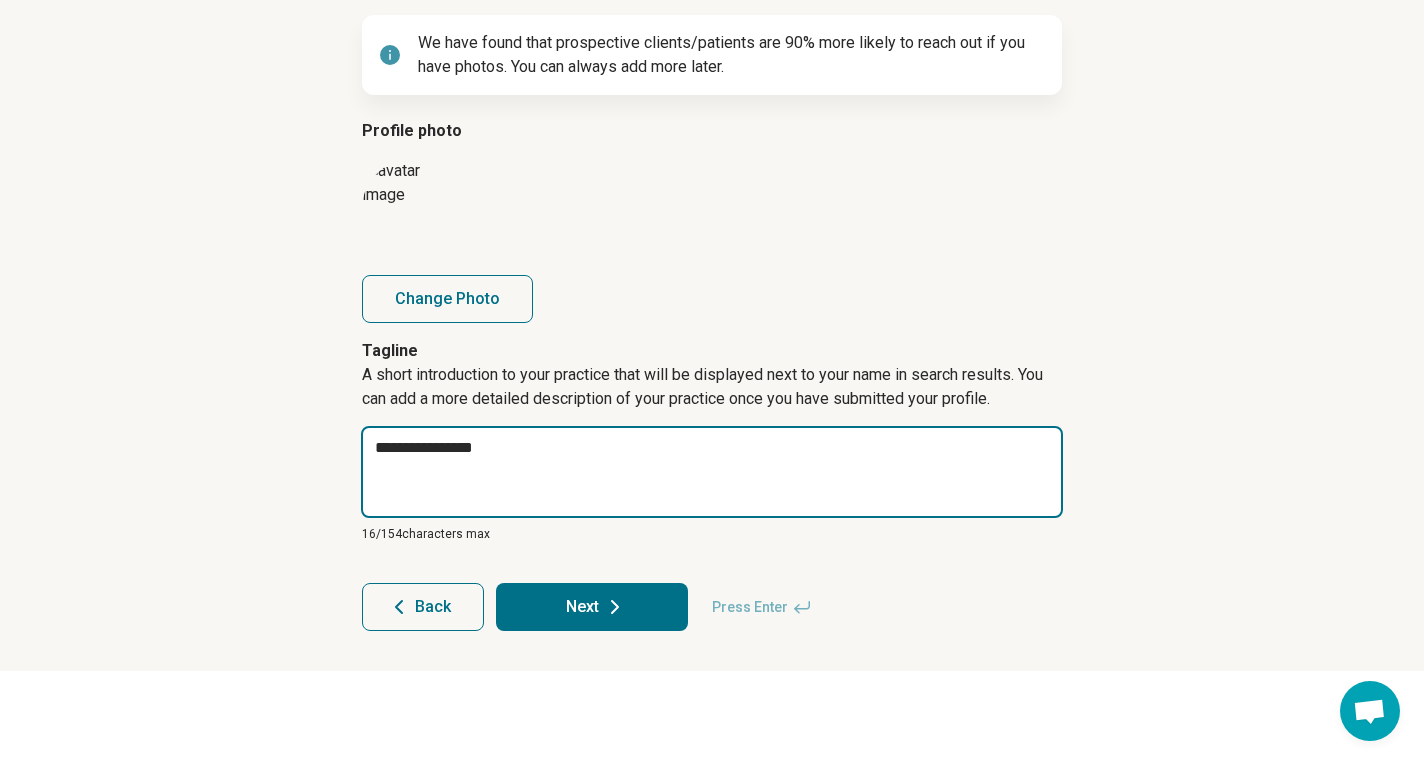type on "*" 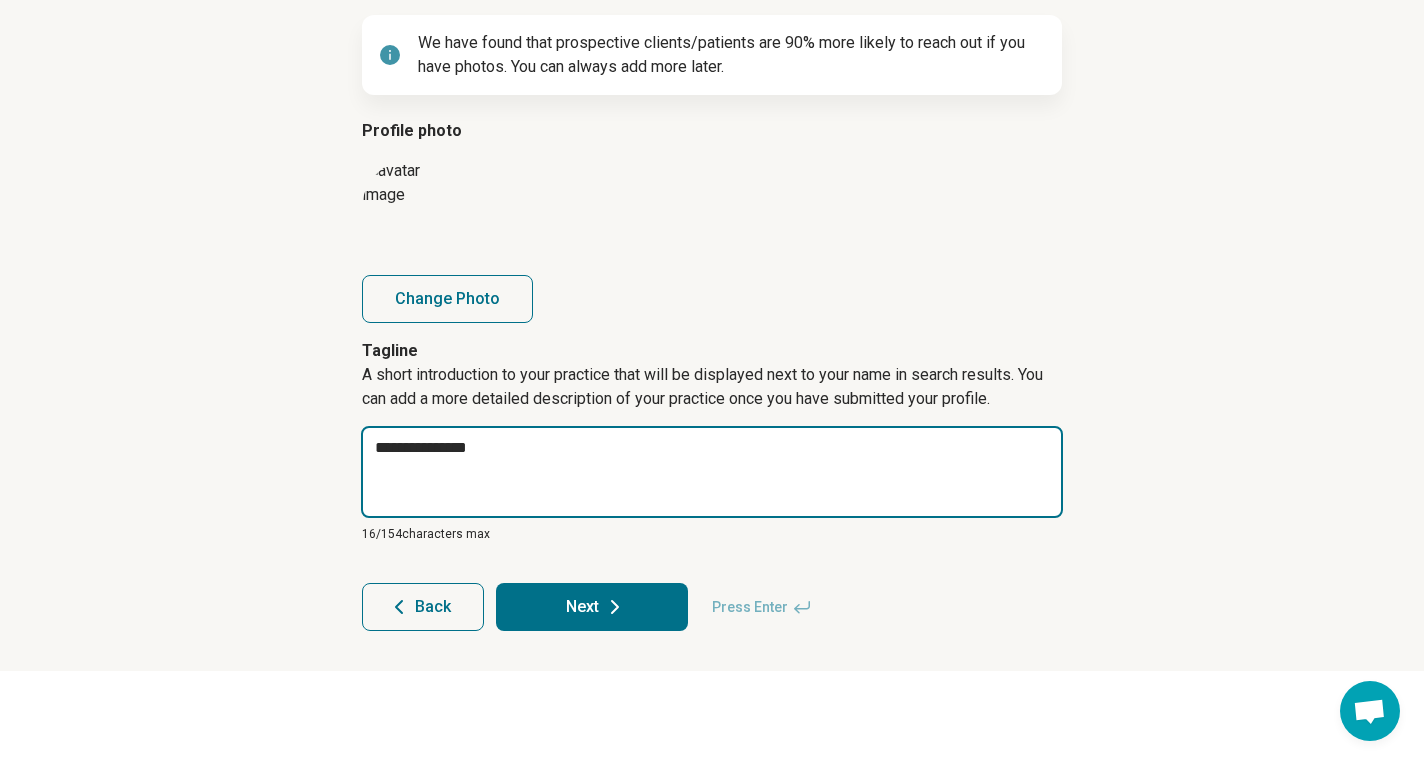 type on "*" 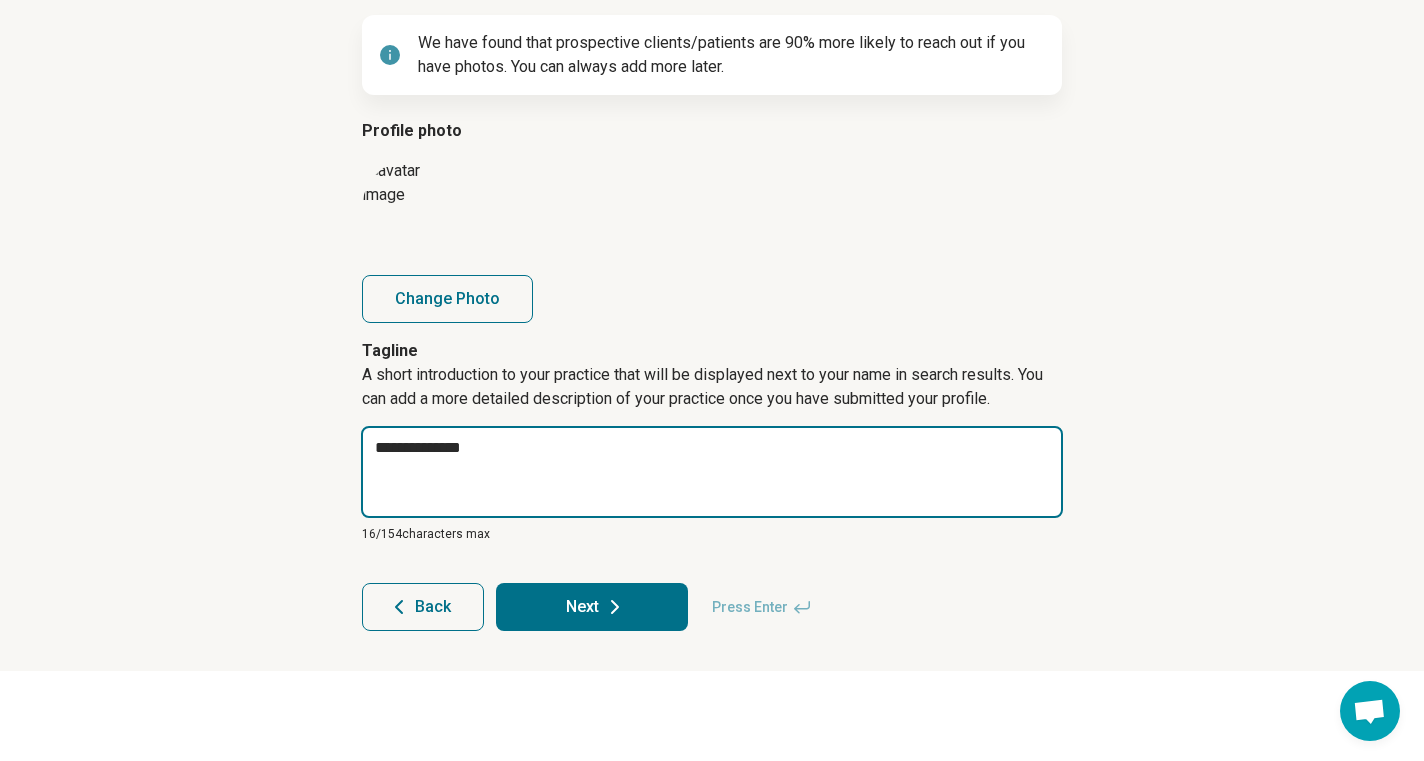 type on "*" 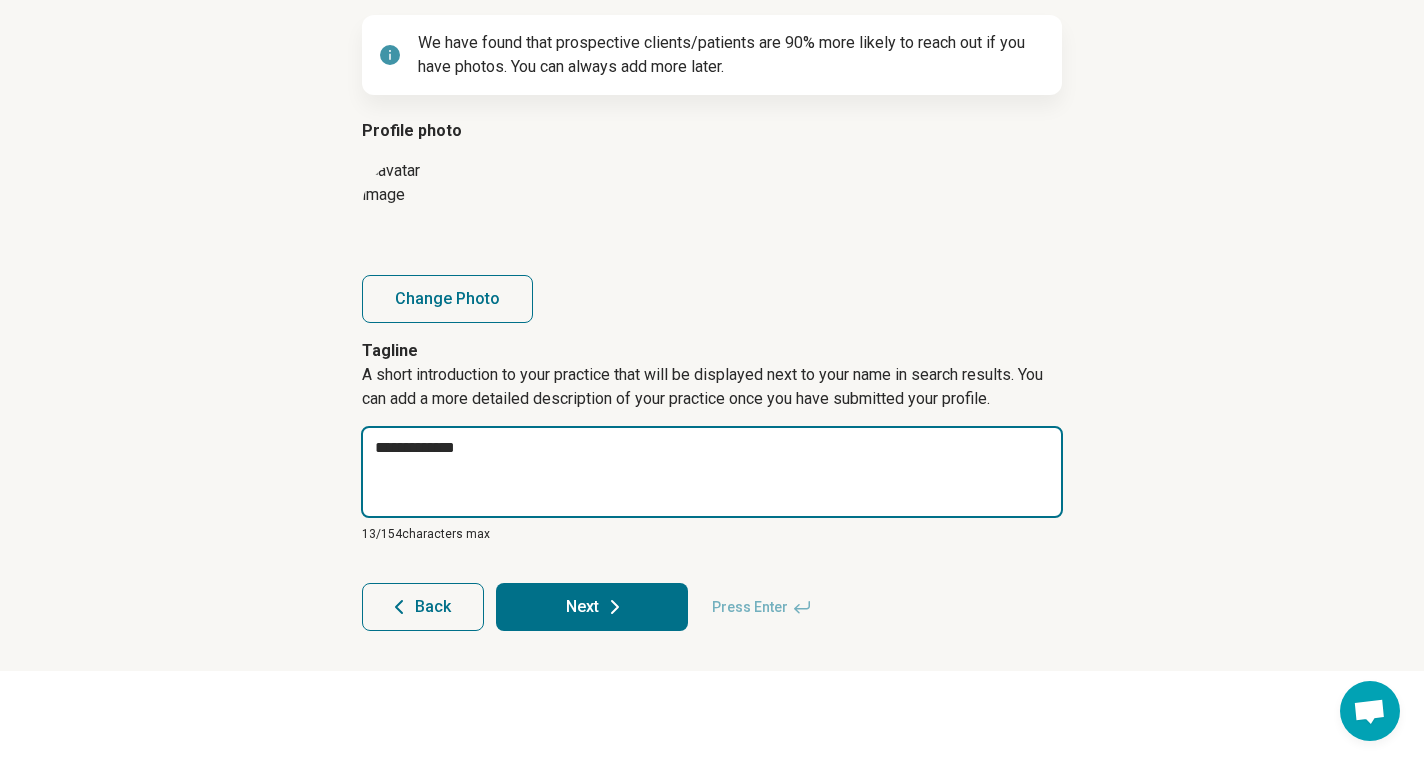 type on "*" 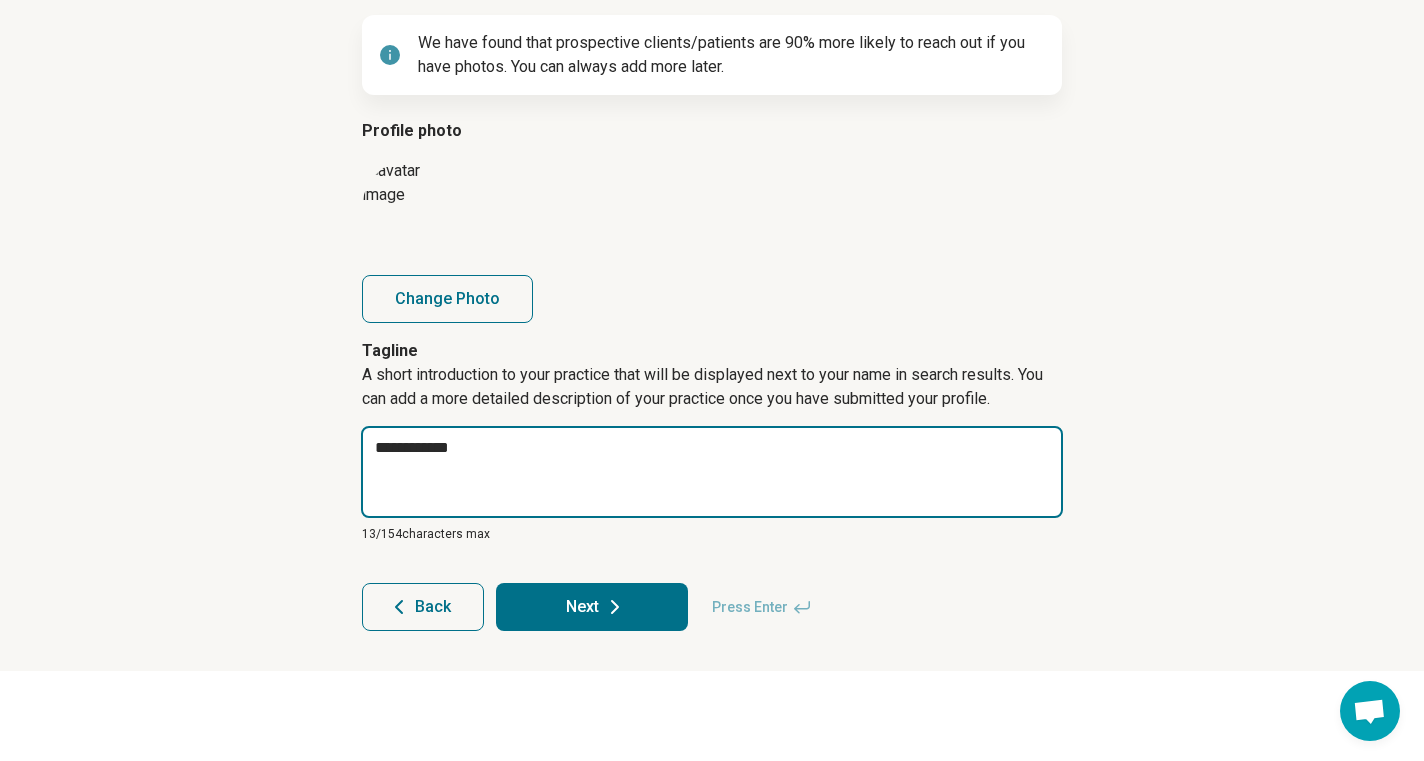 type on "*" 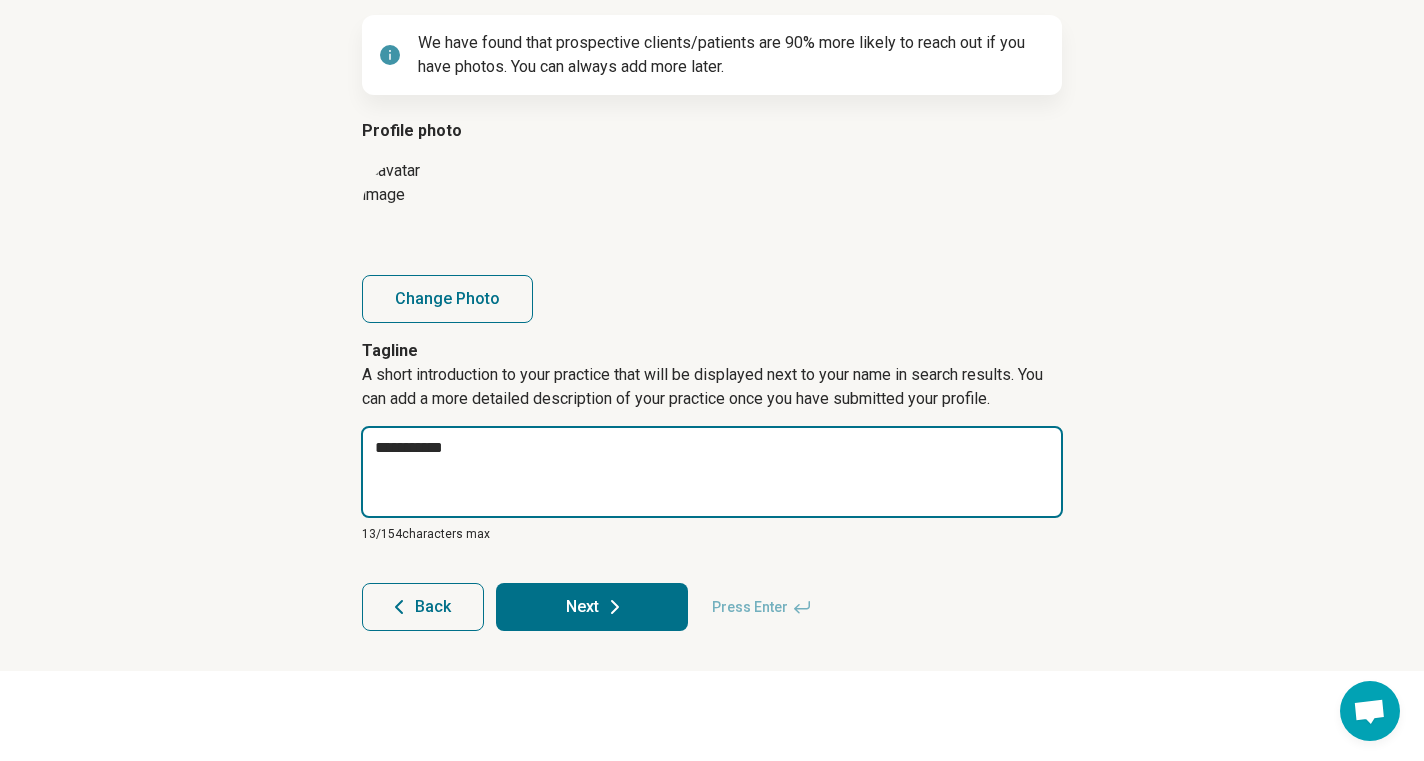 type on "*" 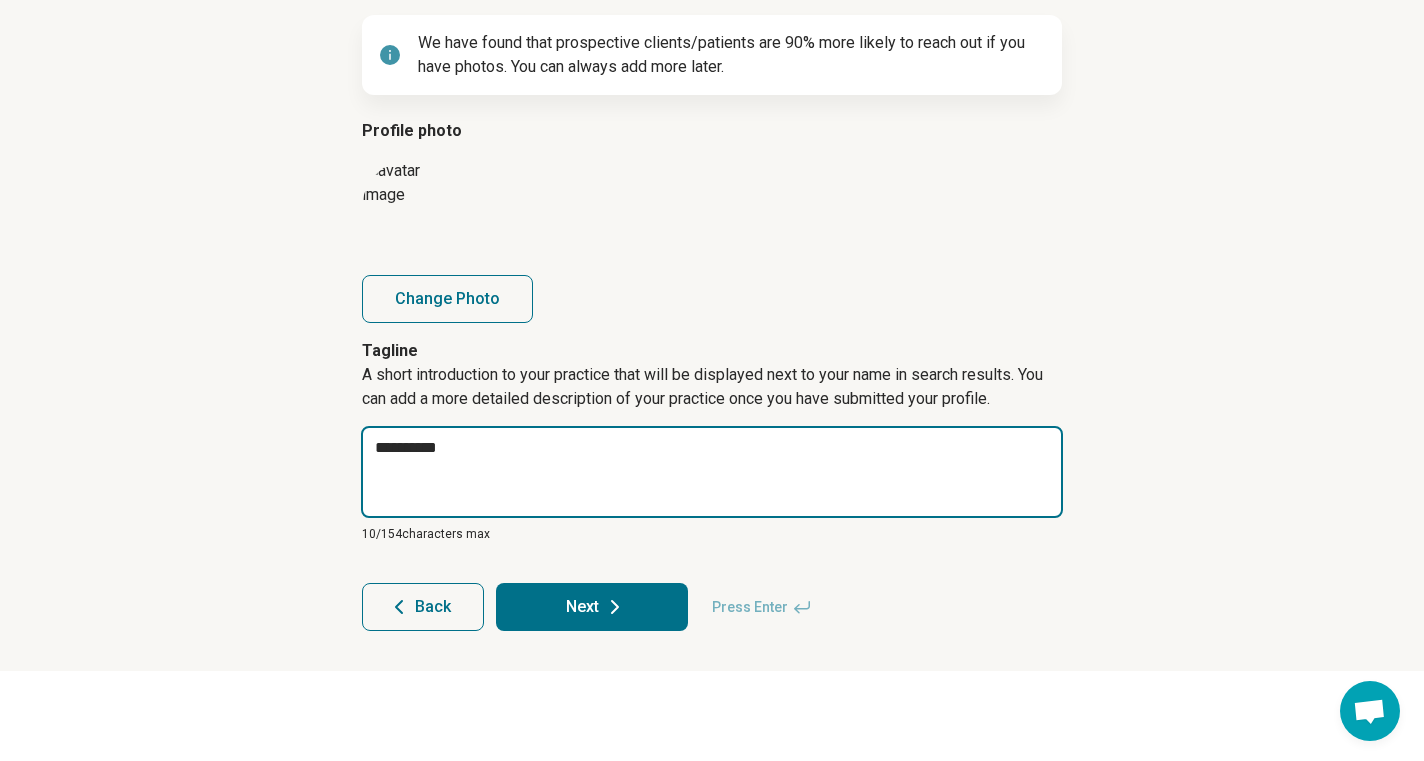 type on "*" 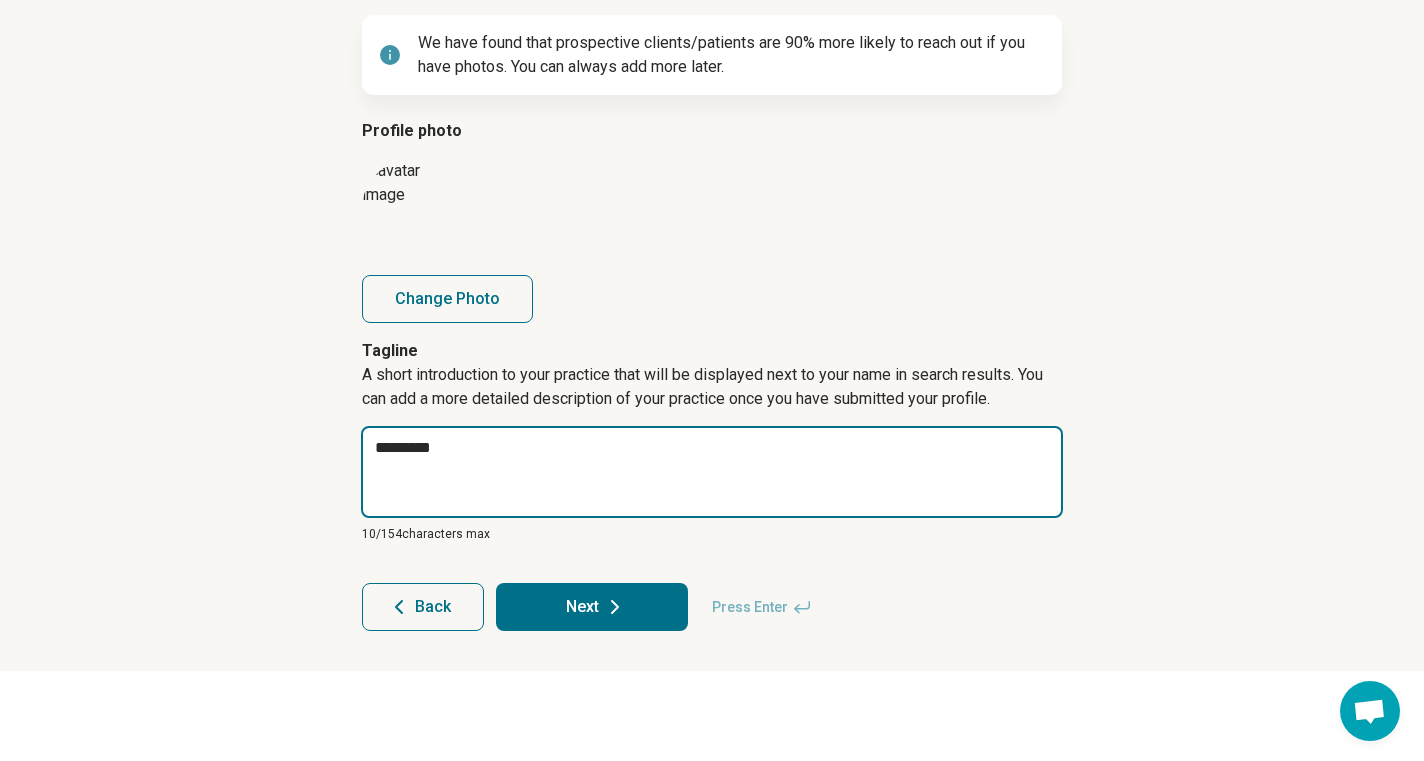 type on "*" 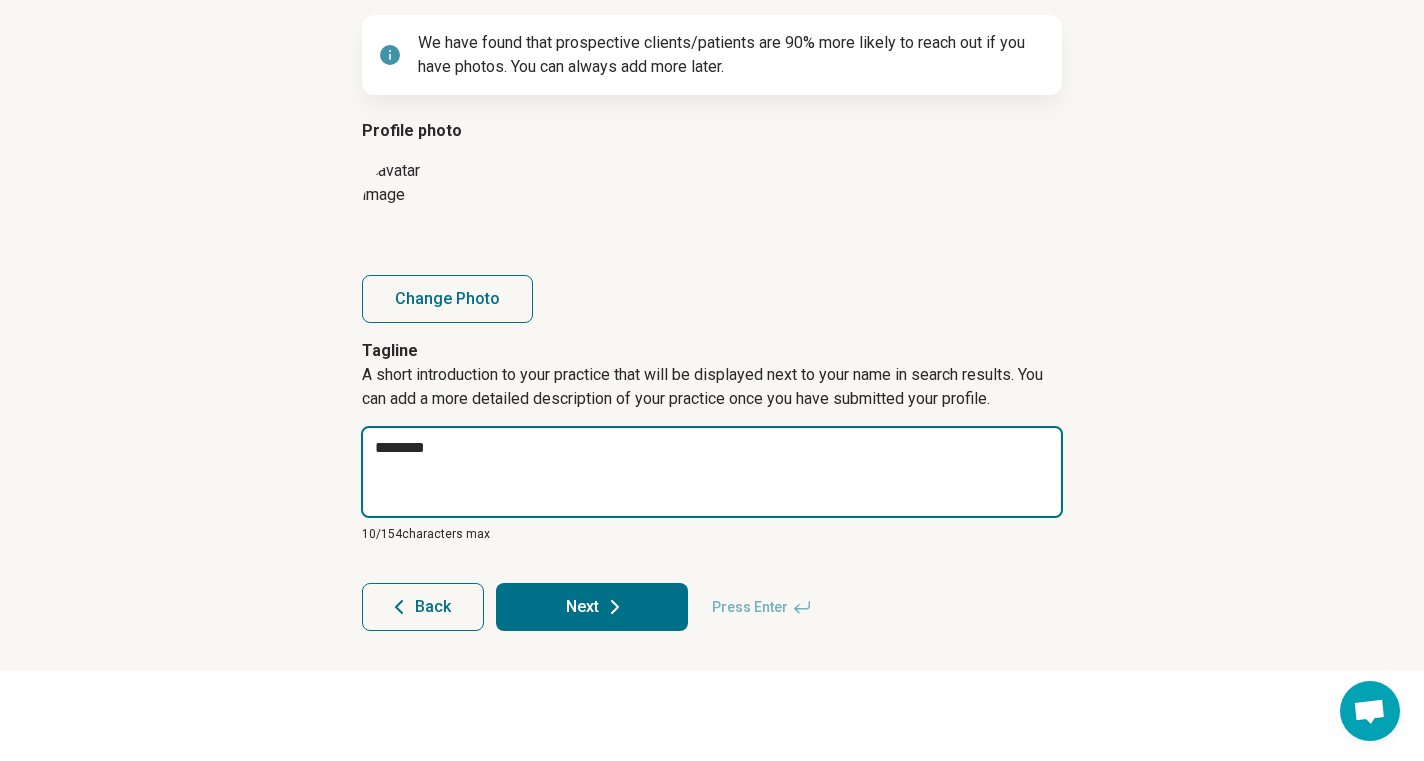 type on "*" 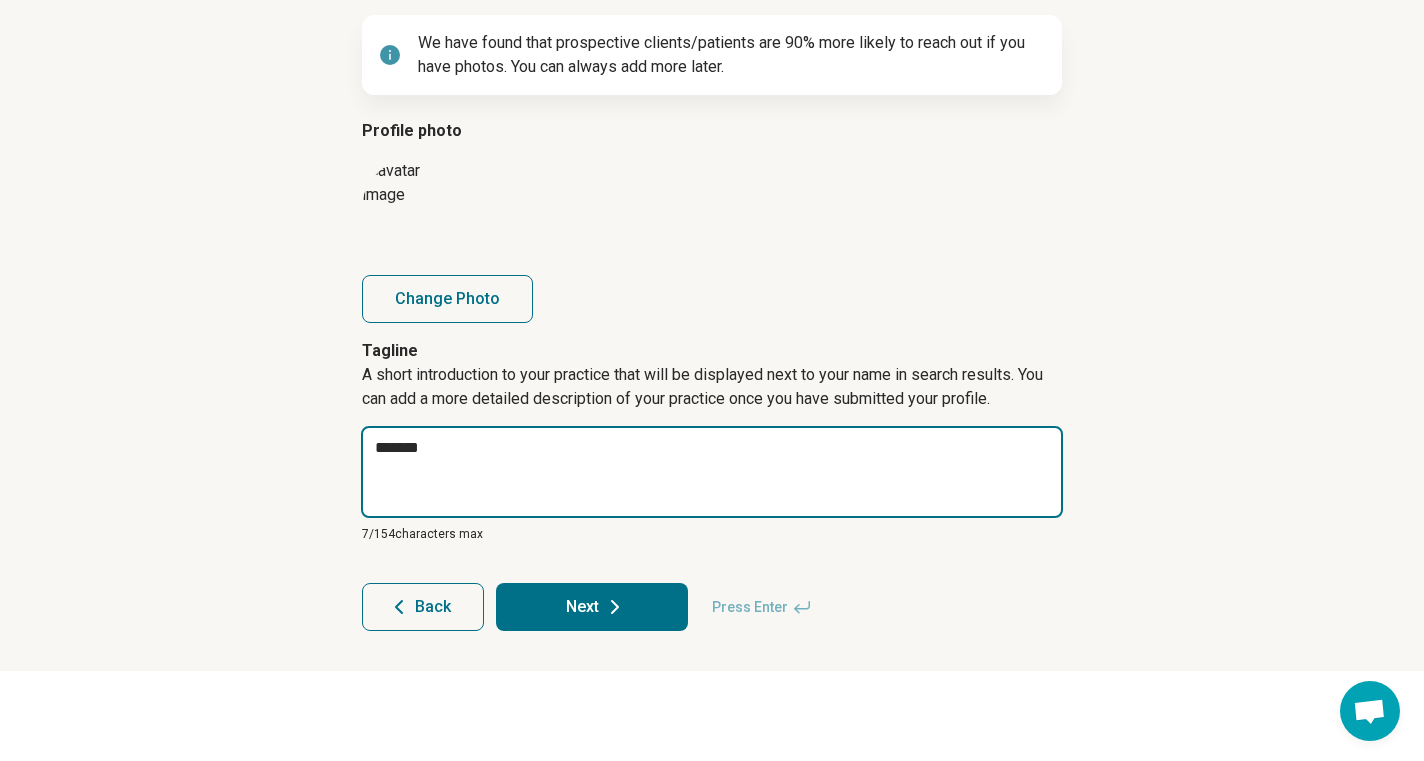 type on "*" 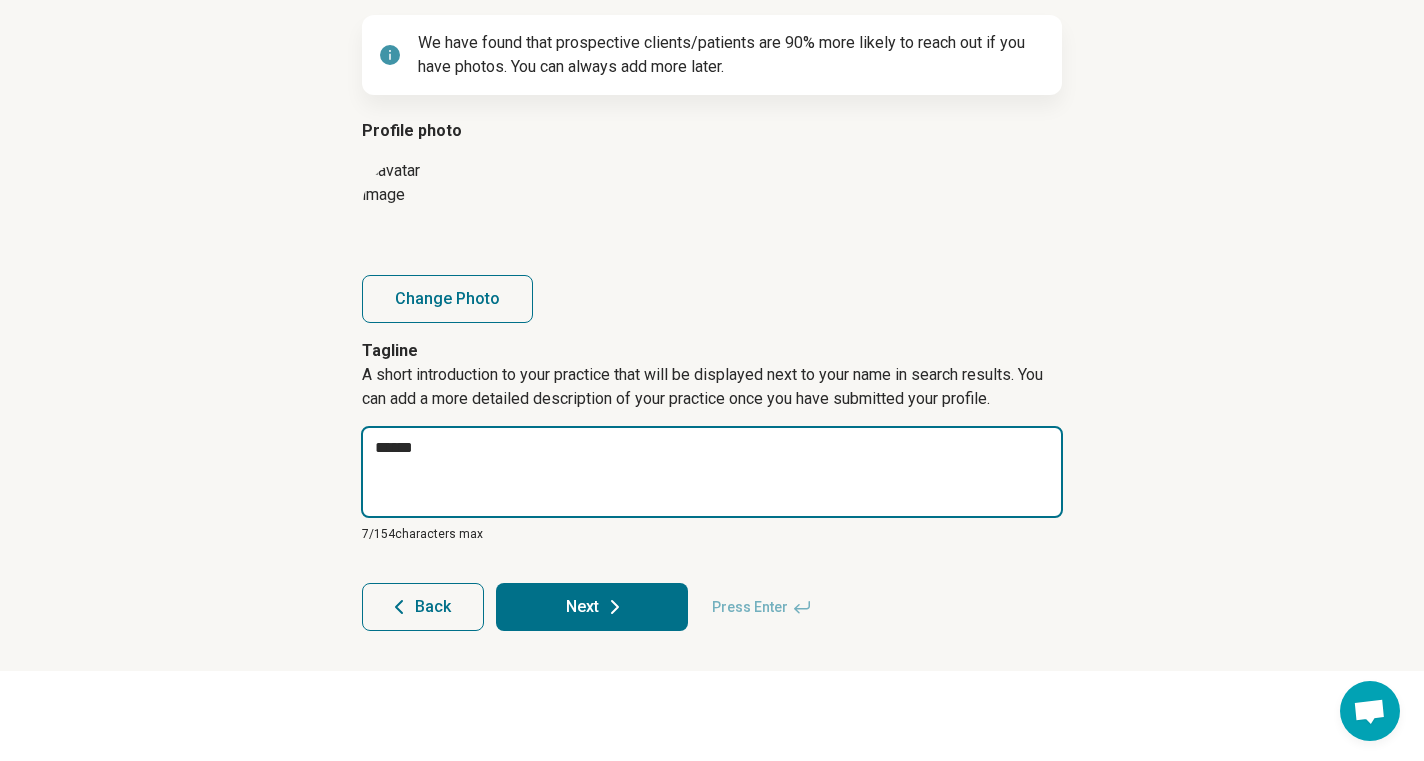 type on "*" 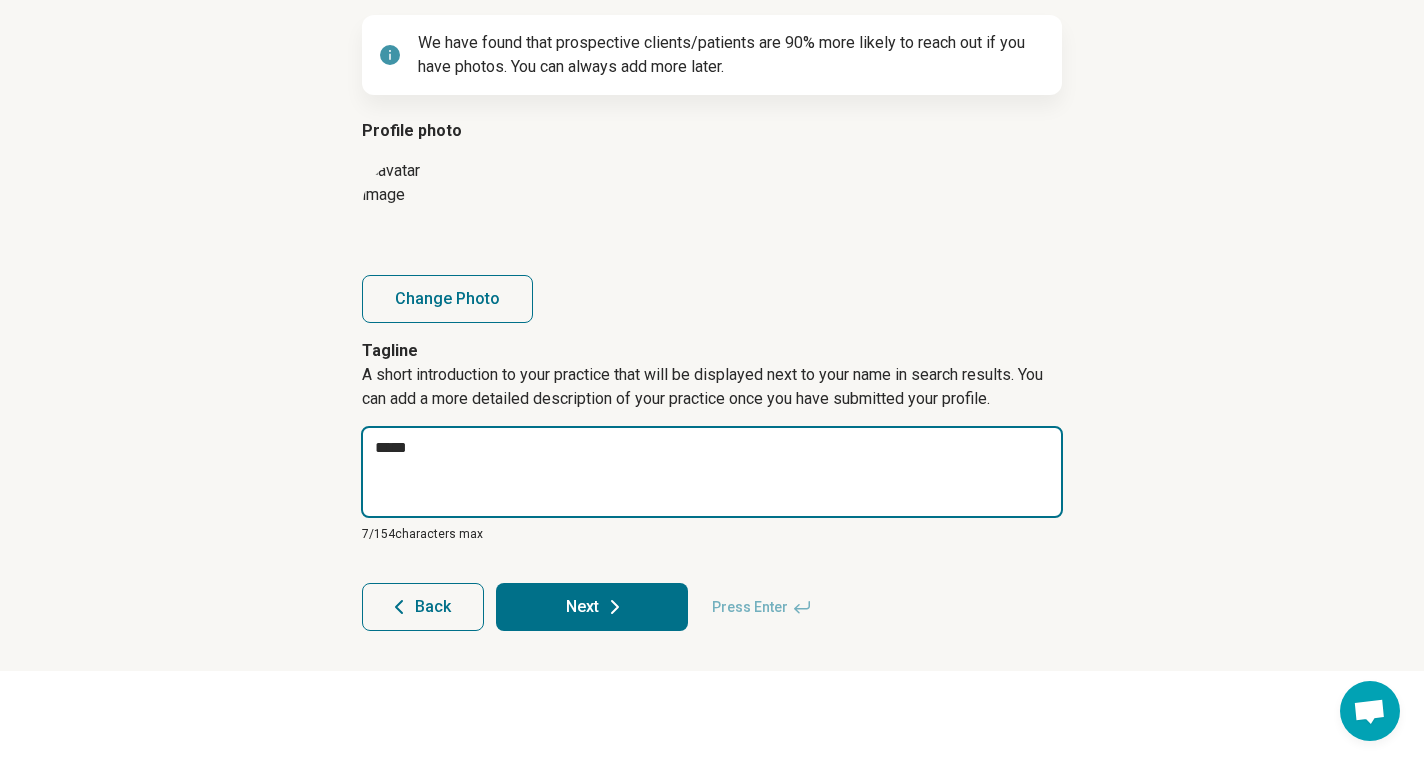type on "*" 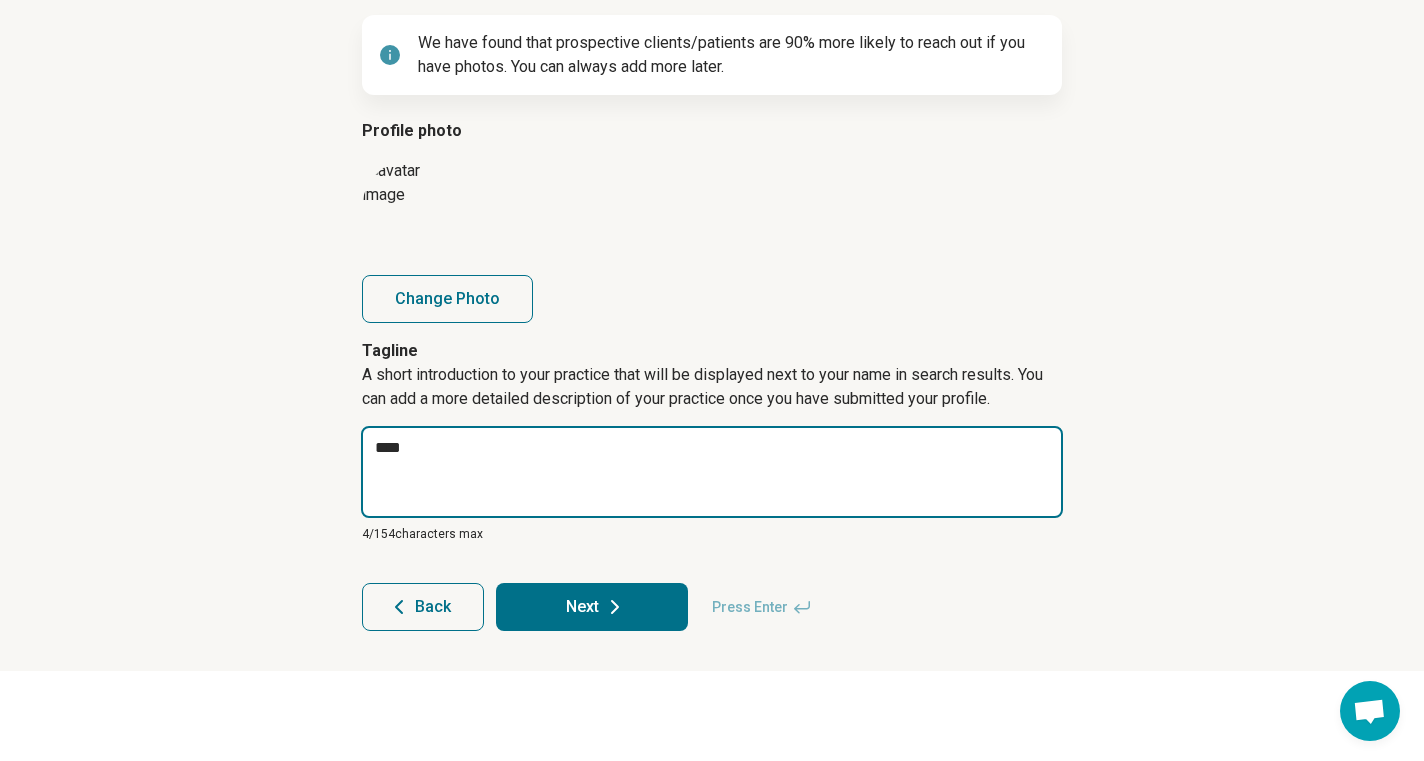 type on "*" 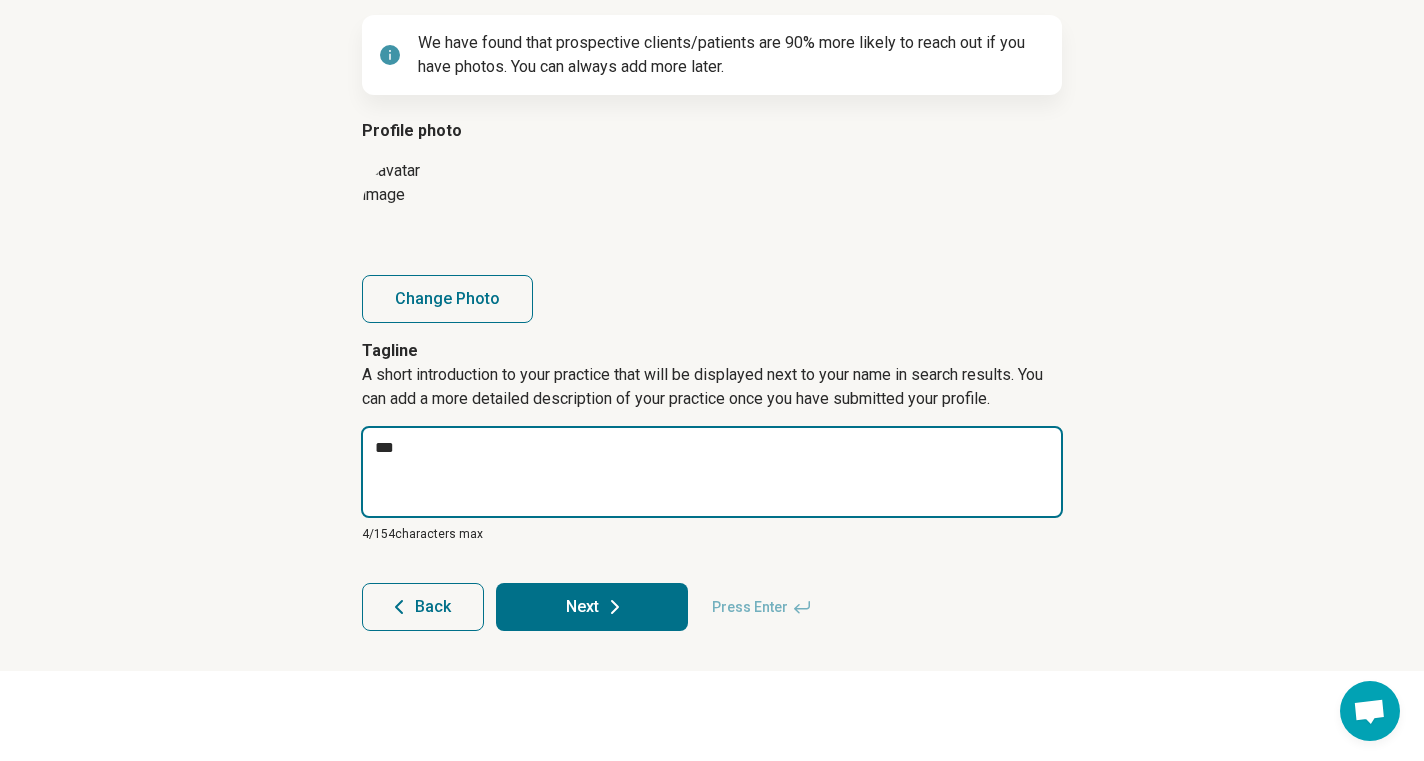 type on "*" 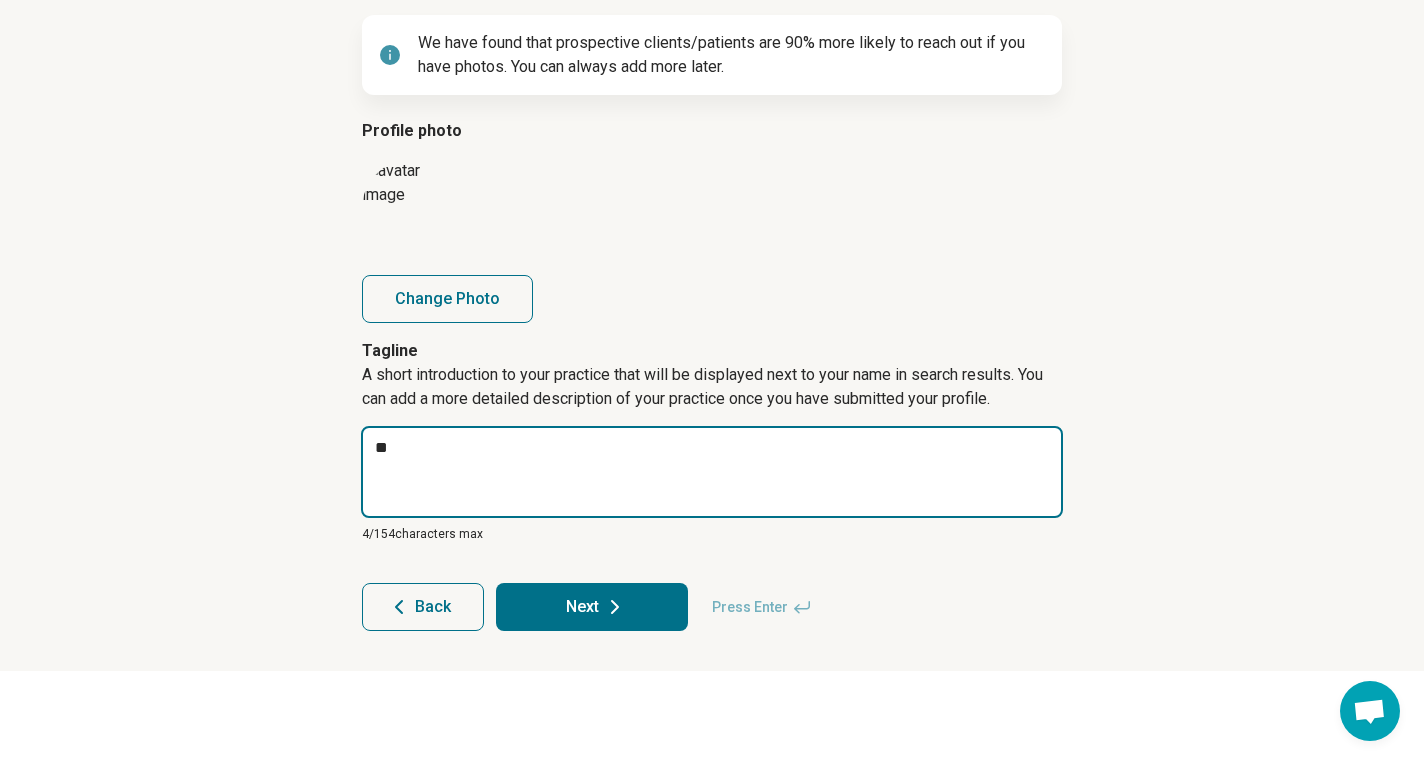 type on "*" 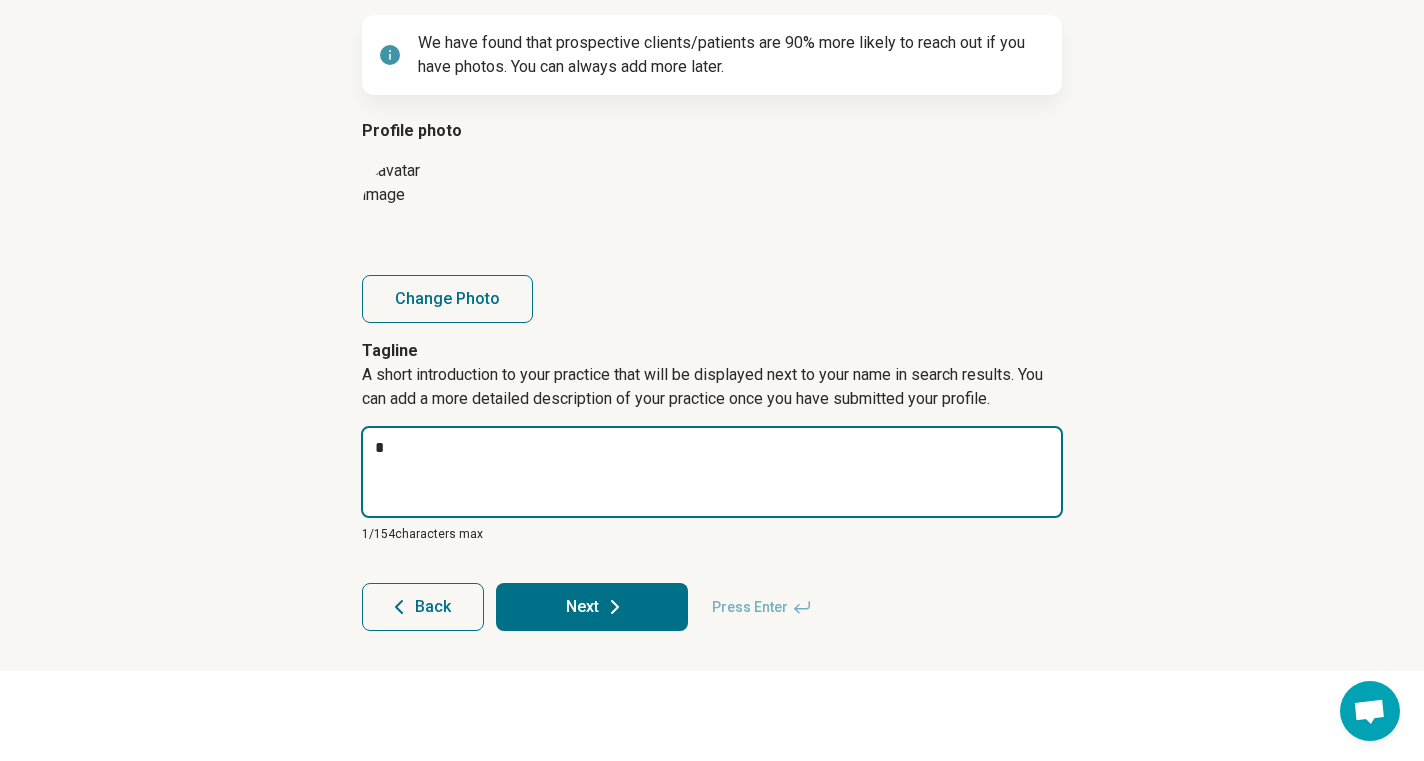 type on "*" 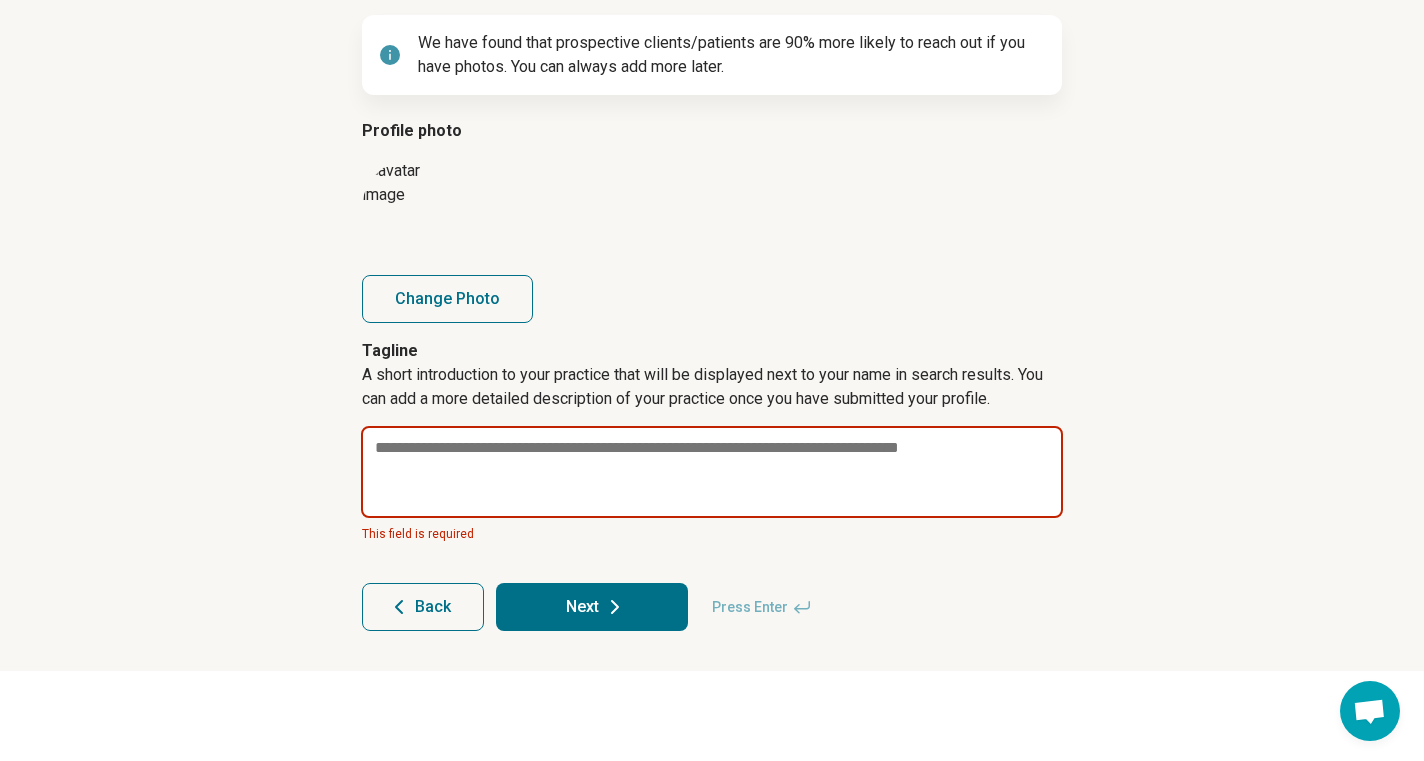 type on "*" 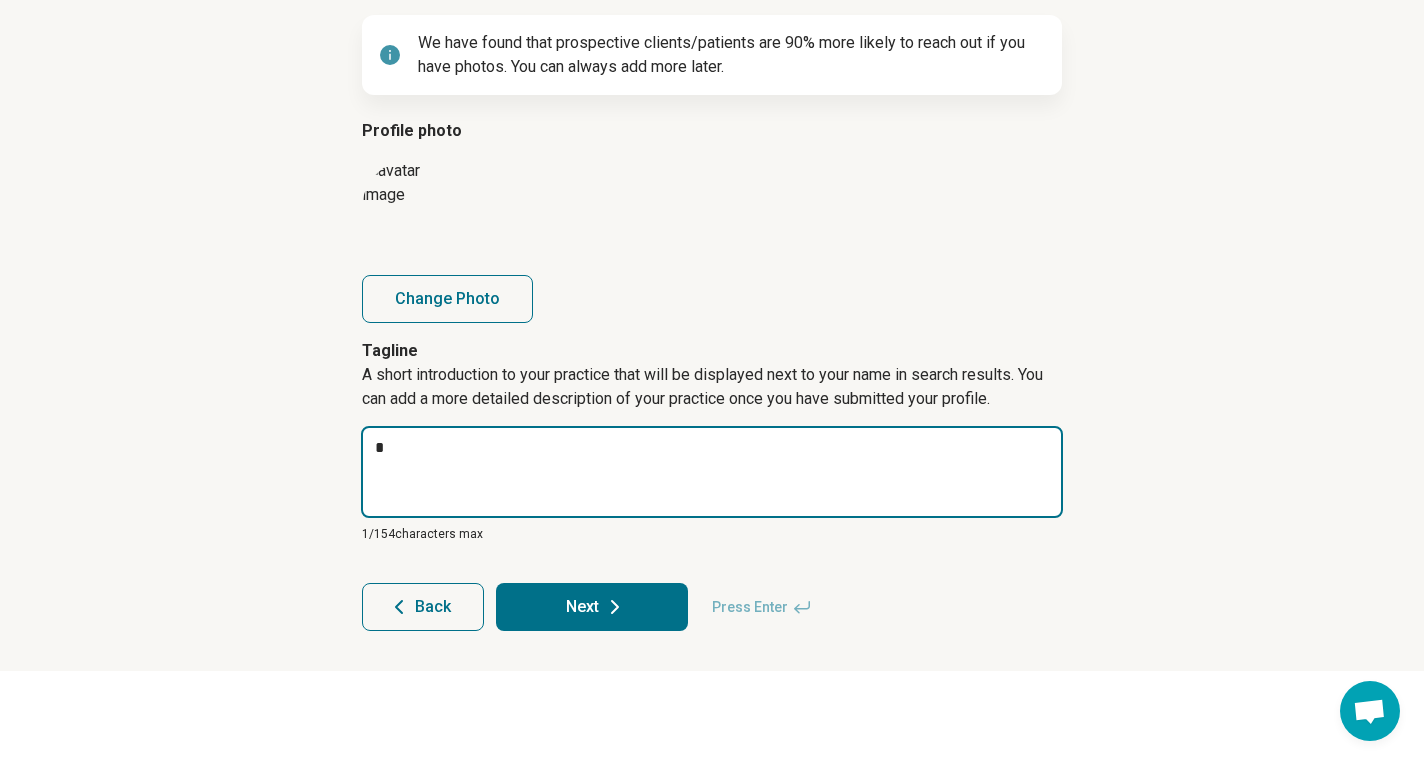 type on "*" 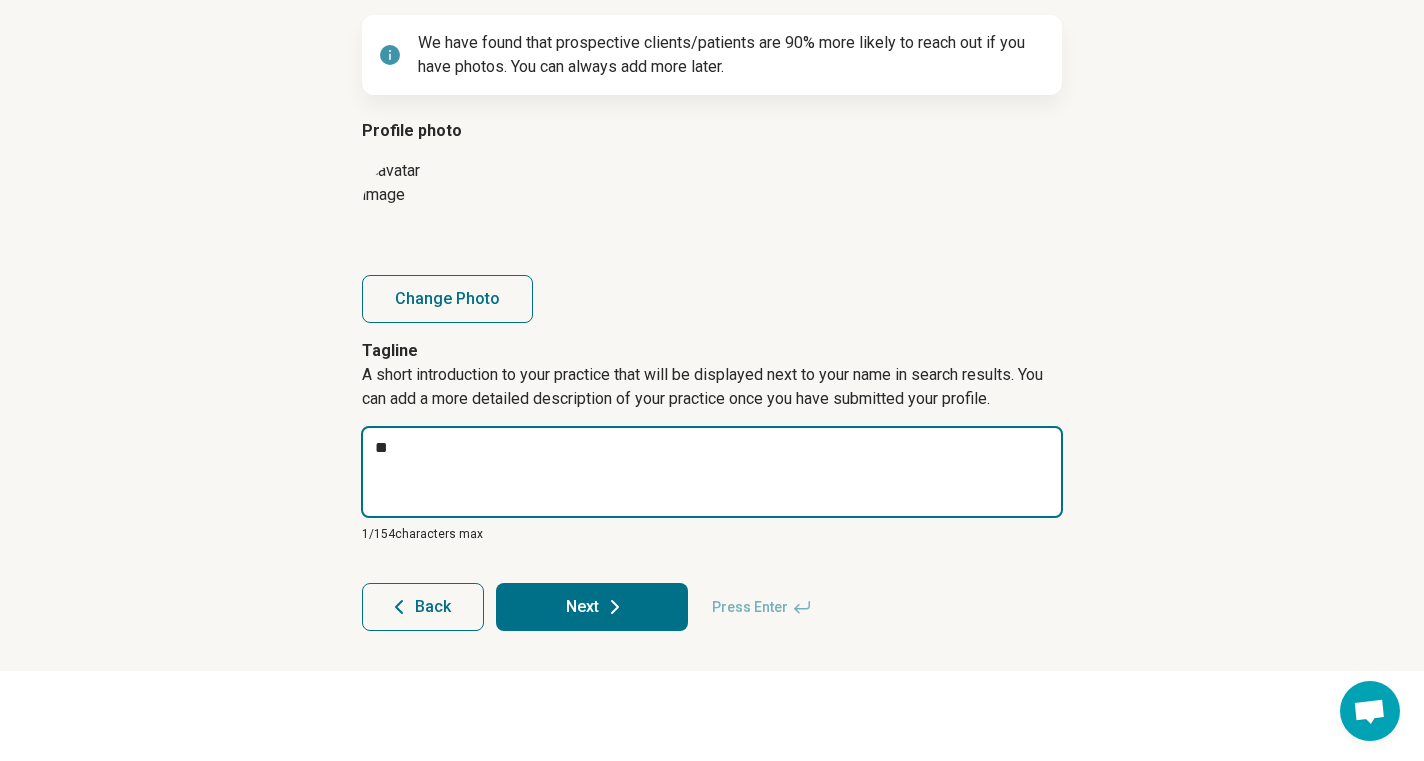 type on "*" 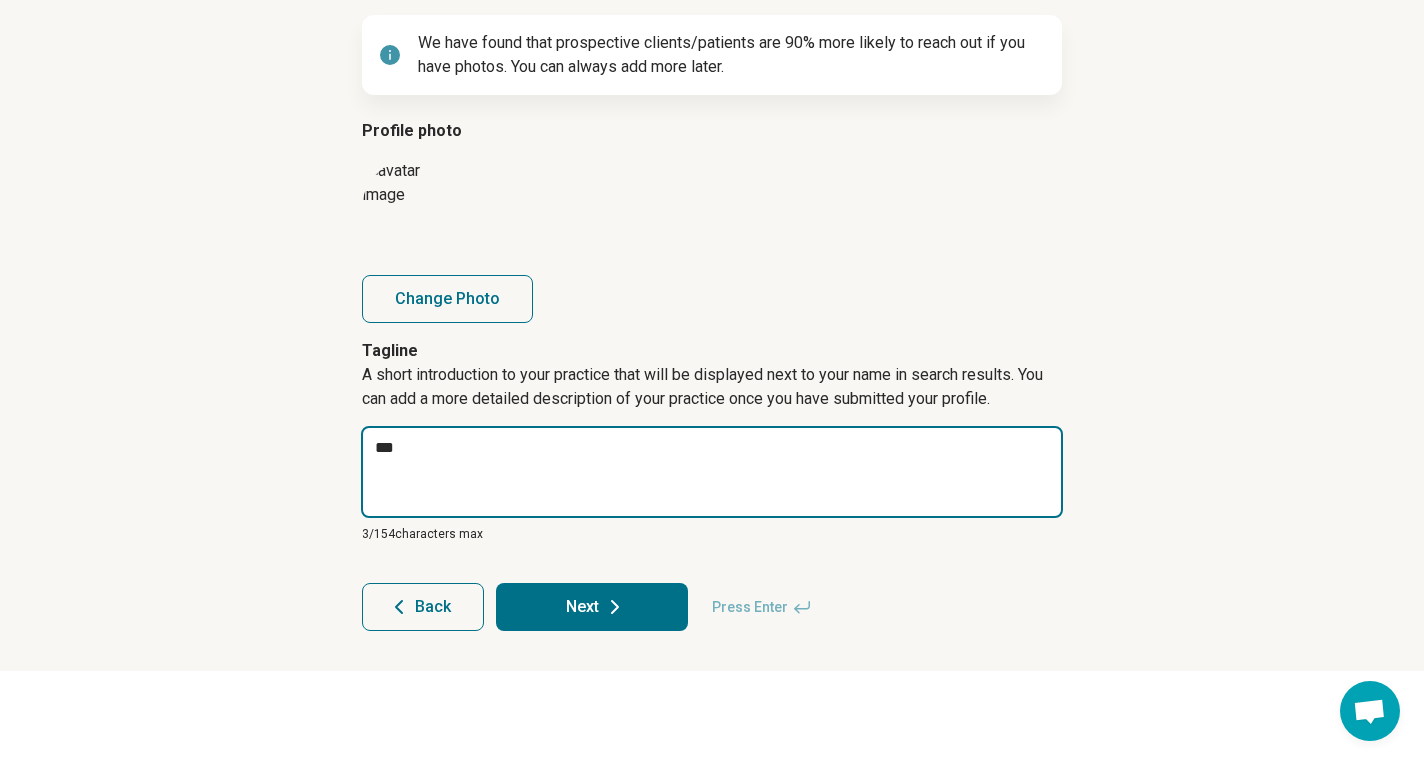 type on "*" 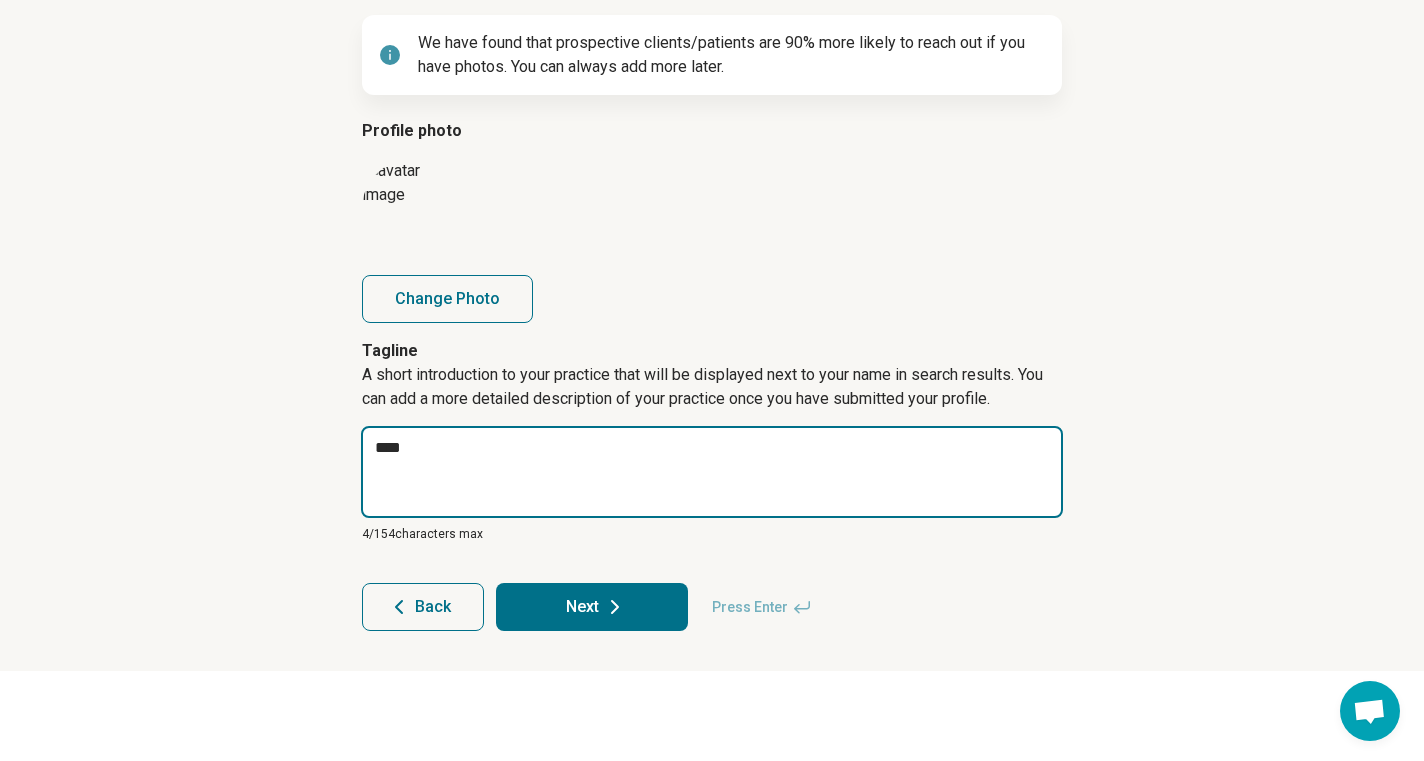 type on "*" 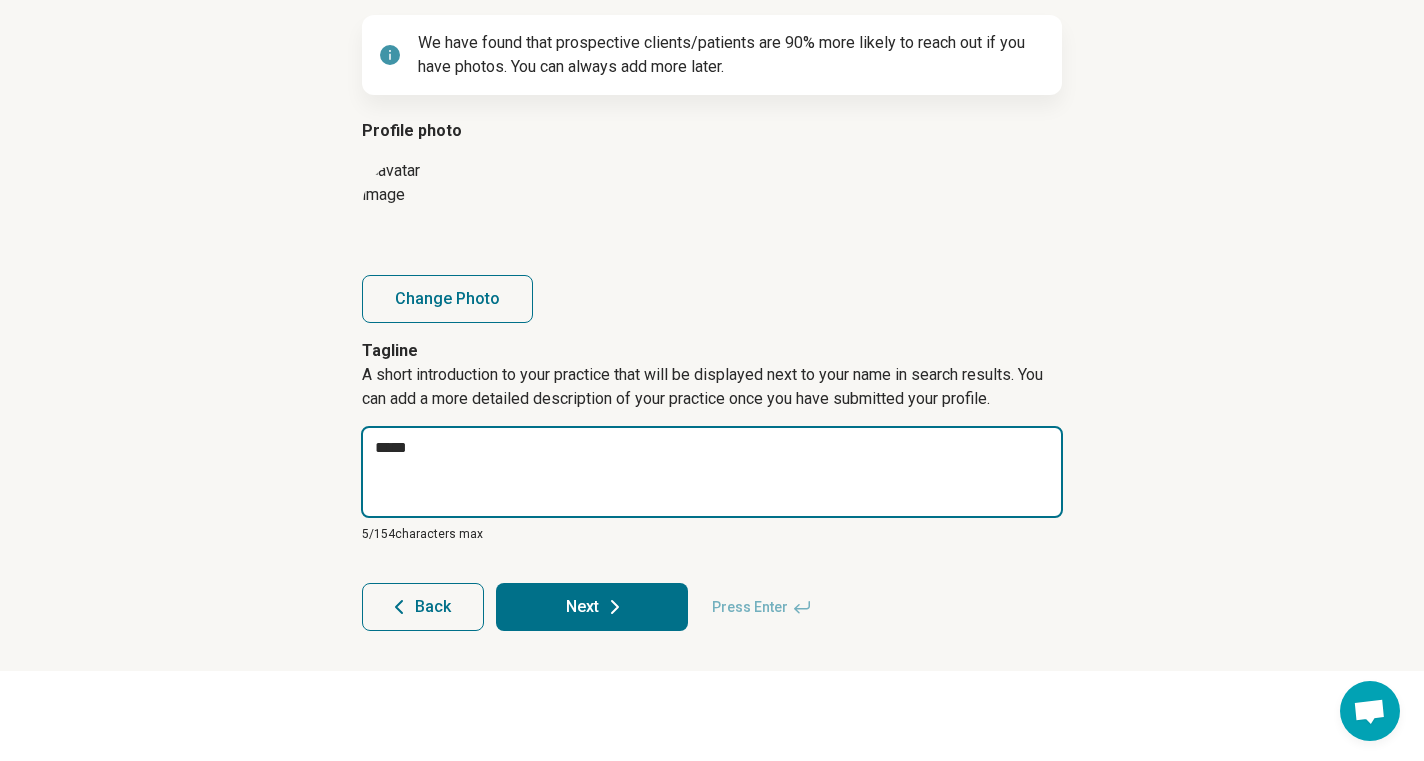 type on "*" 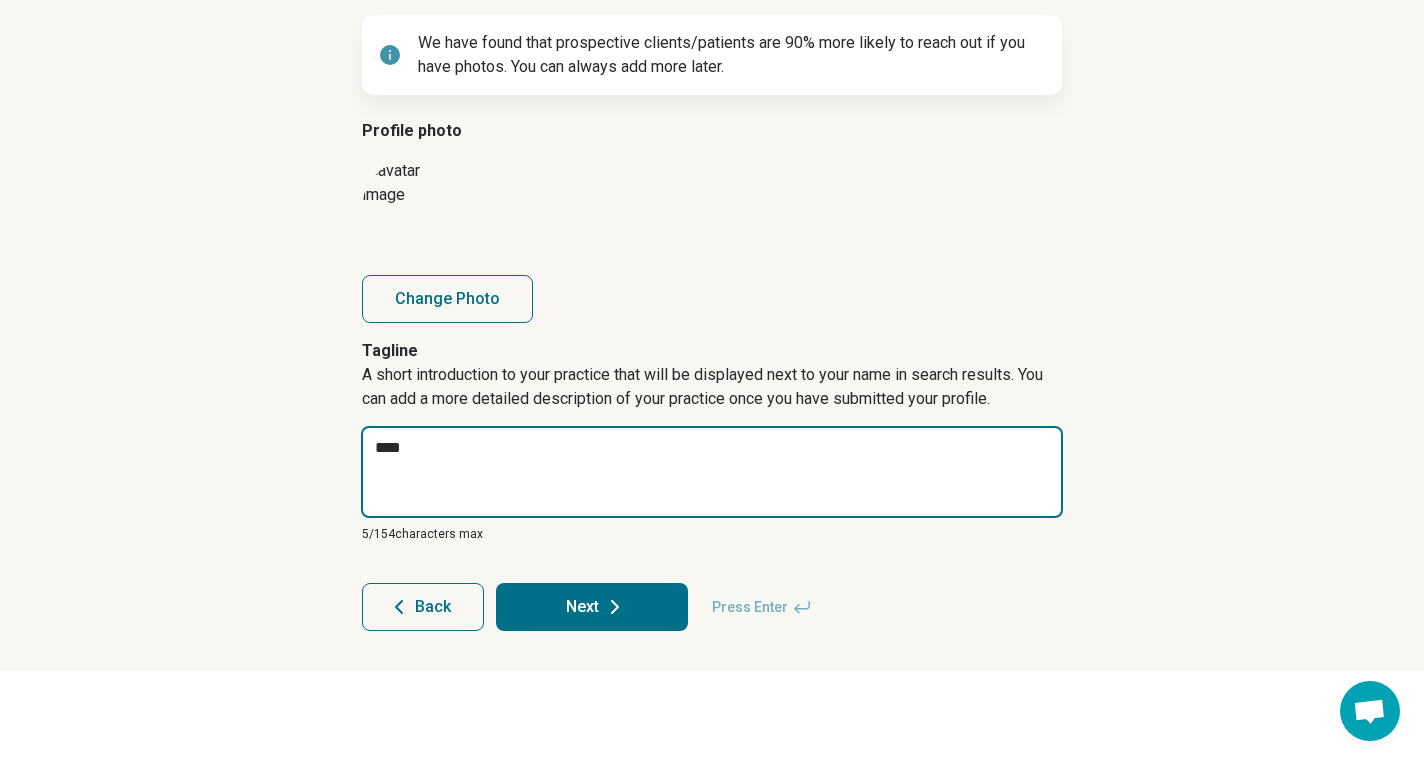type on "*" 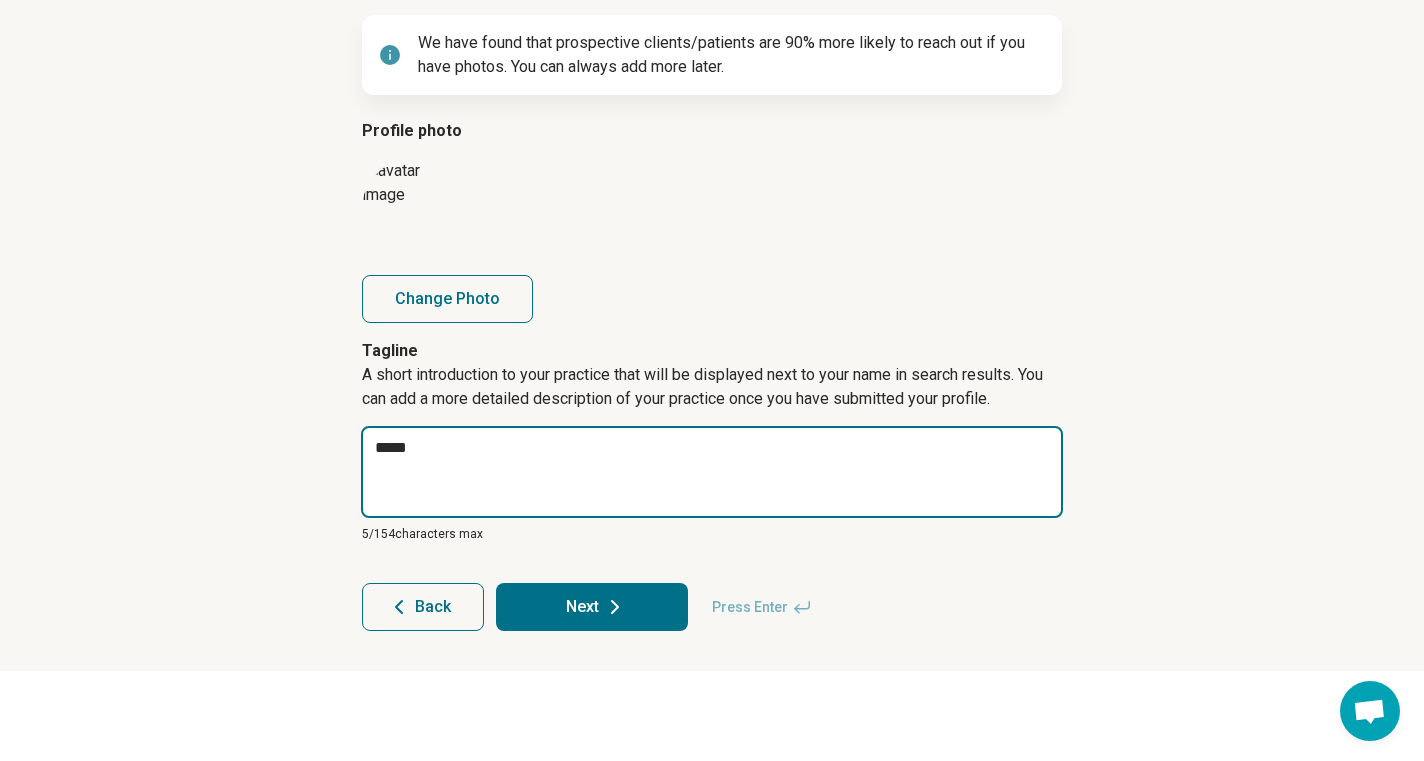 type on "*" 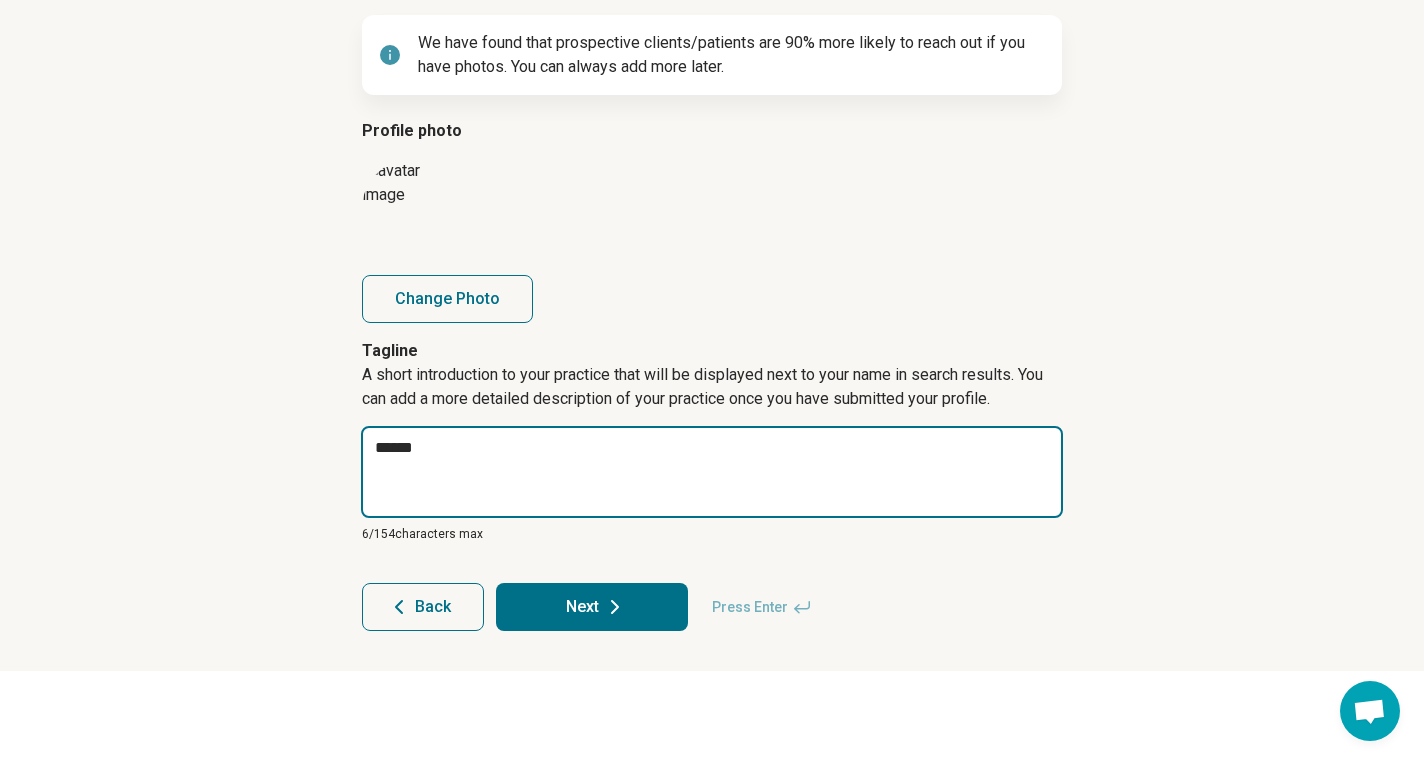 type on "*" 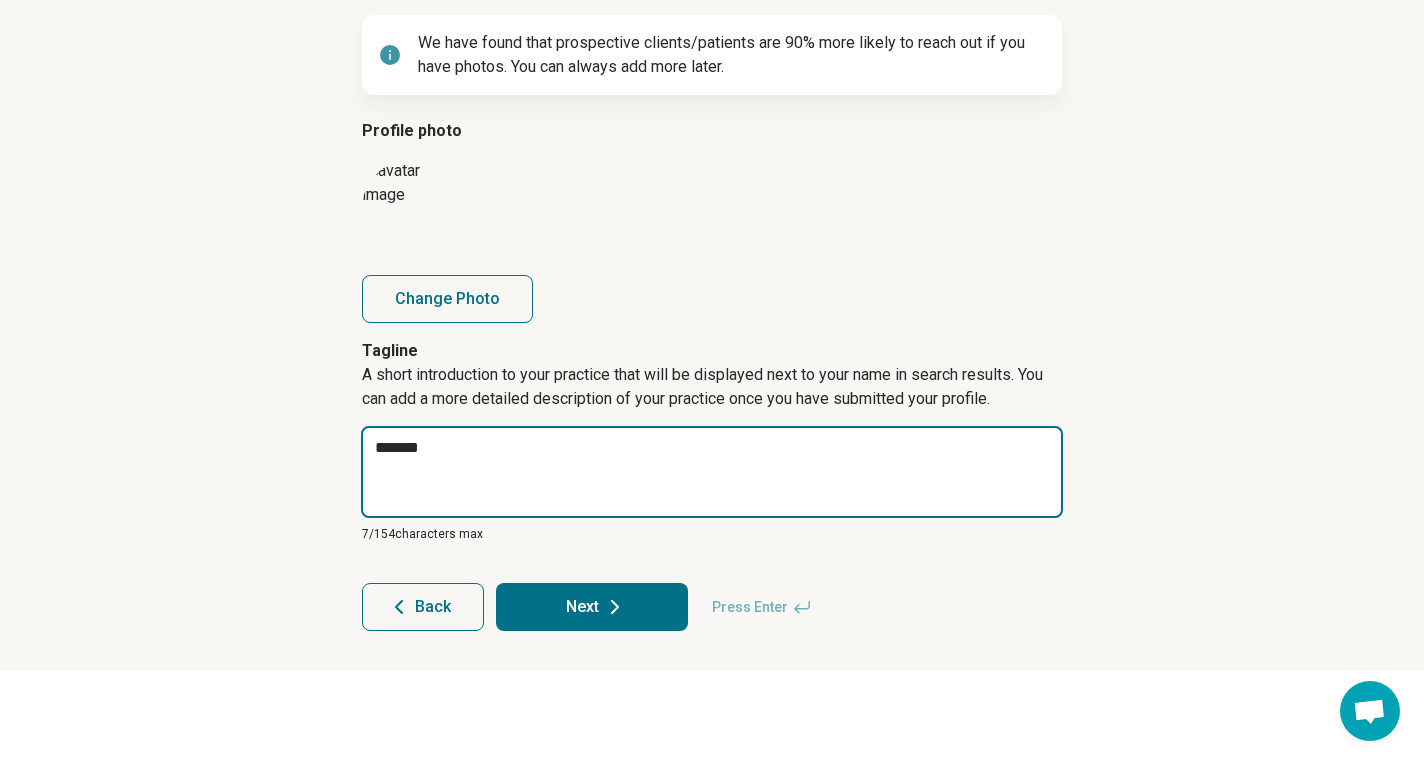 type on "*" 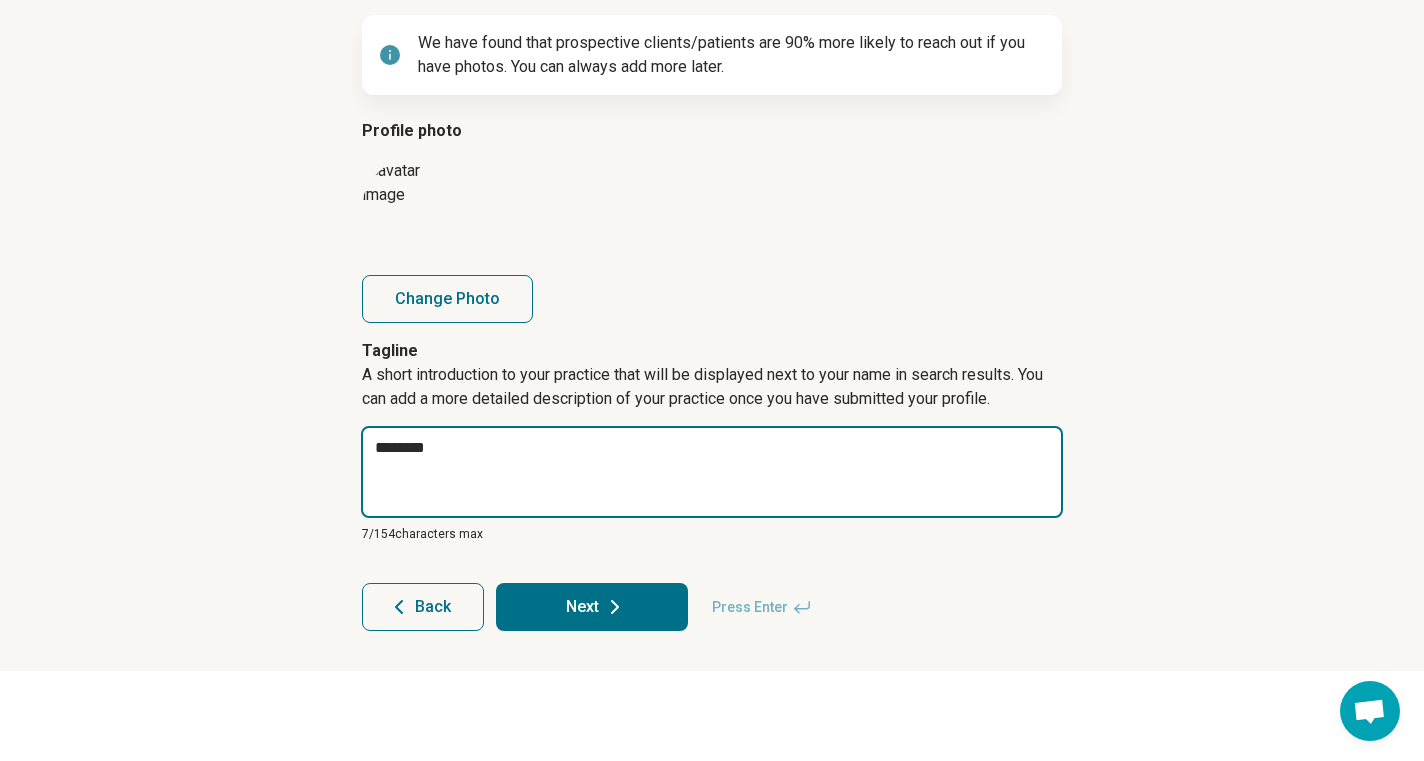 type on "*" 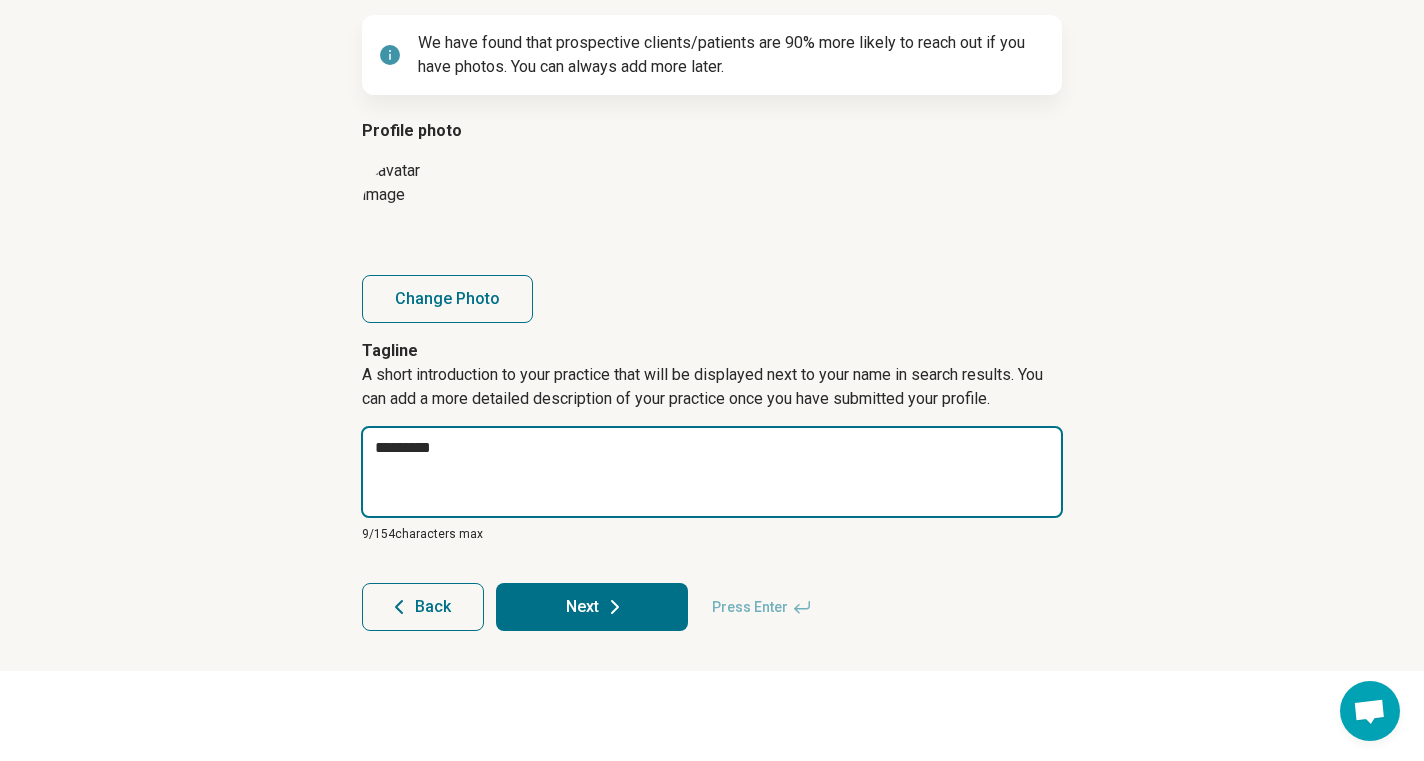 type on "*" 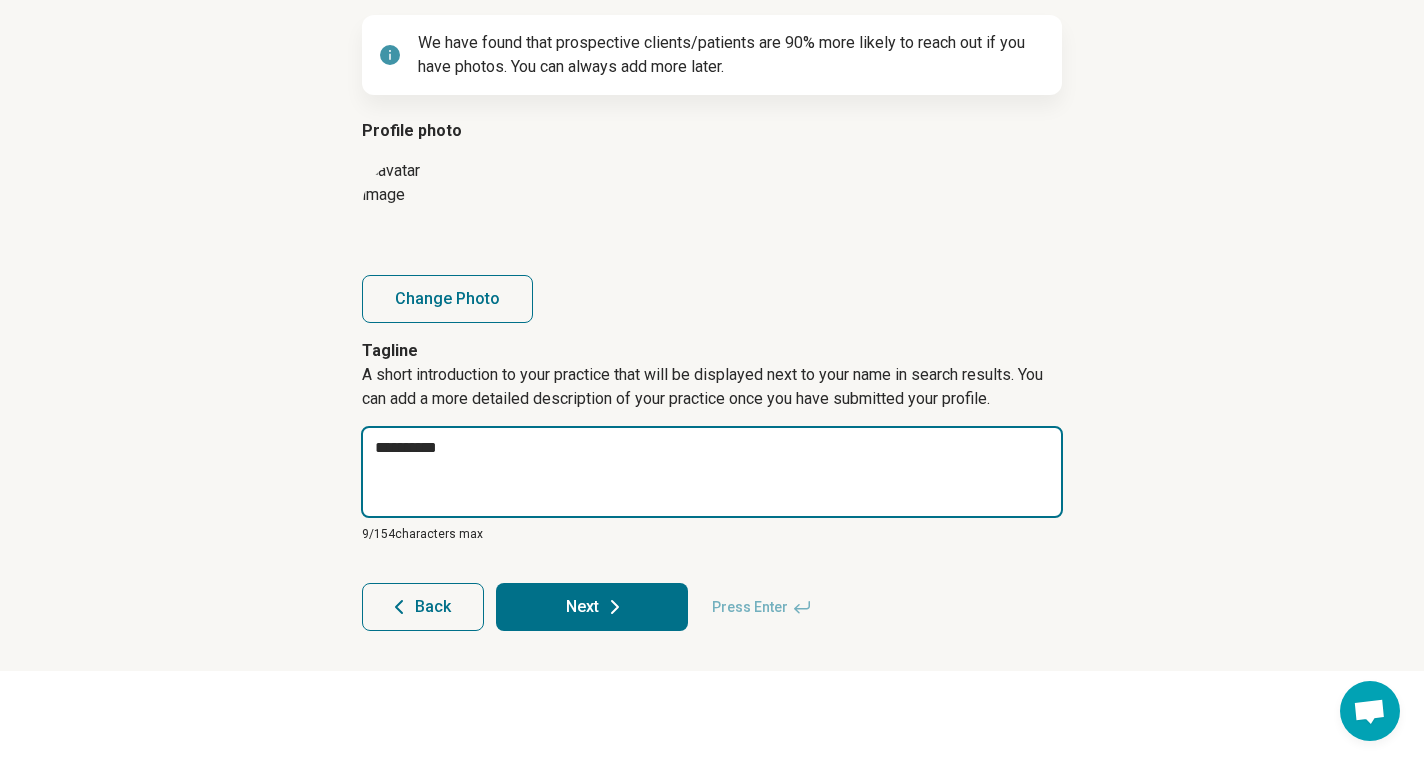 type on "*" 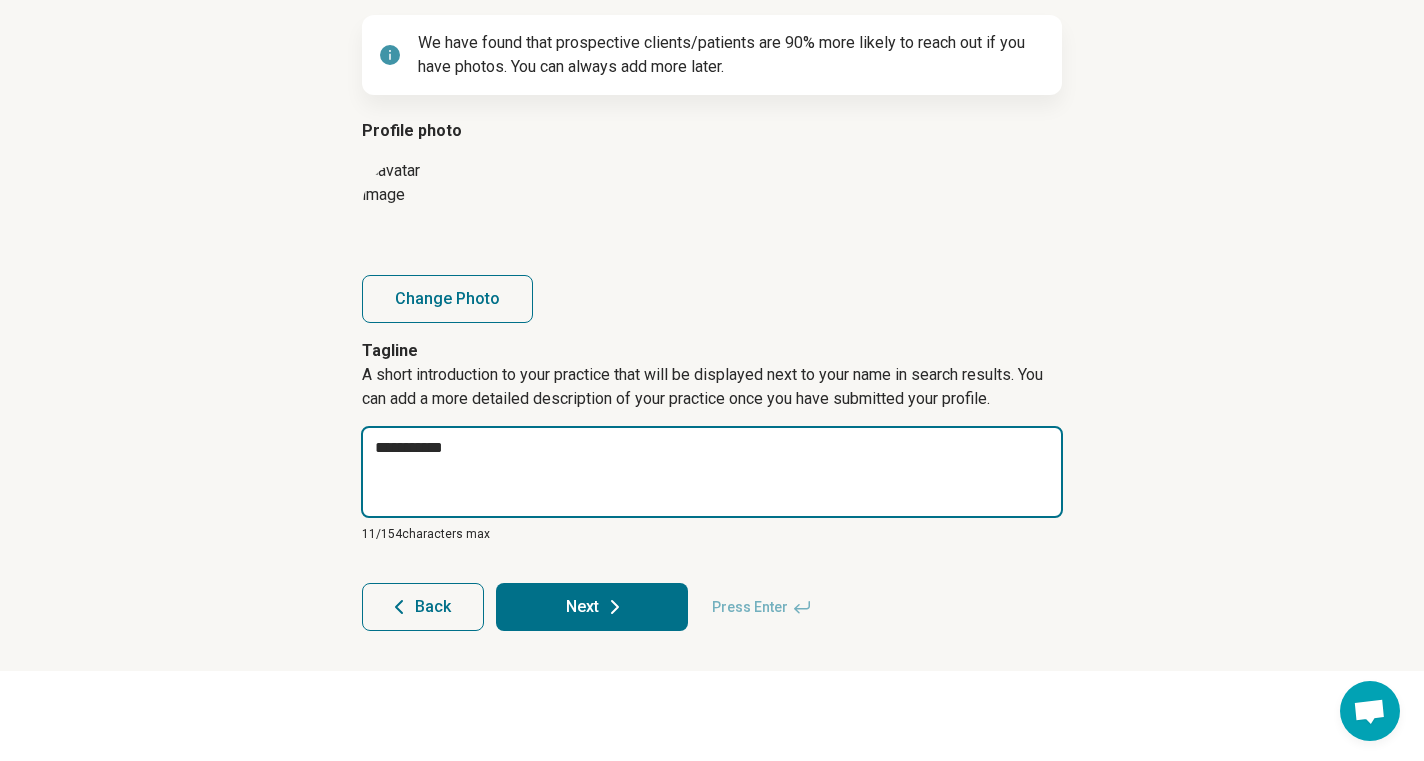 type on "**********" 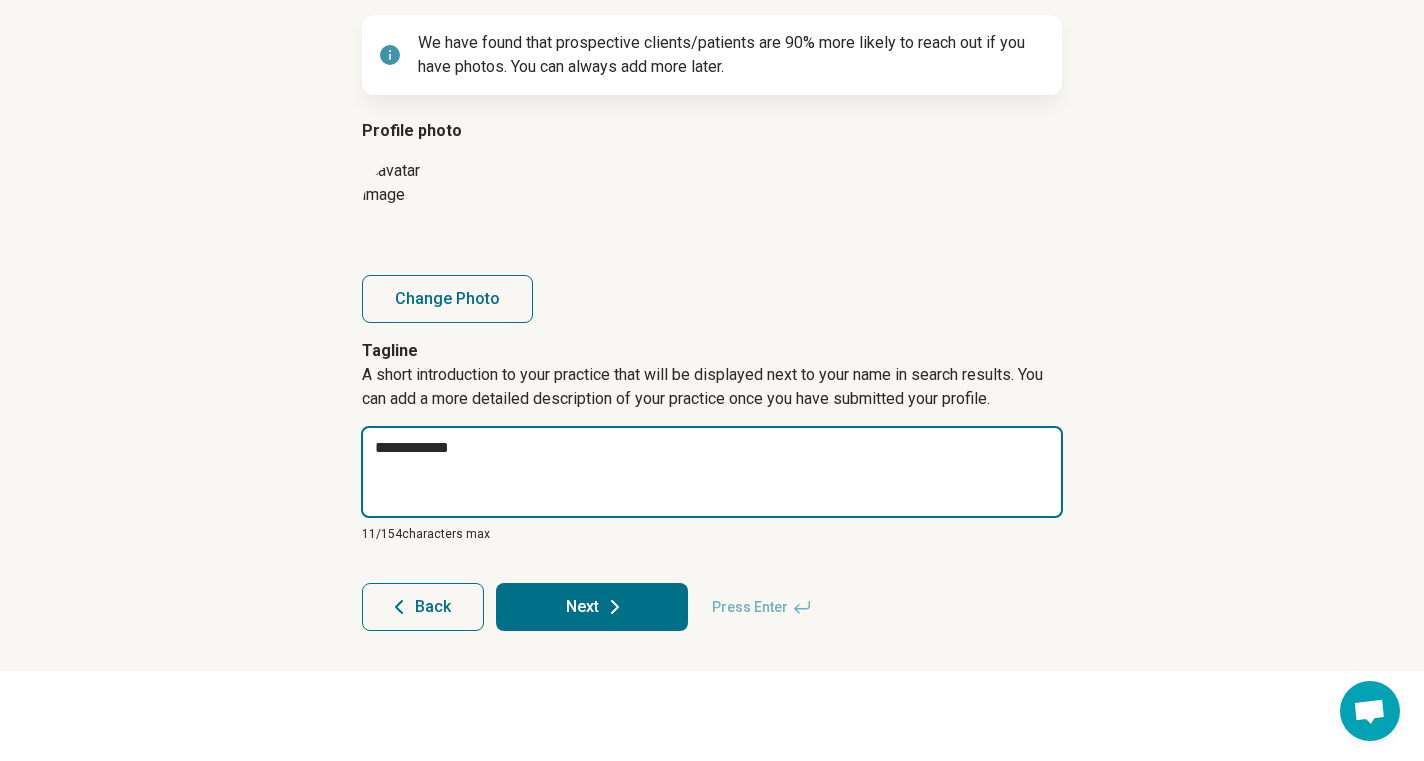 type on "*" 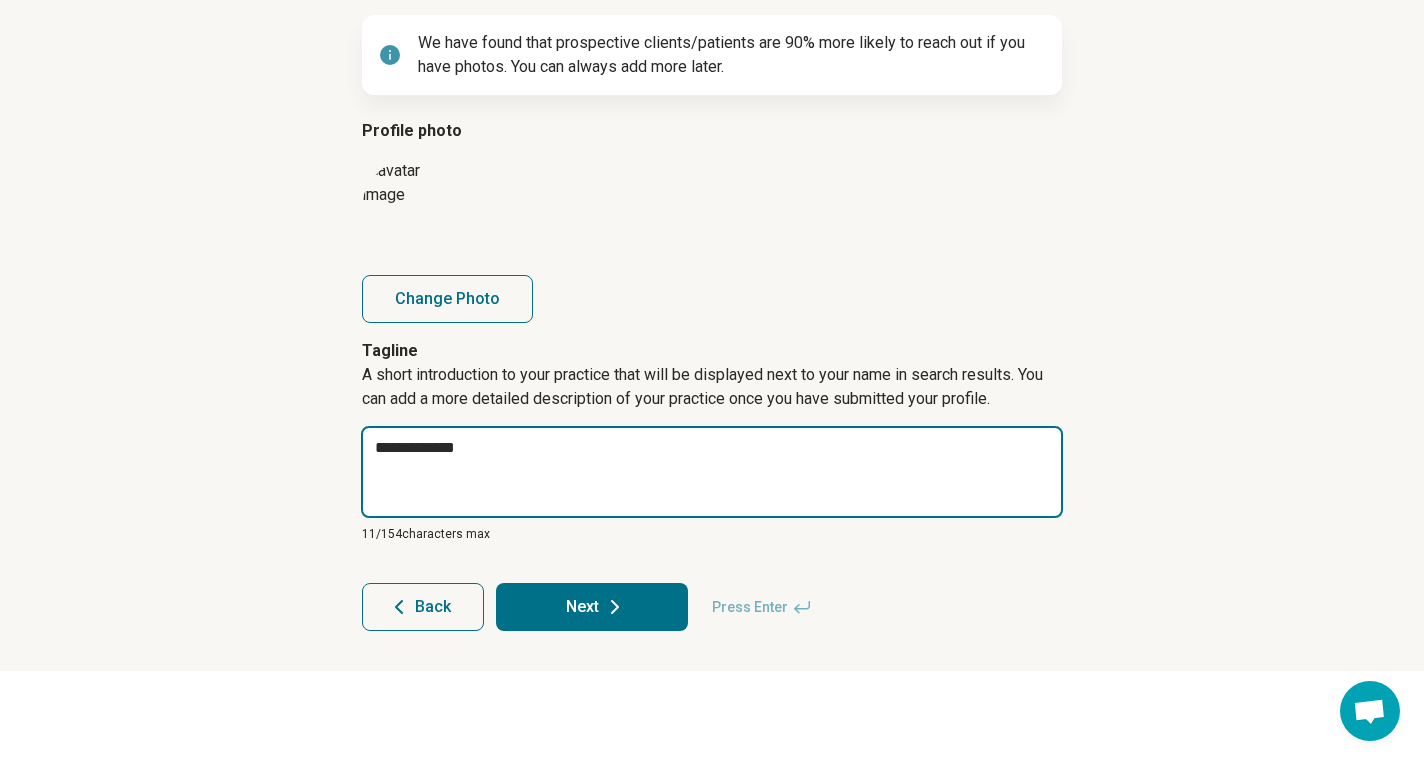 type on "*" 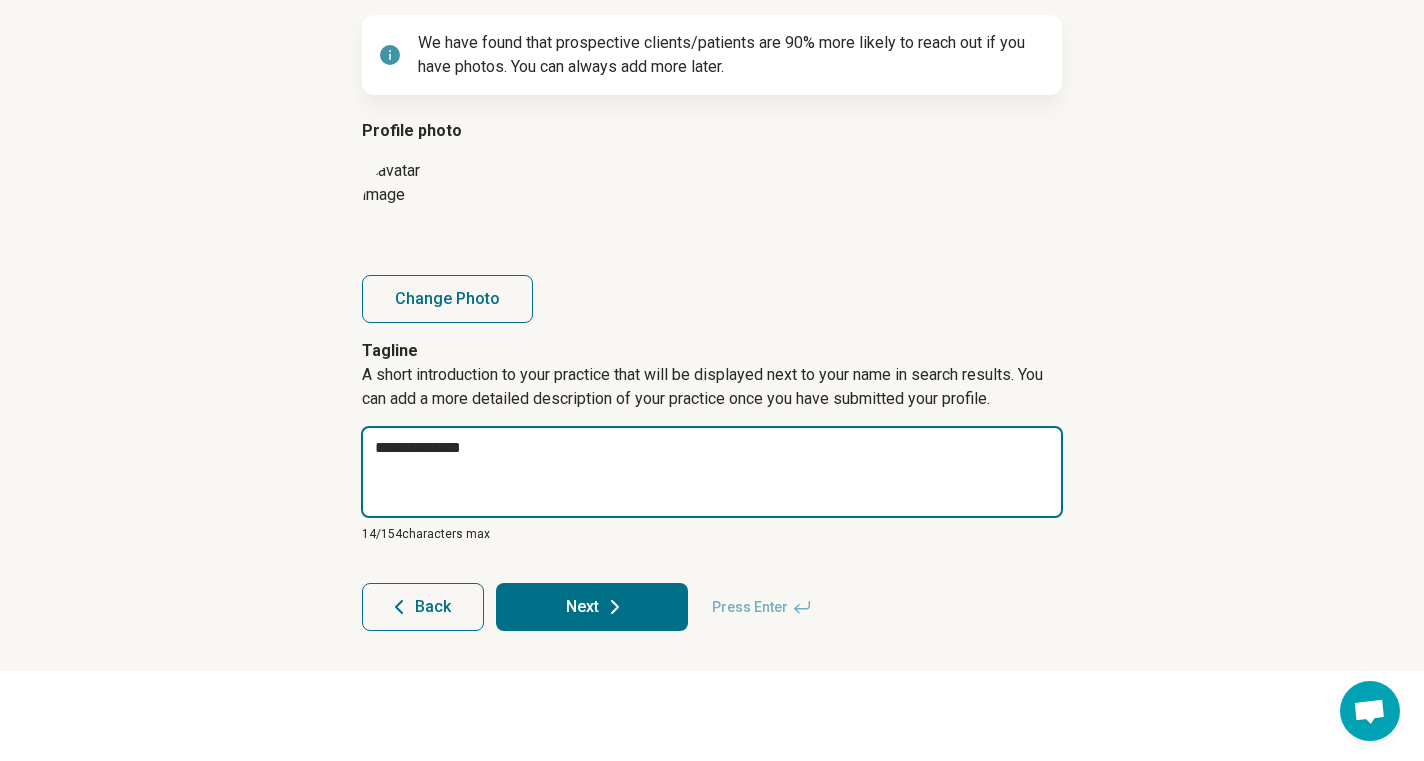 type on "*" 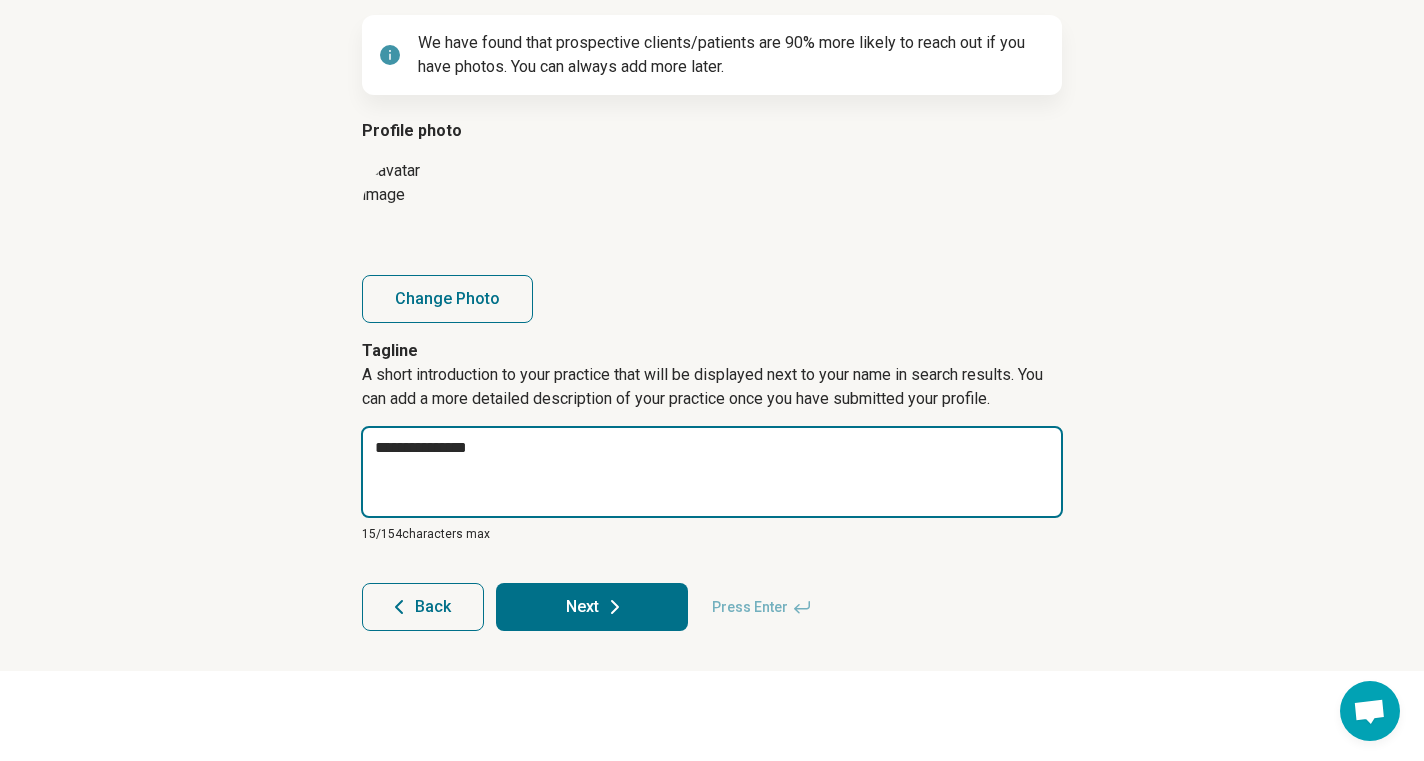 type on "*" 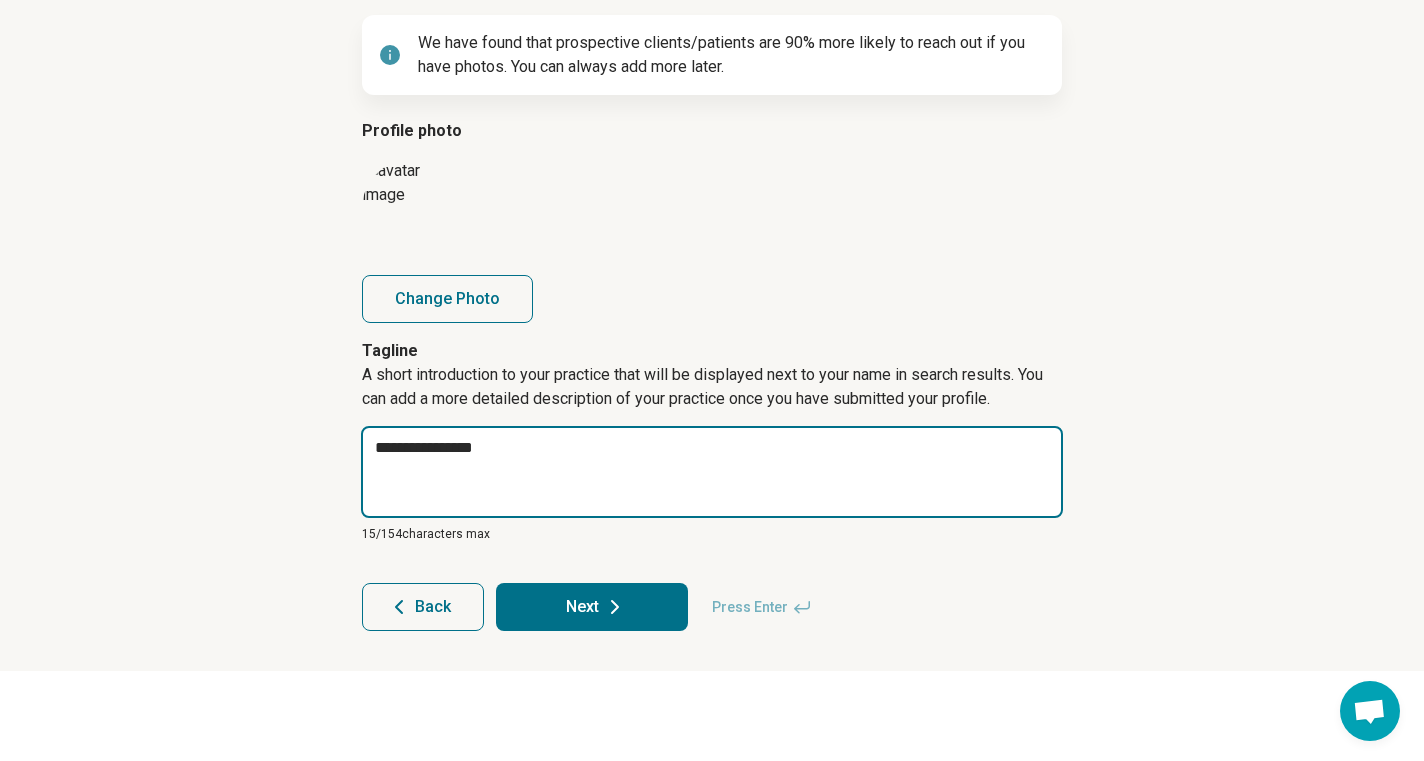 type on "*" 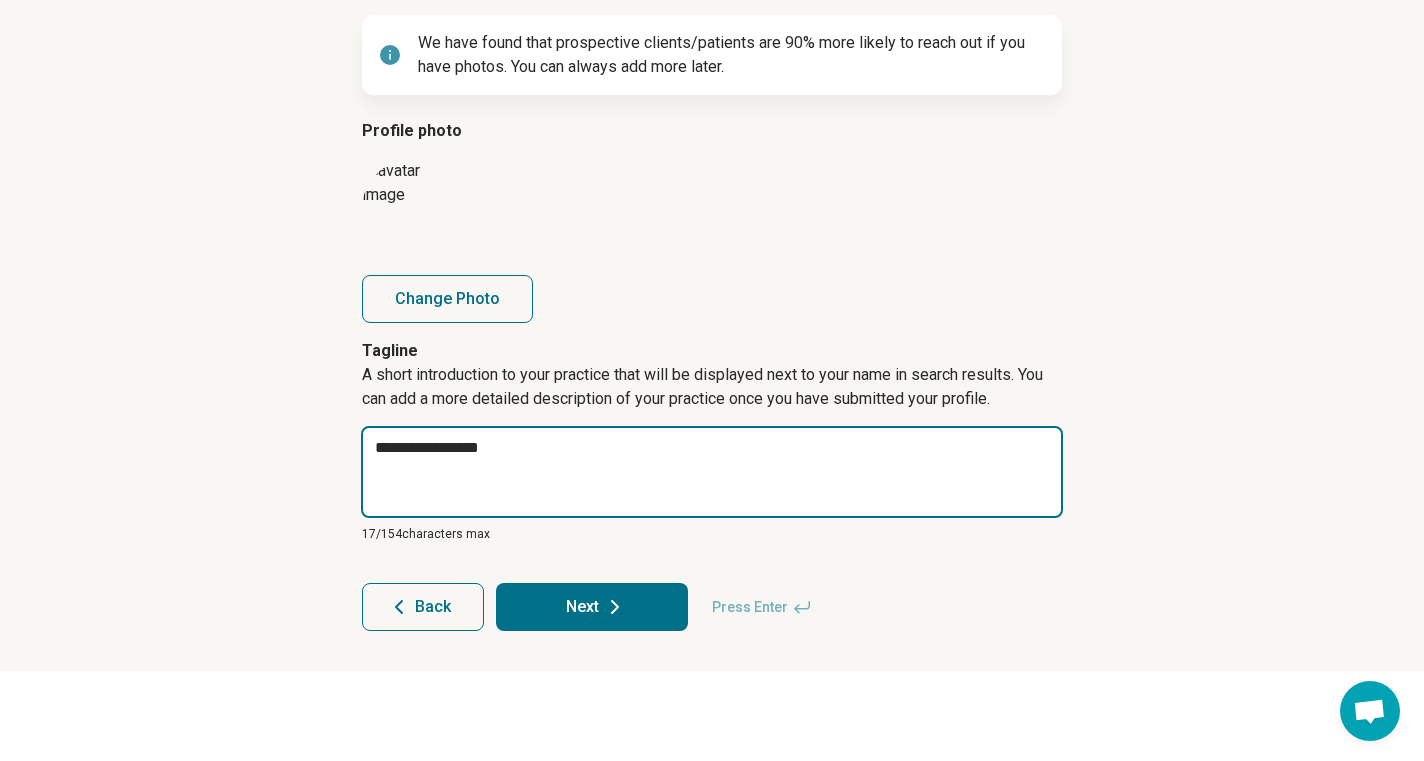 type on "*" 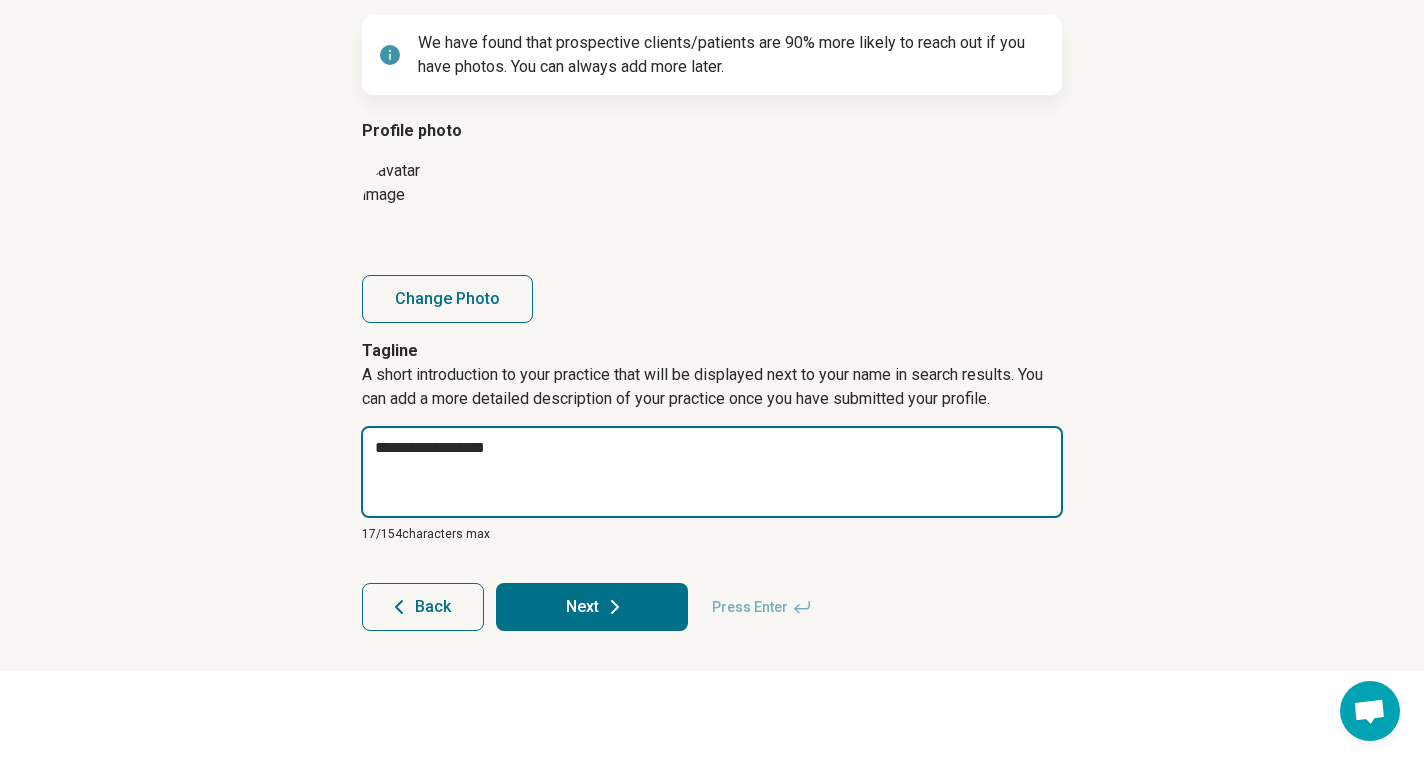 type on "*" 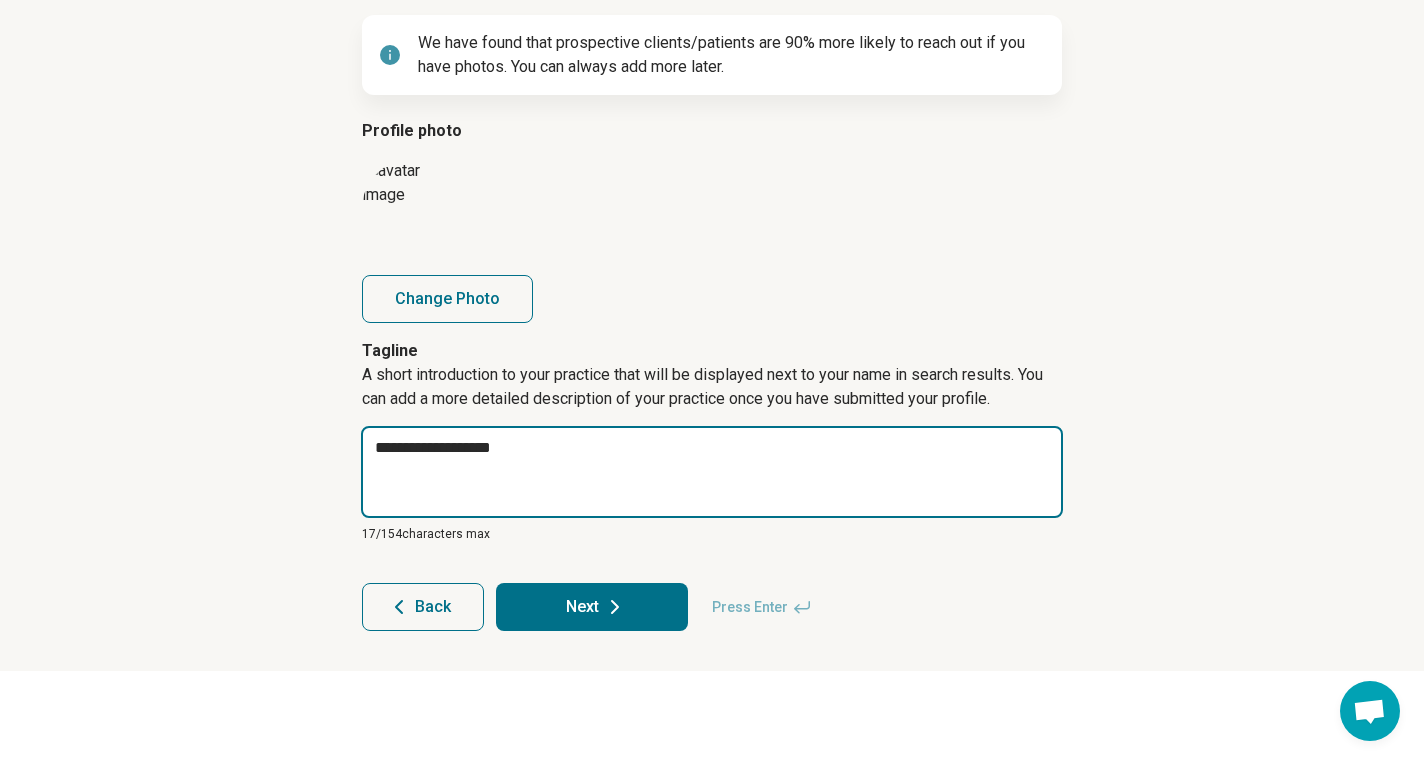 type on "**********" 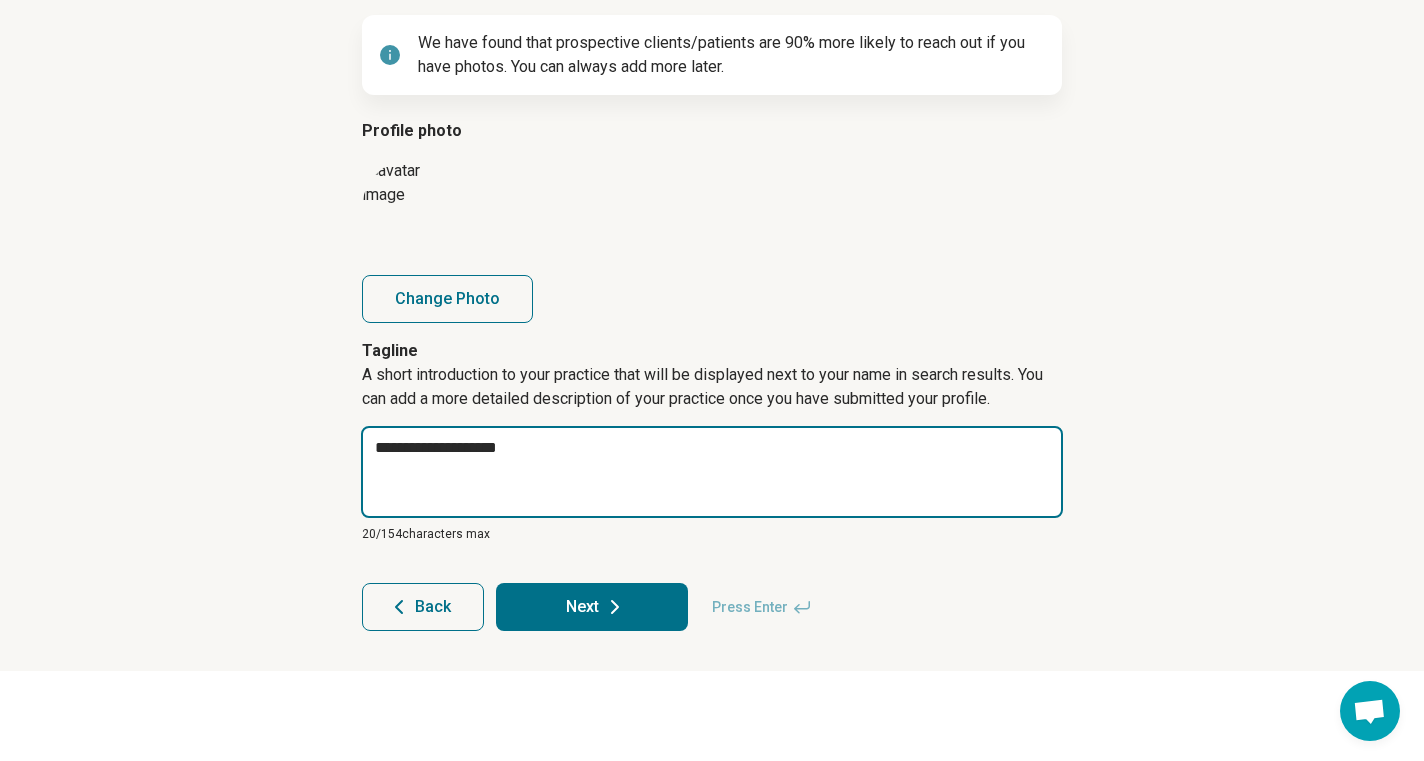 type on "*" 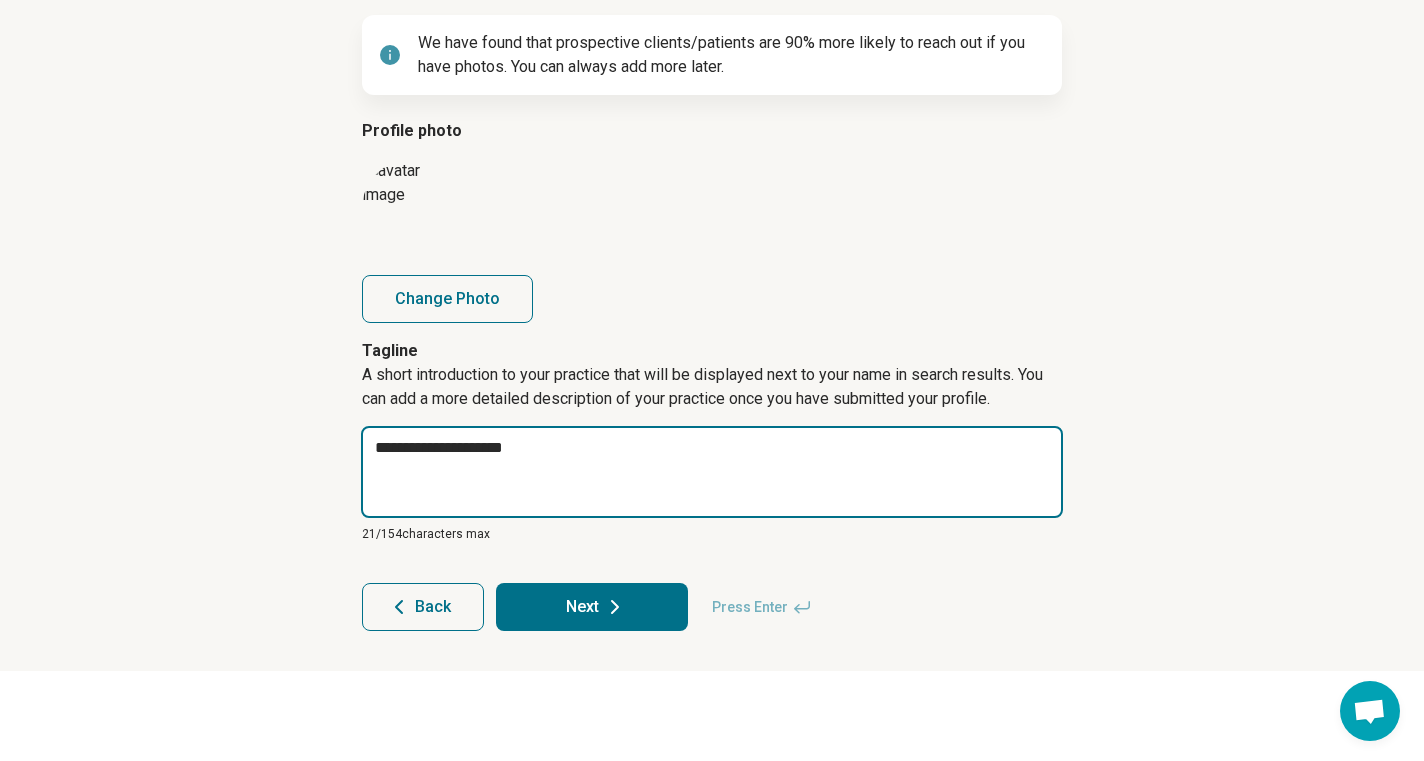 type on "*" 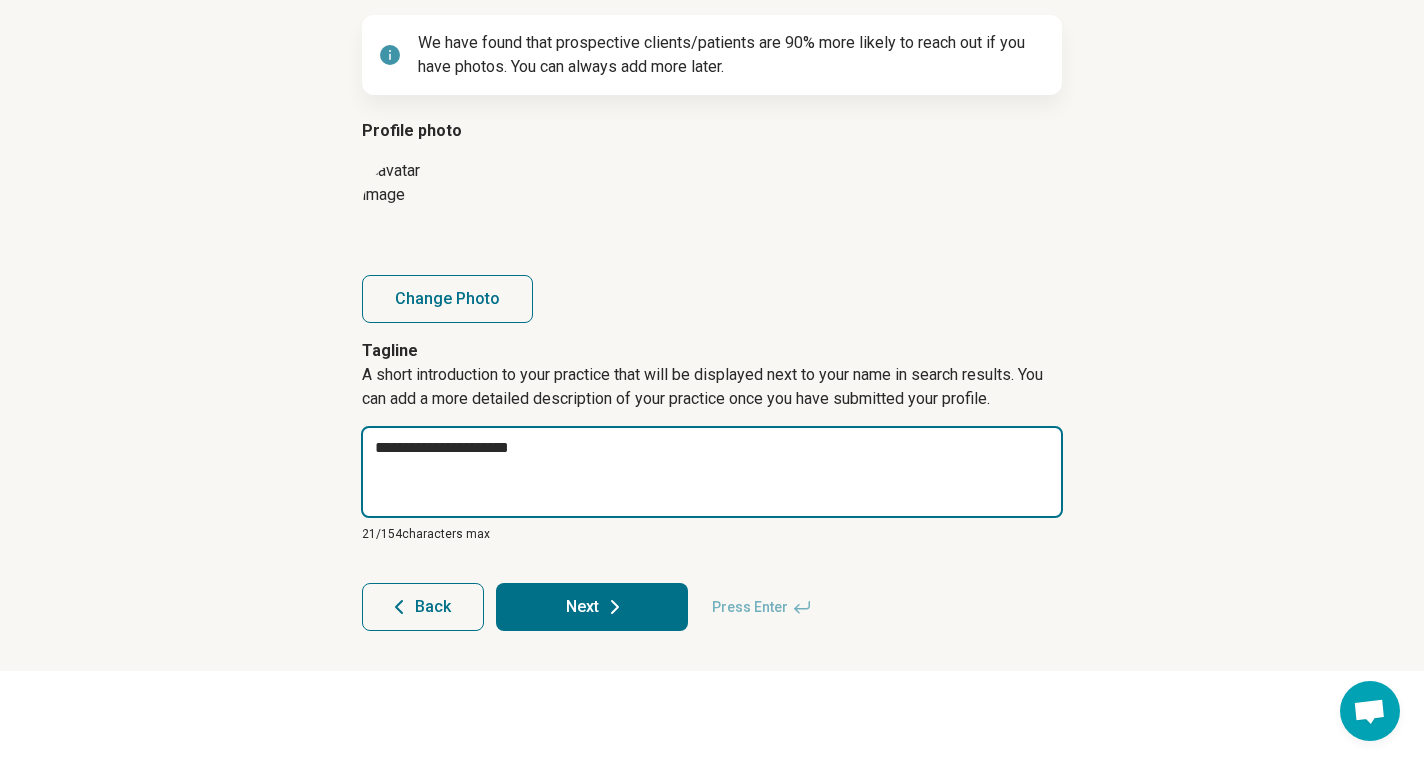 type on "*" 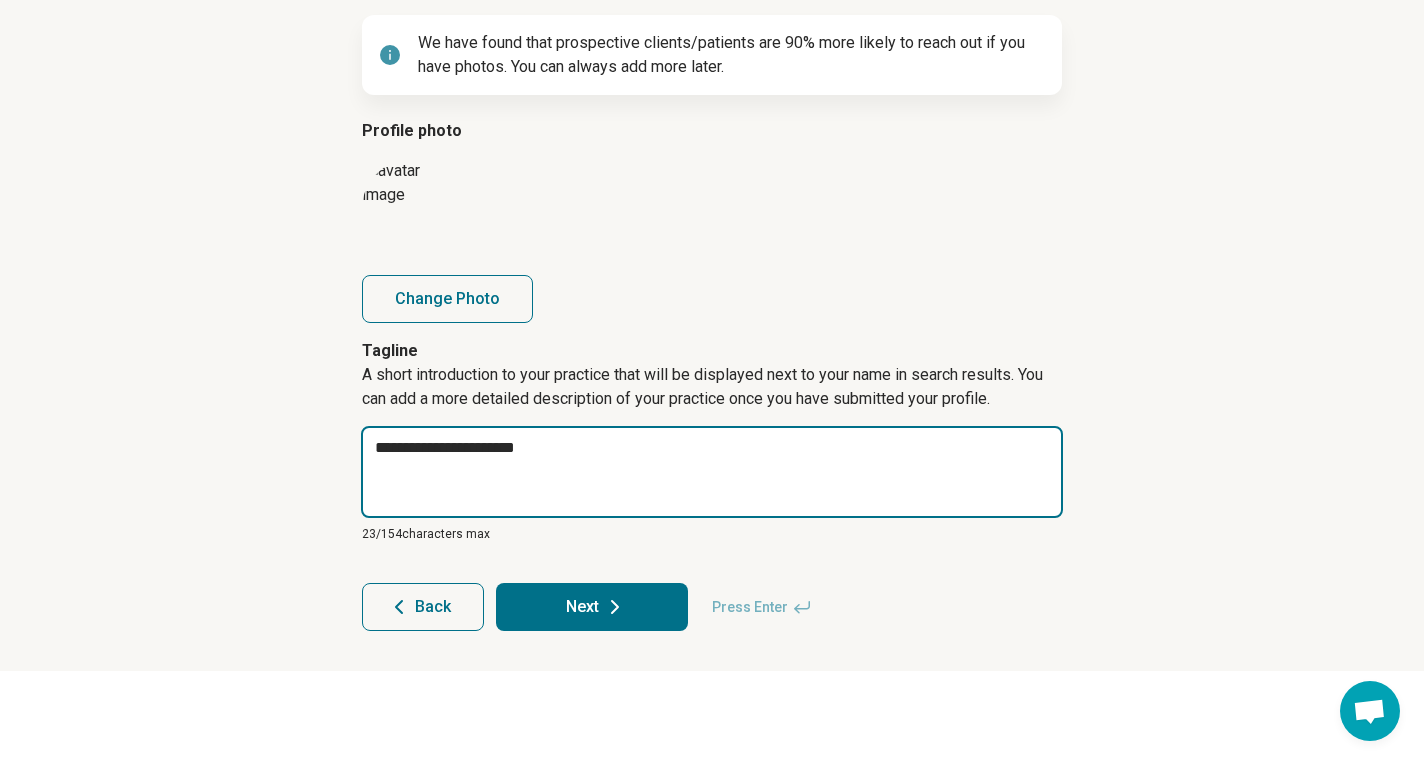 type on "*" 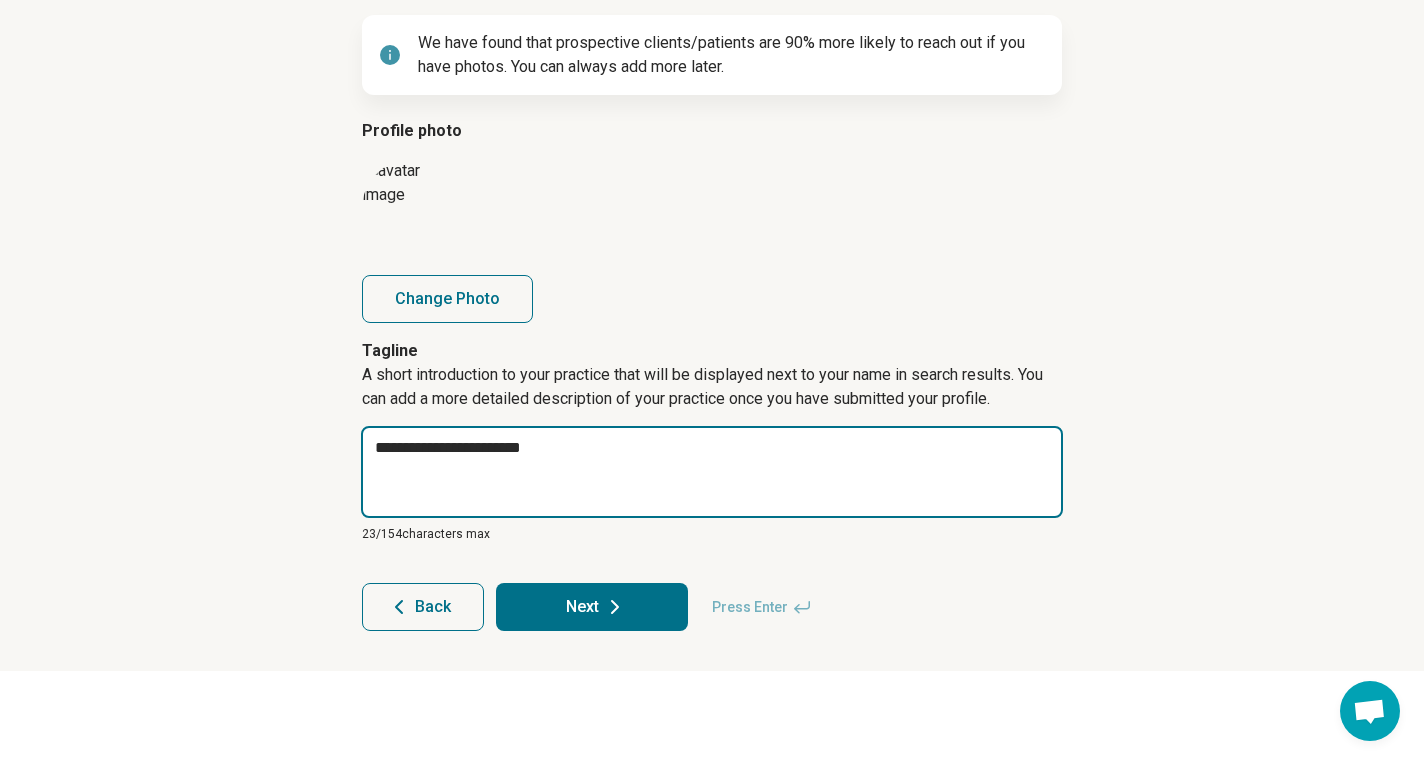type on "*" 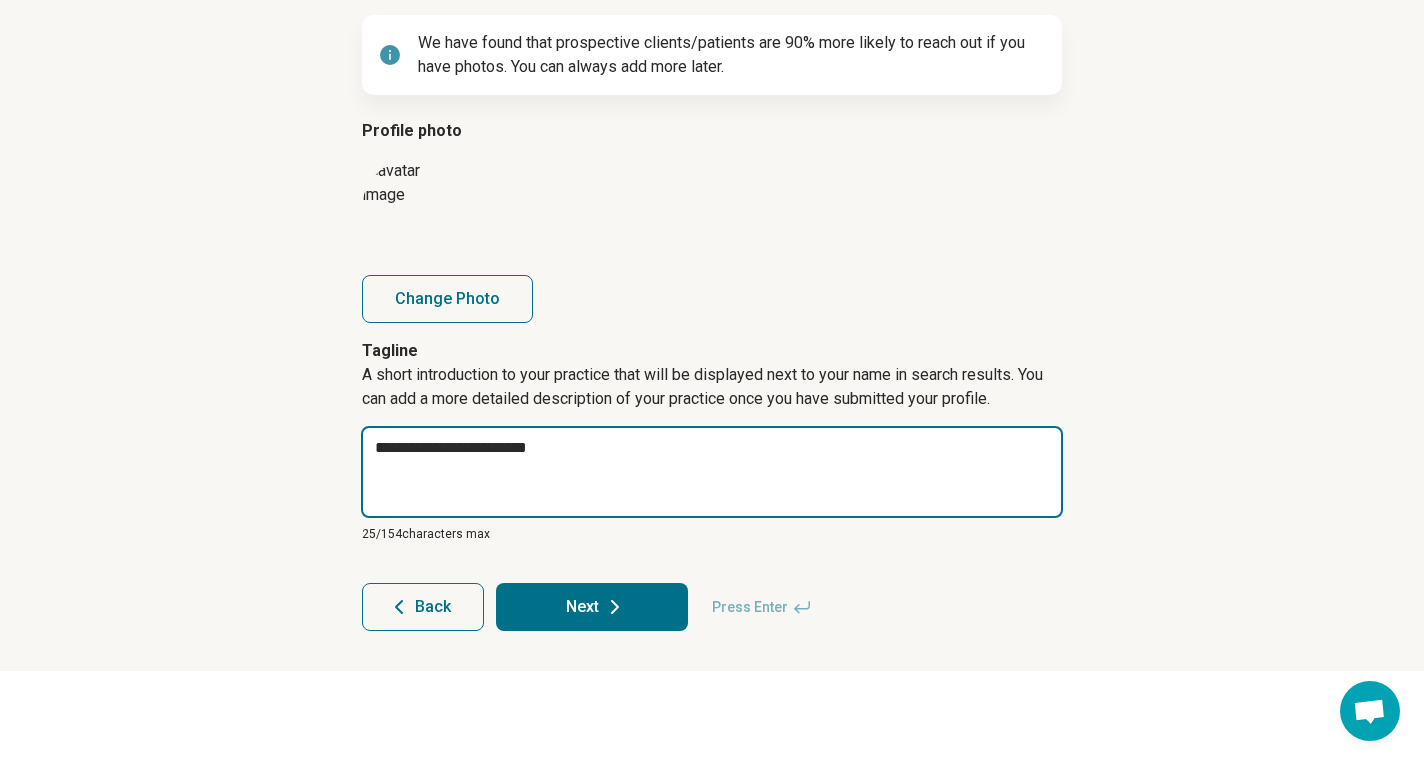 type on "*" 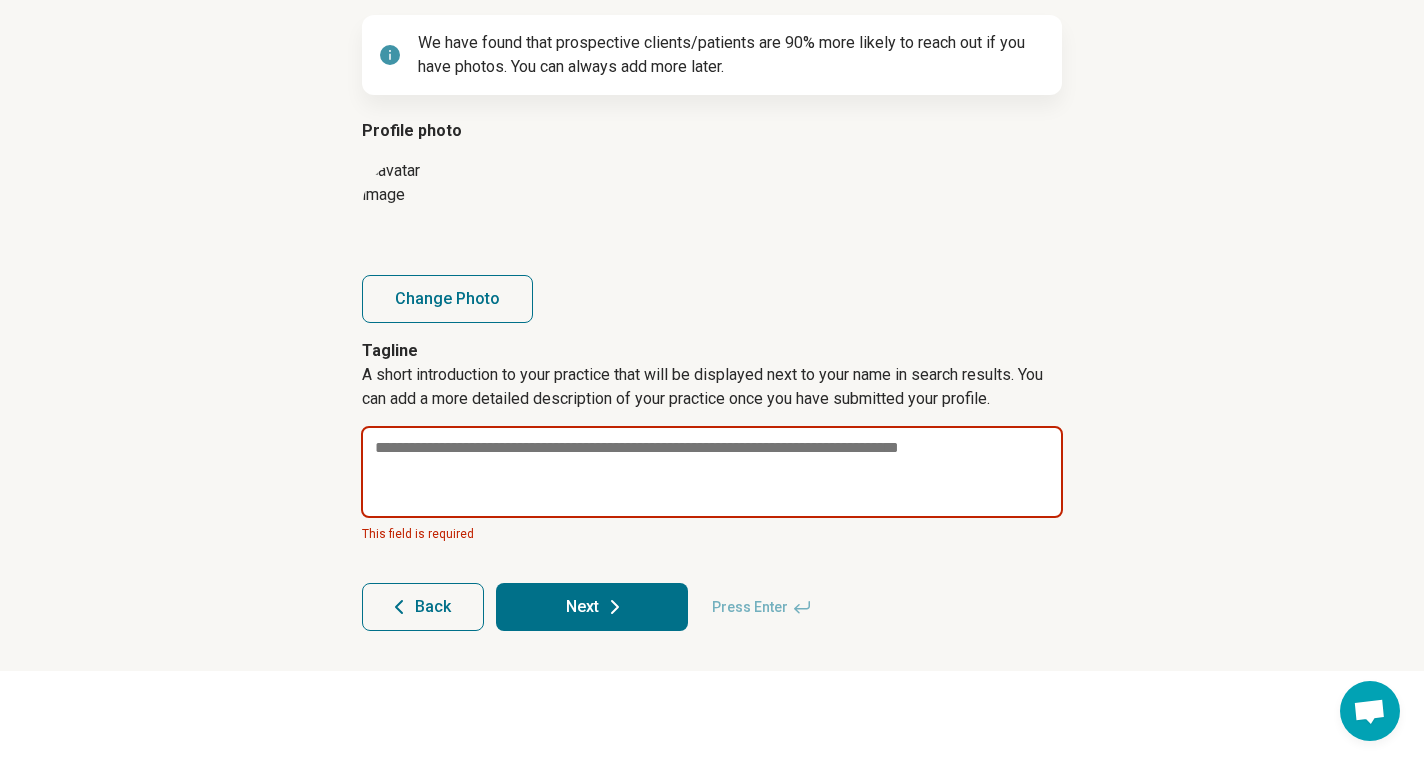 click at bounding box center (712, 472) 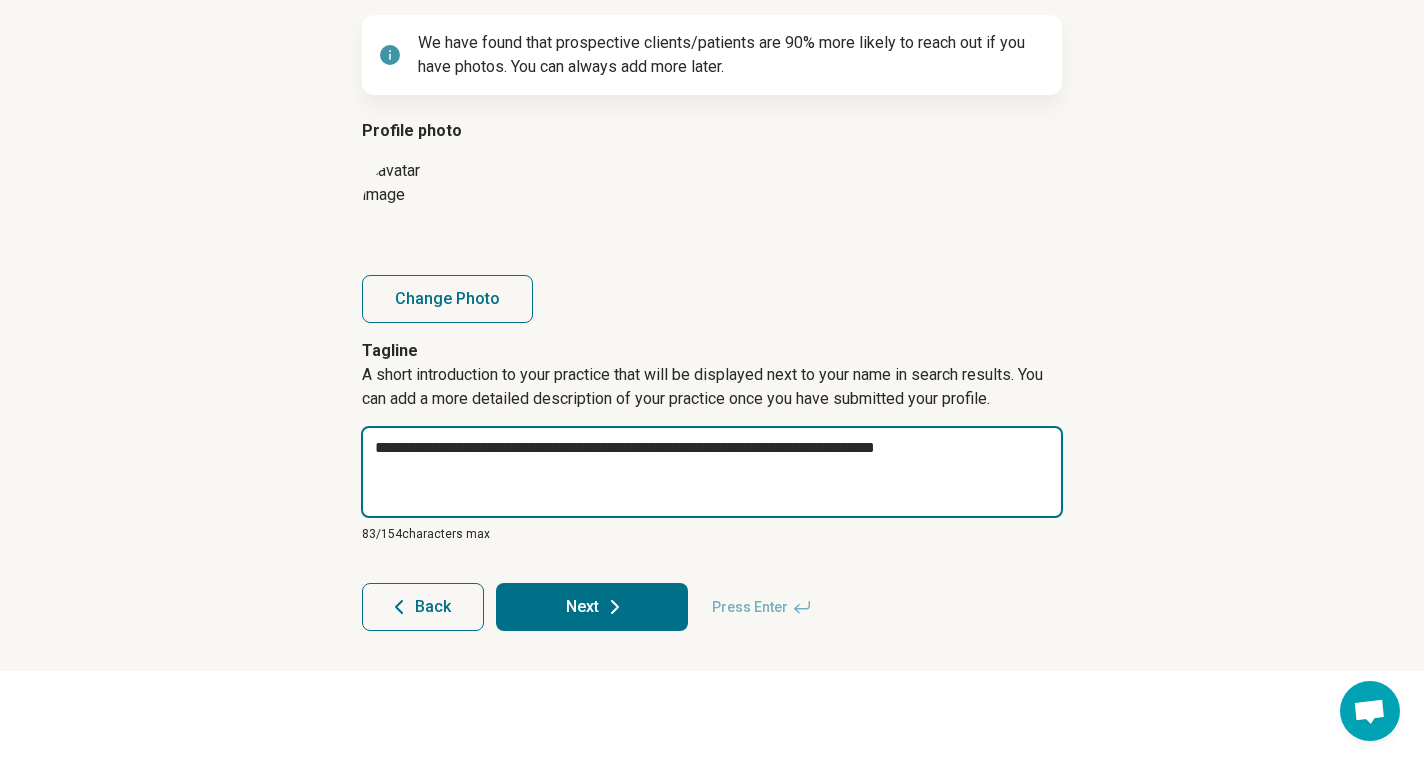 click on "**********" at bounding box center (712, 472) 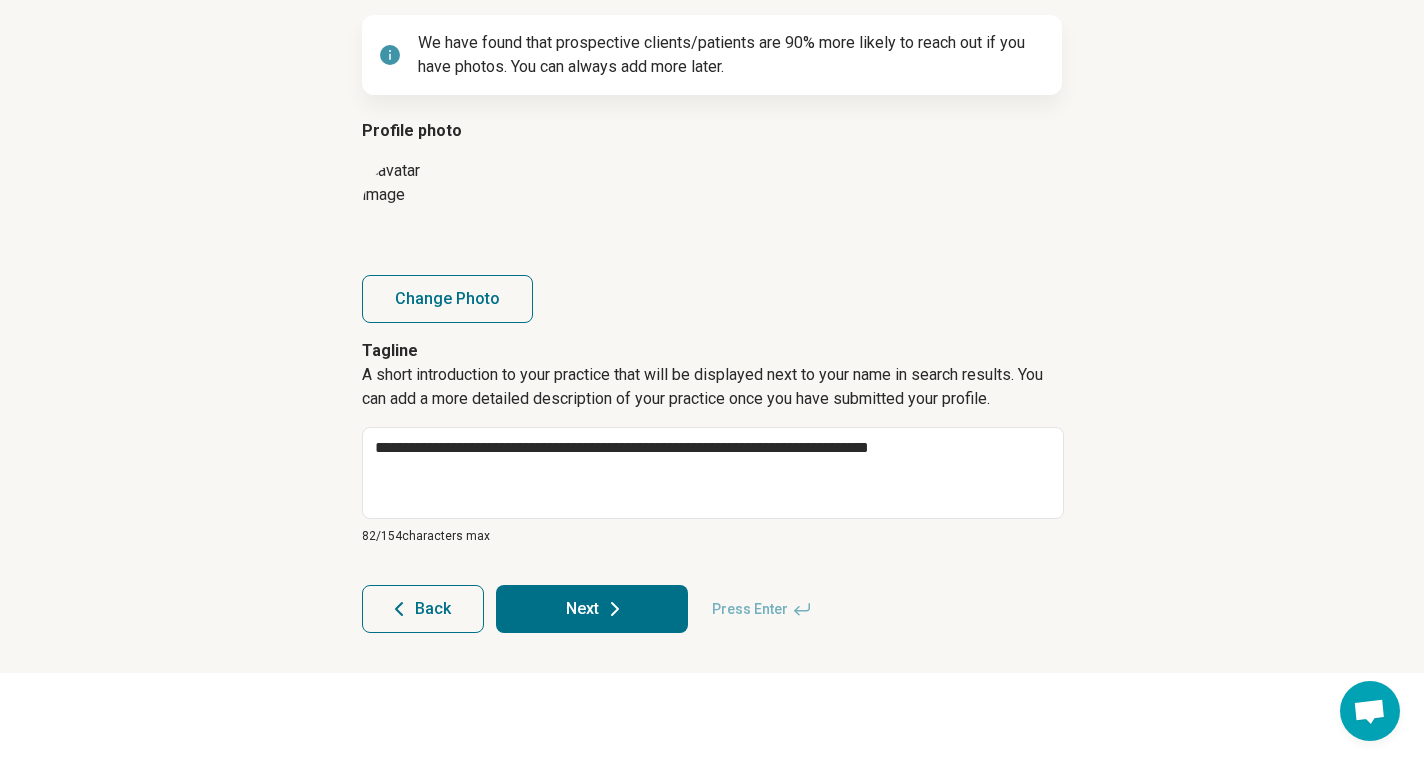 click on "Next" at bounding box center [592, 609] 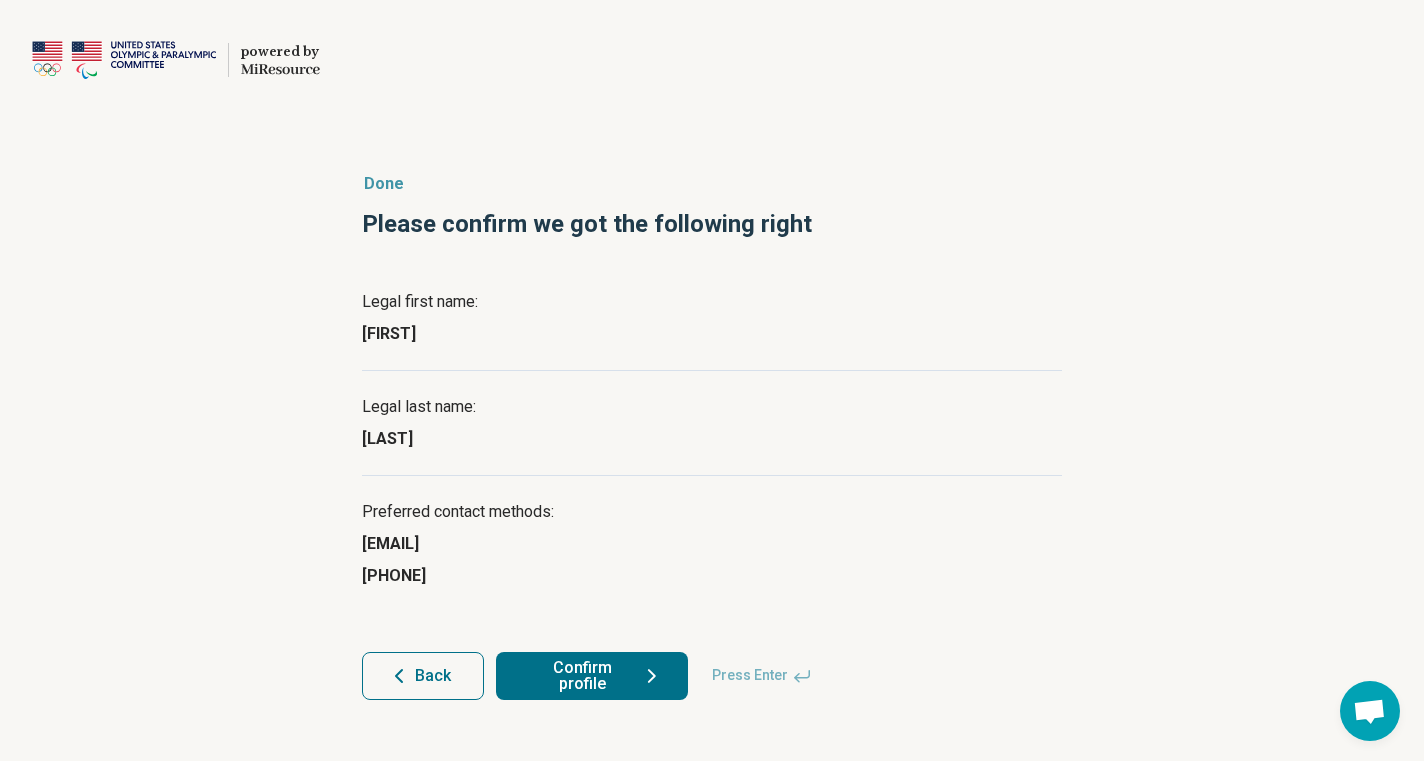 click on "Confirm profile" at bounding box center [592, 676] 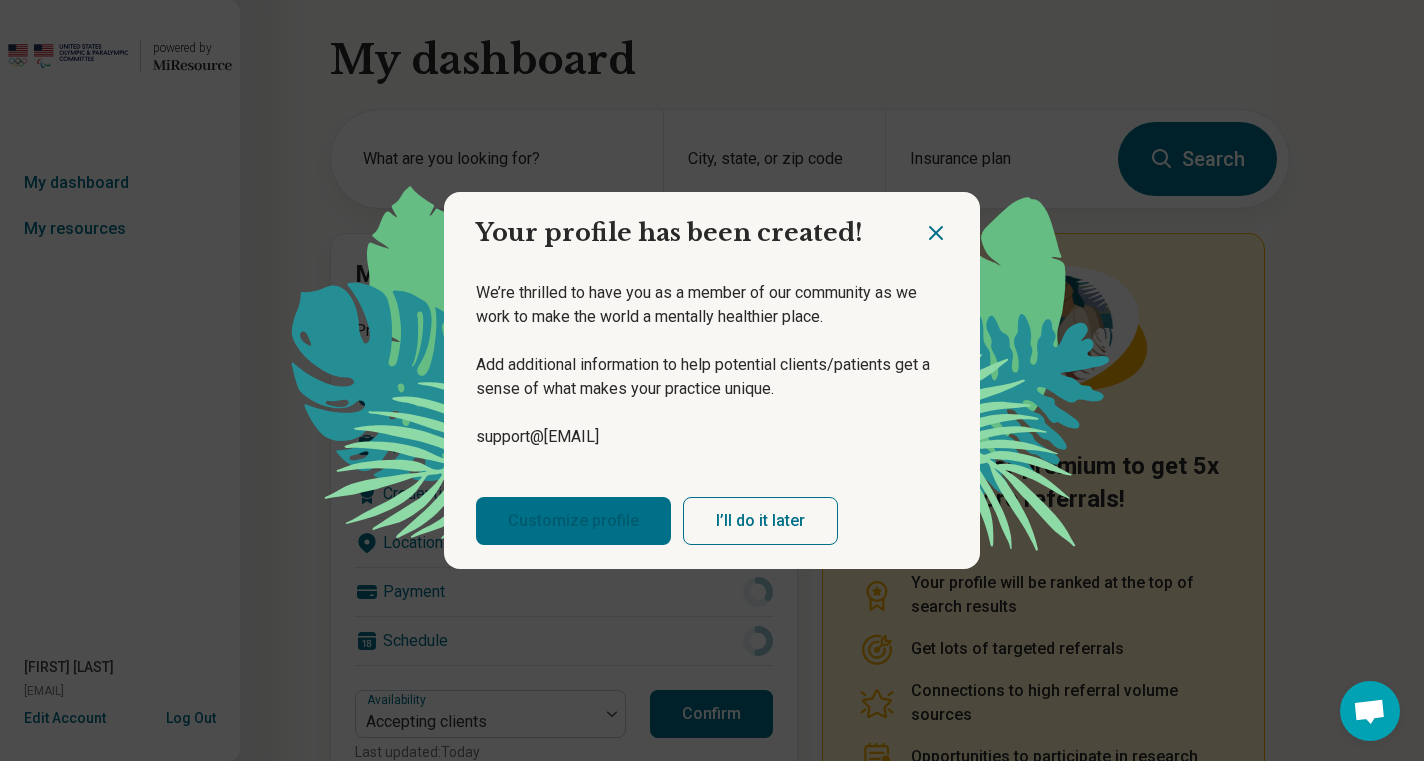 click on "Customize profile" at bounding box center [573, 521] 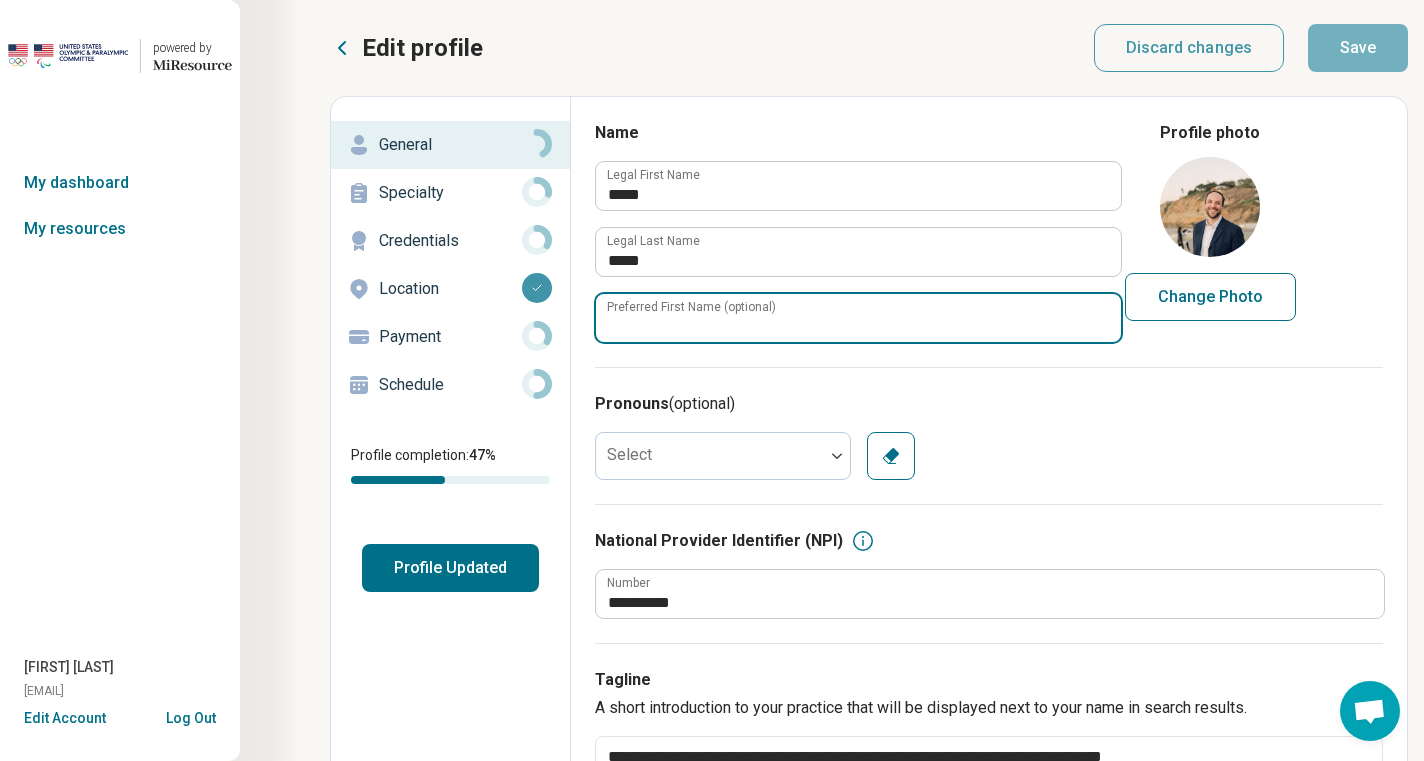 click on "Preferred First Name (optional)" at bounding box center (858, 318) 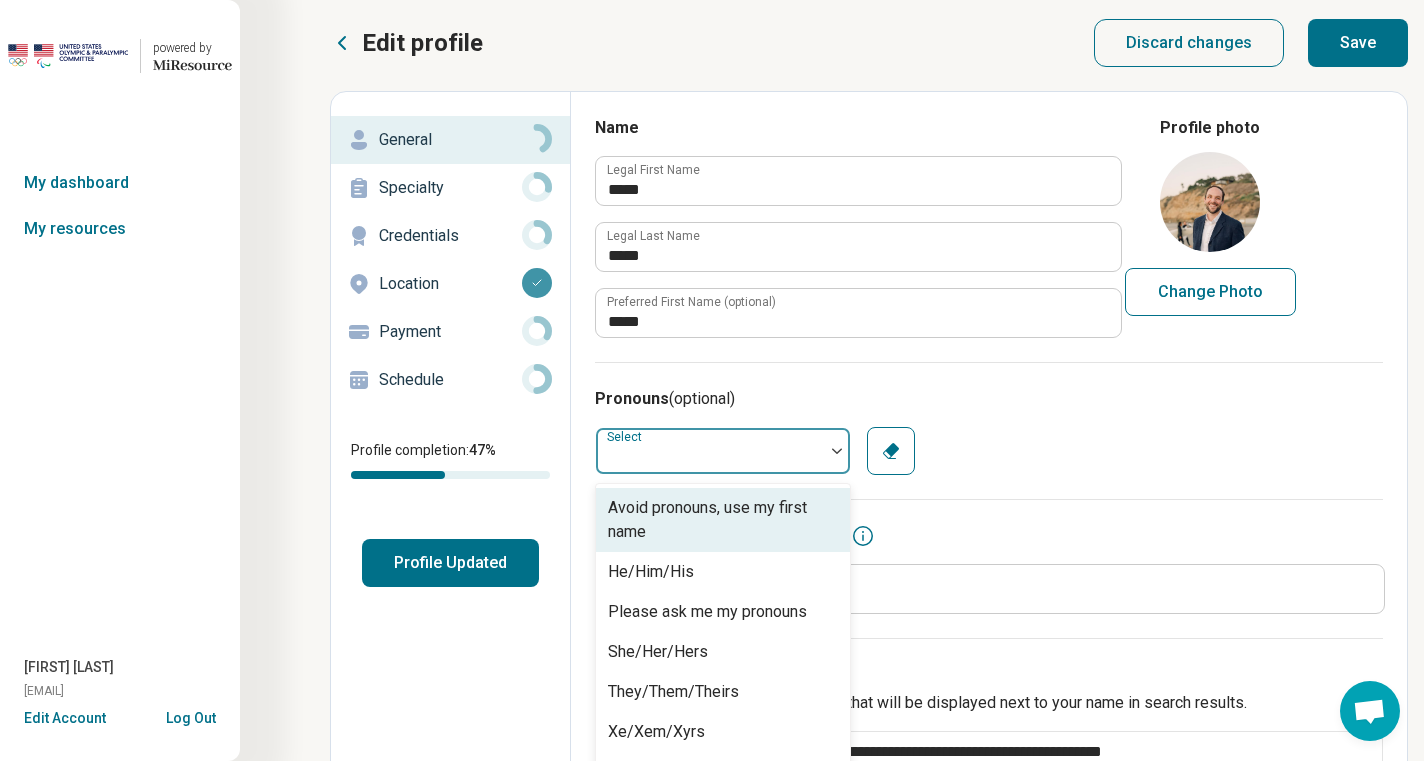 click at bounding box center [710, 451] 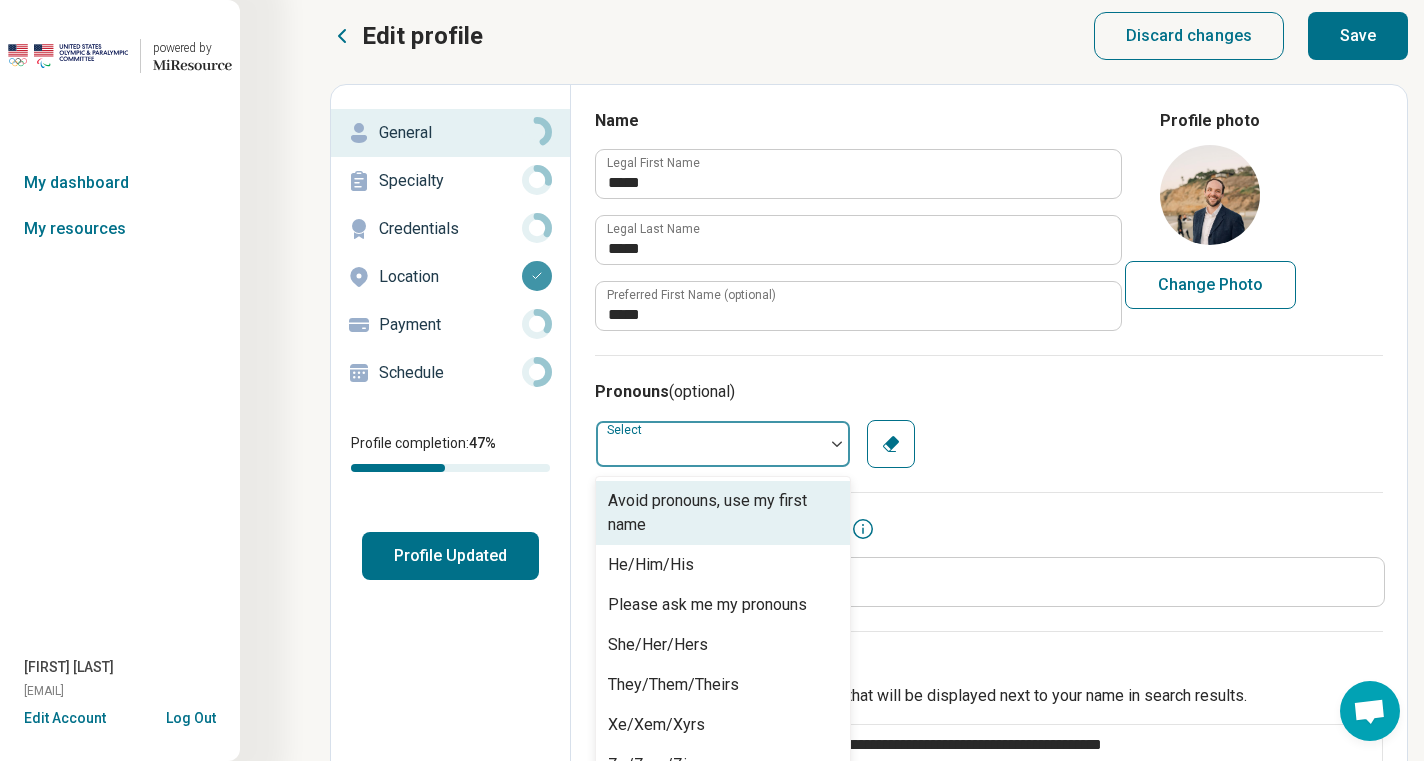 scroll, scrollTop: 49, scrollLeft: 0, axis: vertical 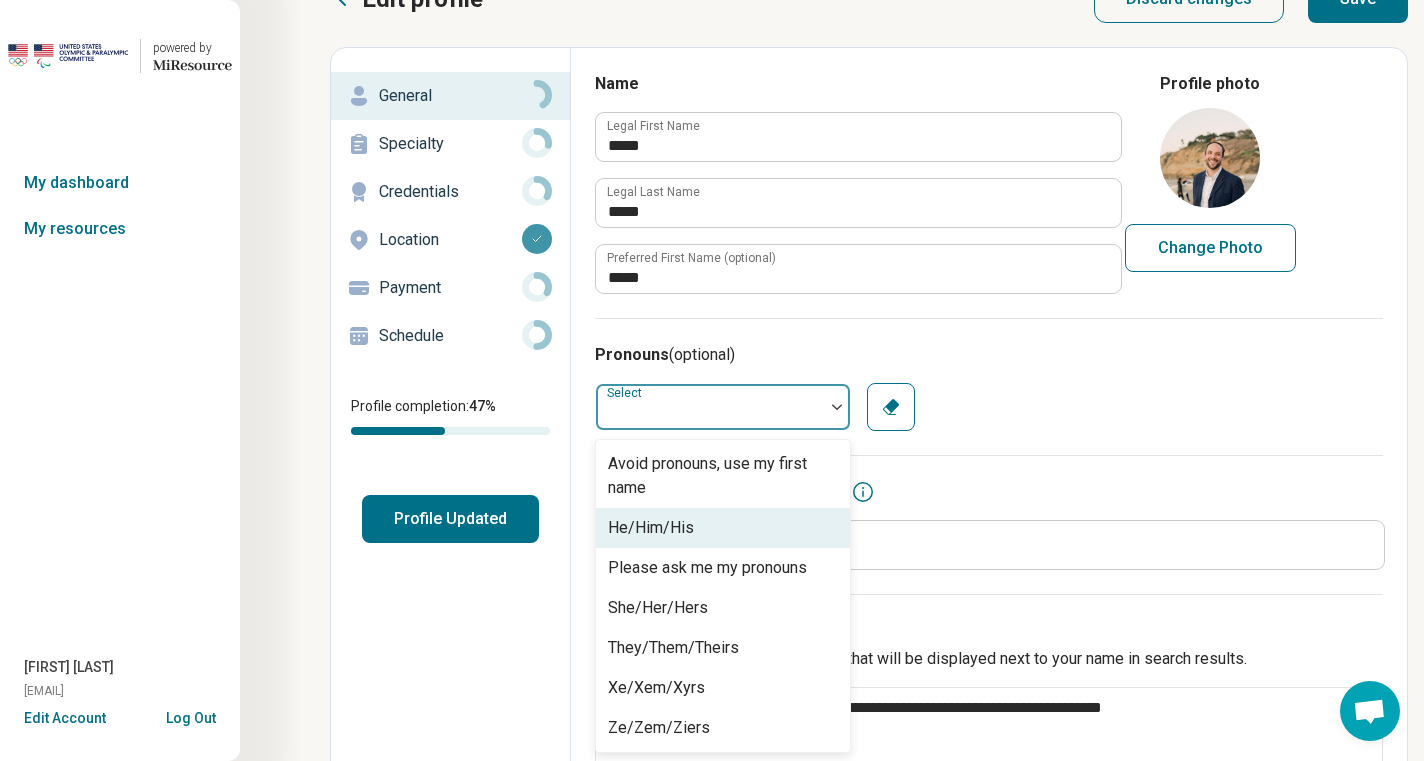 click on "He/Him/His" at bounding box center (723, 528) 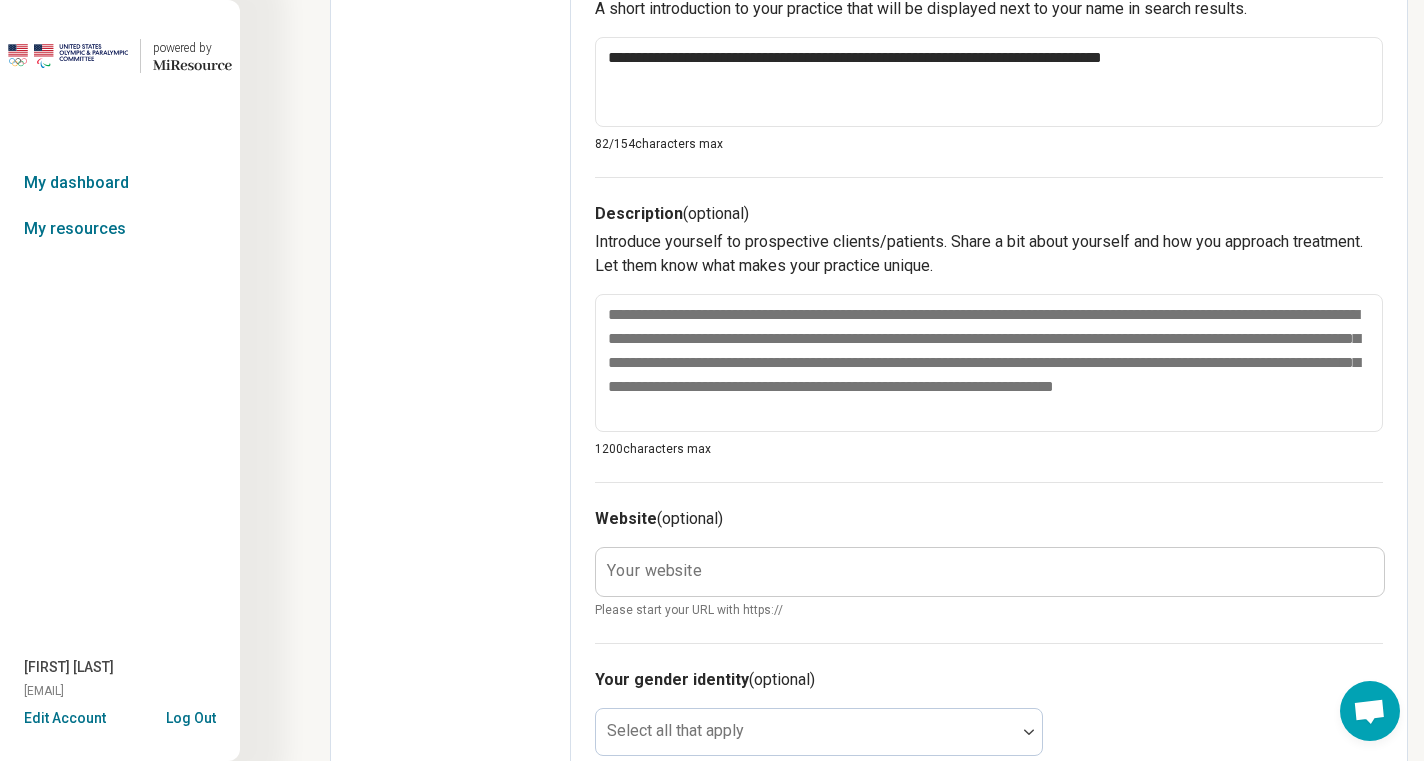 scroll, scrollTop: 753, scrollLeft: 0, axis: vertical 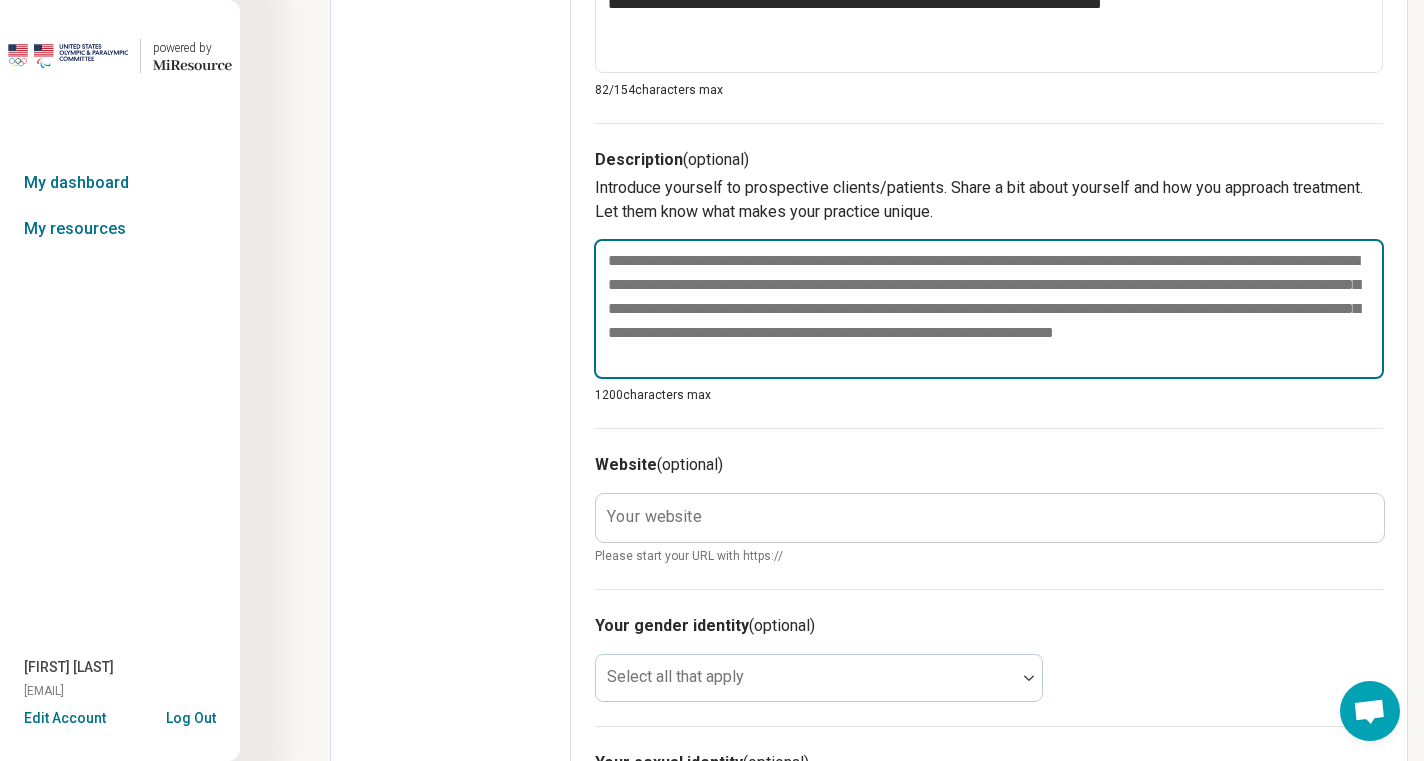 click at bounding box center (989, 309) 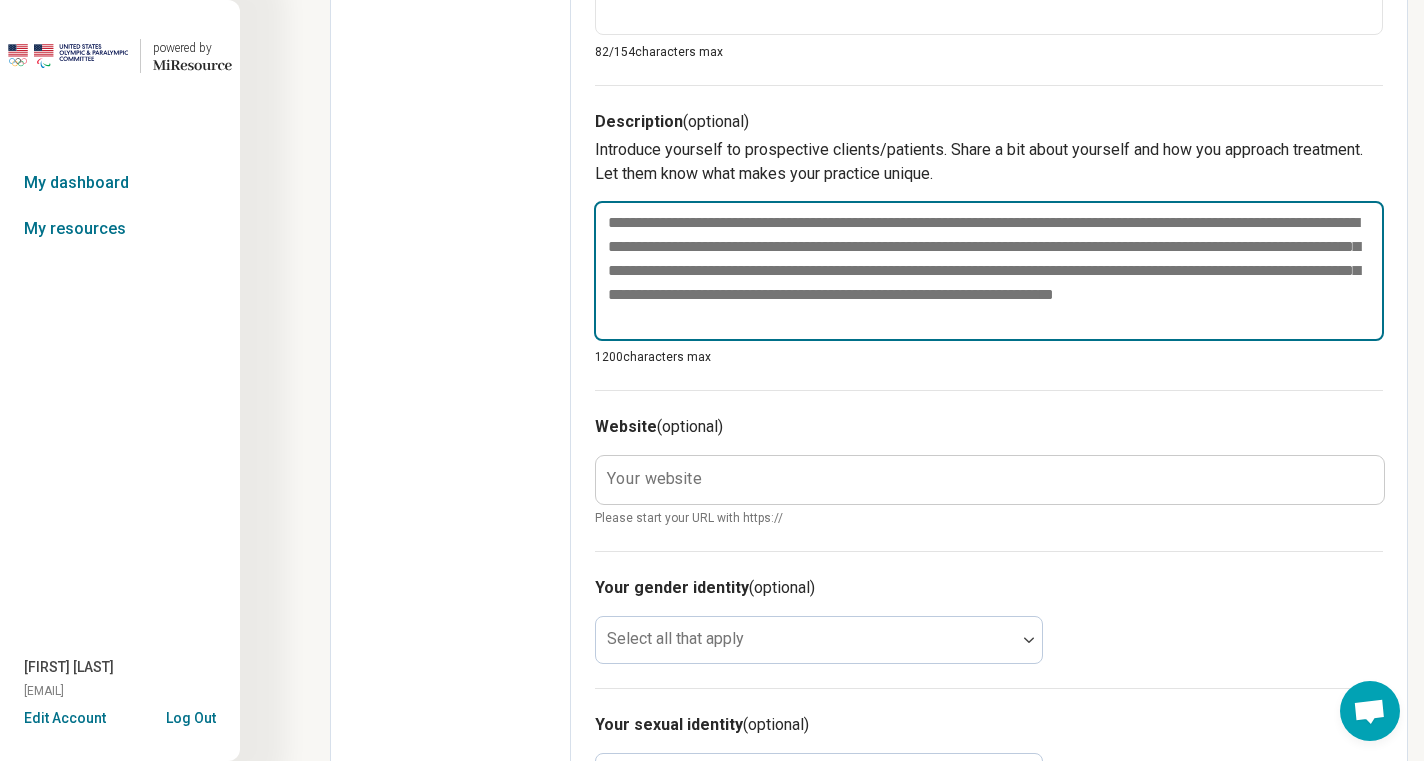 scroll, scrollTop: 793, scrollLeft: 0, axis: vertical 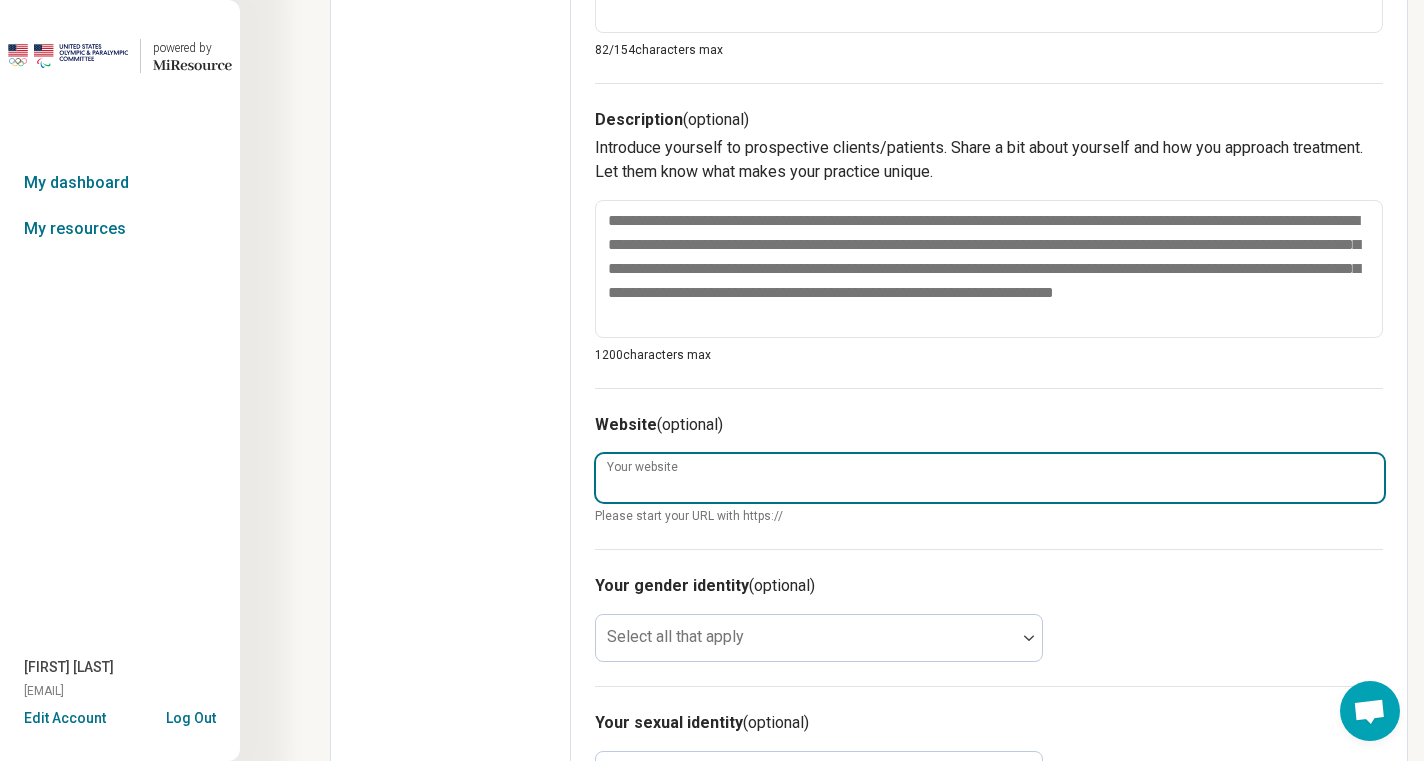 click on "Your website" at bounding box center [990, 478] 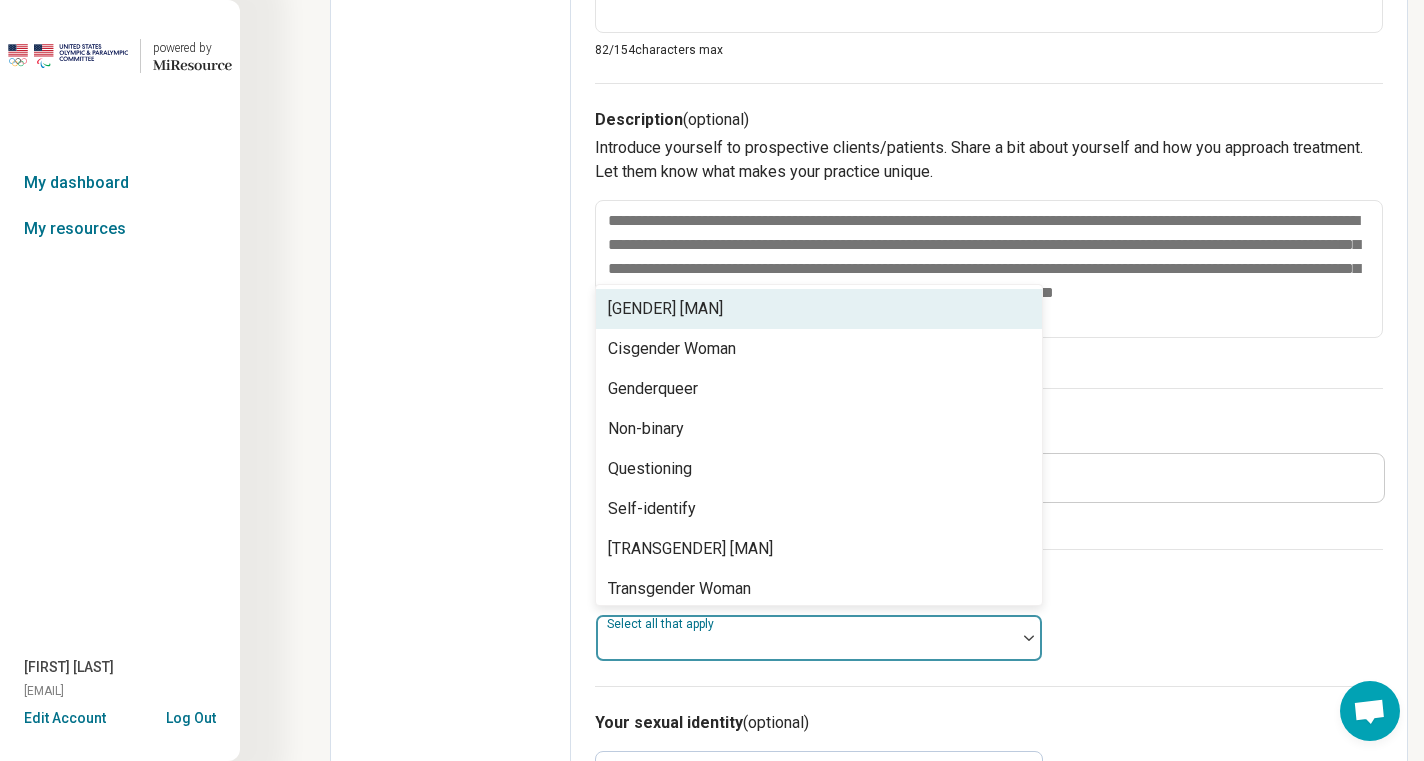 click at bounding box center (806, 646) 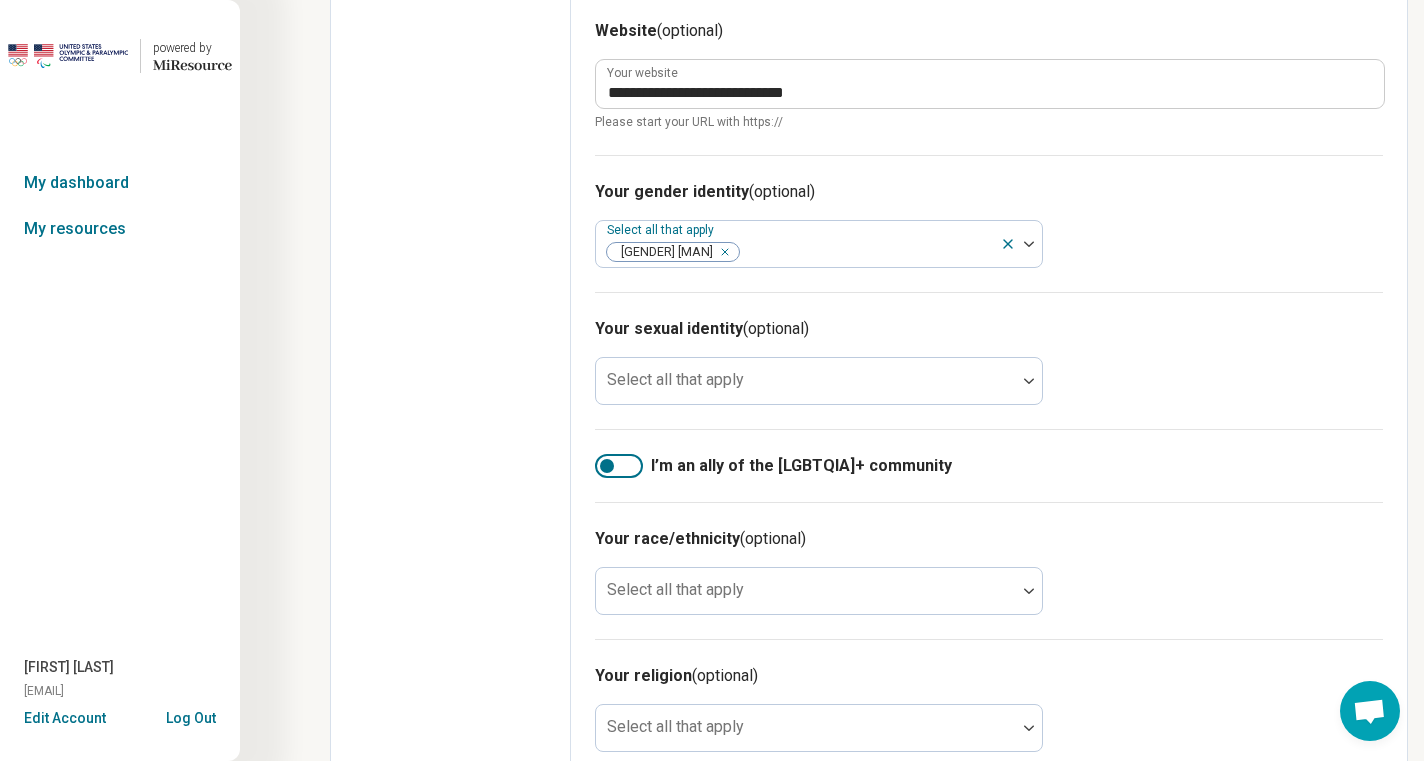 scroll, scrollTop: 1222, scrollLeft: 0, axis: vertical 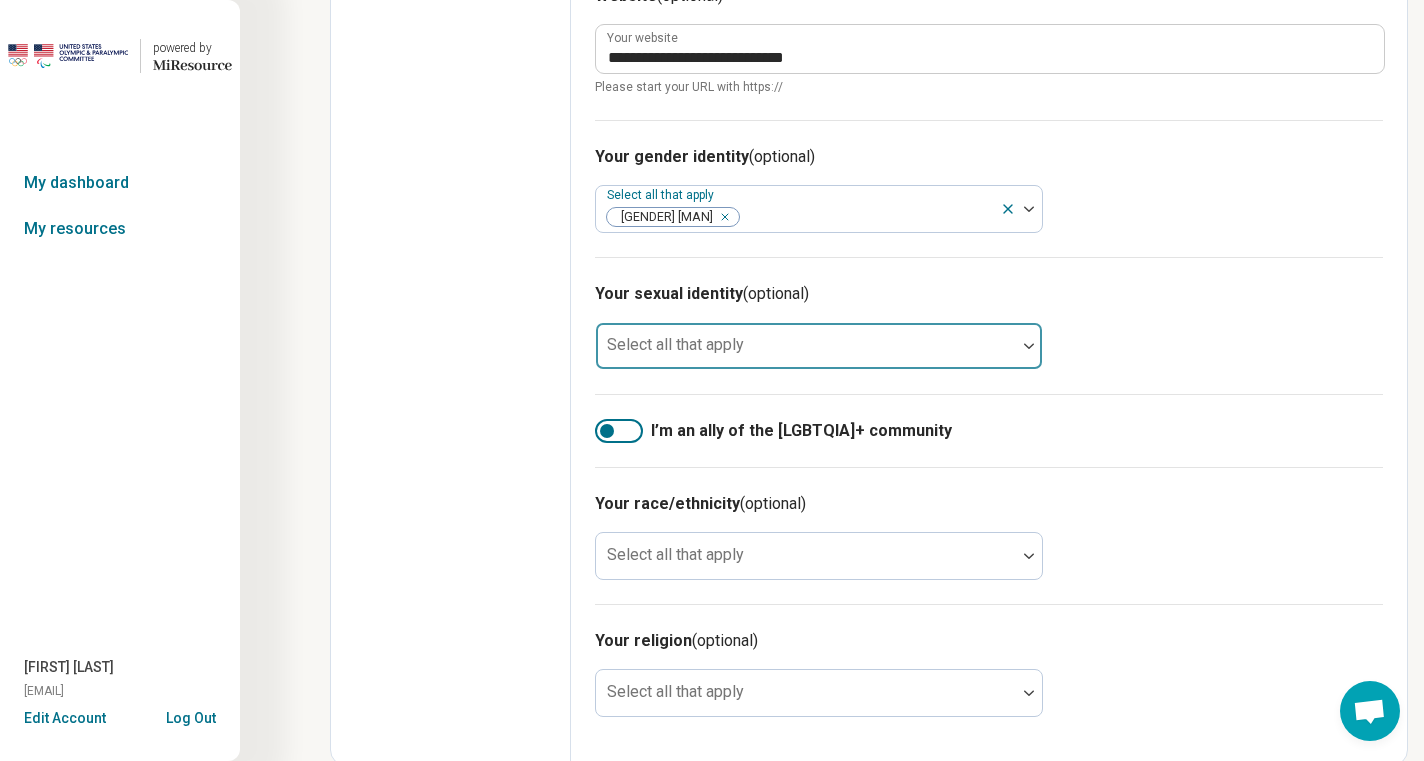 click on "Select all that apply" at bounding box center (819, 346) 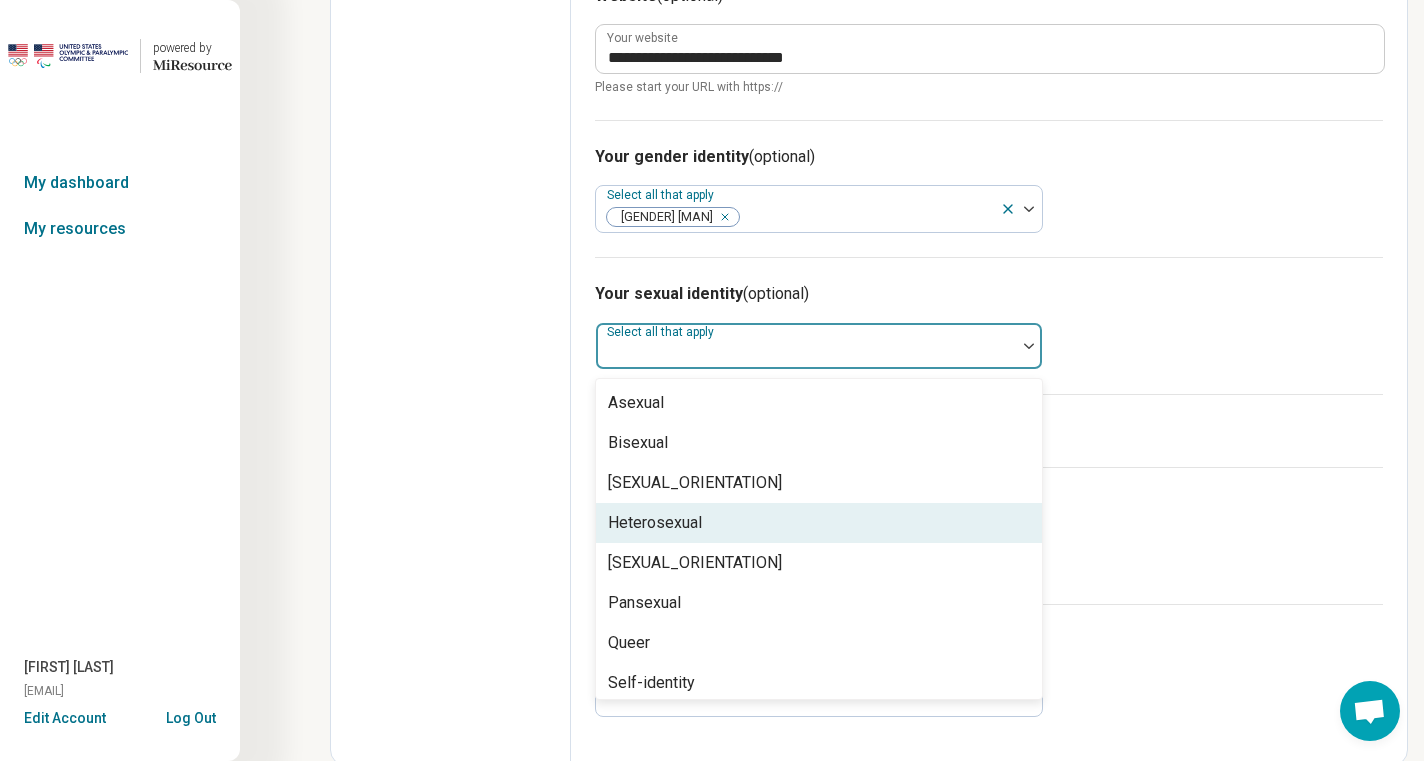 click on "Heterosexual" at bounding box center [655, 523] 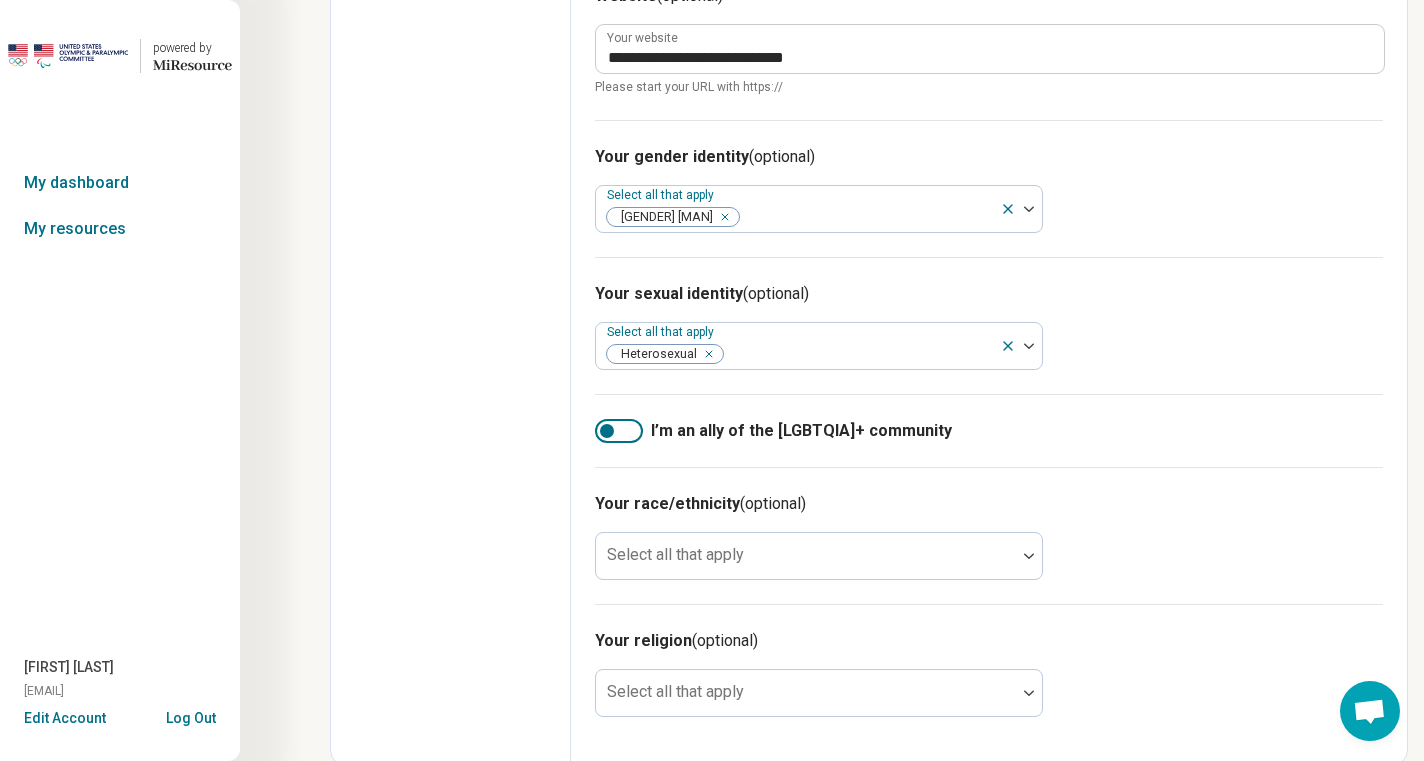 click on "Edit profile General Specialty Credentials Location Payment Schedule Profile completion: [NUMBER] % Profile Updated" at bounding box center (451, -180) 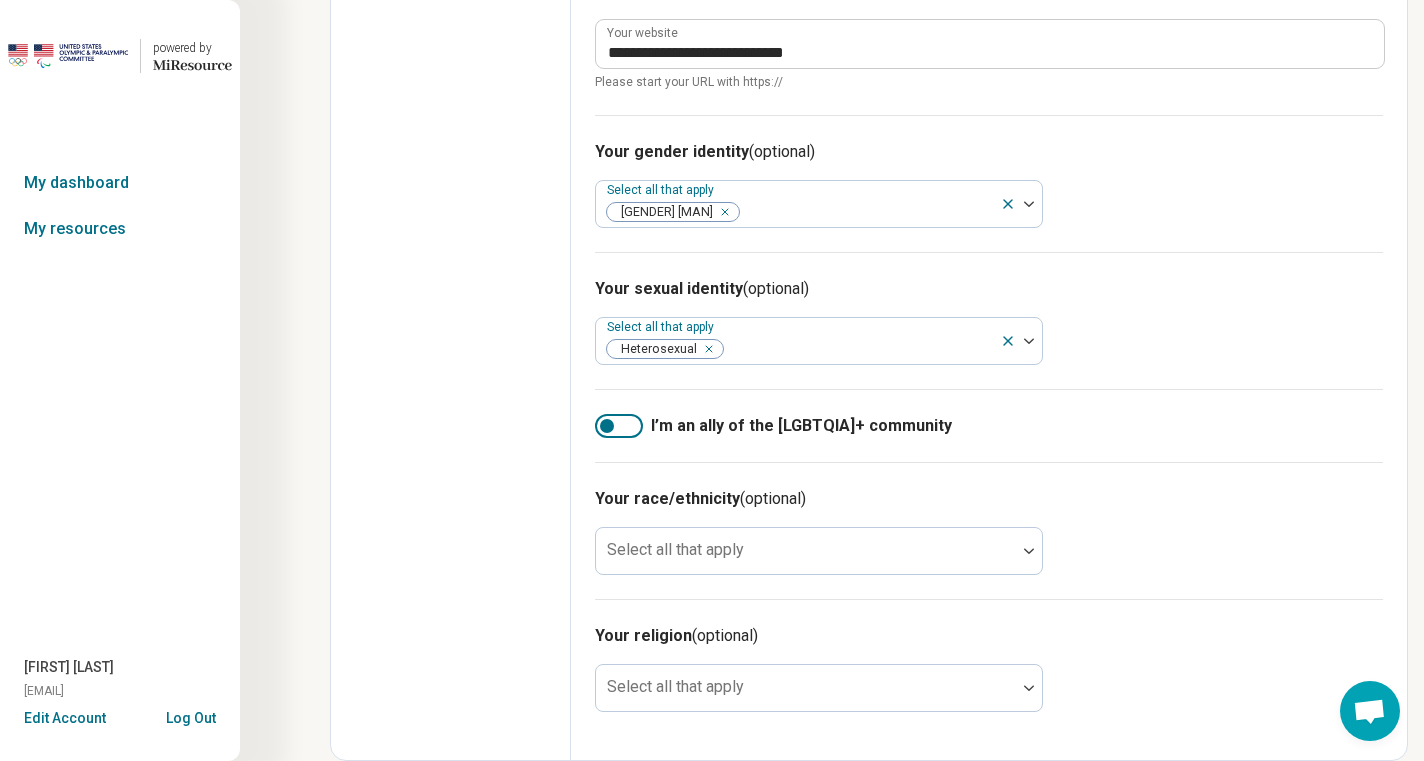 click at bounding box center [619, 426] 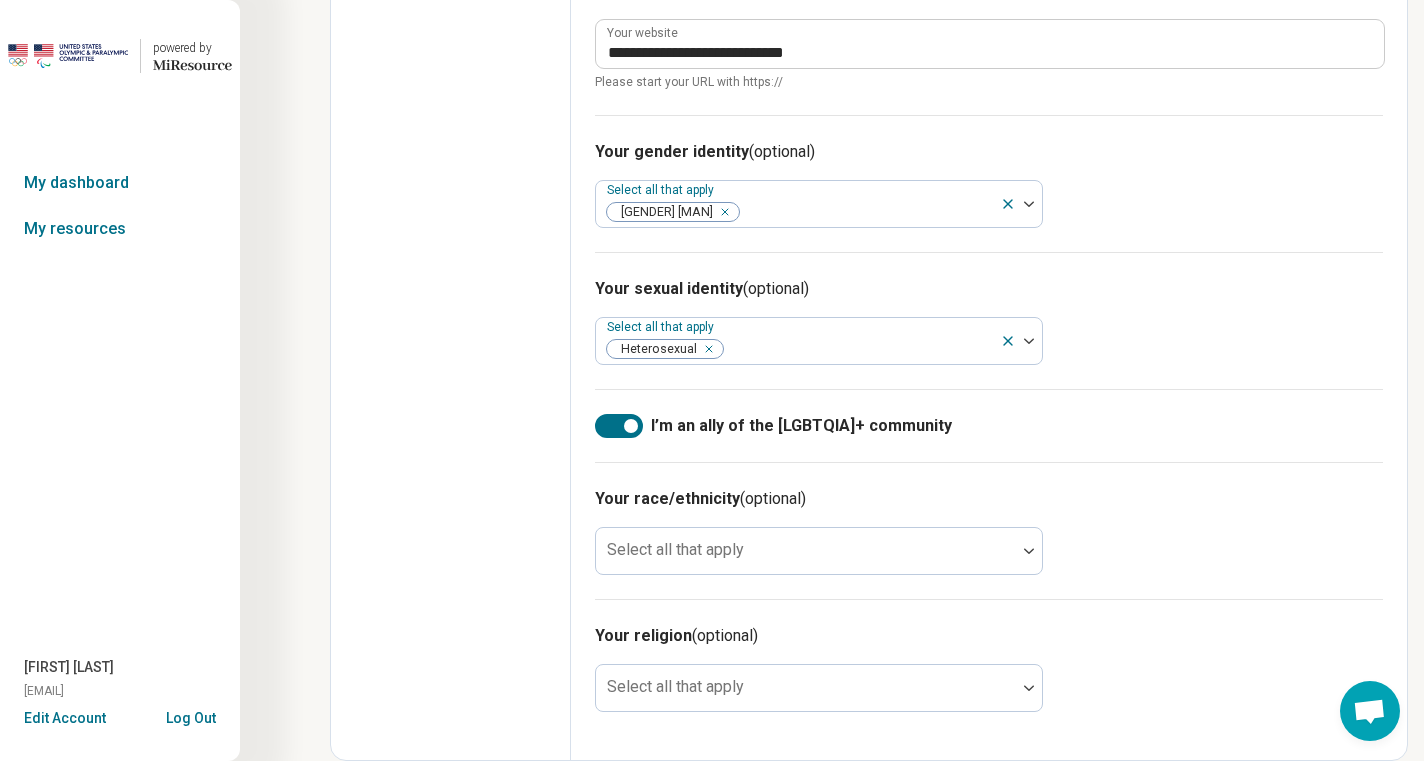 scroll, scrollTop: 10, scrollLeft: 0, axis: vertical 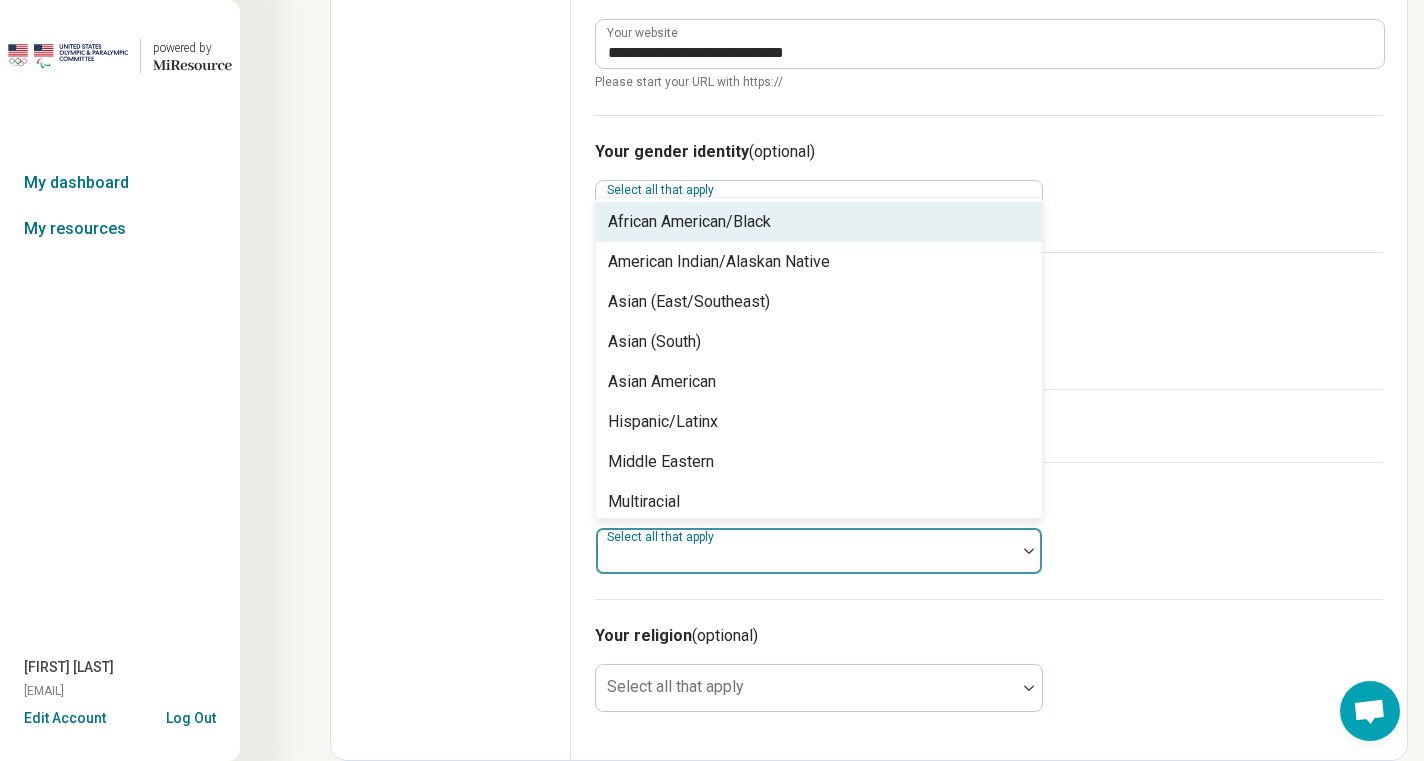 click at bounding box center [806, 559] 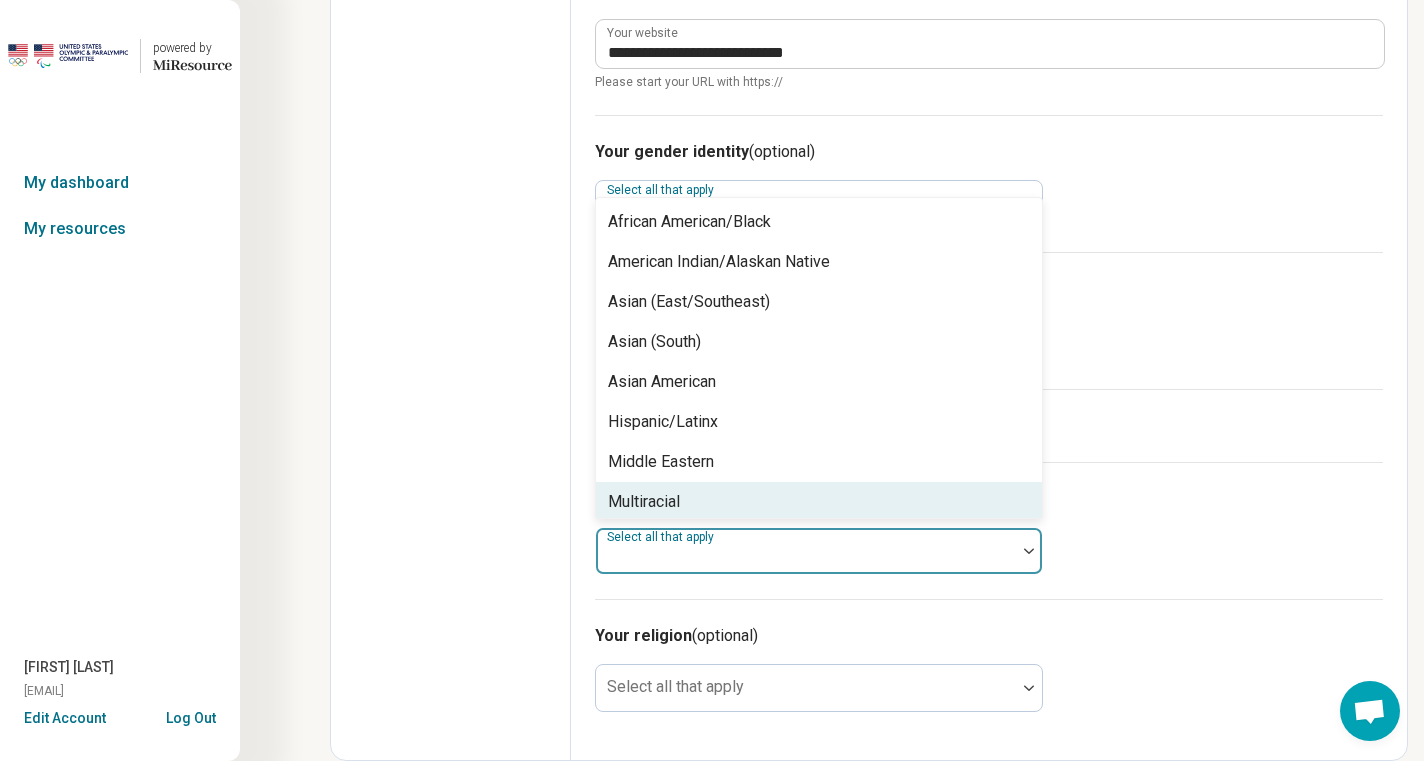 click on "Multiracial" at bounding box center [819, 502] 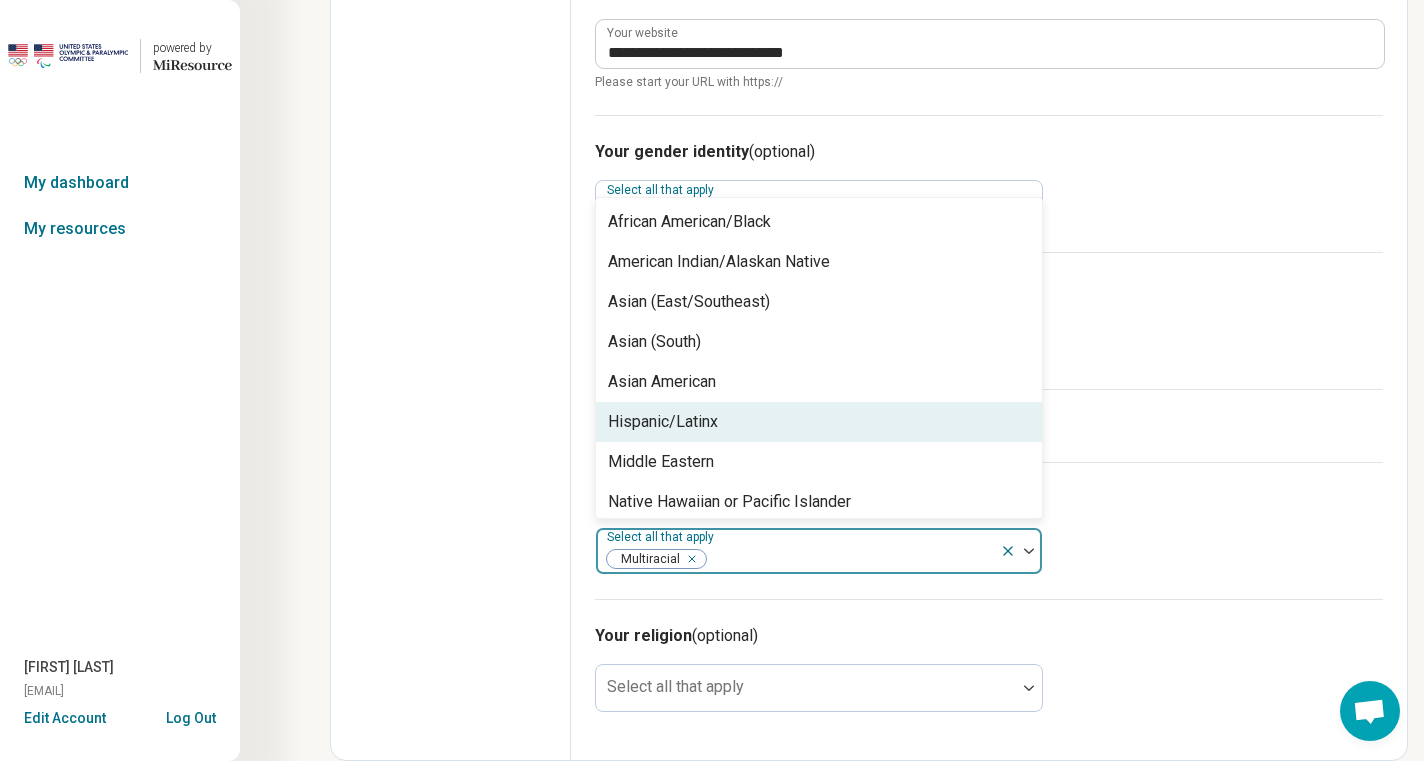 click on "Hispanic/Latinx" at bounding box center [663, 422] 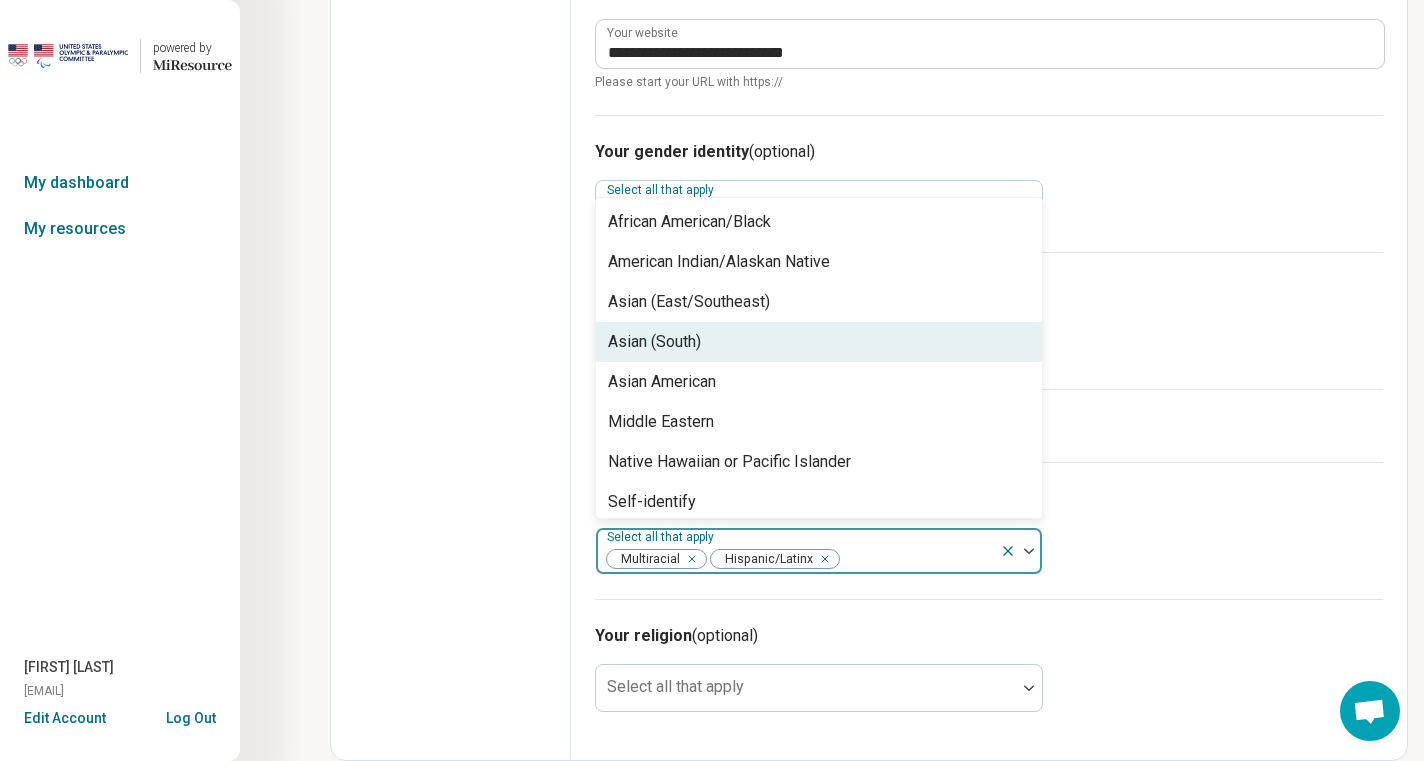 scroll, scrollTop: 48, scrollLeft: 0, axis: vertical 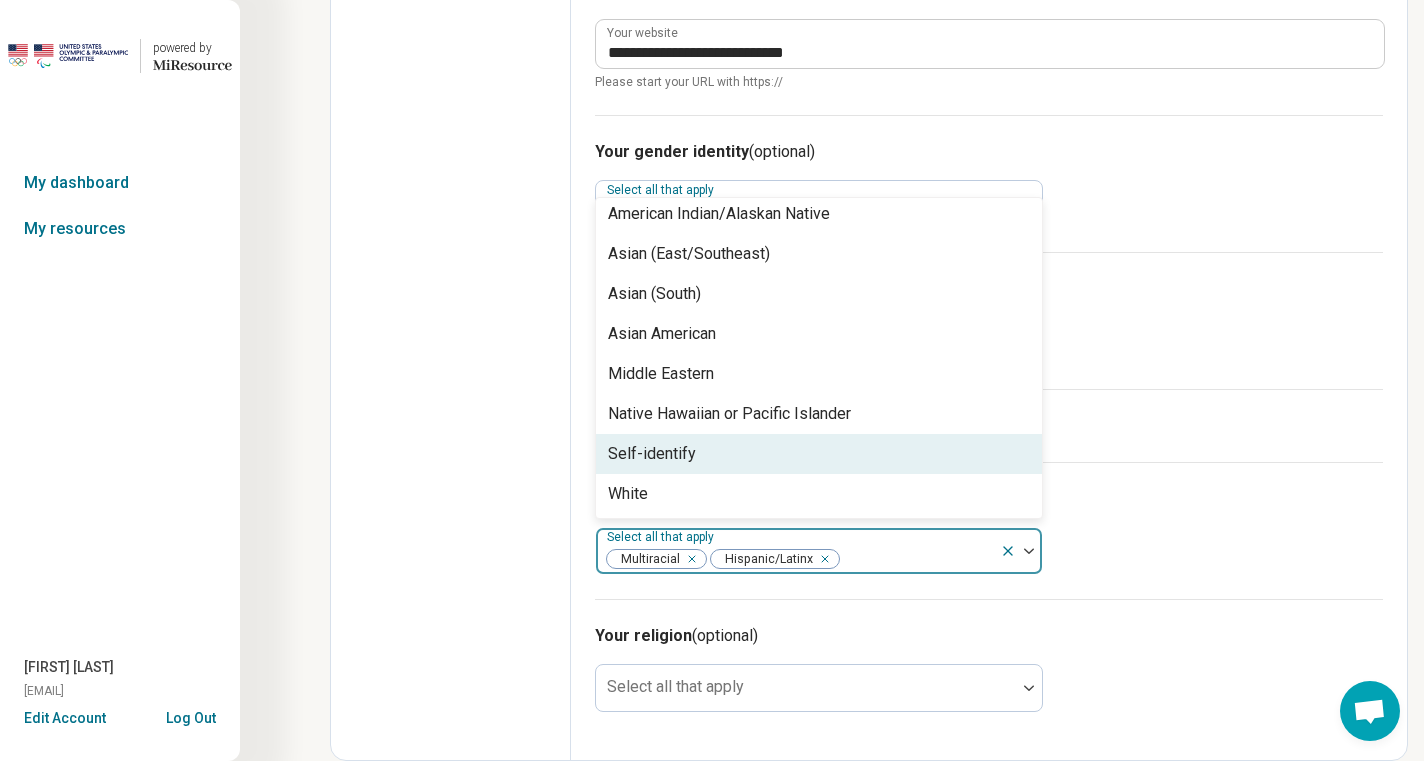 click on "Edit profile General Specialty Credentials Location Payment Schedule Profile completion: [NUMBER] % Profile Updated" at bounding box center [451, -185] 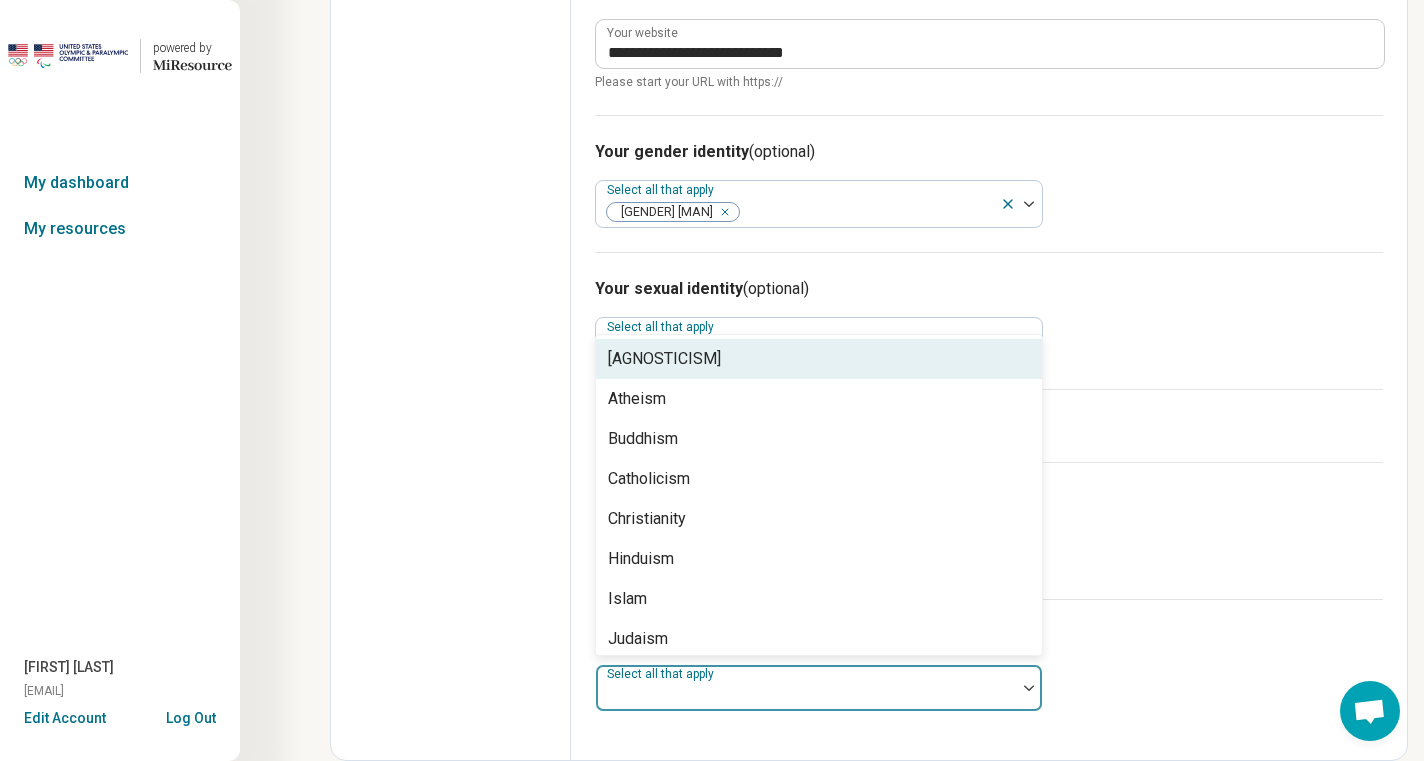 click at bounding box center [806, 688] 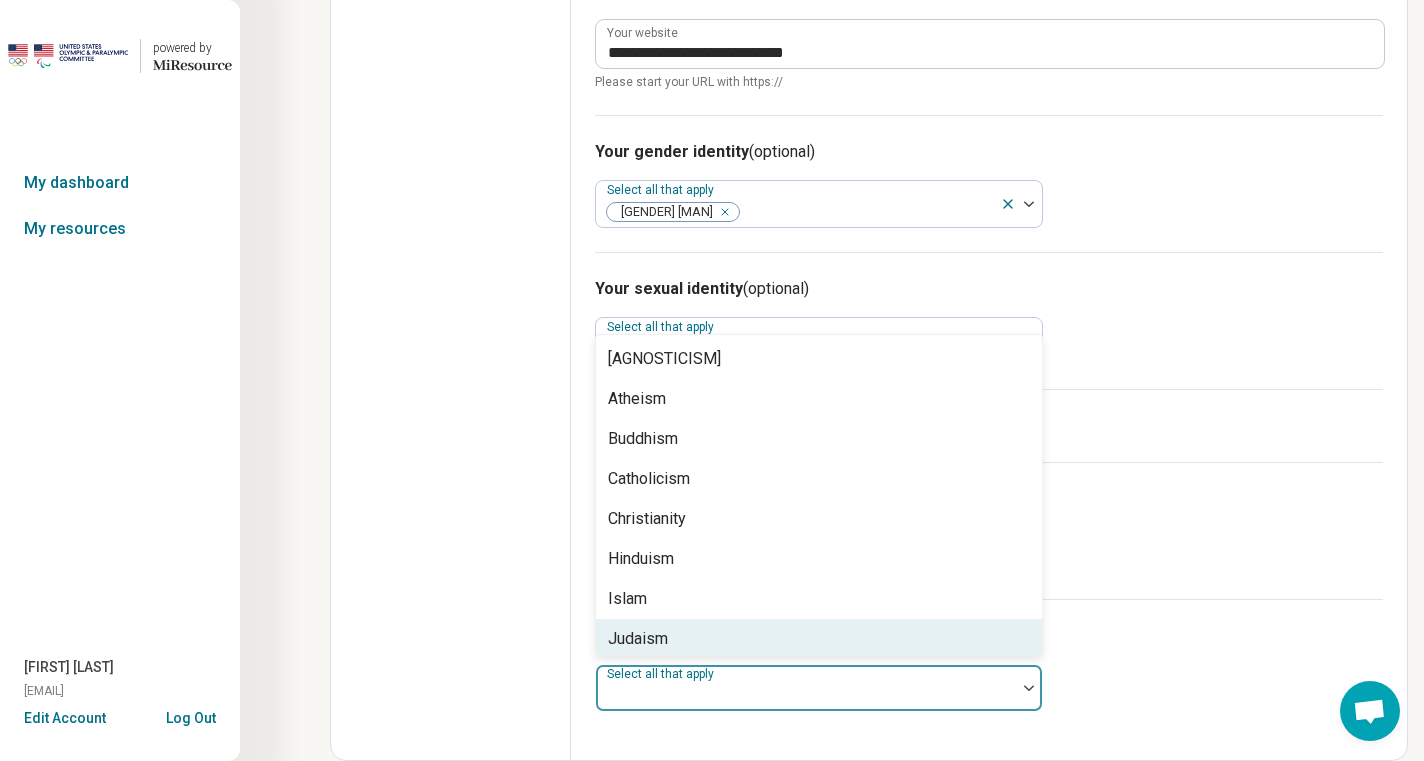 click on "Judaism" at bounding box center (819, 639) 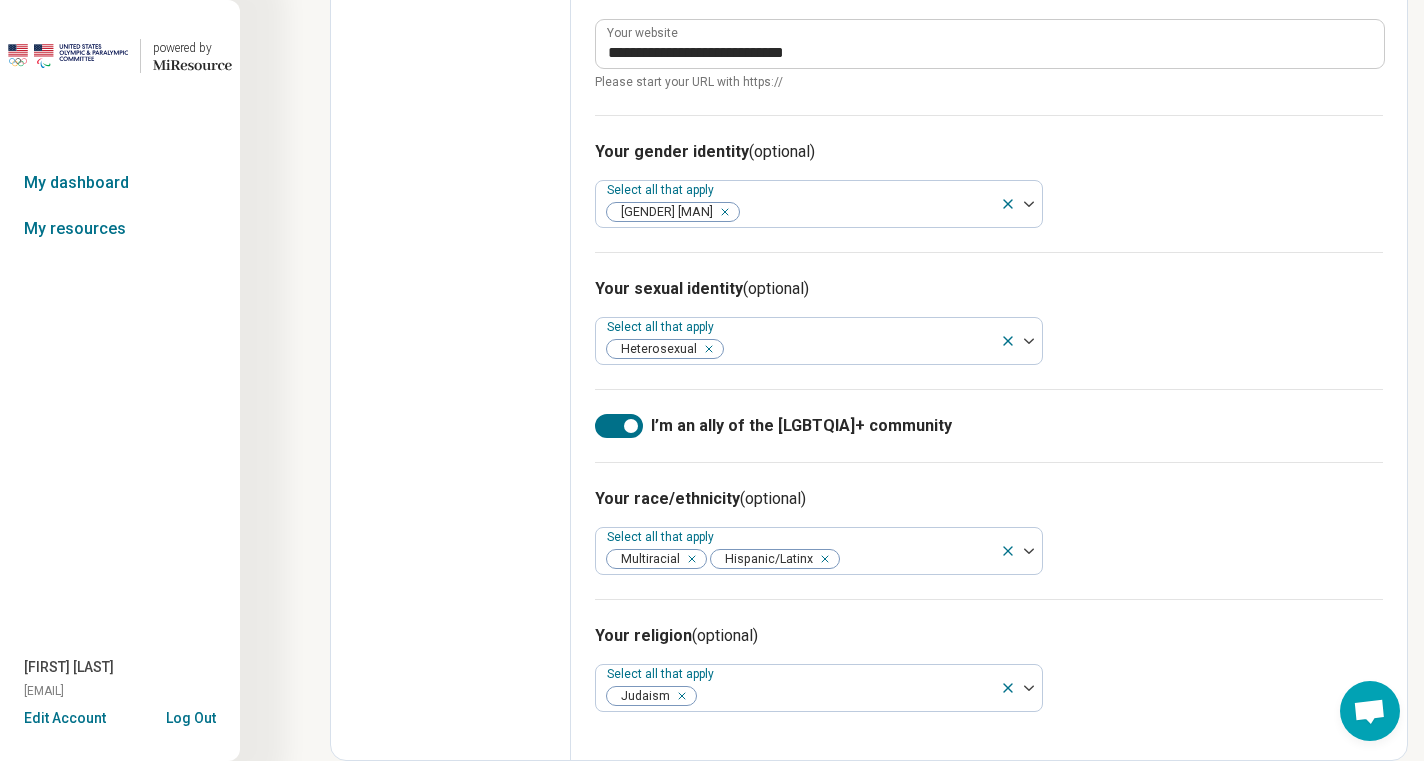 click on "Edit profile General Specialty Credentials Location Payment Schedule Profile completion: [NUMBER] % Profile Updated" at bounding box center (451, -185) 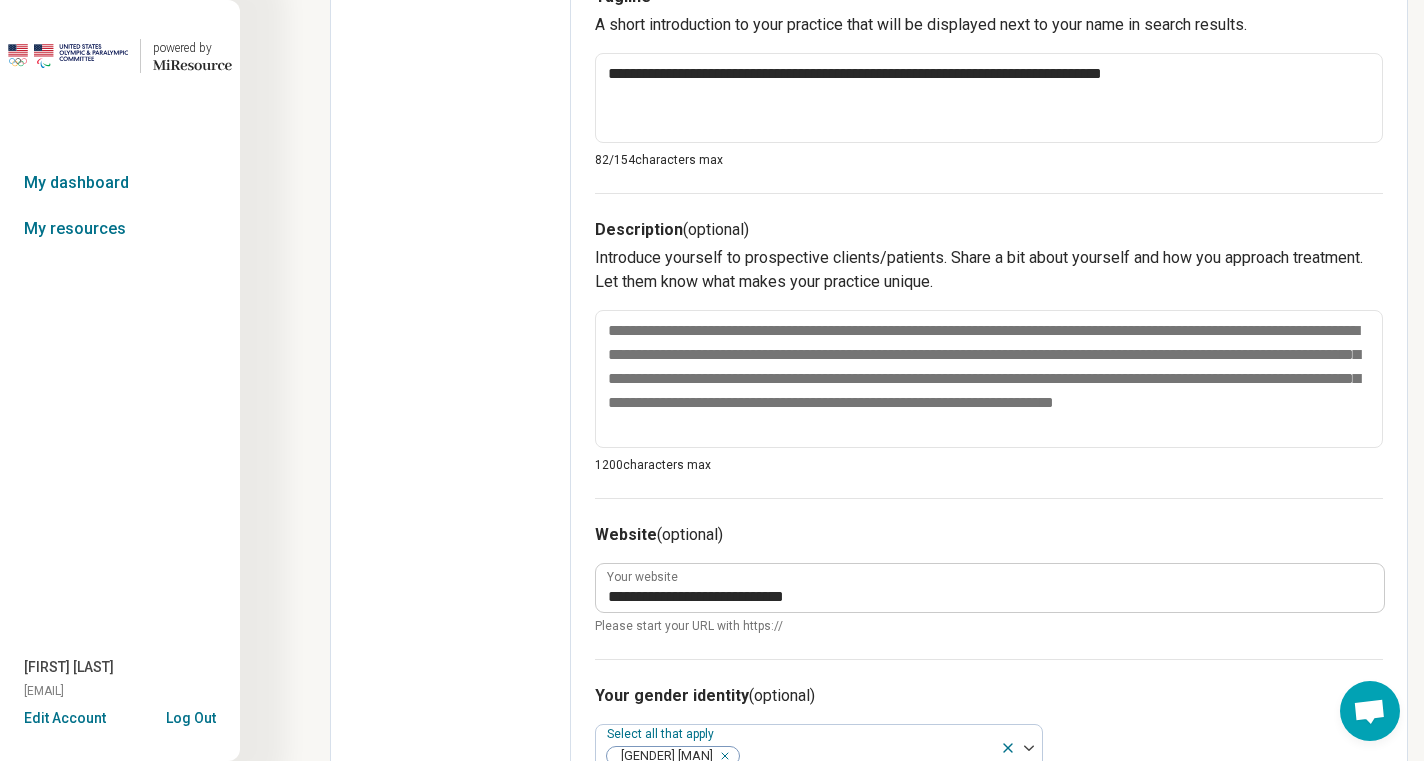 scroll, scrollTop: 612, scrollLeft: 0, axis: vertical 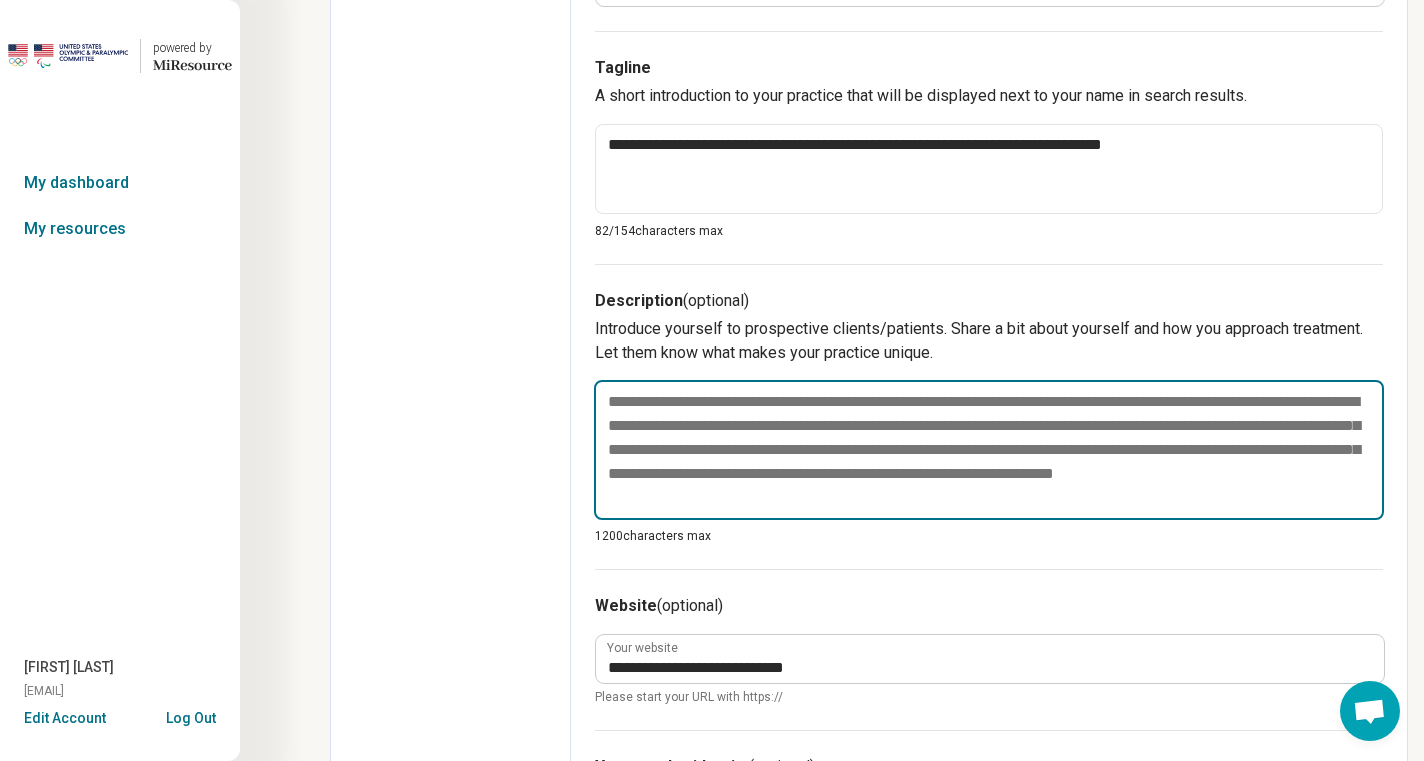 click at bounding box center (989, 450) 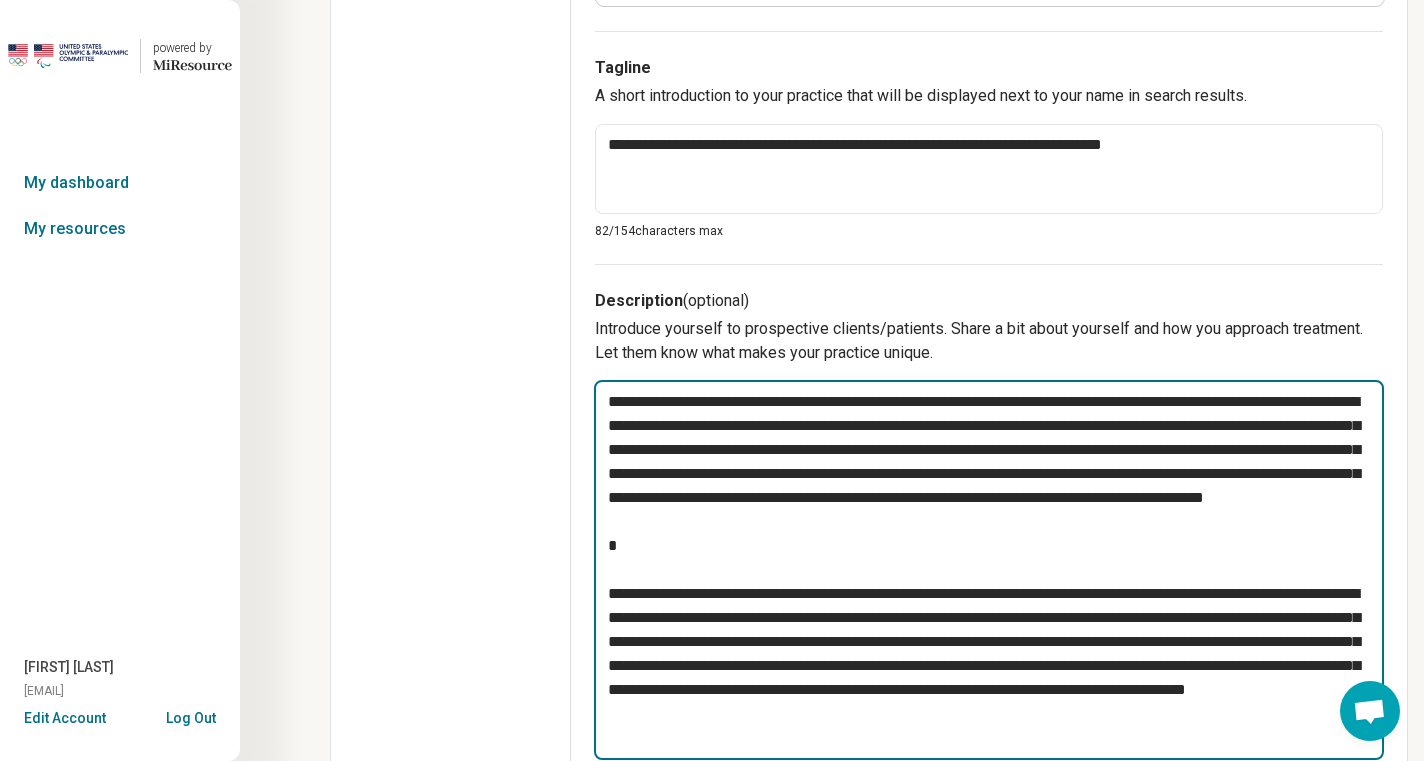 click at bounding box center [989, 570] 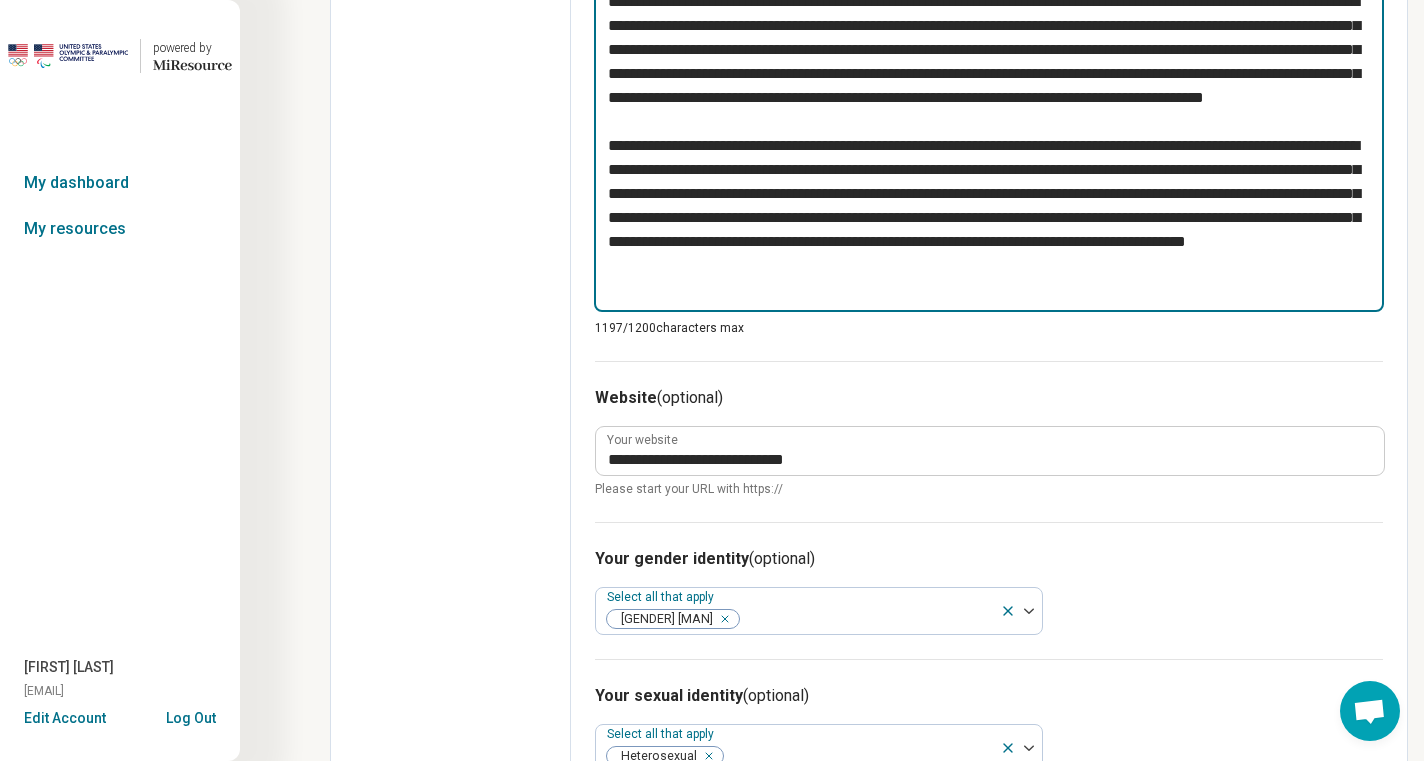 scroll, scrollTop: 1045, scrollLeft: 0, axis: vertical 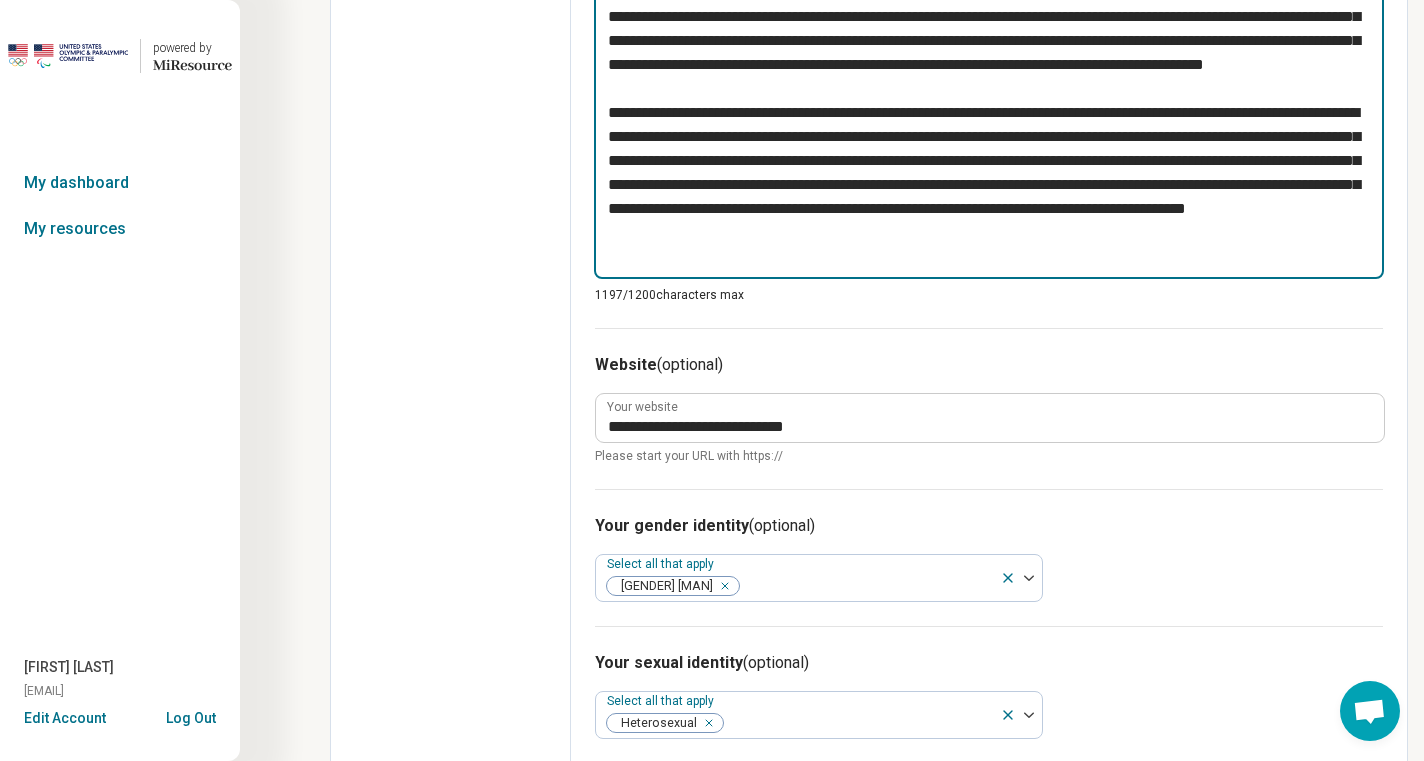 click at bounding box center [989, 113] 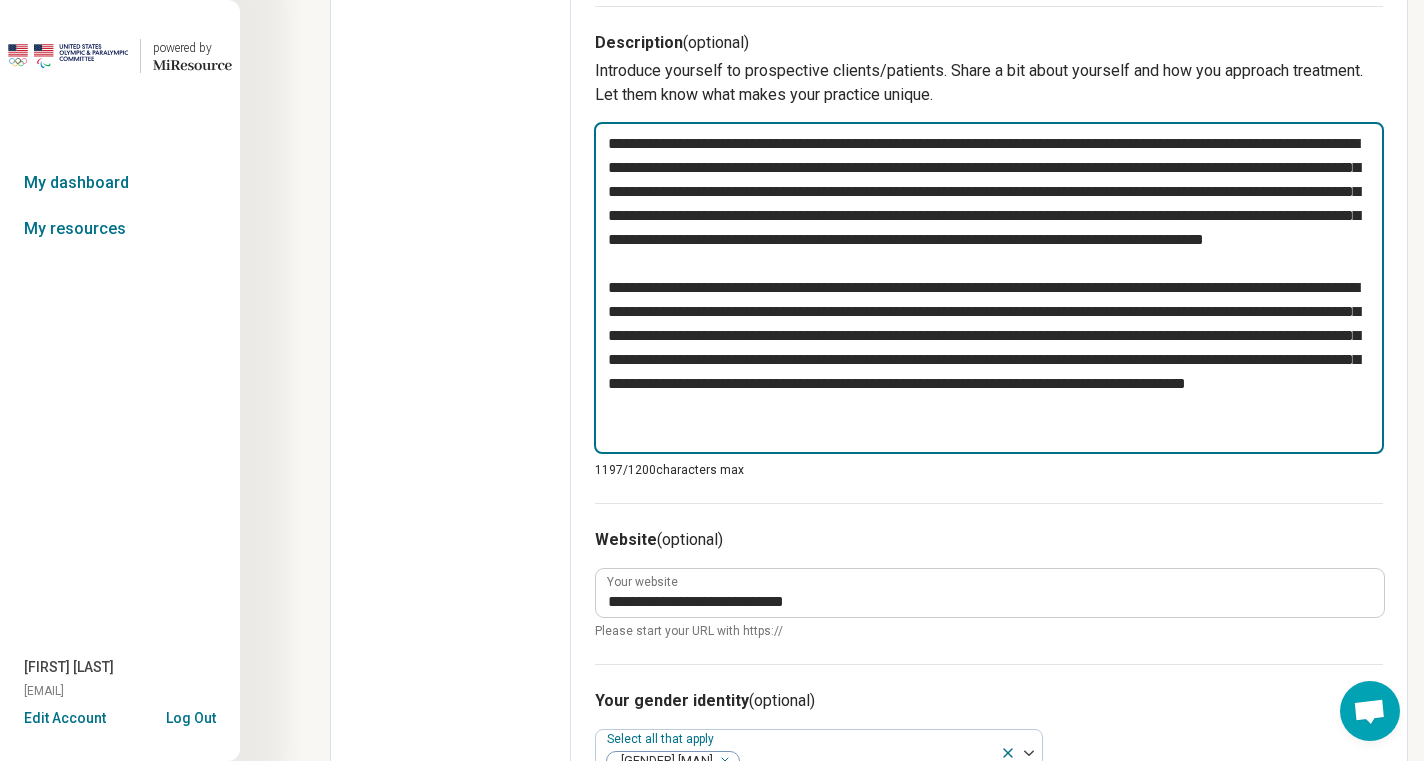 scroll, scrollTop: 867, scrollLeft: 0, axis: vertical 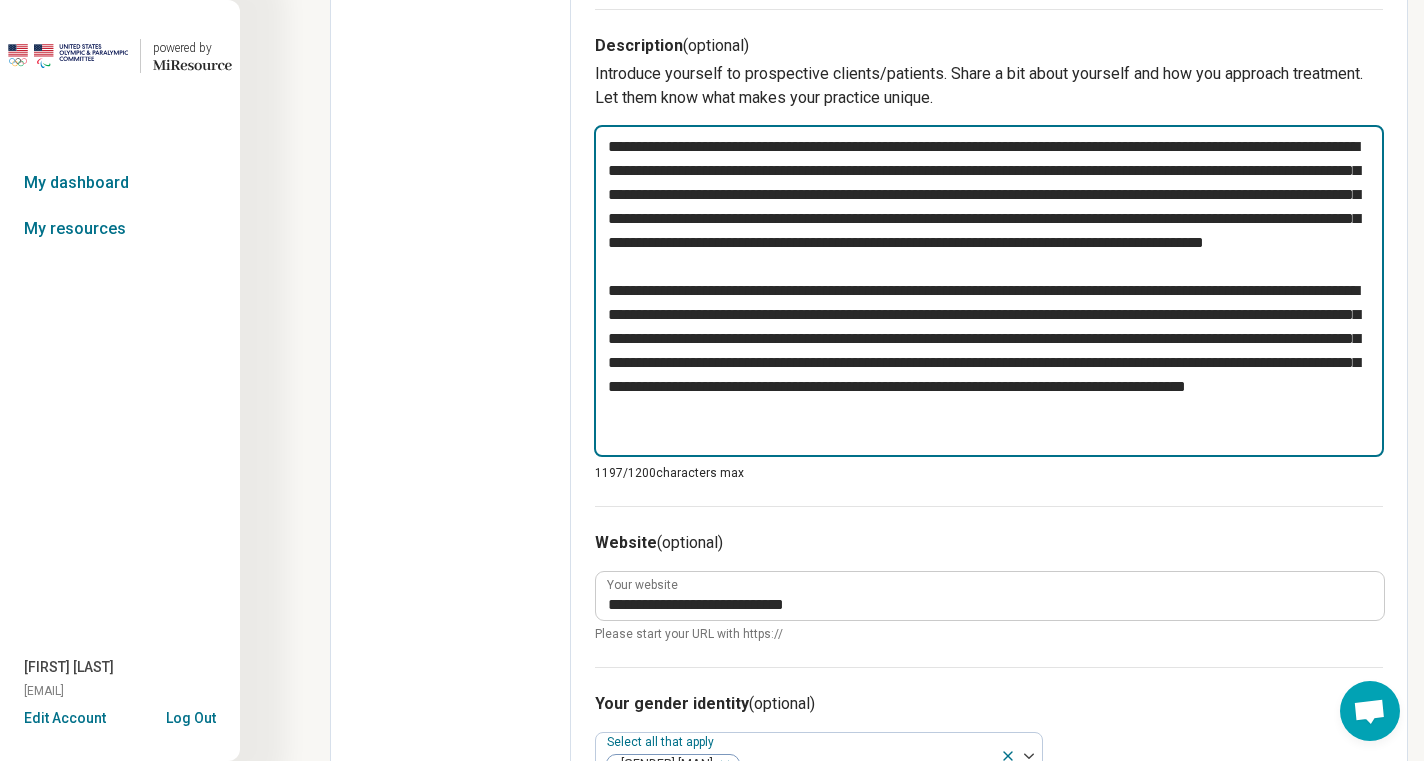 drag, startPoint x: 605, startPoint y: 142, endPoint x: 723, endPoint y: 150, distance: 118.270874 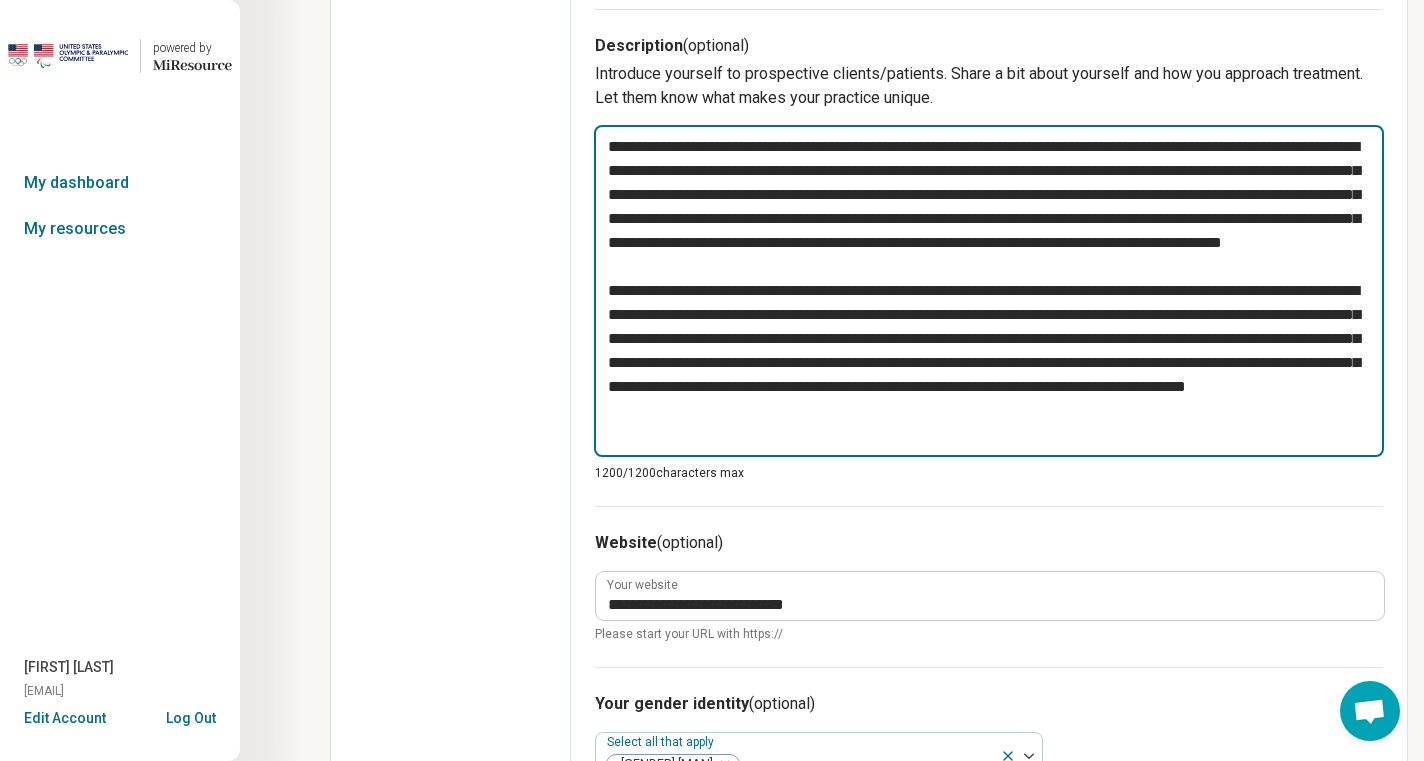 drag, startPoint x: 1320, startPoint y: 441, endPoint x: 587, endPoint y: 315, distance: 743.7506 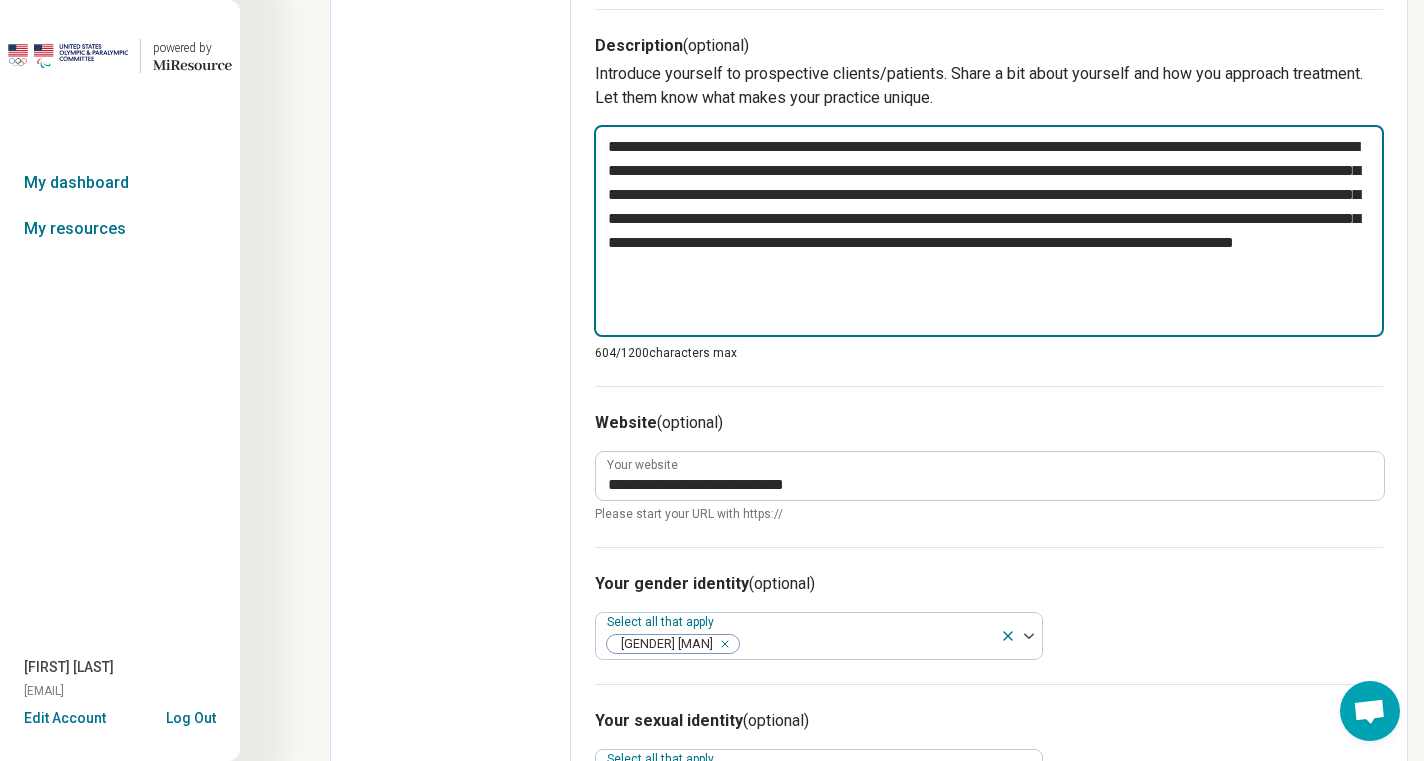 drag, startPoint x: 816, startPoint y: 320, endPoint x: 777, endPoint y: 300, distance: 43.829212 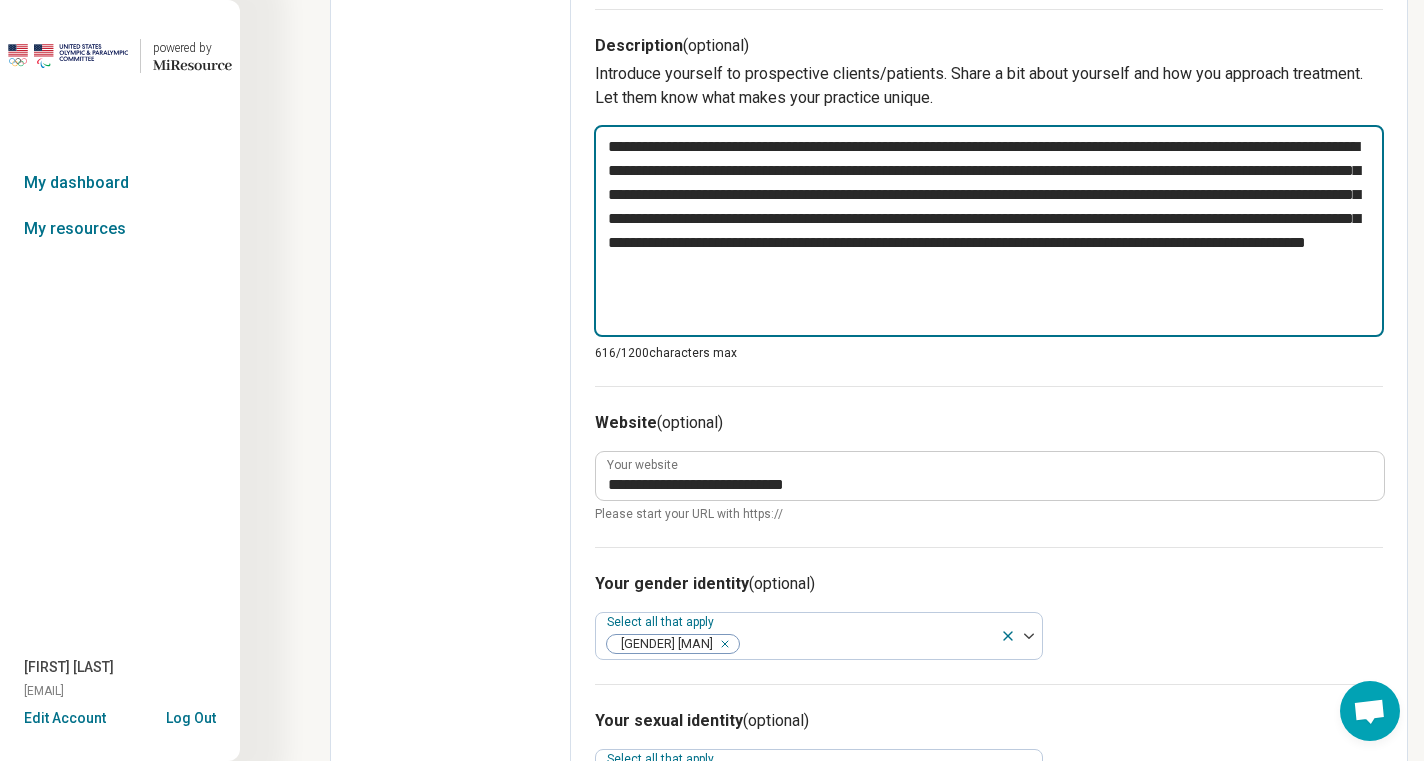 drag, startPoint x: 917, startPoint y: 176, endPoint x: 1156, endPoint y: 173, distance: 239.01883 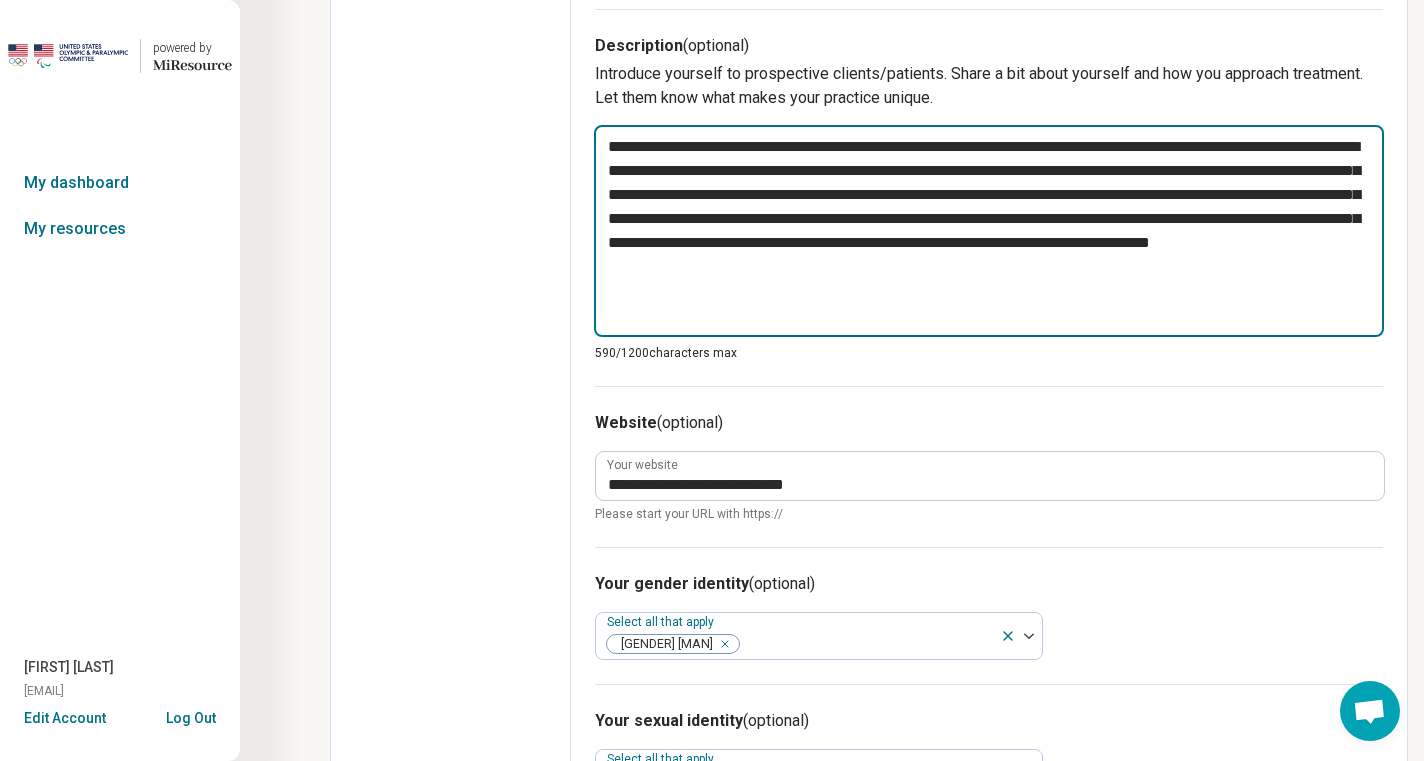 click on "**********" at bounding box center [989, 231] 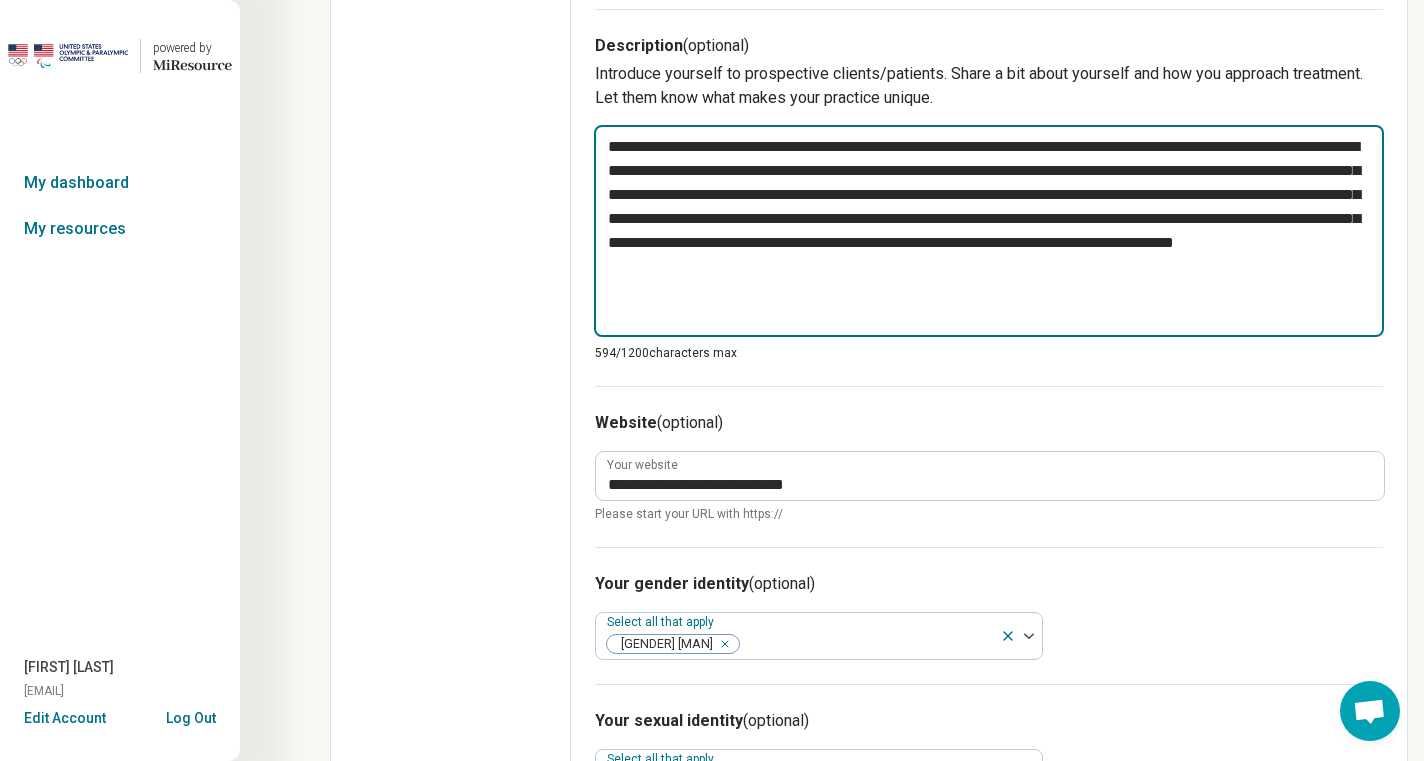 click on "**********" at bounding box center (989, 231) 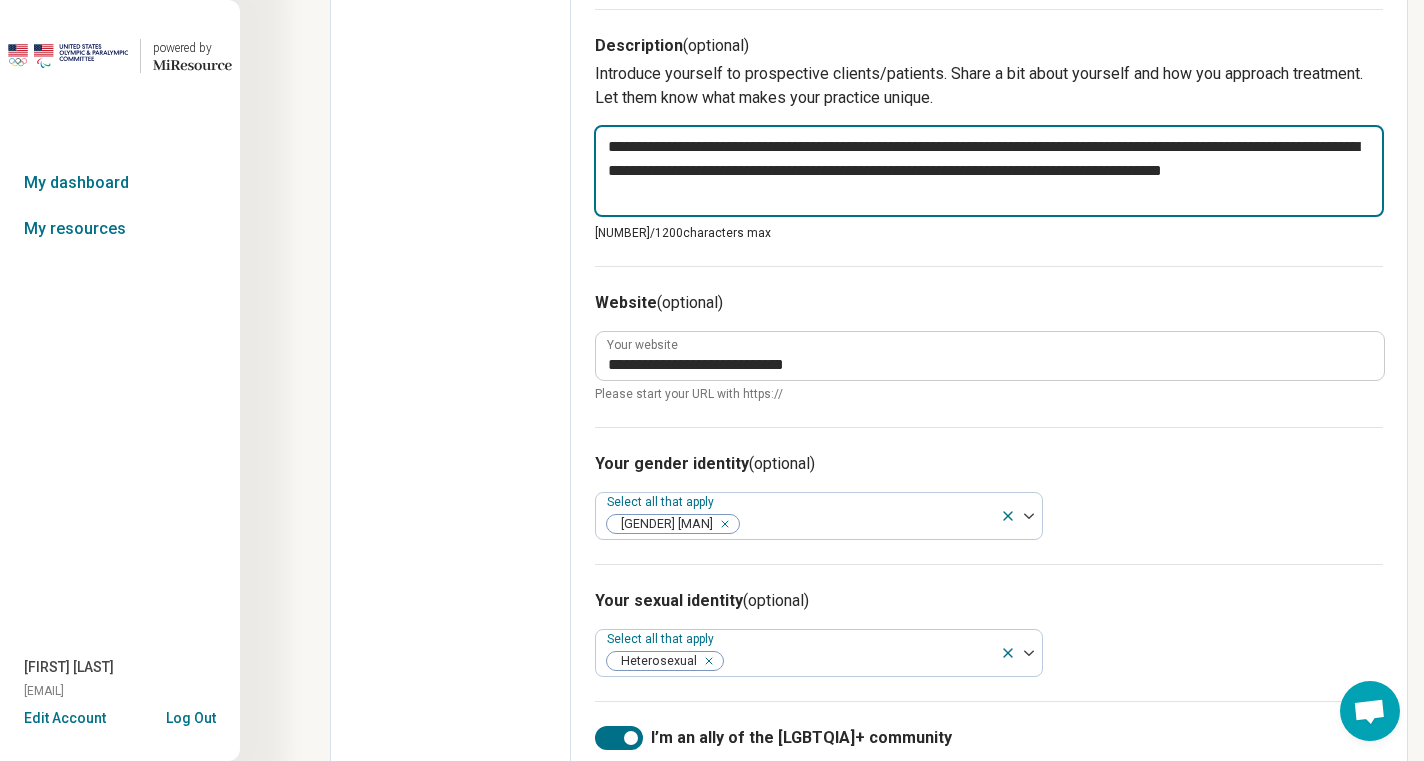 click on "**********" at bounding box center [989, 171] 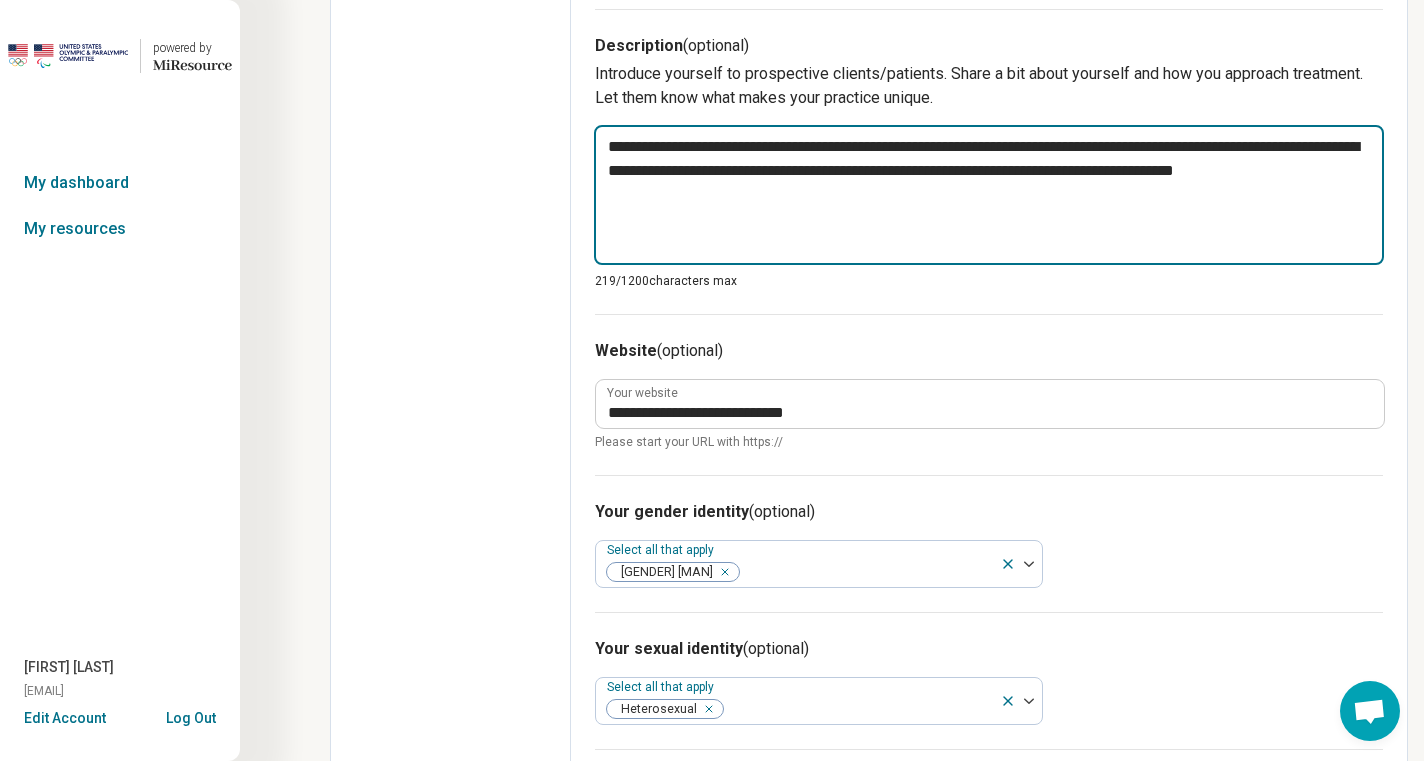 paste on "**********" 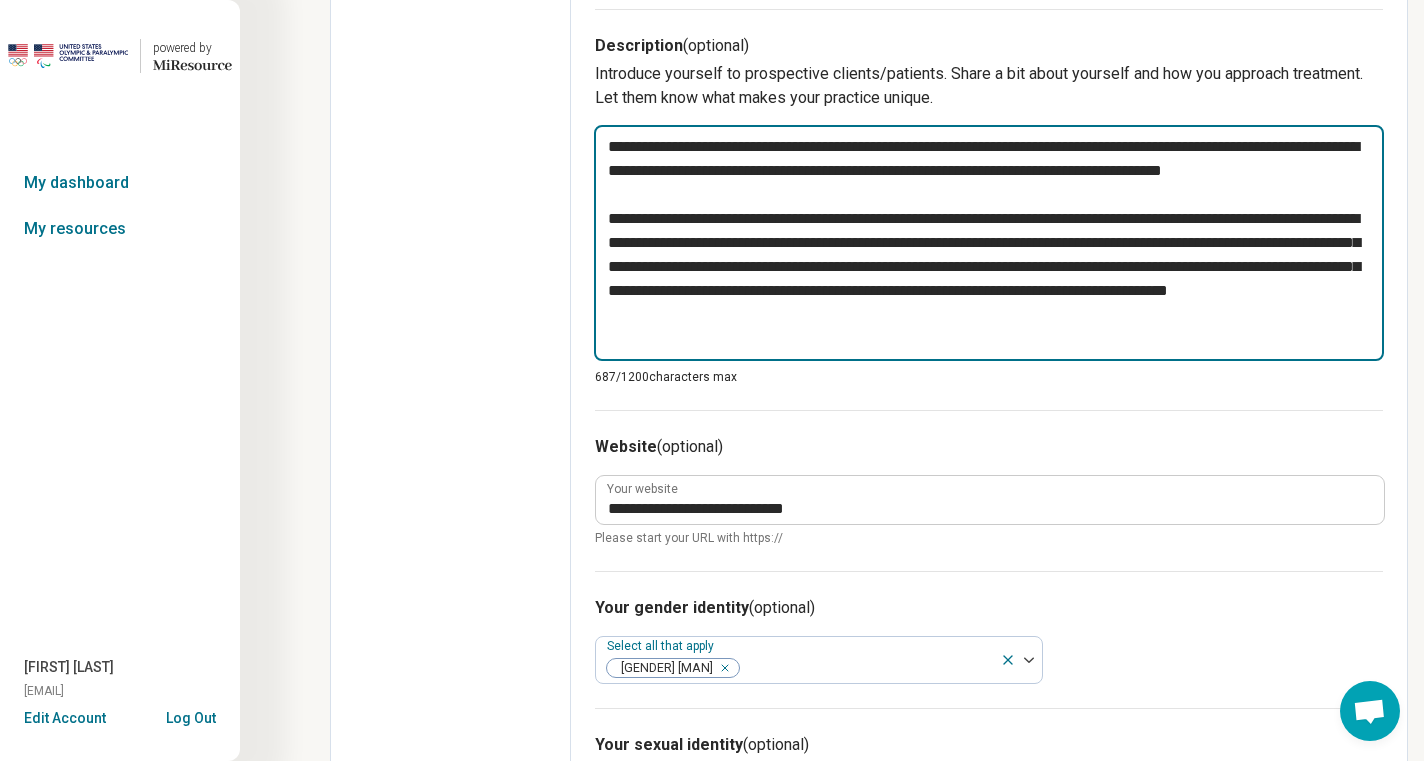 click on "**********" at bounding box center [989, 243] 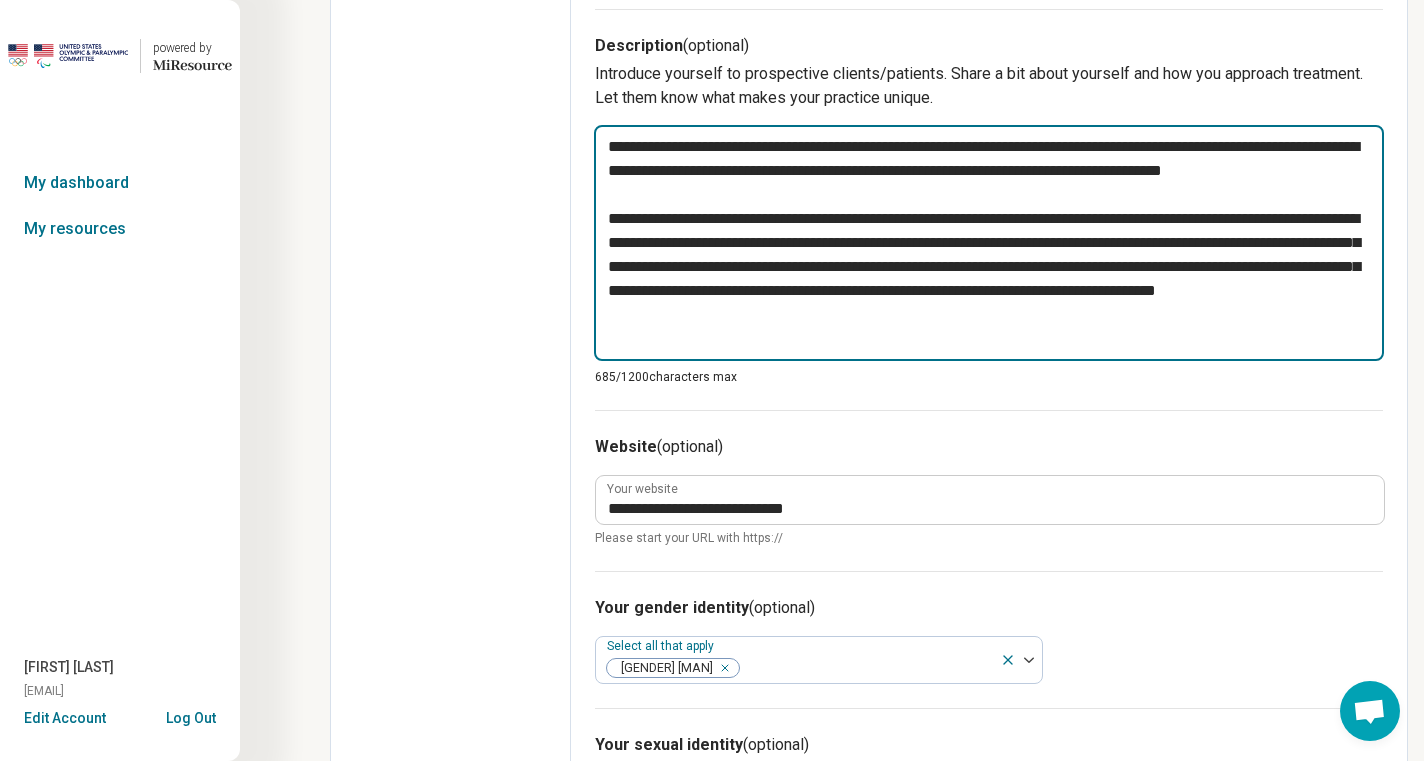 click on "**********" at bounding box center [989, 243] 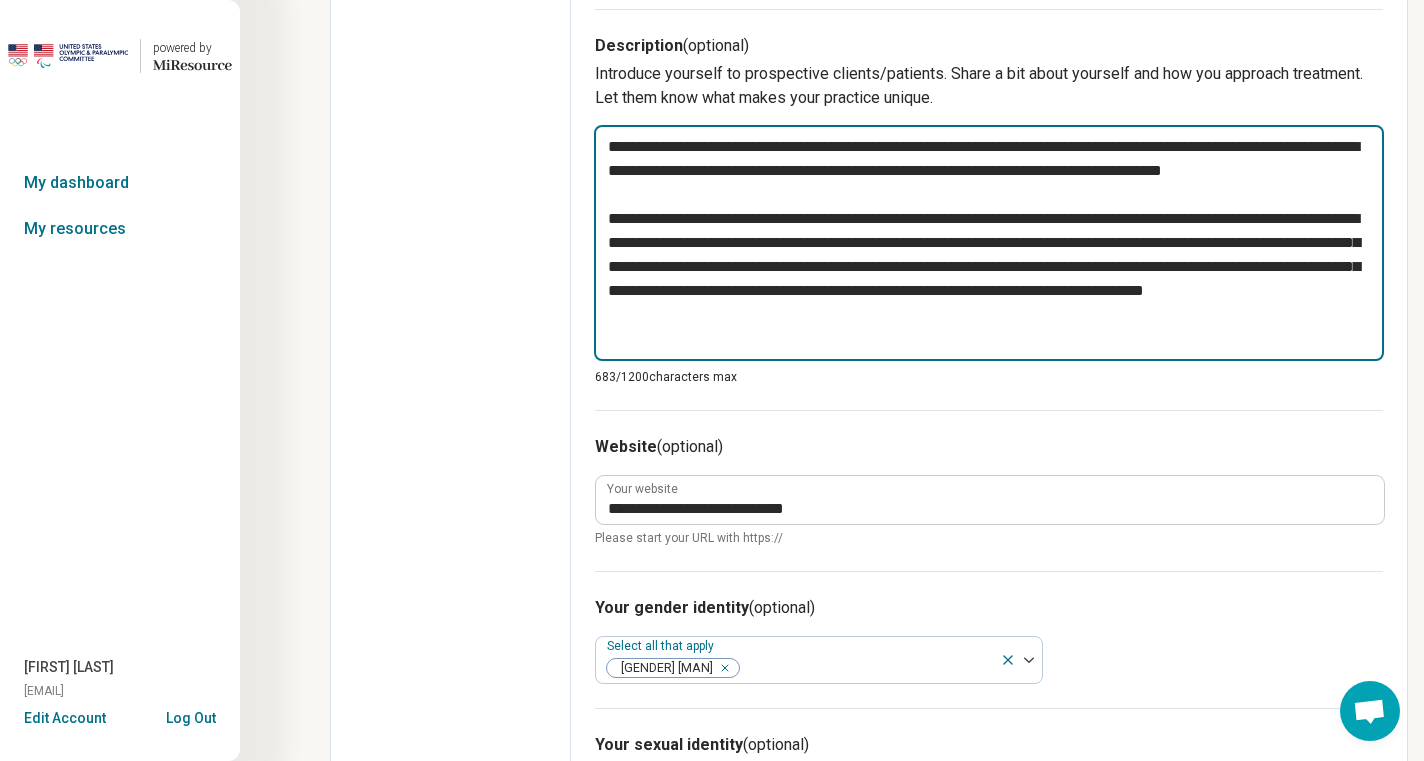 drag, startPoint x: 1302, startPoint y: 270, endPoint x: 1172, endPoint y: 306, distance: 134.89255 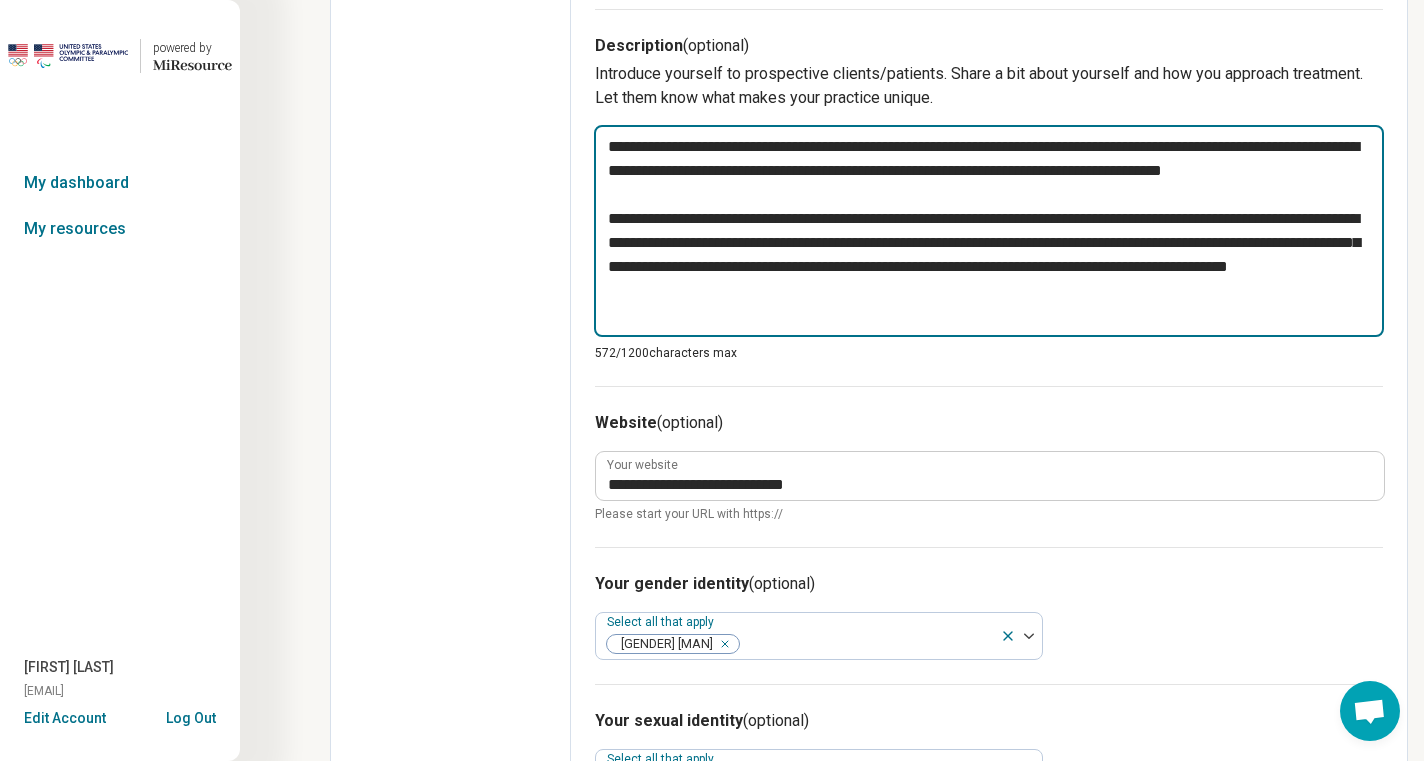 drag, startPoint x: 879, startPoint y: 321, endPoint x: 807, endPoint y: 284, distance: 80.9506 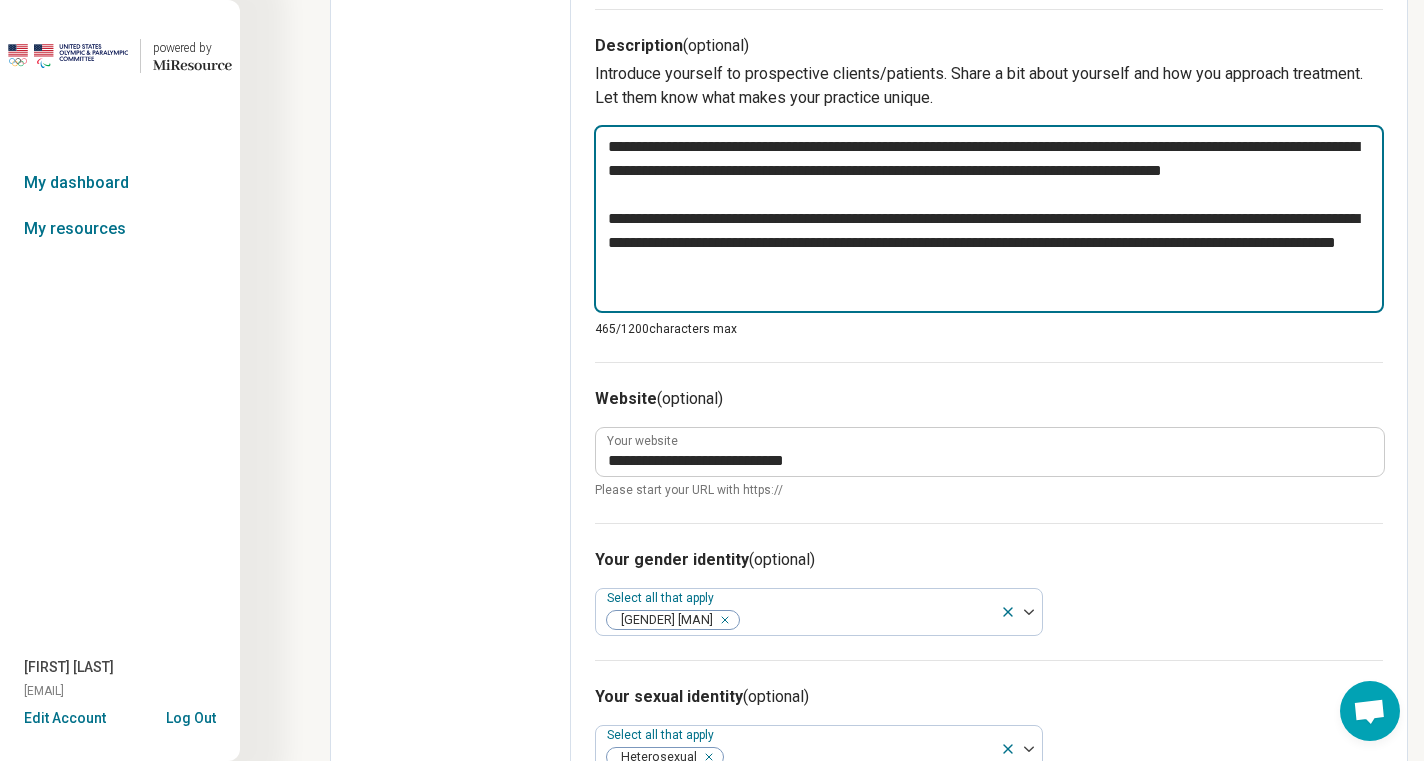 click on "**********" at bounding box center (989, 219) 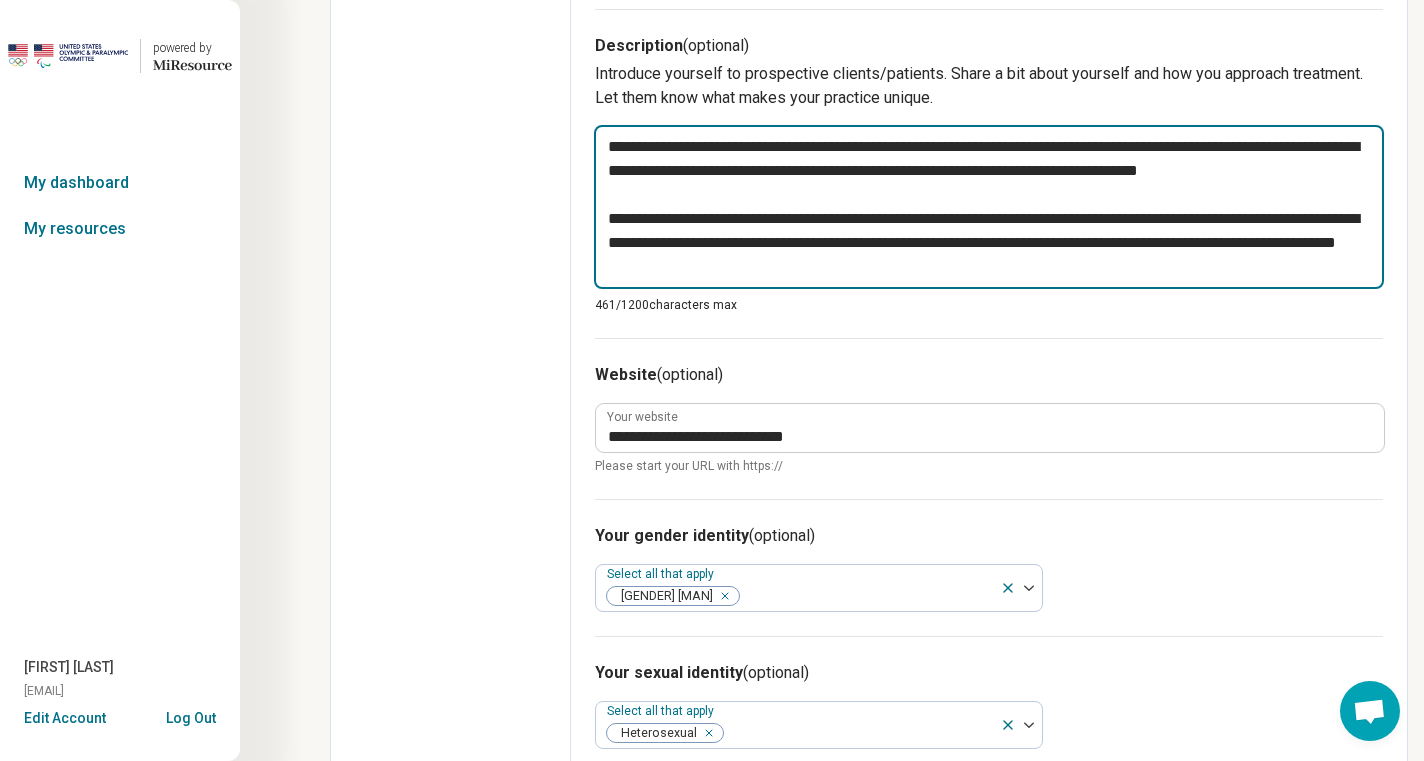 click on "**********" at bounding box center (989, 207) 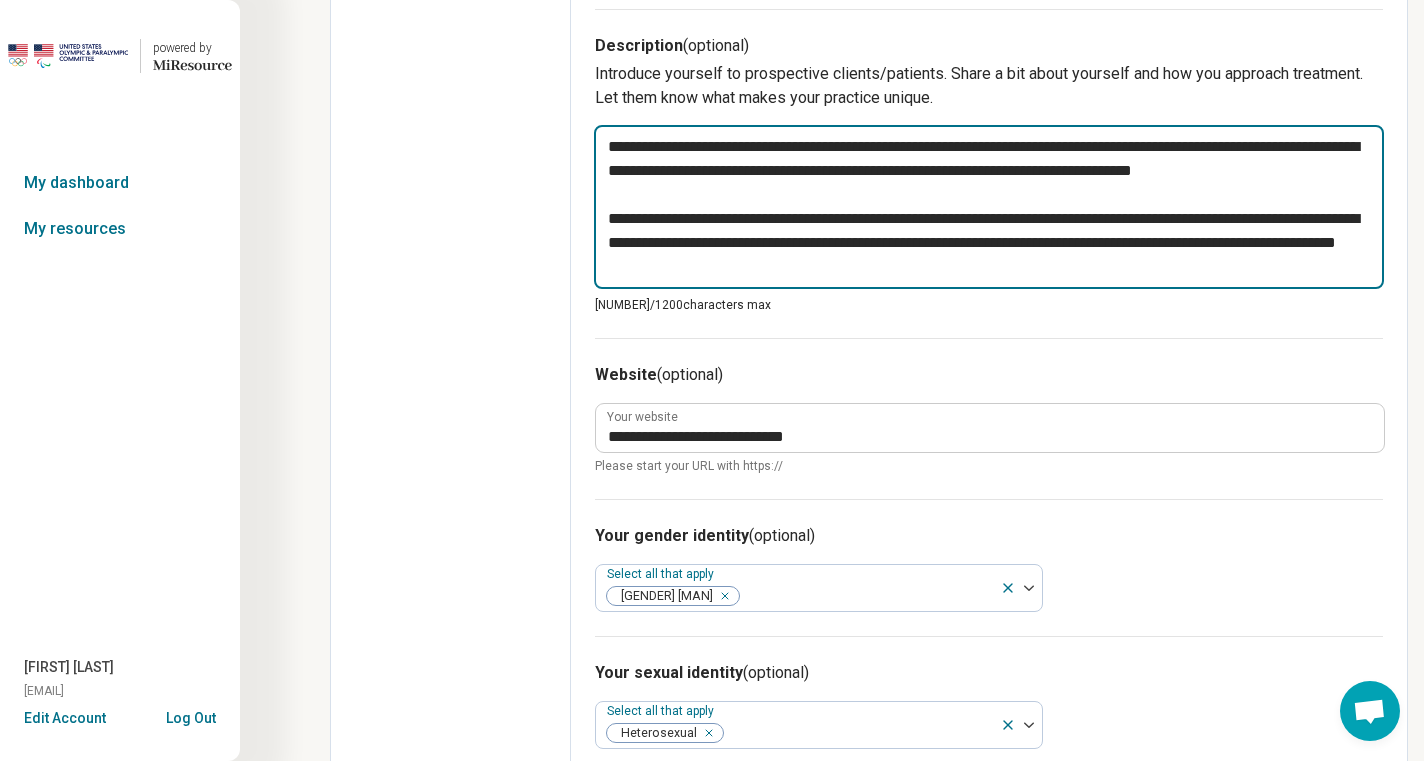 click on "**********" at bounding box center [989, 207] 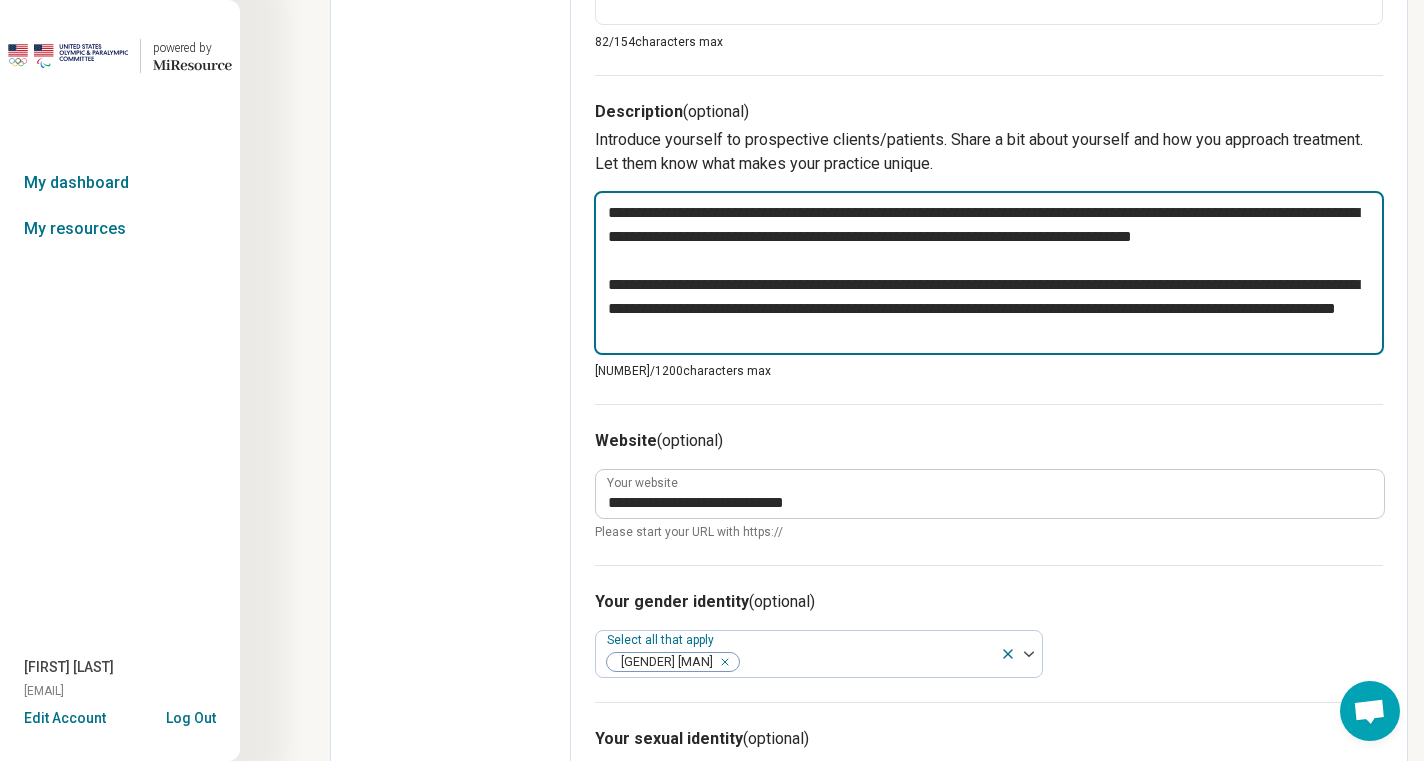 scroll, scrollTop: 779, scrollLeft: 0, axis: vertical 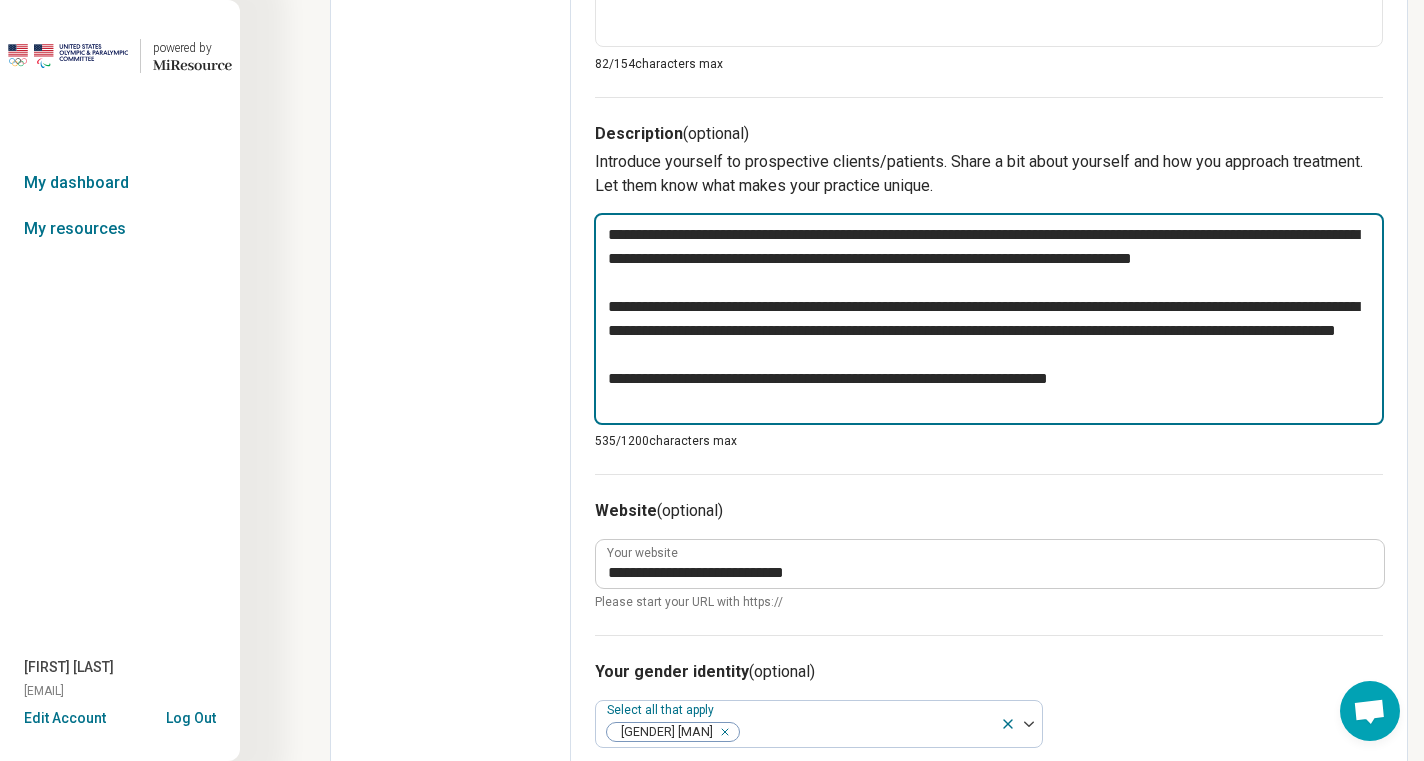 click on "**********" at bounding box center (989, 319) 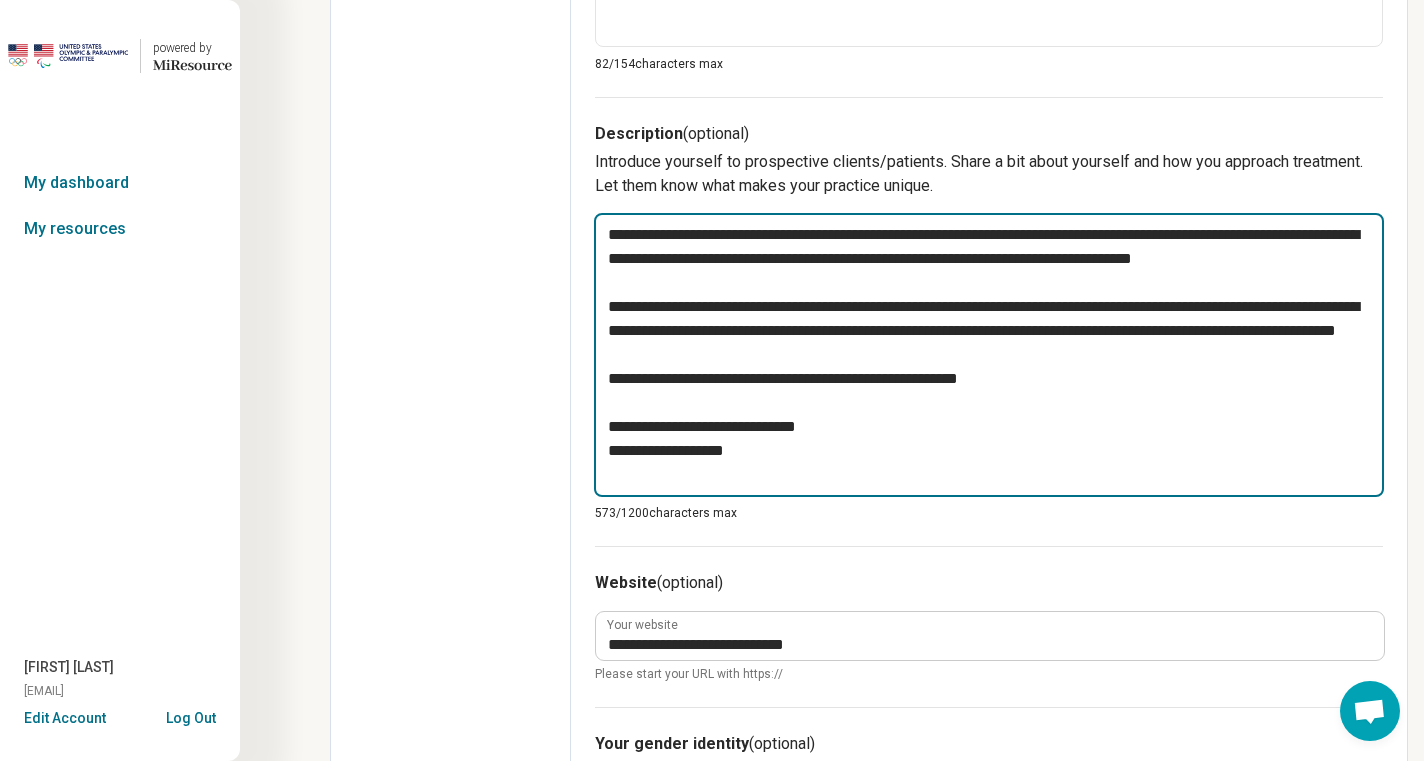 click on "**********" at bounding box center (989, 355) 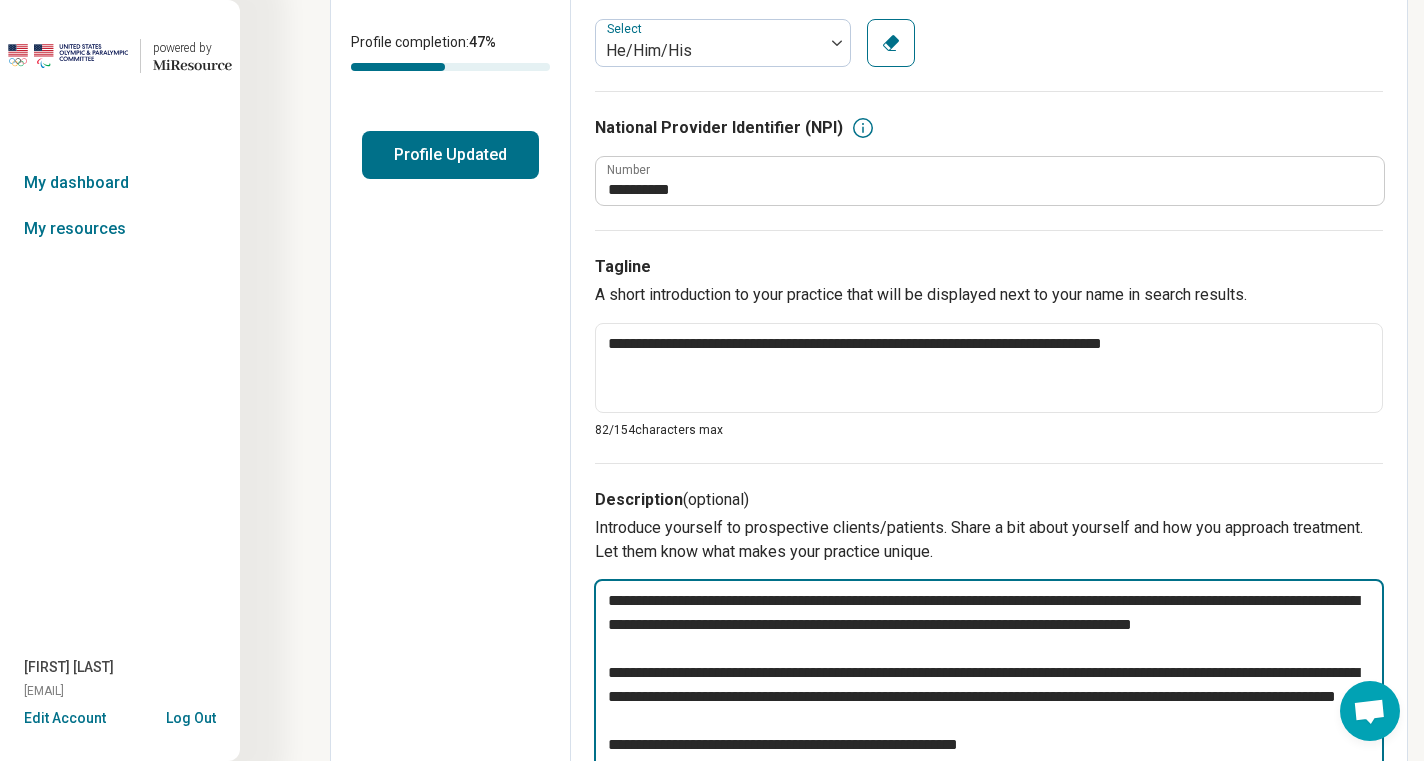 scroll, scrollTop: 0, scrollLeft: 0, axis: both 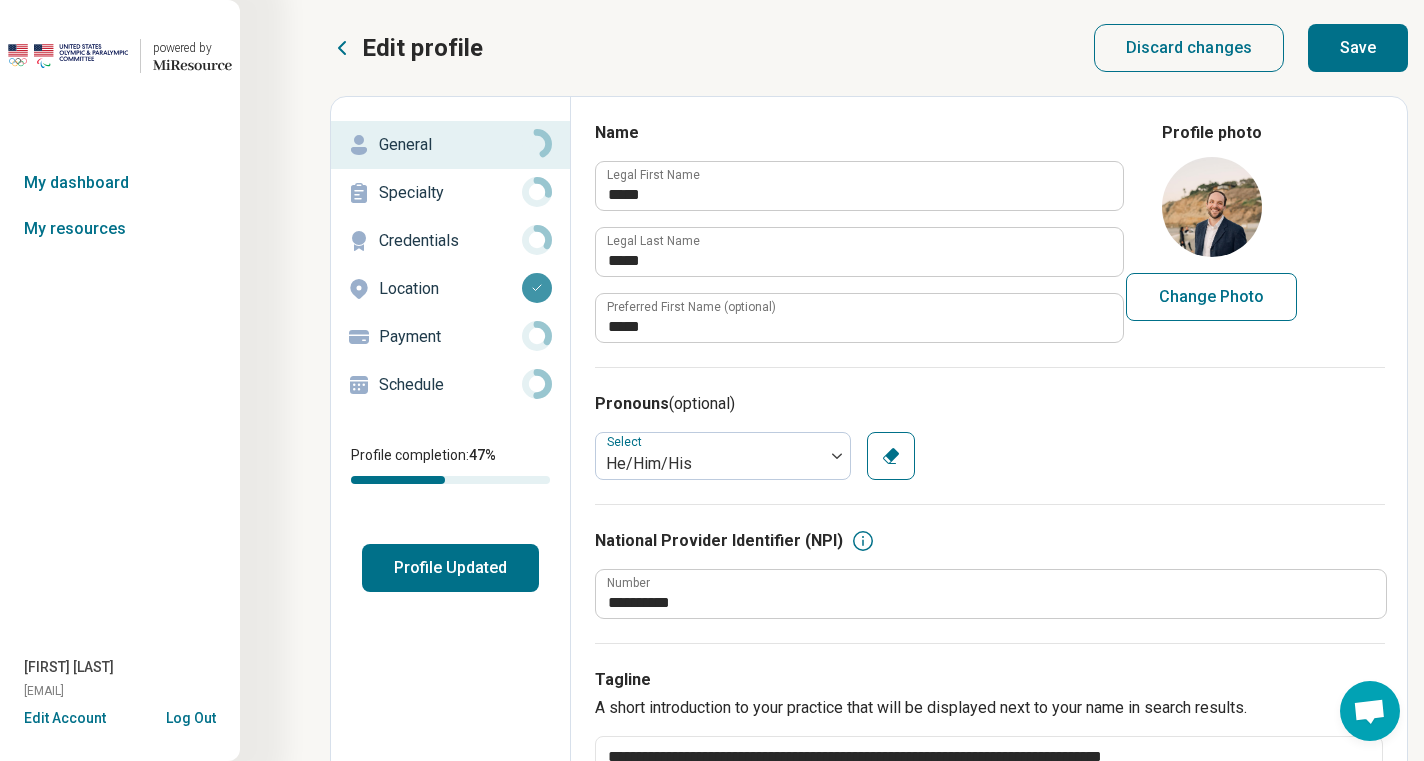 click on "Save" at bounding box center [1358, 48] 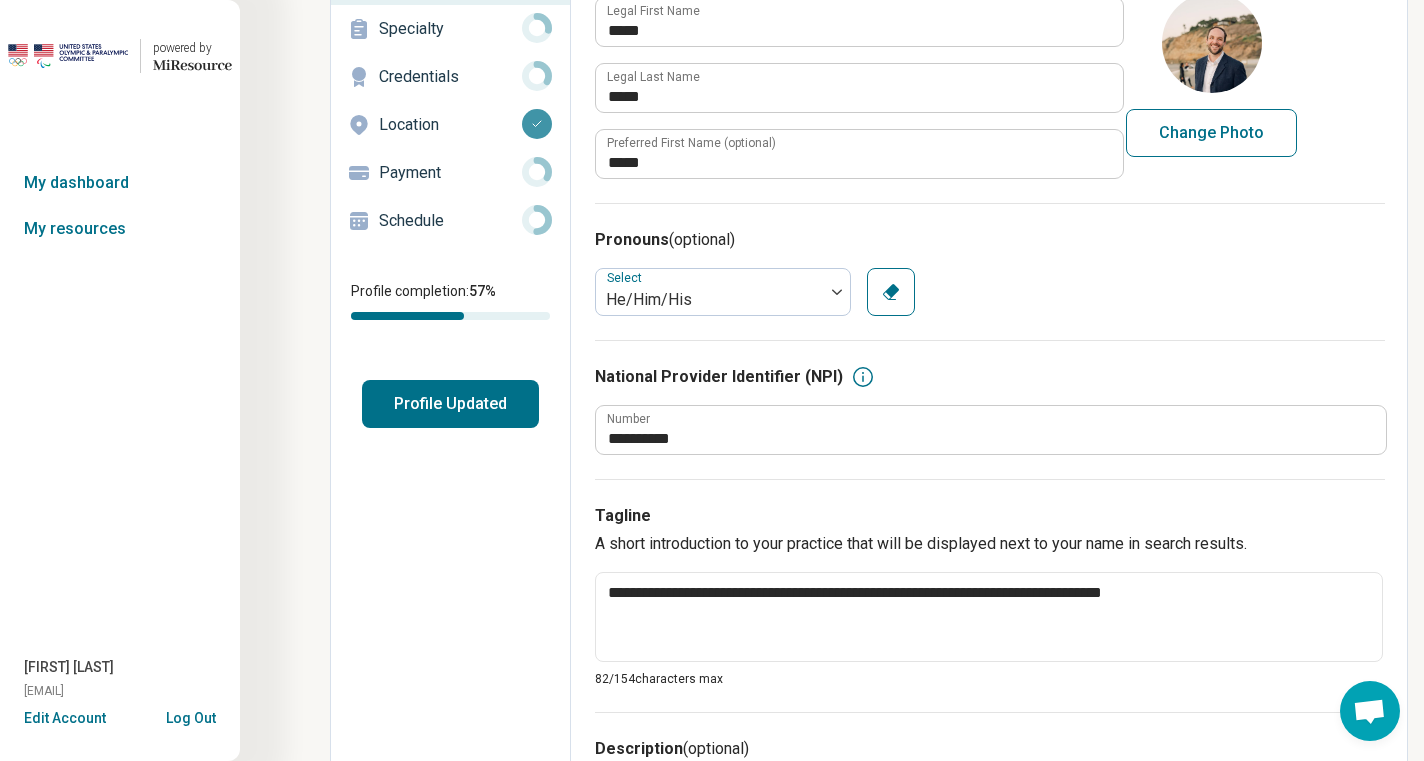 scroll, scrollTop: 0, scrollLeft: 0, axis: both 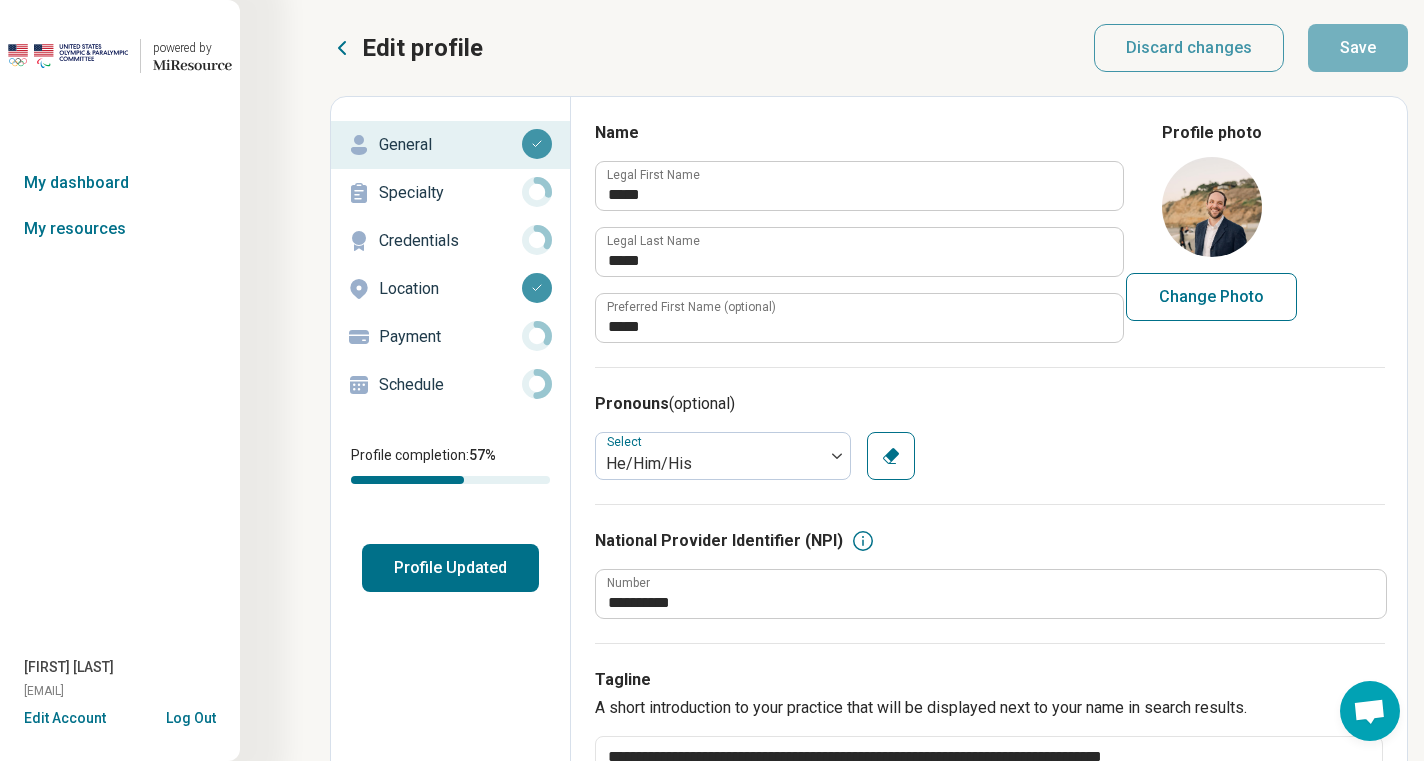 click on "Specialty" at bounding box center (450, 193) 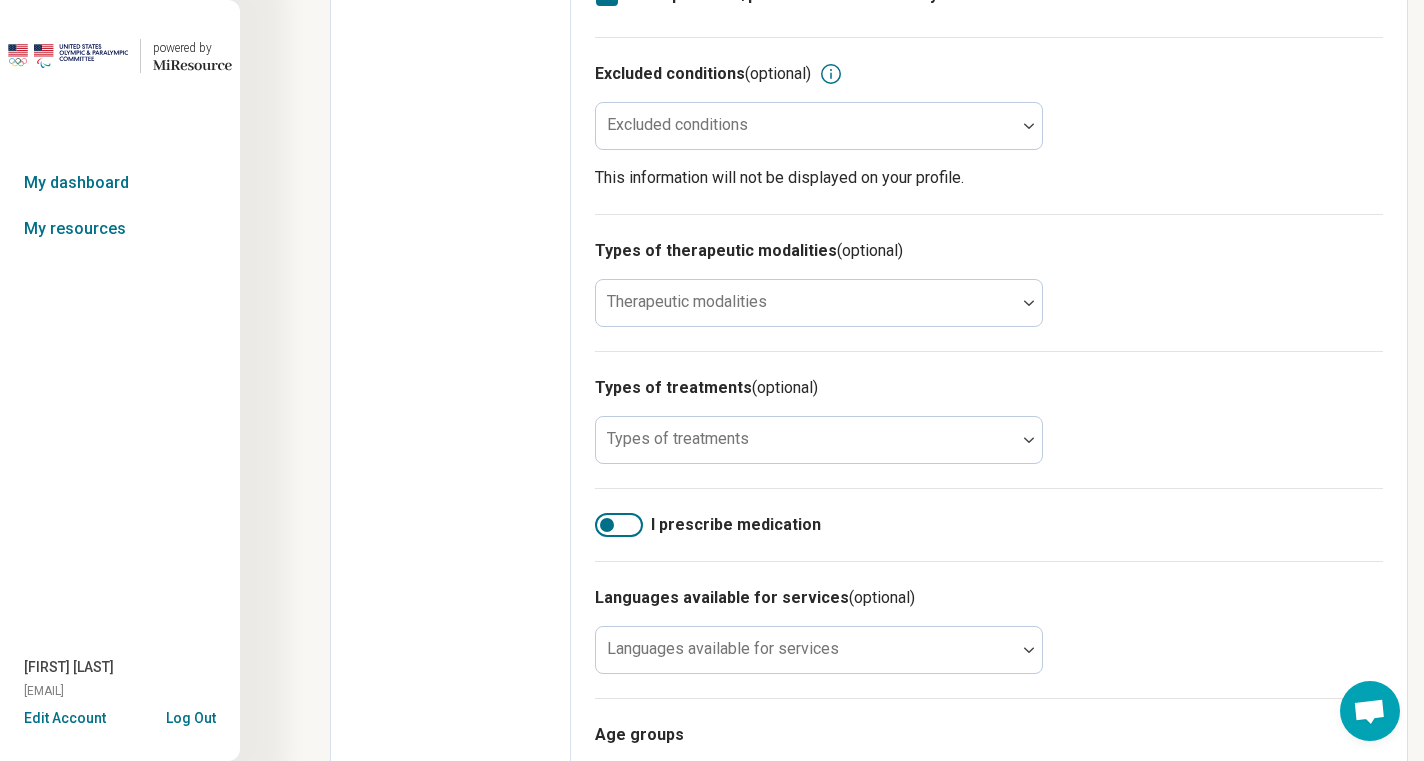 scroll, scrollTop: 829, scrollLeft: 0, axis: vertical 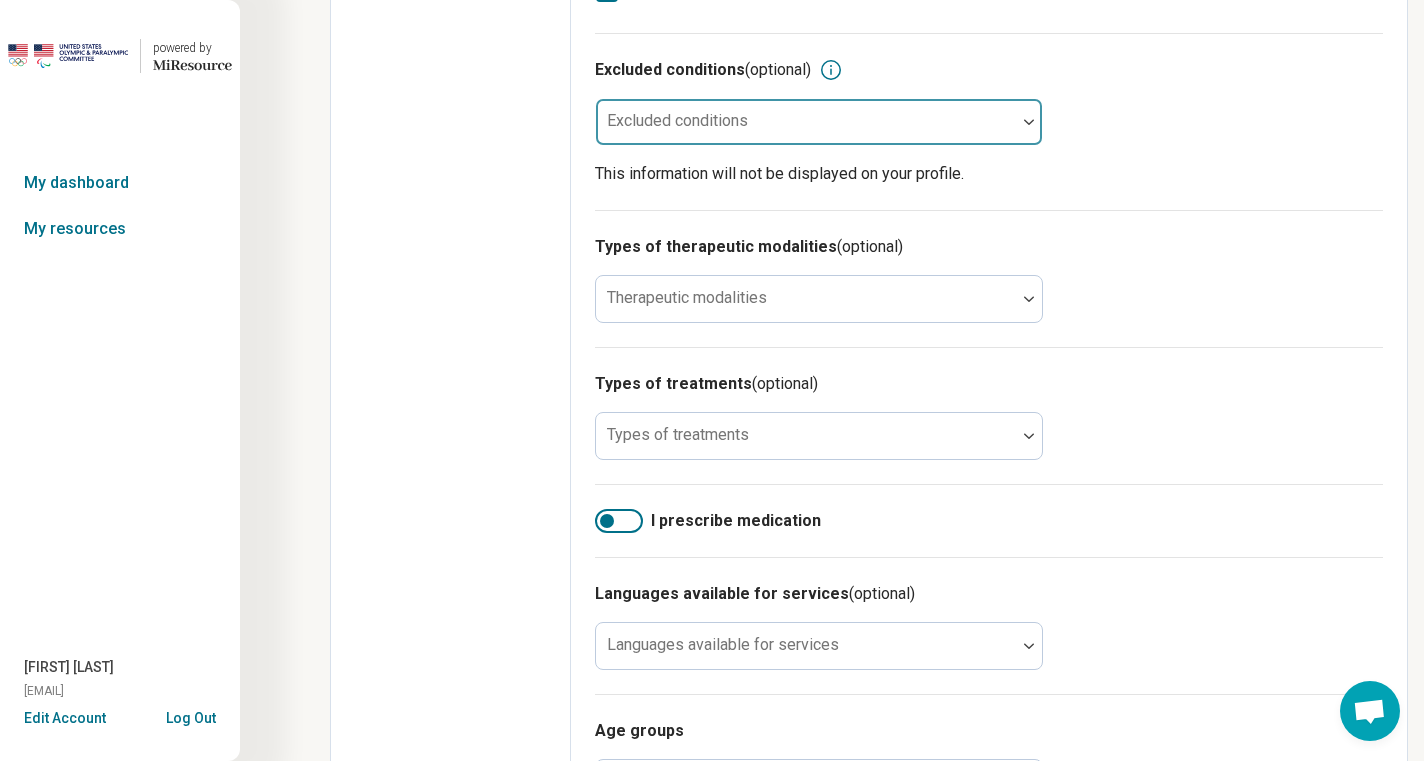 click at bounding box center (806, 130) 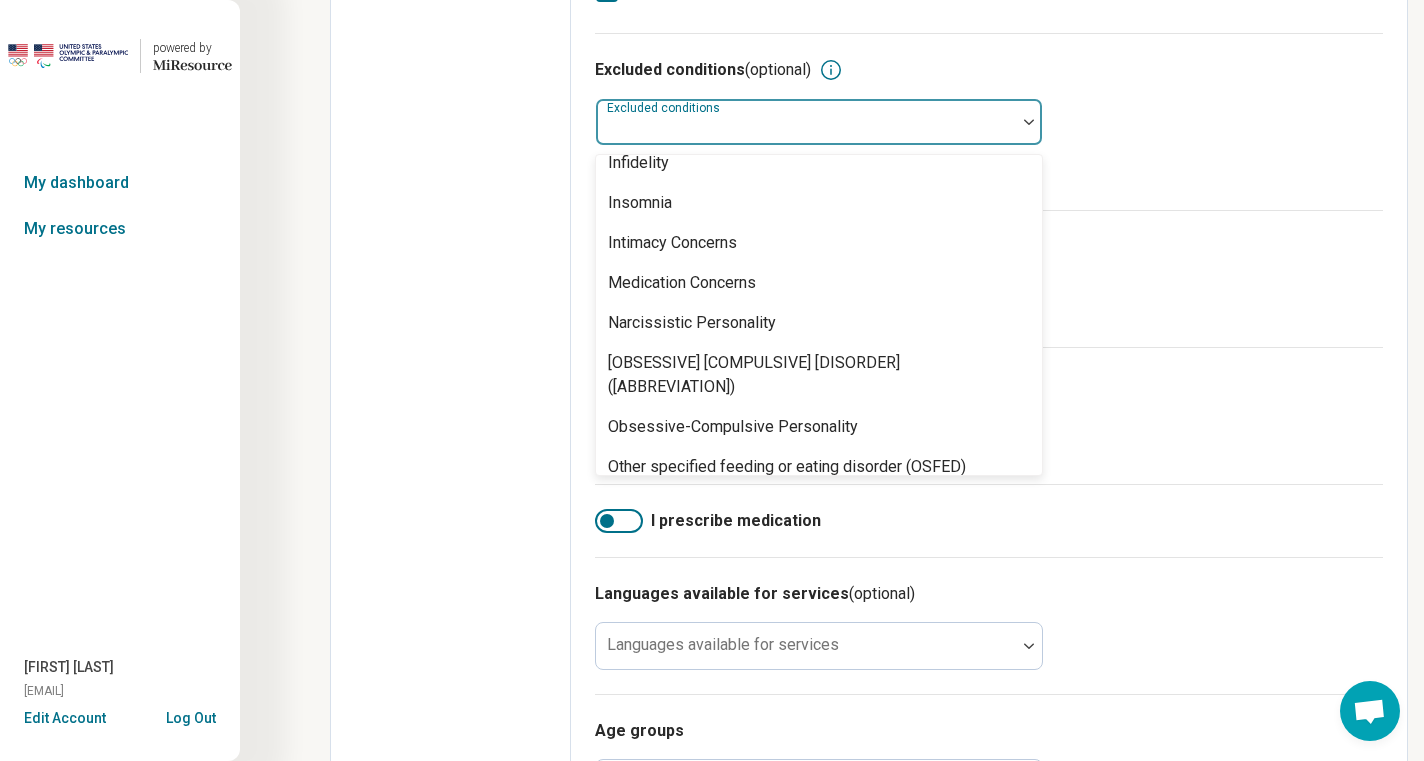 scroll, scrollTop: 1113, scrollLeft: 0, axis: vertical 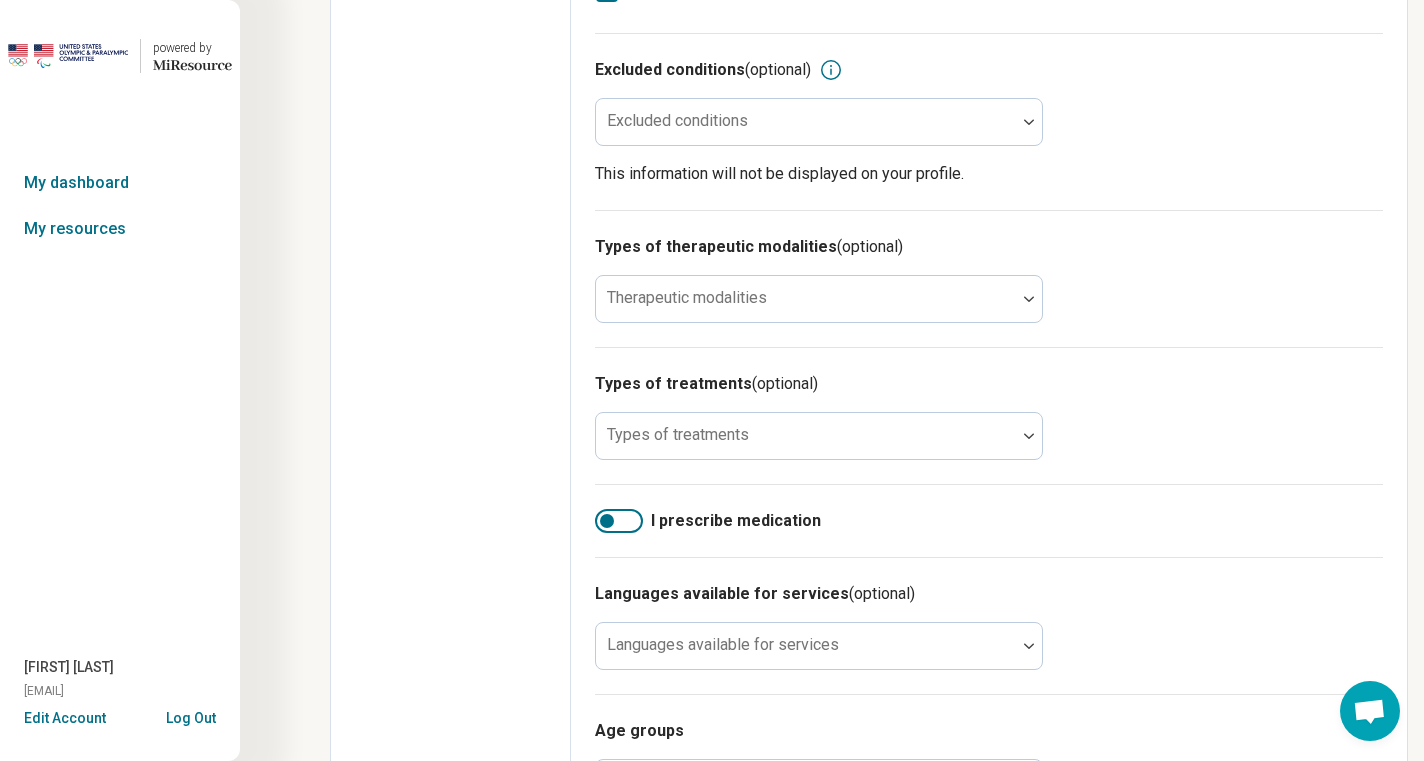 click on "Types of therapeutic modalities  (optional) Therapeutic modalities" at bounding box center [989, 278] 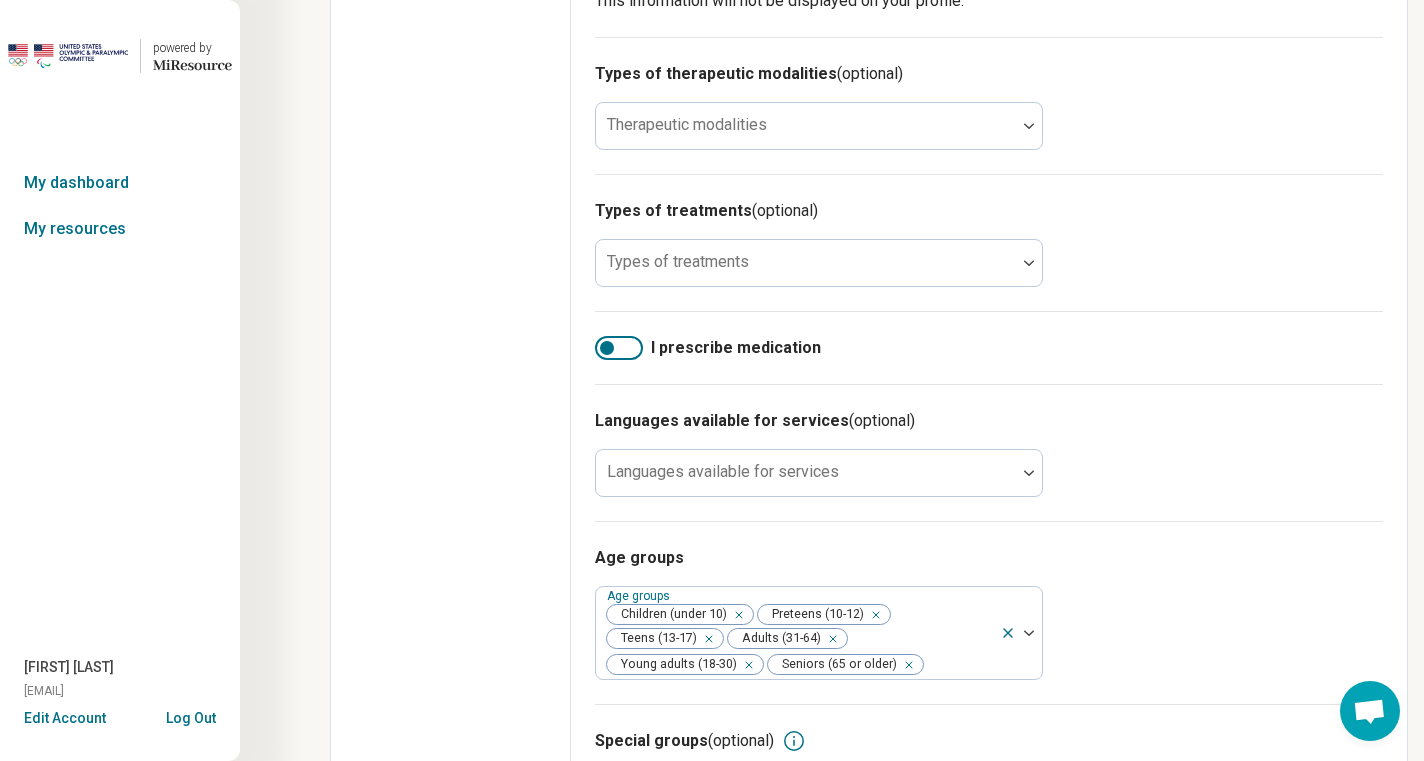 scroll, scrollTop: 1126, scrollLeft: 0, axis: vertical 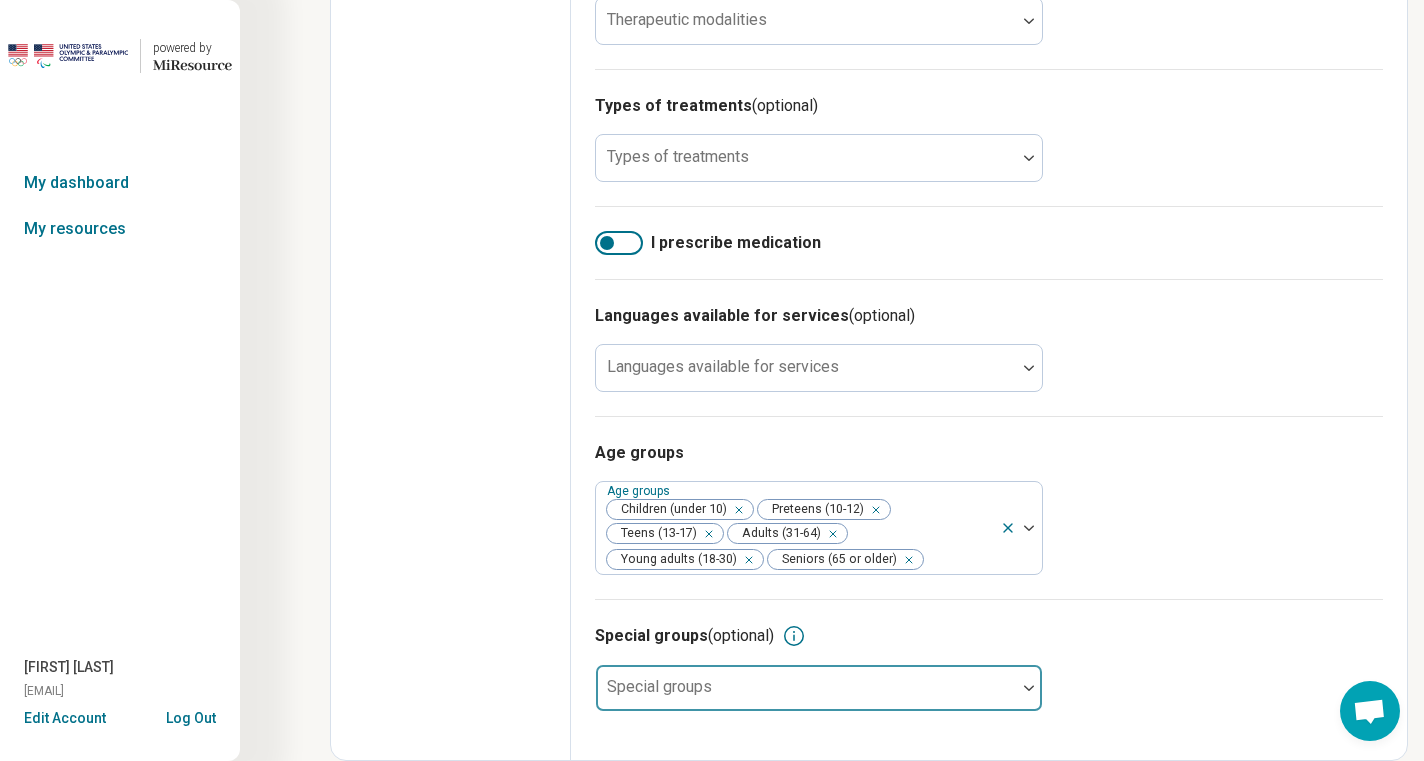 click at bounding box center [806, 696] 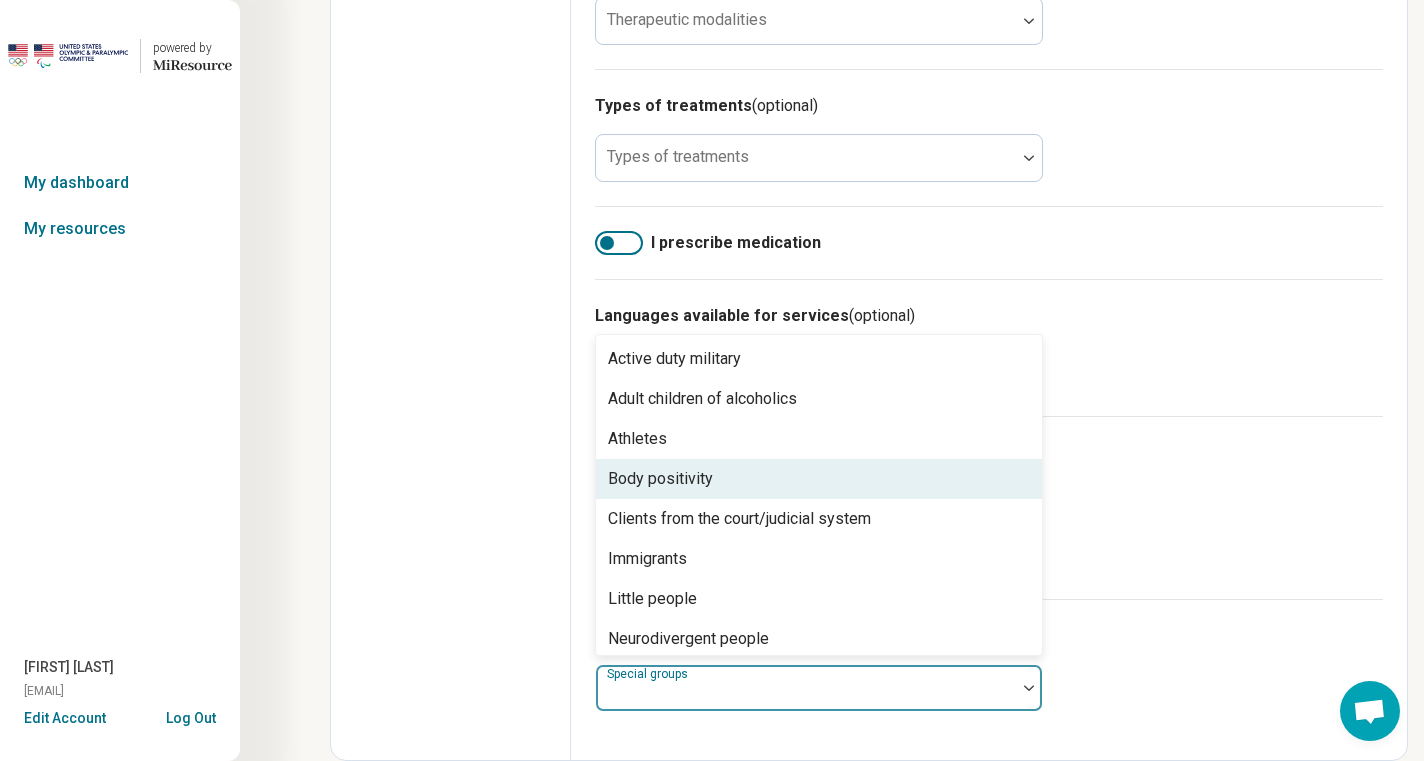 click on "Age groups Age groups Children (under 10) Preteens (10-12) Teens (13-17) Adults (31-64) Young adults (18-30) Seniors (65 or older)" at bounding box center (989, 507) 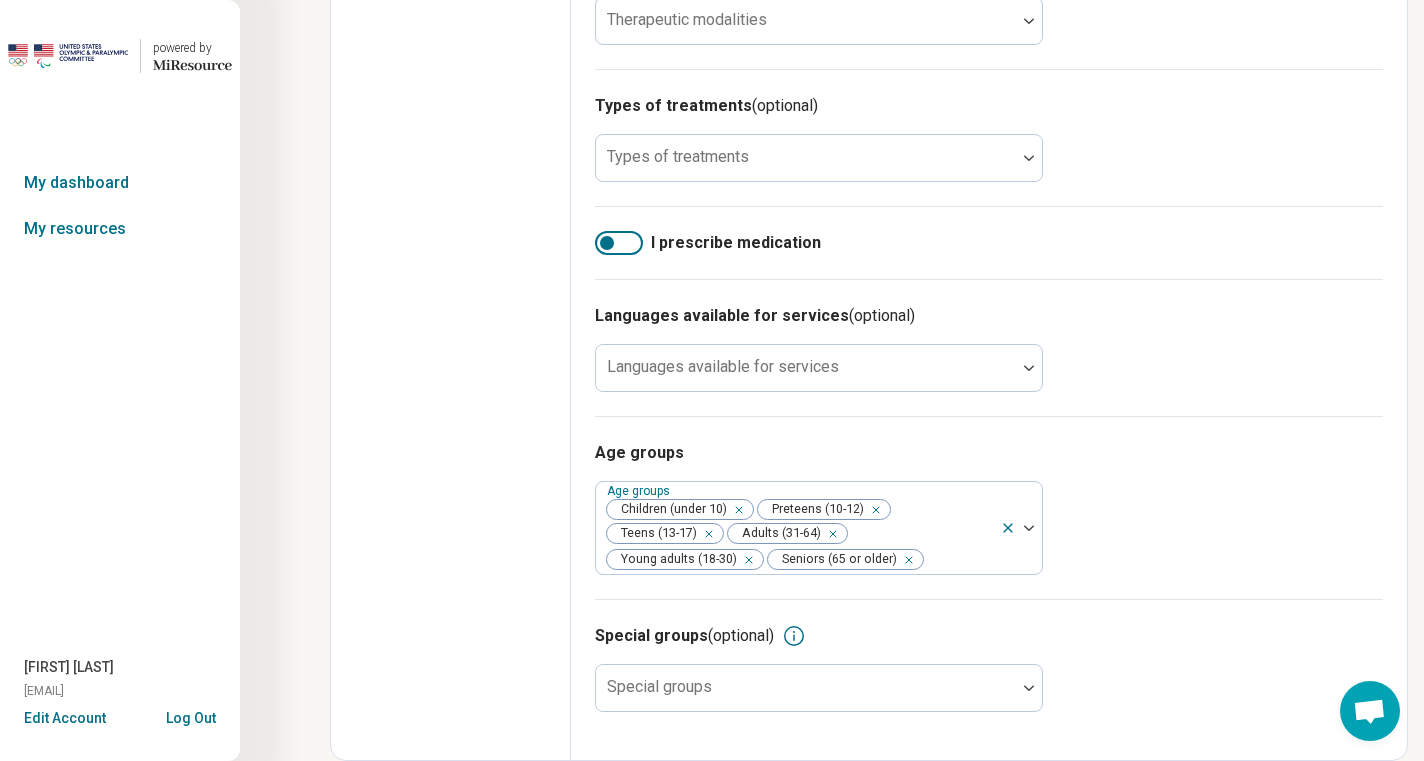 click 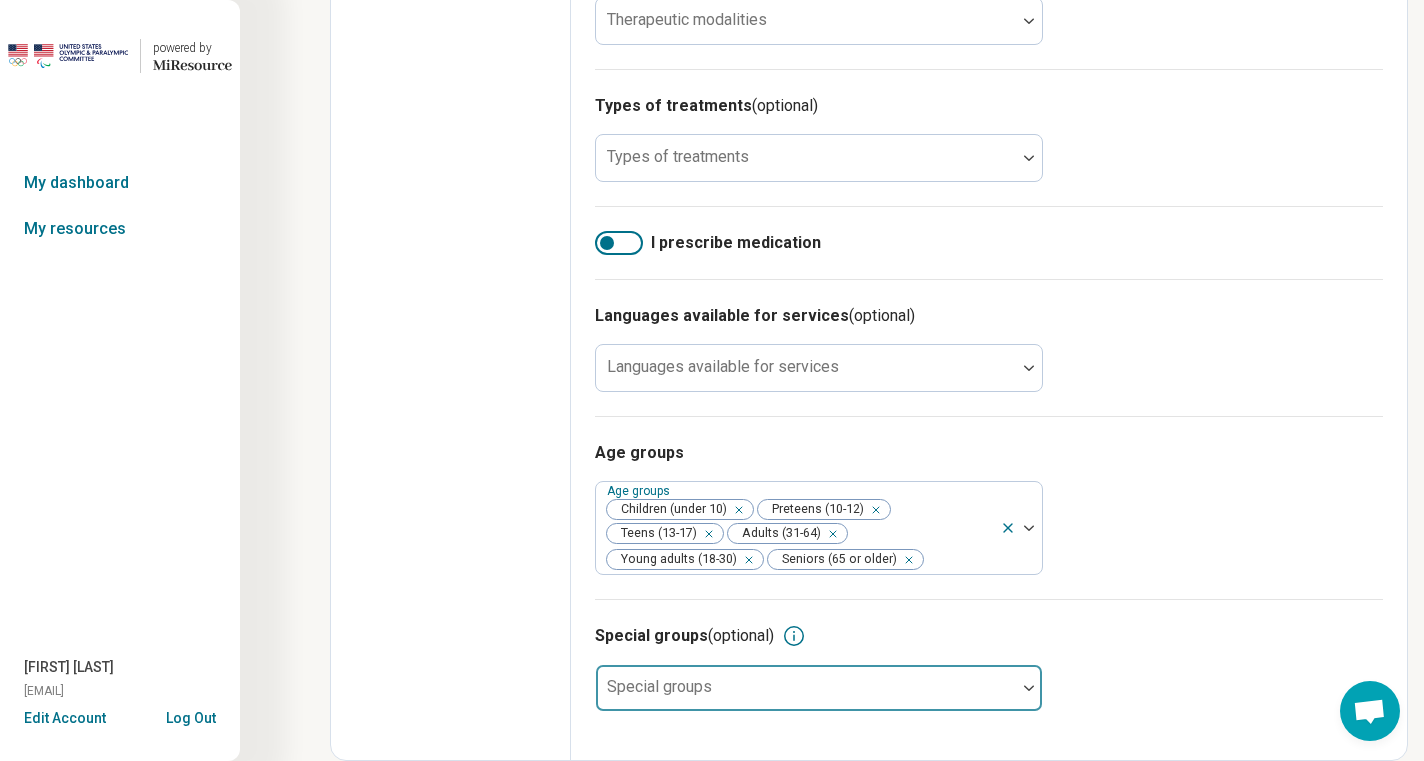 click at bounding box center [806, 696] 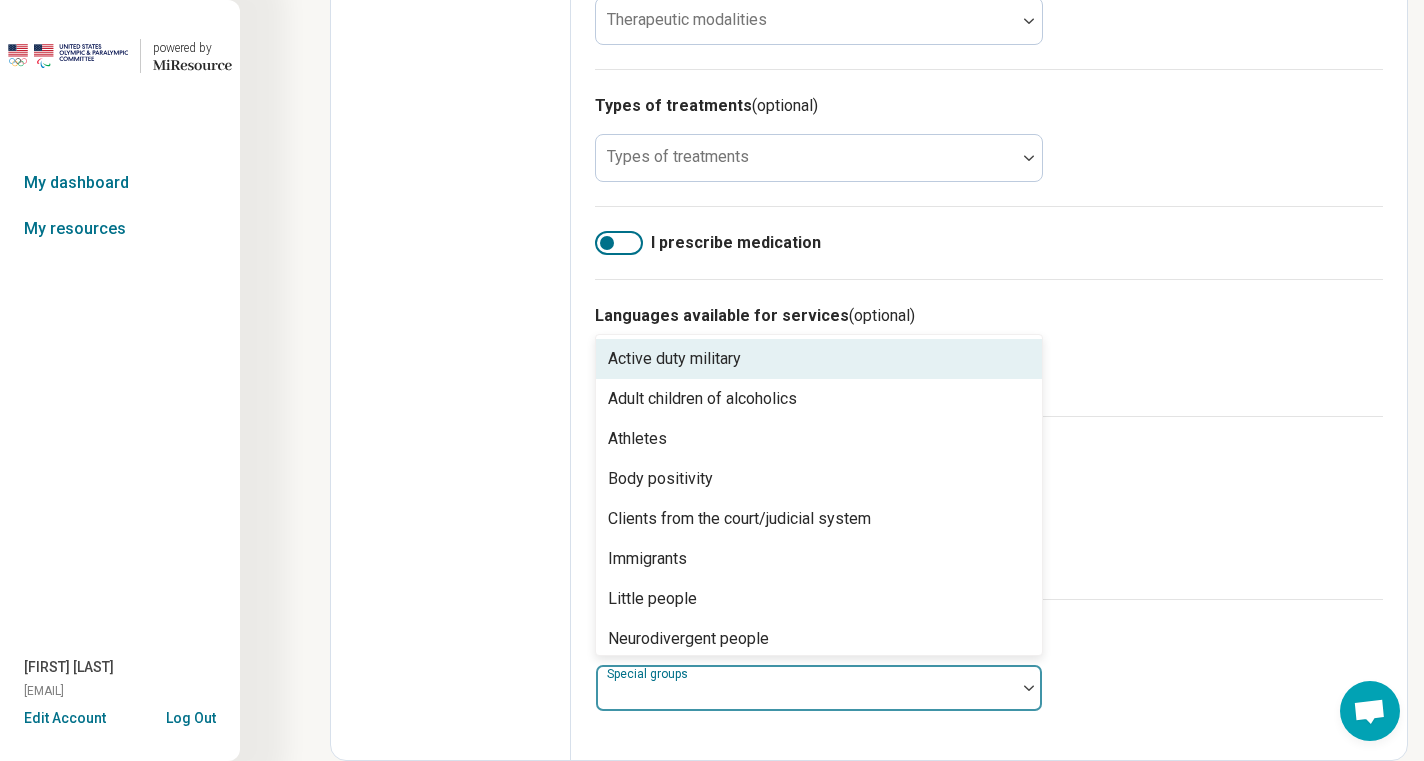 click on "Active duty military" at bounding box center [674, 359] 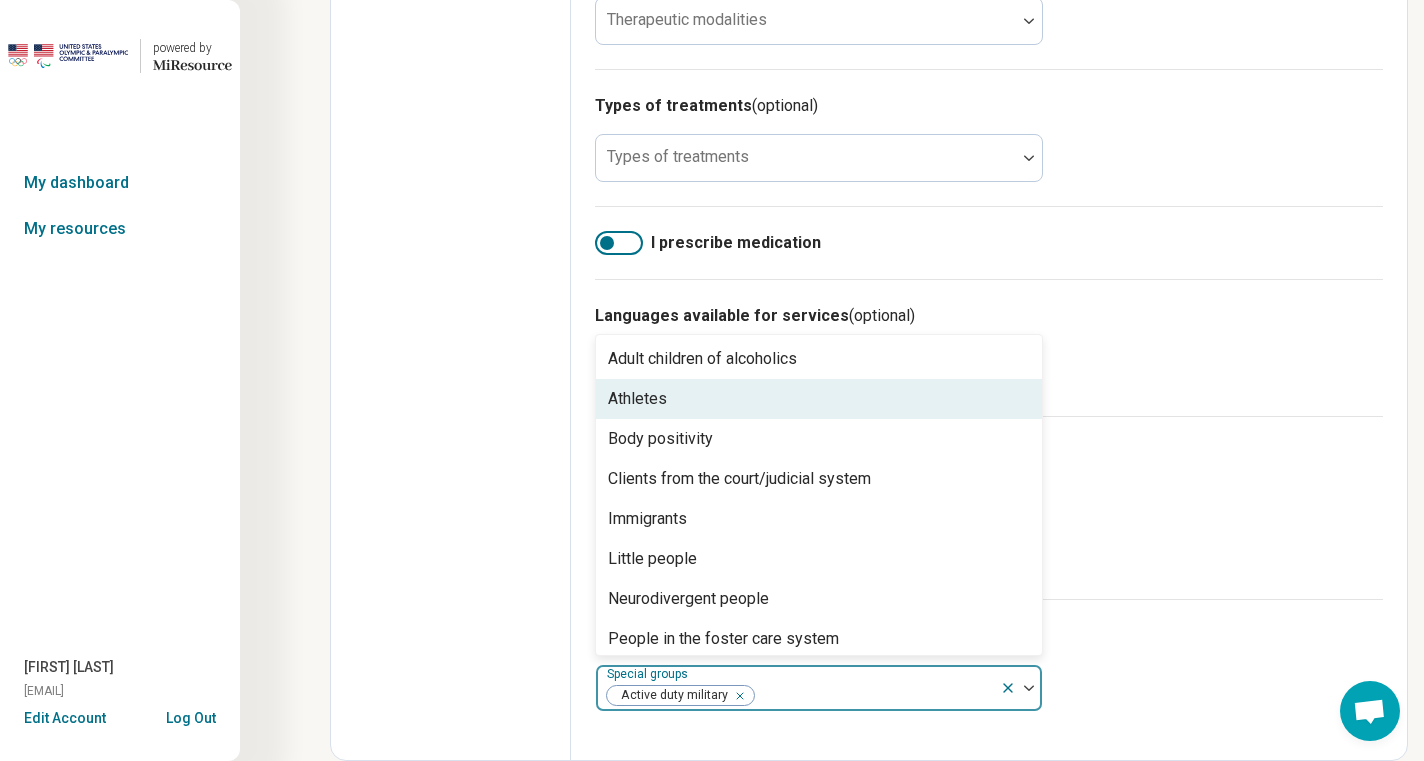 click on "Athletes" at bounding box center [819, 399] 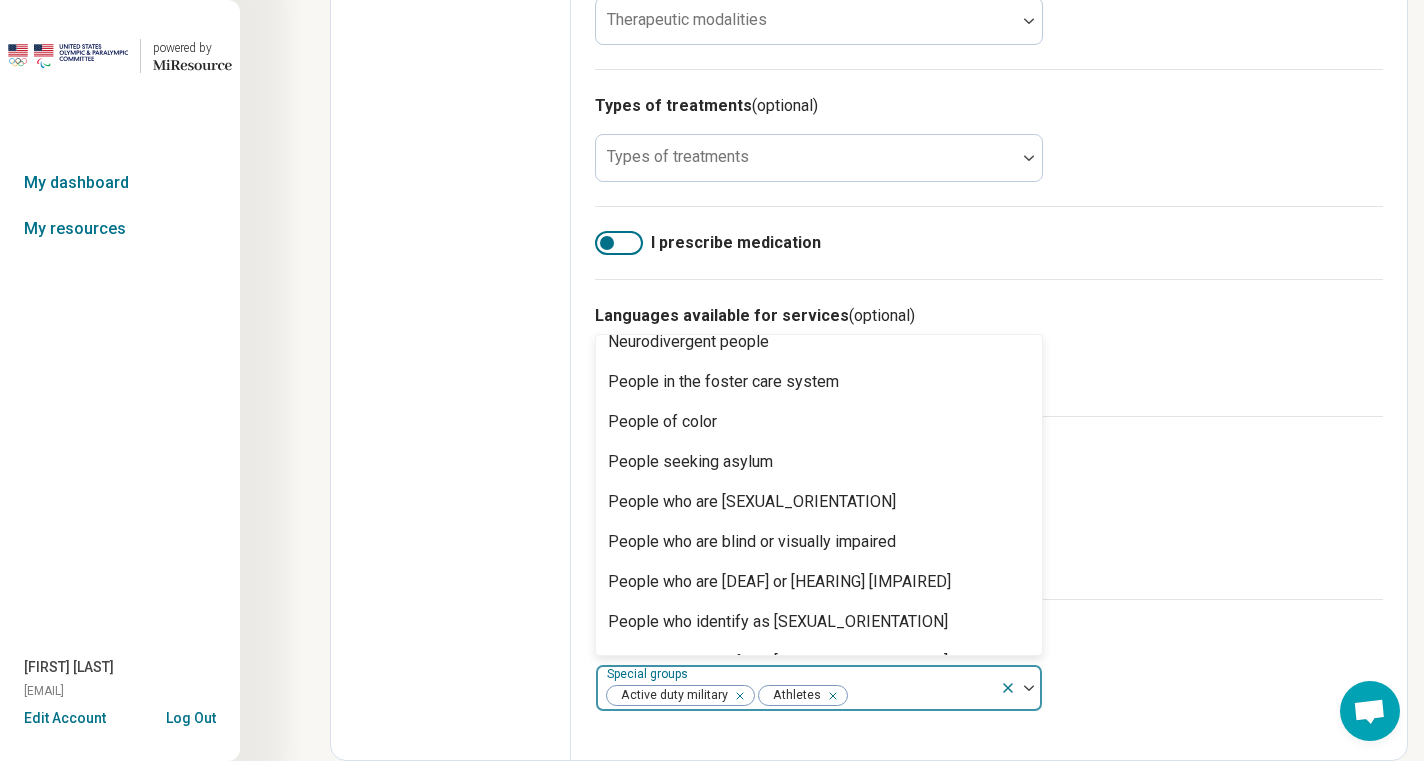 scroll, scrollTop: 218, scrollLeft: 0, axis: vertical 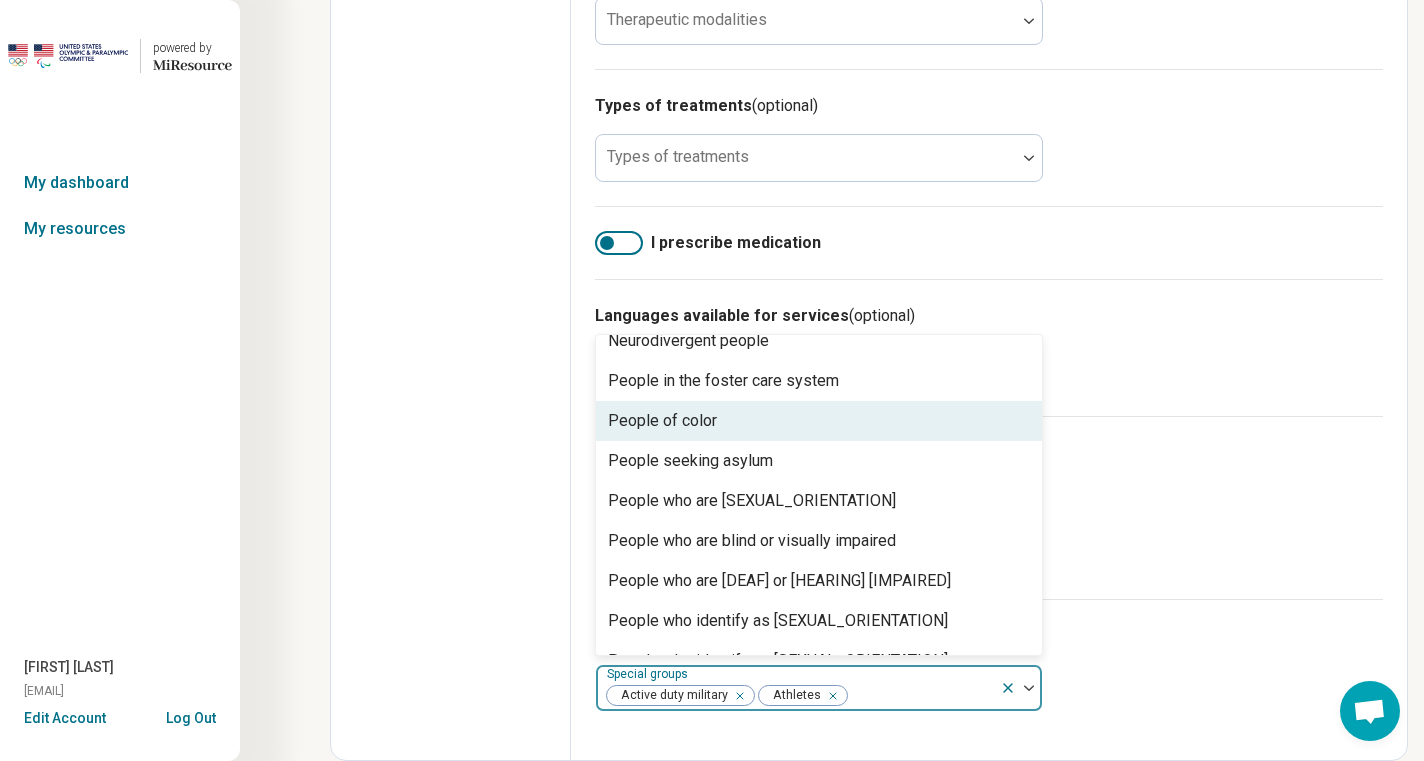 click on "People of color" at bounding box center [819, 421] 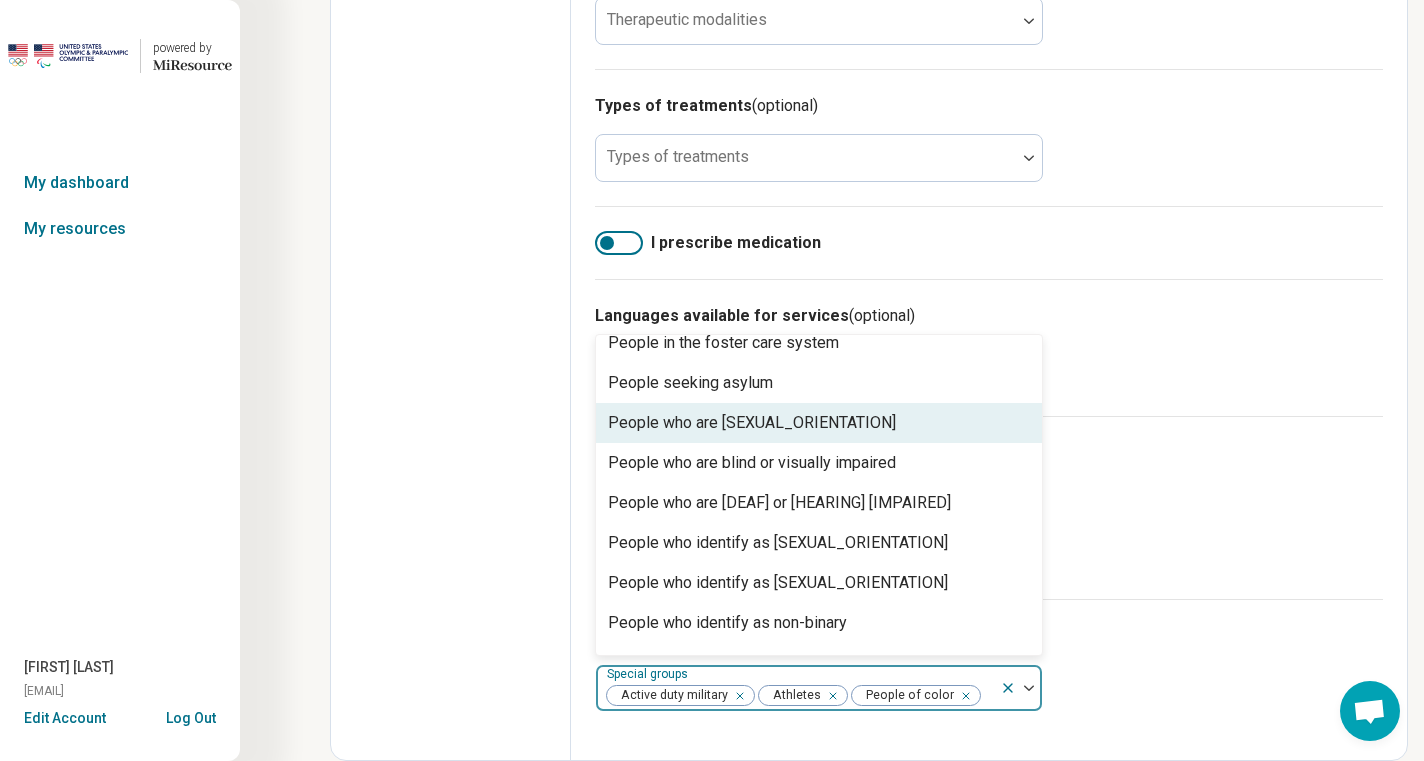 scroll, scrollTop: 262, scrollLeft: 0, axis: vertical 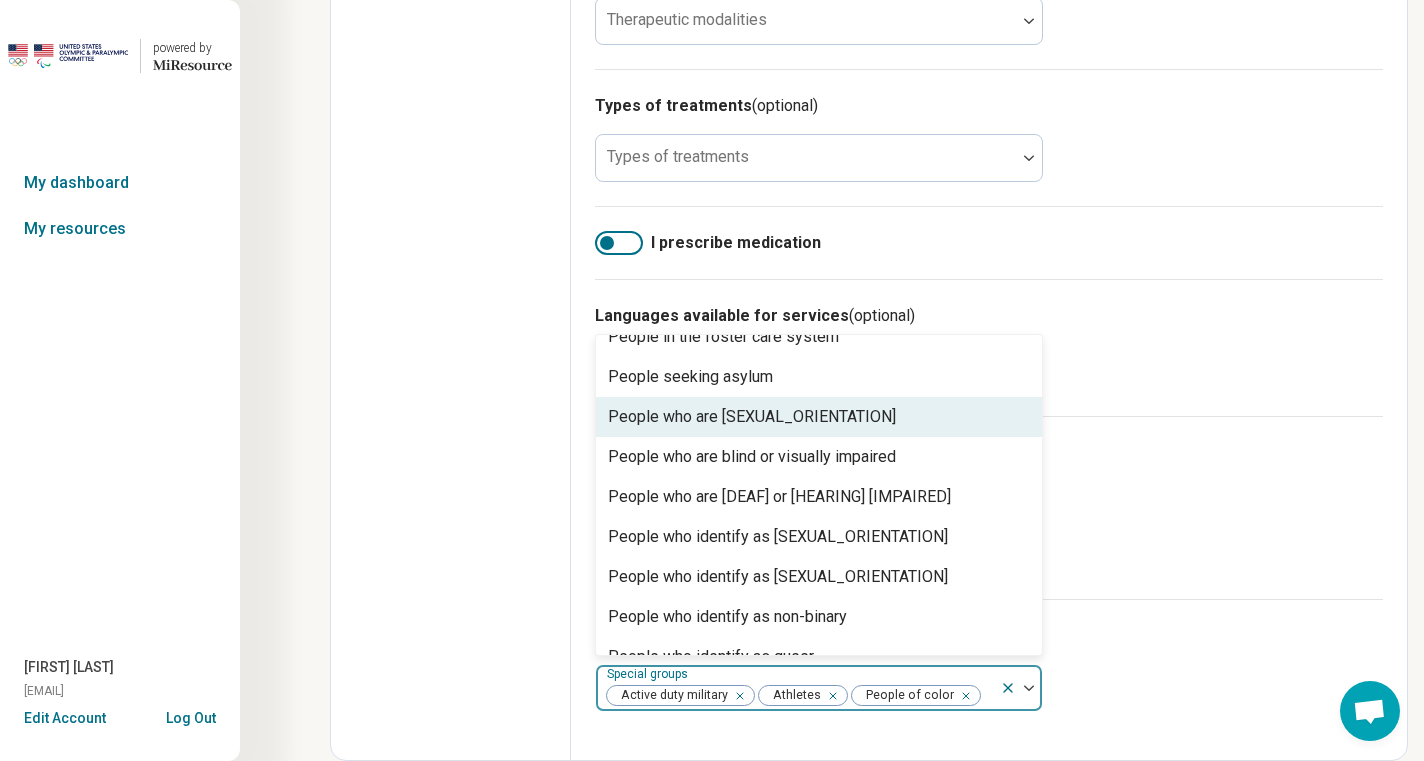 click on "People who are [SEXUAL_ORIENTATION]" at bounding box center [752, 417] 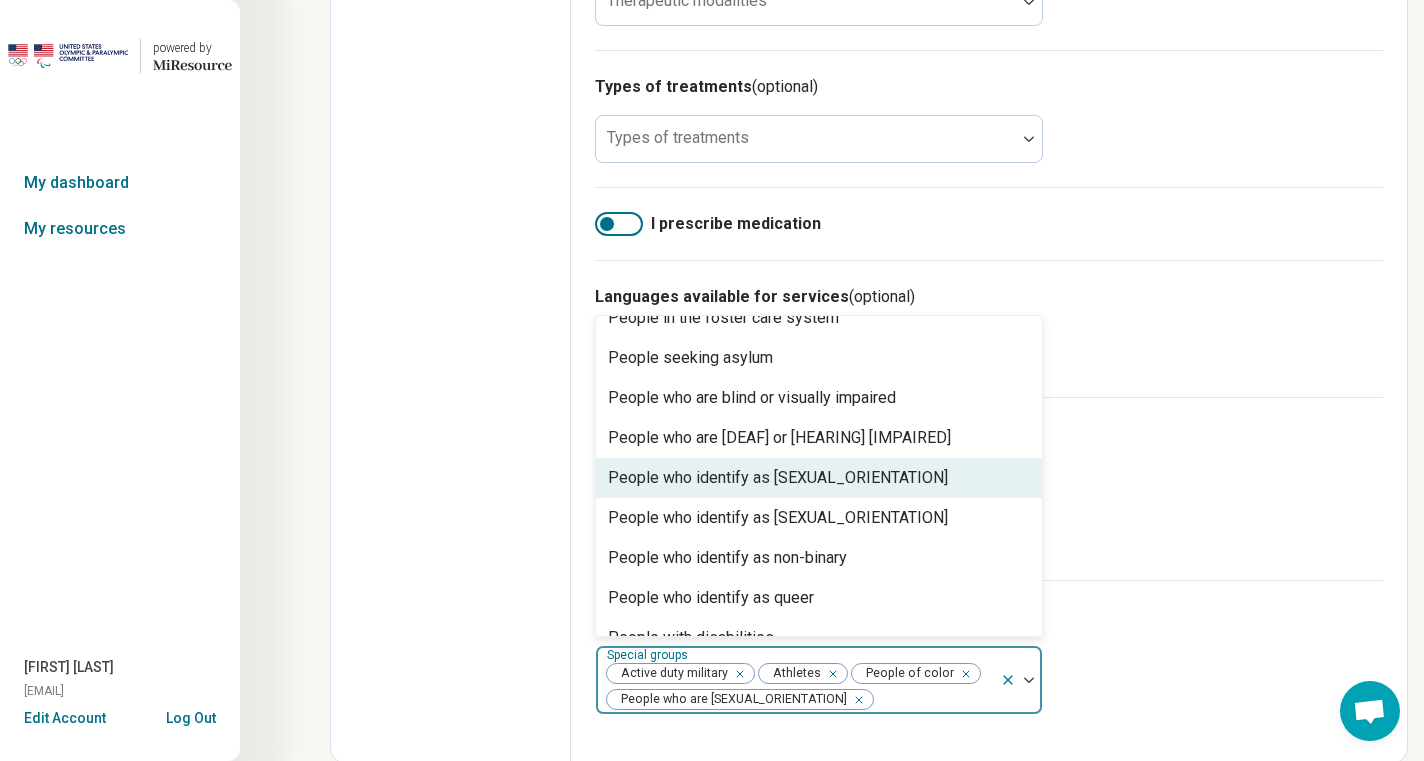 click on "People who identify as [SEXUAL_ORIENTATION]" at bounding box center [778, 478] 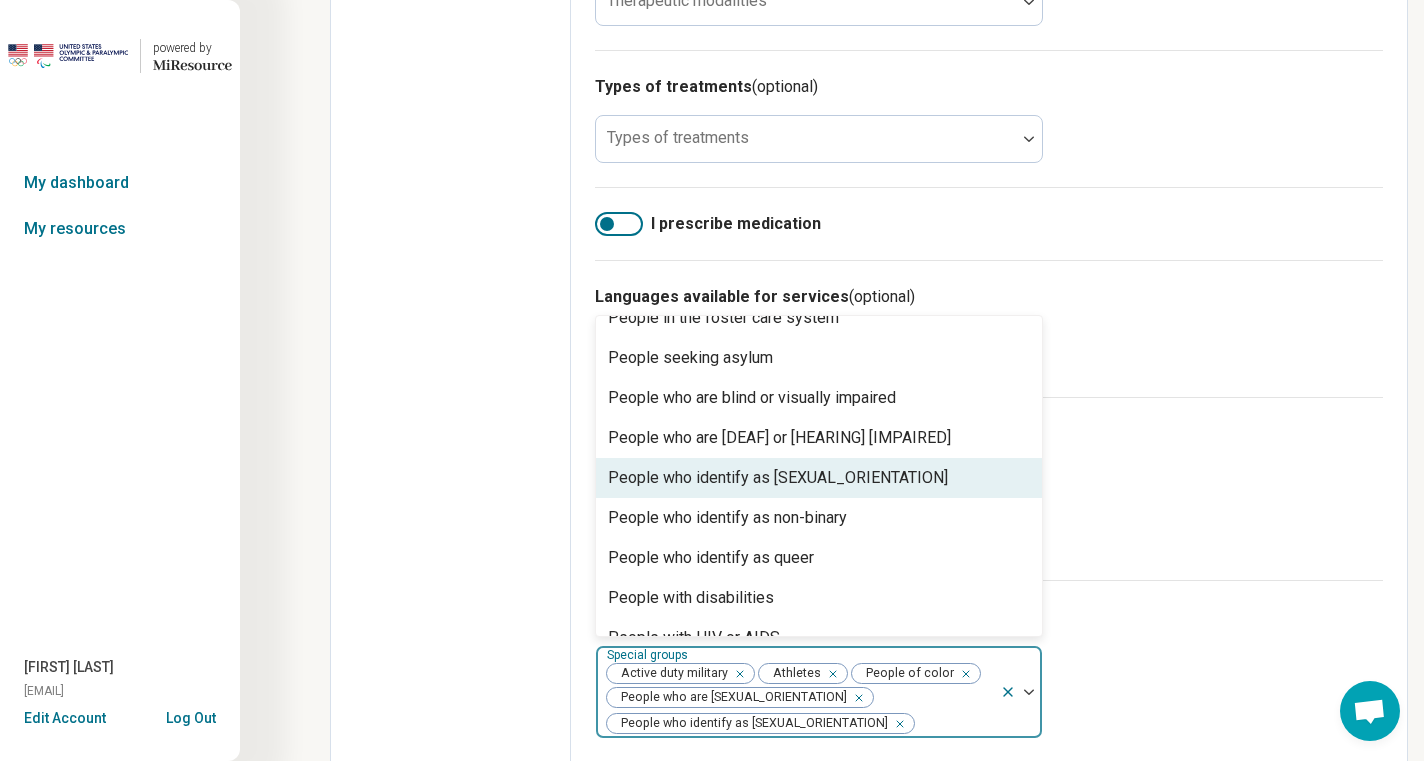 click on "People who identify as [SEXUAL_ORIENTATION]" at bounding box center (778, 478) 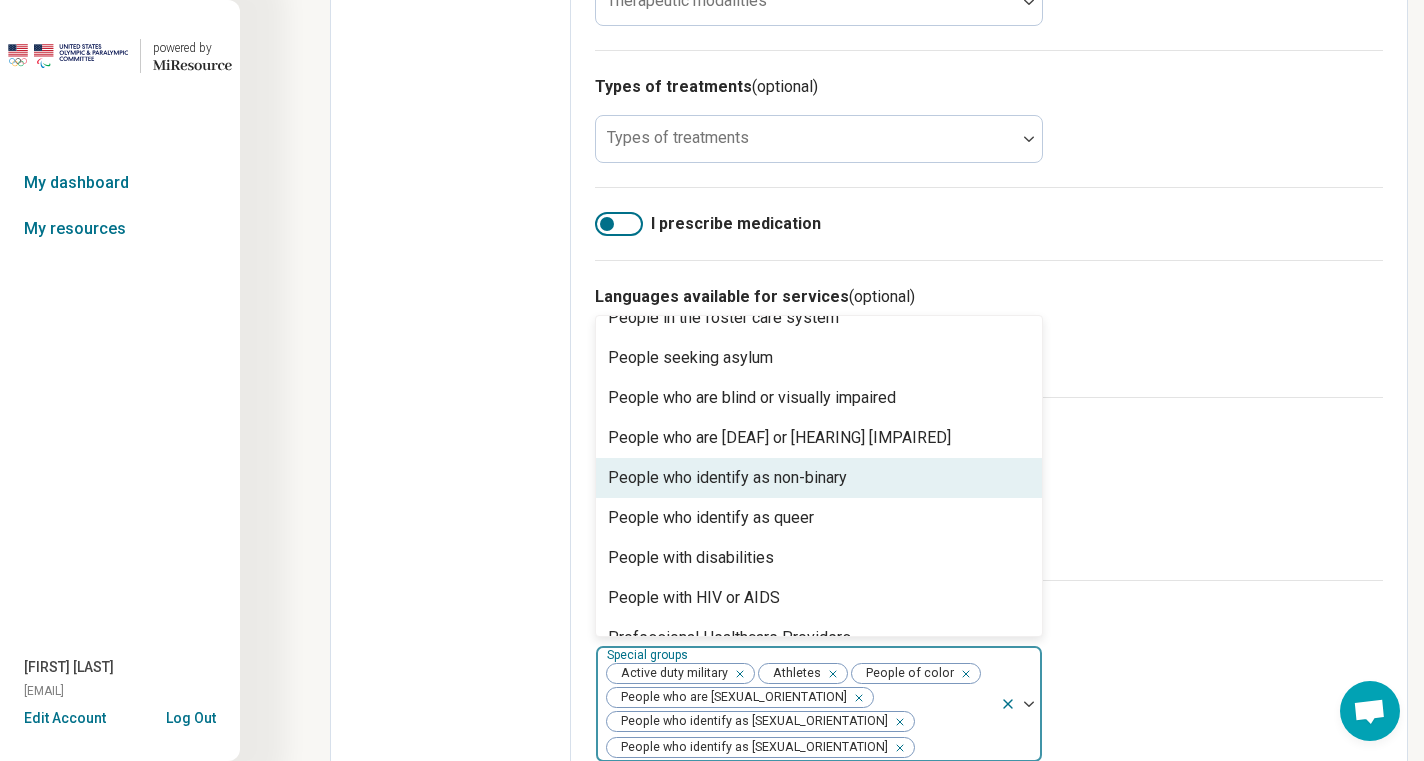 click on "People who identify as non-binary" at bounding box center [727, 478] 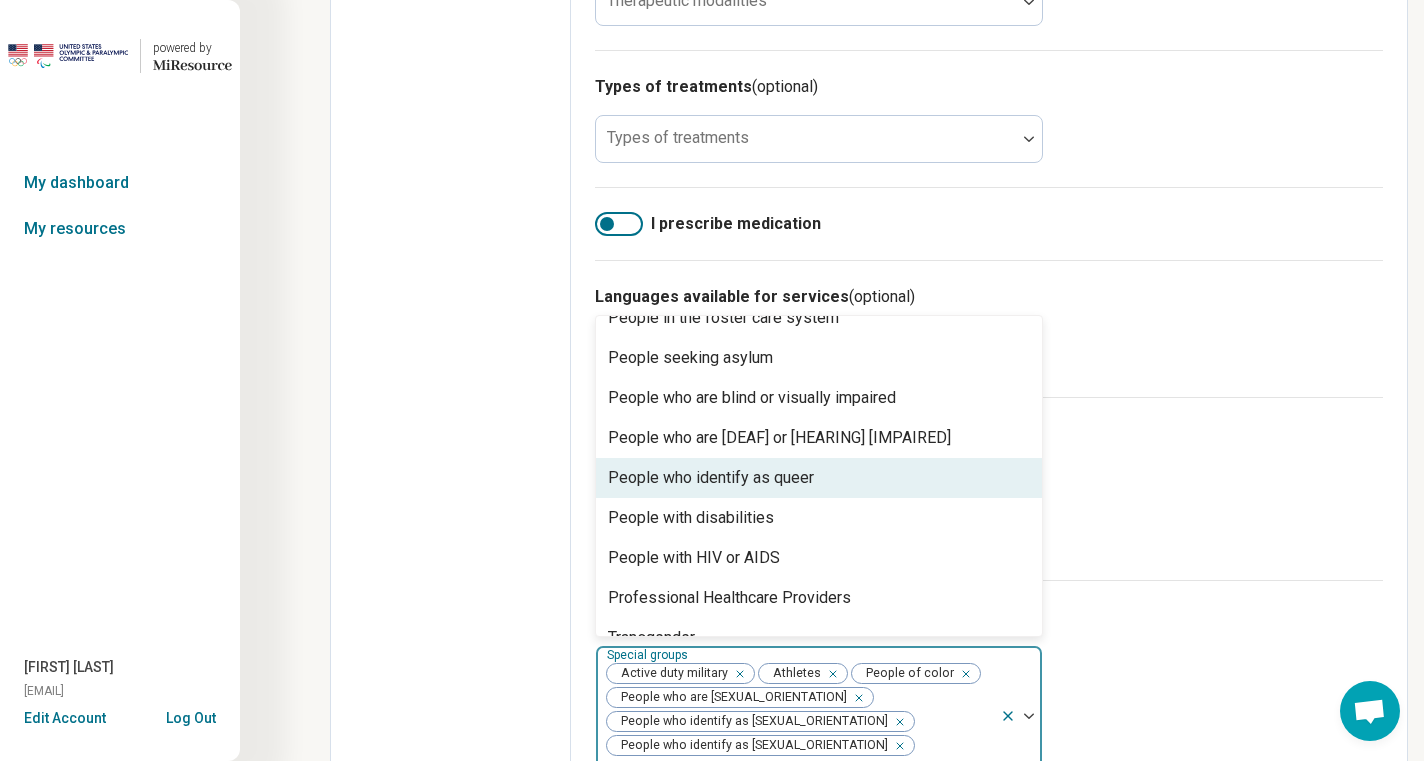 click on "People who identify as queer" at bounding box center [711, 478] 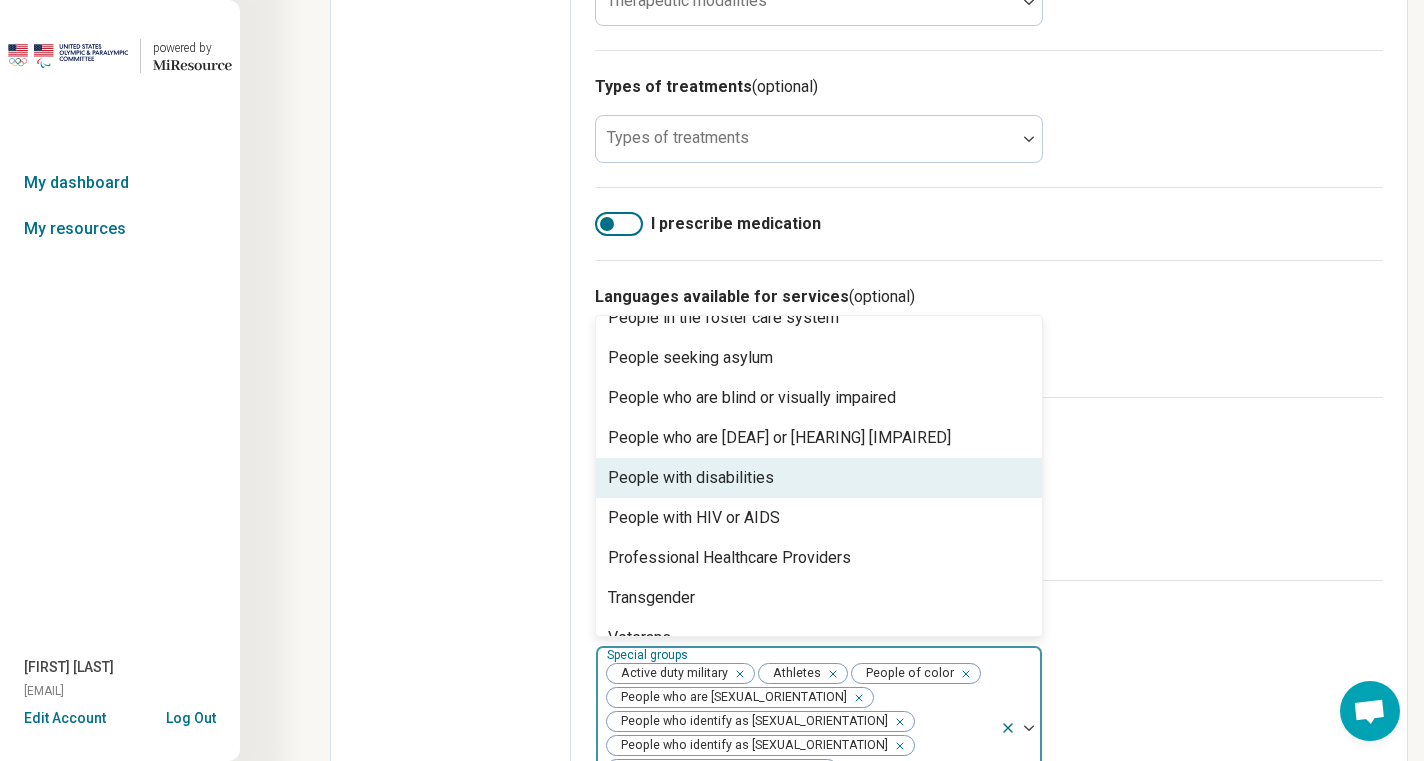 click on "People with disabilities" at bounding box center [691, 478] 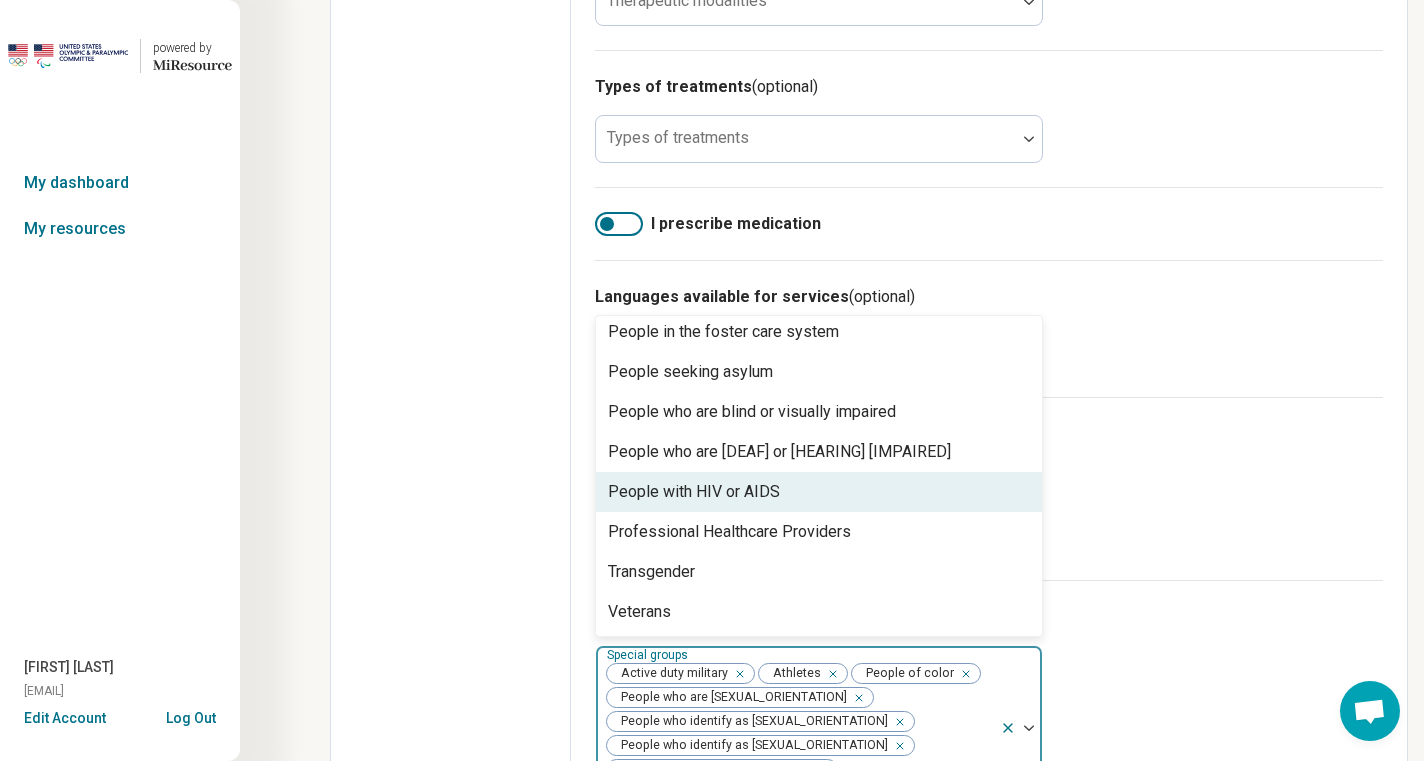 scroll, scrollTop: 248, scrollLeft: 0, axis: vertical 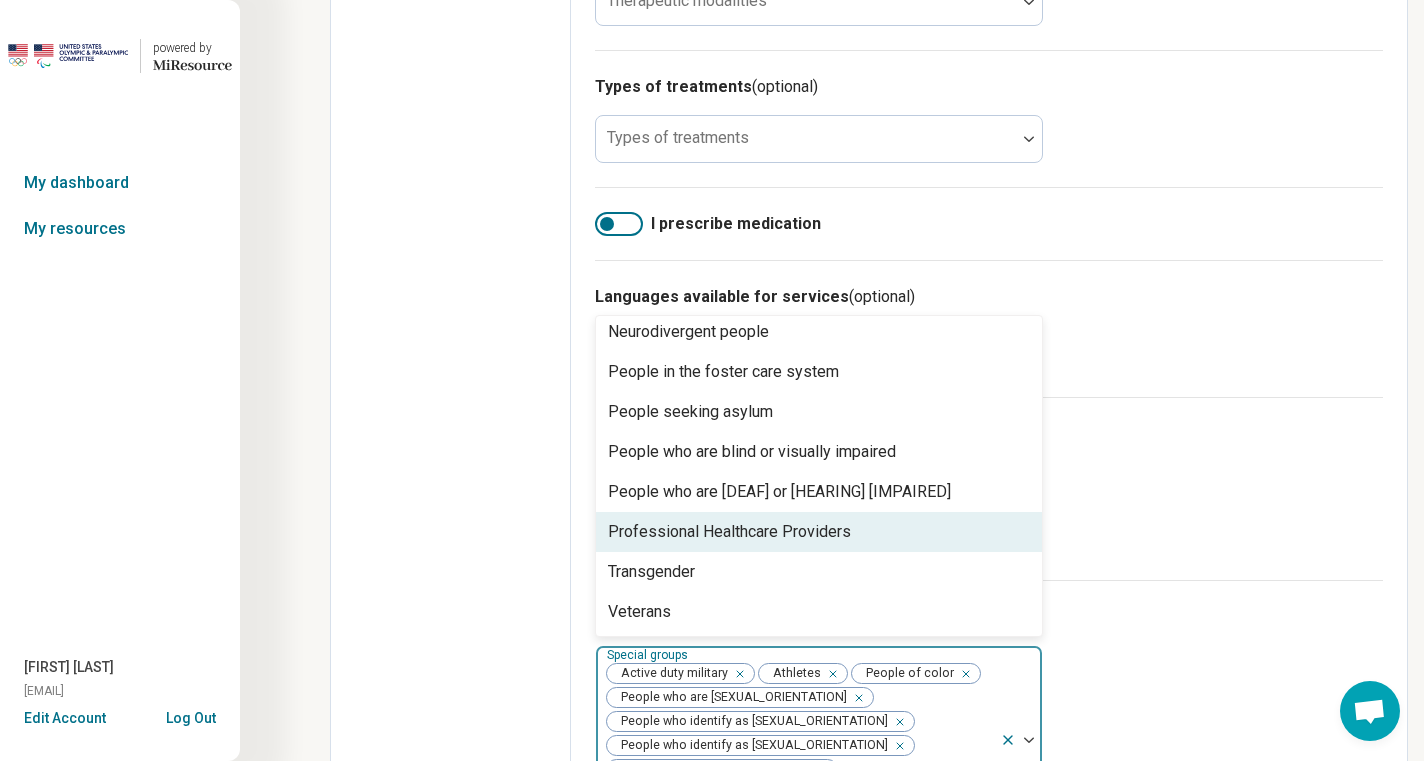 click on "Professional Healthcare Providers" at bounding box center (729, 532) 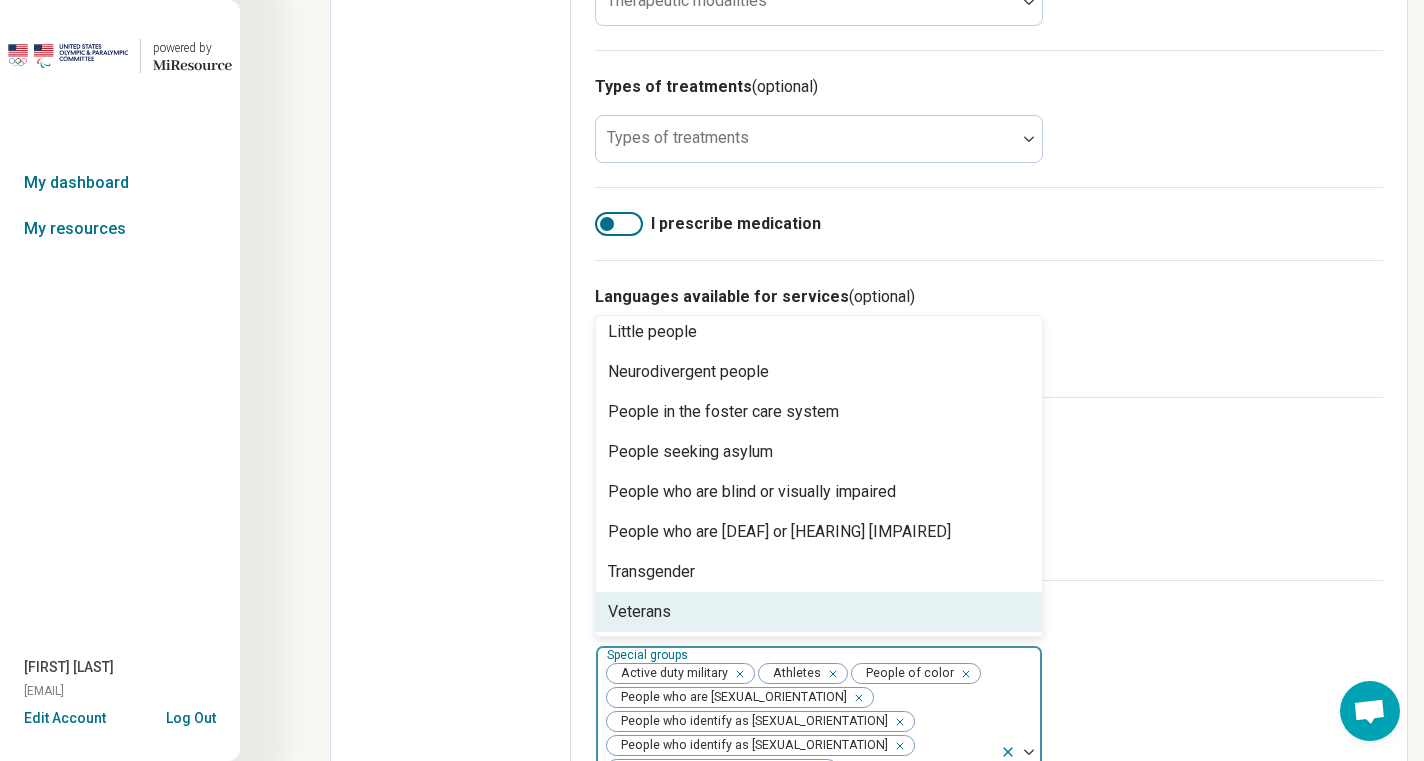 click on "Veterans" at bounding box center (819, 612) 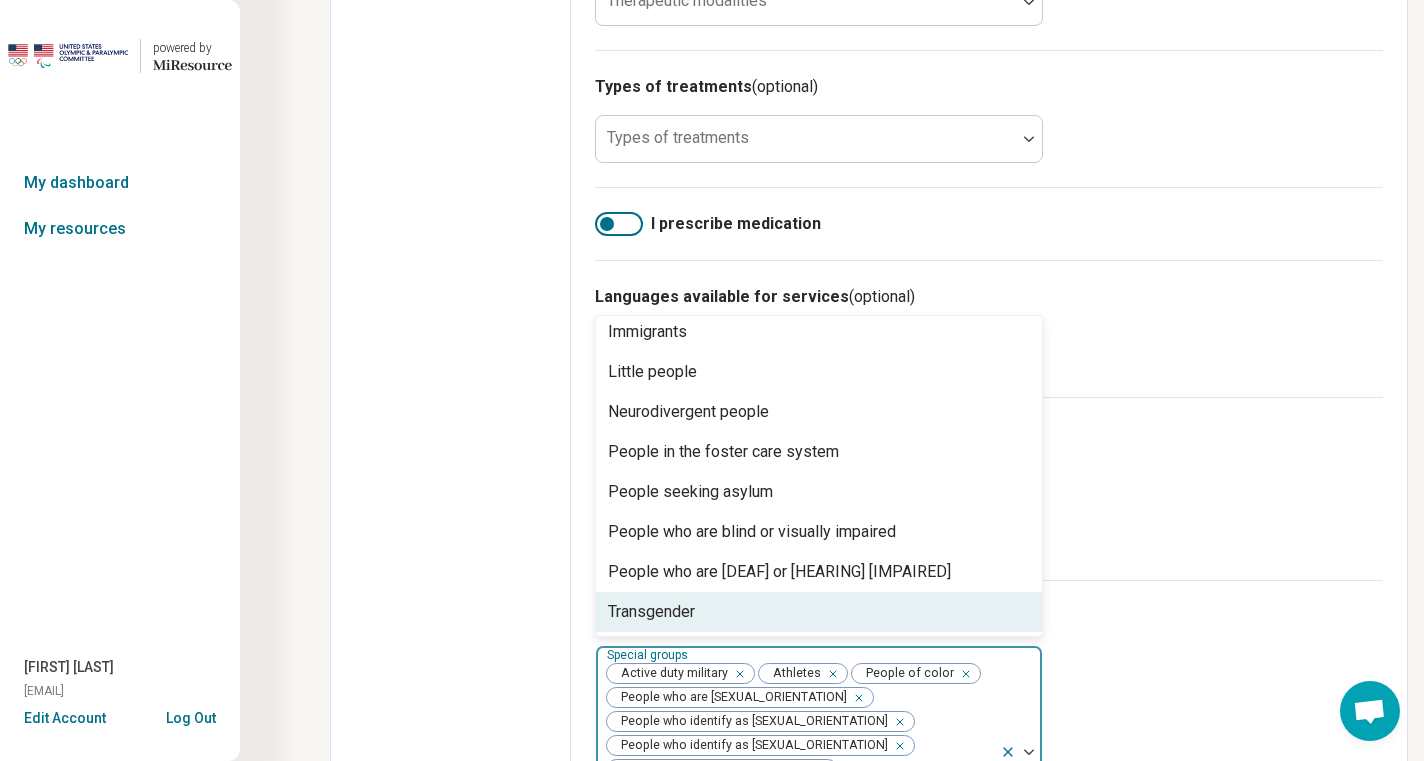 scroll, scrollTop: 128, scrollLeft: 0, axis: vertical 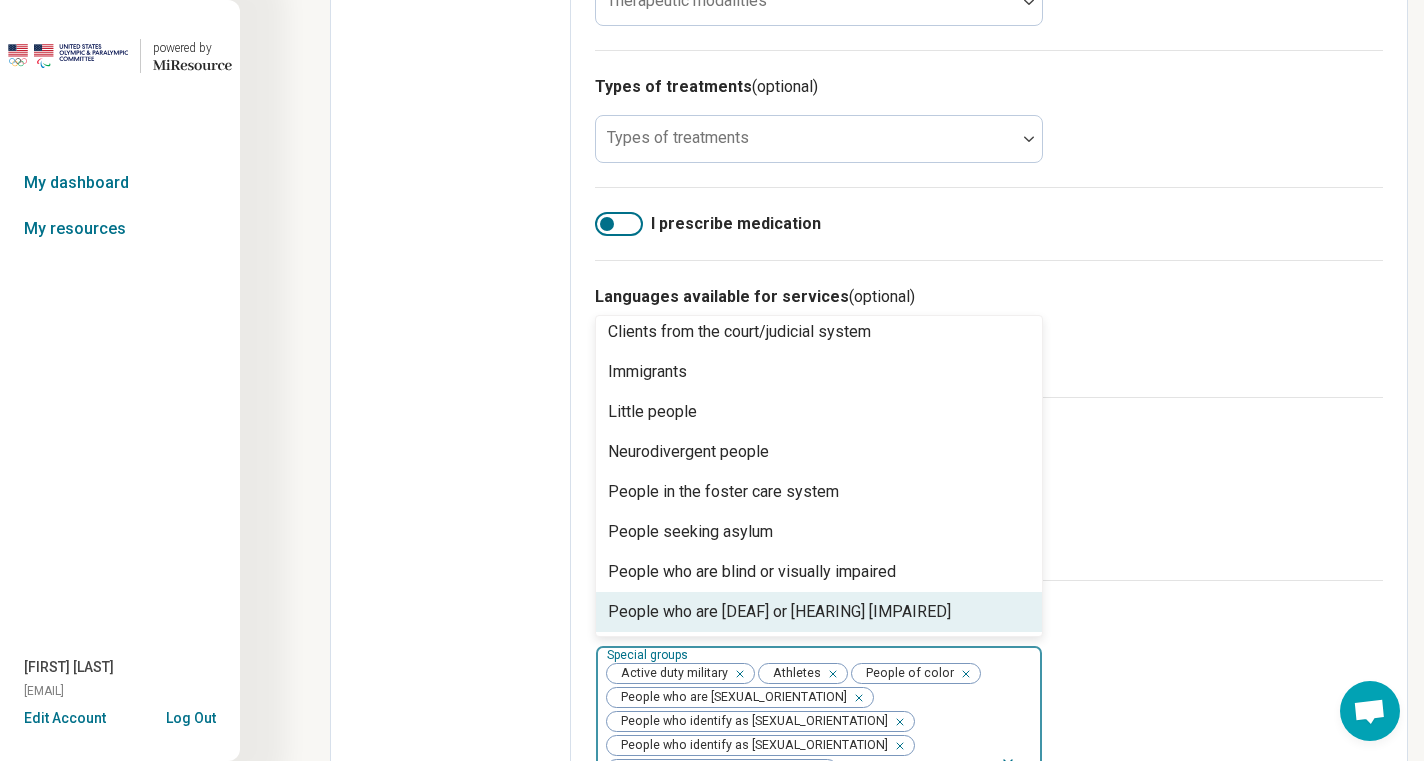 click on "Special groups (optional) option Transgender, selected. People who are deaf or hearing impaired, 10 of 10. 10 results available. Use Up and Down to choose options, press Enter to select the currently focused option, press Escape to exit the menu, press Tab to select the option and exit the menu. Special groups Active duty military Athletes People of color People who are bisexual People who identify as gay People who identify as lesbian People who identify as non-binary People who identify as queer People with disabilities People with HIV or AIDS Professional Healthcare Providers Veterans Transgender Adult children of alcoholics Body positivity Clients from the court/judicial system Immigrants Little people Neurodivergent people People in the foster care system People seeking asylum People who are blind or visually impaired People who are deaf or hearing impaired" at bounding box center (989, 743) 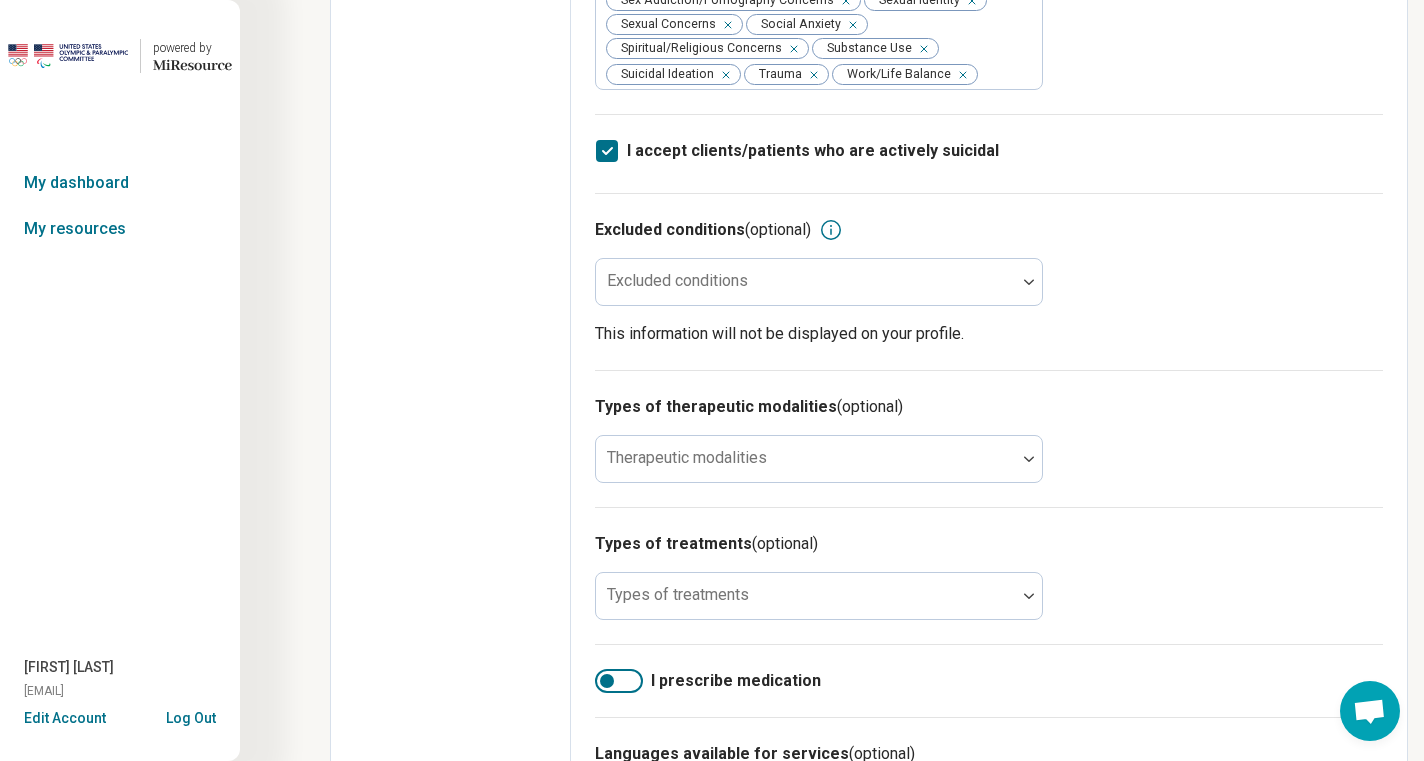 scroll, scrollTop: 662, scrollLeft: 0, axis: vertical 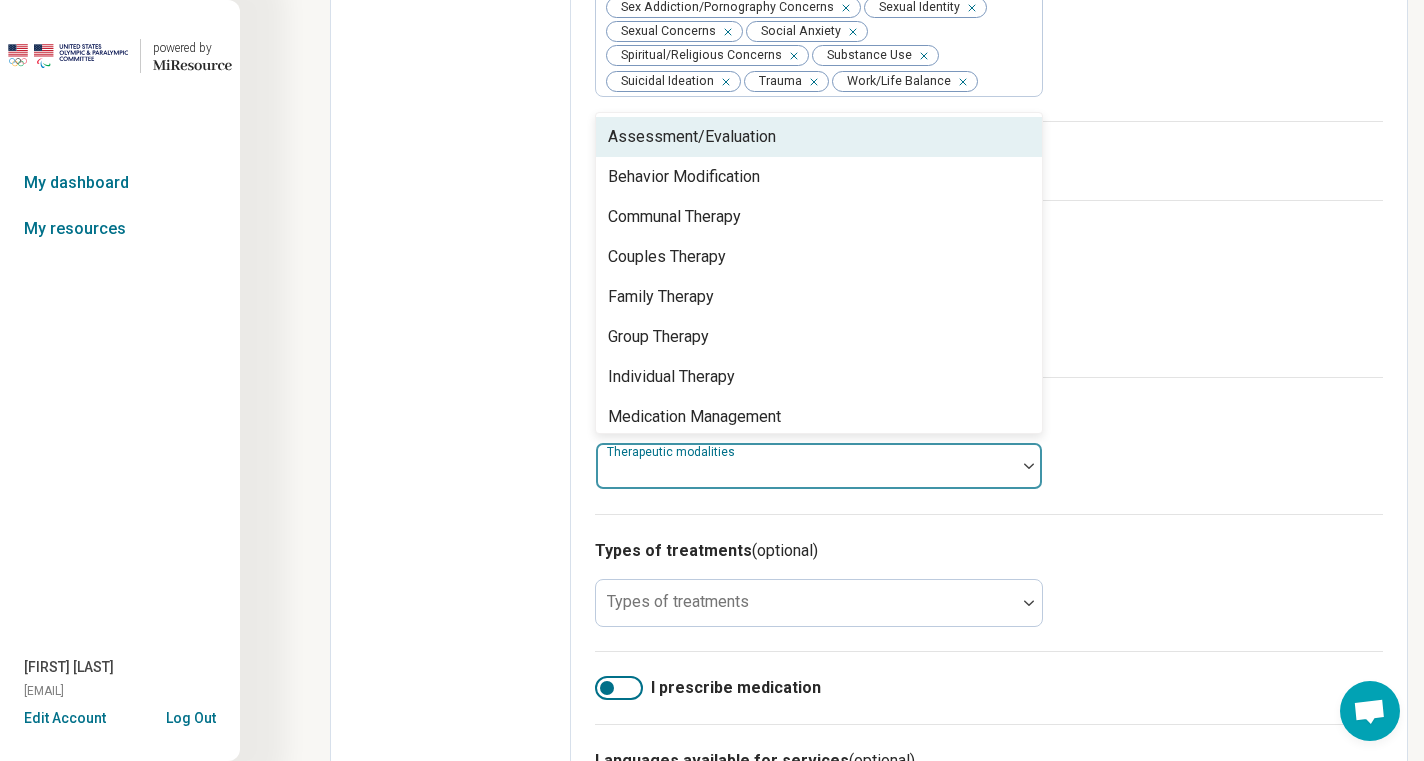 click at bounding box center (806, 466) 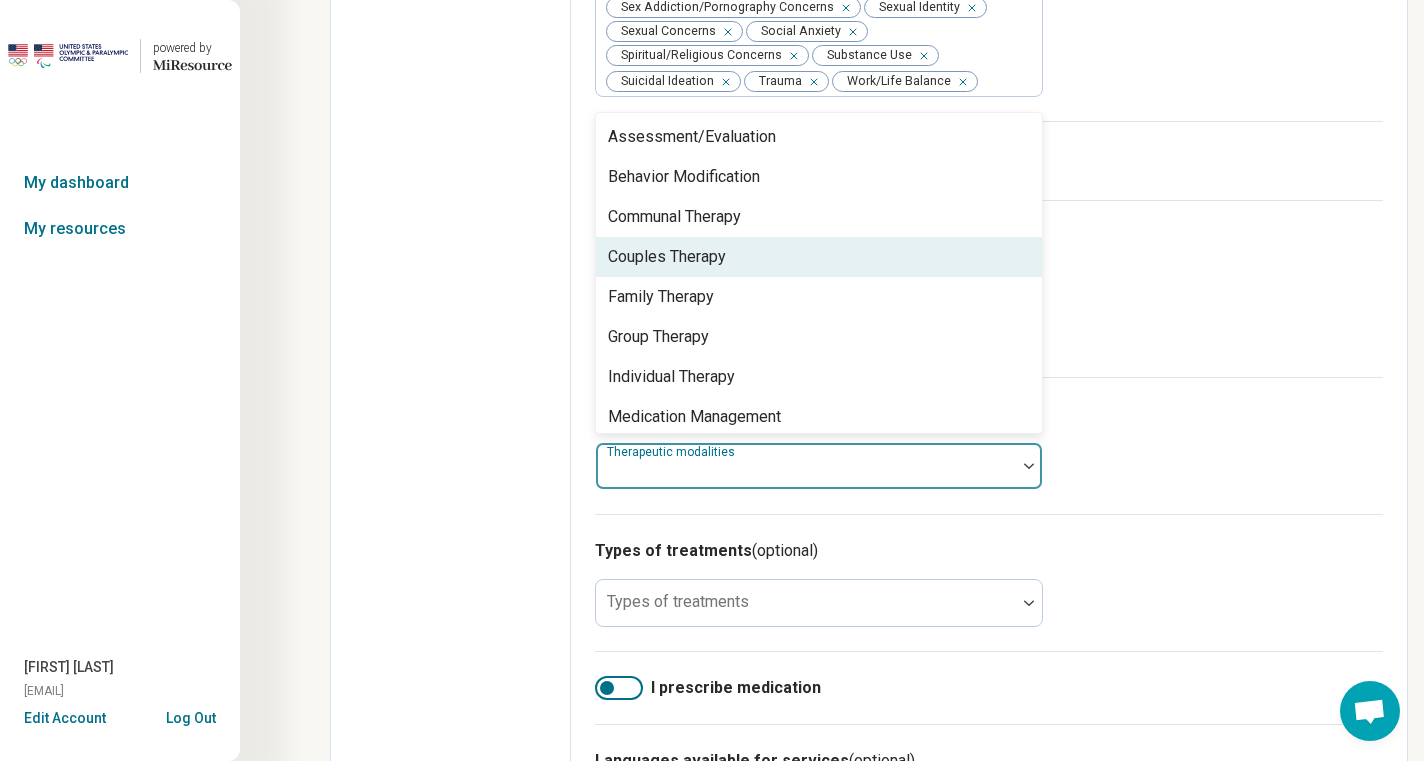 click on "Couples Therapy" at bounding box center [819, 257] 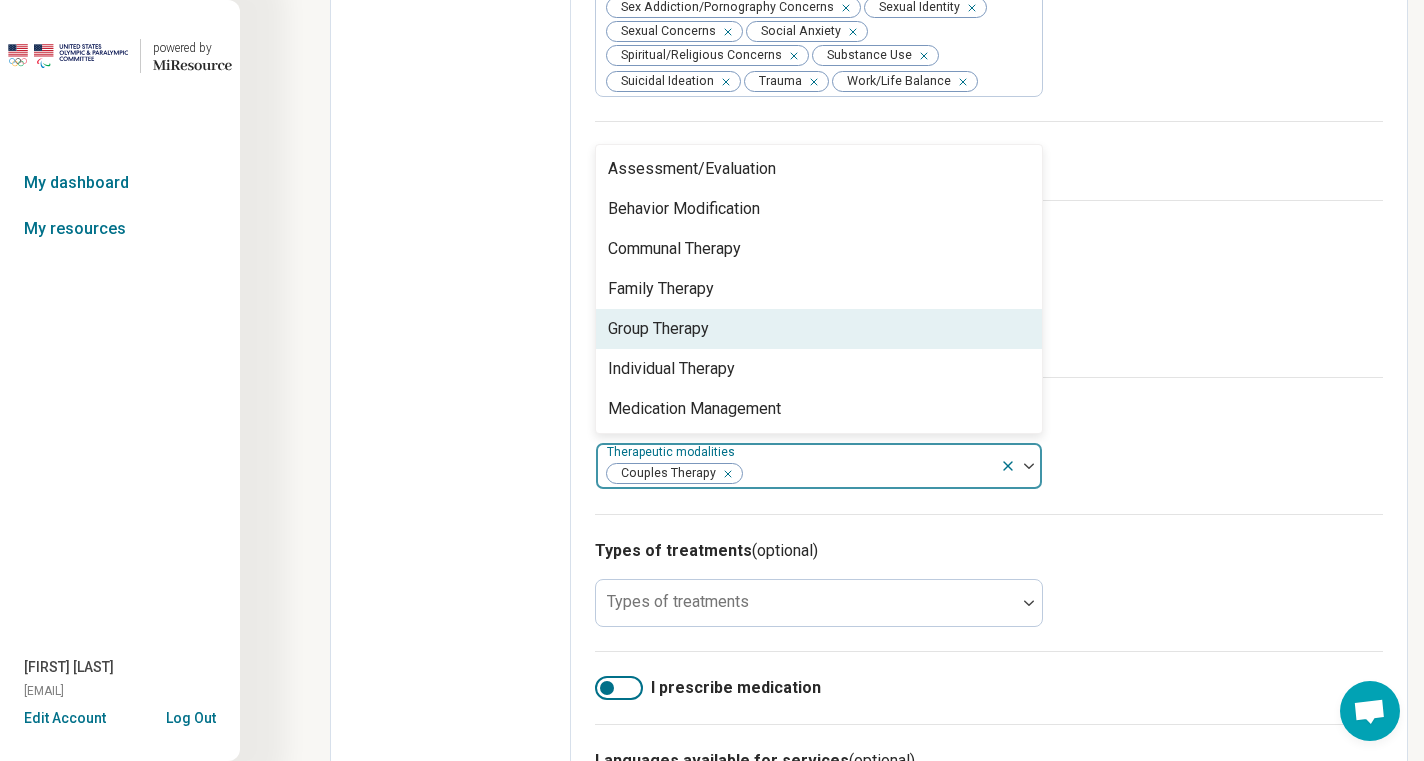 click on "Group Therapy" at bounding box center [819, 329] 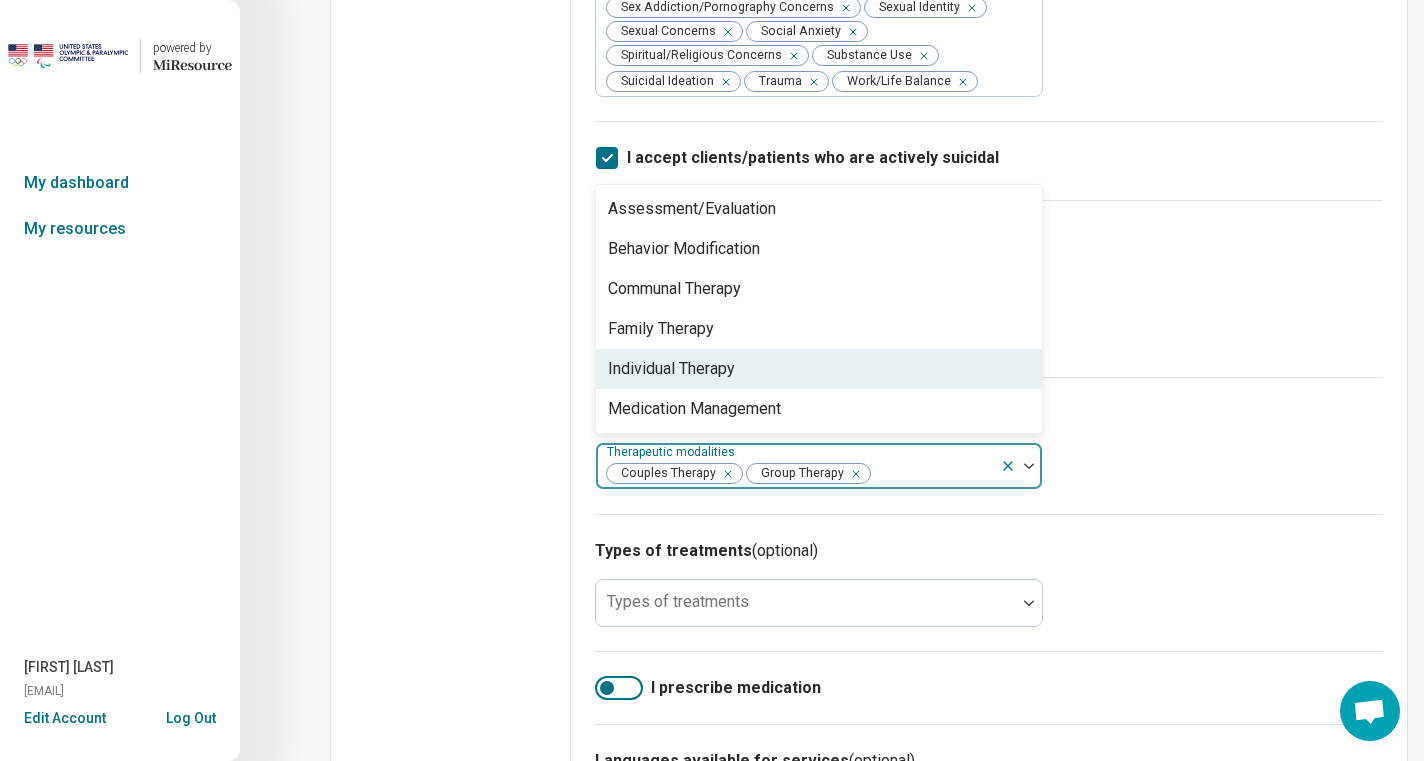 click on "Individual Therapy" at bounding box center [819, 369] 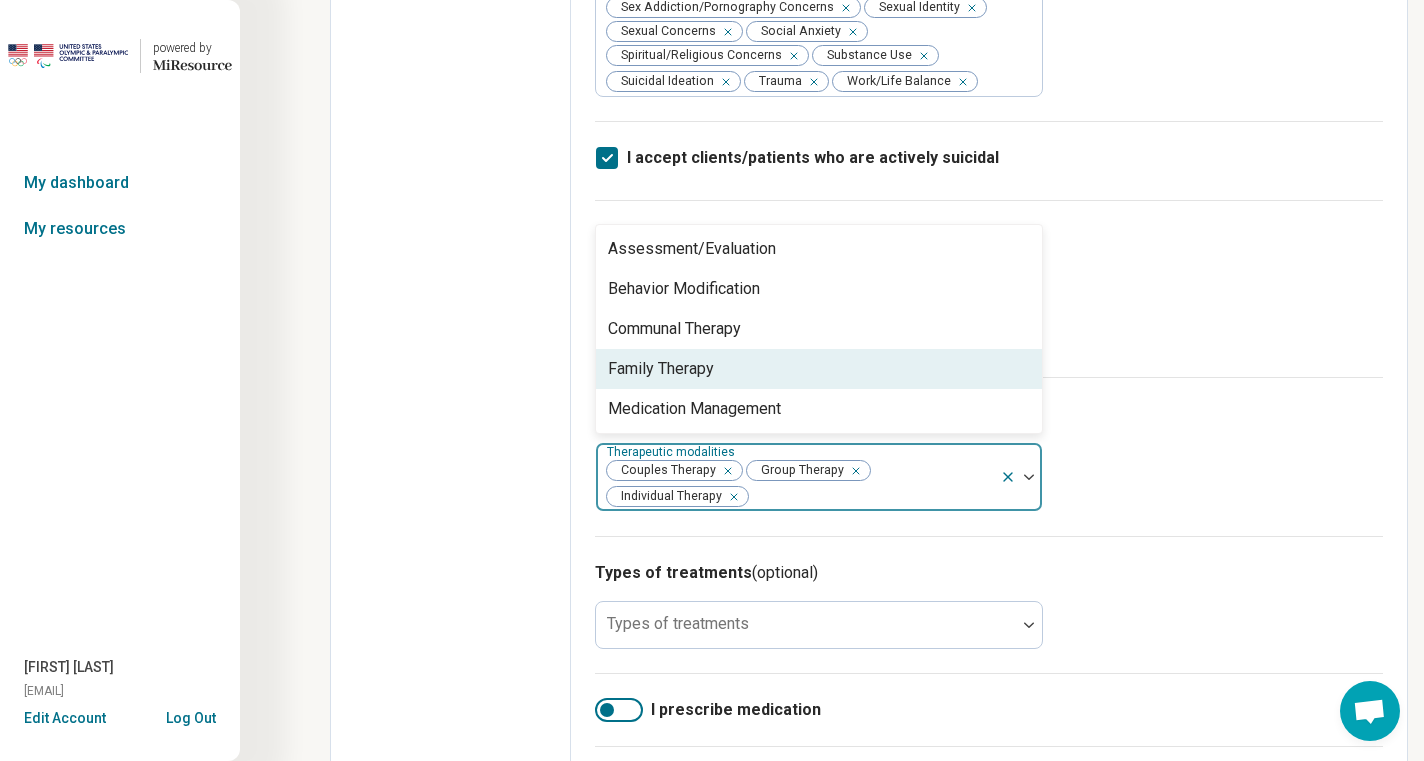click on "Family Therapy" at bounding box center [819, 369] 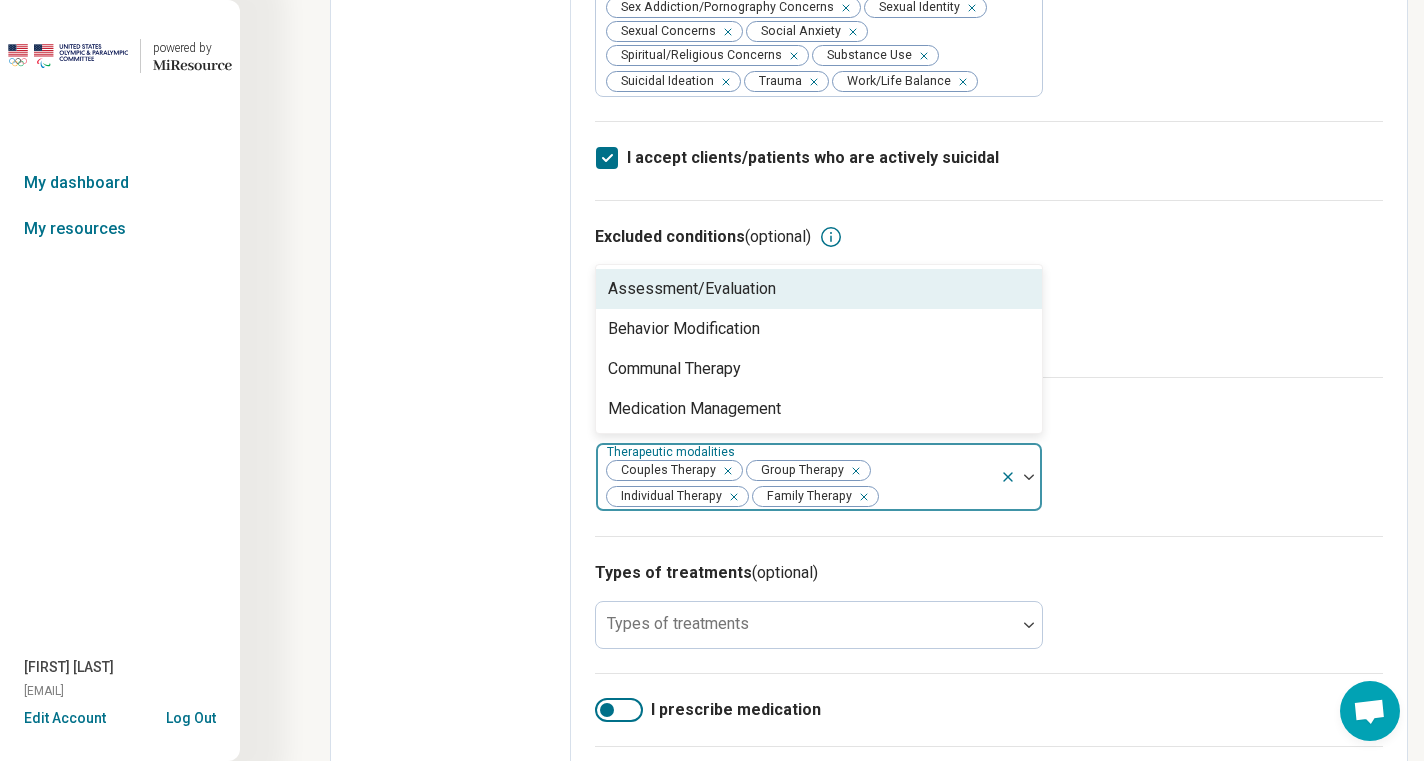 click on "Assessment/Evaluation" at bounding box center (819, 289) 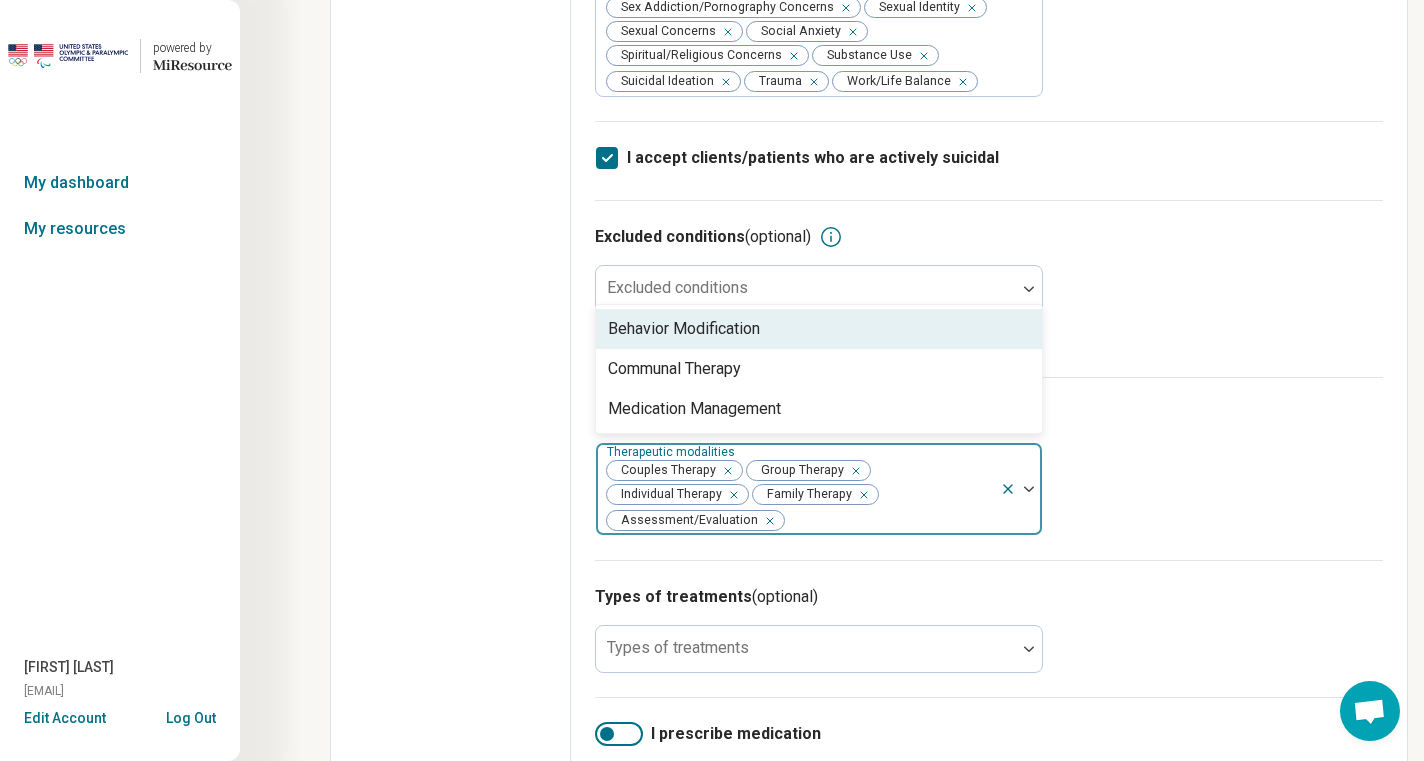click on "Excluded conditions (optional) Excluded conditions This information will not be displayed on your profile." at bounding box center [989, 288] 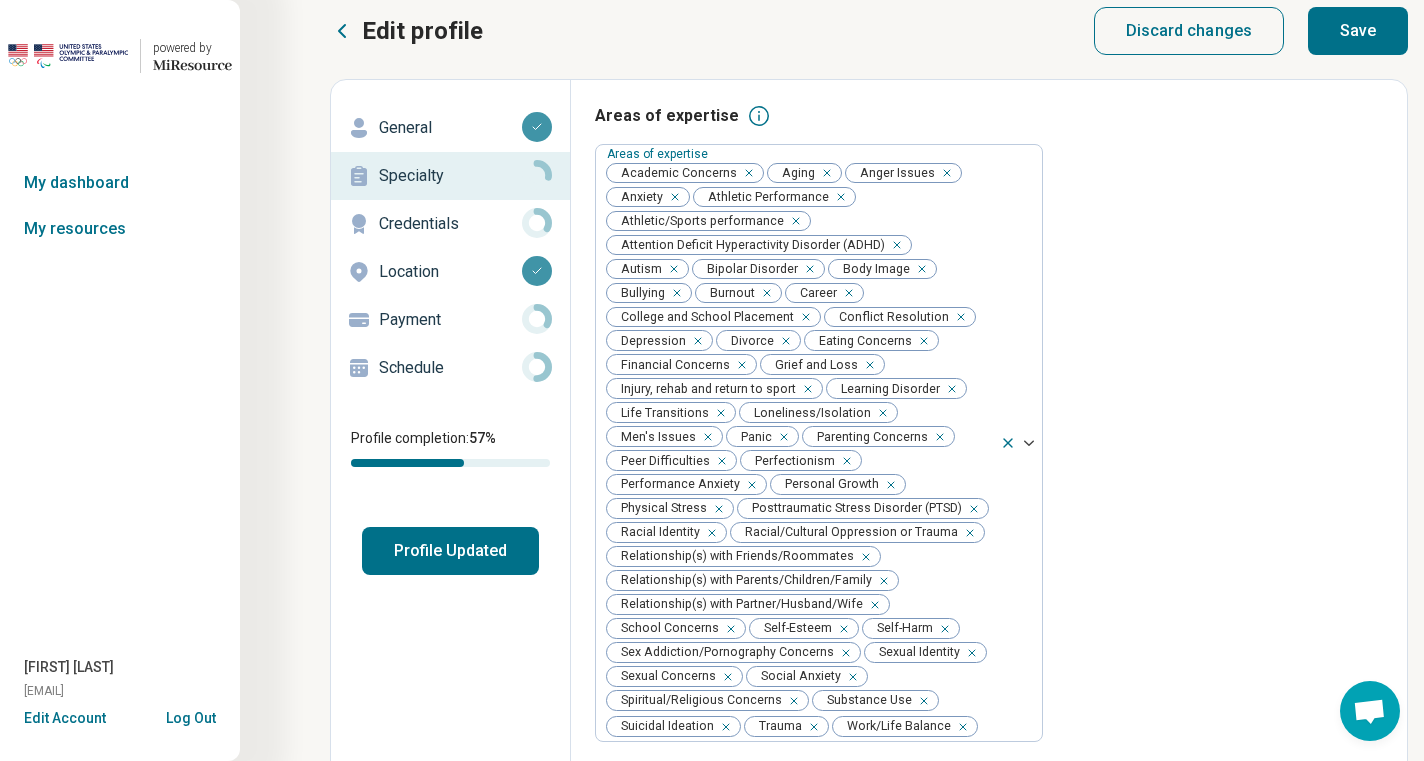 scroll, scrollTop: 0, scrollLeft: 0, axis: both 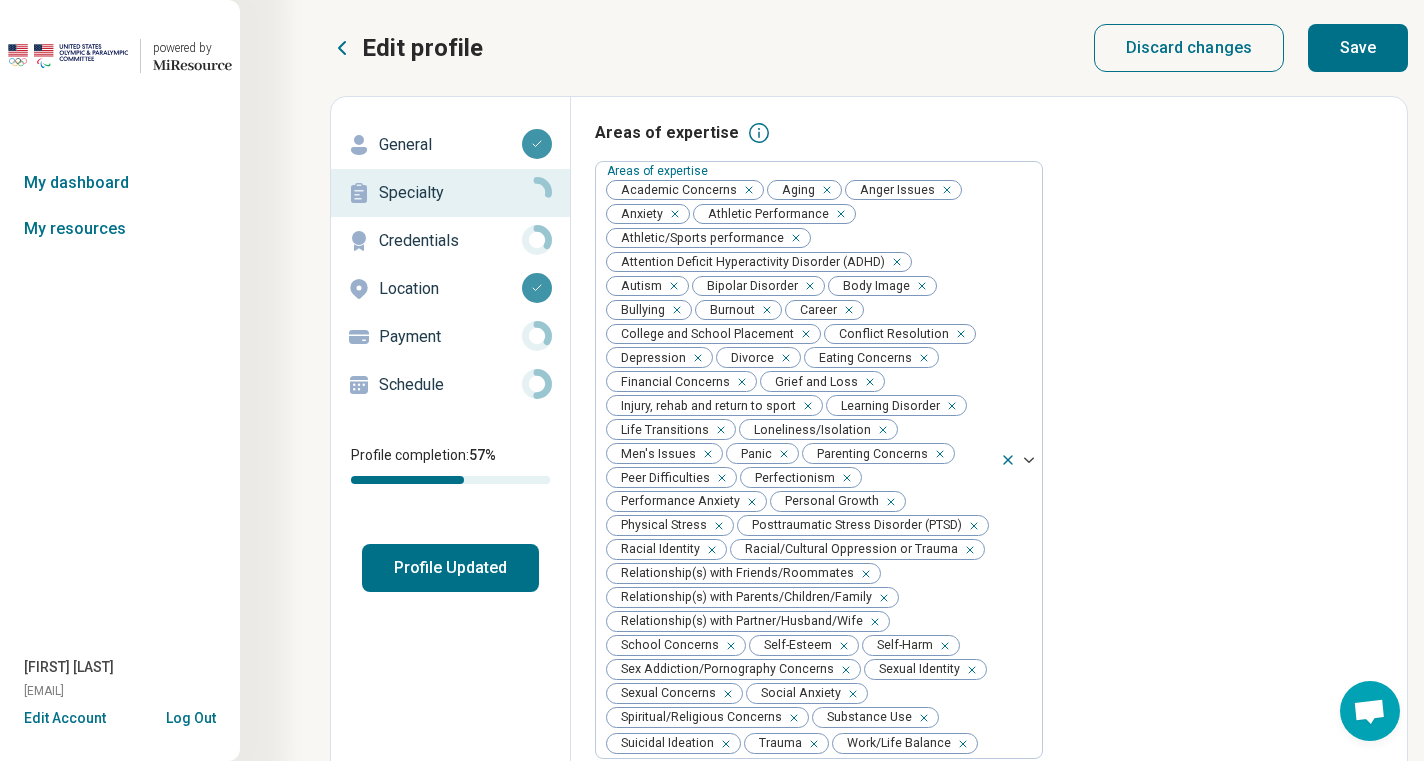 click on "Save" at bounding box center [1358, 48] 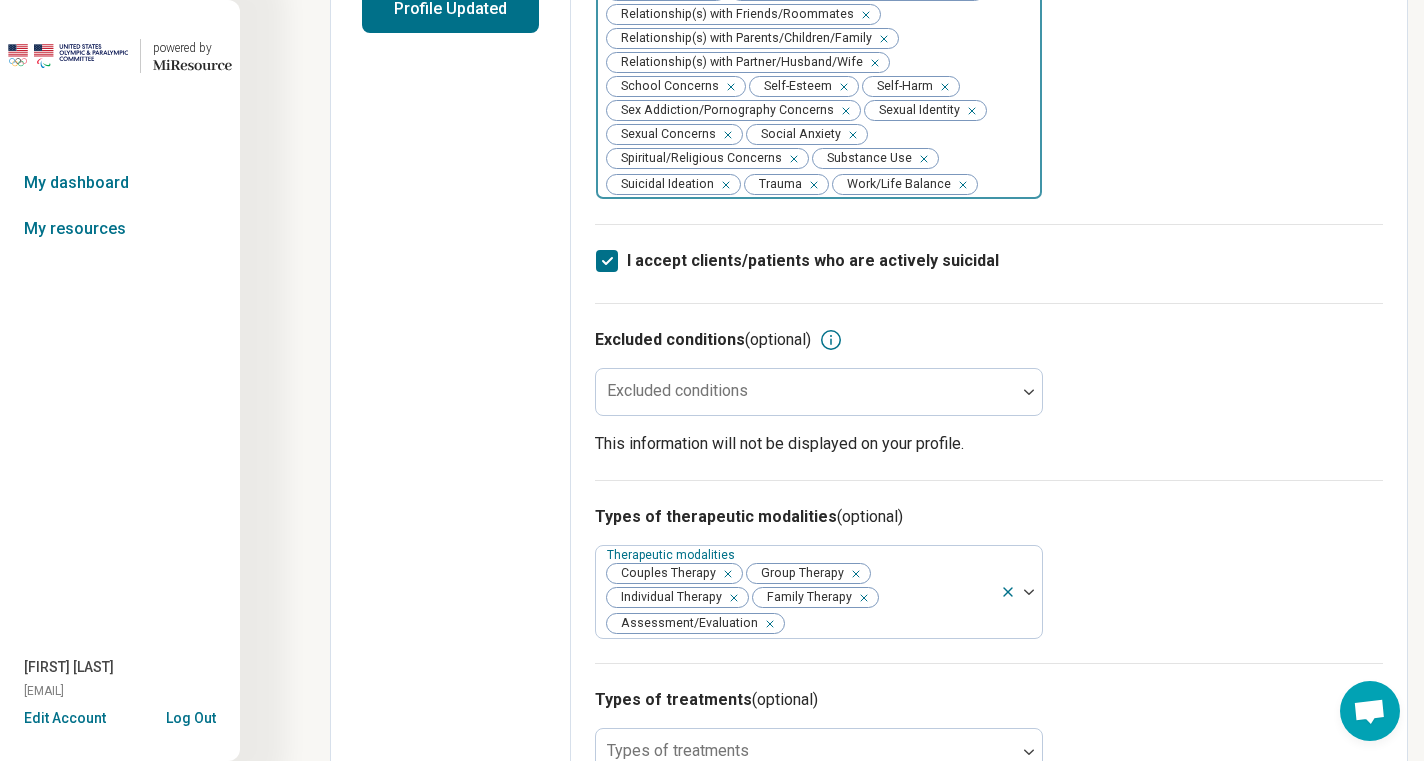 scroll, scrollTop: 635, scrollLeft: 0, axis: vertical 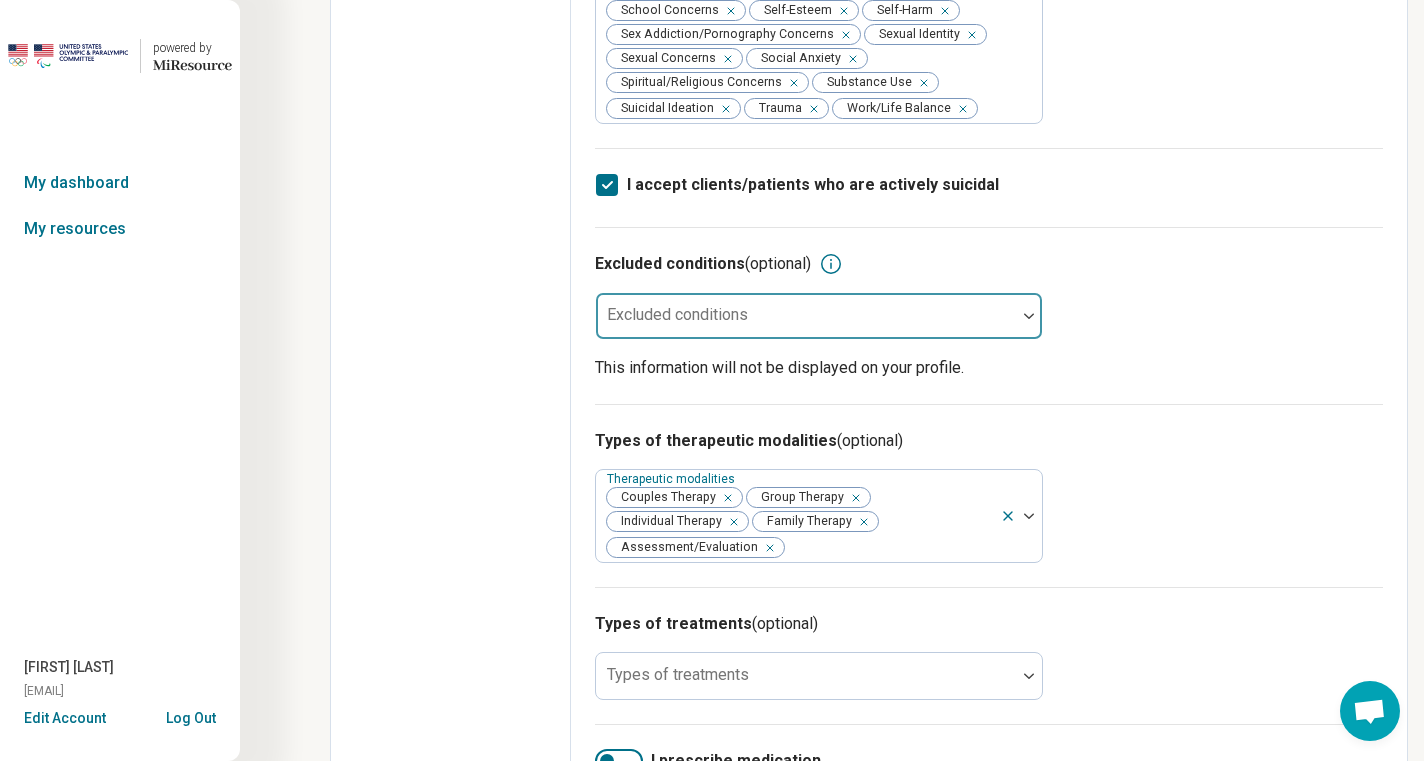 click at bounding box center [806, 324] 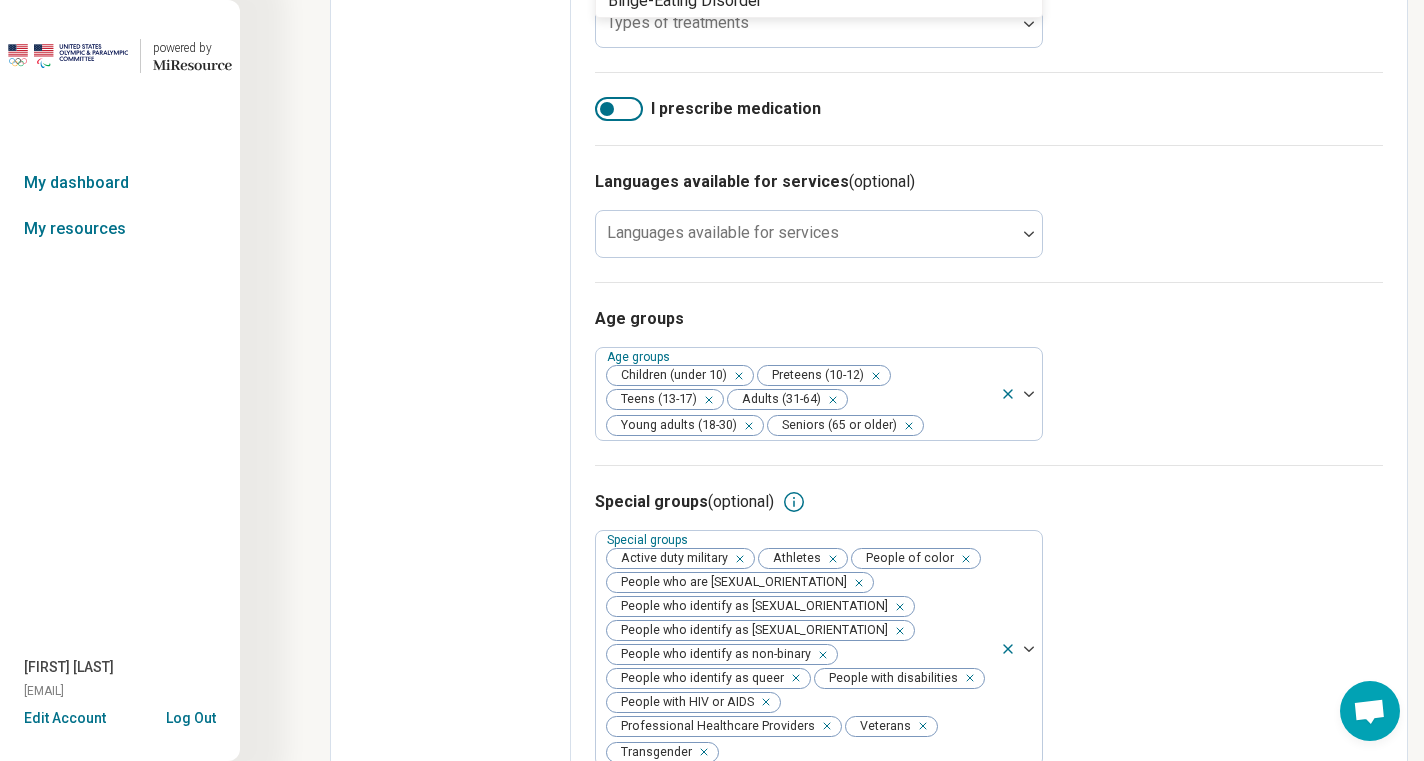 scroll, scrollTop: 1345, scrollLeft: 0, axis: vertical 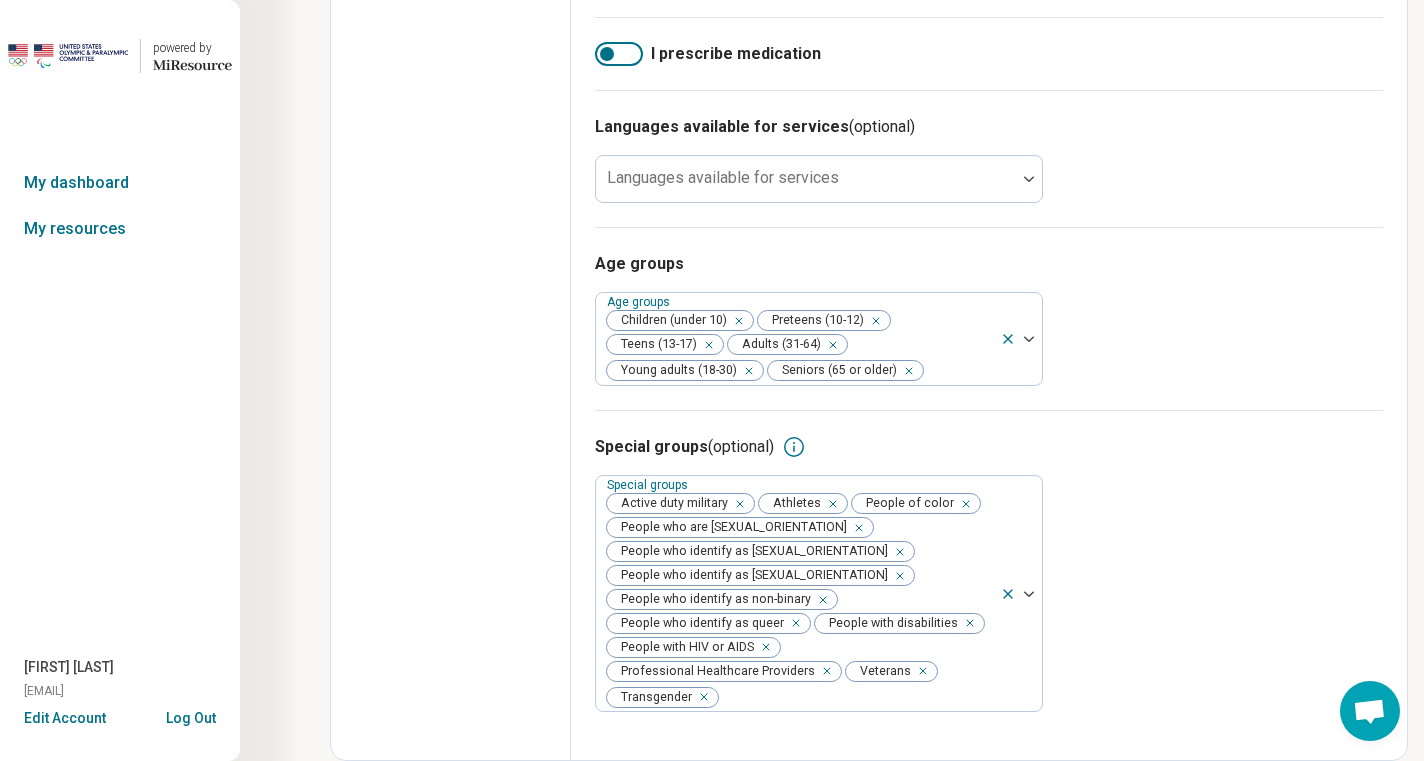 click on "Edit profile General Specialty Credentials Location Payment Schedule Profile completion: [NUMBER] % Profile Updated" at bounding box center [451, -243] 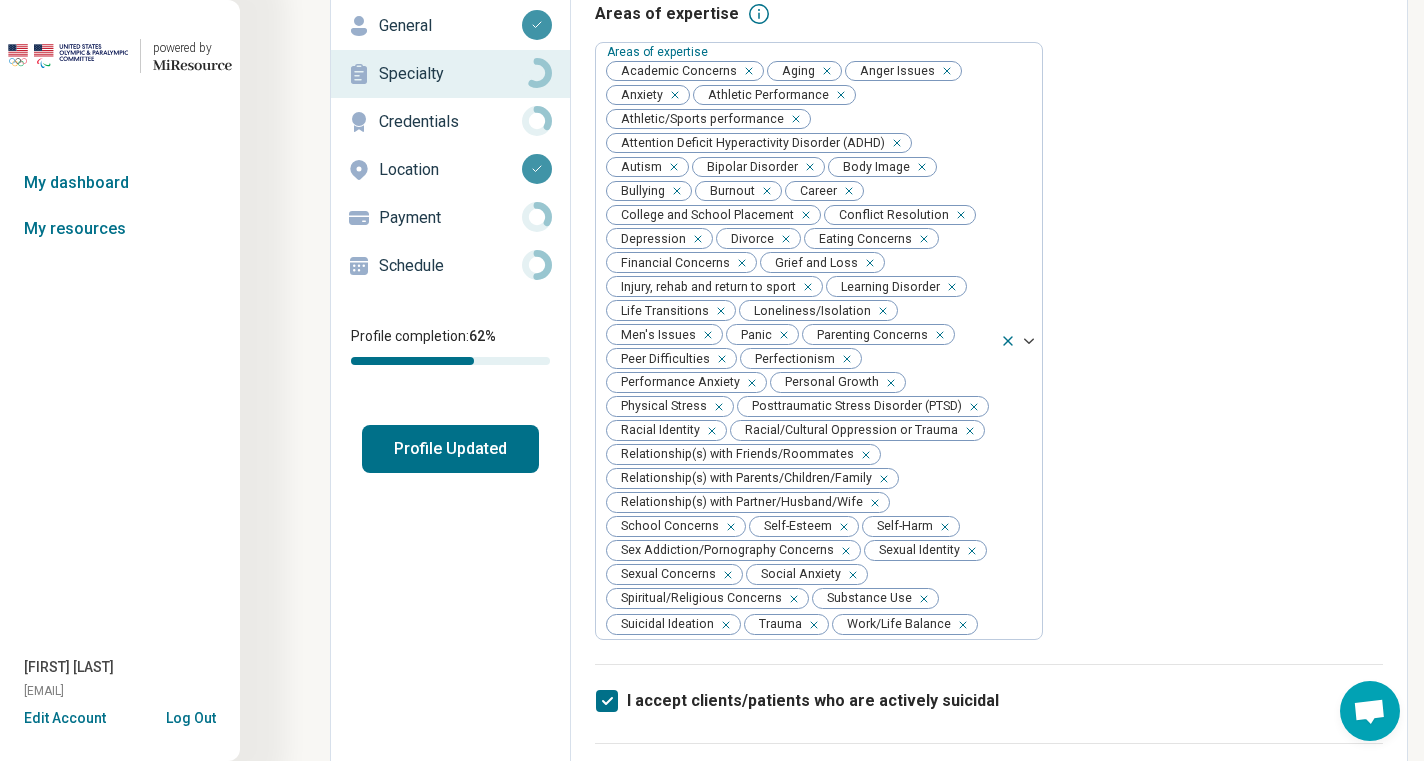 scroll, scrollTop: 0, scrollLeft: 0, axis: both 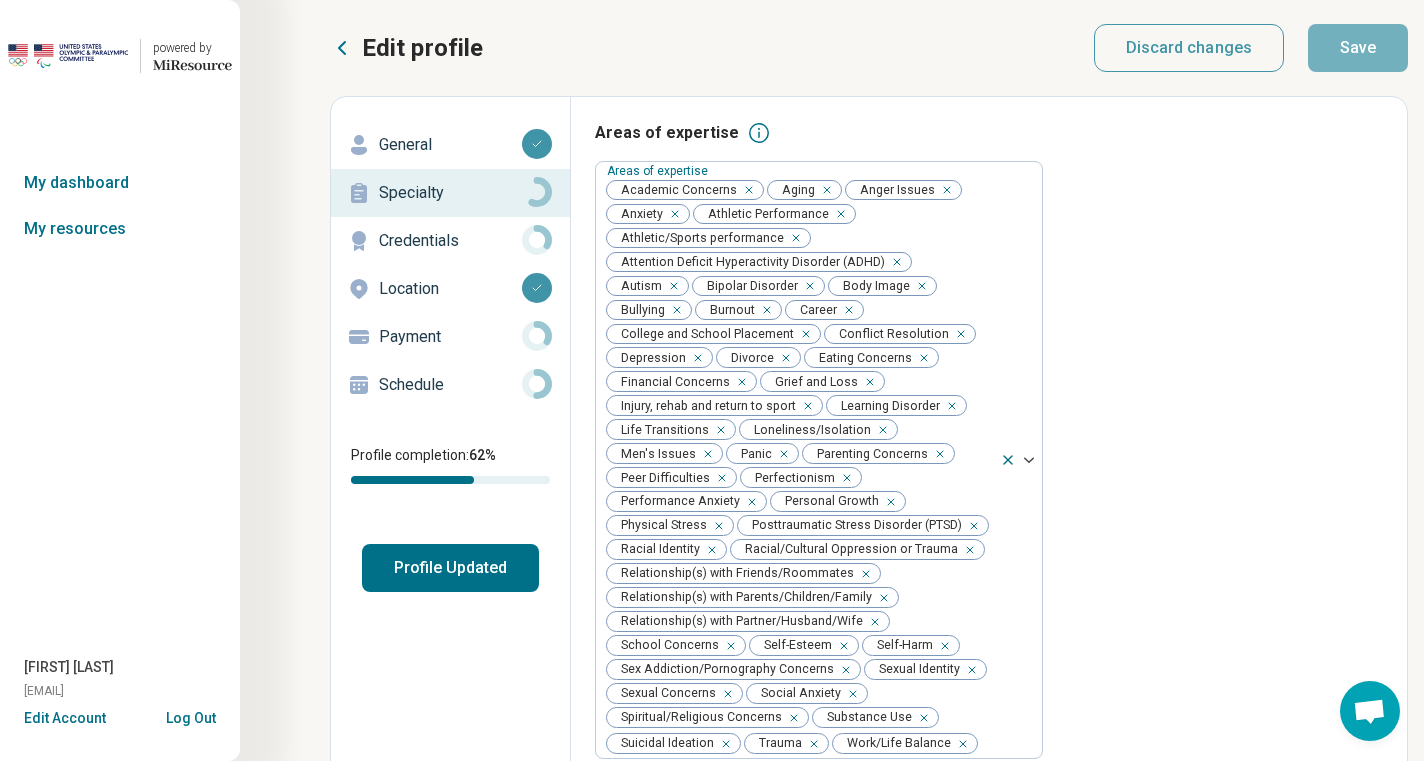 click on "Credentials" at bounding box center (450, 241) 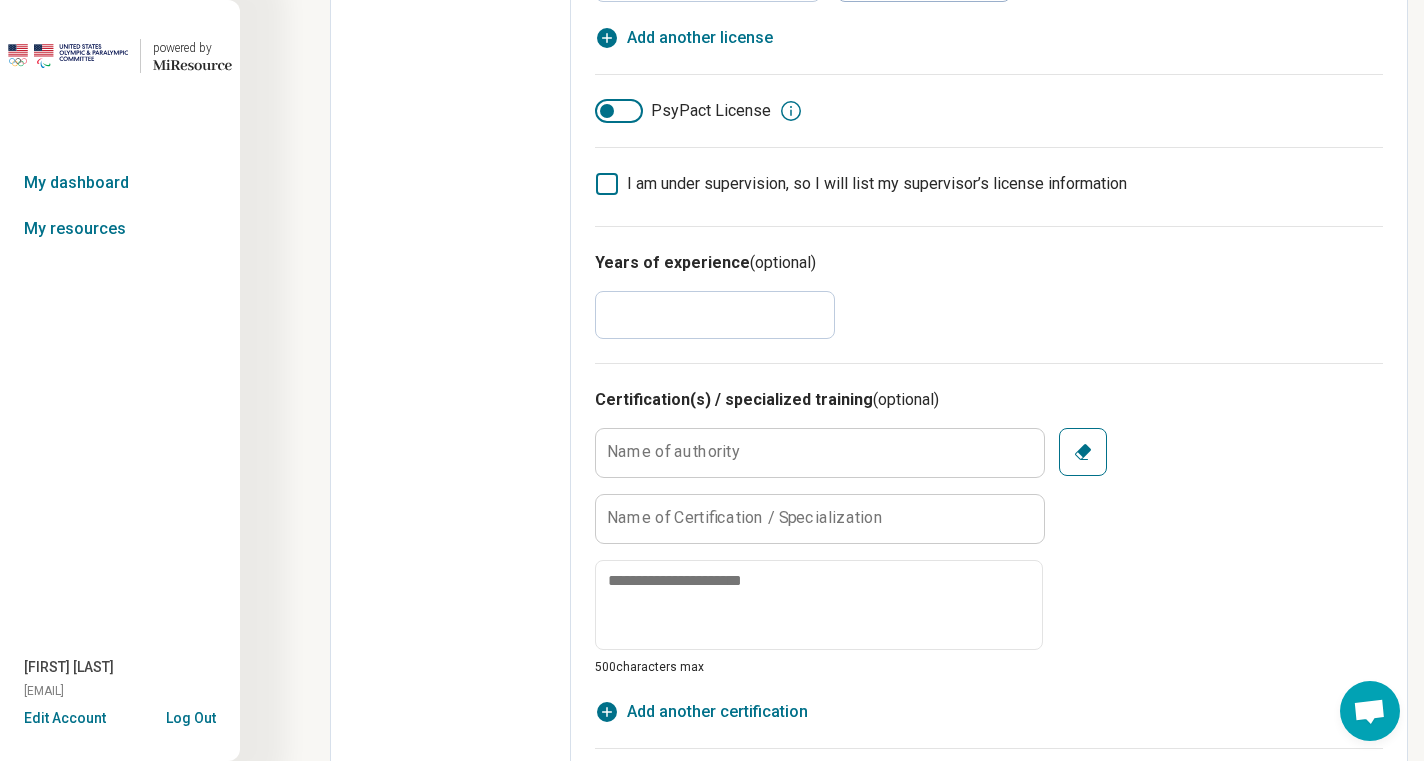 scroll, scrollTop: 687, scrollLeft: 0, axis: vertical 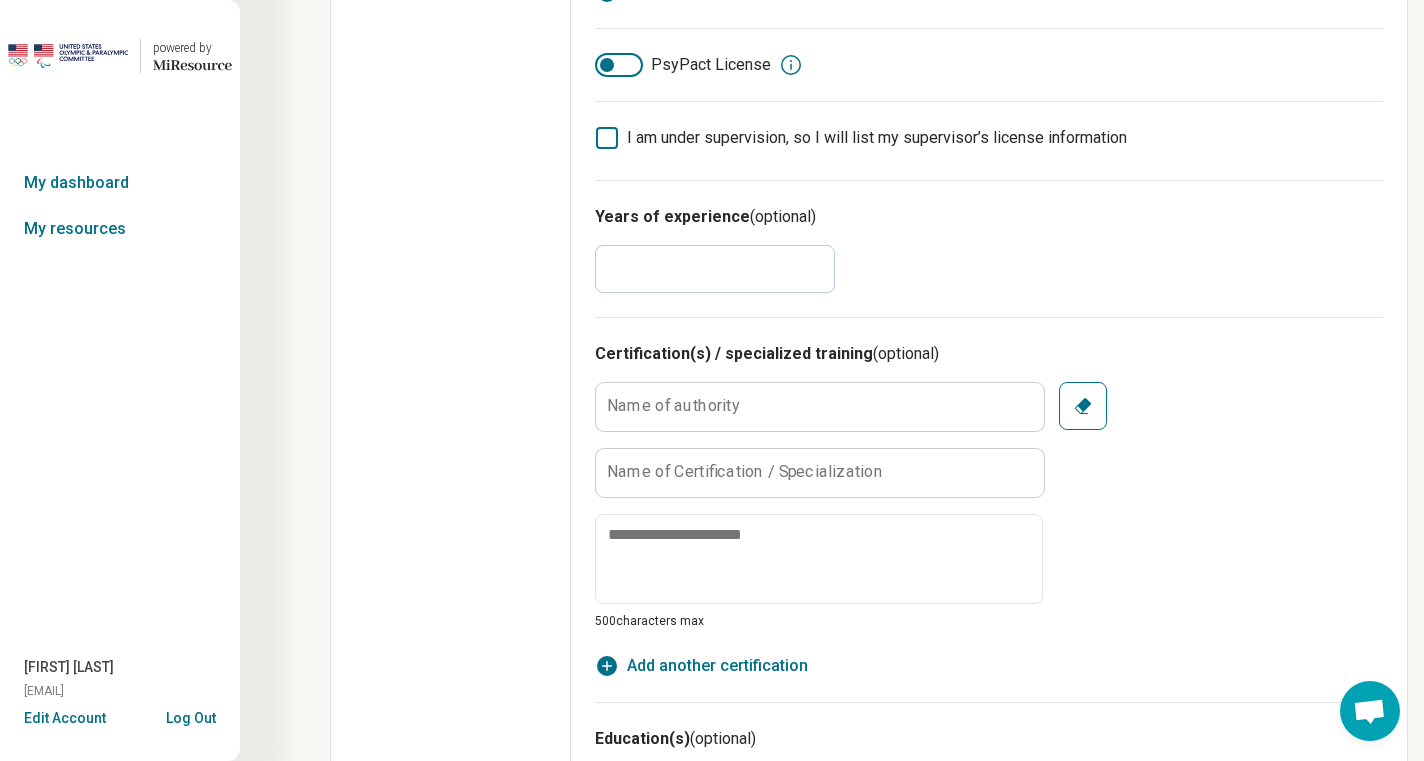 drag, startPoint x: 708, startPoint y: 282, endPoint x: 549, endPoint y: 282, distance: 159 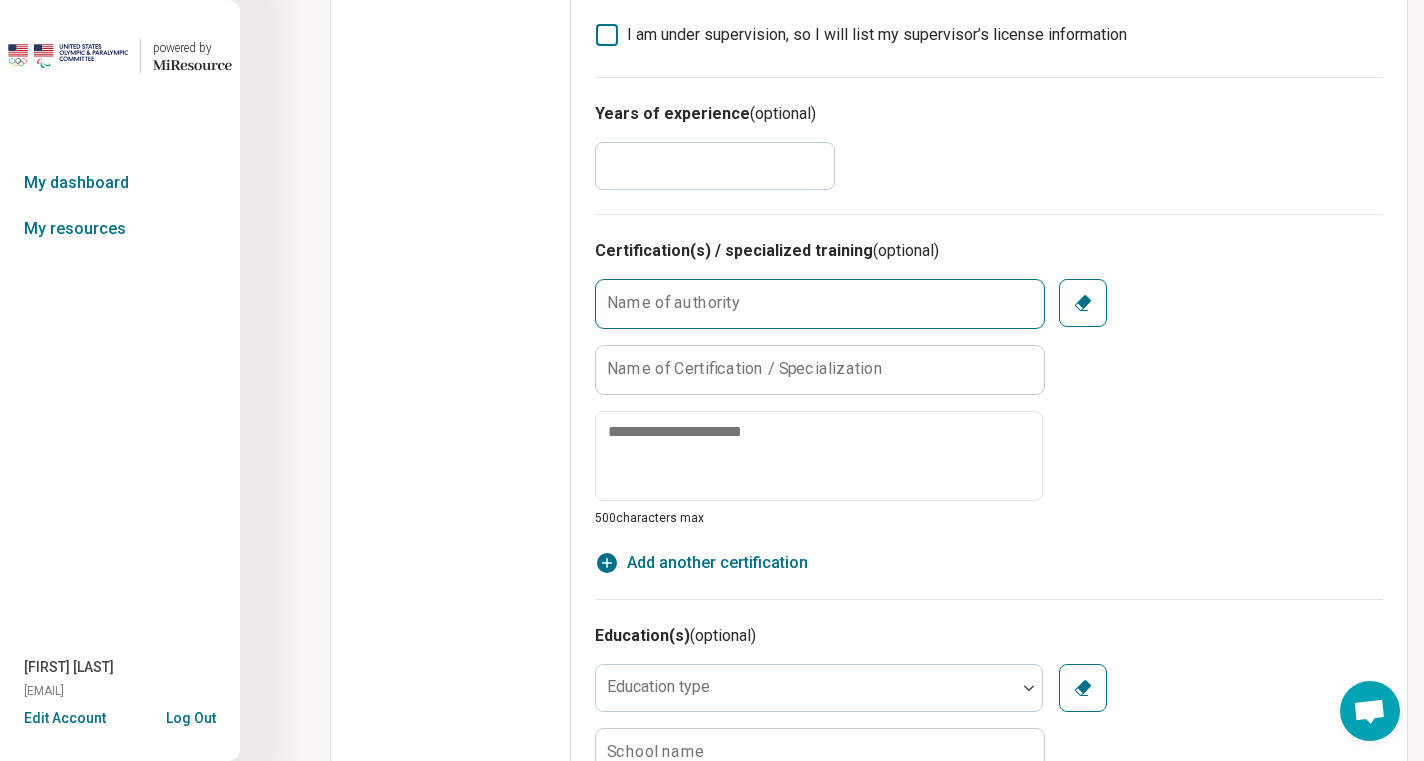 scroll, scrollTop: 798, scrollLeft: 0, axis: vertical 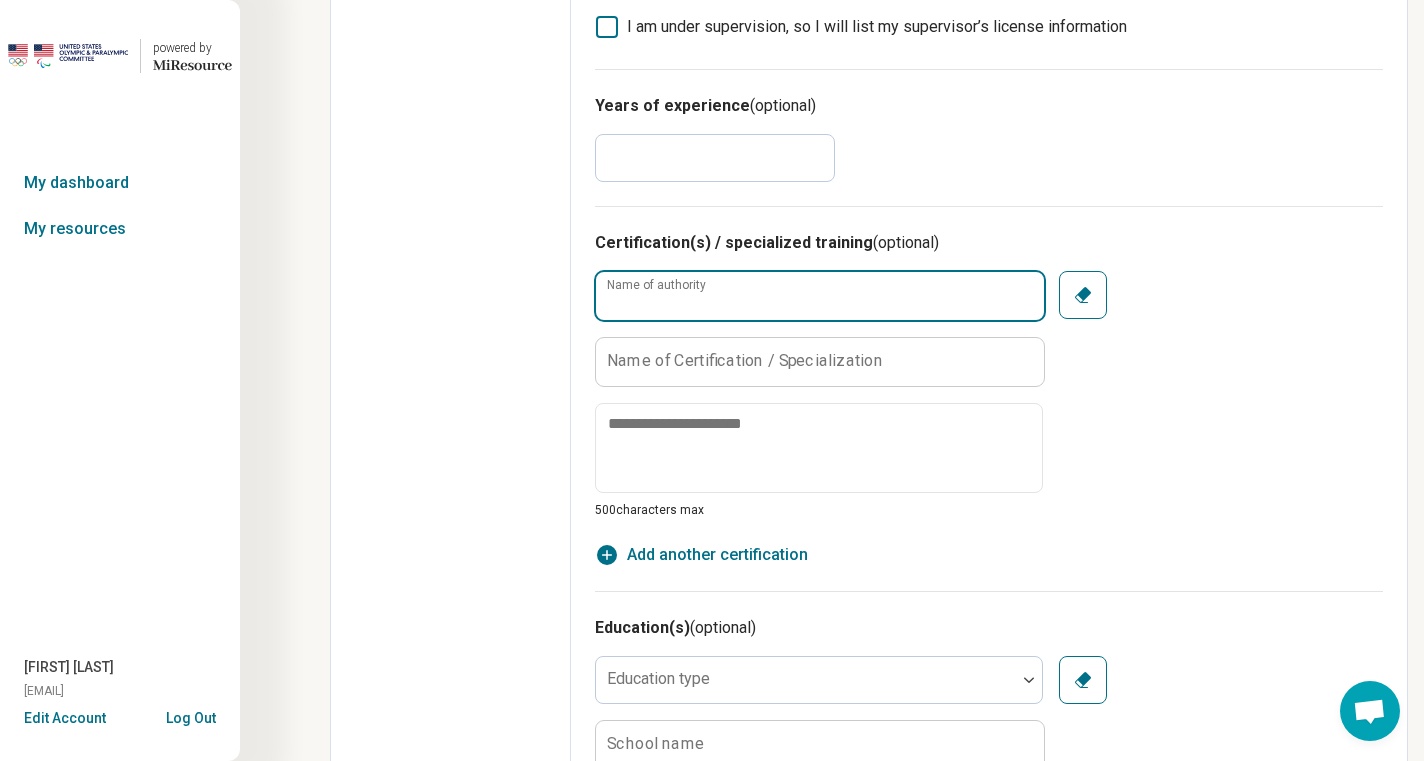click on "Name of authority" at bounding box center (820, 296) 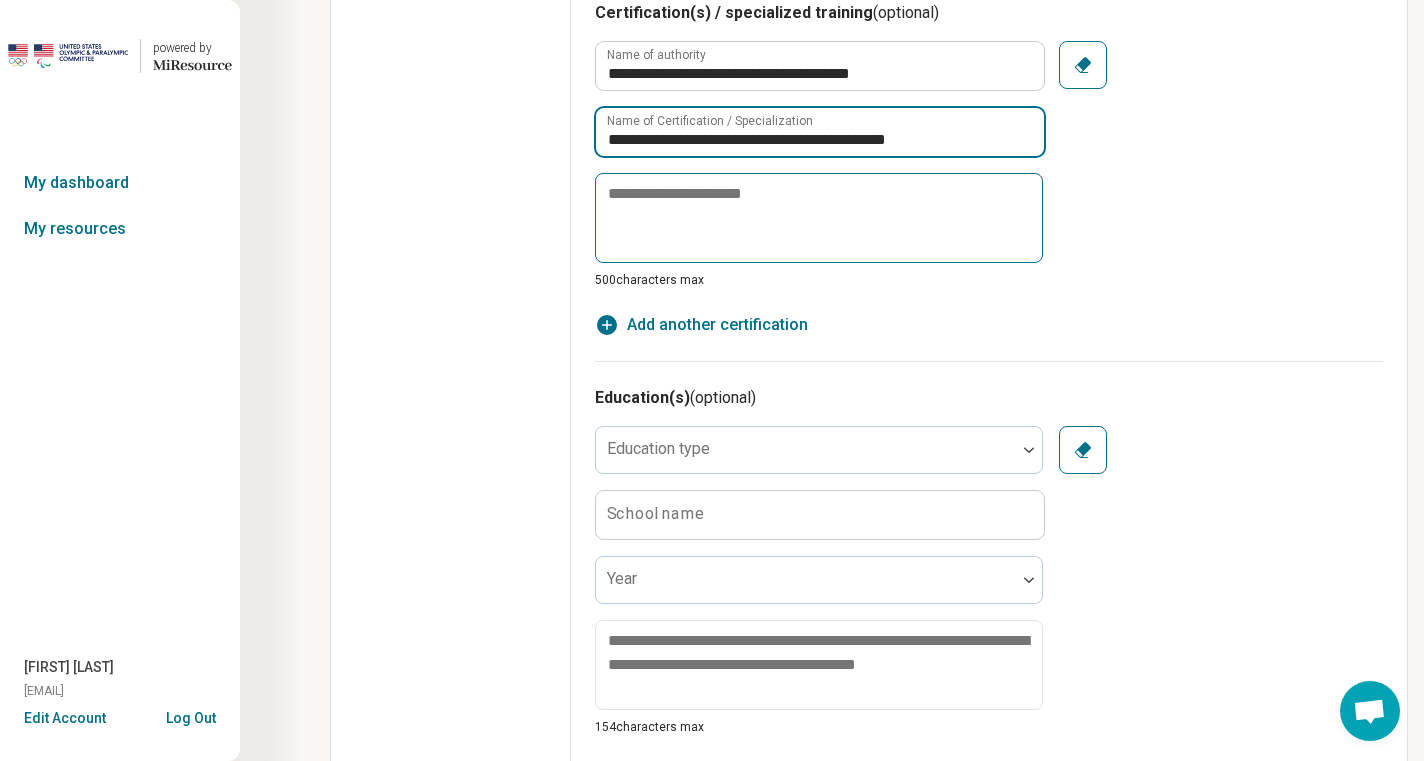 scroll, scrollTop: 1040, scrollLeft: 0, axis: vertical 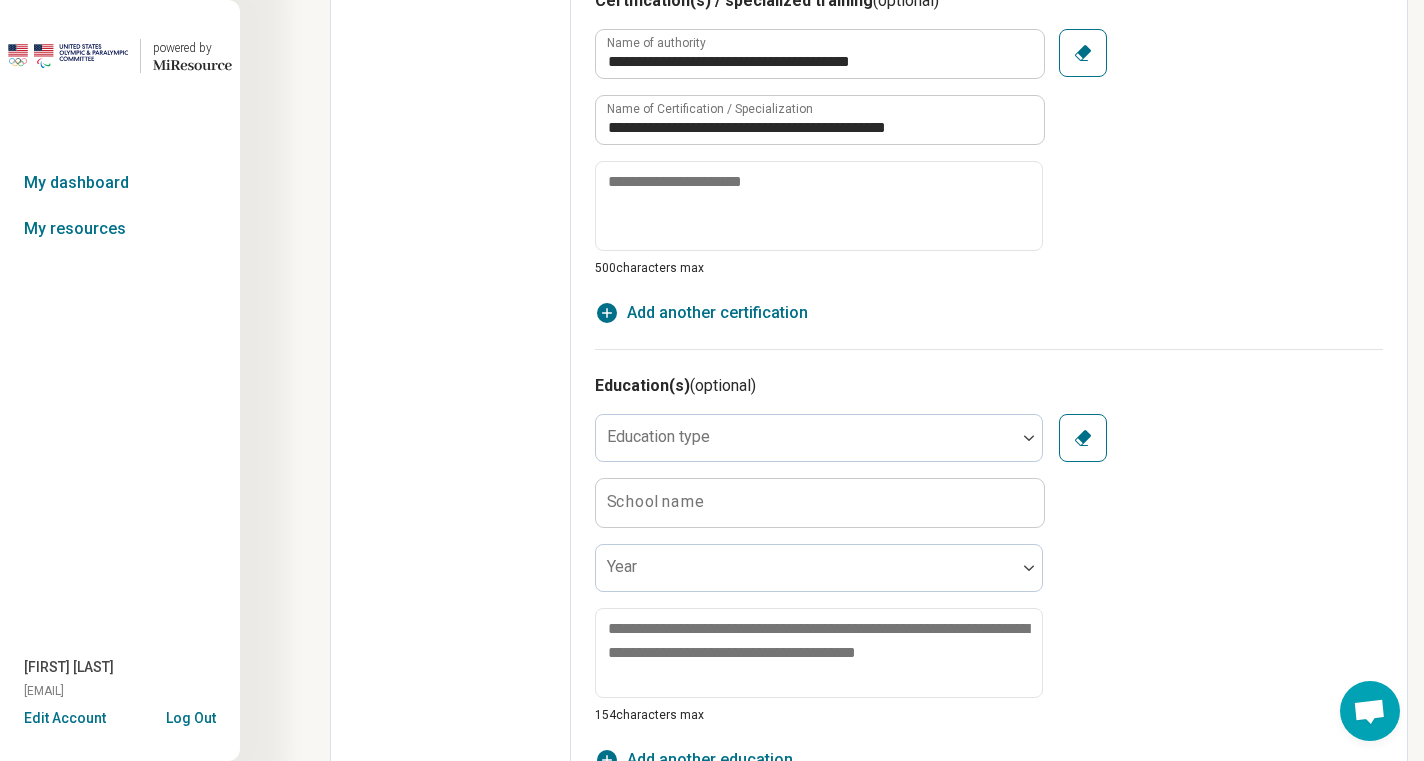click on "**********" at bounding box center (989, 177) 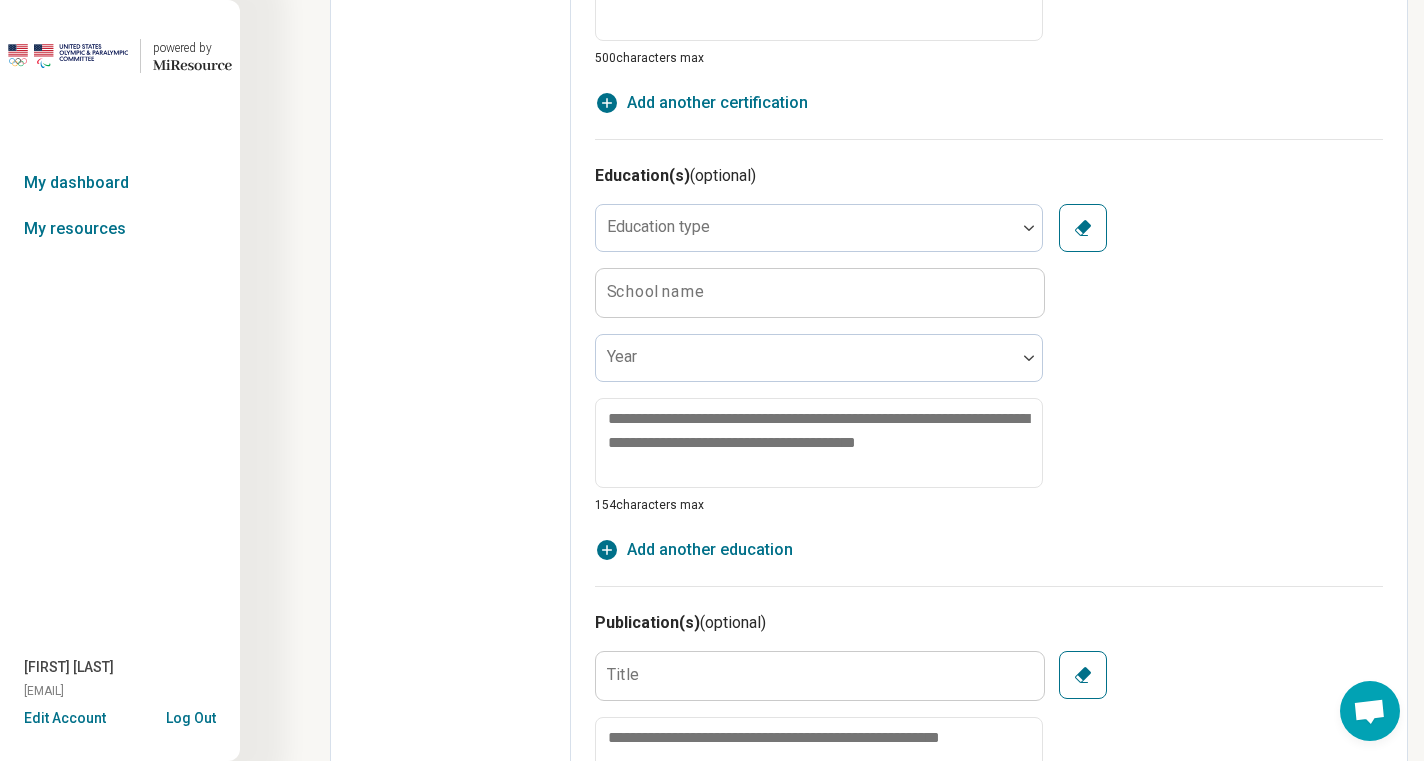 scroll, scrollTop: 1256, scrollLeft: 0, axis: vertical 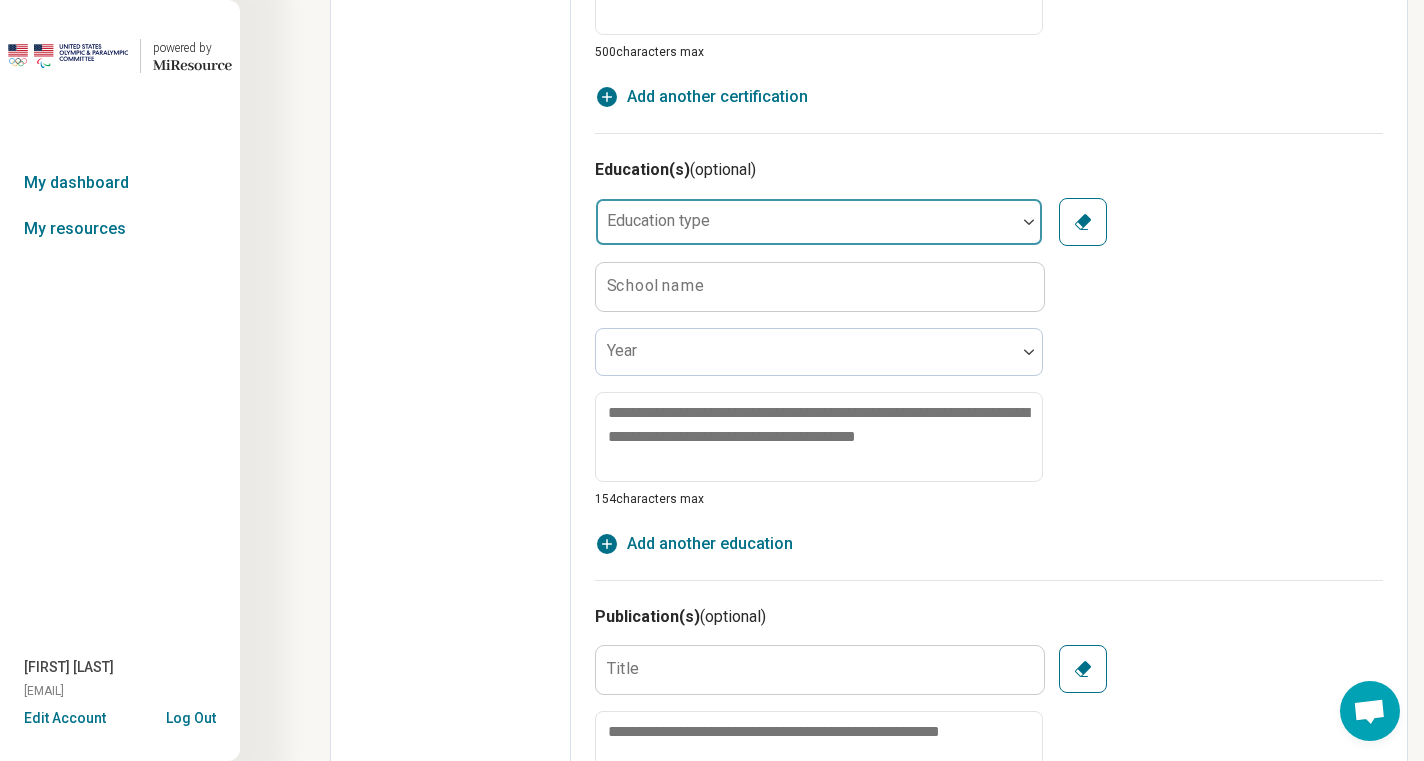 click at bounding box center (806, 230) 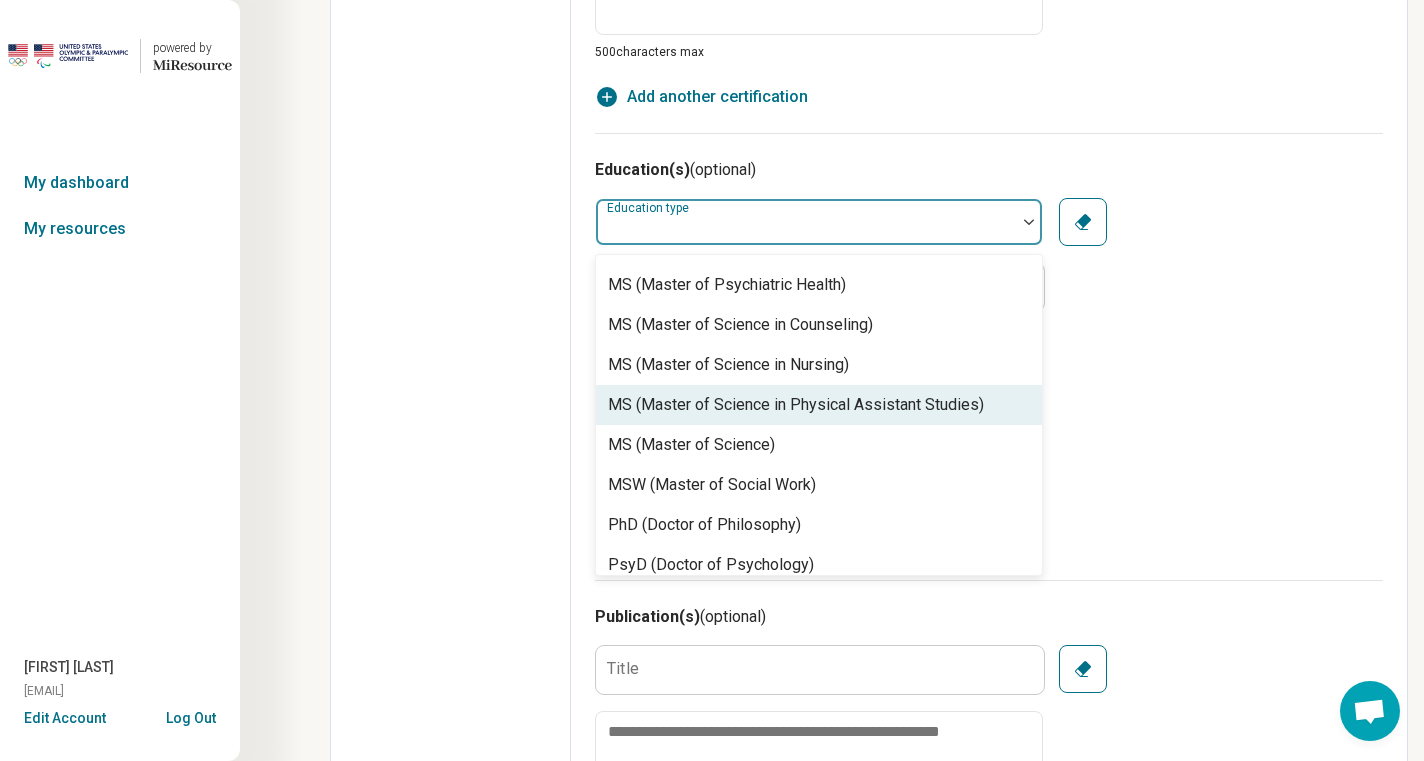 scroll, scrollTop: 952, scrollLeft: 0, axis: vertical 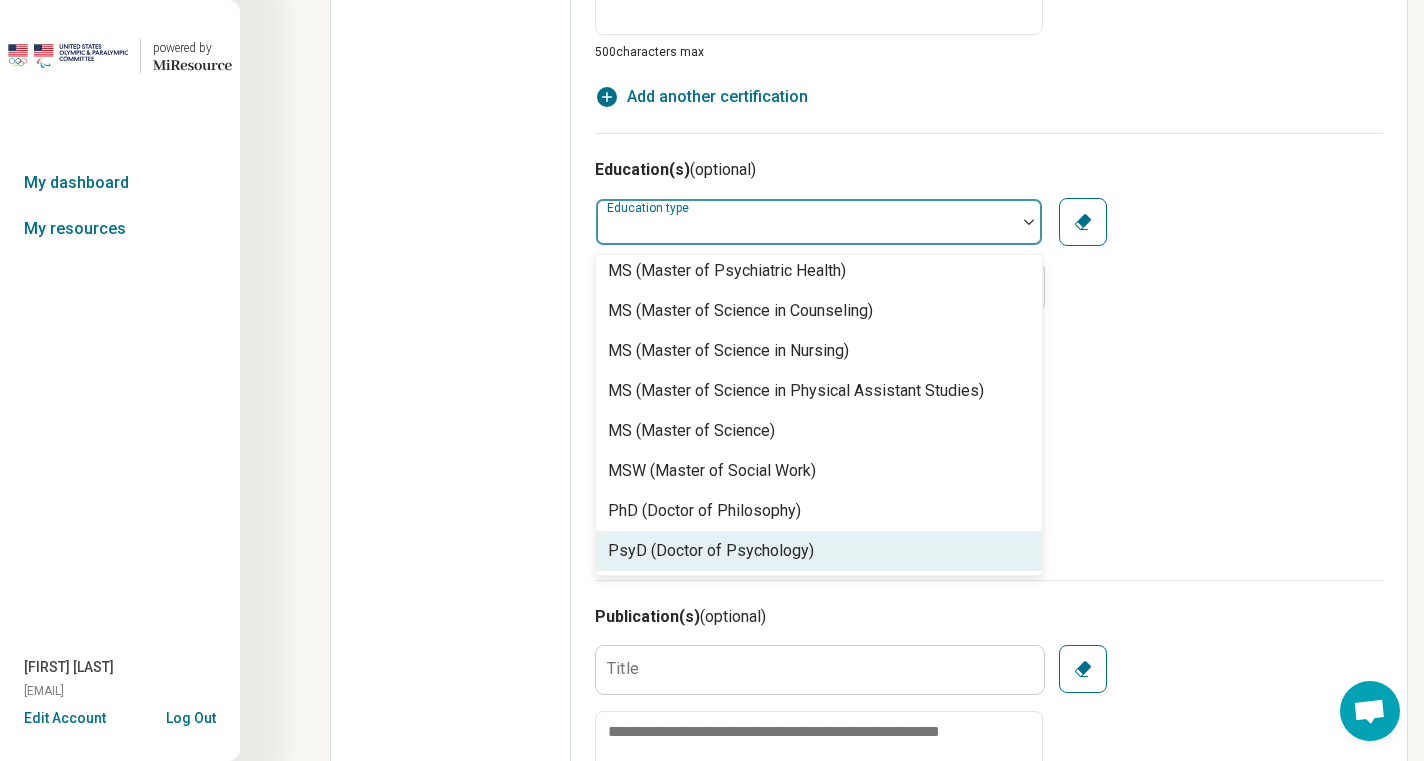 click on "PsyD (Doctor of Psychology)" at bounding box center (711, 551) 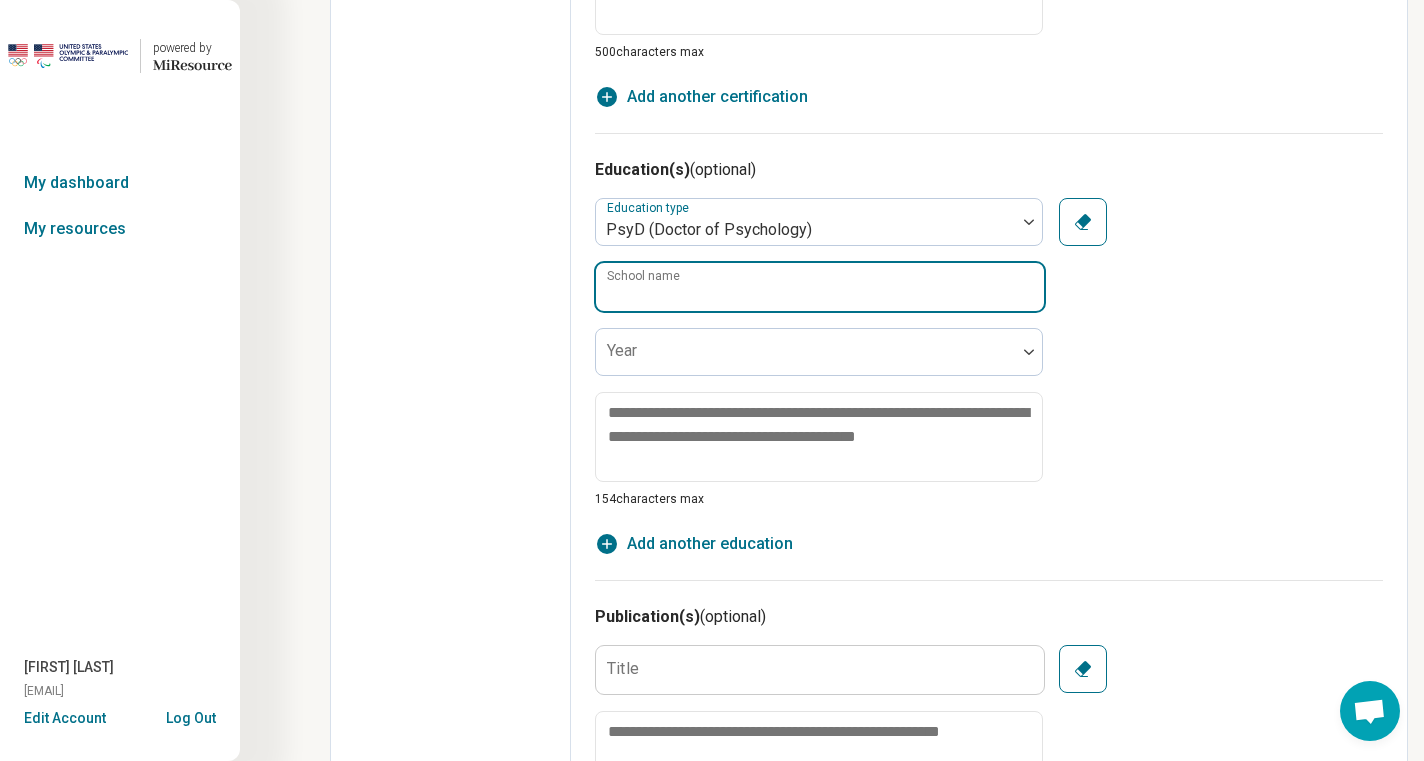 click on "School name" at bounding box center (820, 287) 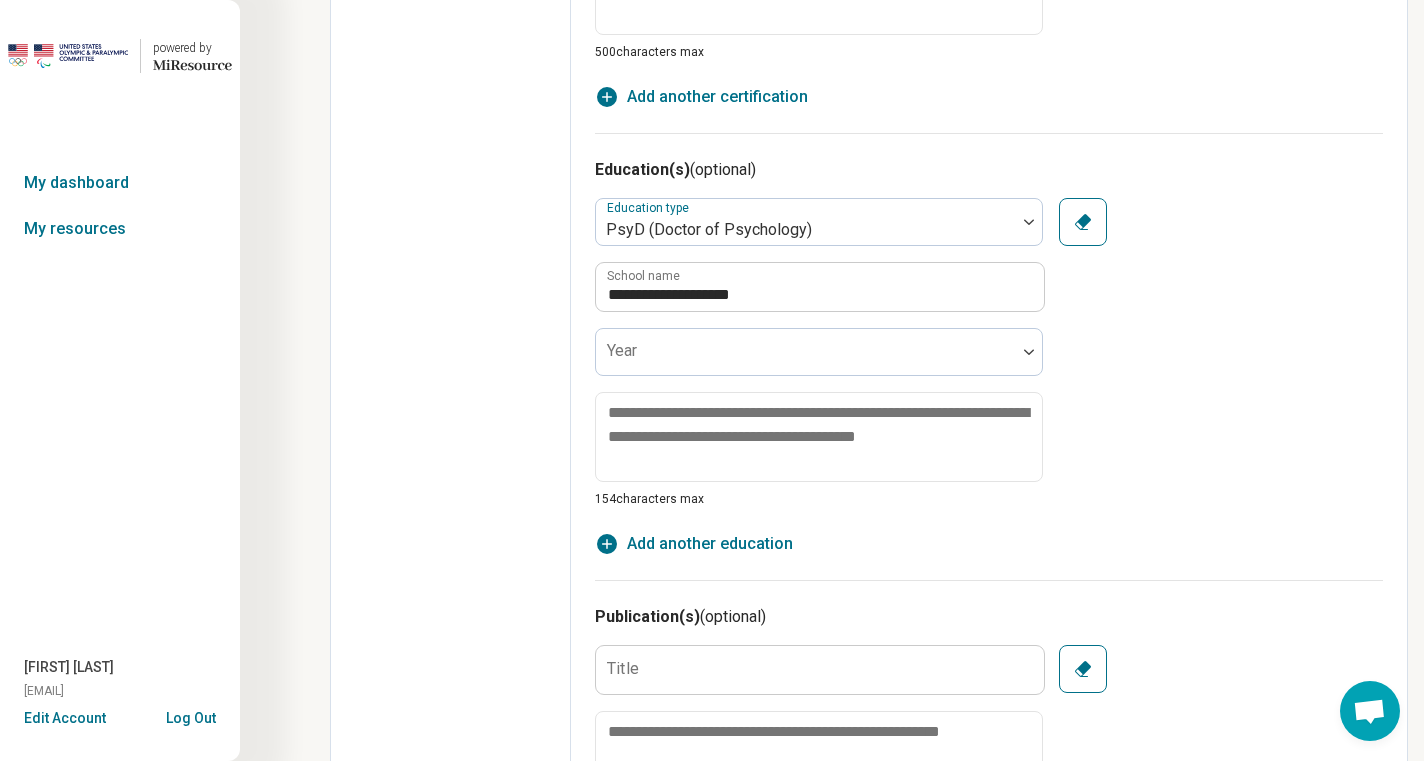 click on "**********" at bounding box center (819, 353) 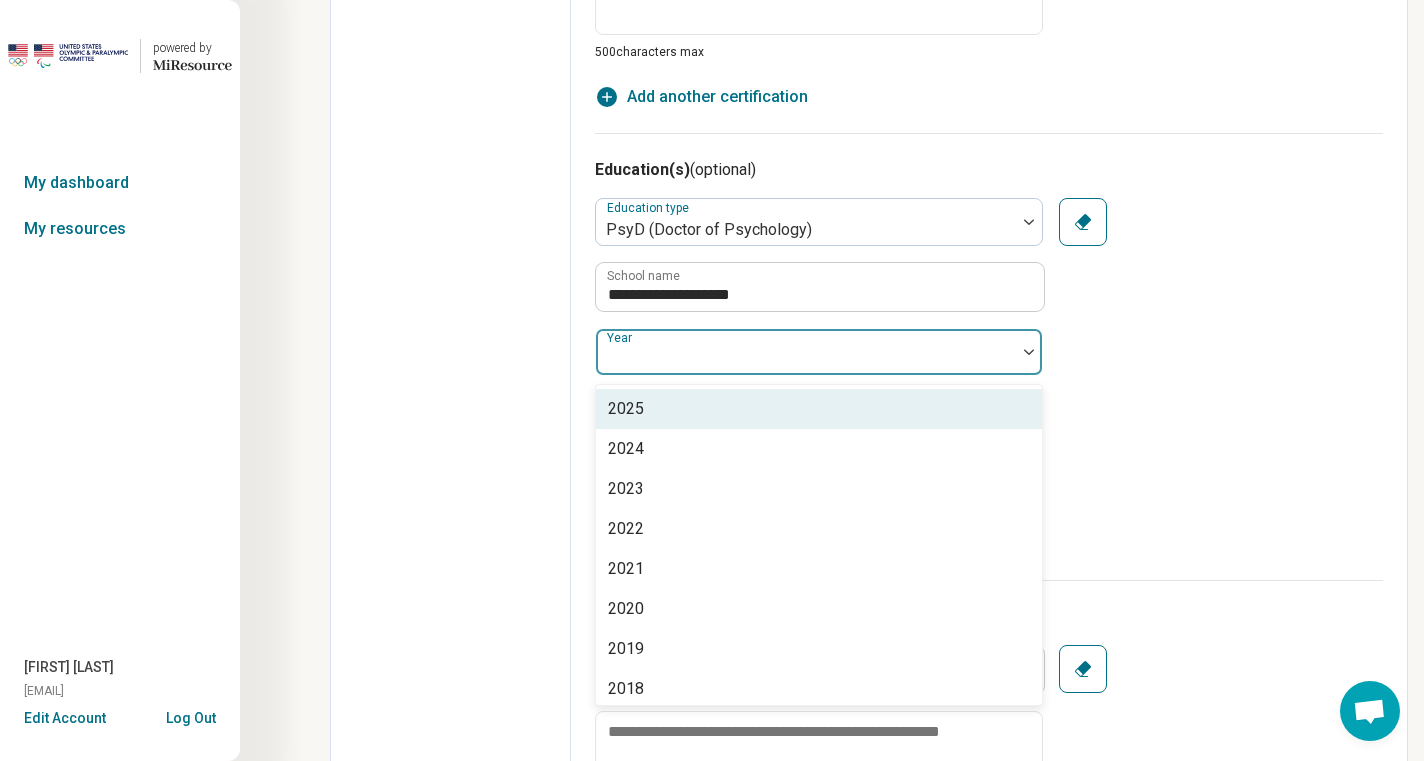 click at bounding box center (806, 360) 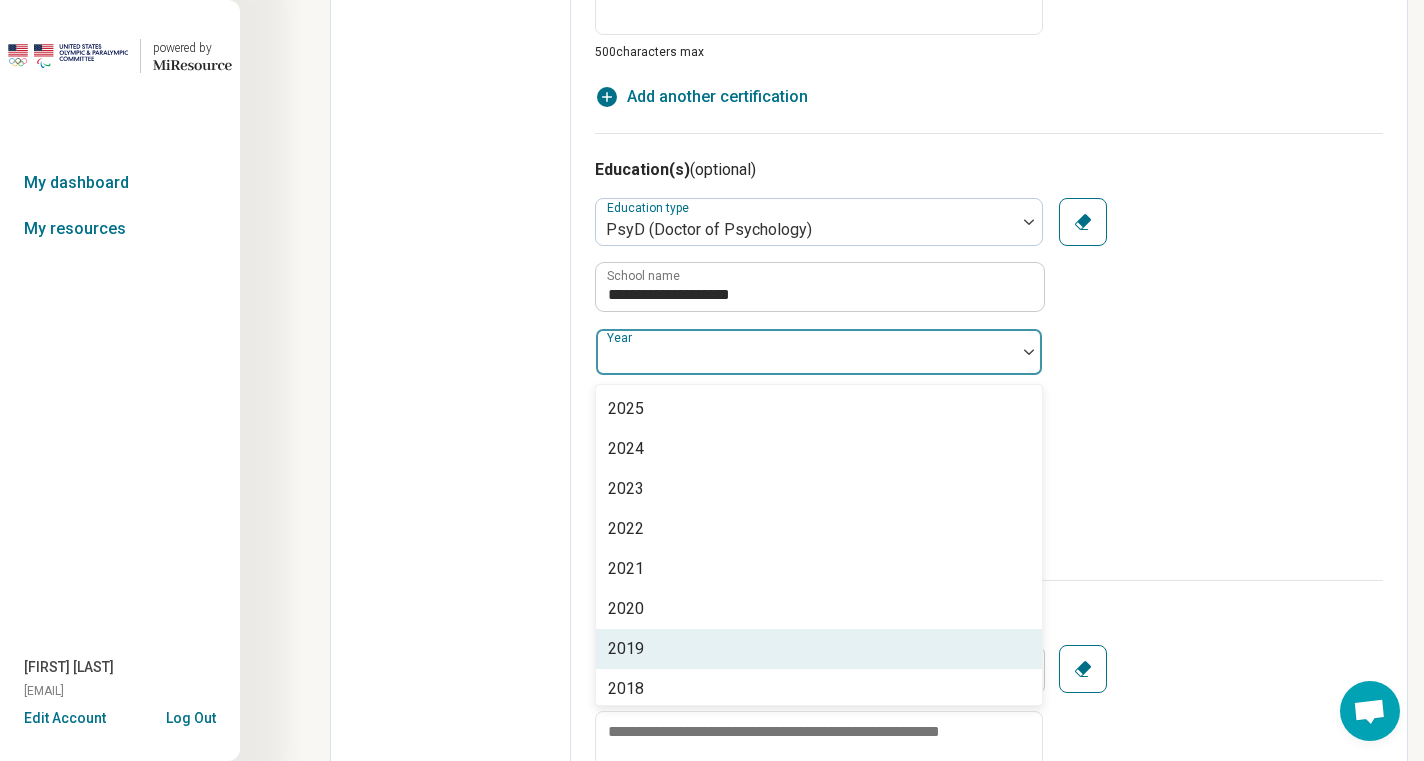 click on "2019" at bounding box center [819, 649] 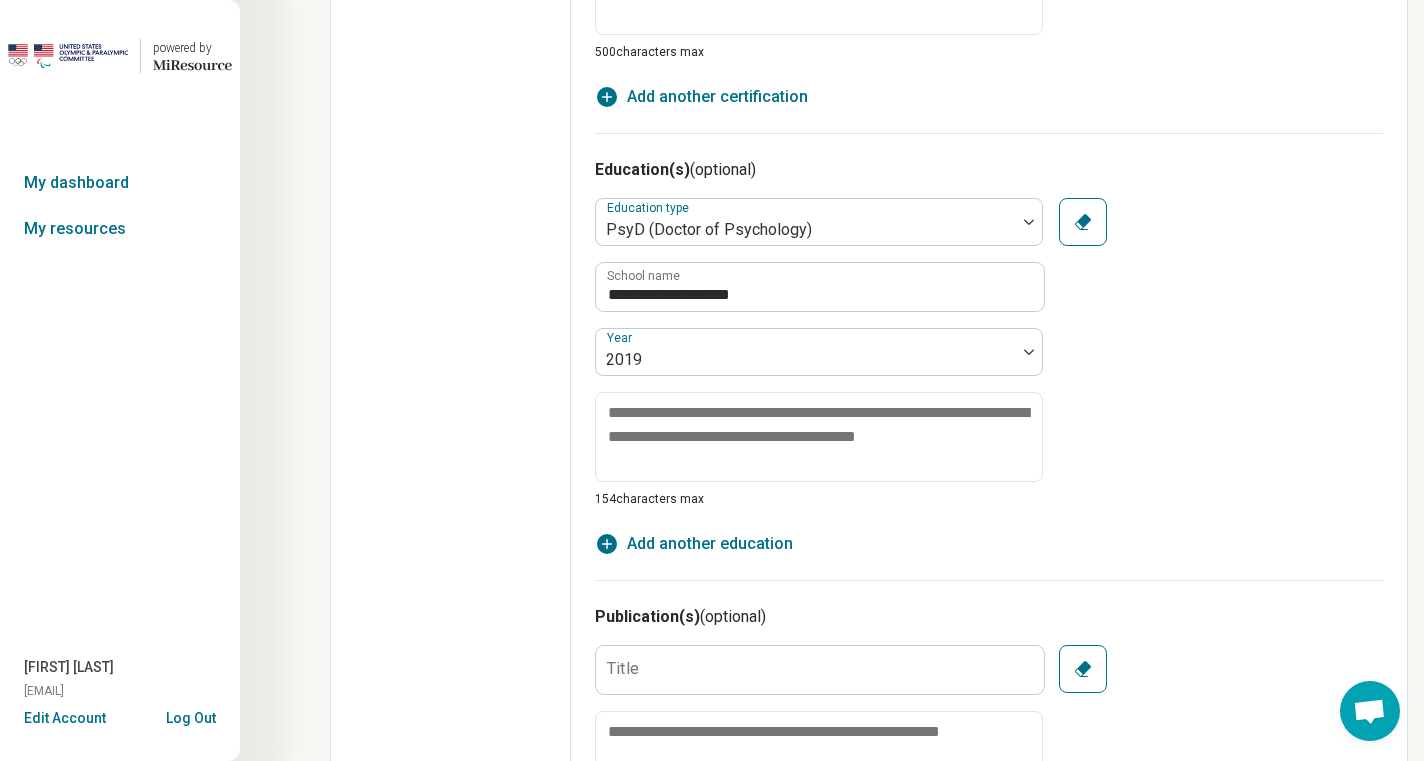 click on "Edit profile General Specialty Credentials Location Payment Schedule Profile completion: [NUMBER] % Profile Updated" at bounding box center (451, 13) 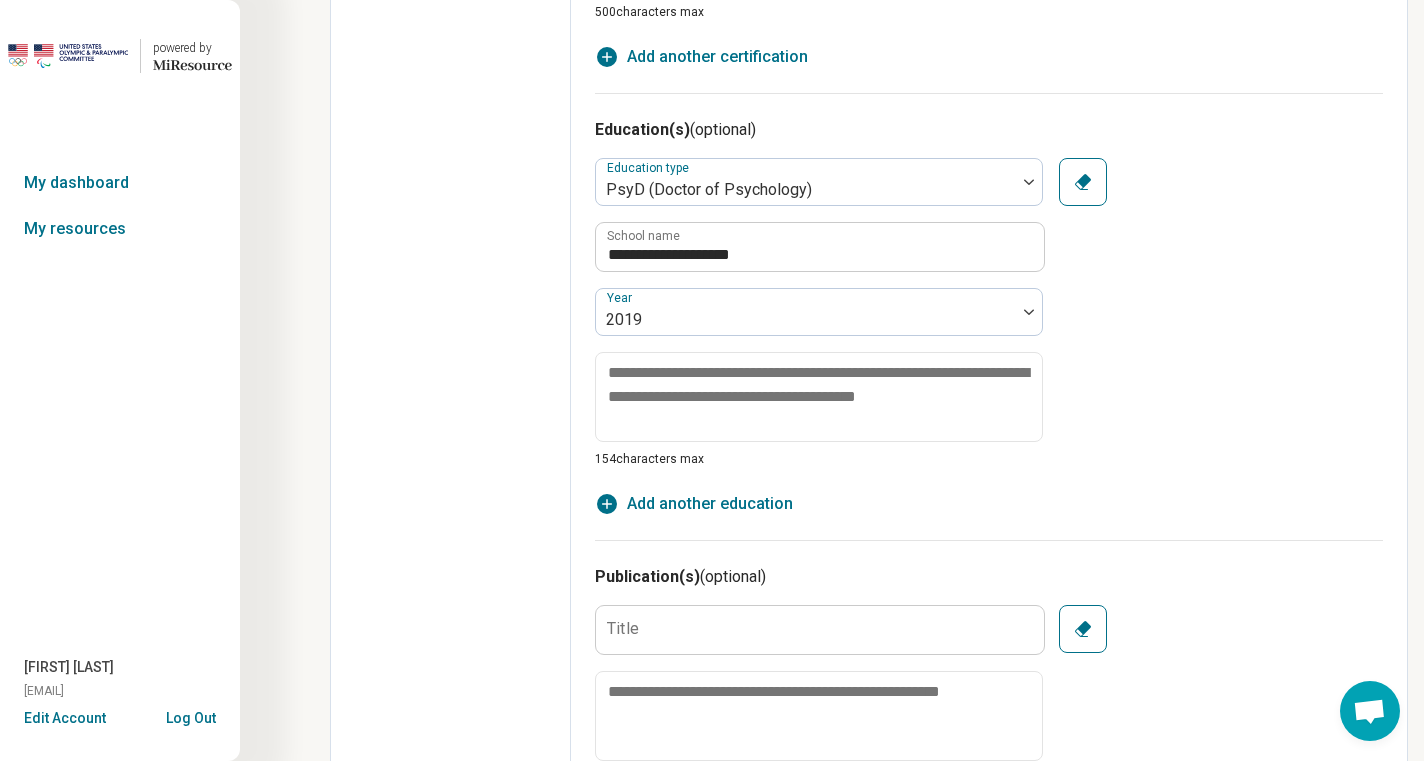 scroll, scrollTop: 1301, scrollLeft: 0, axis: vertical 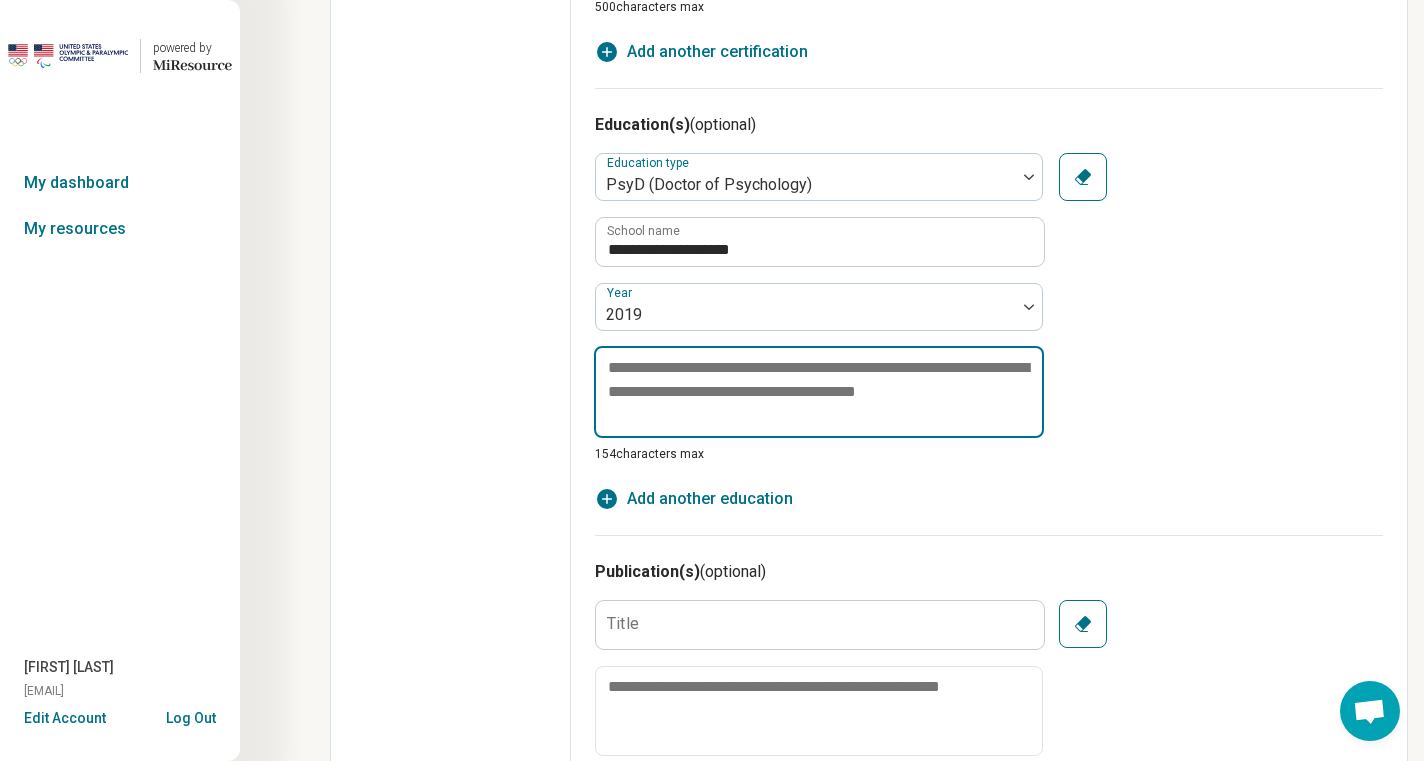 click at bounding box center [819, 392] 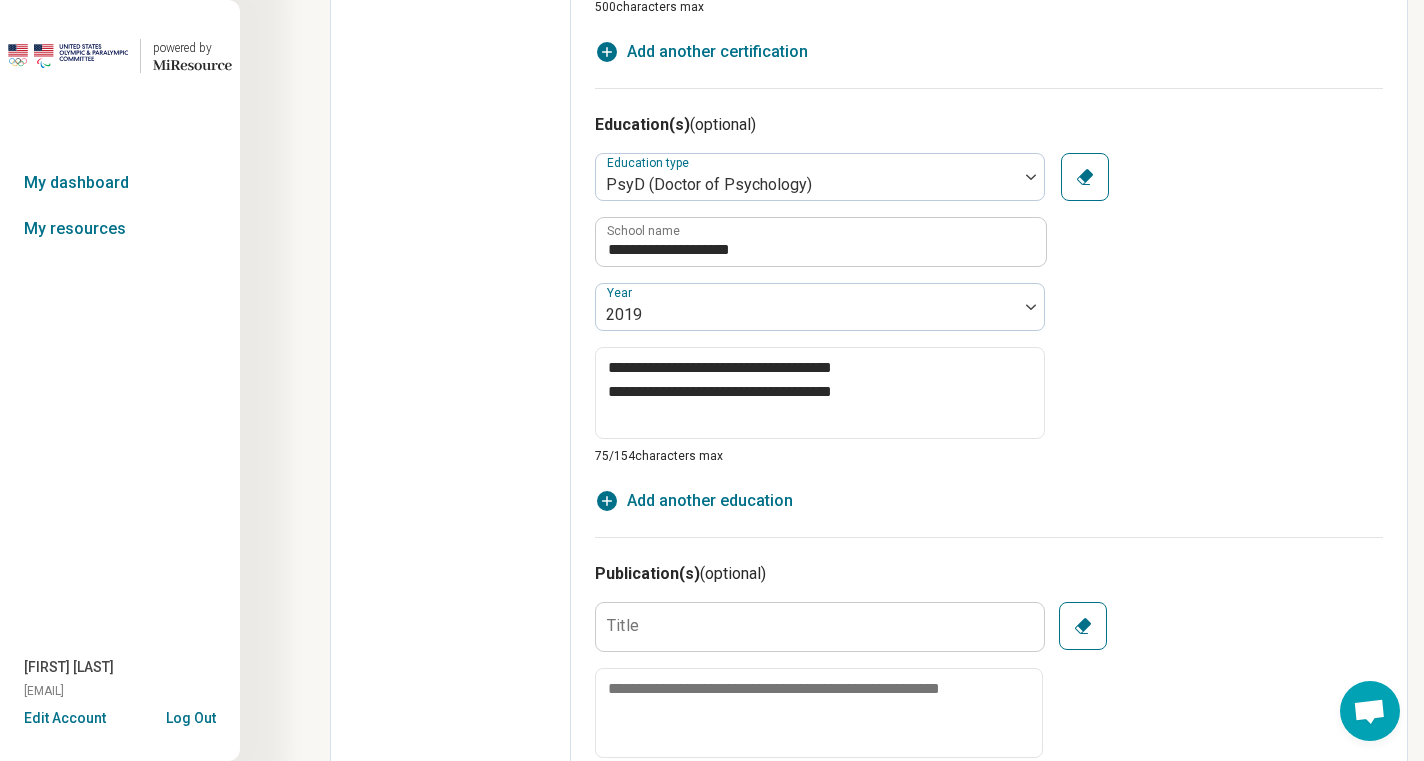 click on "Edit profile General Specialty Credentials Location Payment Schedule Profile completion: [NUMBER] % Profile Updated" at bounding box center (451, -31) 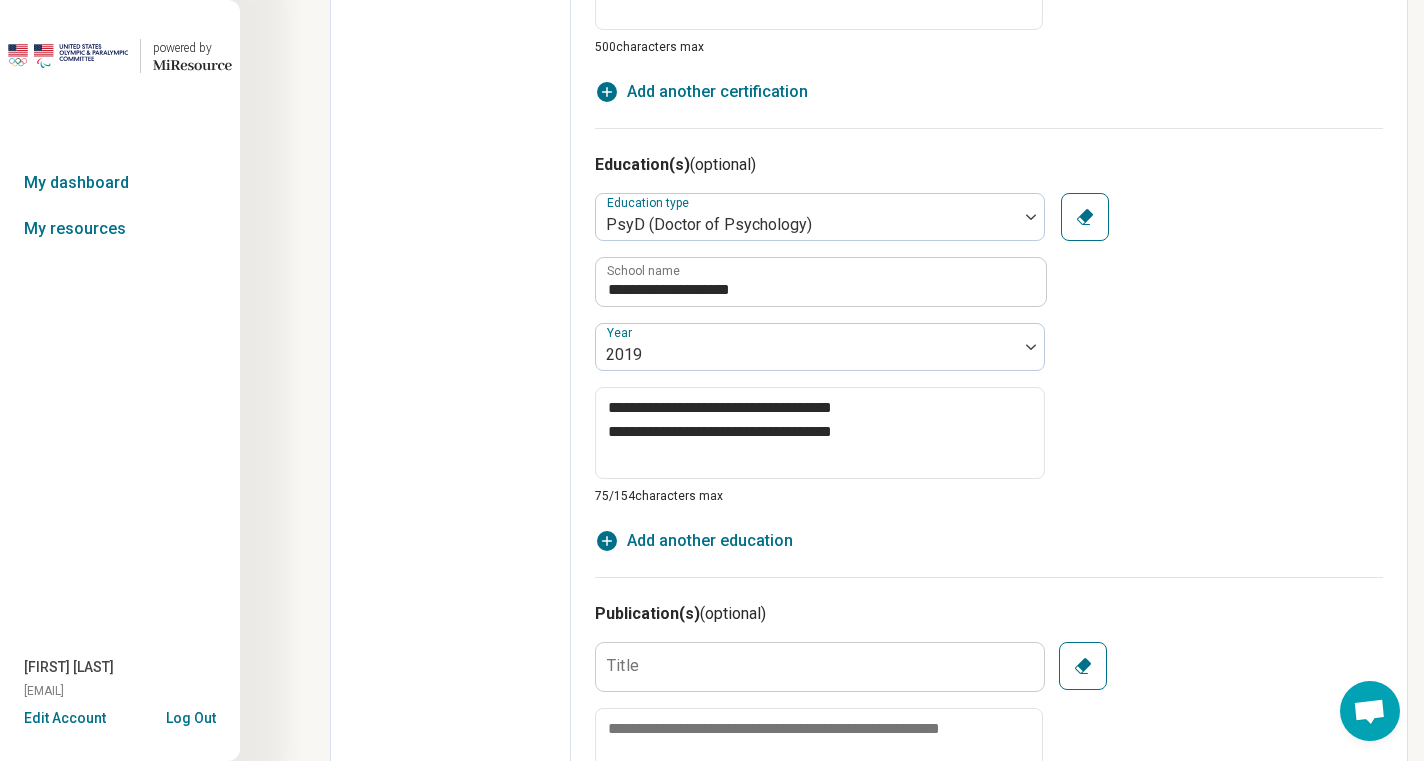 scroll, scrollTop: 1244, scrollLeft: 0, axis: vertical 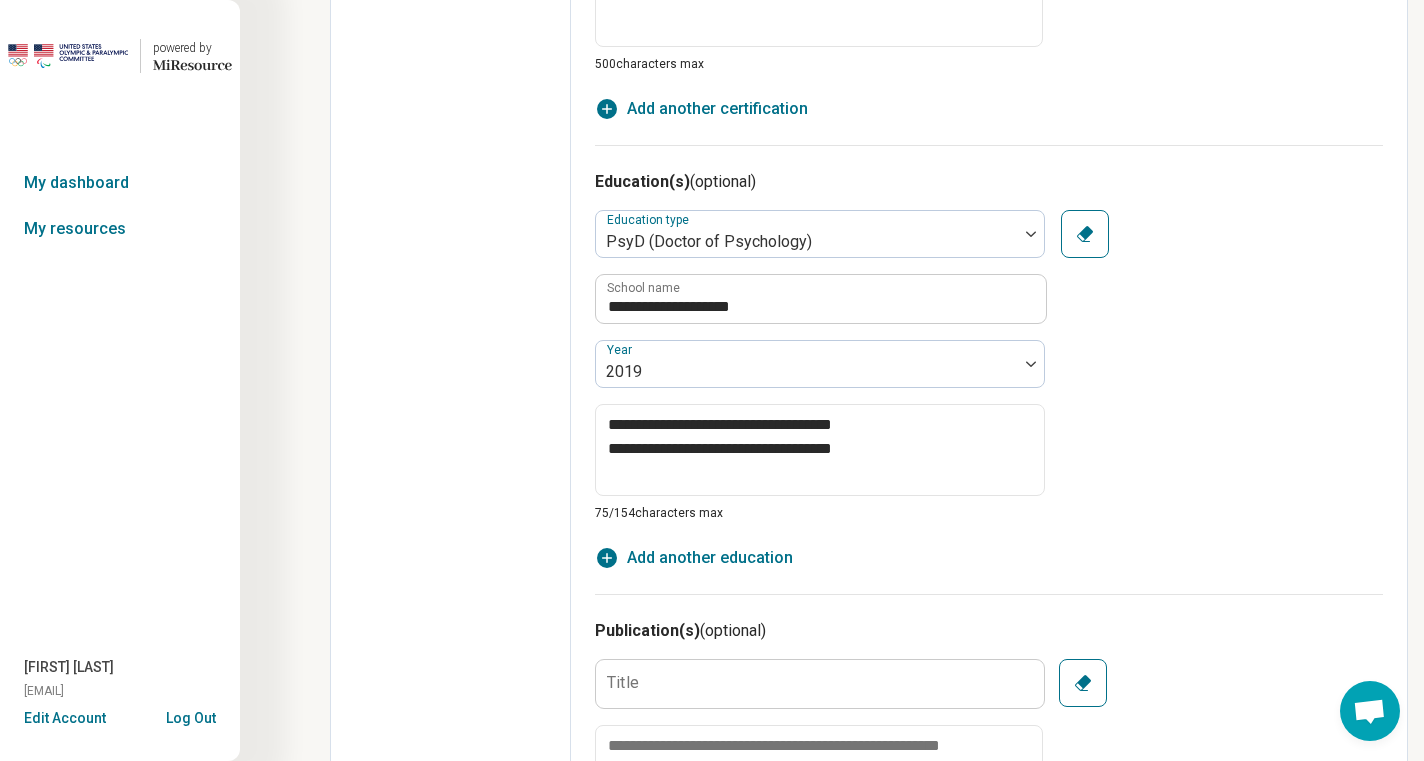 click on "Add another education" at bounding box center [710, 558] 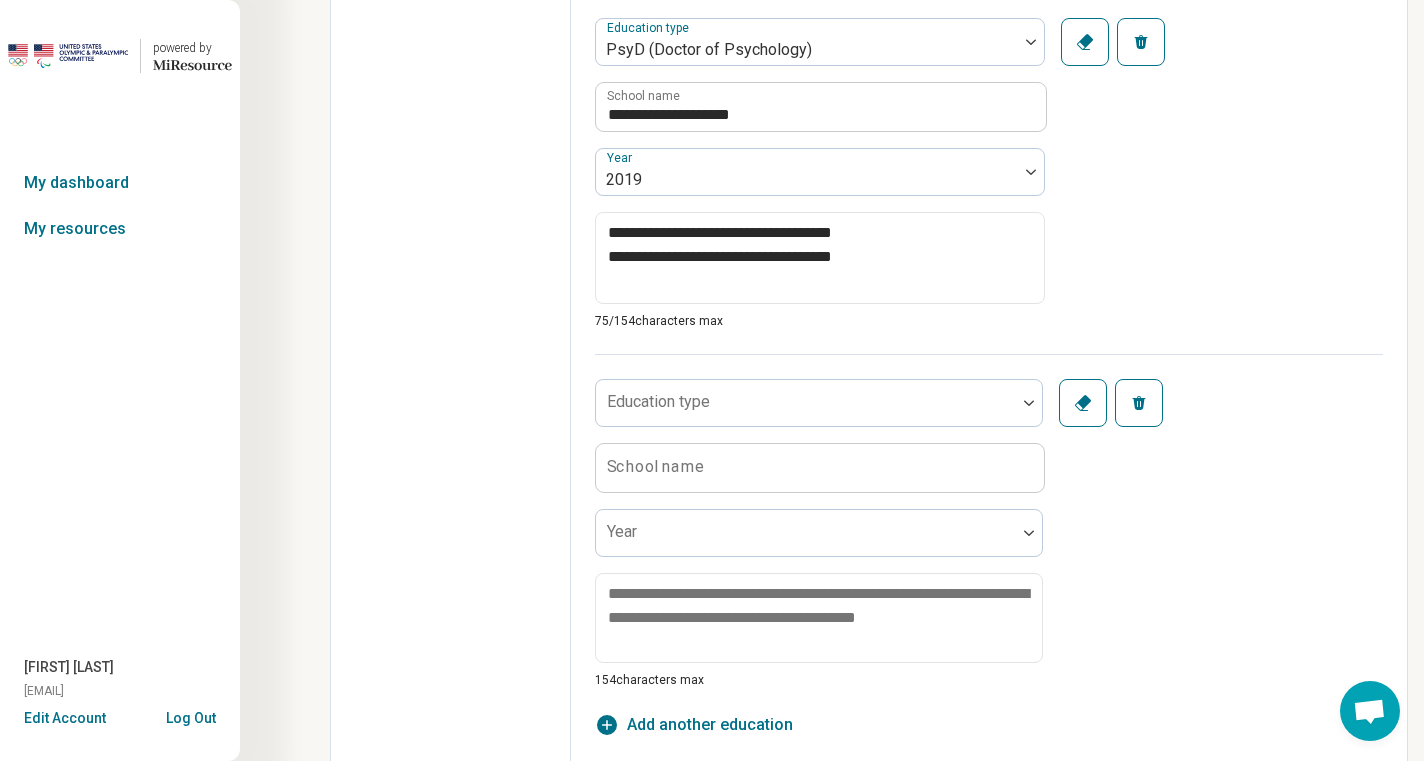 scroll, scrollTop: 1503, scrollLeft: 0, axis: vertical 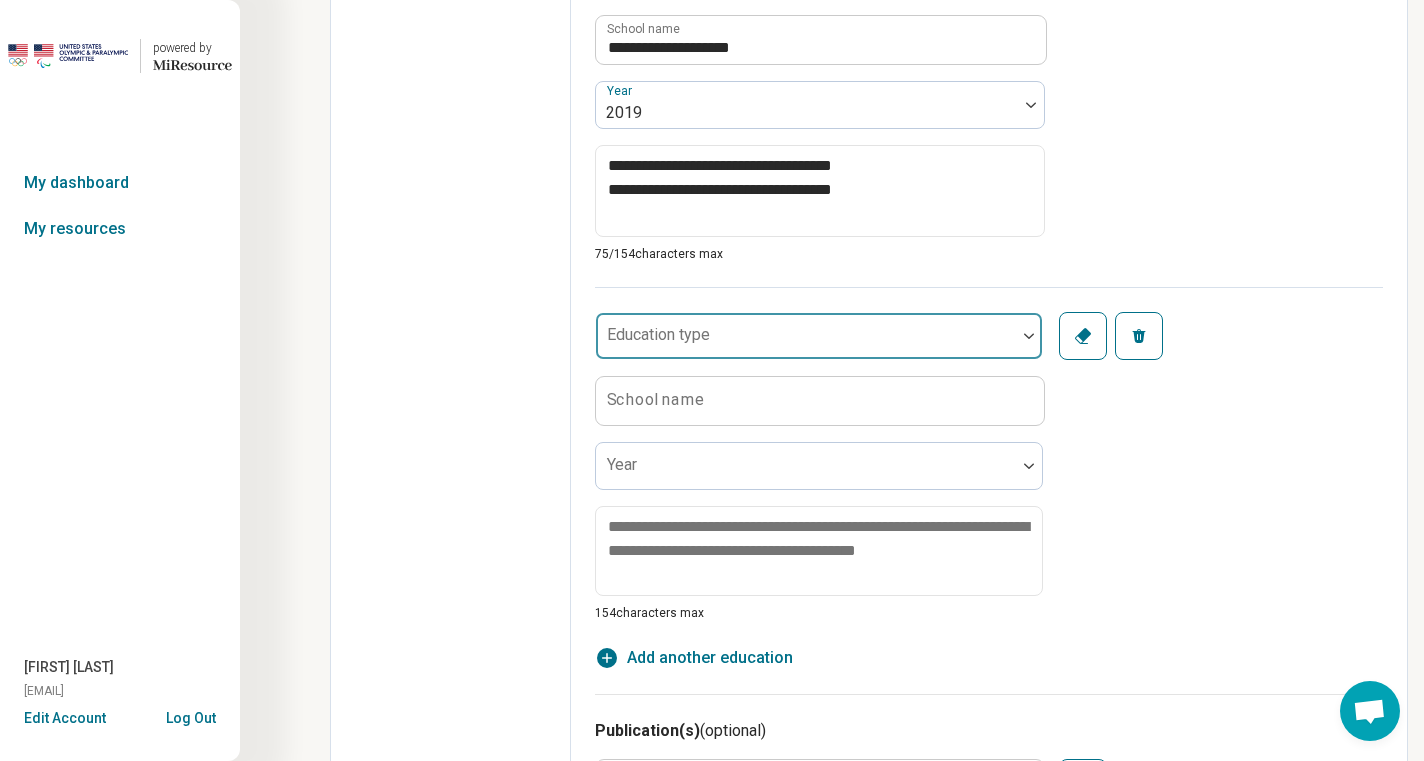click at bounding box center [806, 344] 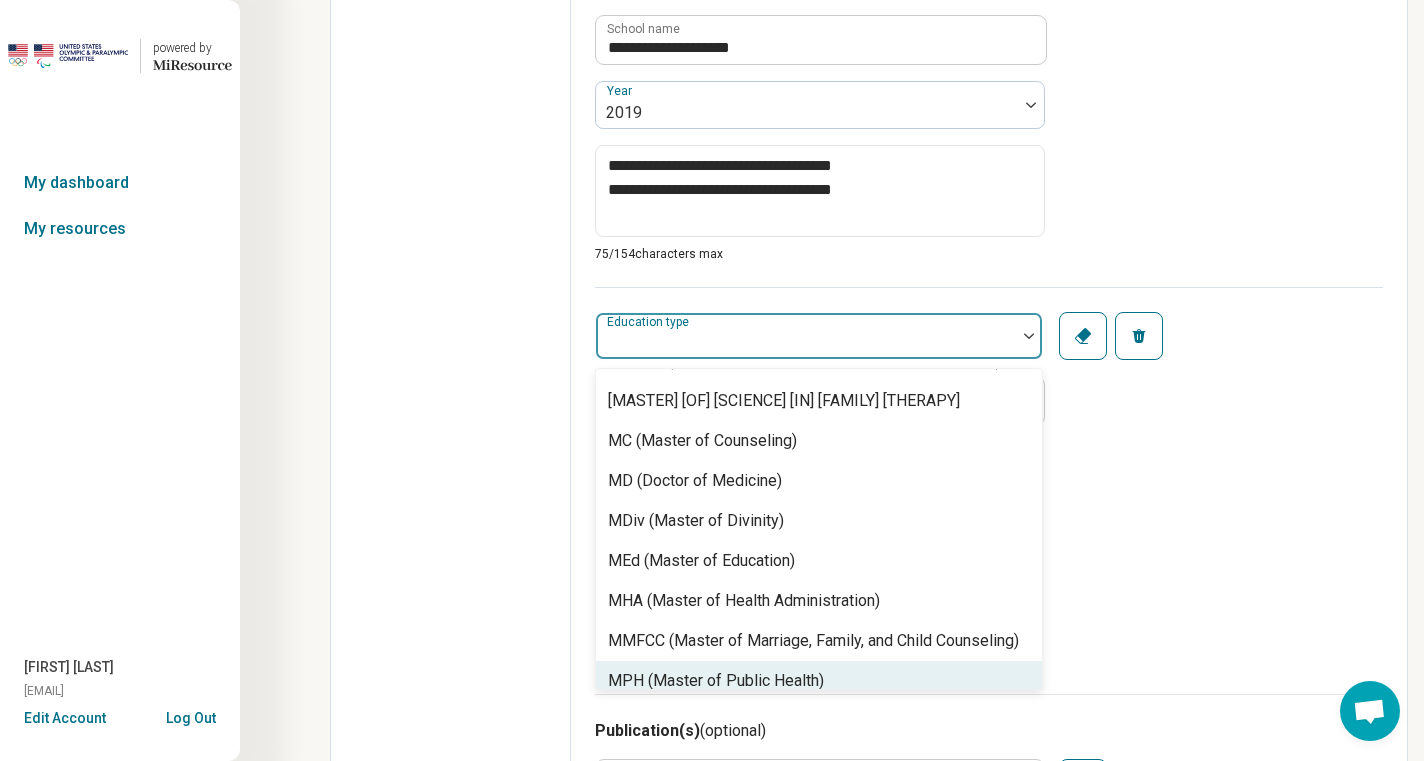 scroll, scrollTop: 468, scrollLeft: 0, axis: vertical 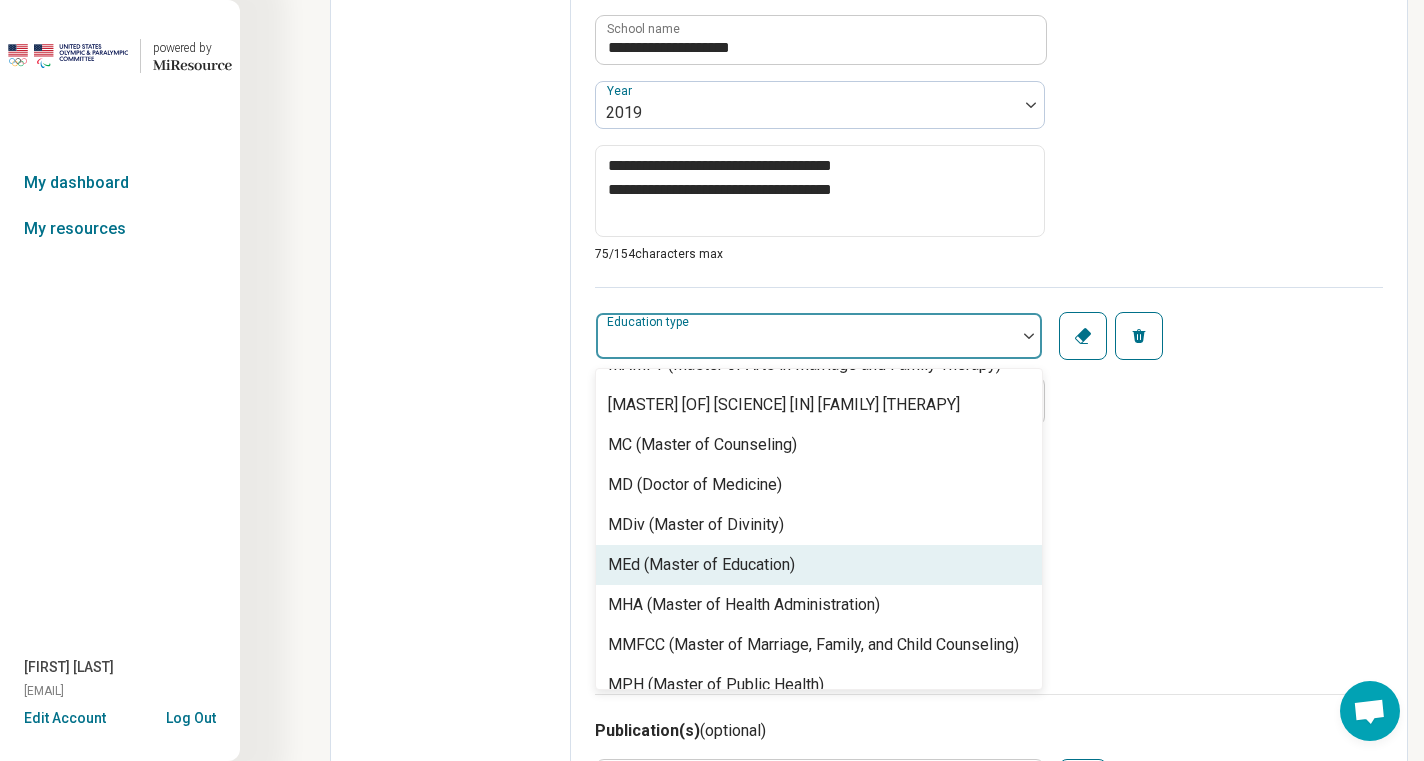 click on "MEd (Master of Education)" at bounding box center (701, 565) 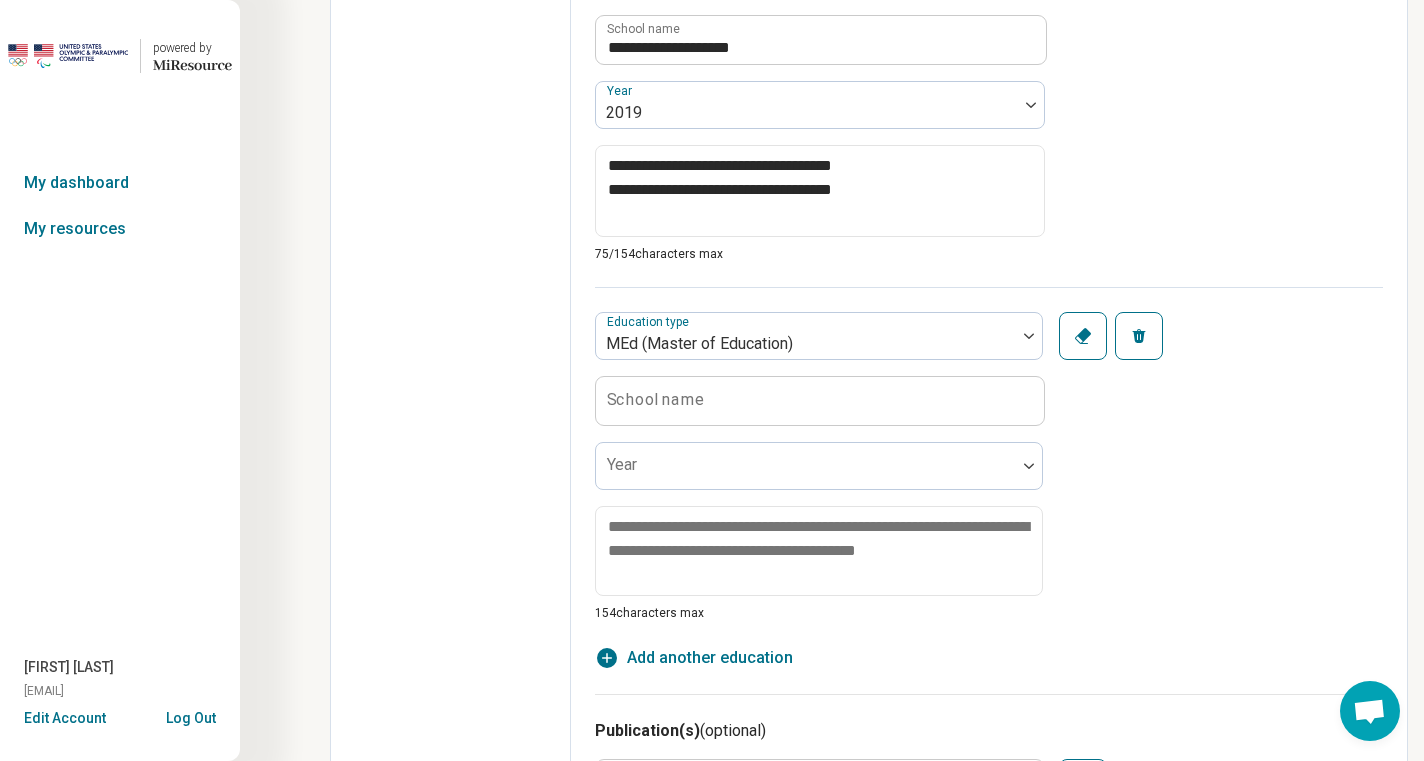 click on "School name" at bounding box center (656, 400) 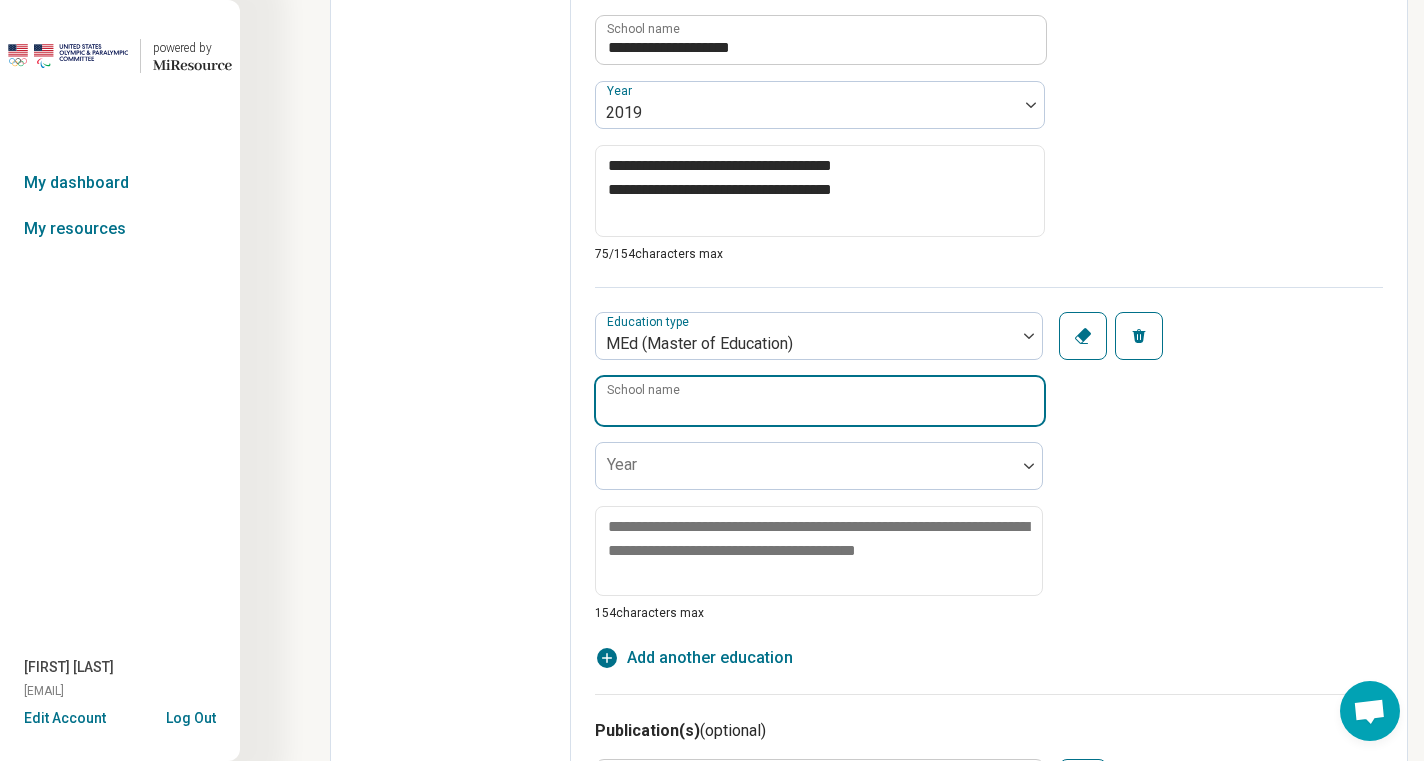 click on "School name" at bounding box center (820, 401) 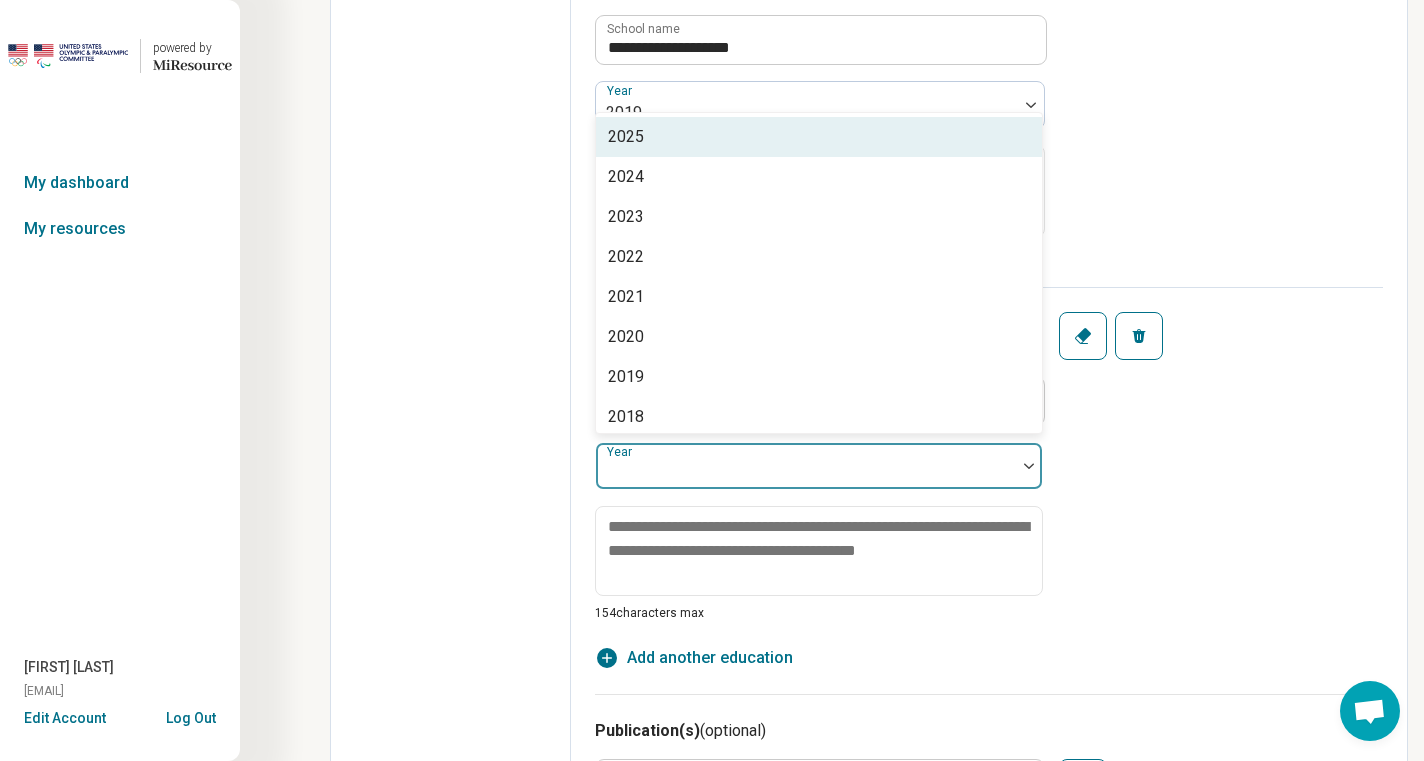 click at bounding box center (806, 474) 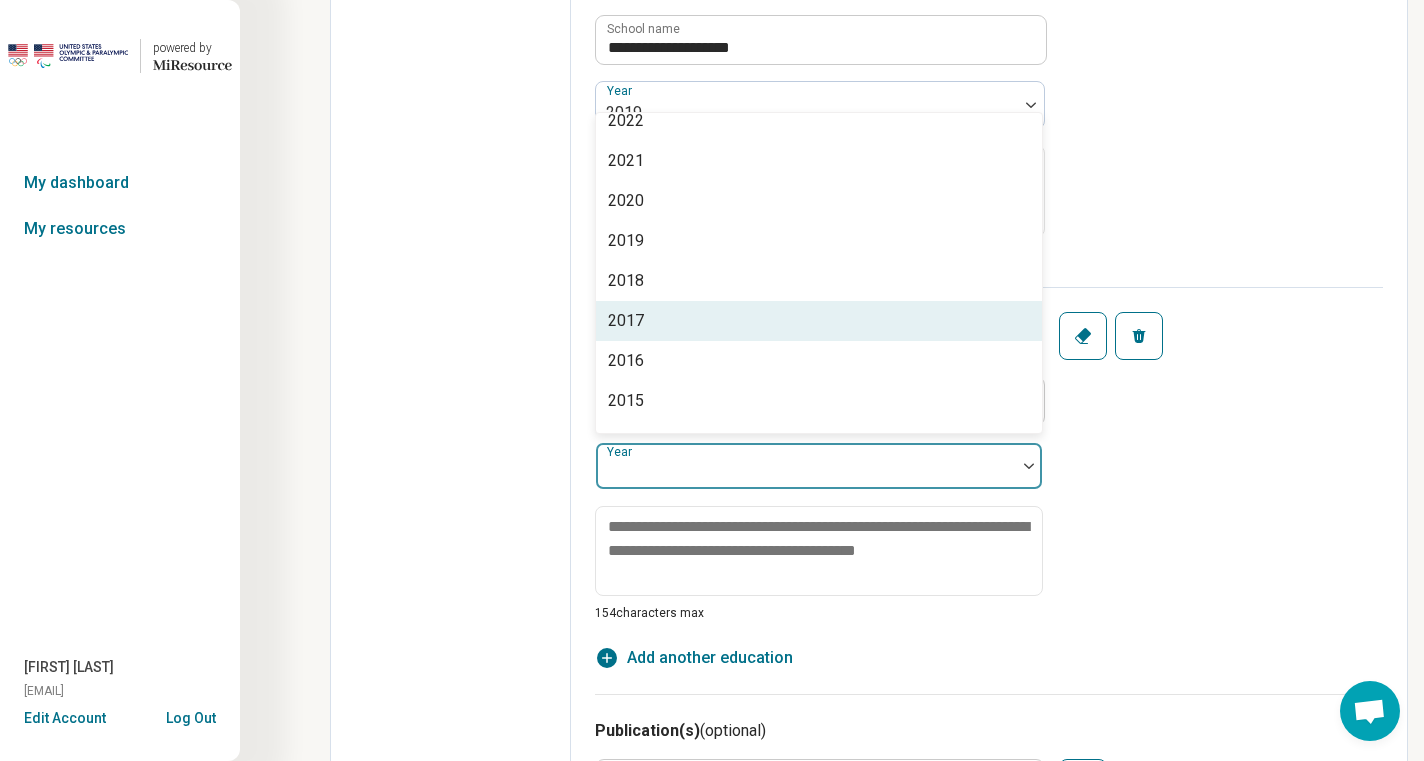 scroll, scrollTop: 139, scrollLeft: 0, axis: vertical 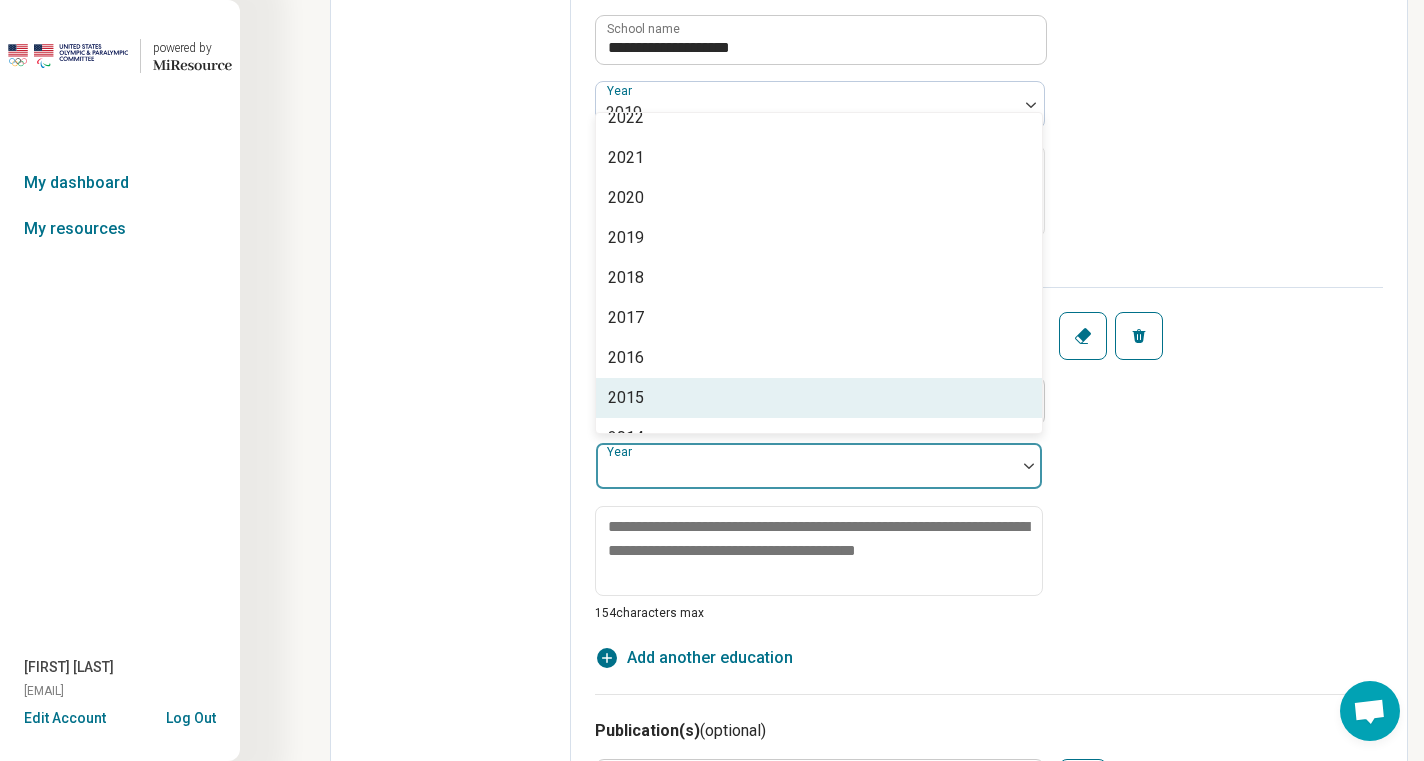 click on "2015" at bounding box center [819, 398] 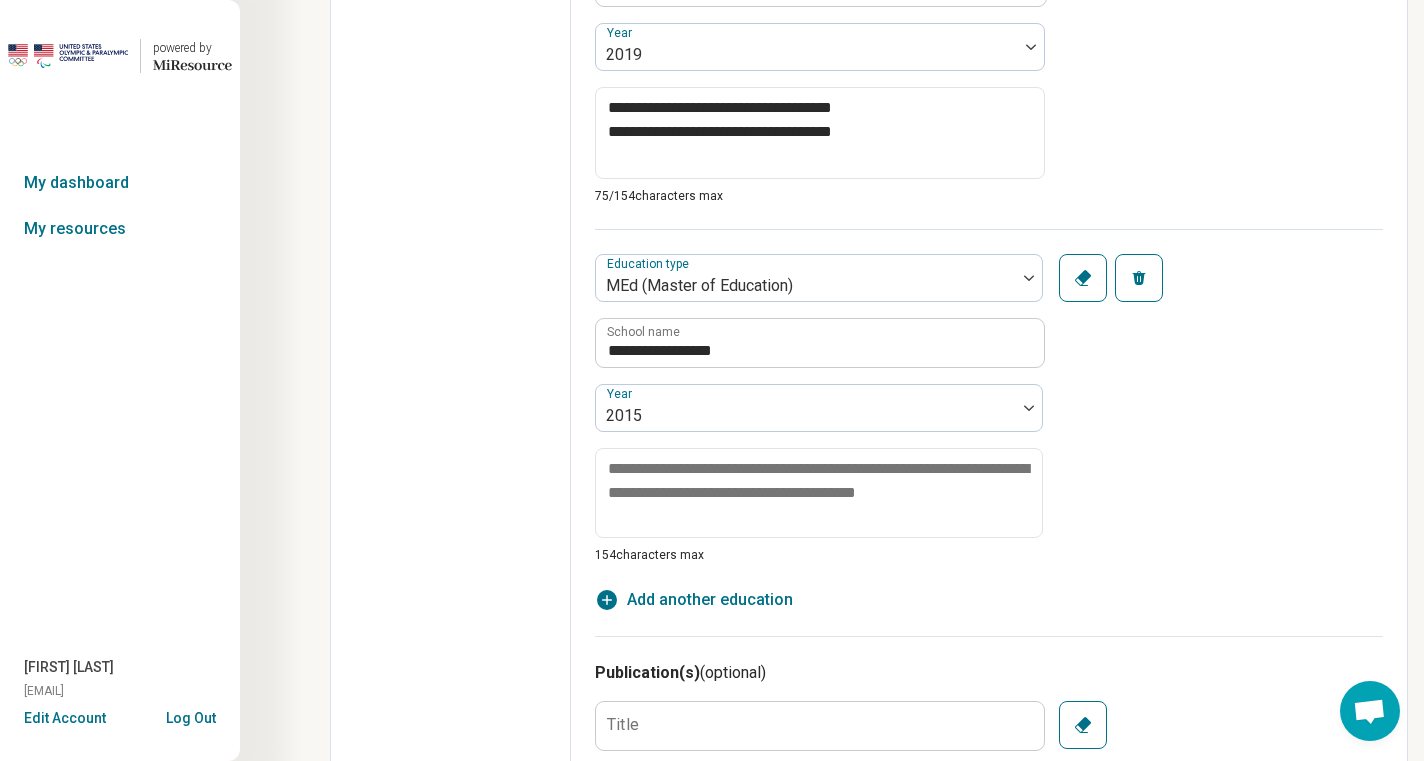 scroll, scrollTop: 1564, scrollLeft: 0, axis: vertical 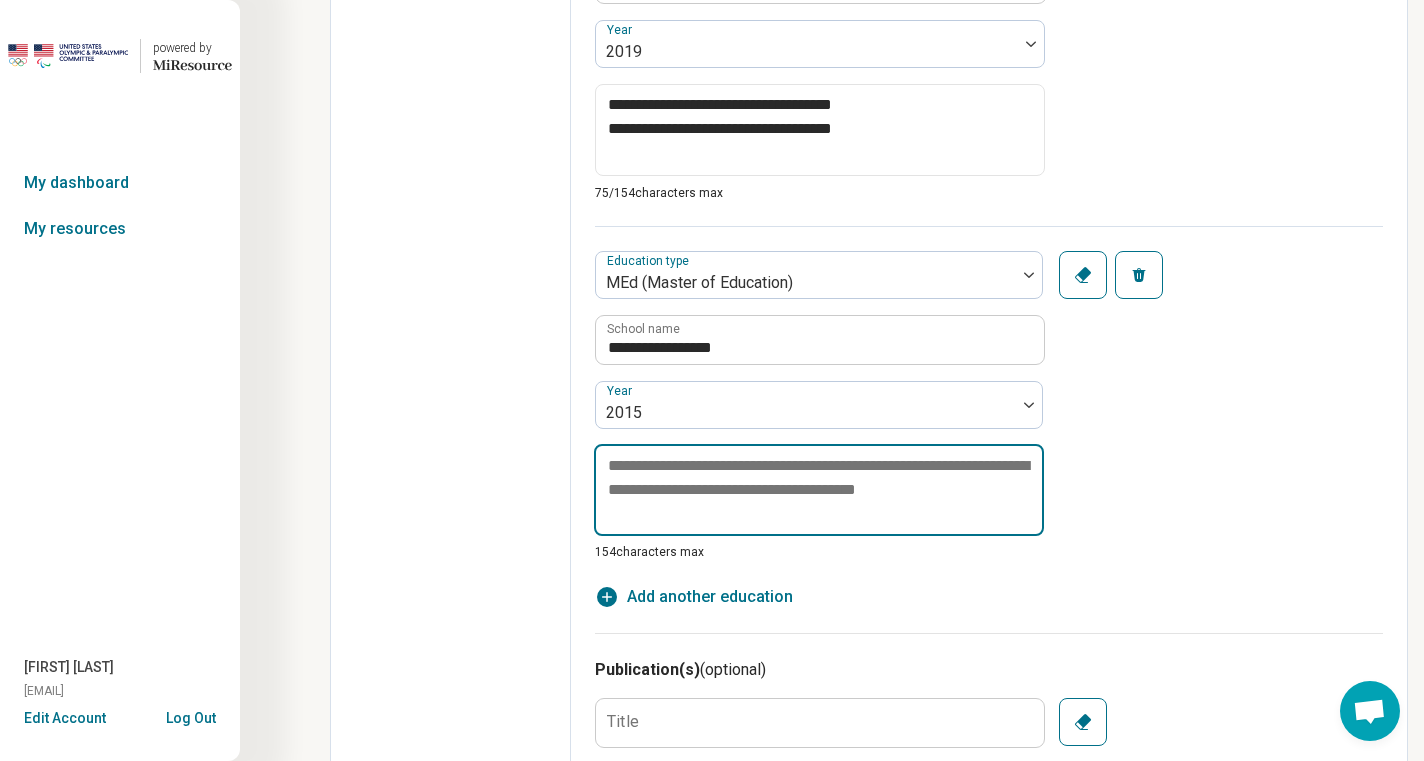click at bounding box center (819, 490) 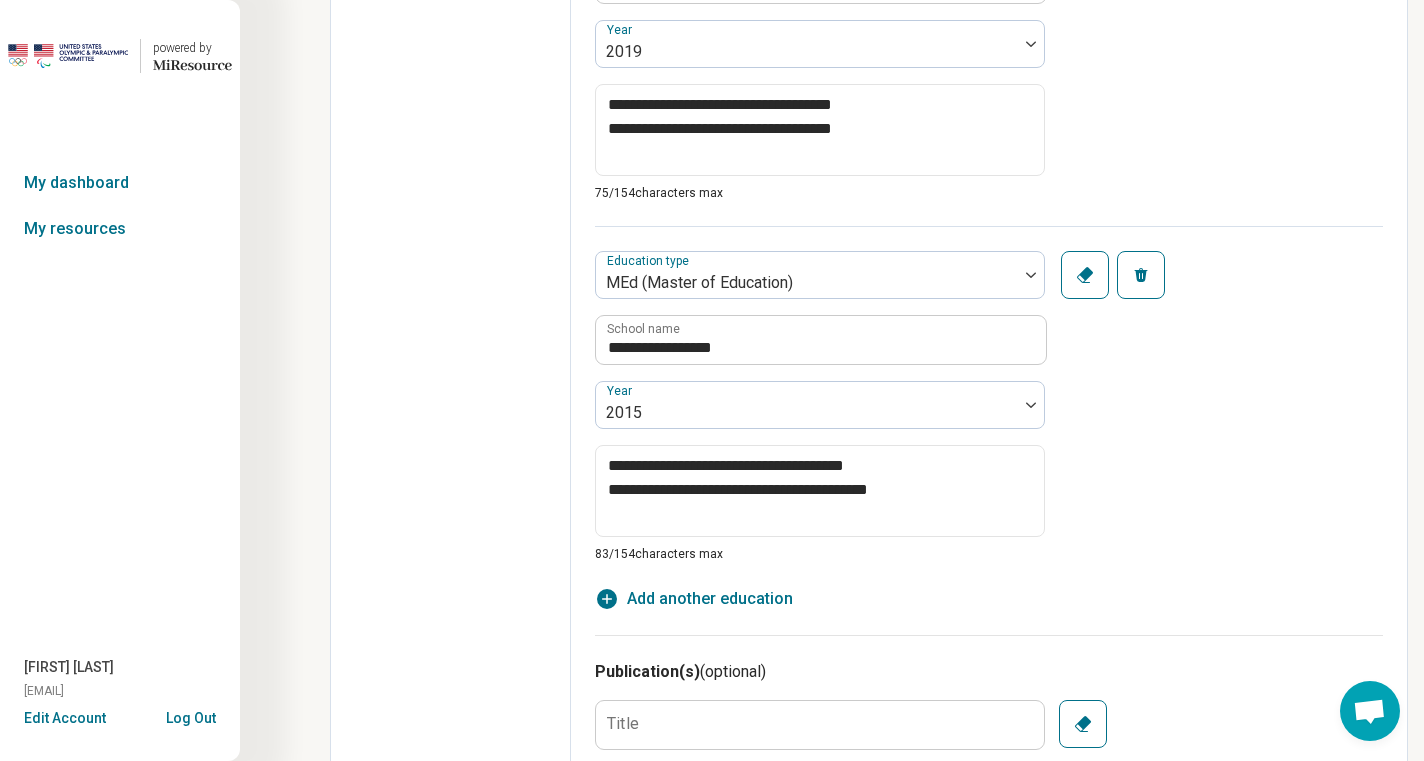 click on "Edit profile General Specialty Credentials Location Payment Schedule Profile completion: [NUMBER] % Profile Updated" at bounding box center [451, -114] 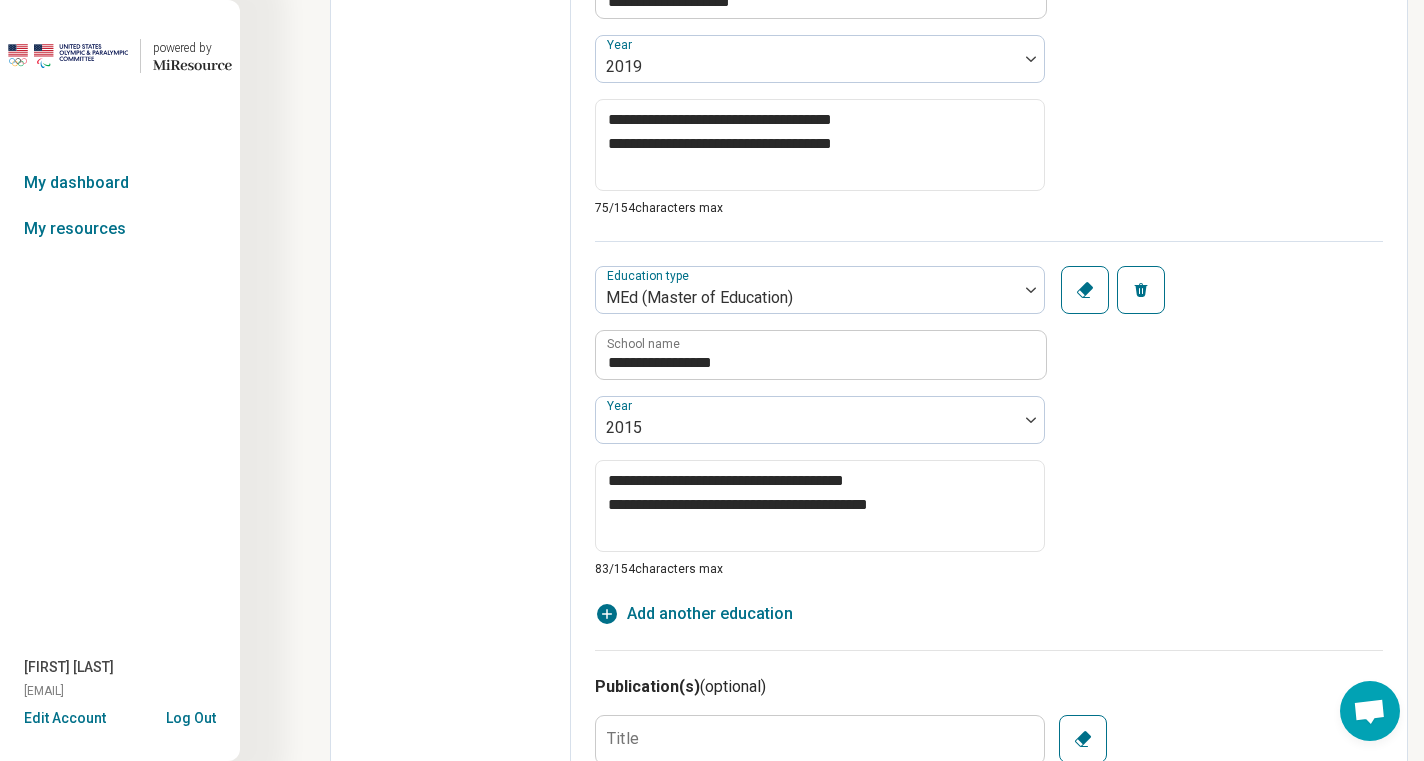 scroll, scrollTop: 1543, scrollLeft: 0, axis: vertical 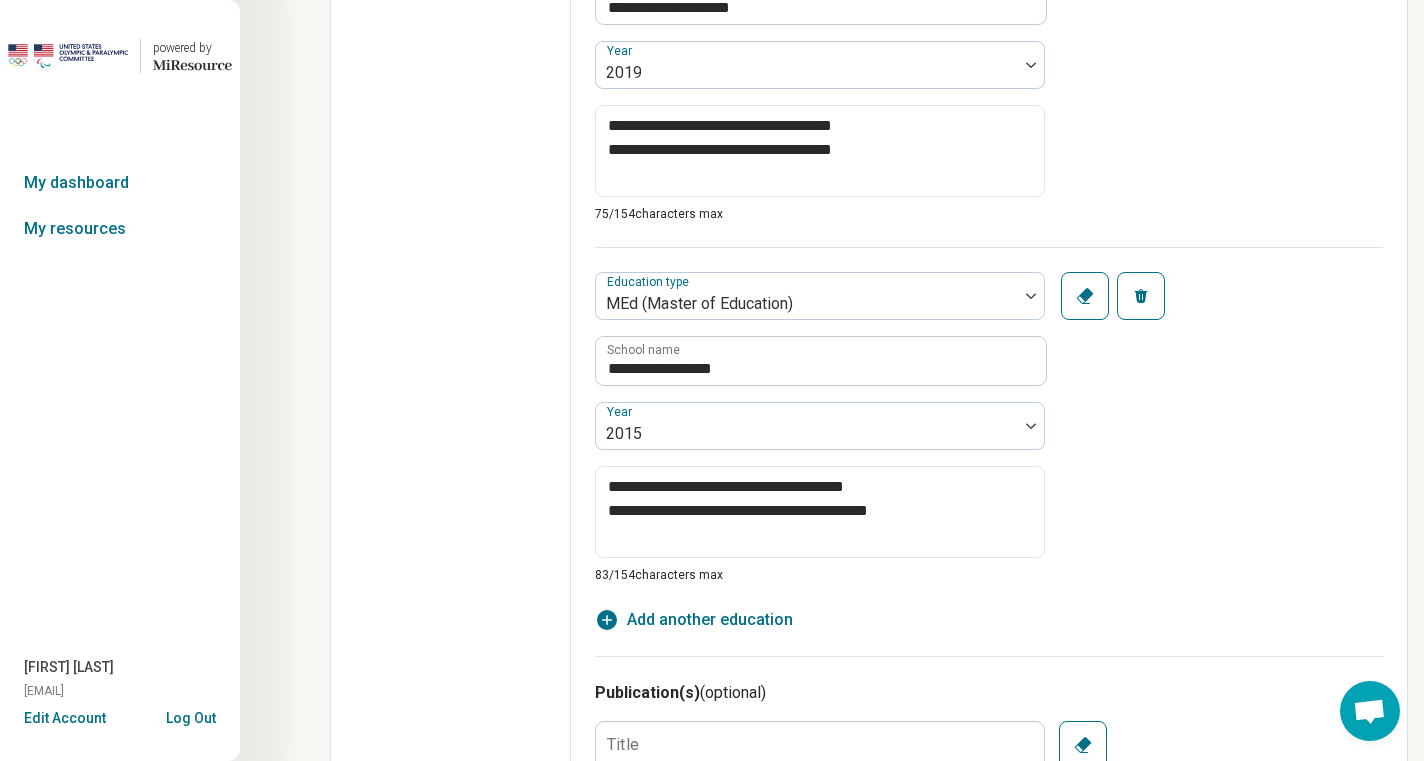 click on "Add another education" at bounding box center (710, 620) 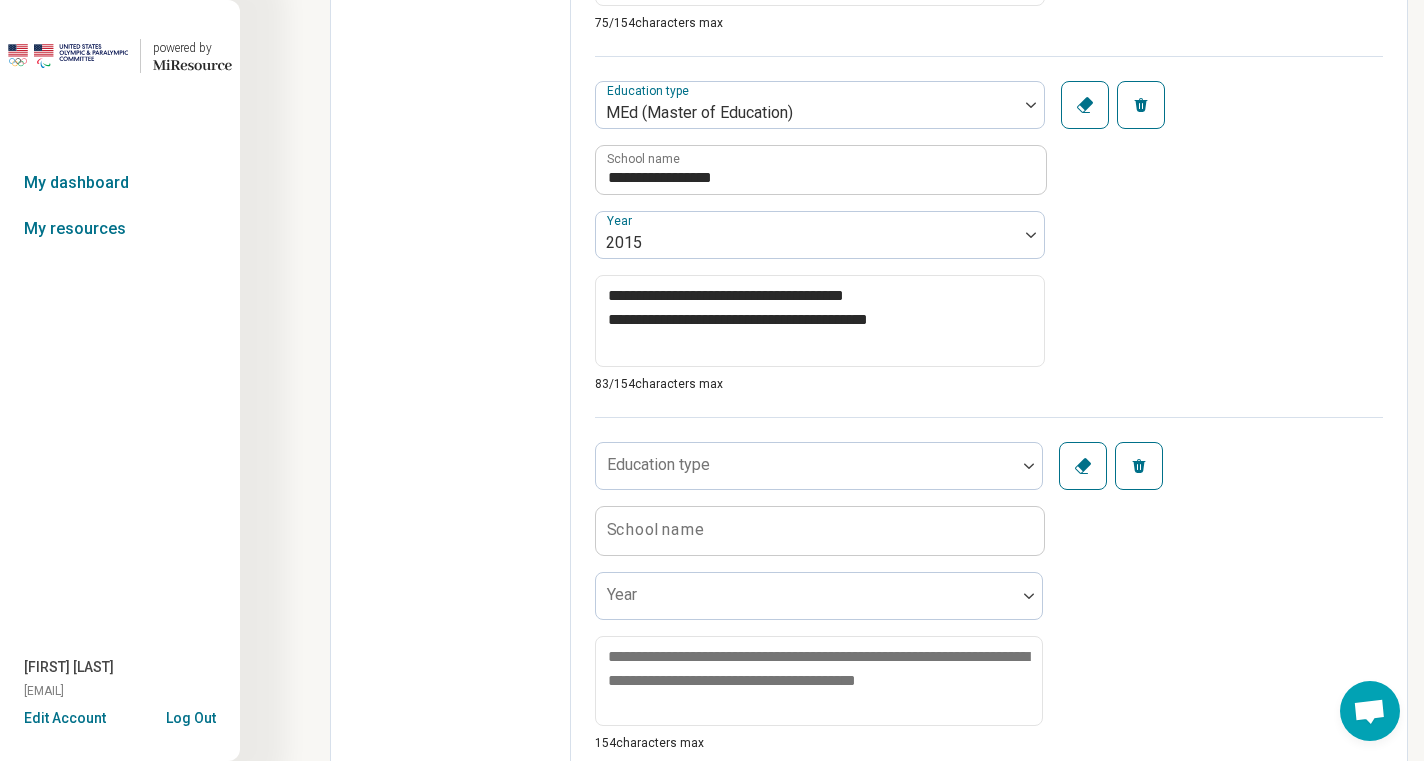 scroll, scrollTop: 1810, scrollLeft: 0, axis: vertical 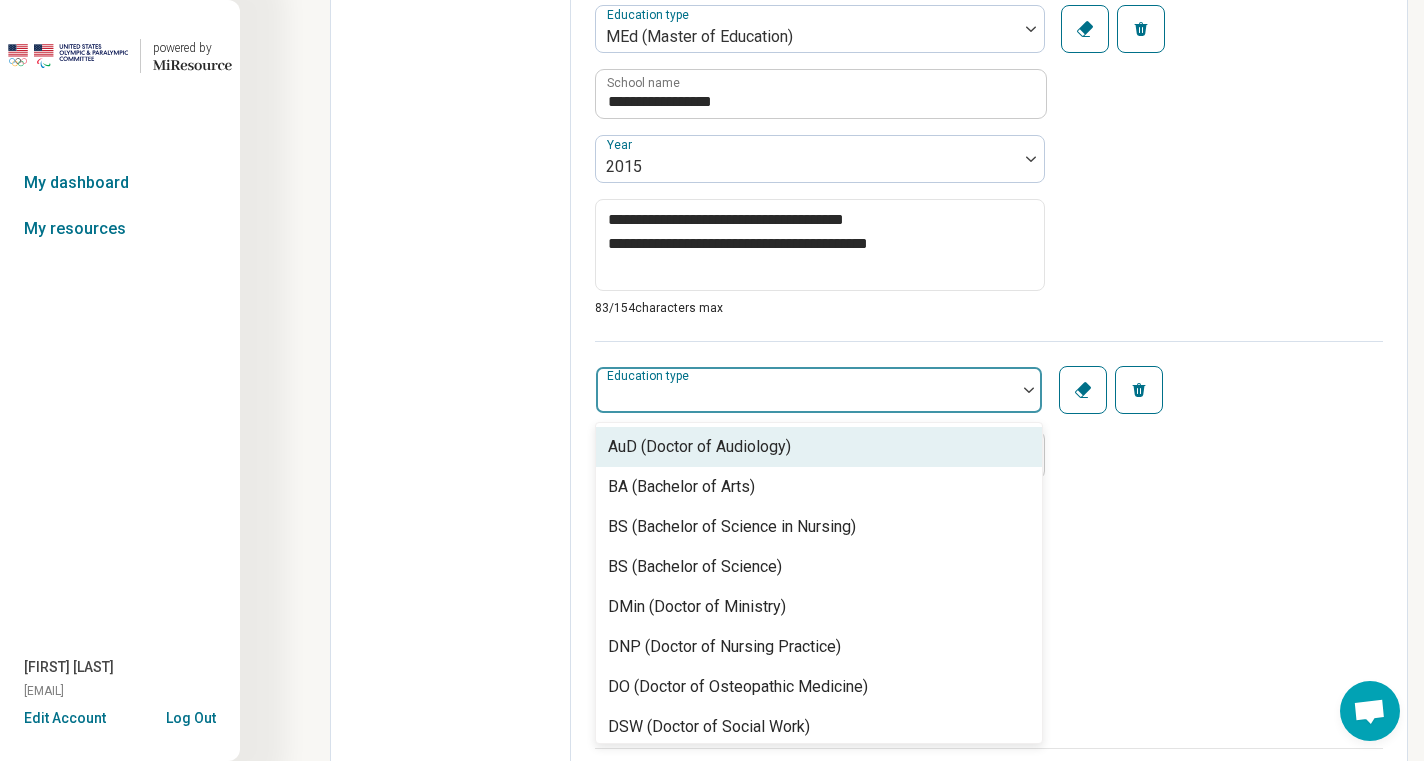 click at bounding box center (806, 398) 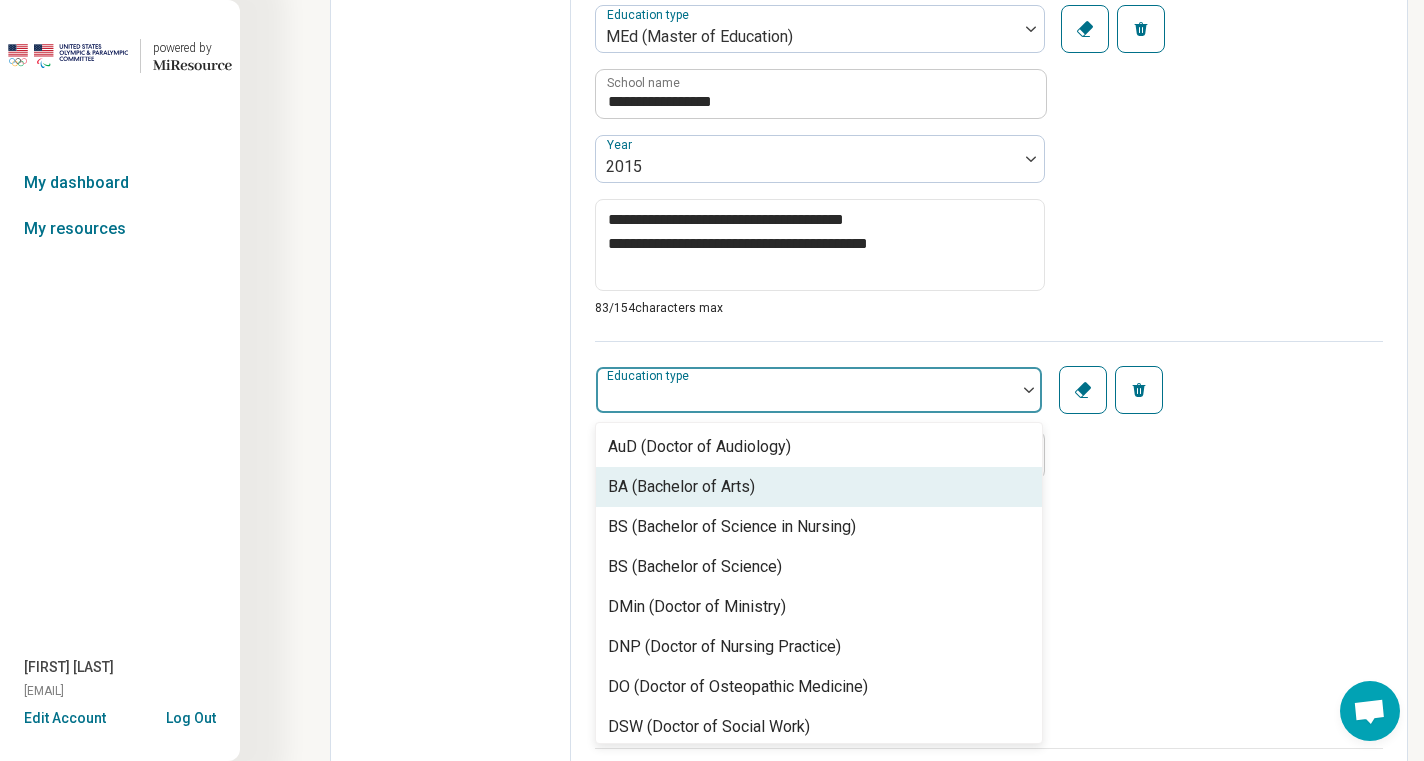 click on "BA (Bachelor of Arts)" at bounding box center [681, 487] 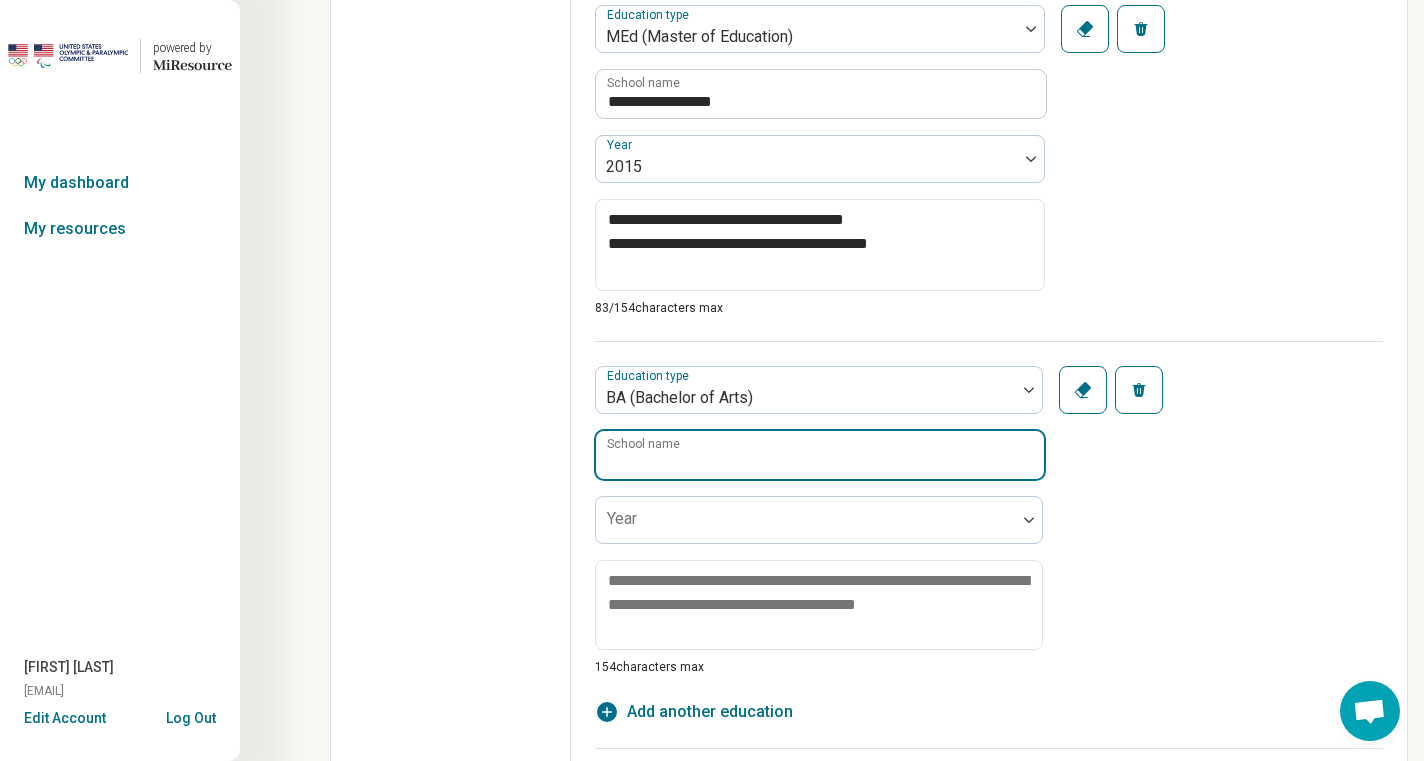 click on "School name" at bounding box center (820, 455) 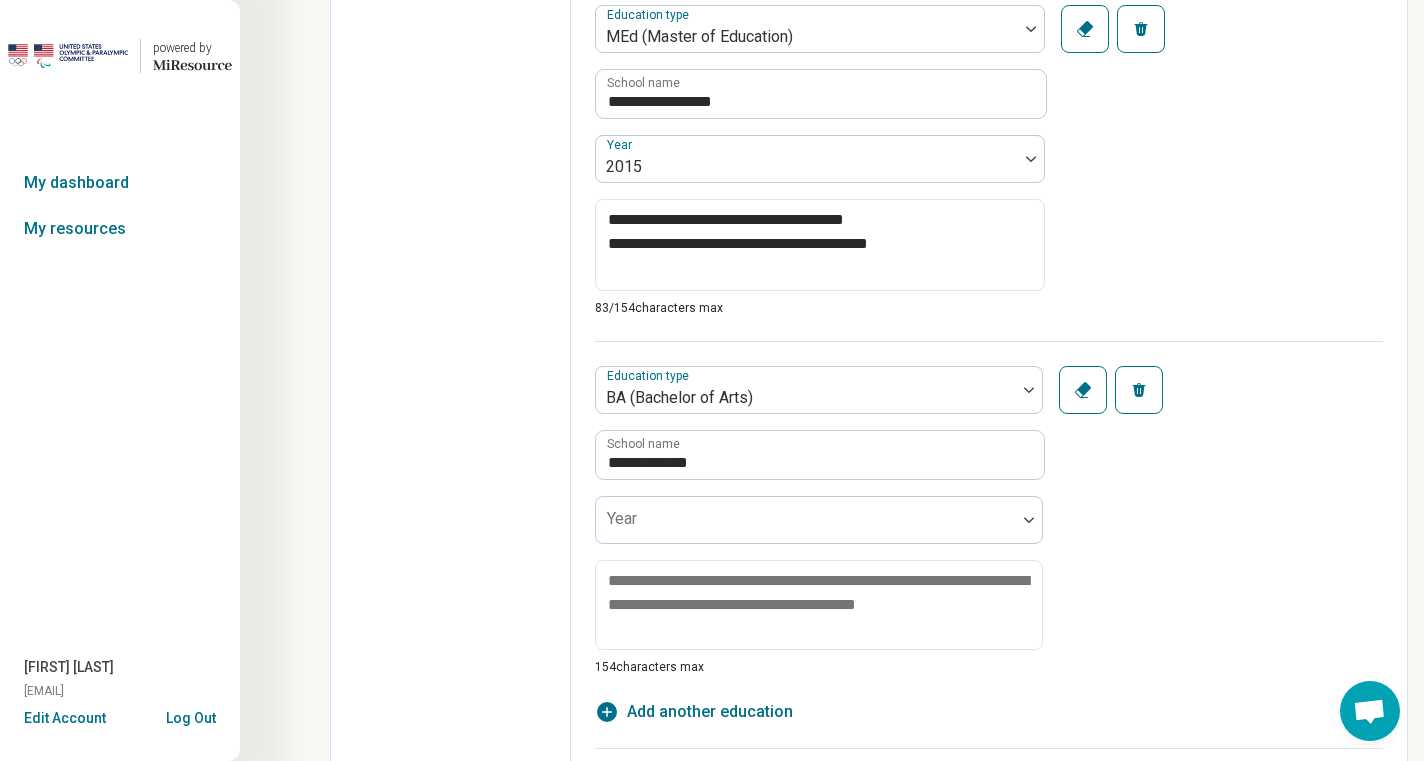 click on "Edit profile General Specialty Credentials Location Payment Schedule Profile completion: [NUMBER] % Profile Updated" at bounding box center (451, -180) 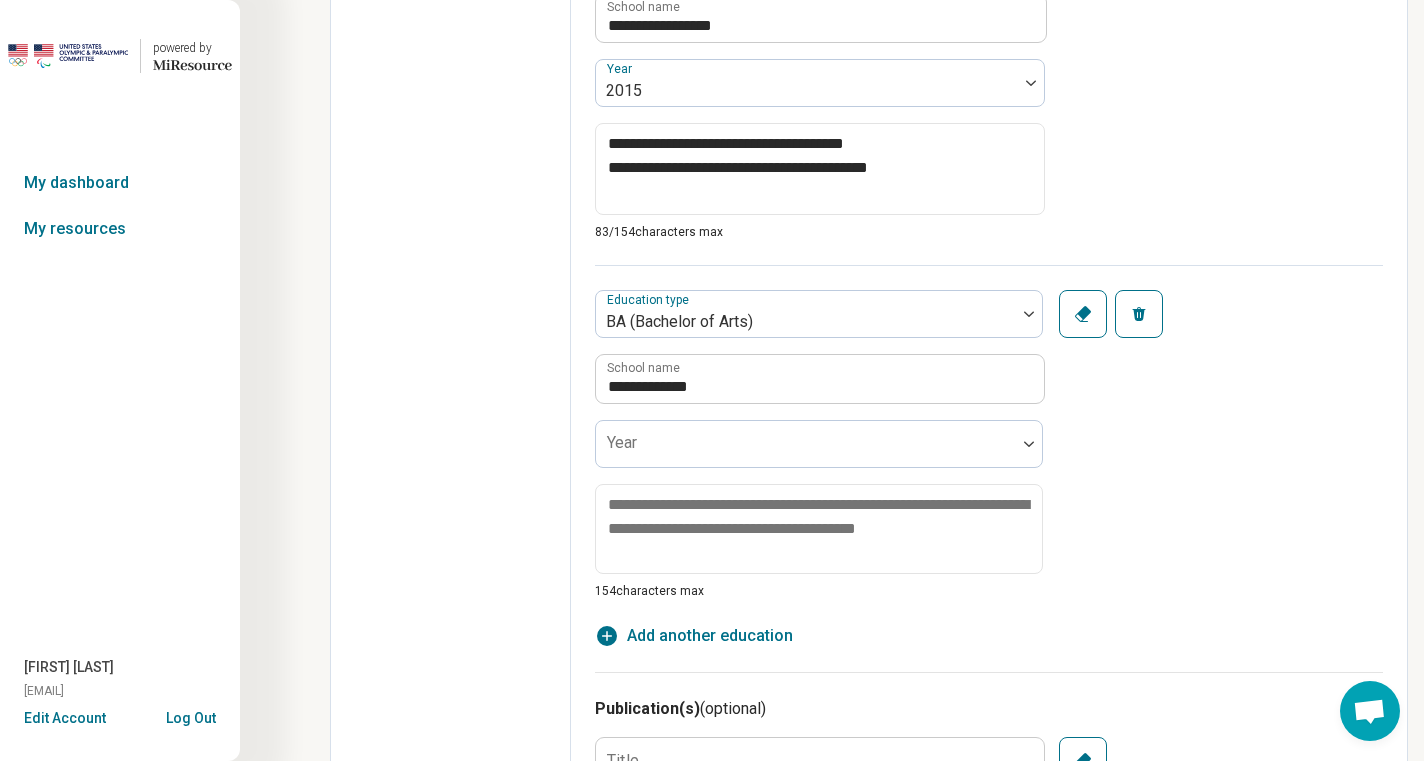 scroll, scrollTop: 1887, scrollLeft: 0, axis: vertical 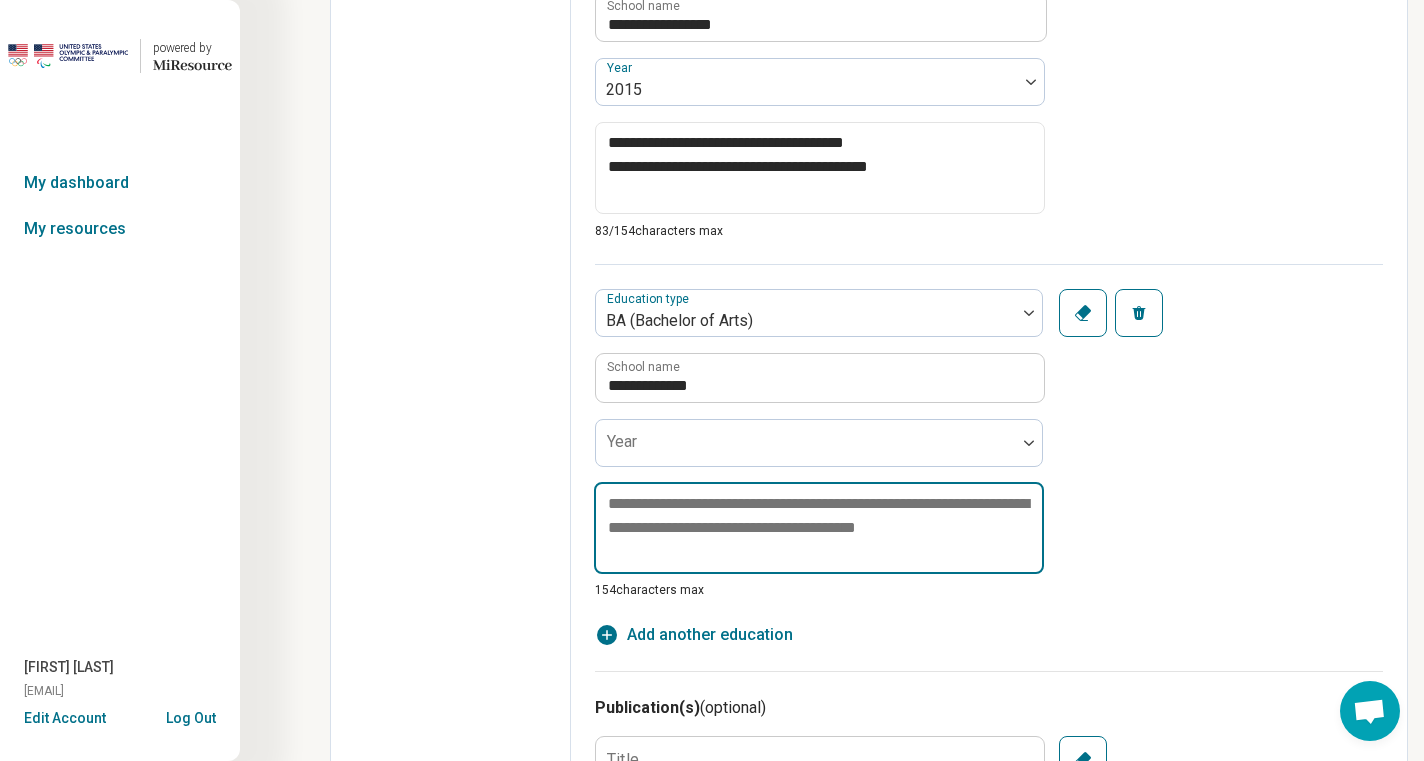 click at bounding box center (819, 528) 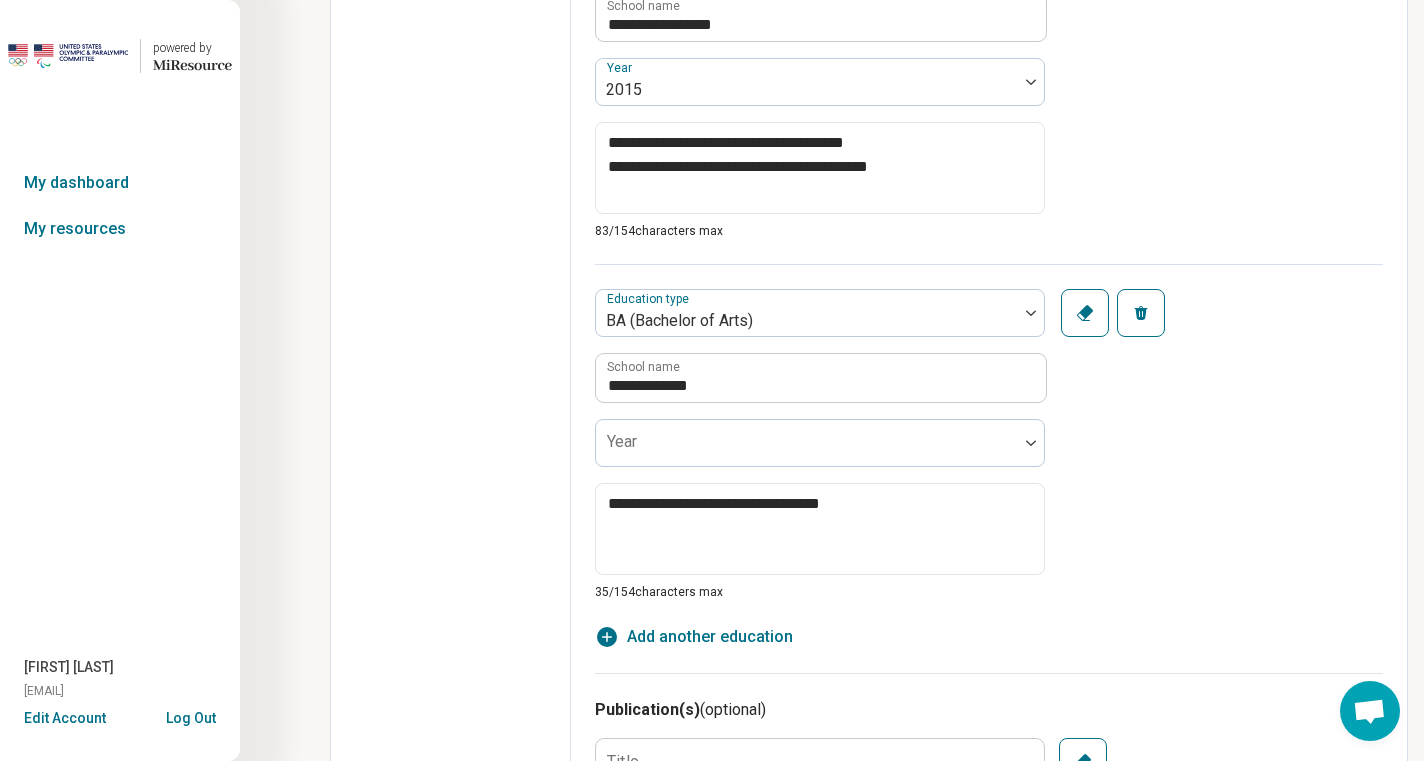 click on "Edit profile General Specialty Credentials Location Payment Schedule Profile completion: [NUMBER] % Profile Updated" at bounding box center [451, -256] 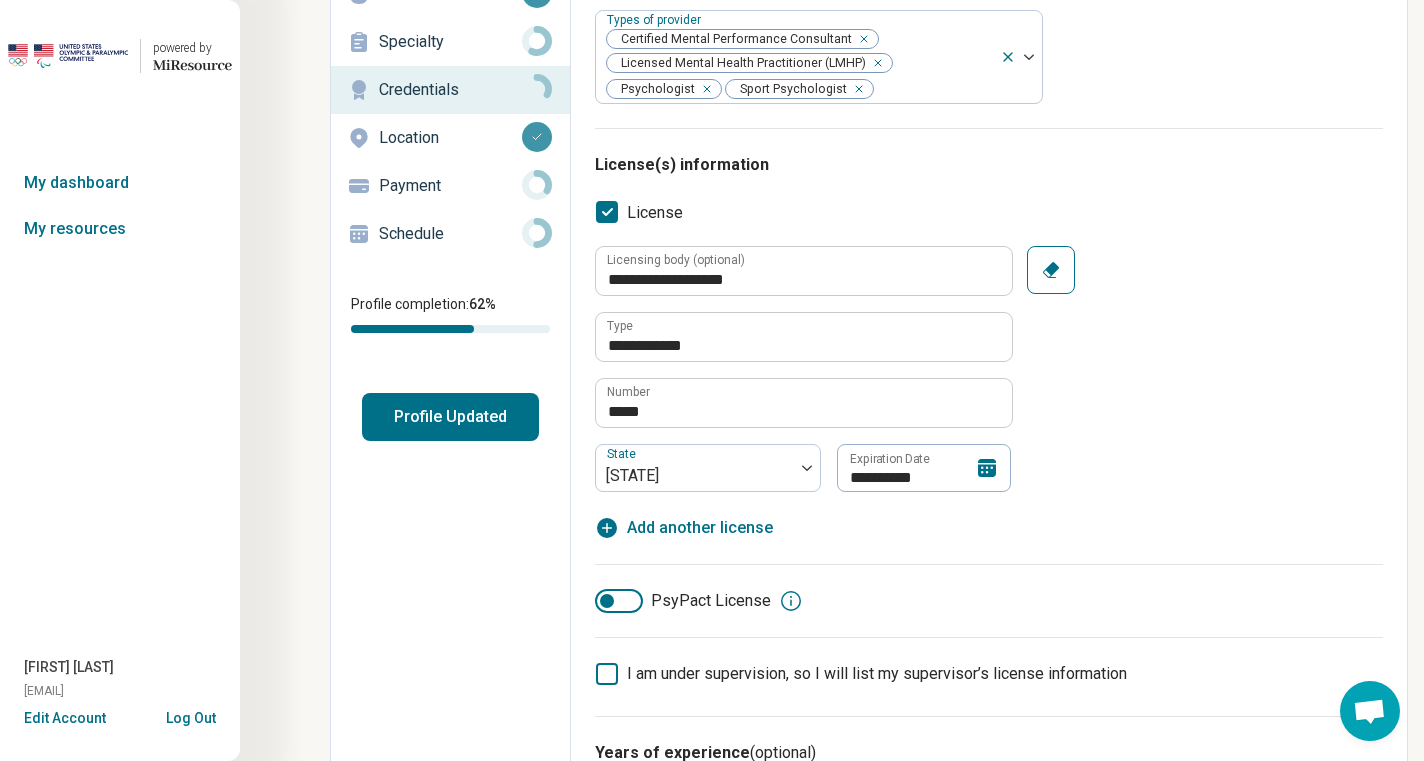 scroll, scrollTop: 0, scrollLeft: 0, axis: both 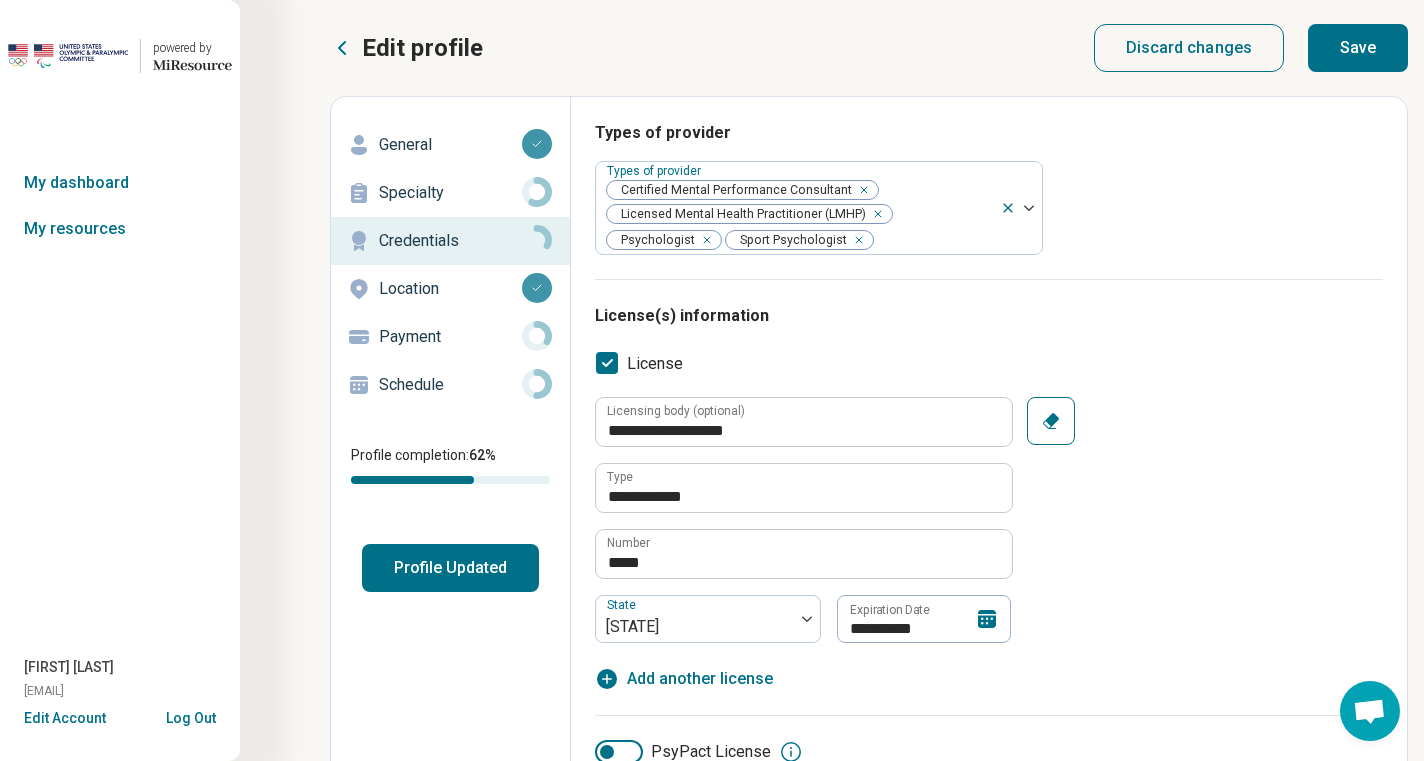 click on "Save" at bounding box center (1358, 48) 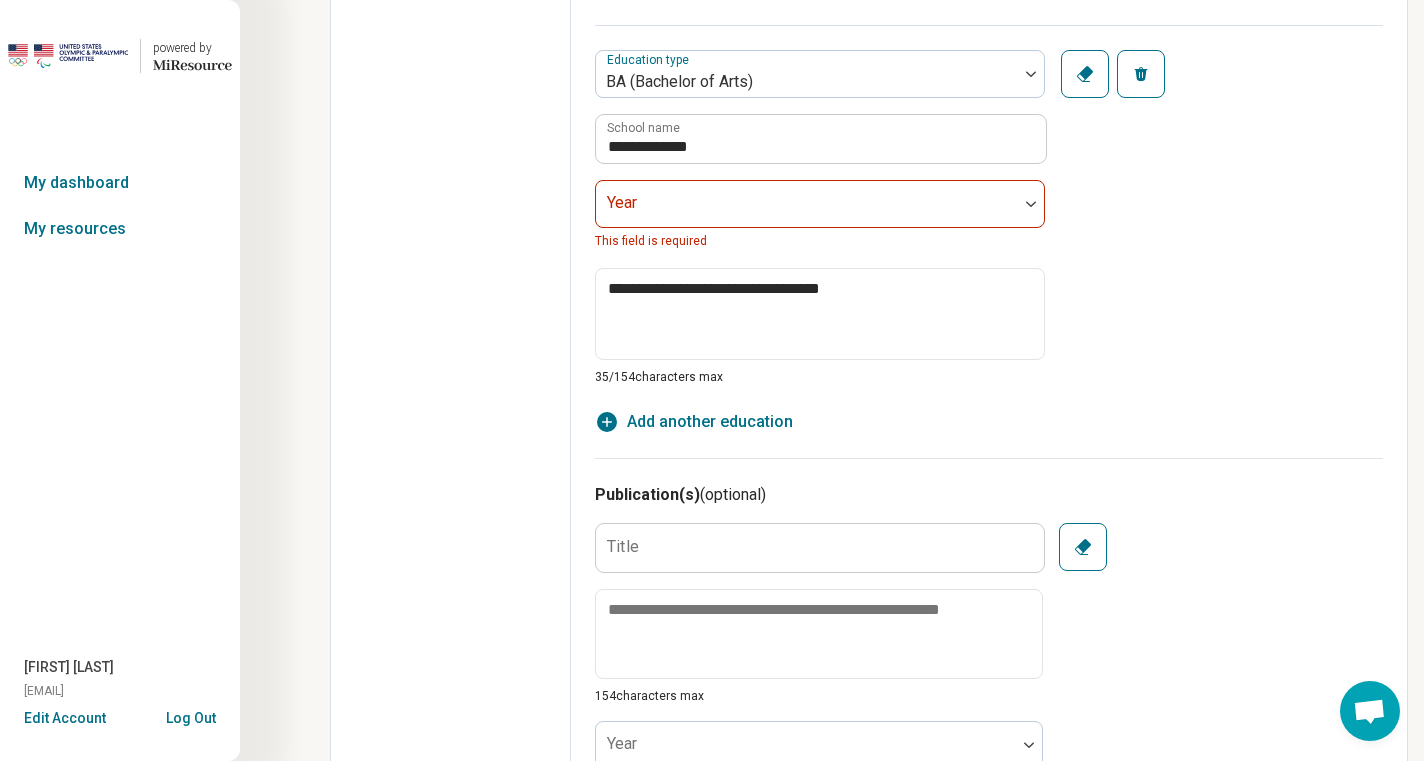 scroll, scrollTop: 2131, scrollLeft: 0, axis: vertical 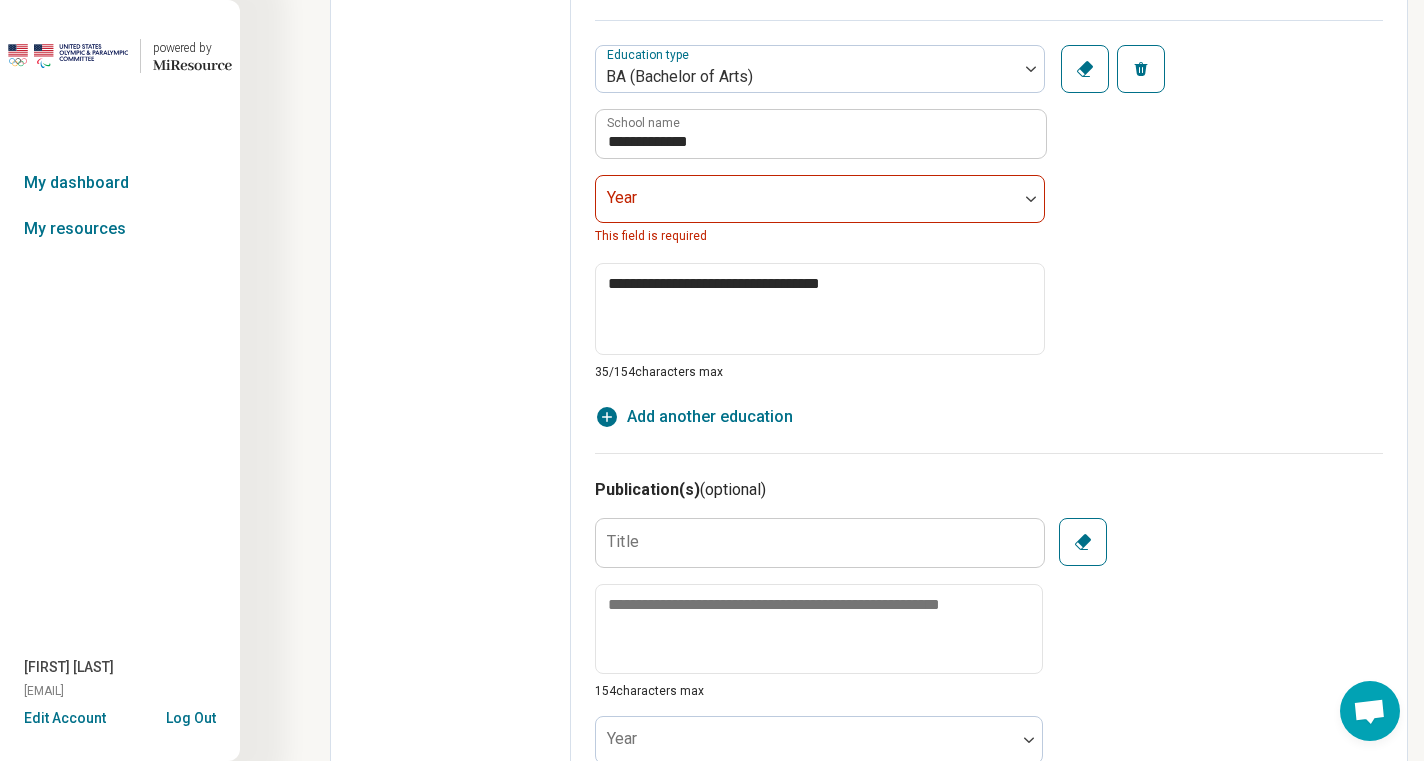 click on "Year This field is required" at bounding box center [820, 211] 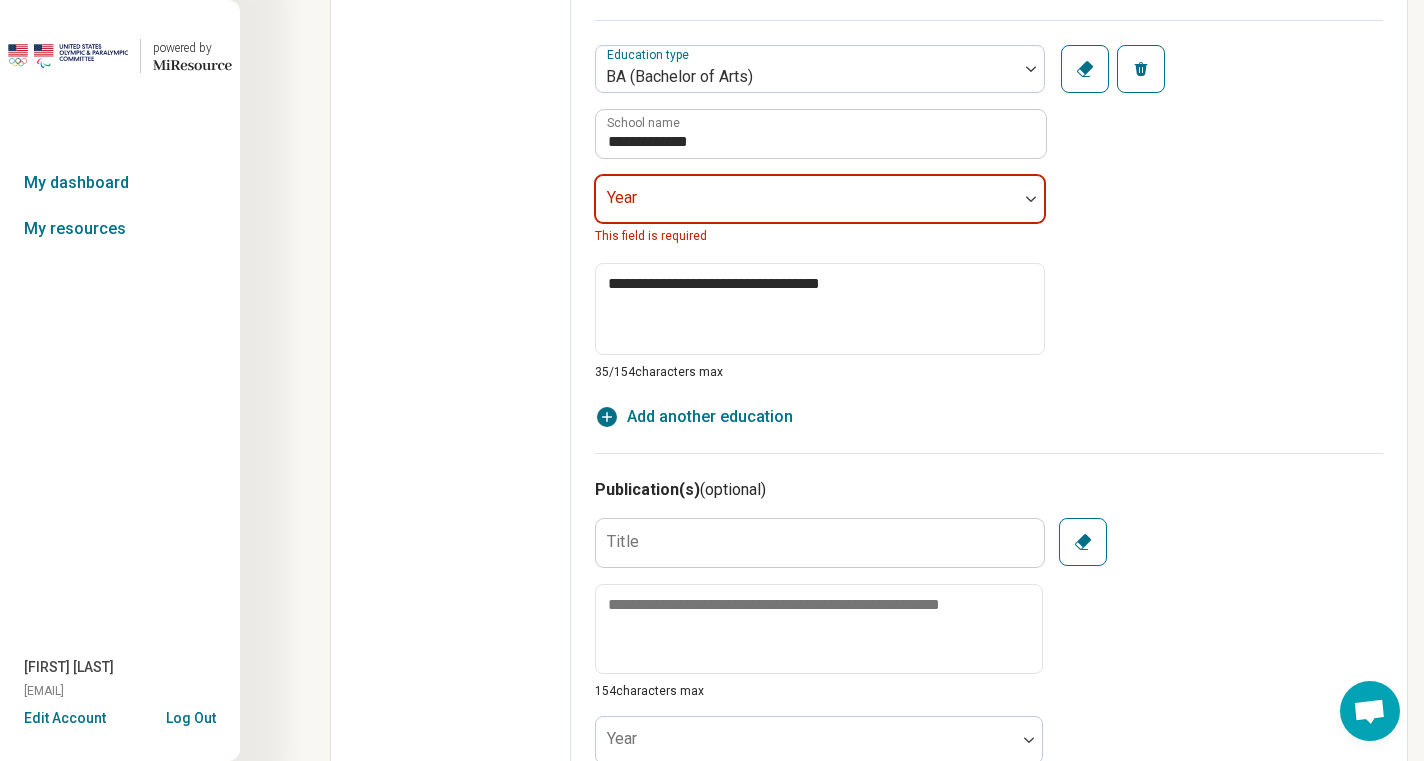 click at bounding box center (807, 207) 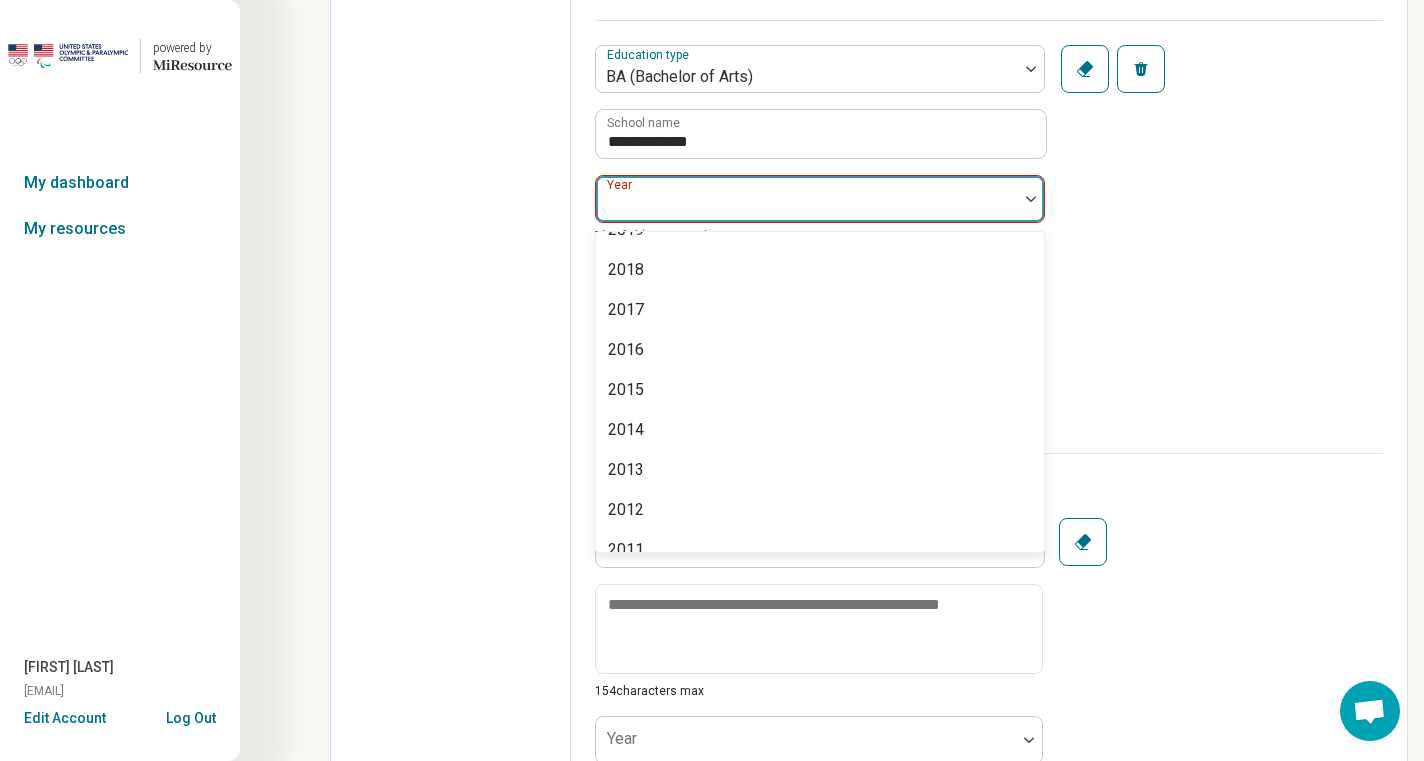 scroll, scrollTop: 269, scrollLeft: 0, axis: vertical 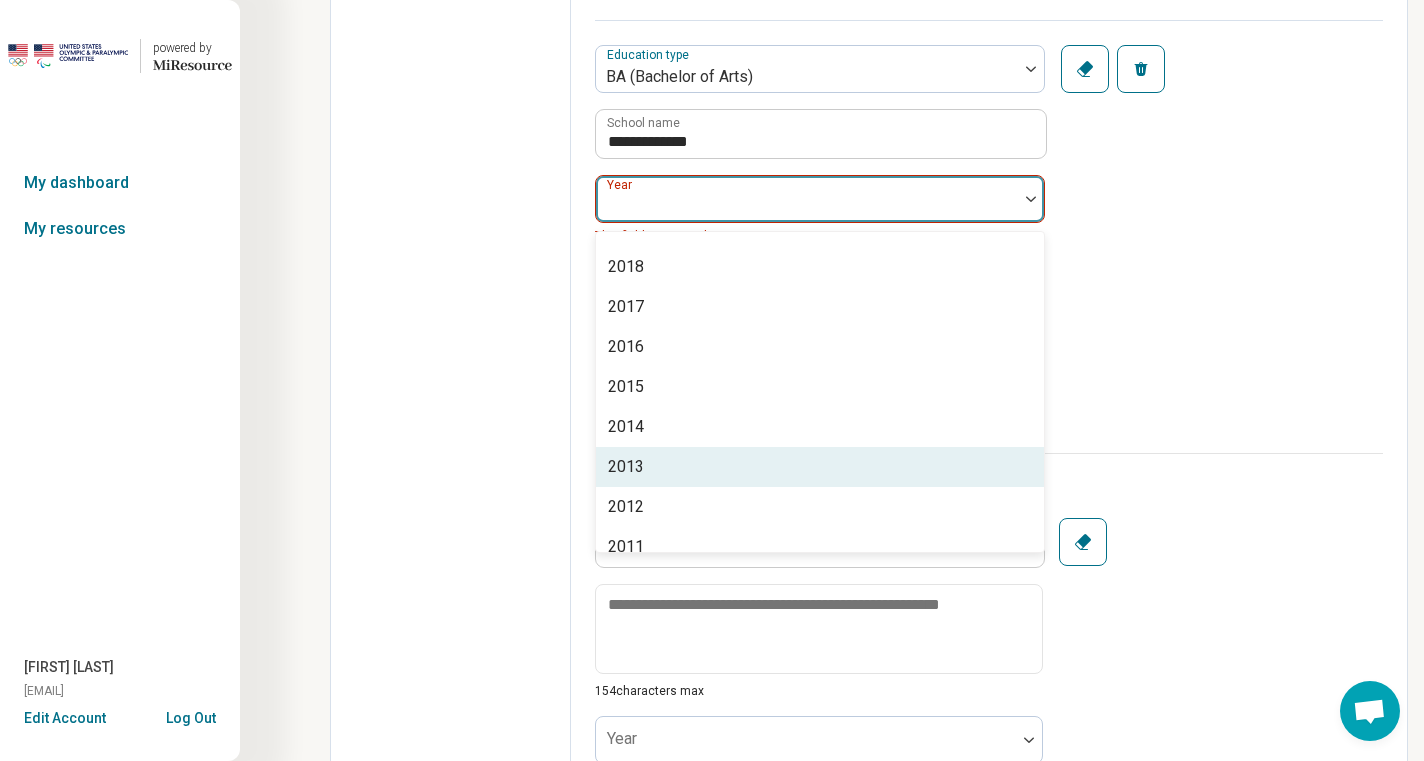 click on "2013" at bounding box center [820, 467] 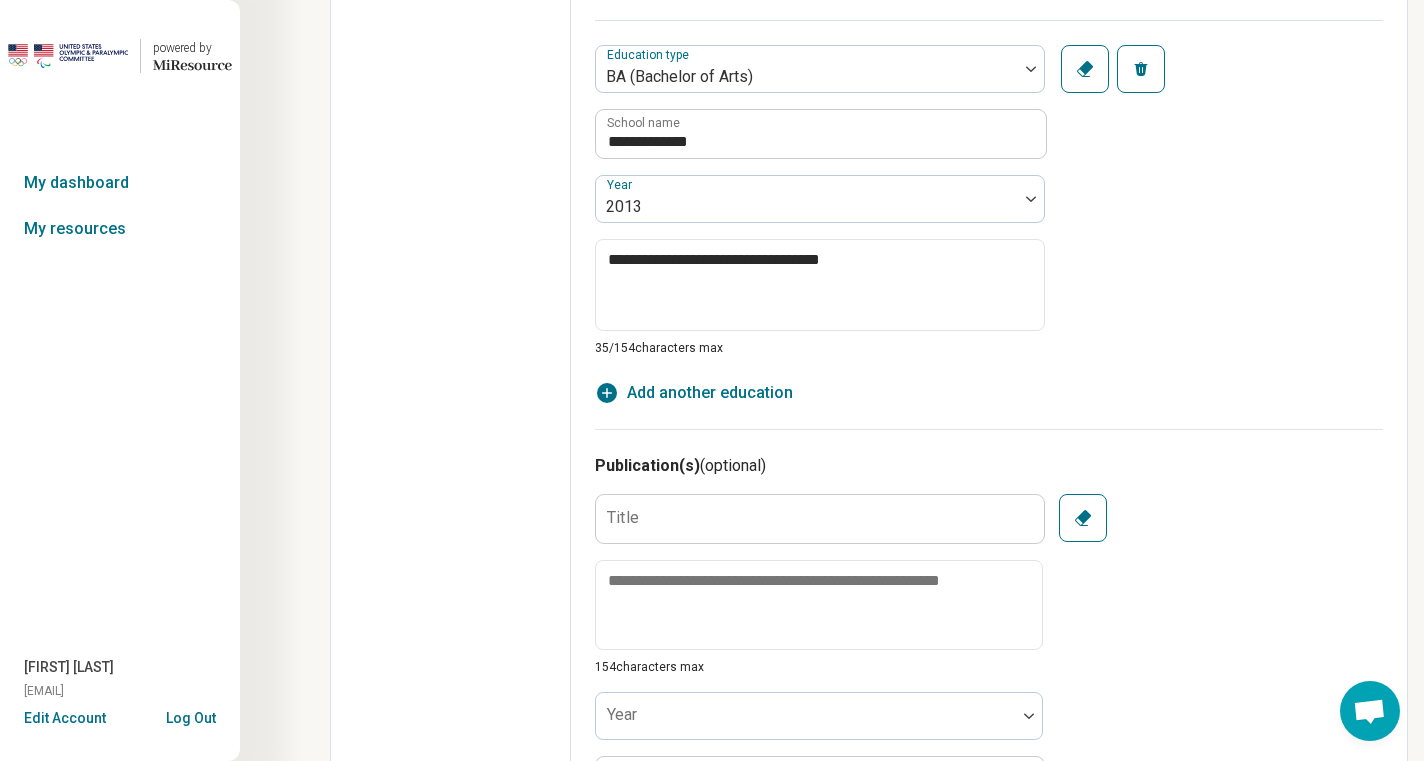 click on "**********" at bounding box center (989, 188) 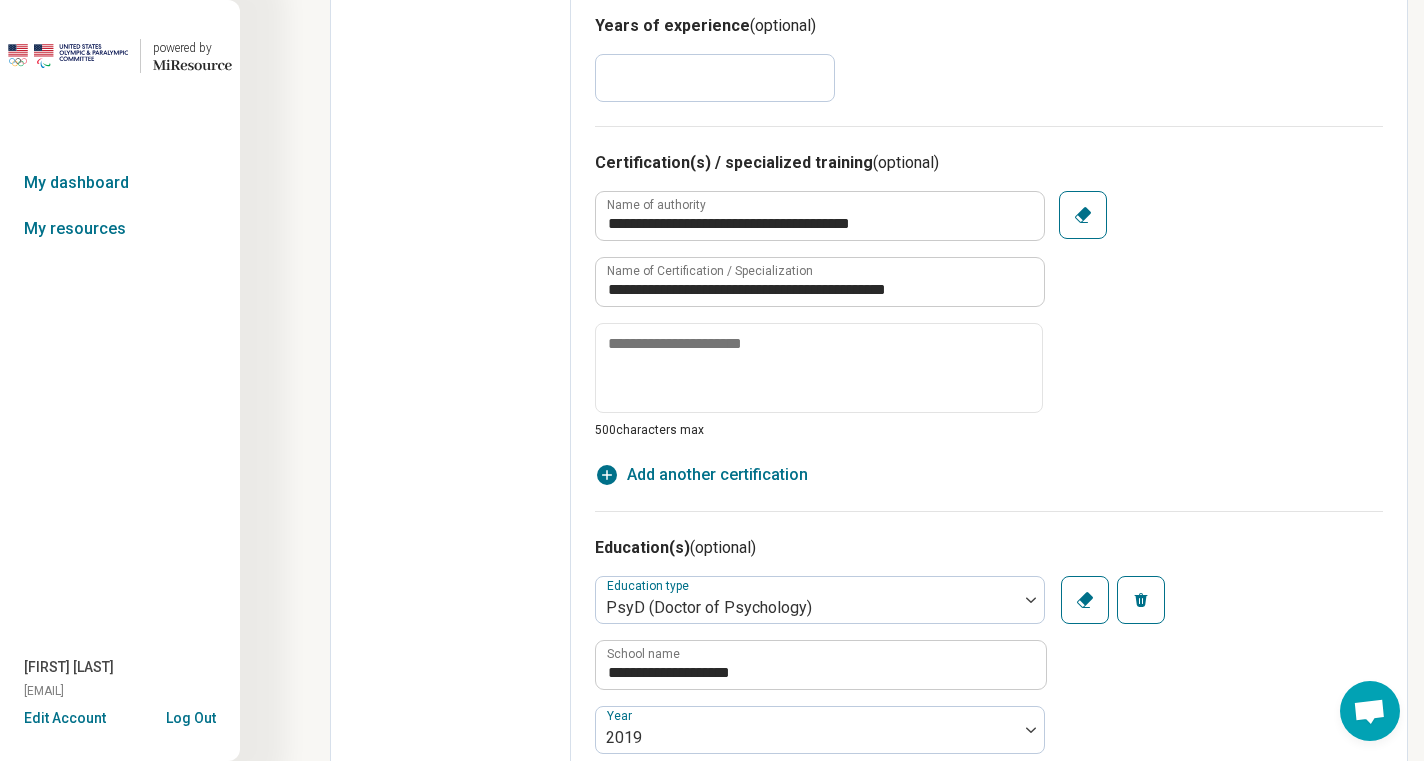 scroll, scrollTop: 0, scrollLeft: 0, axis: both 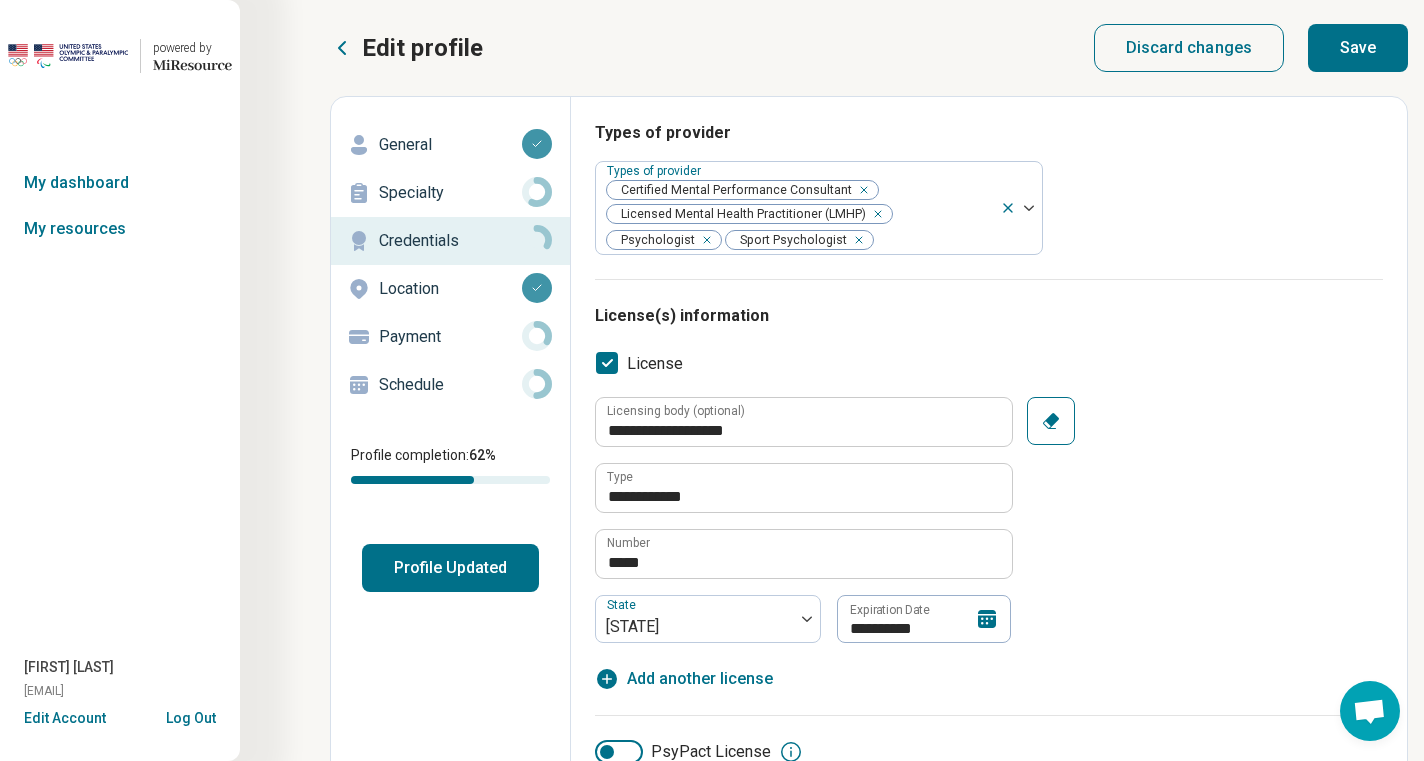 click on "Save" at bounding box center (1358, 48) 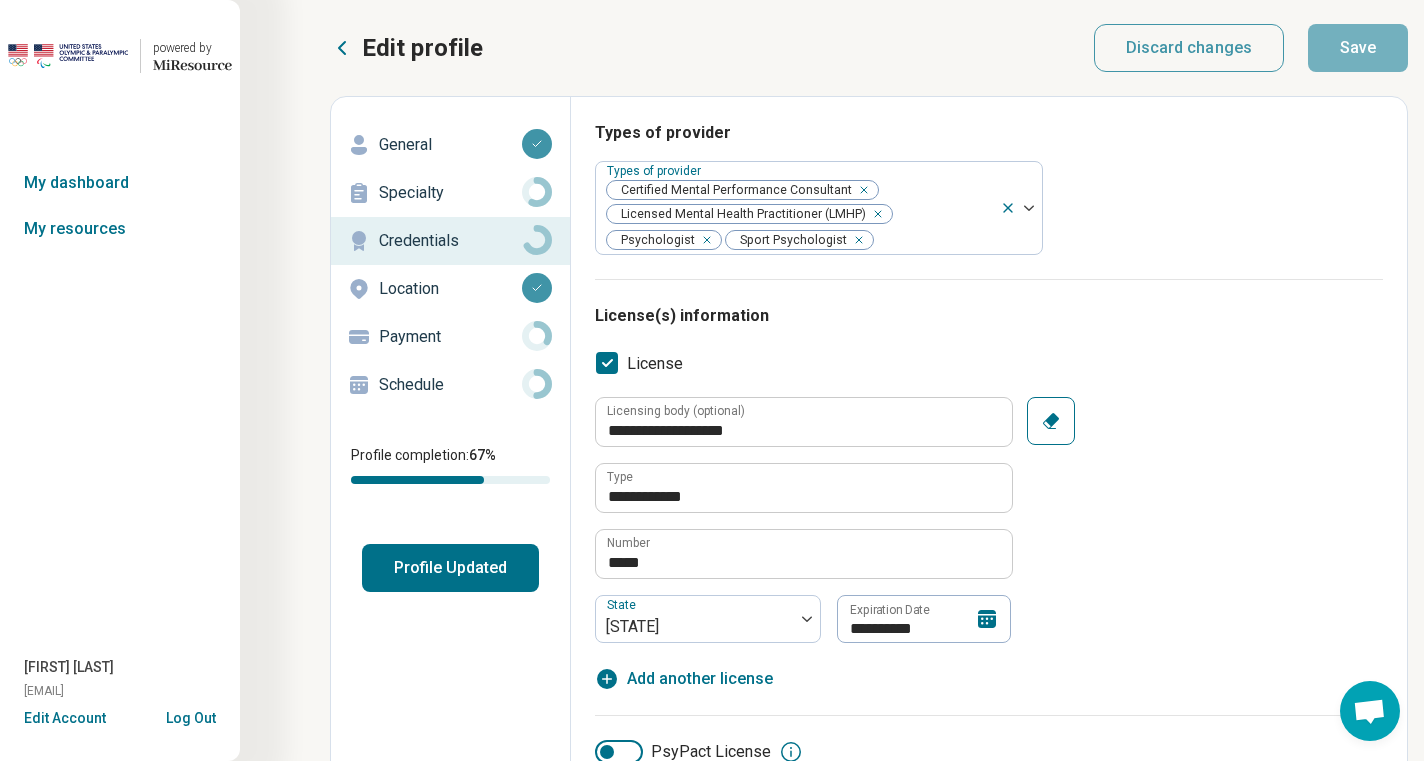 click on "**********" at bounding box center [989, 1628] 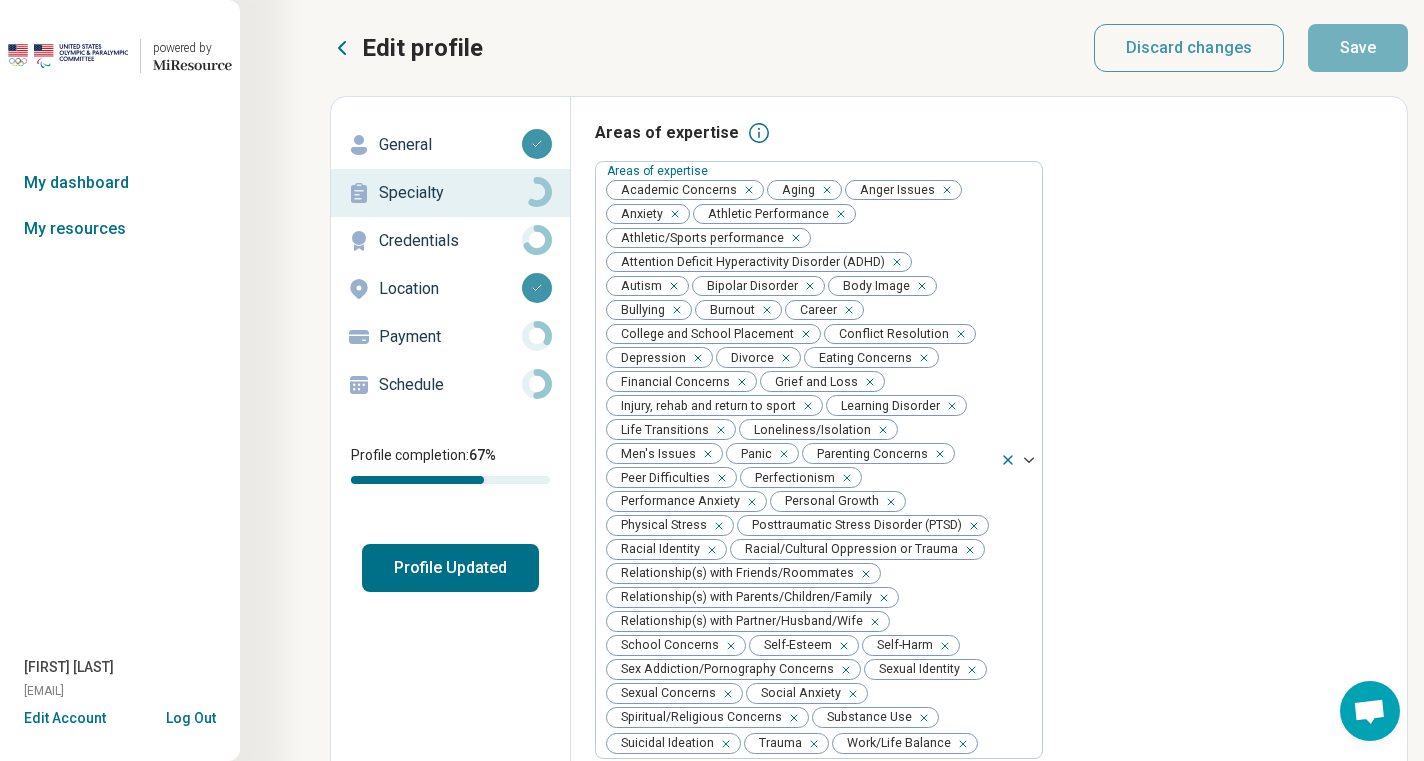 click on "Credentials" at bounding box center [450, 241] 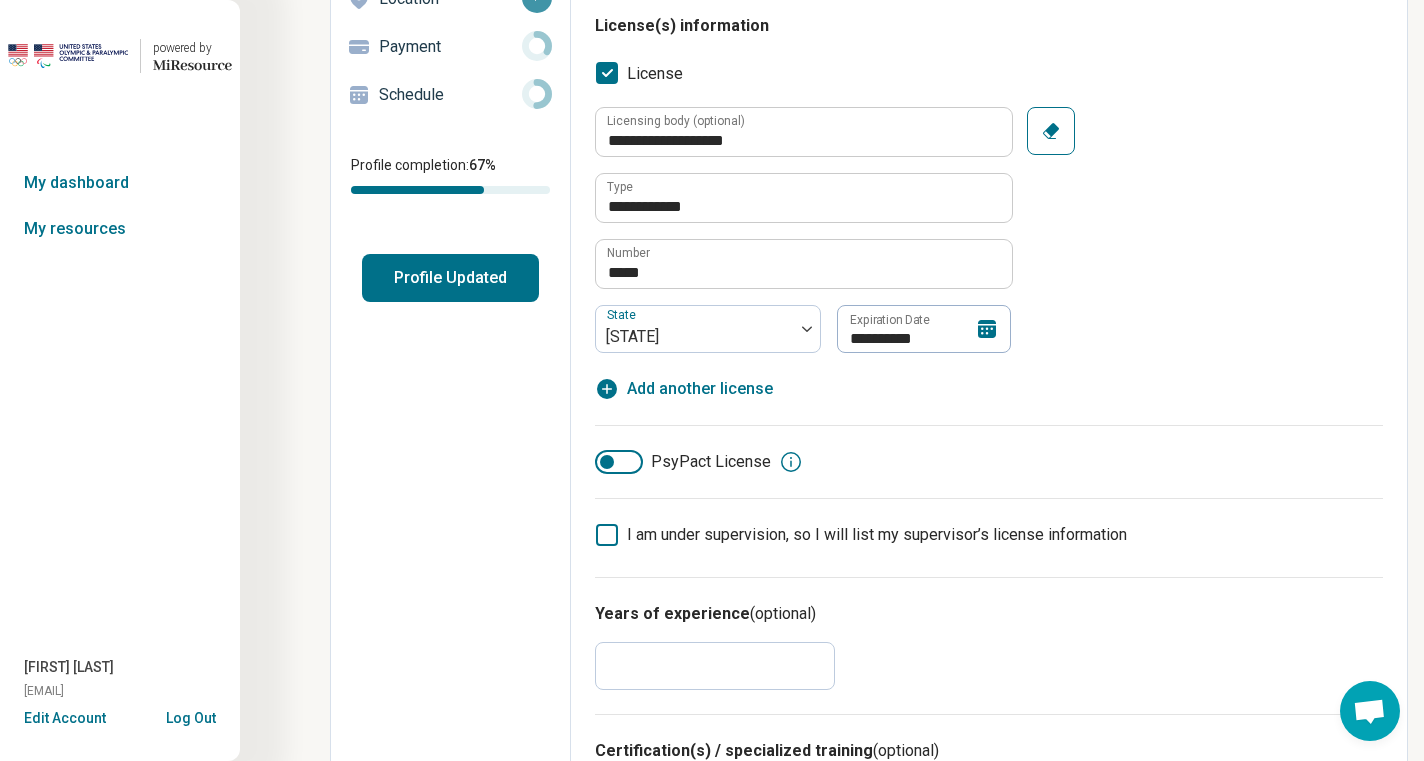 scroll, scrollTop: 0, scrollLeft: 0, axis: both 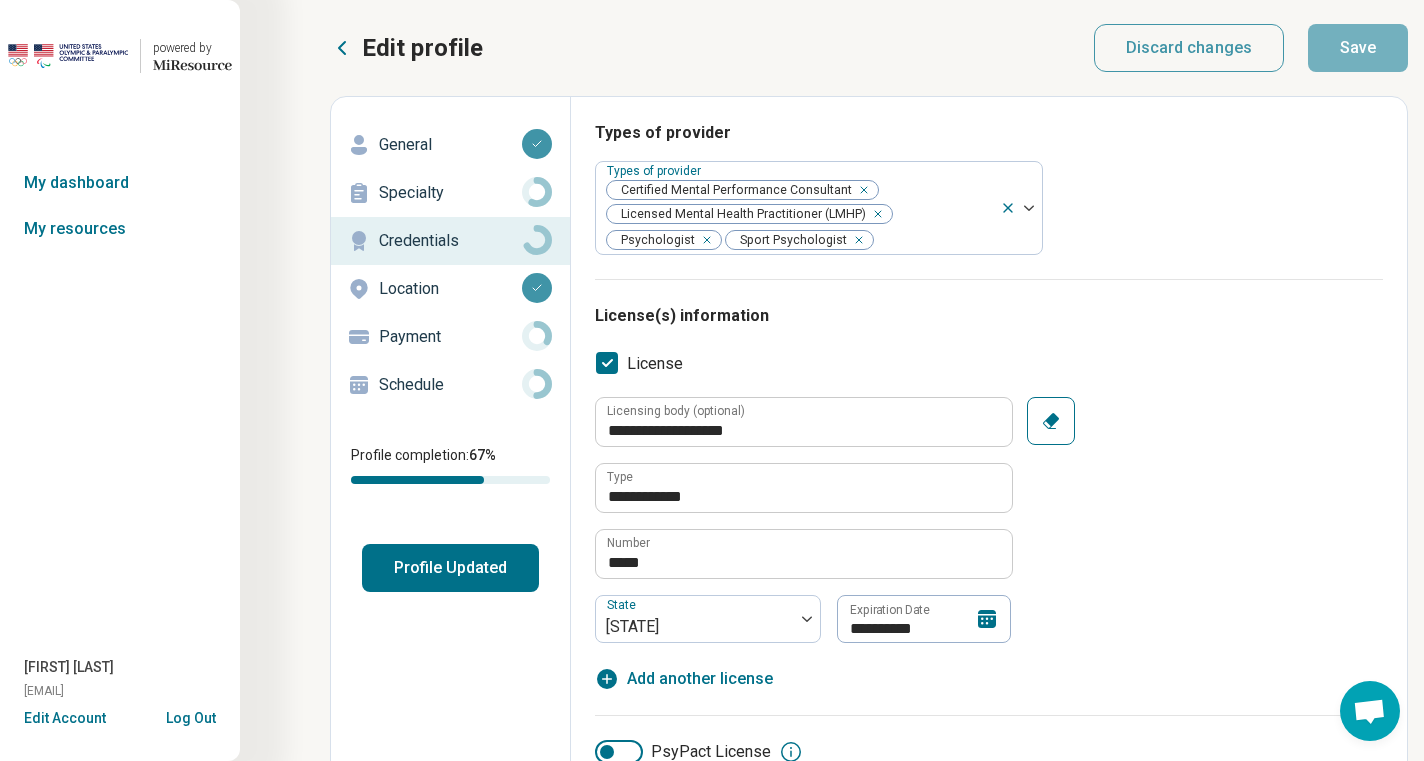 click on "Payment" at bounding box center [450, 337] 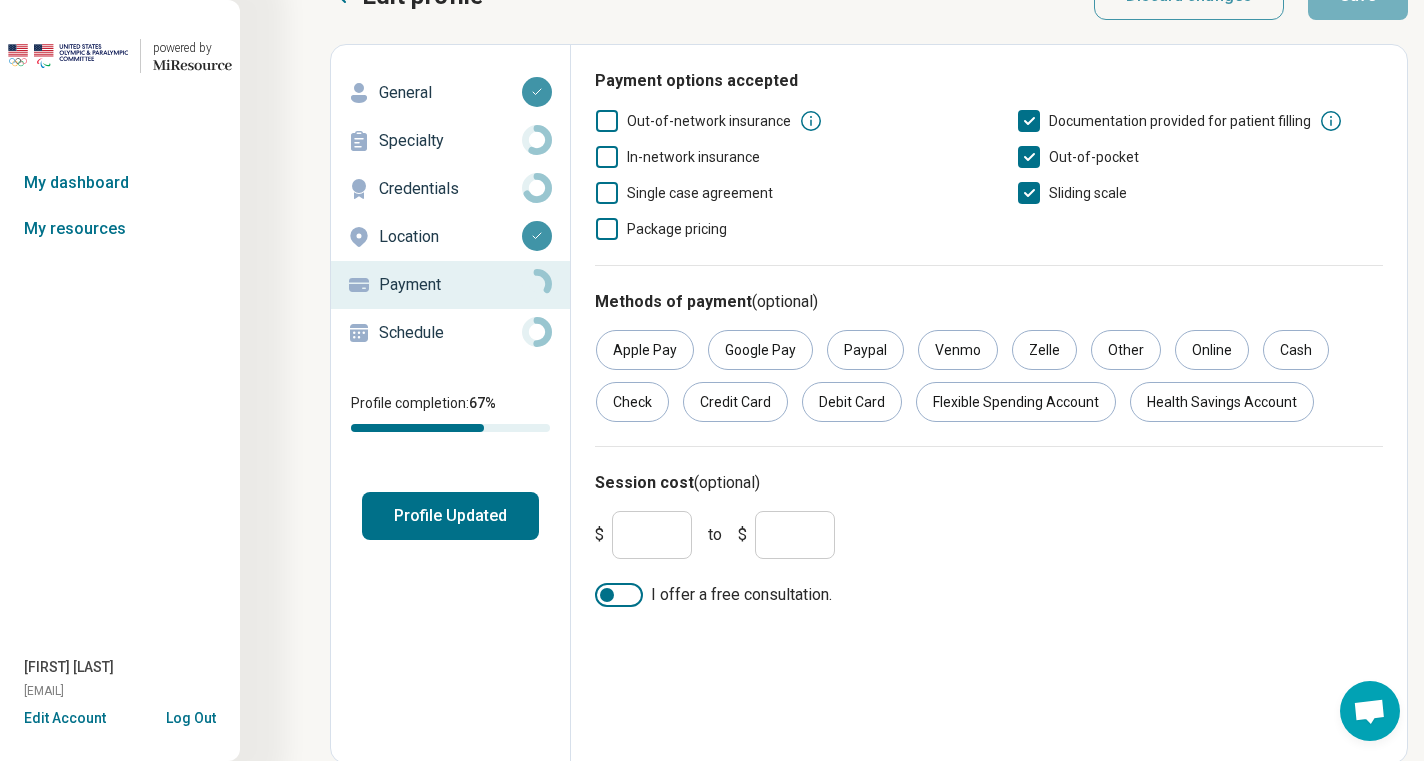 scroll, scrollTop: 55, scrollLeft: 0, axis: vertical 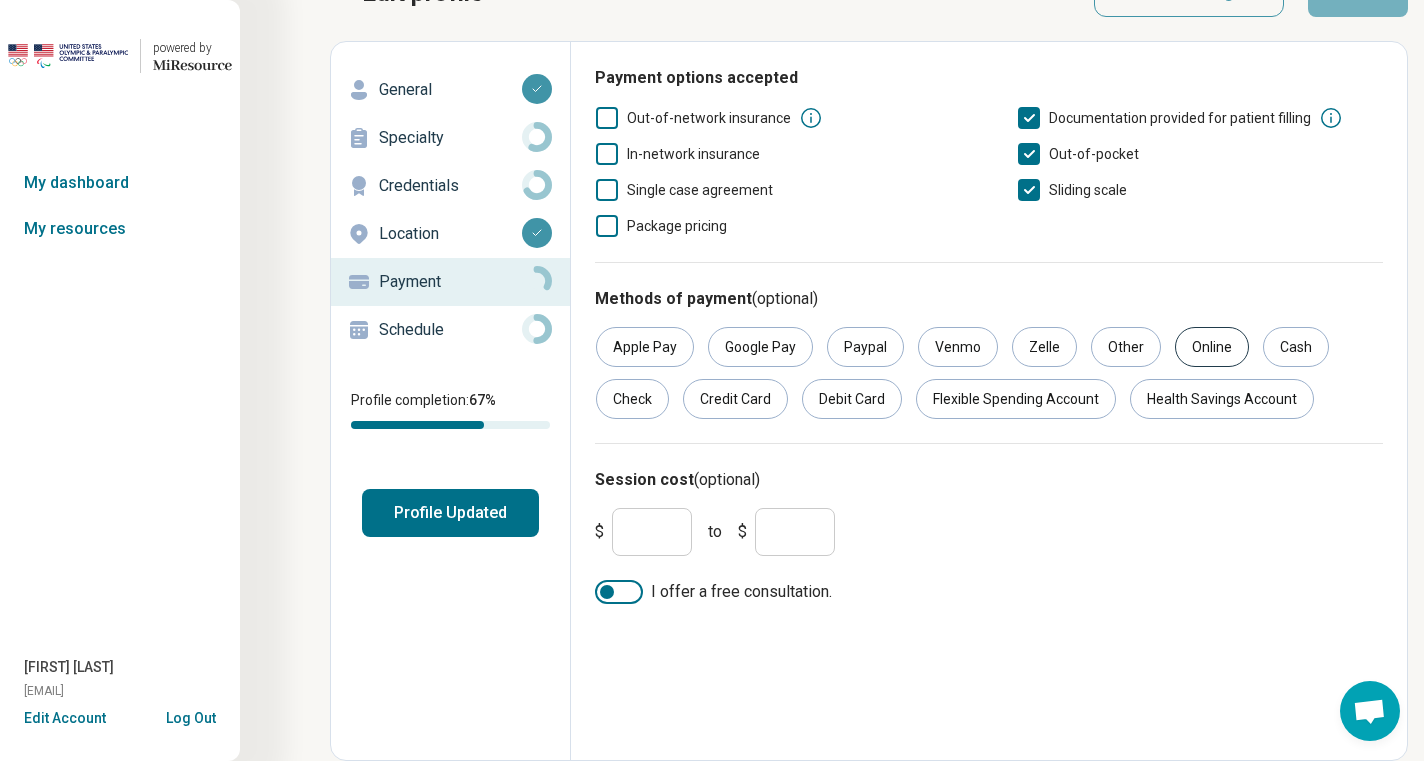 click on "Online" at bounding box center (1212, 347) 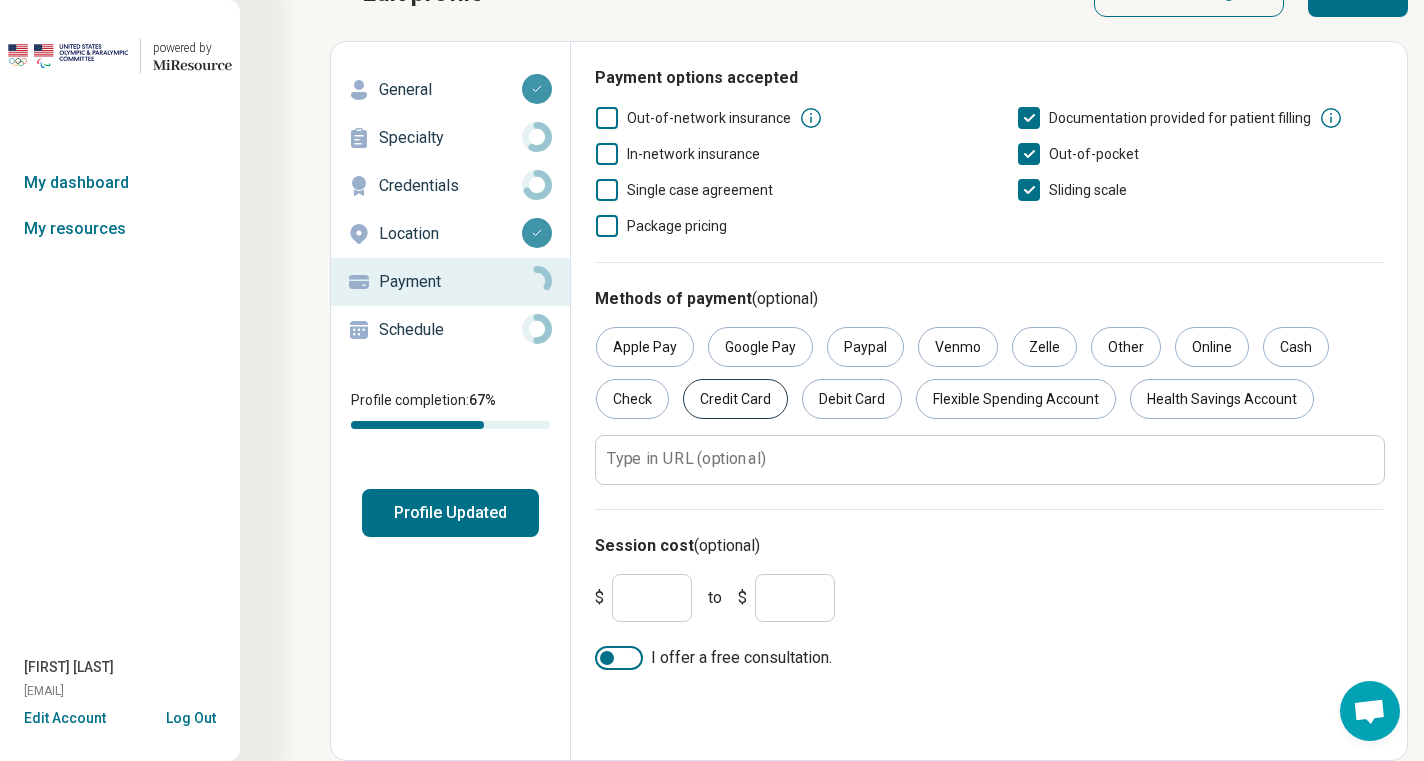 click on "Credit Card" at bounding box center (735, 399) 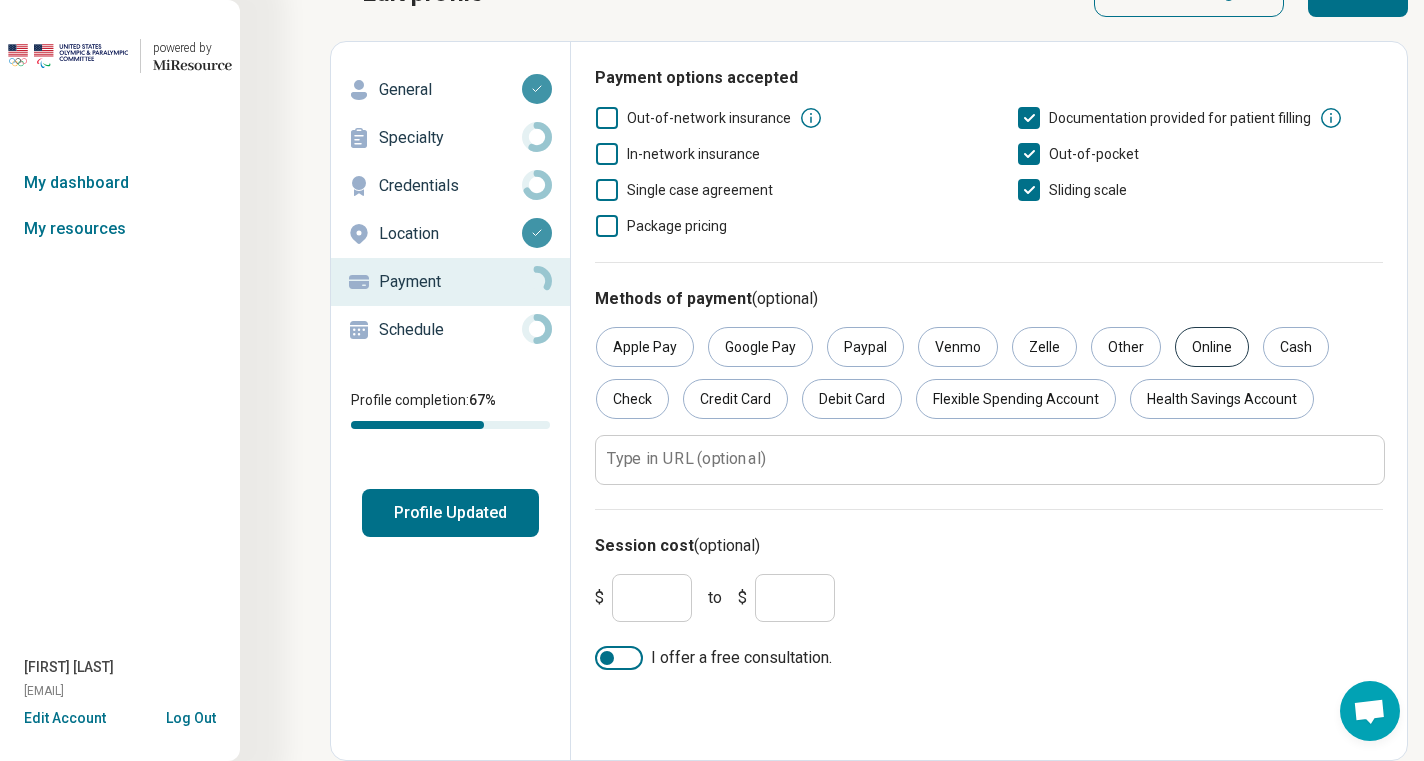 click on "Online" at bounding box center (1212, 347) 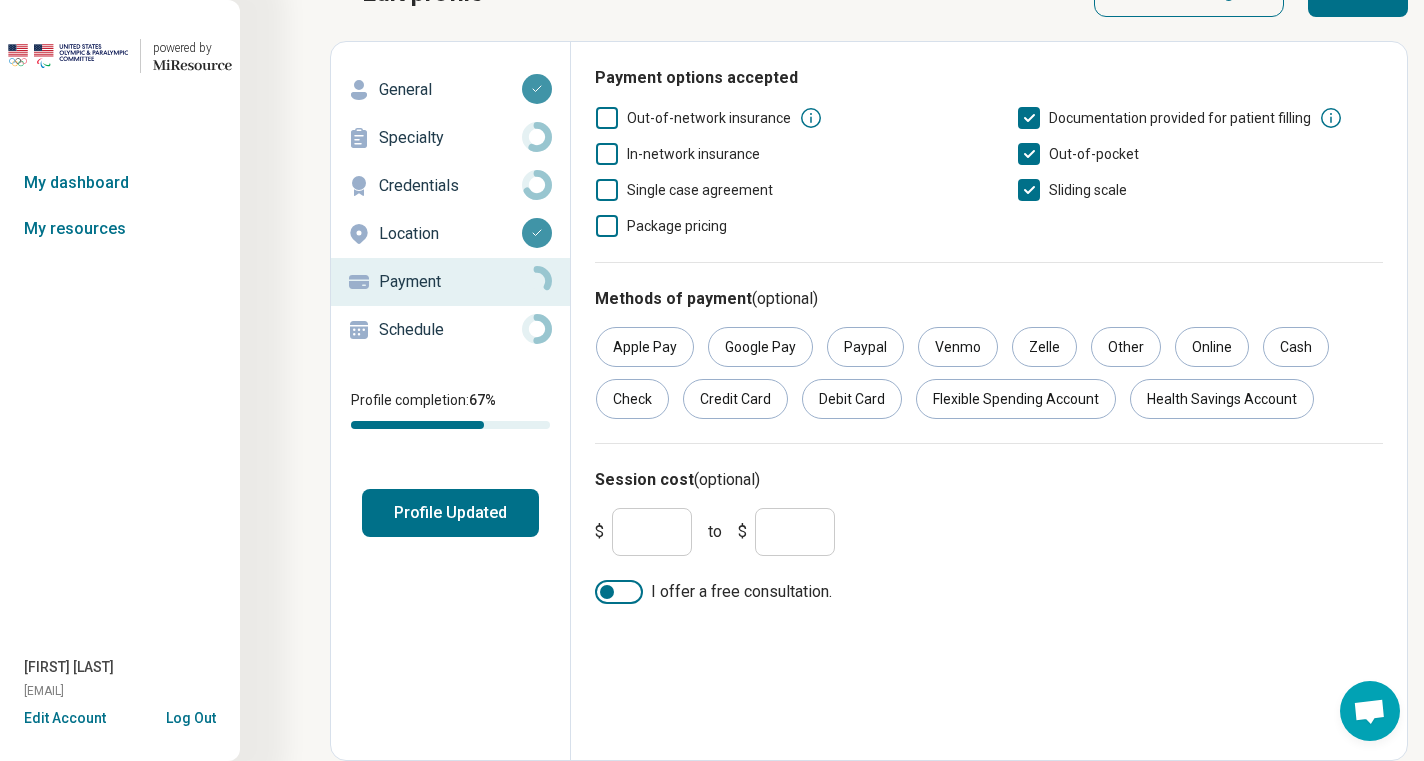 click at bounding box center (607, 592) 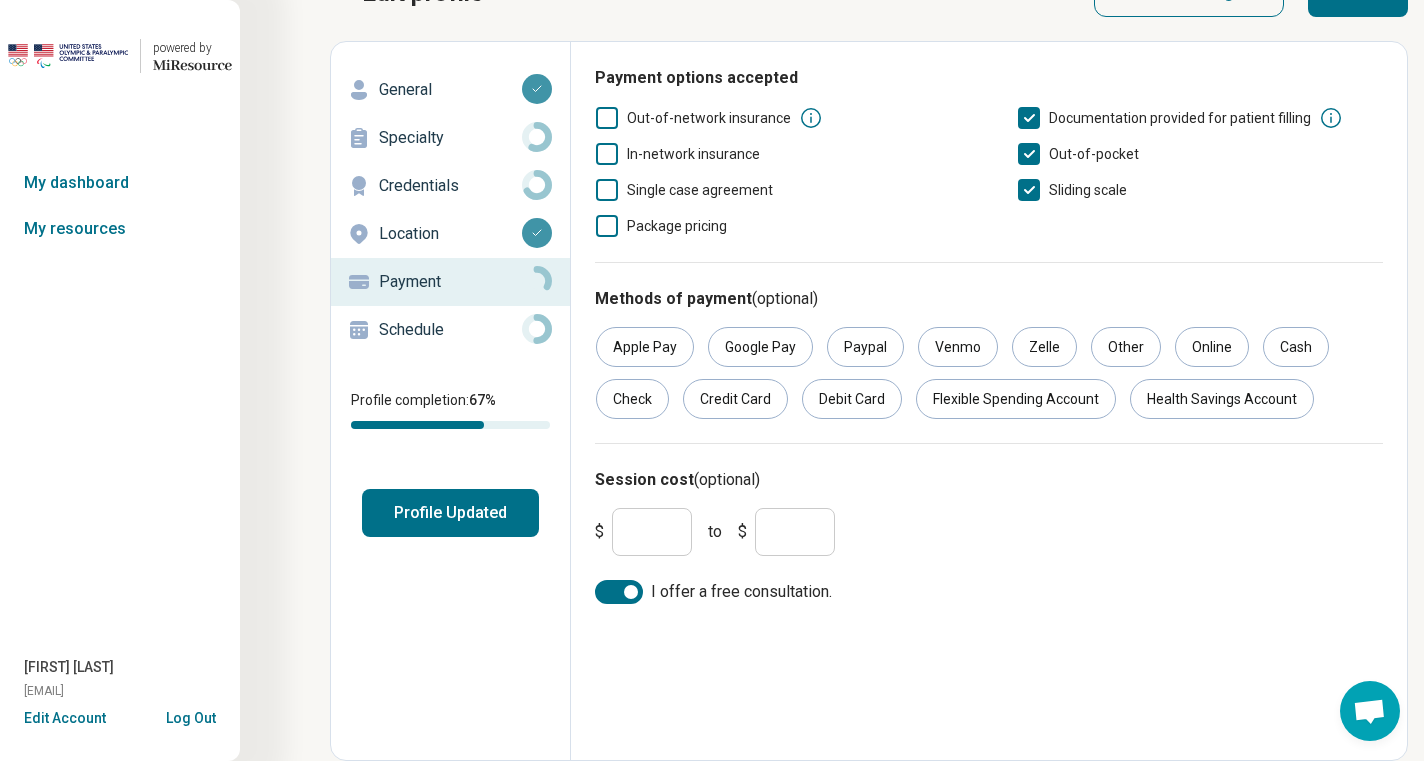 drag, startPoint x: 648, startPoint y: 532, endPoint x: 591, endPoint y: 532, distance: 57 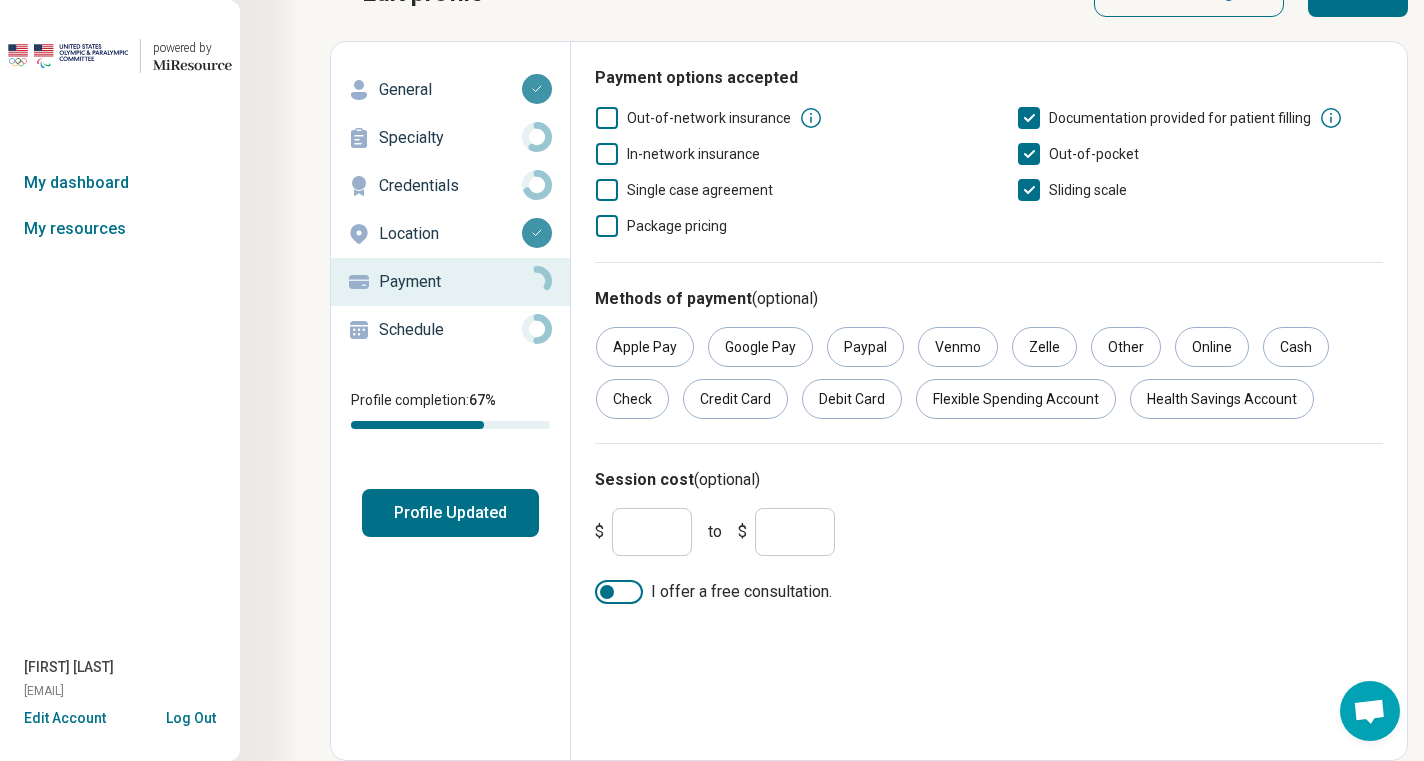 click on "Schedule" at bounding box center (450, 330) 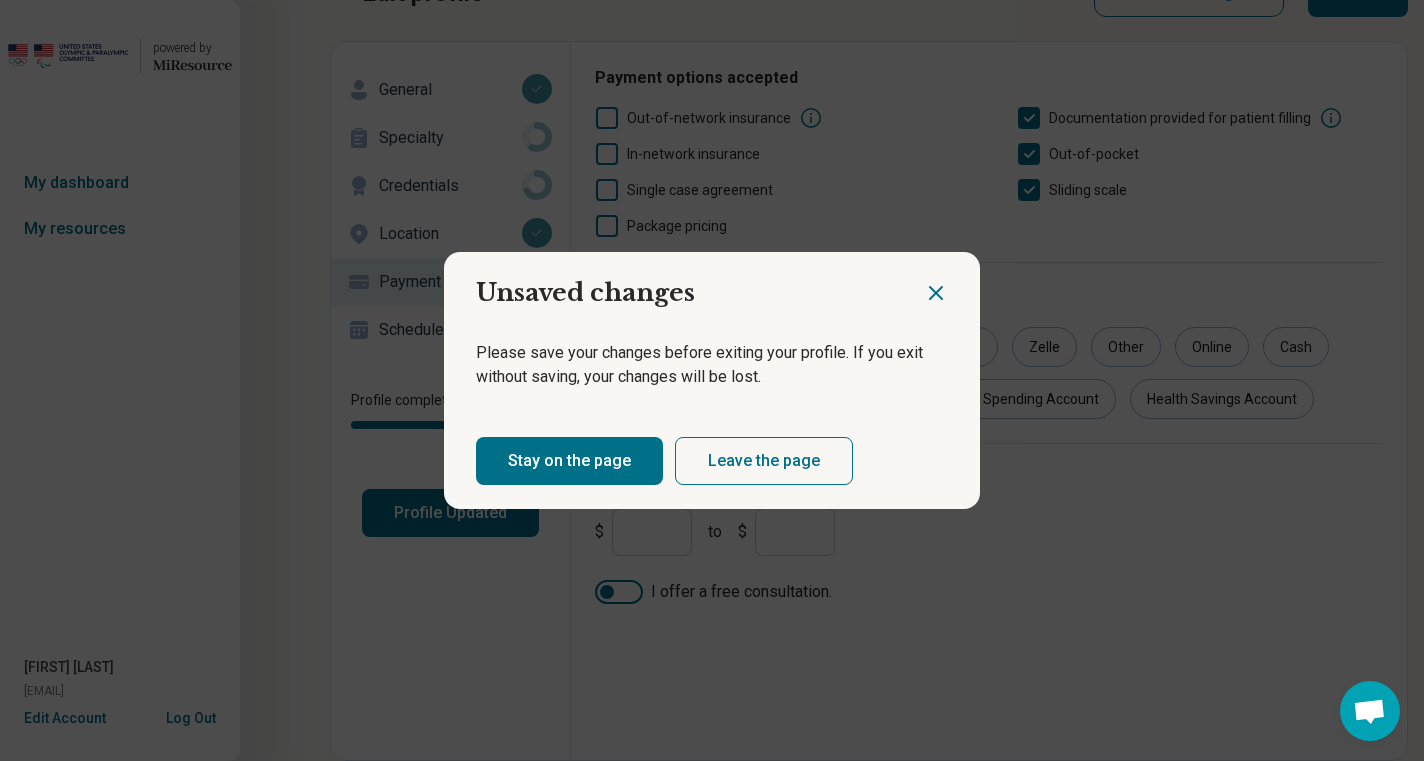 click 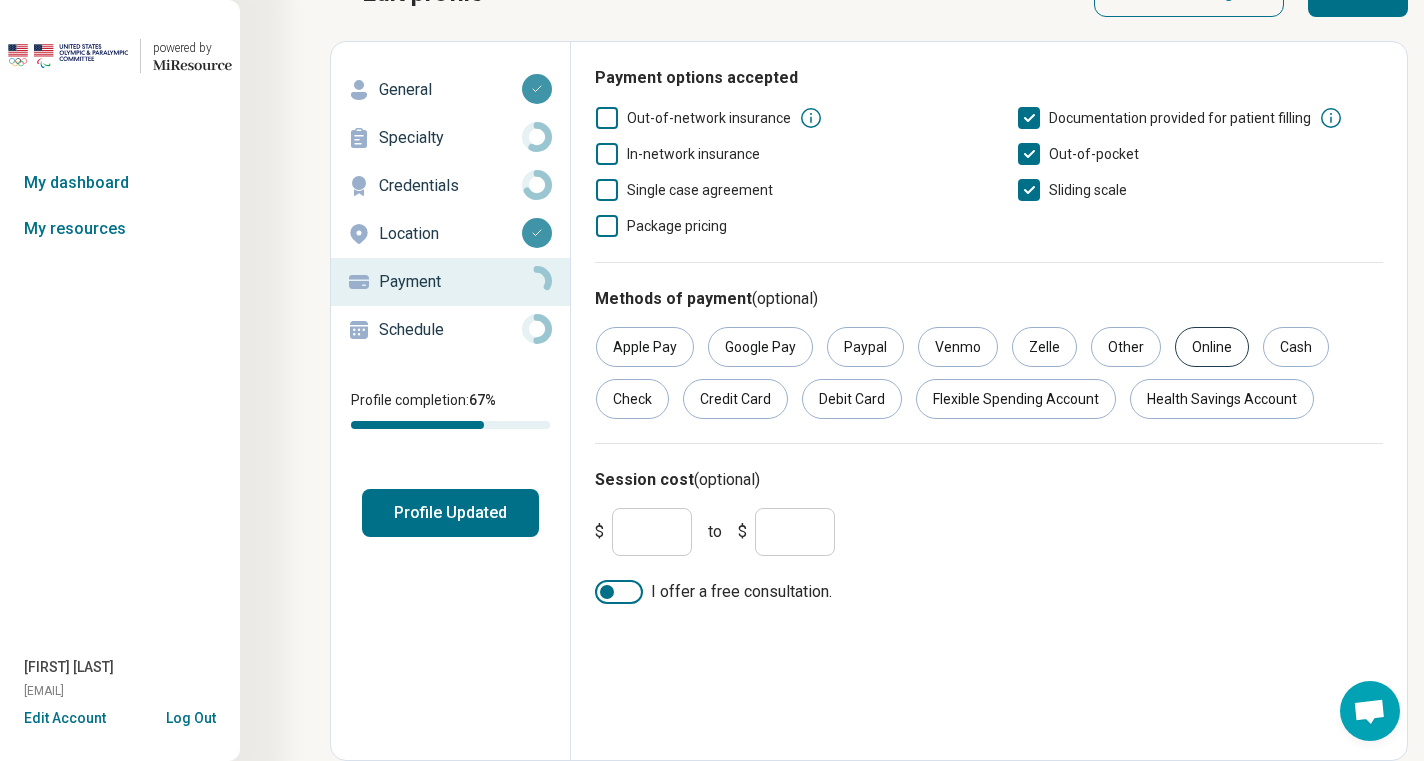 scroll, scrollTop: 0, scrollLeft: 0, axis: both 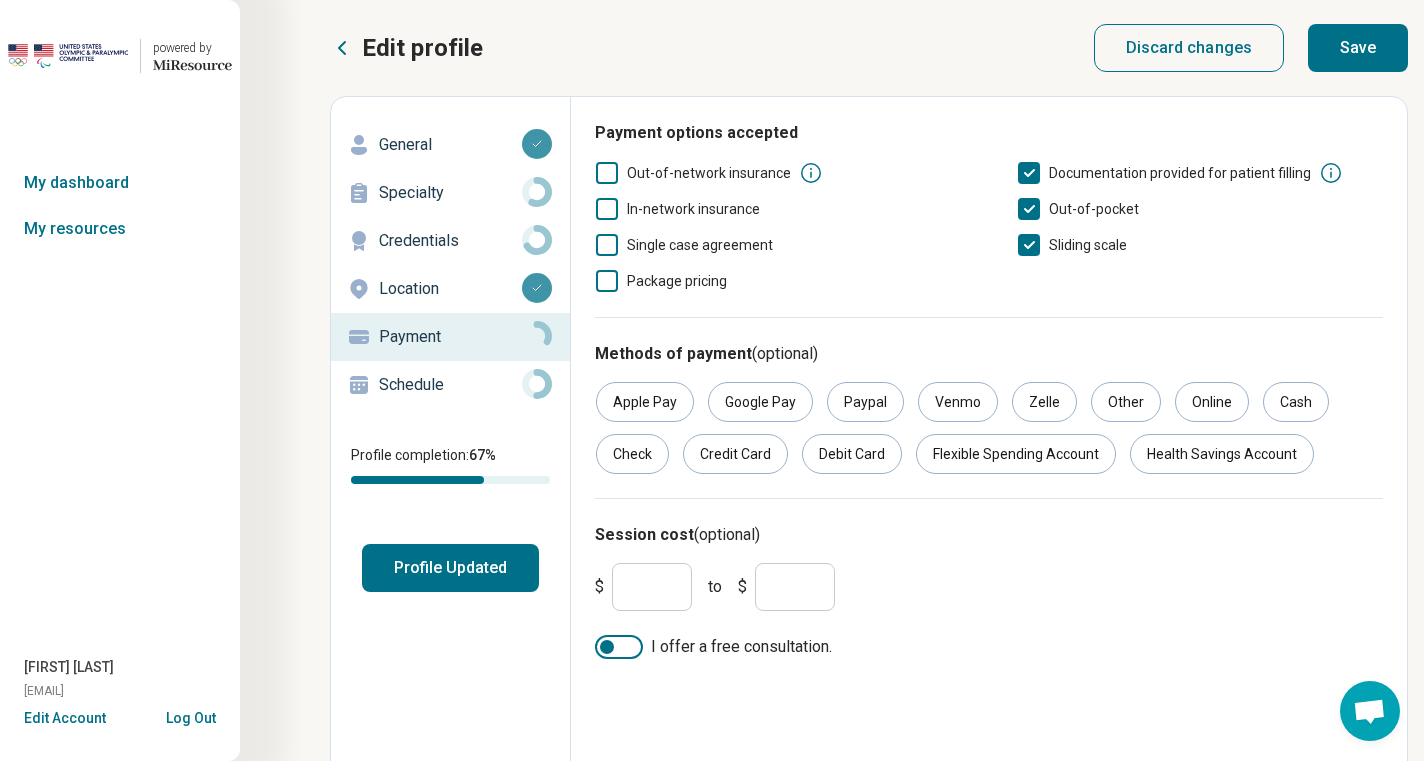 click on "Save" at bounding box center (1358, 48) 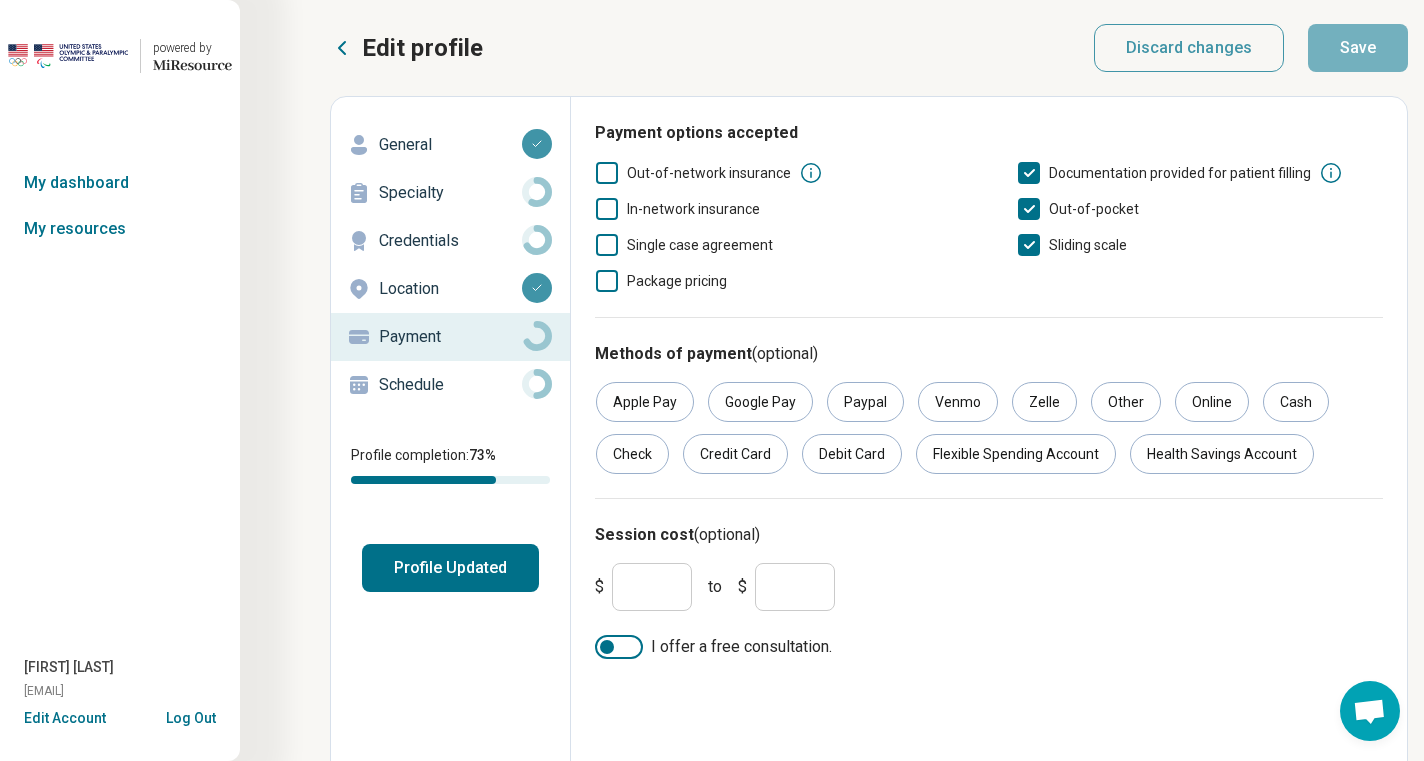 click on "Schedule" at bounding box center [450, 385] 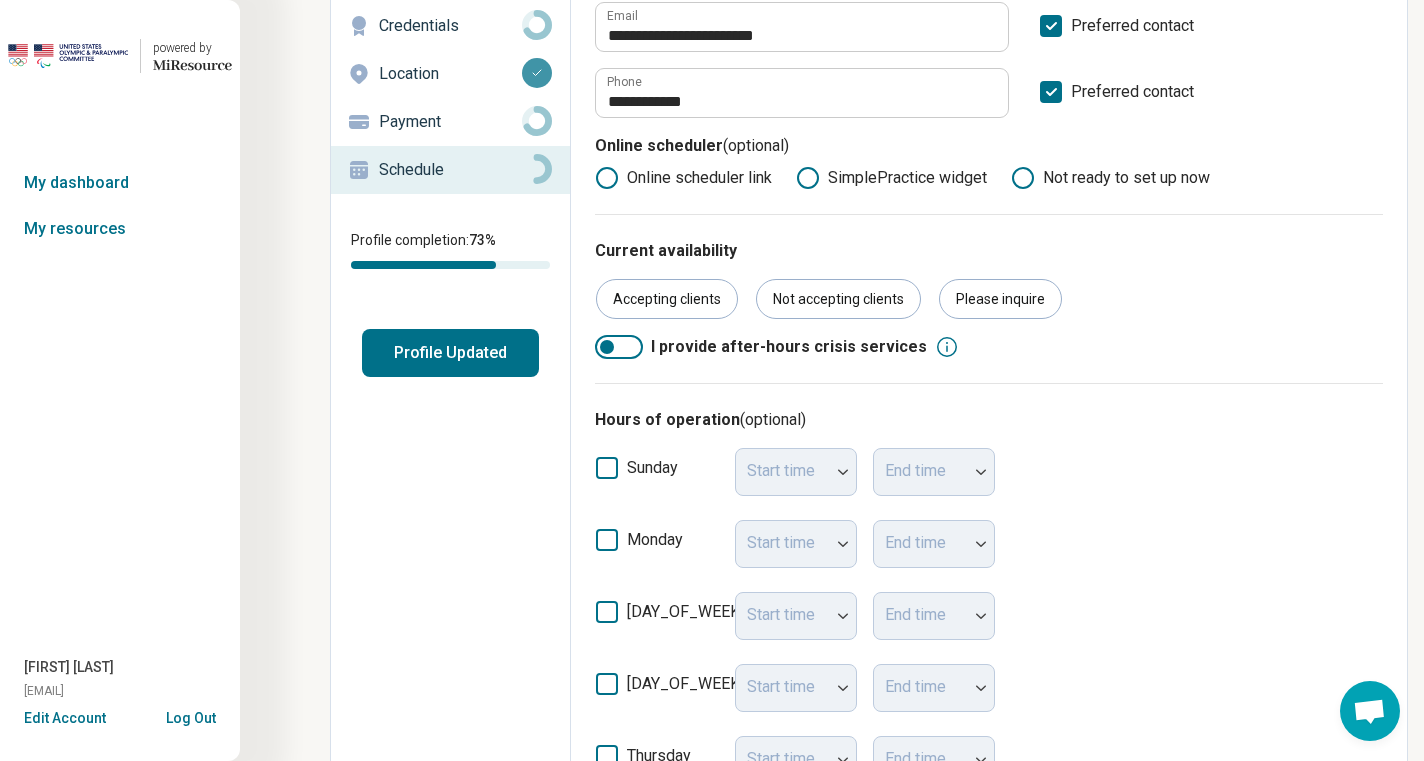 scroll, scrollTop: 0, scrollLeft: 0, axis: both 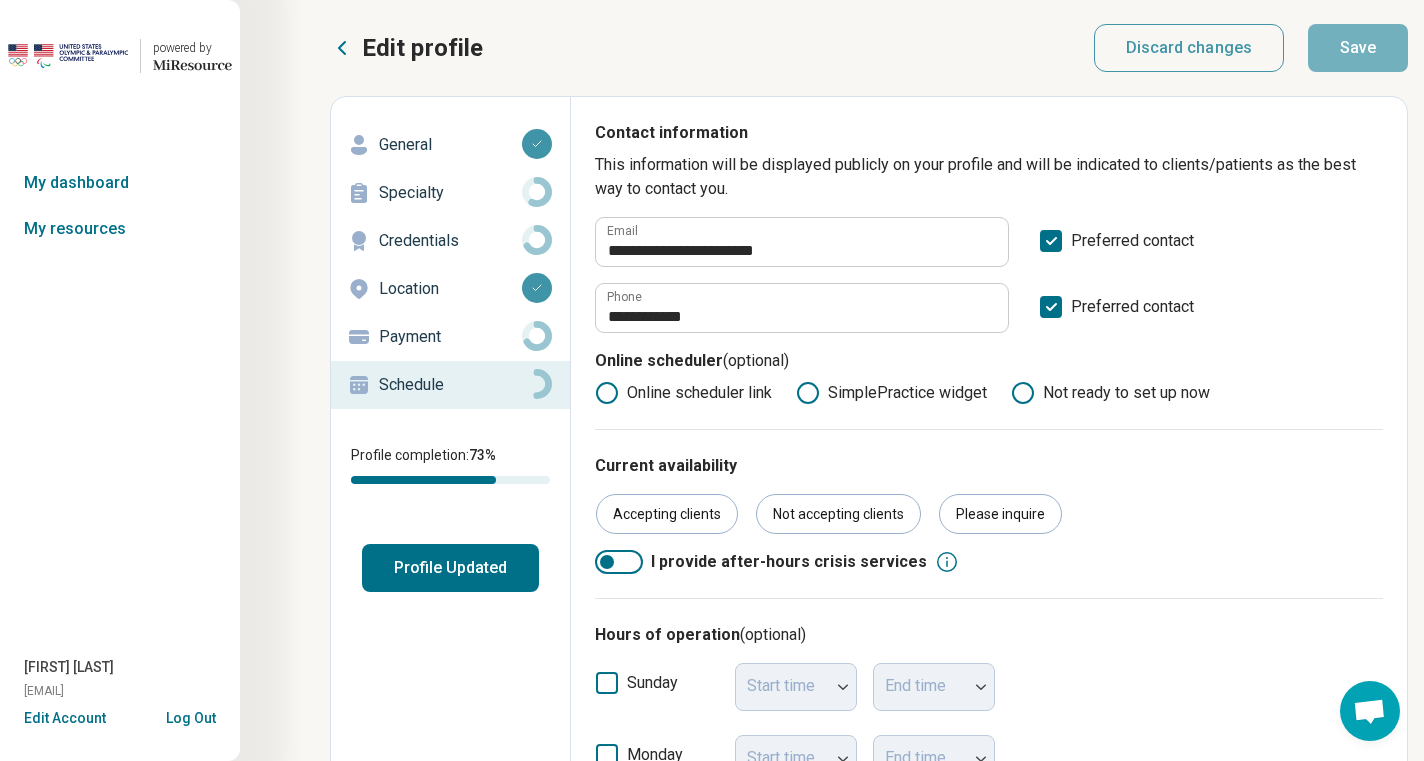 click on "Specialty" at bounding box center [450, 193] 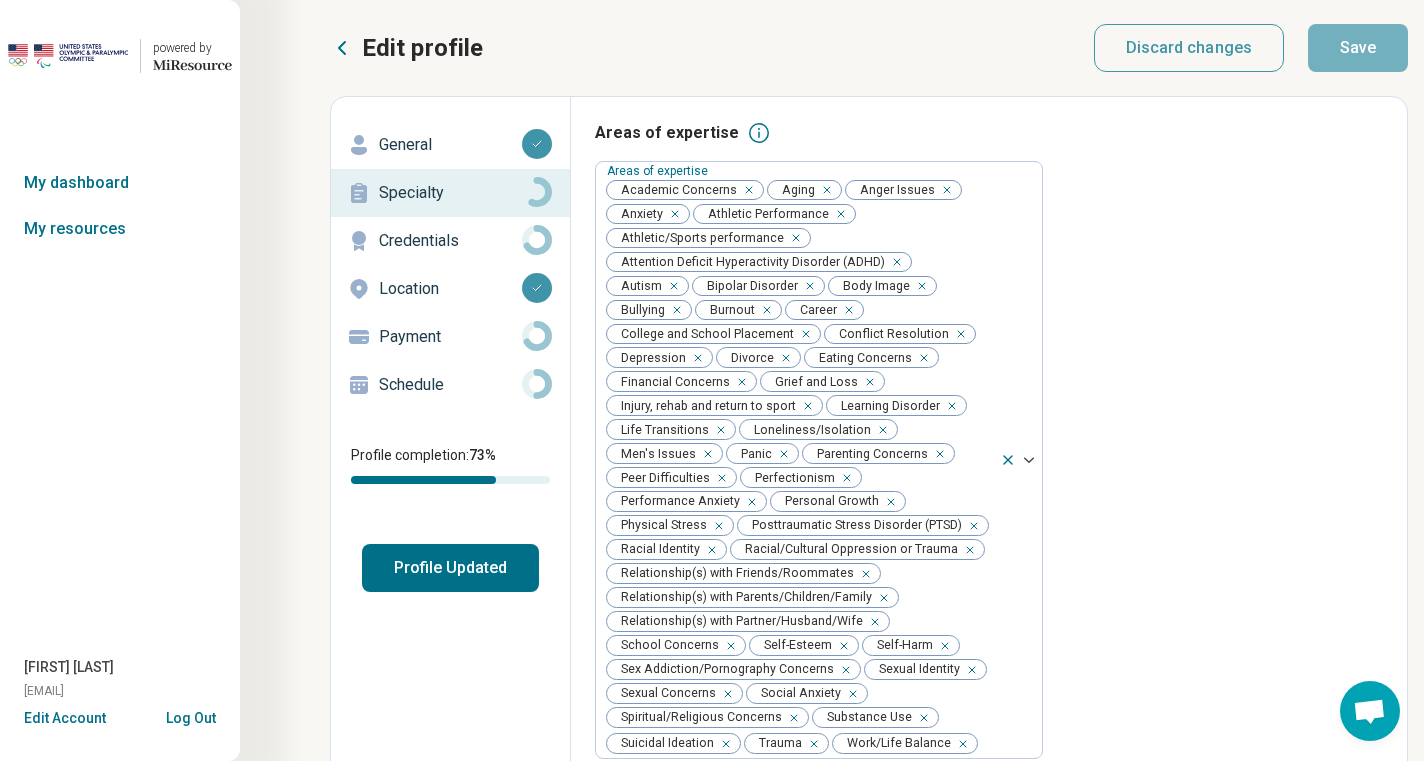 click 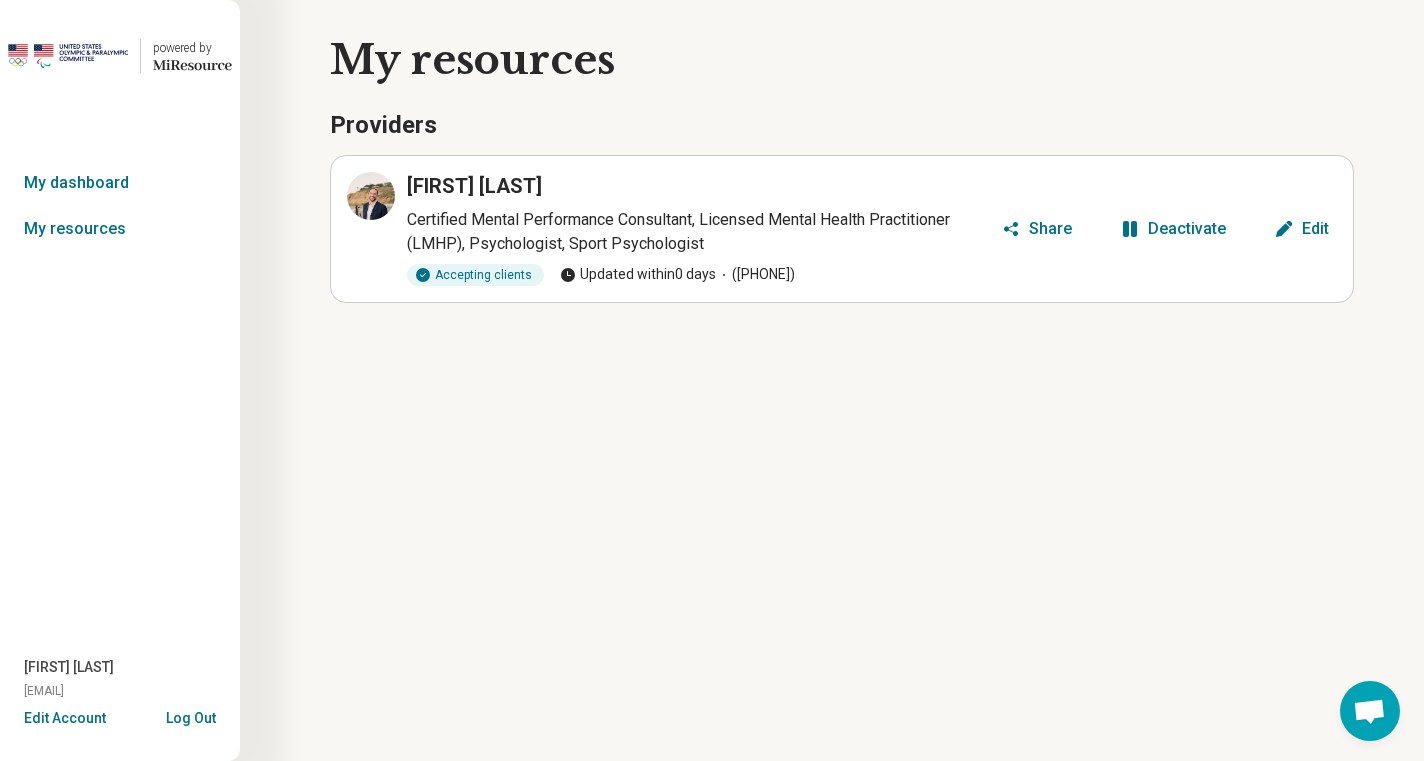 click on "Certified Mental Performance Consultant, Licensed Mental Health Practitioner (LMHP), Psychologist, Sport Psychologist" at bounding box center [700, 232] 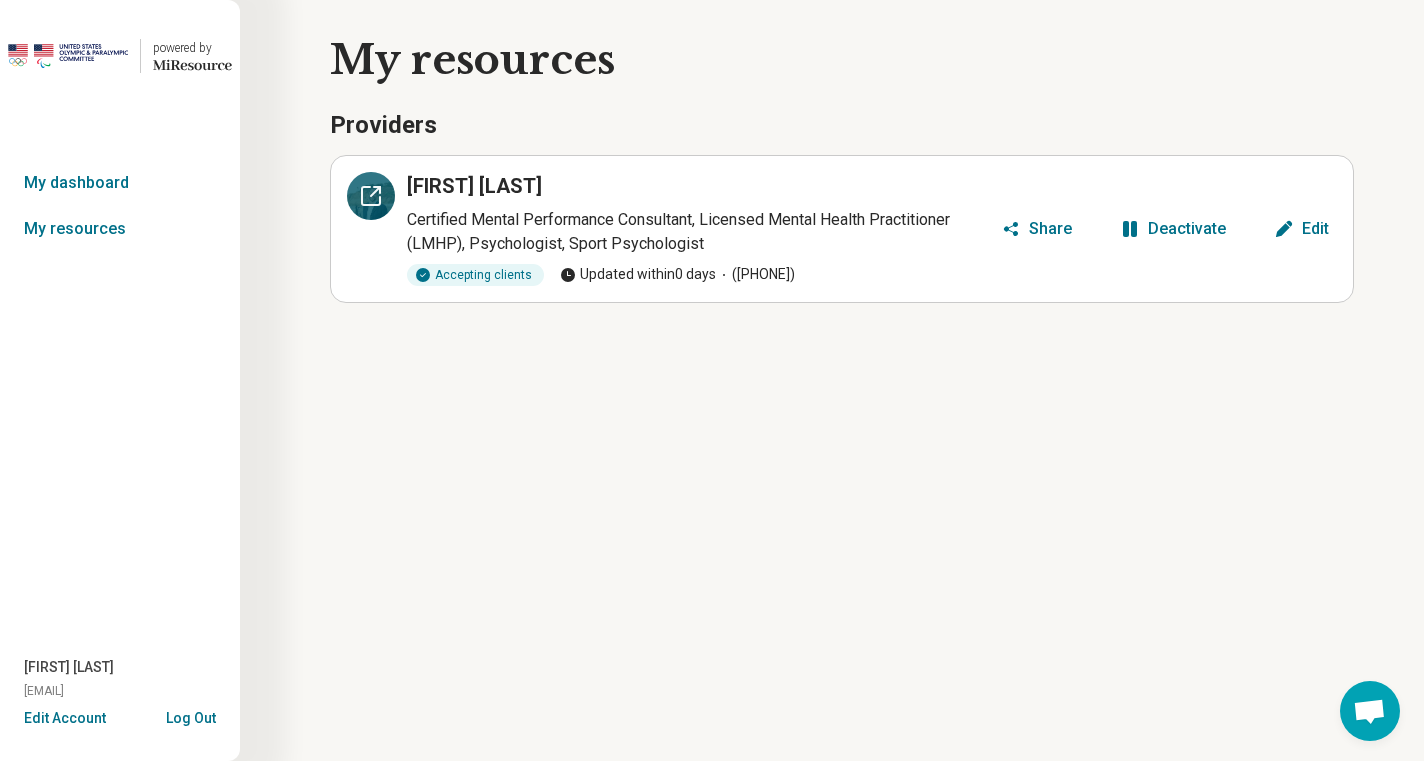 click 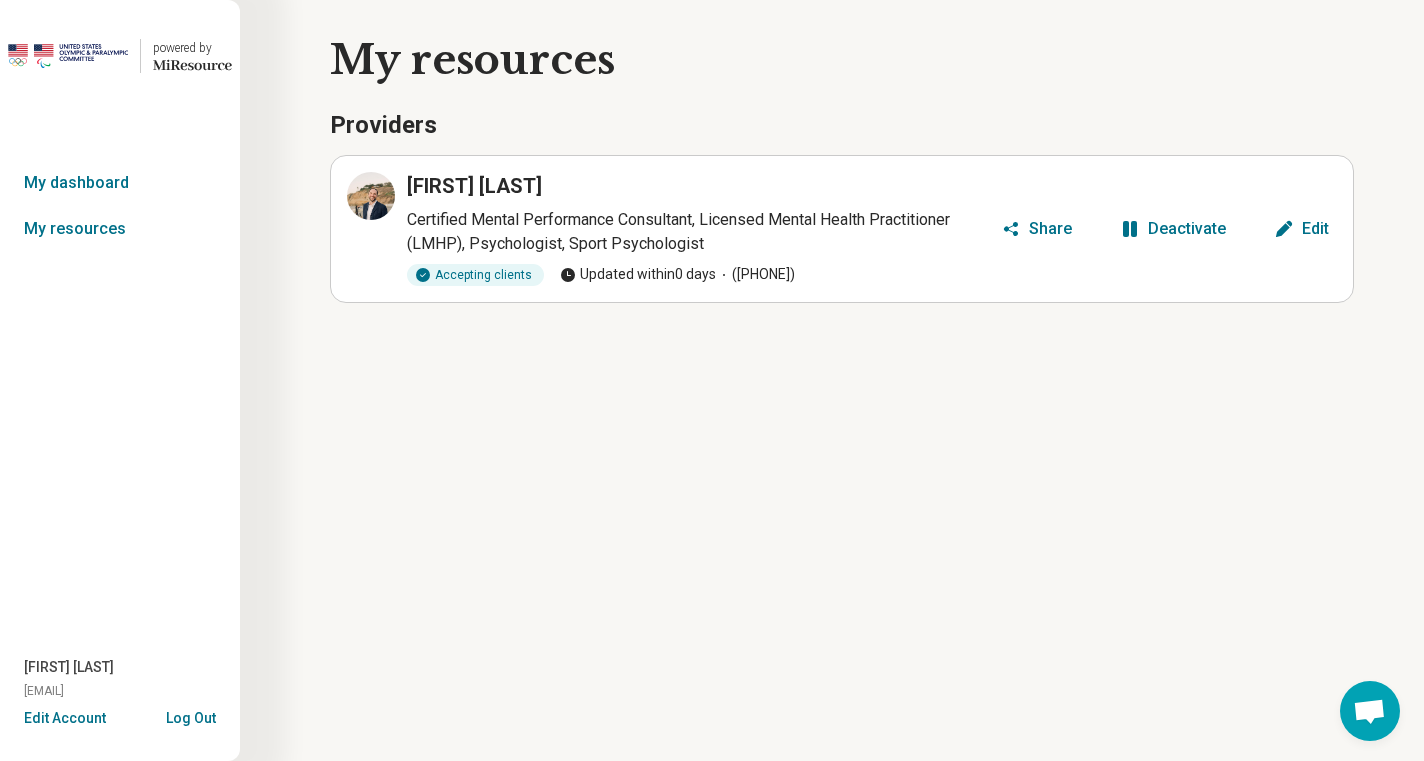 click on "Edit" at bounding box center (1315, 229) 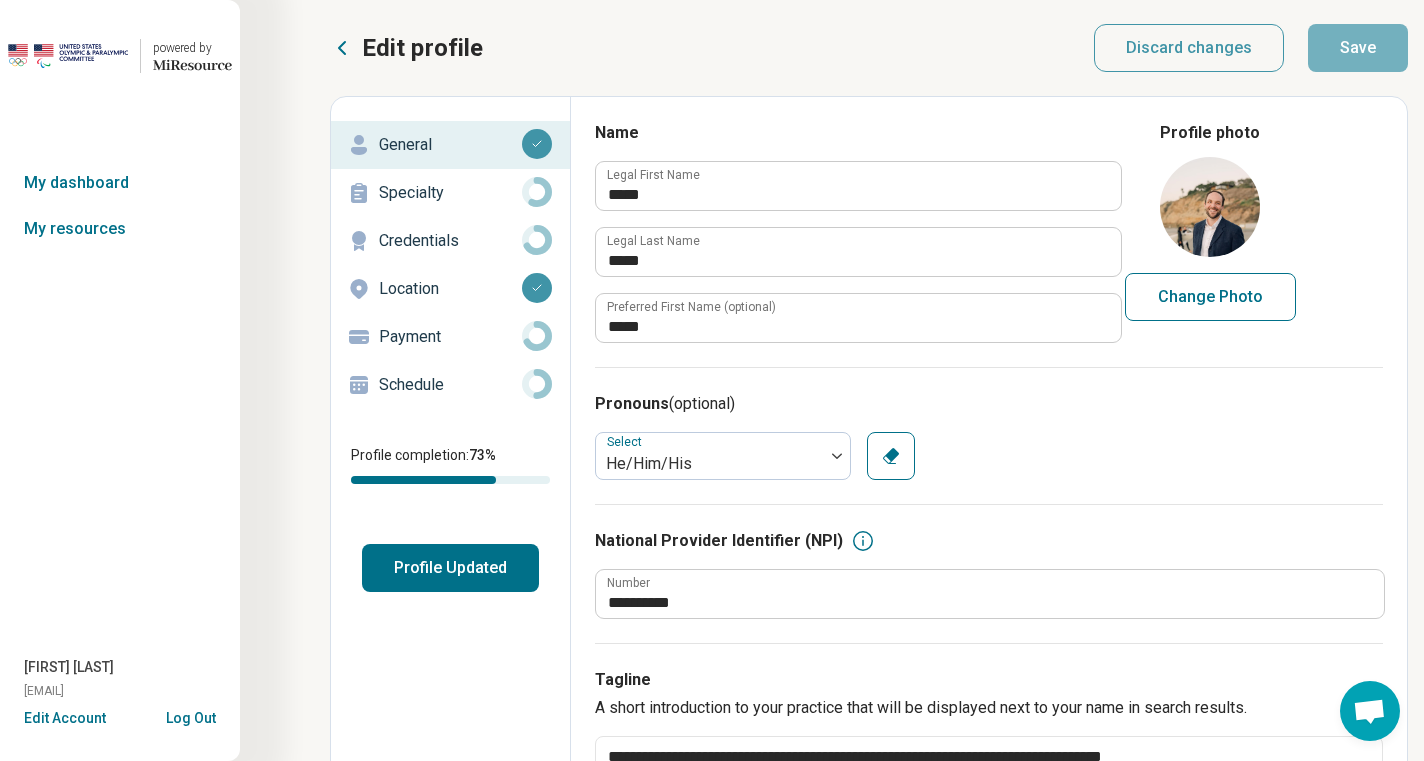 click 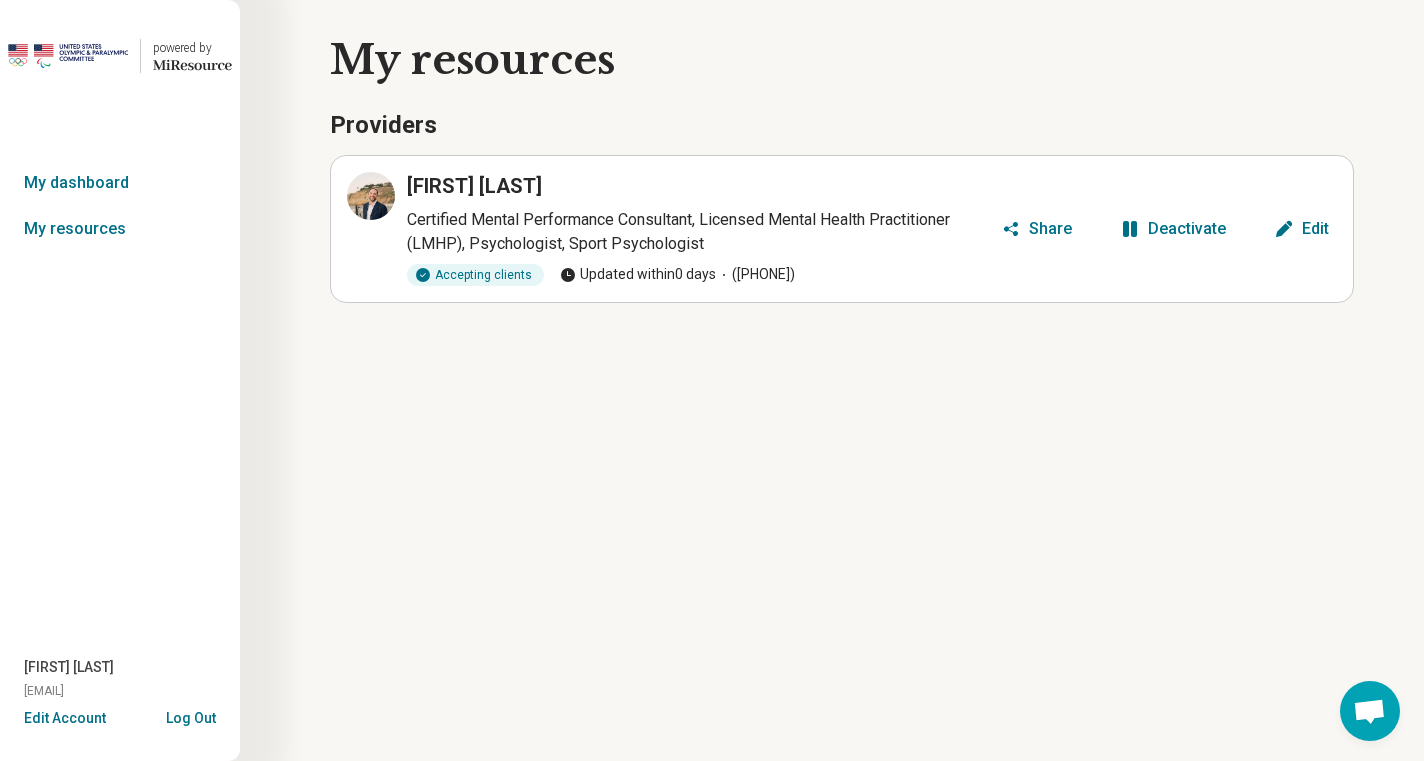 click on "Edit" at bounding box center (1301, 229) 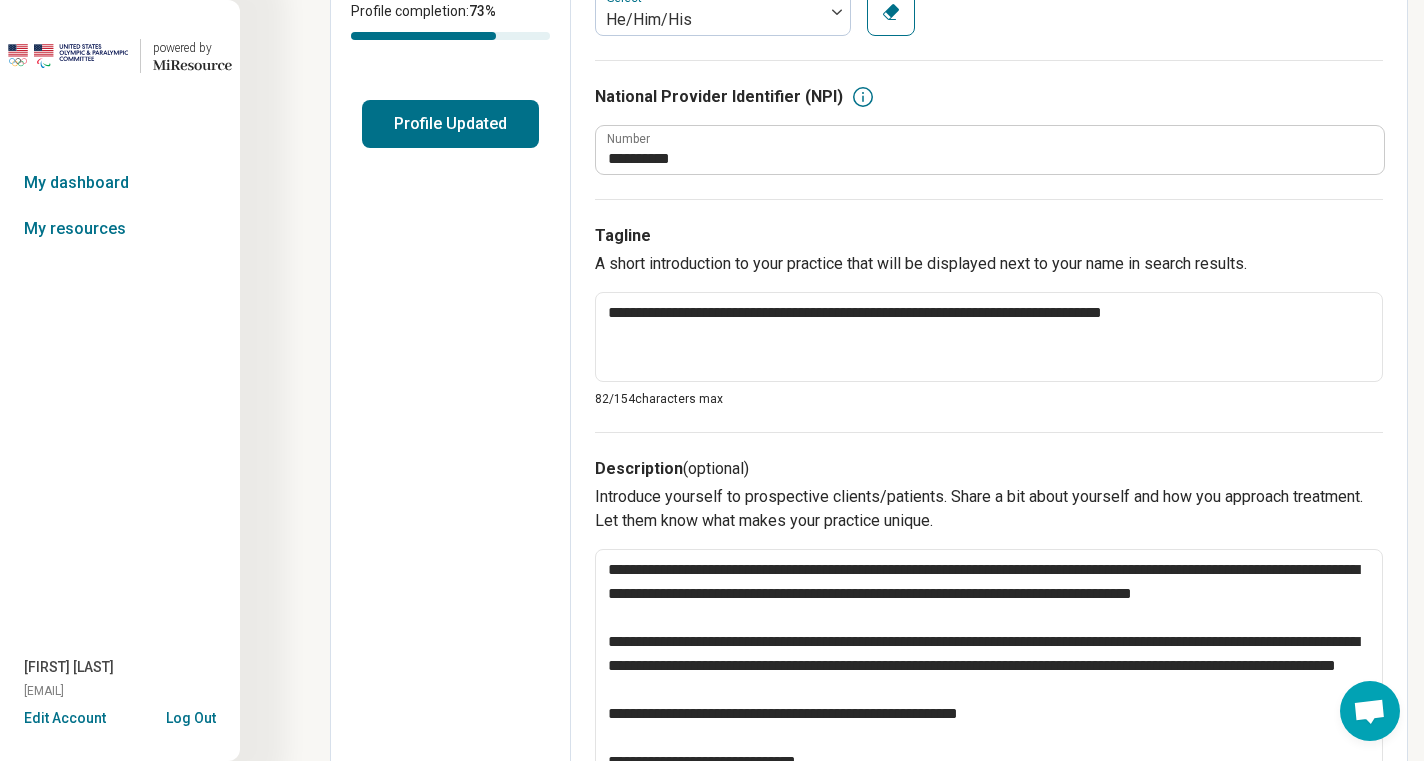scroll, scrollTop: 446, scrollLeft: 0, axis: vertical 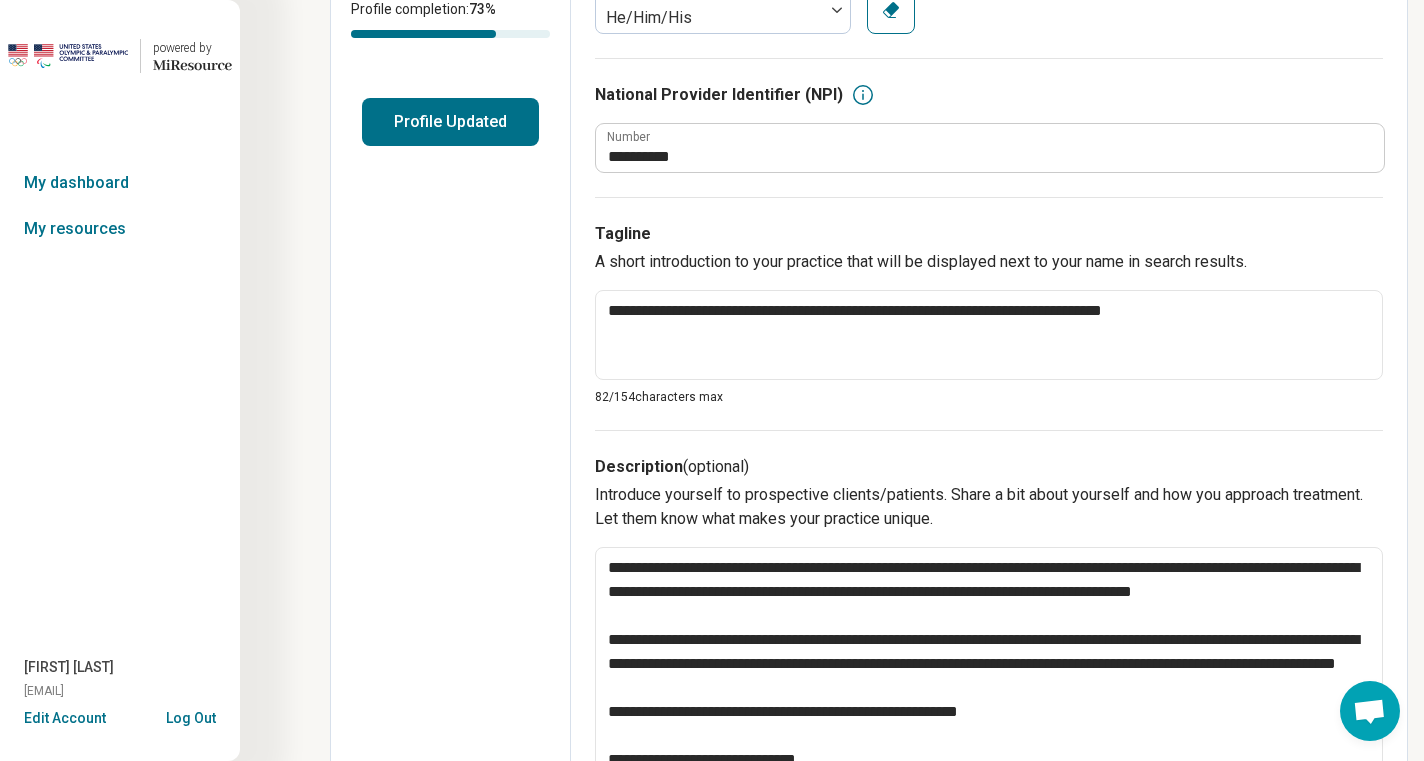 click on "National Provider Identifier (NPI)" at bounding box center (989, 95) 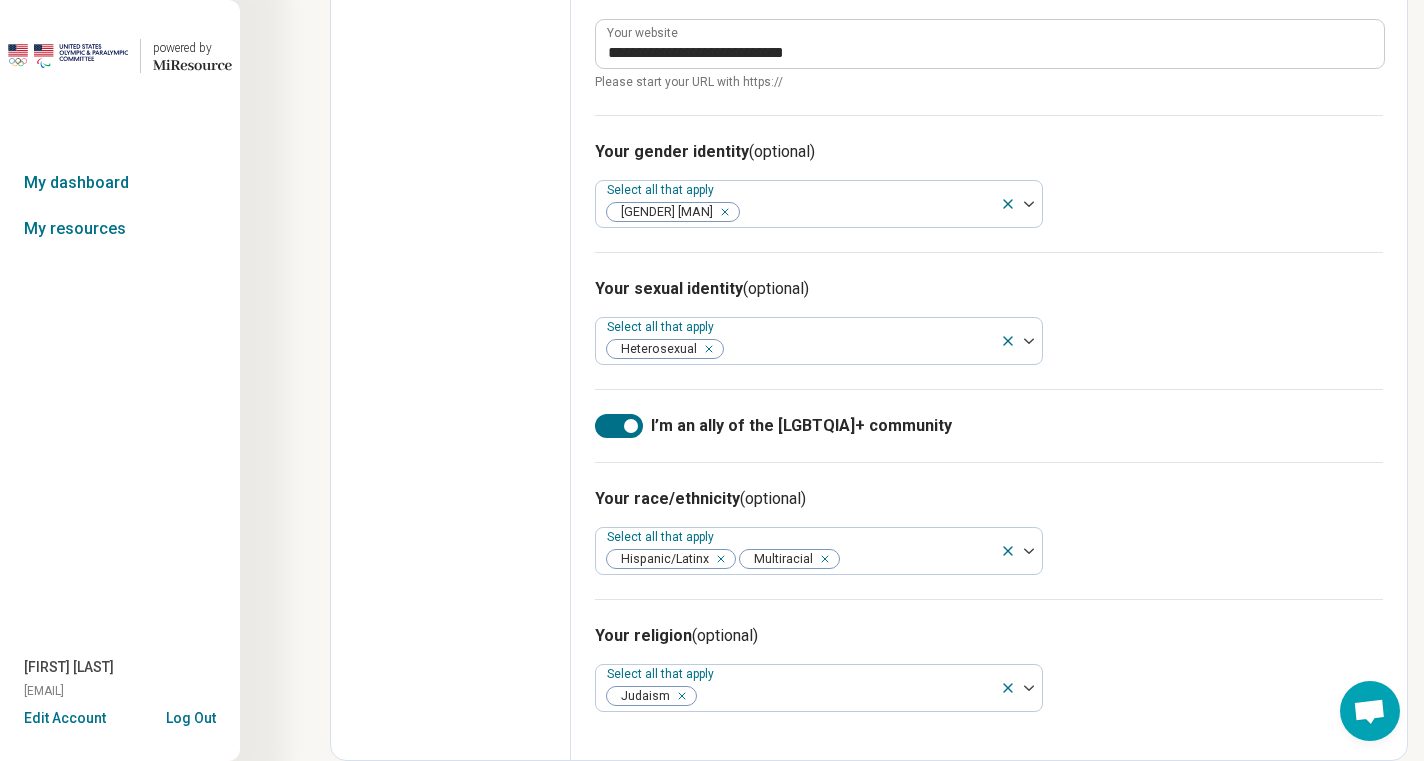 scroll, scrollTop: 0, scrollLeft: 0, axis: both 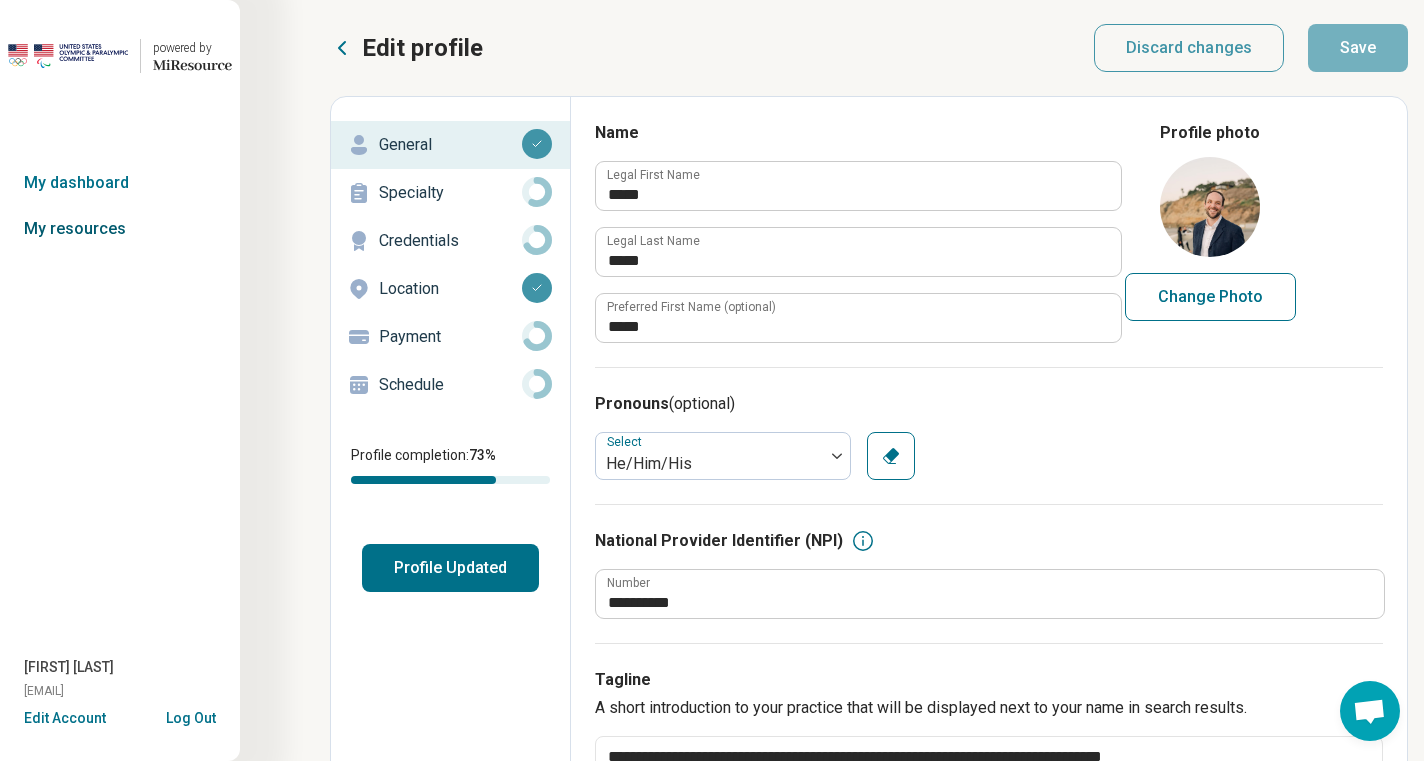 click on "My resources" at bounding box center (120, 229) 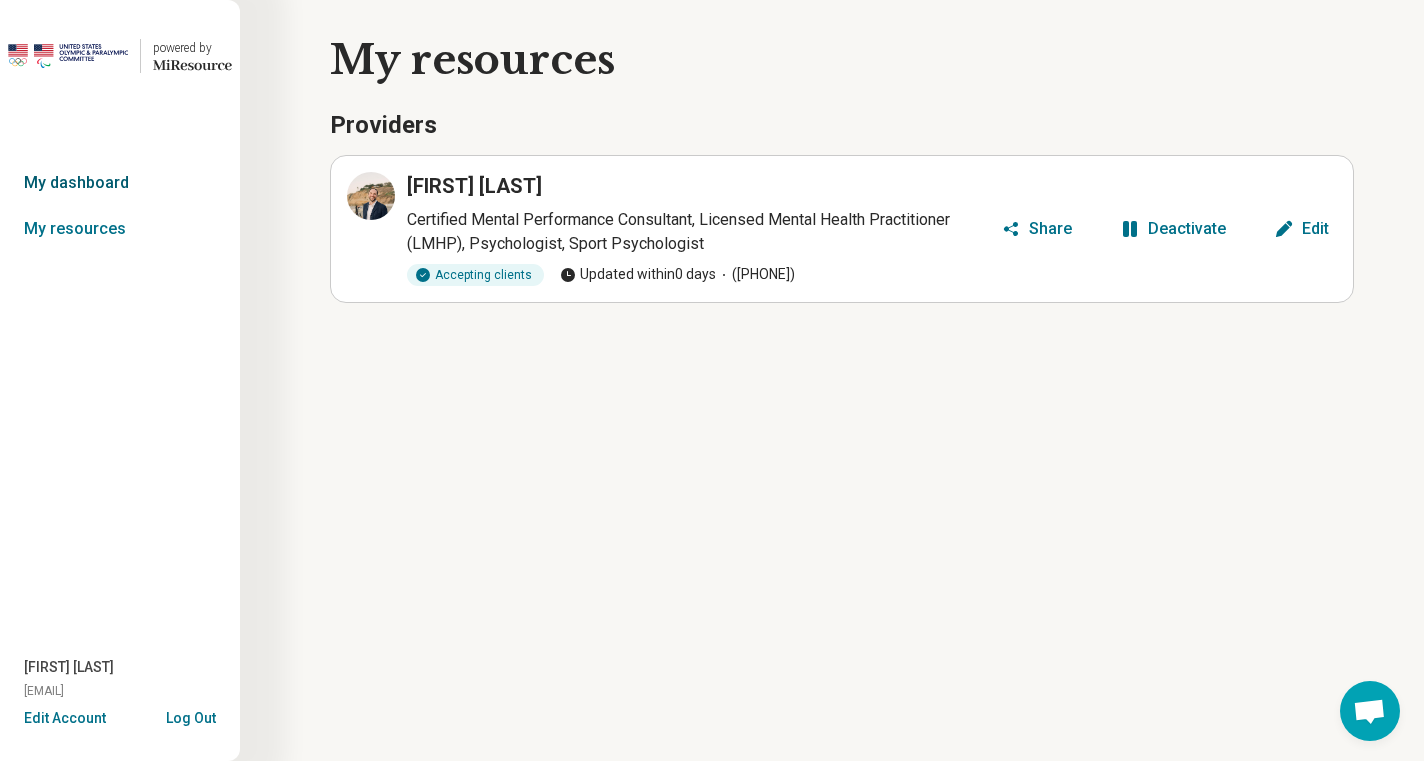 click on "My dashboard" at bounding box center [120, 183] 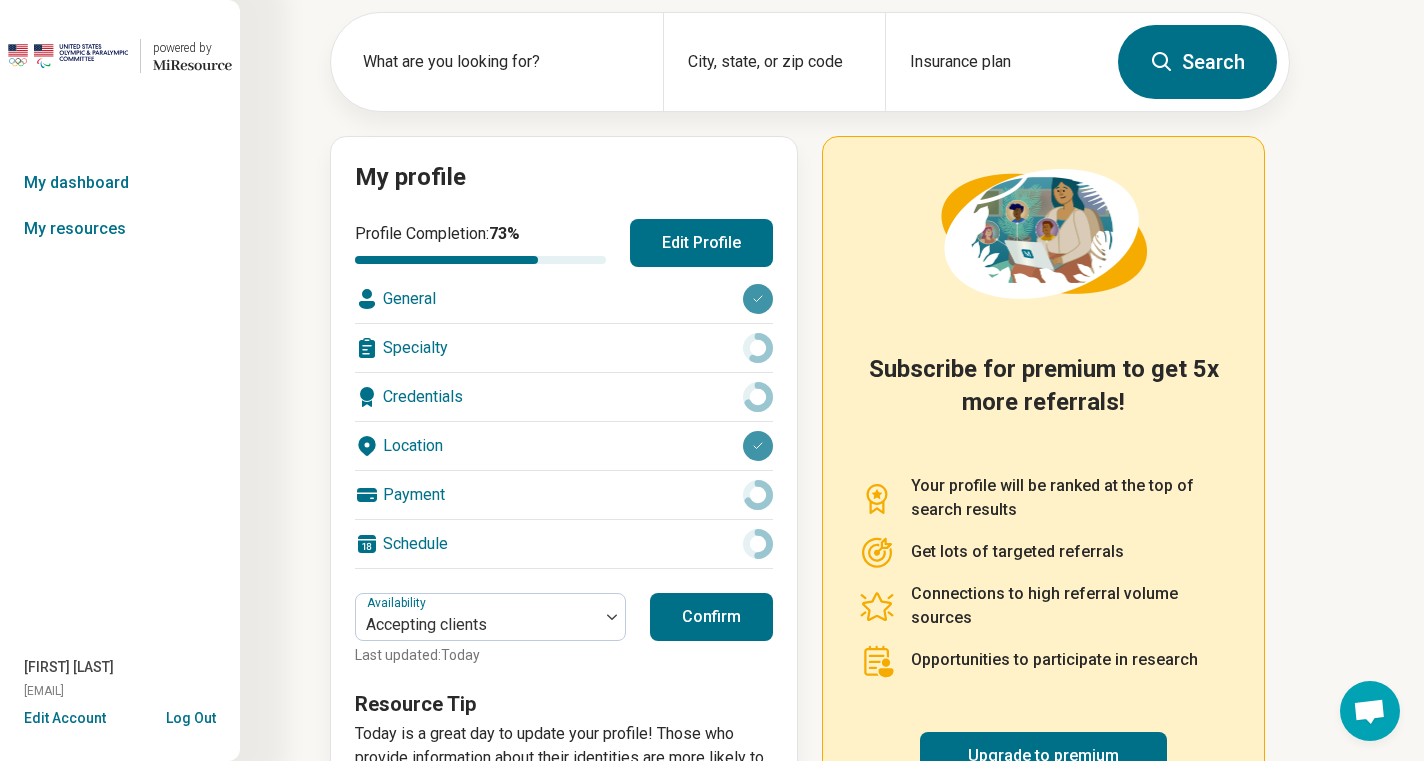 scroll, scrollTop: 206, scrollLeft: 0, axis: vertical 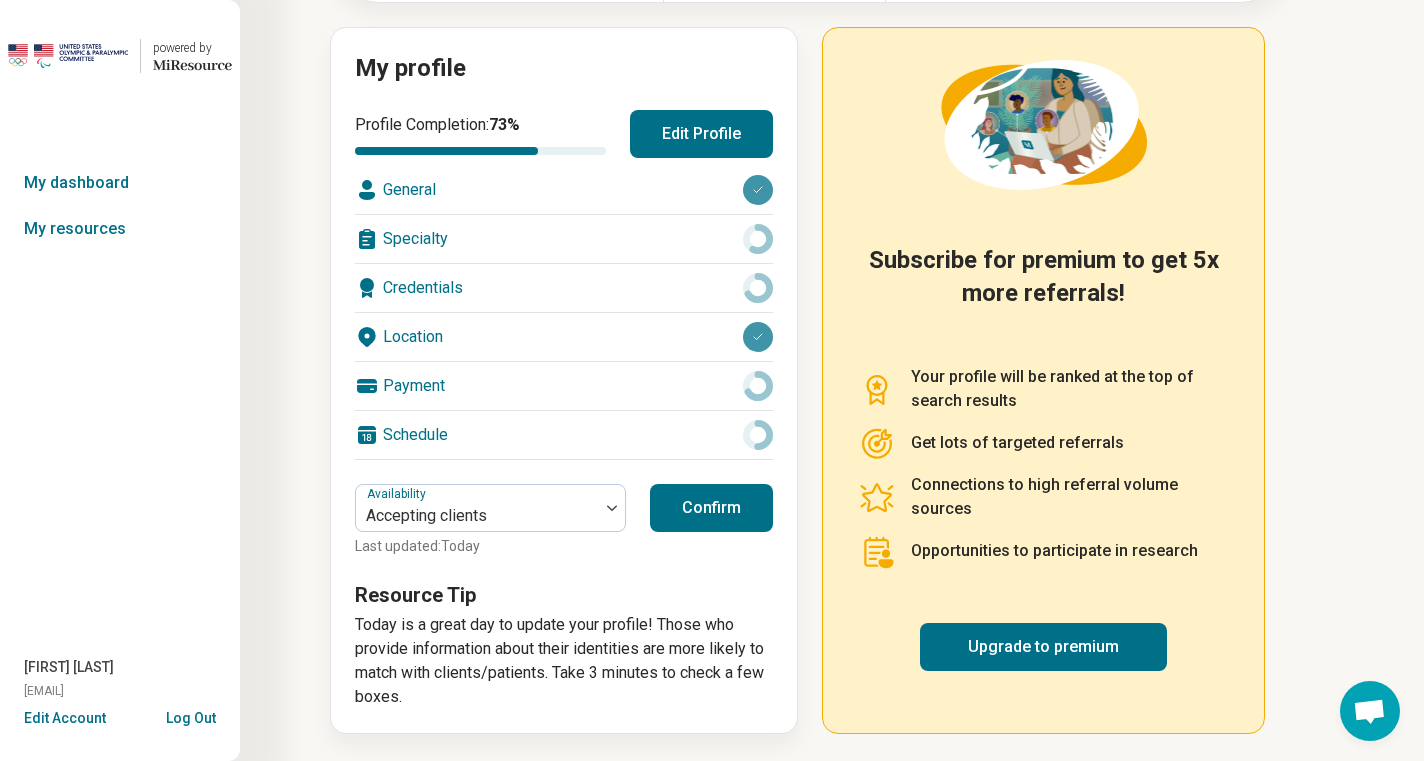 click on "Edit Account" at bounding box center [65, 718] 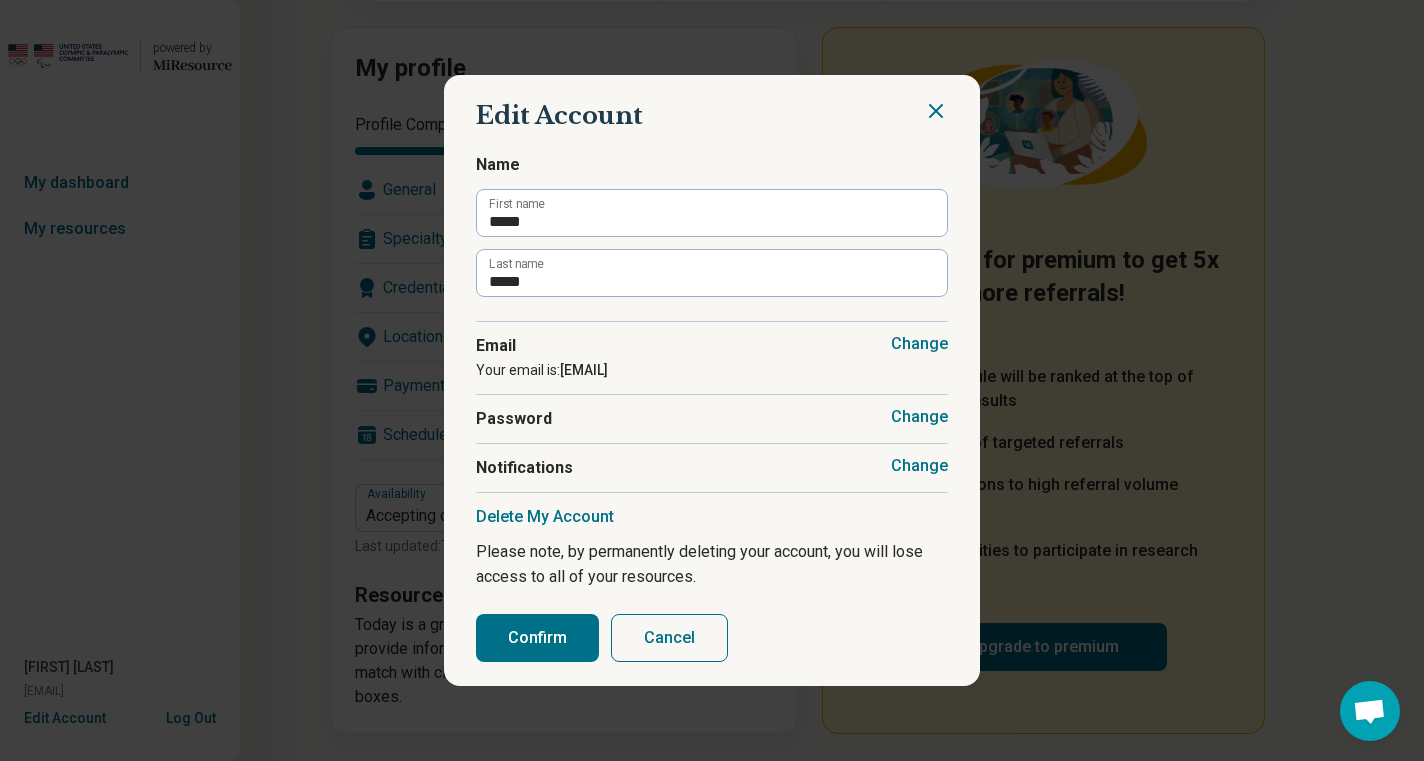 click on "Change" at bounding box center [919, 466] 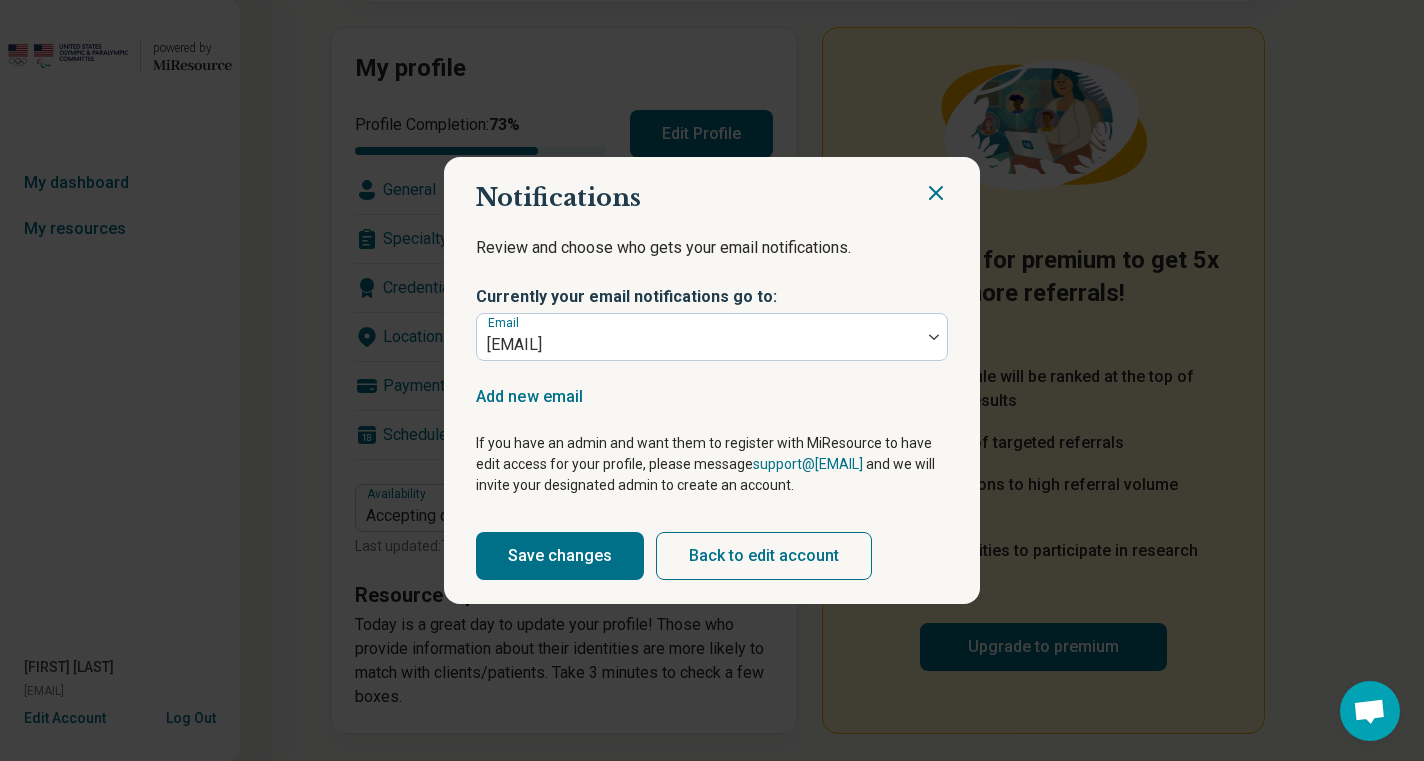 click on "Save changes" at bounding box center [560, 556] 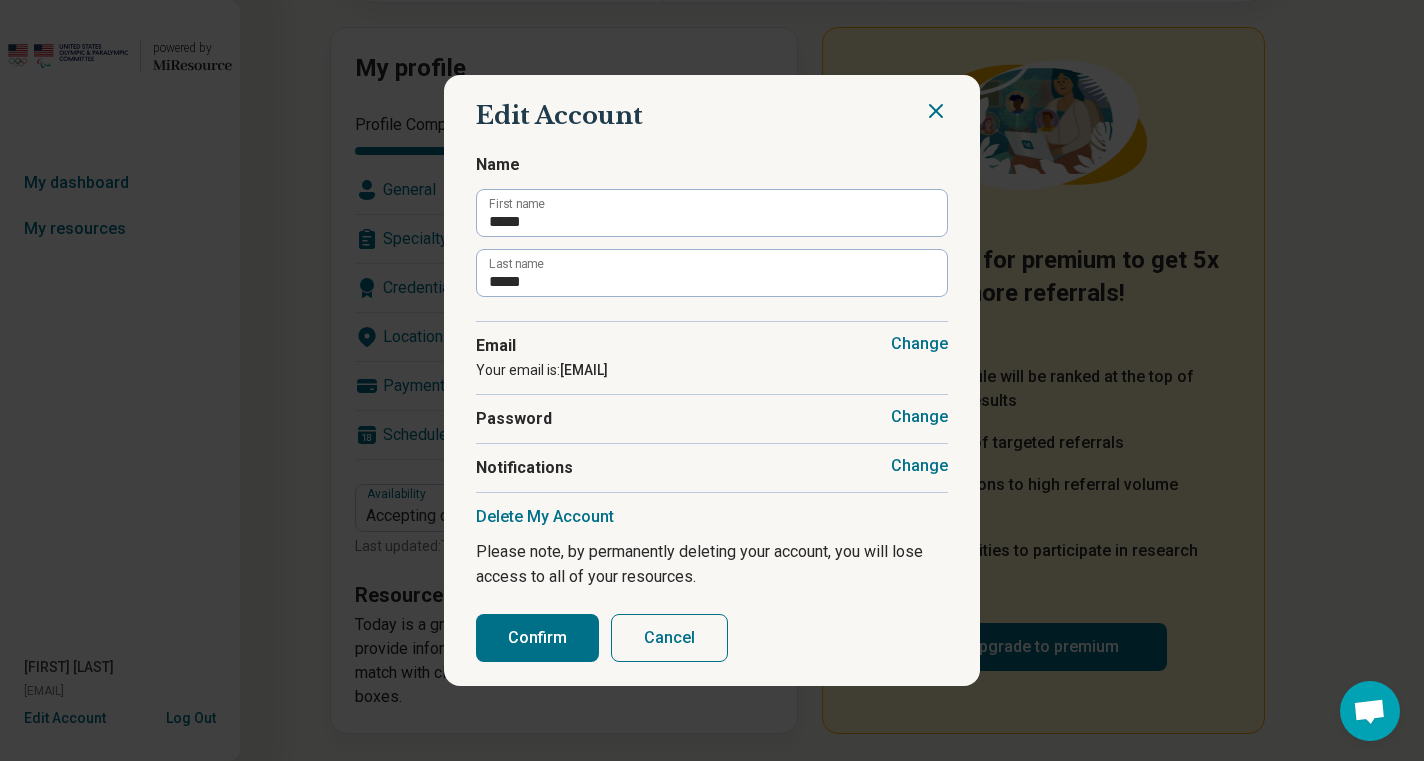 click 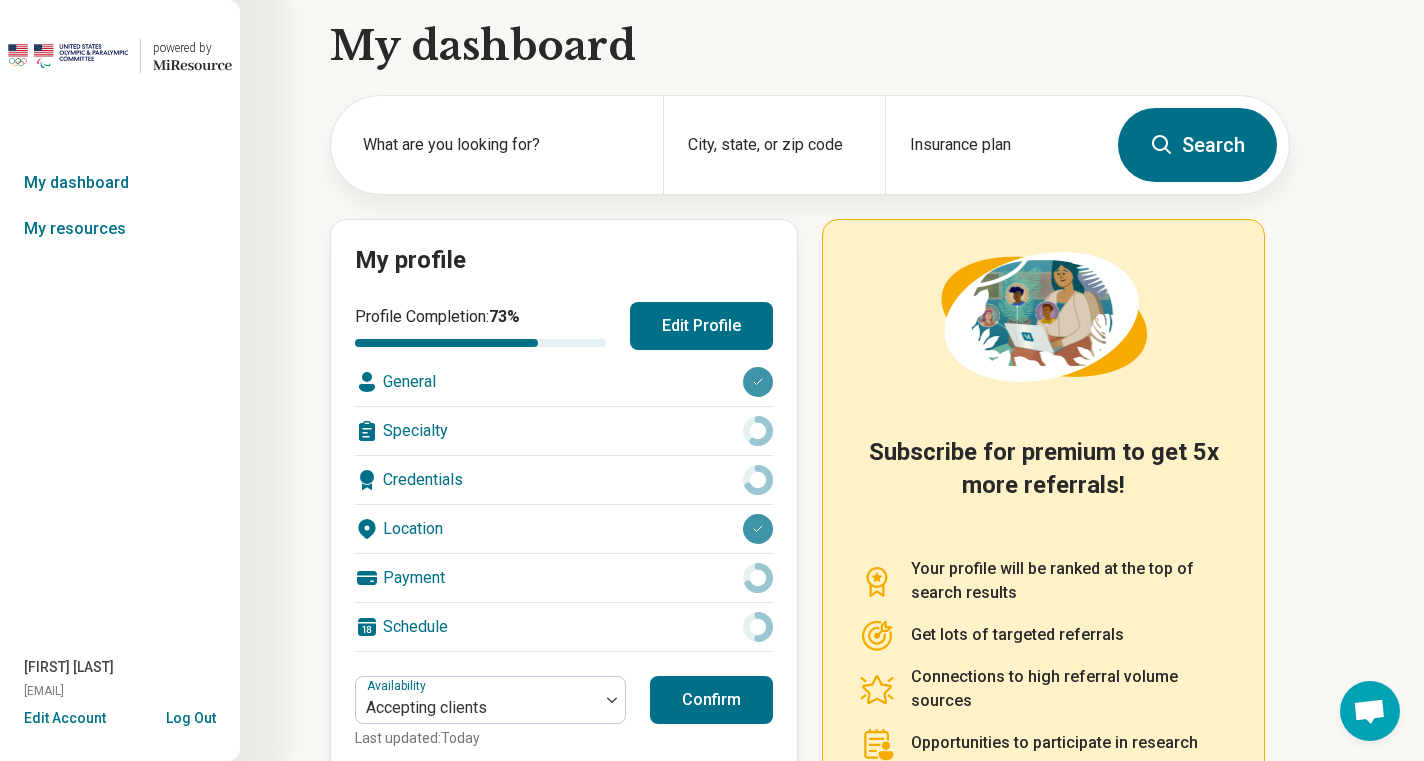 scroll, scrollTop: 0, scrollLeft: 0, axis: both 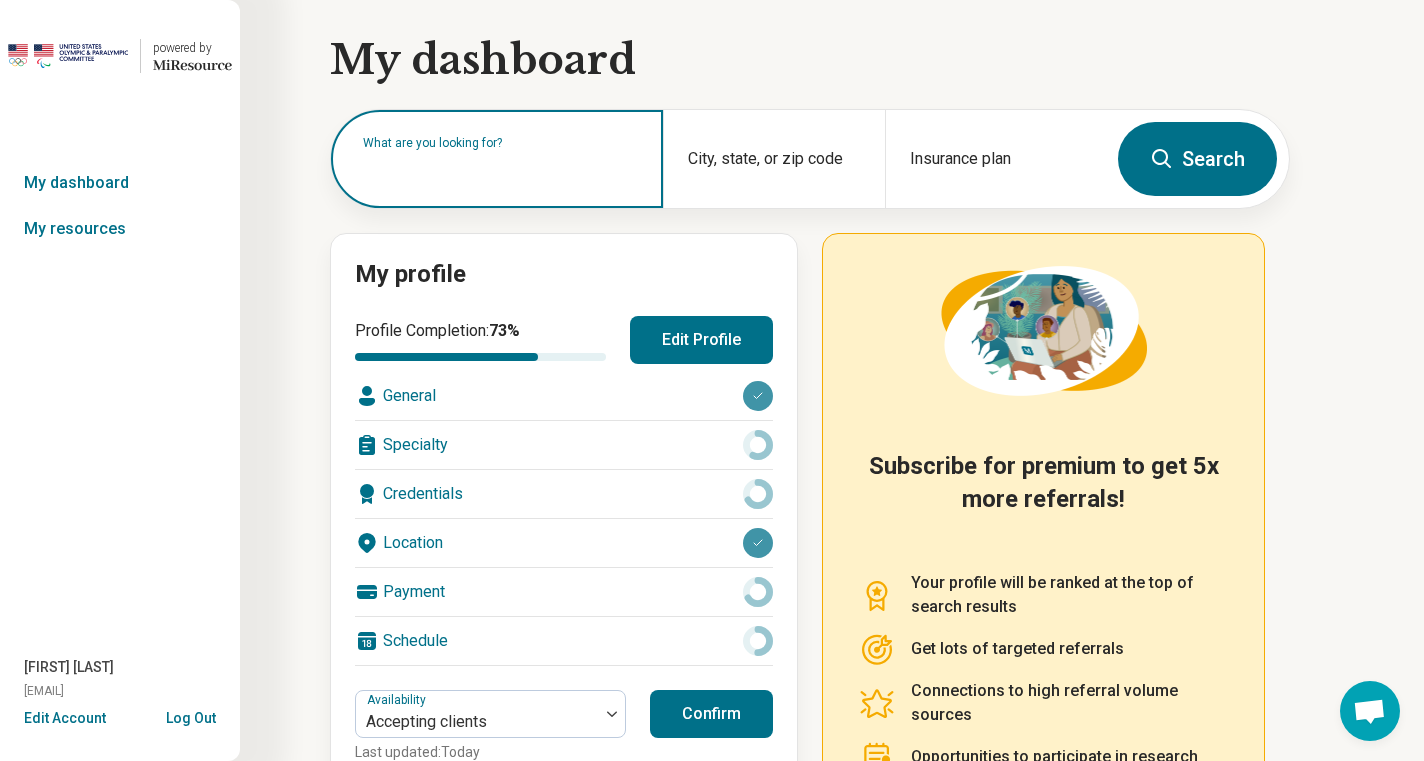 click at bounding box center [501, 169] 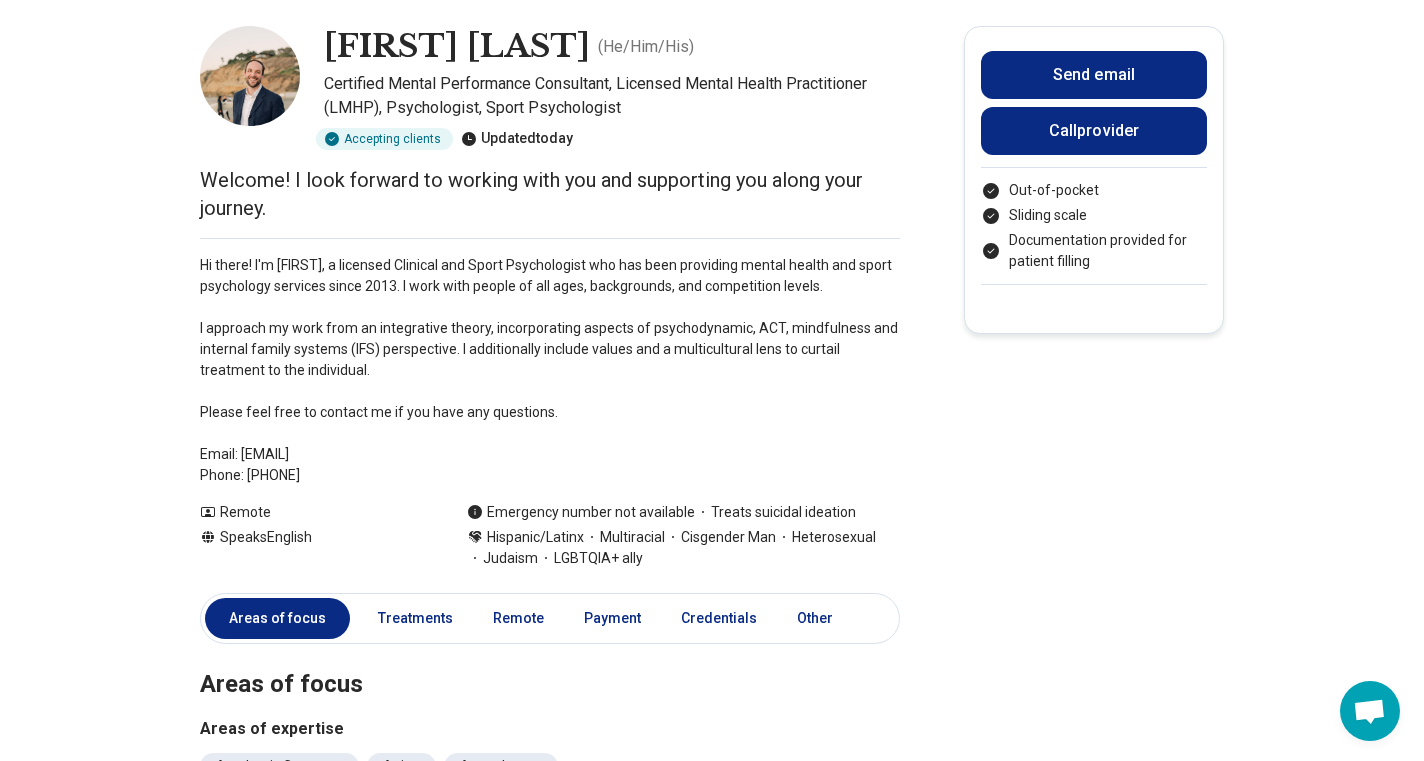 scroll, scrollTop: 0, scrollLeft: 0, axis: both 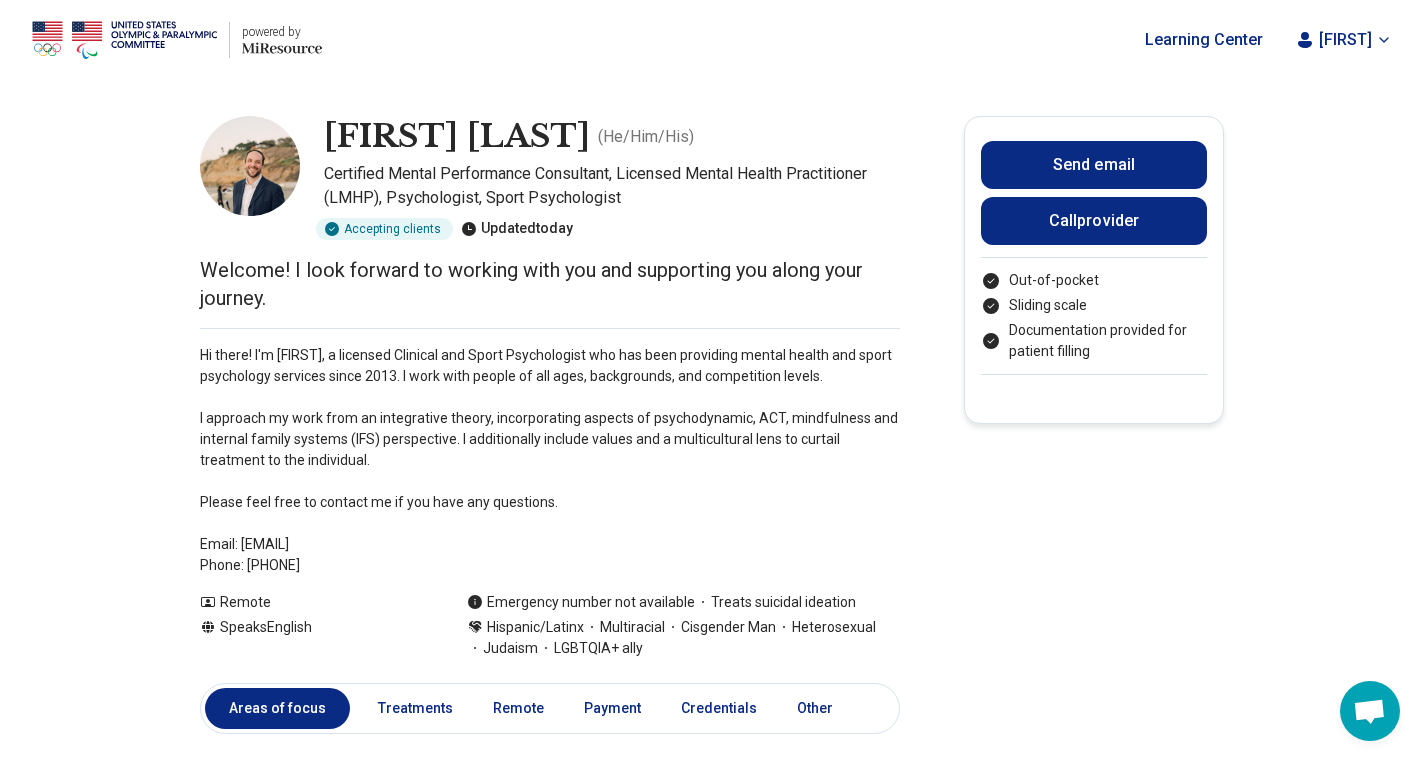 click 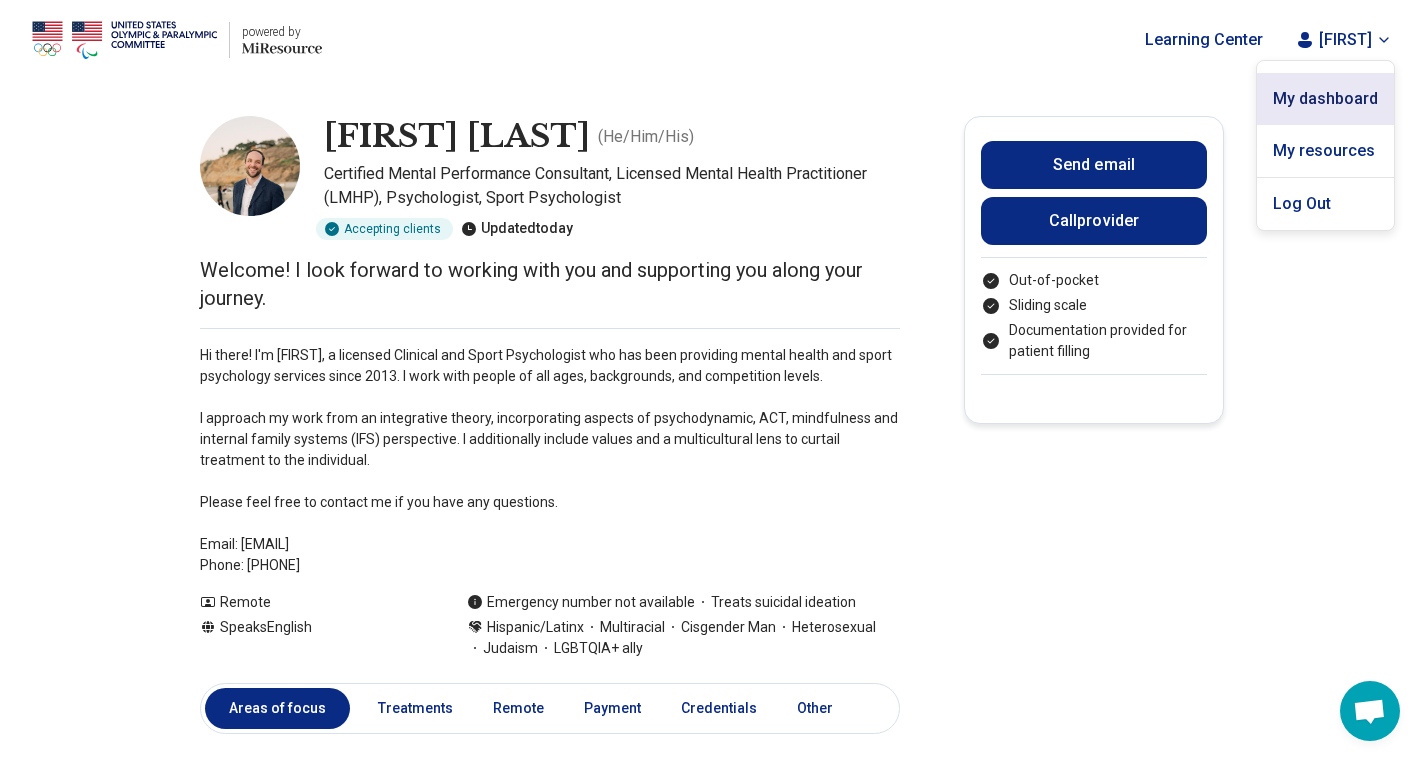click on "My dashboard" at bounding box center [1325, 99] 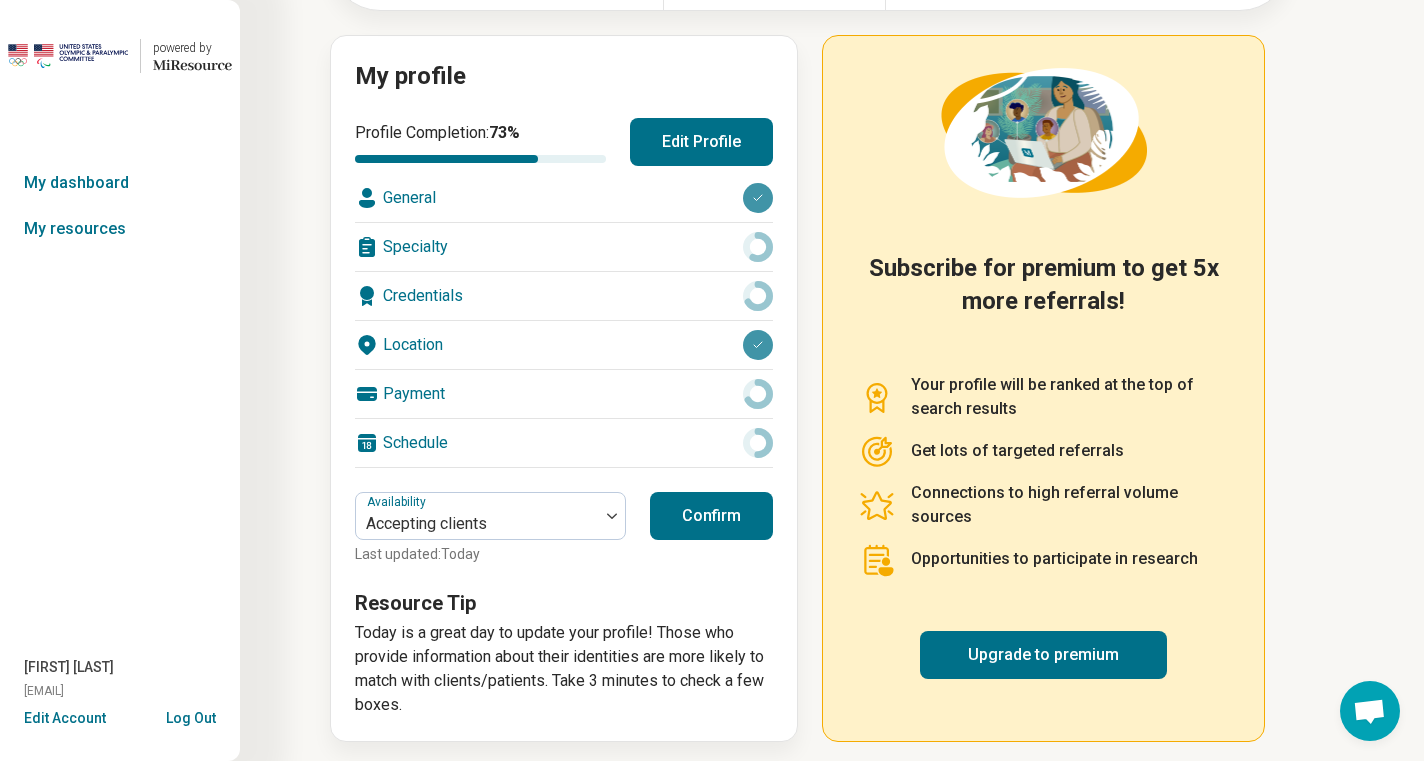 scroll, scrollTop: 206, scrollLeft: 0, axis: vertical 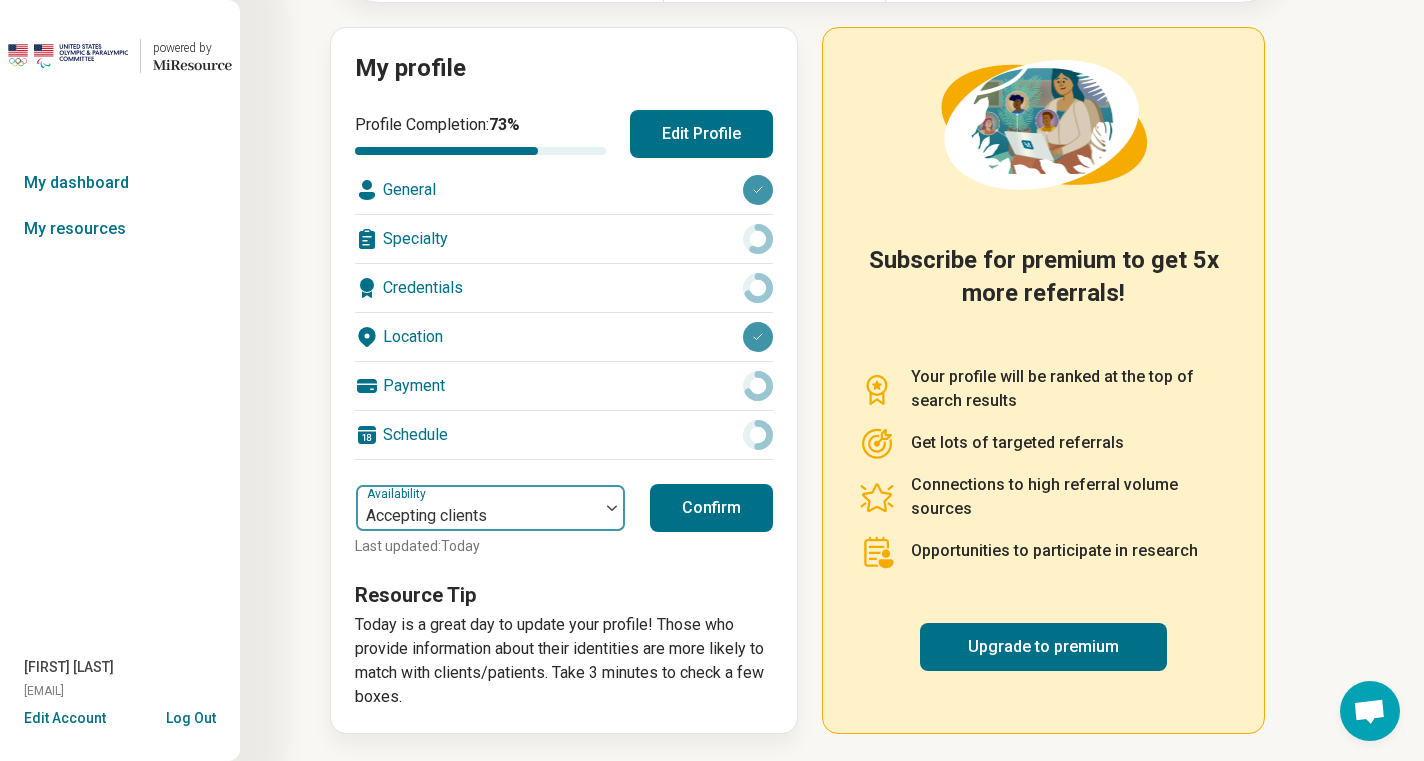 click at bounding box center [477, 516] 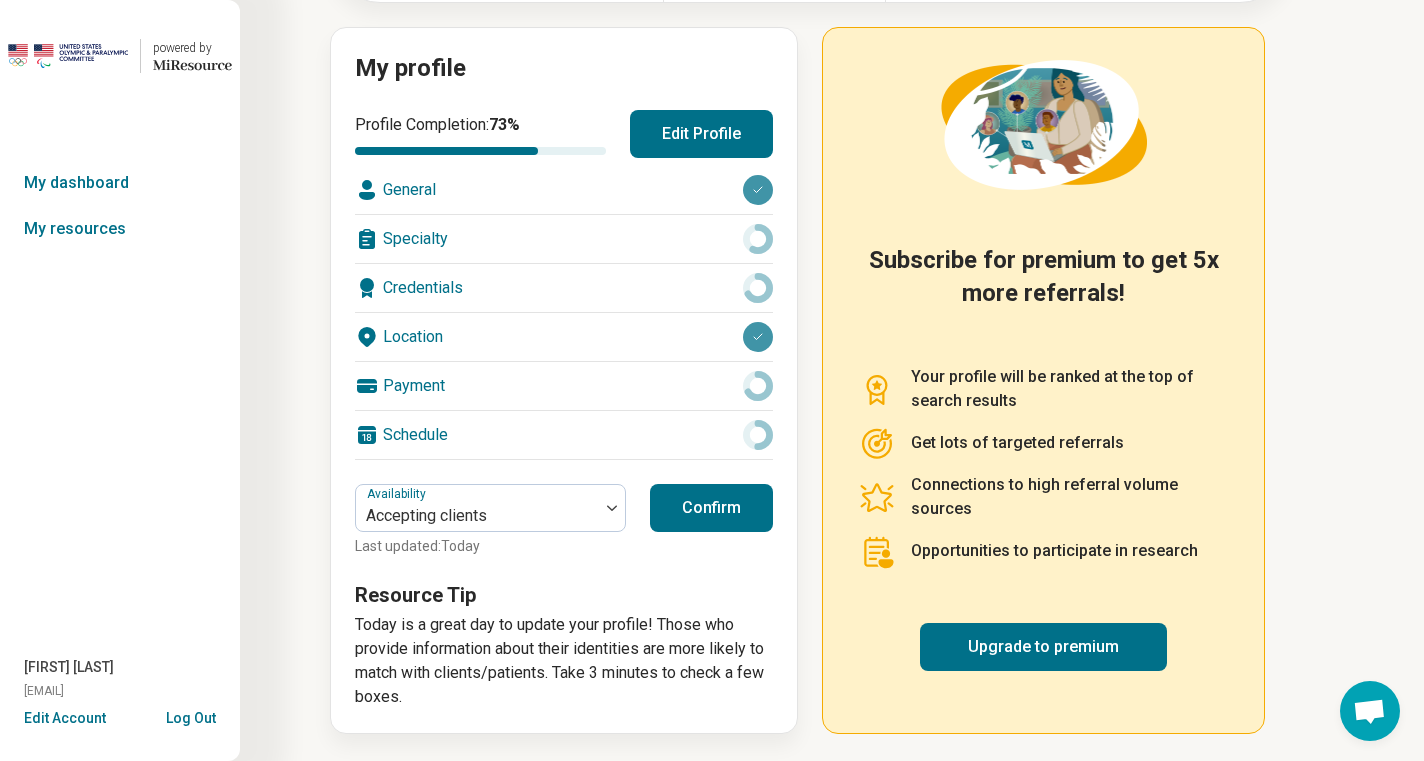 click on "Confirm" at bounding box center (711, 508) 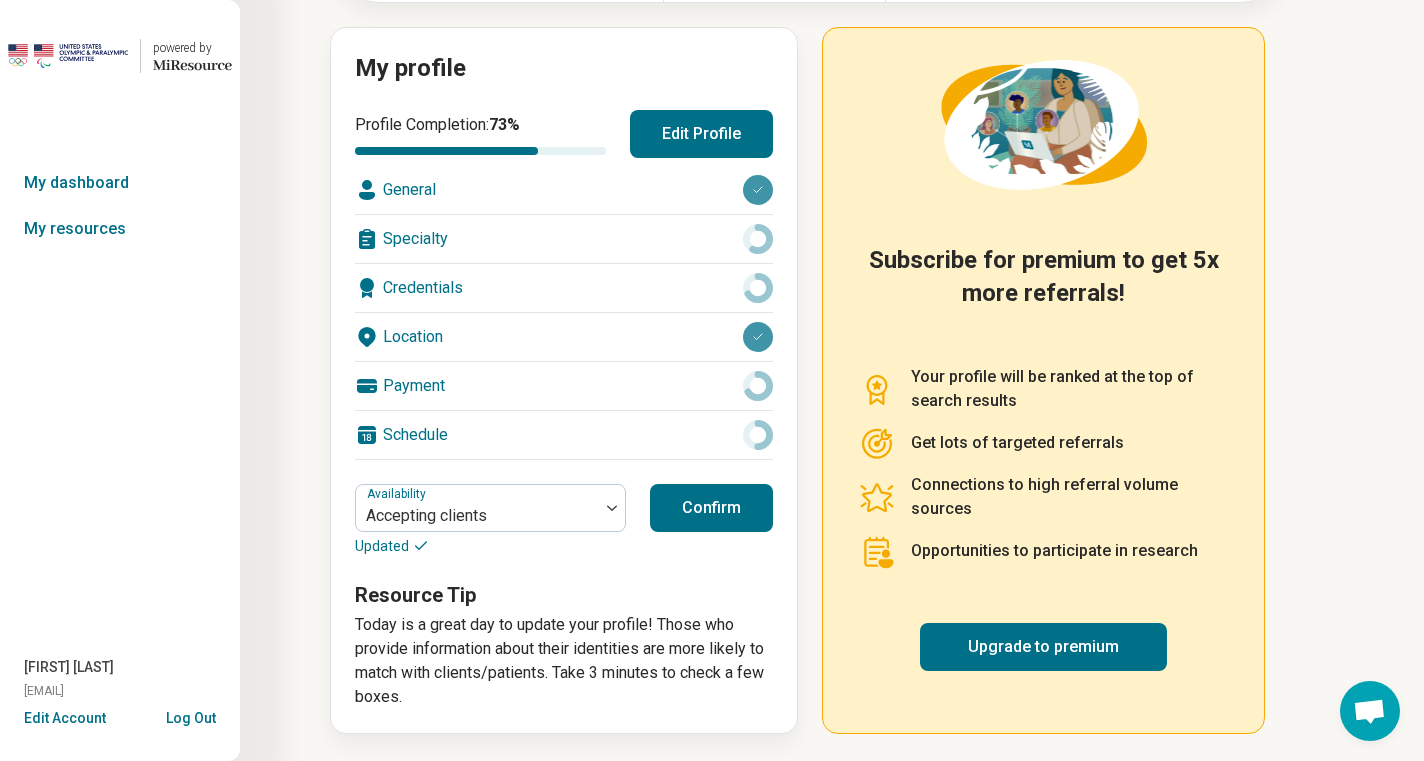 click on "Schedule" at bounding box center [564, 435] 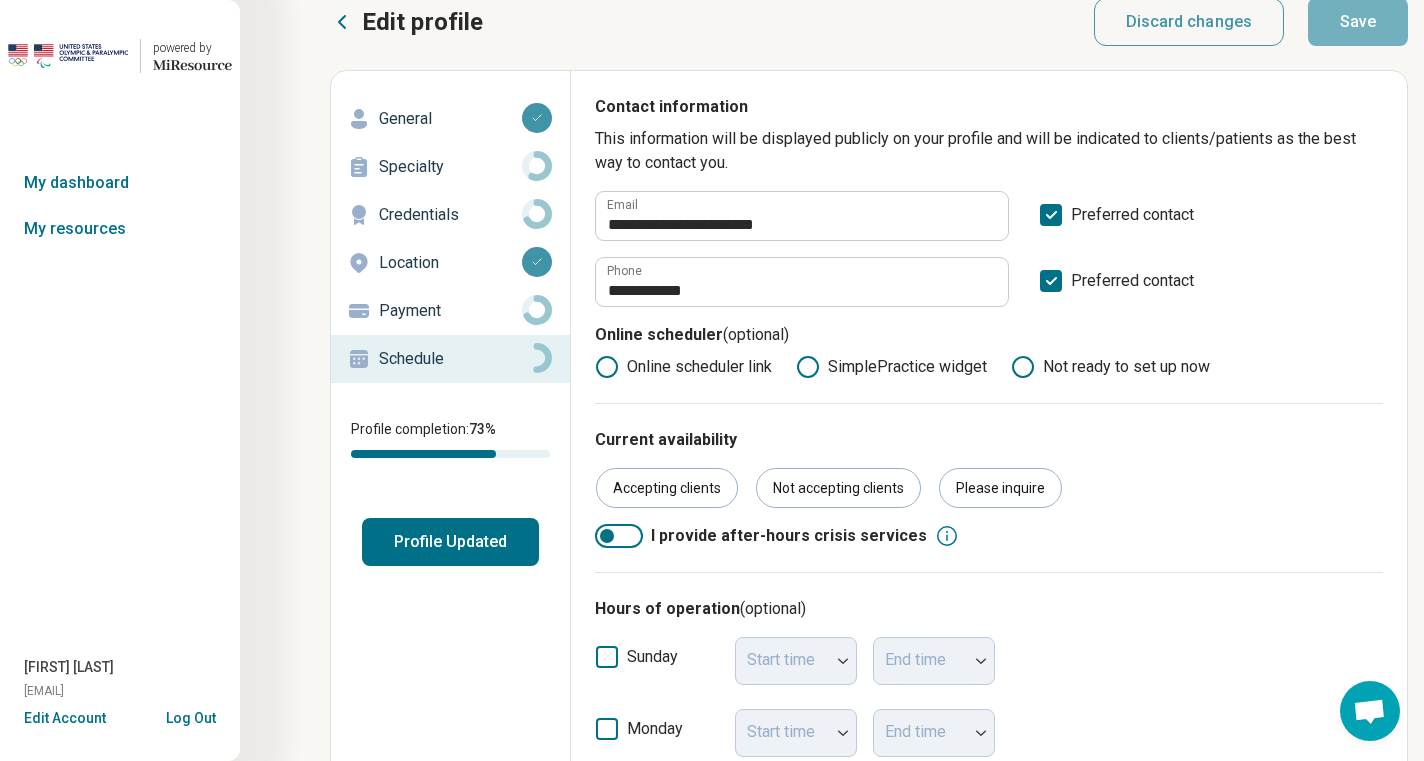 scroll, scrollTop: 0, scrollLeft: 0, axis: both 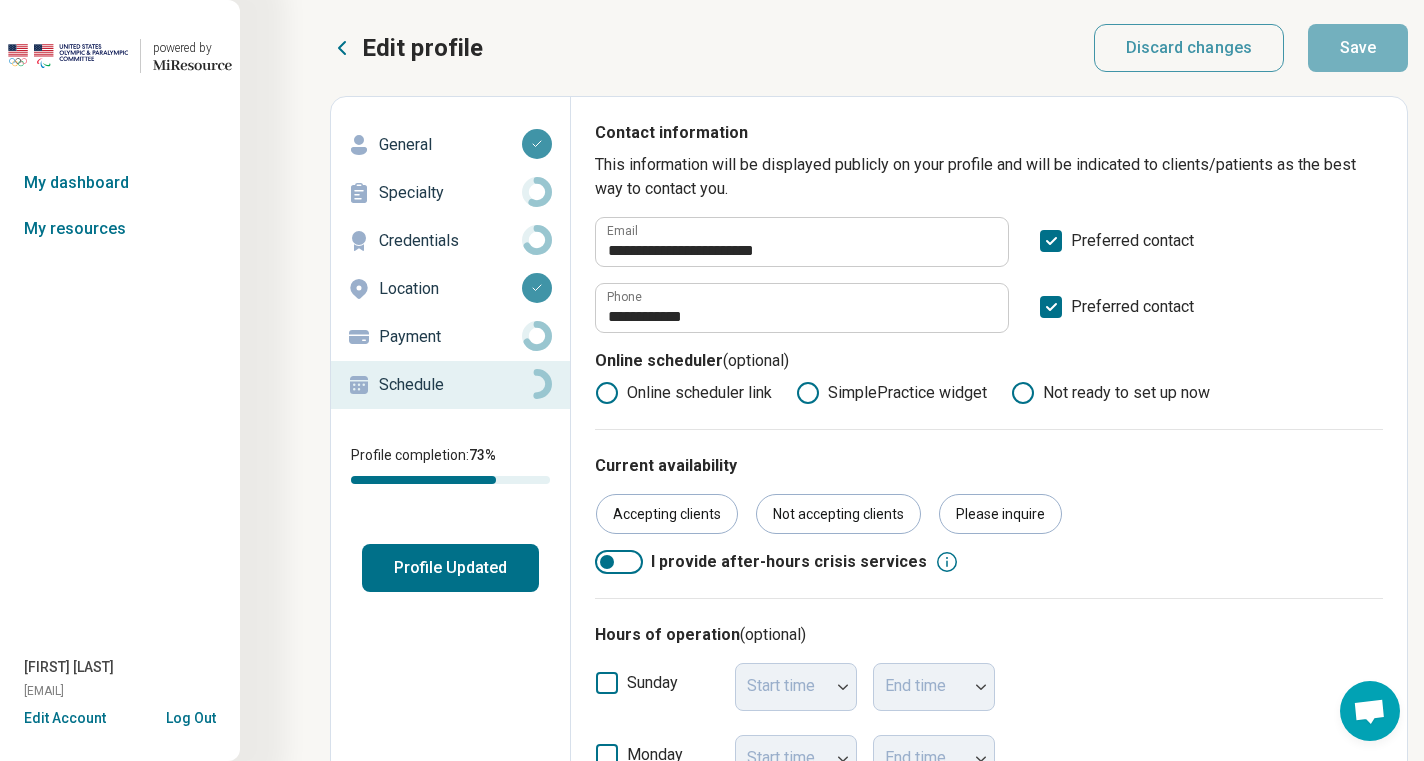 click on "General" at bounding box center [450, 145] 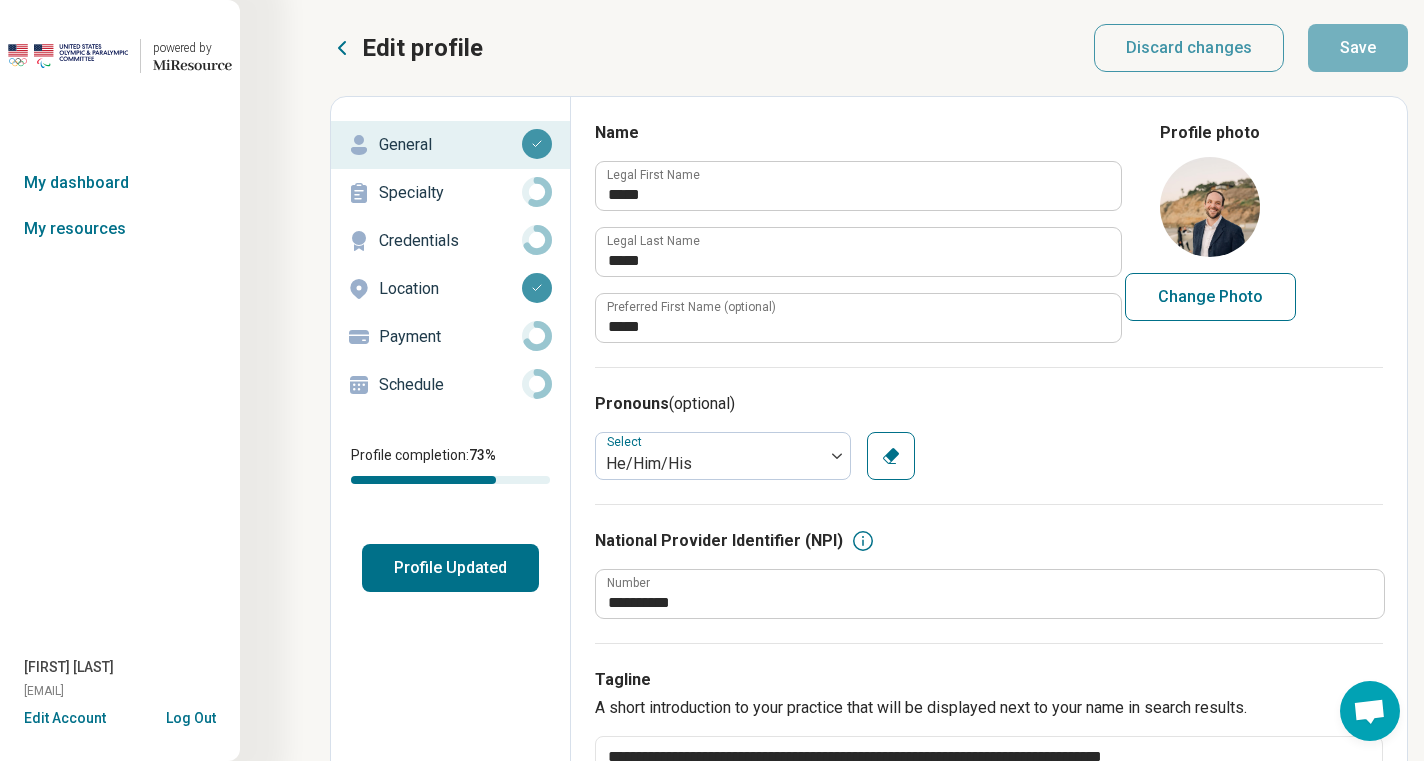 click on "Specialty" at bounding box center [450, 193] 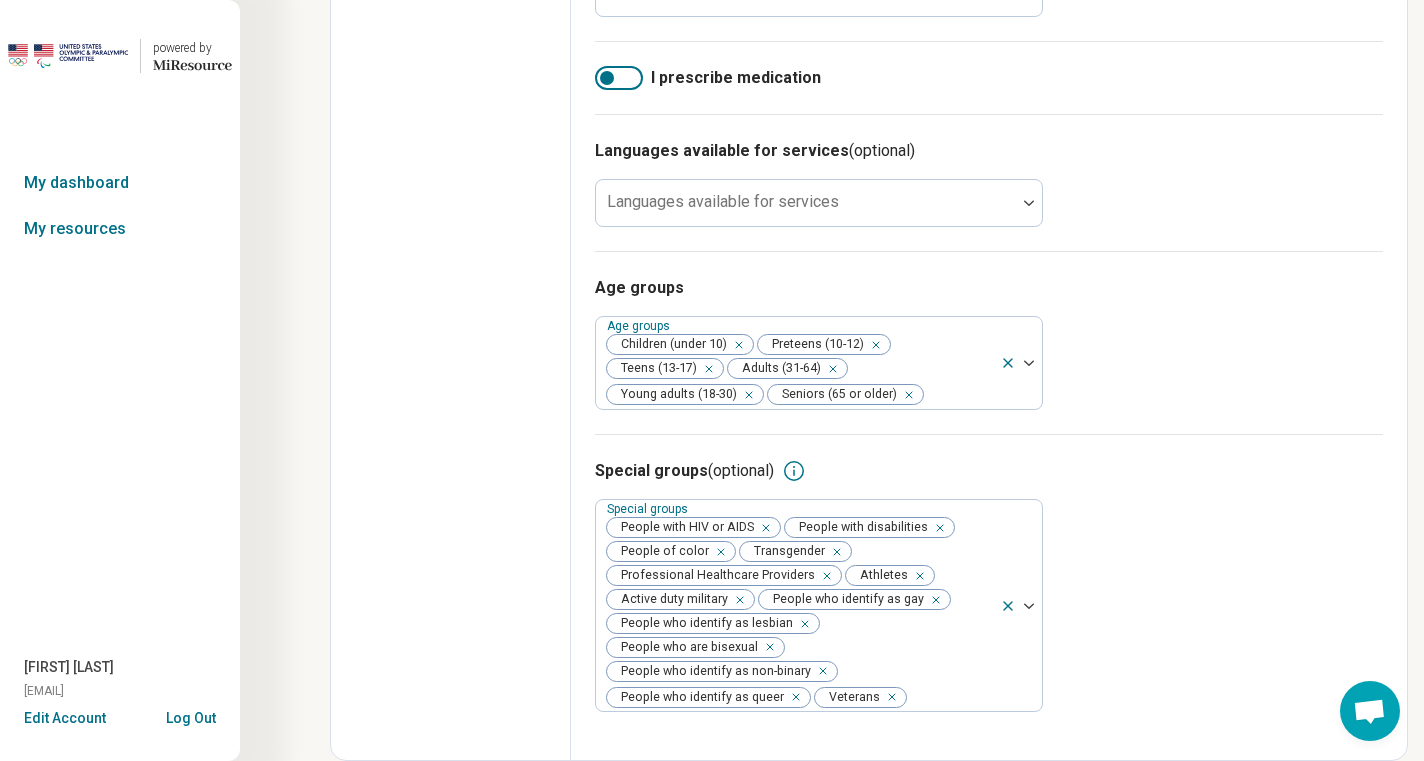 scroll, scrollTop: 0, scrollLeft: 0, axis: both 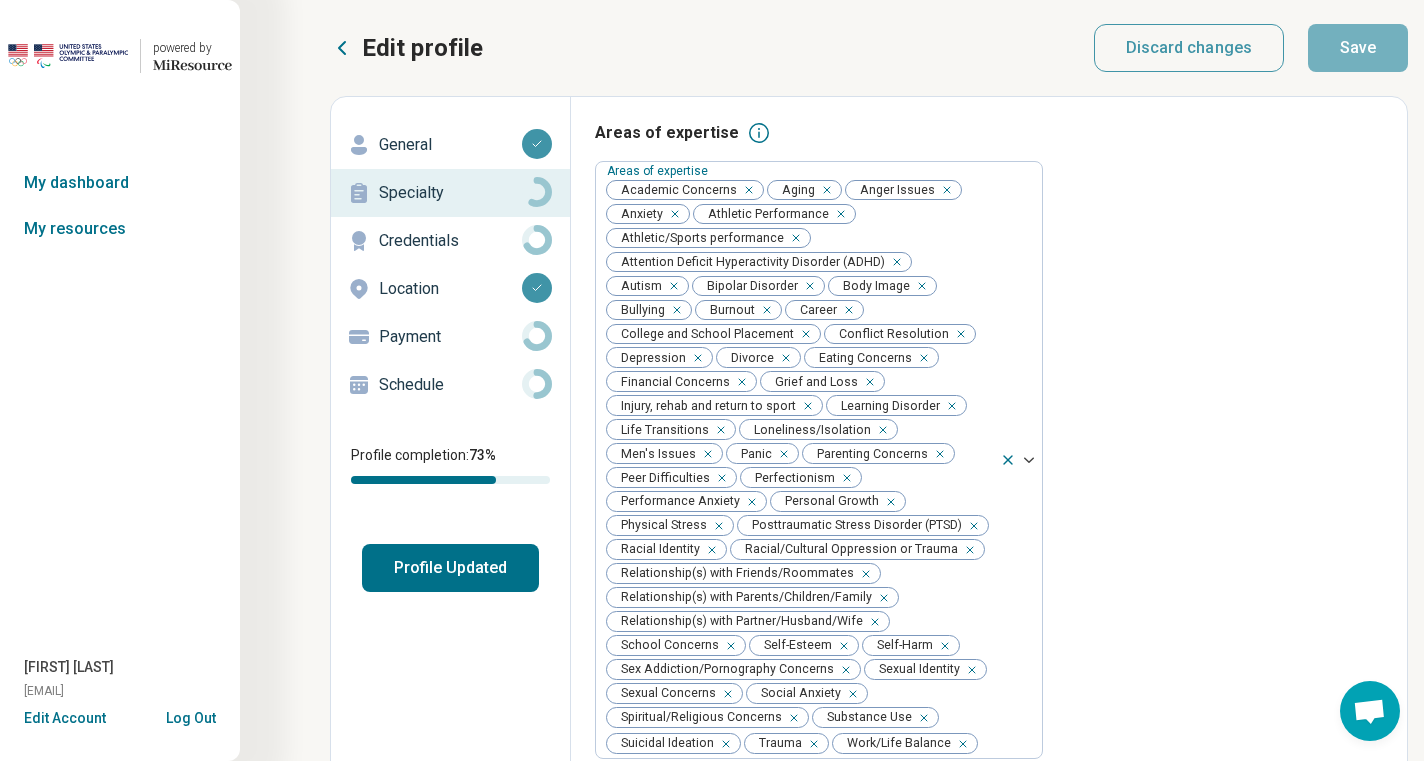 click on "Credentials" at bounding box center (450, 241) 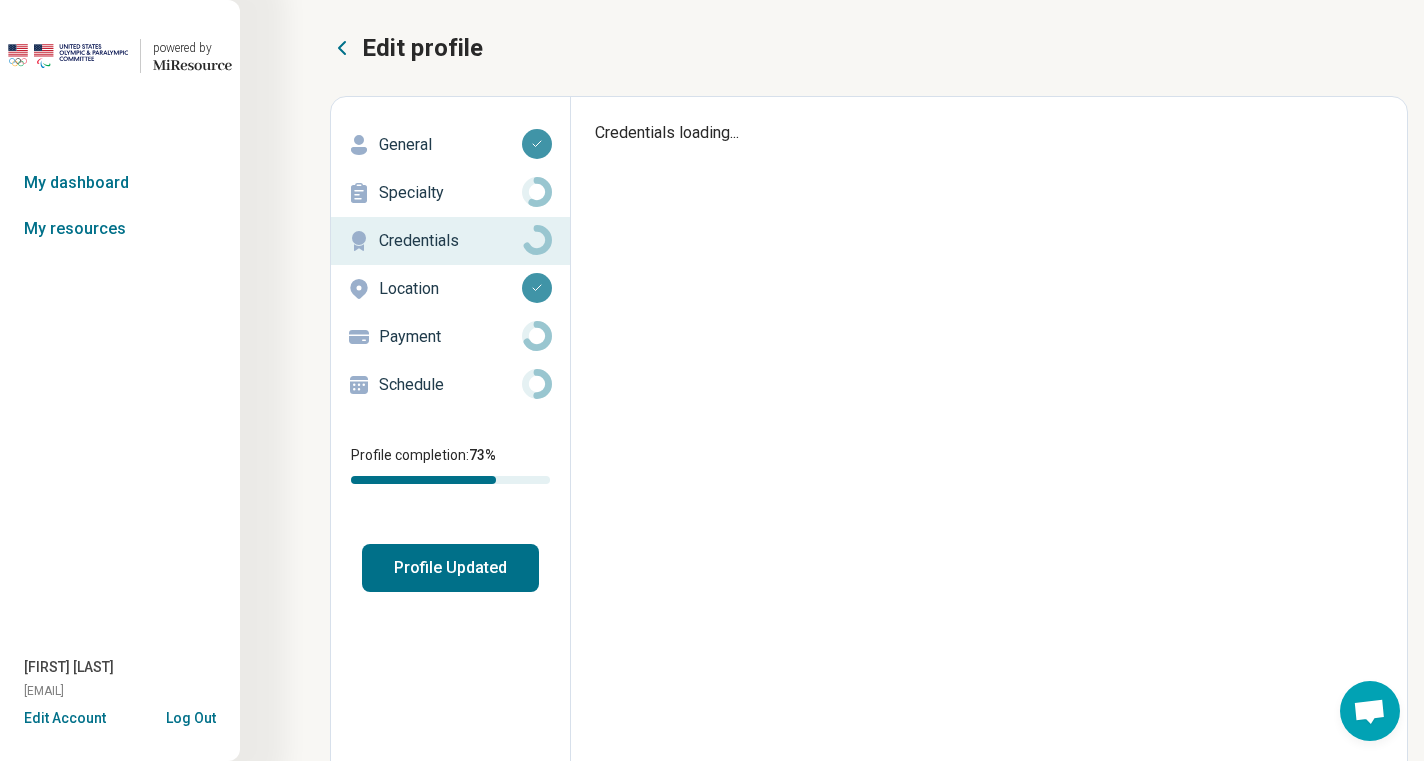 type on "*" 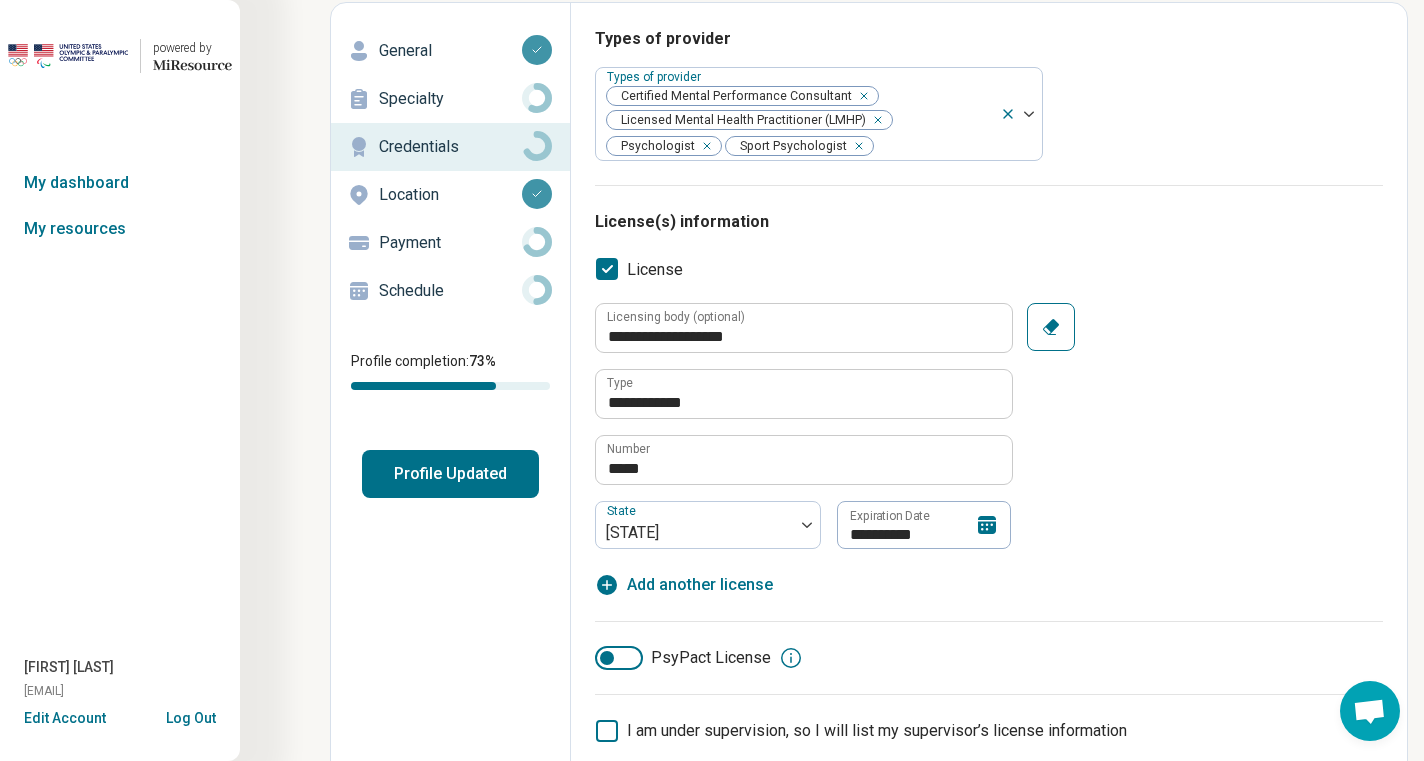 scroll, scrollTop: 0, scrollLeft: 0, axis: both 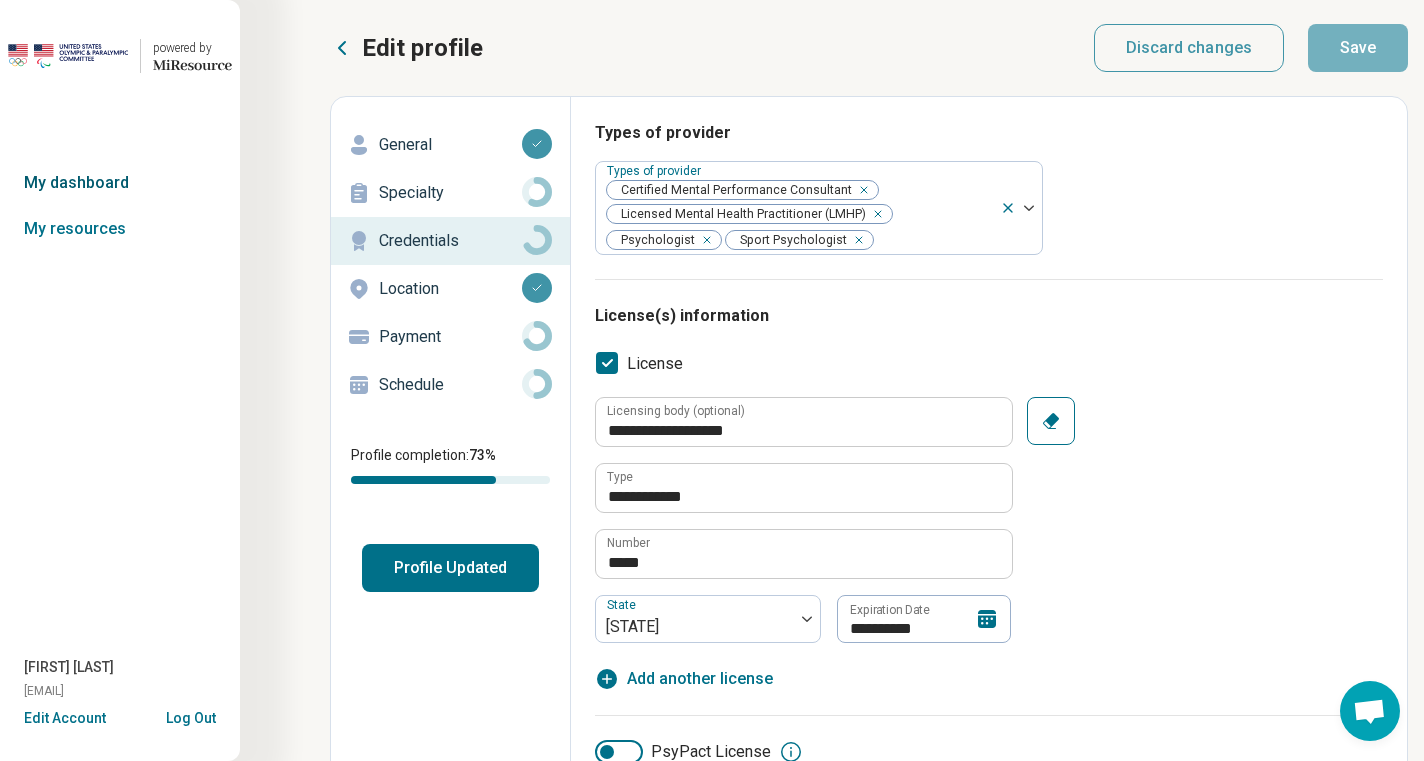 click on "My dashboard" at bounding box center (120, 183) 